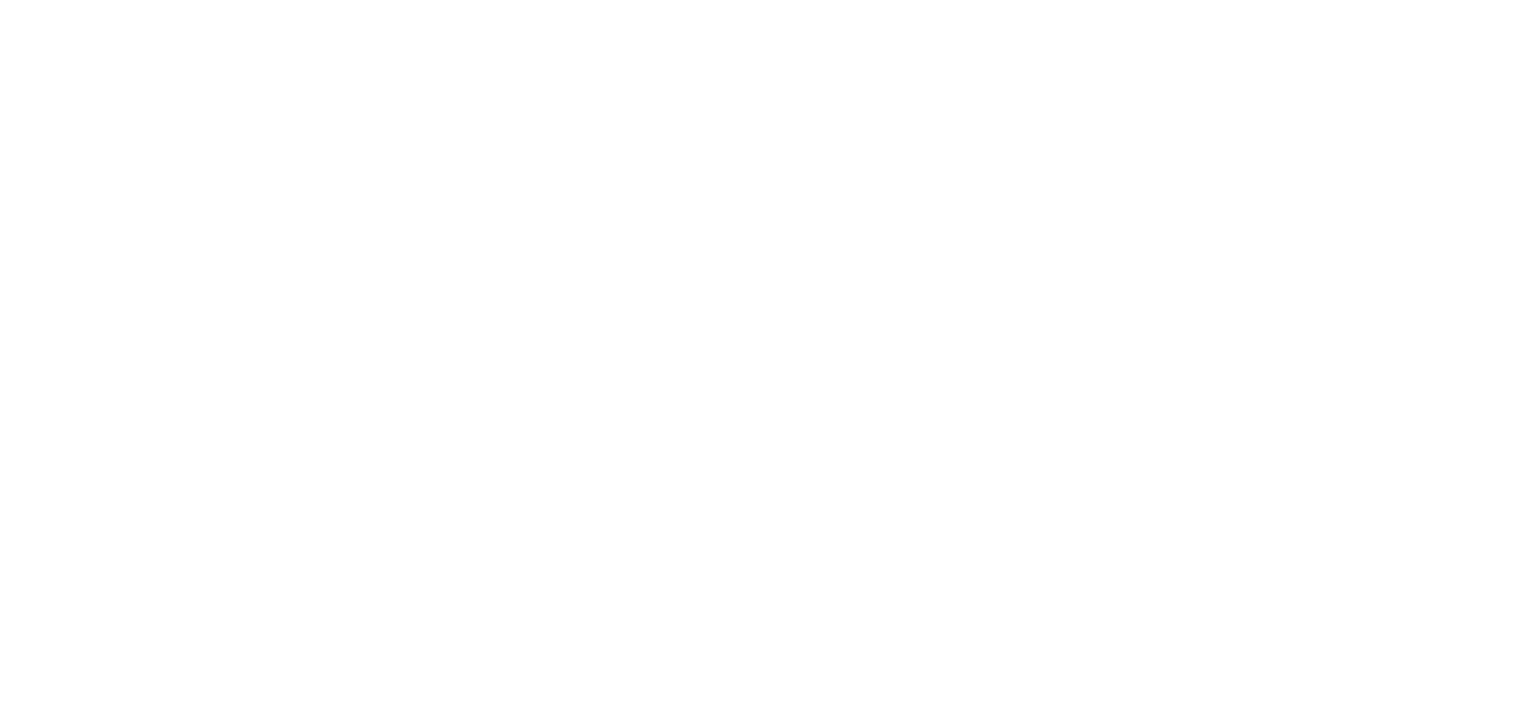 scroll, scrollTop: 0, scrollLeft: 0, axis: both 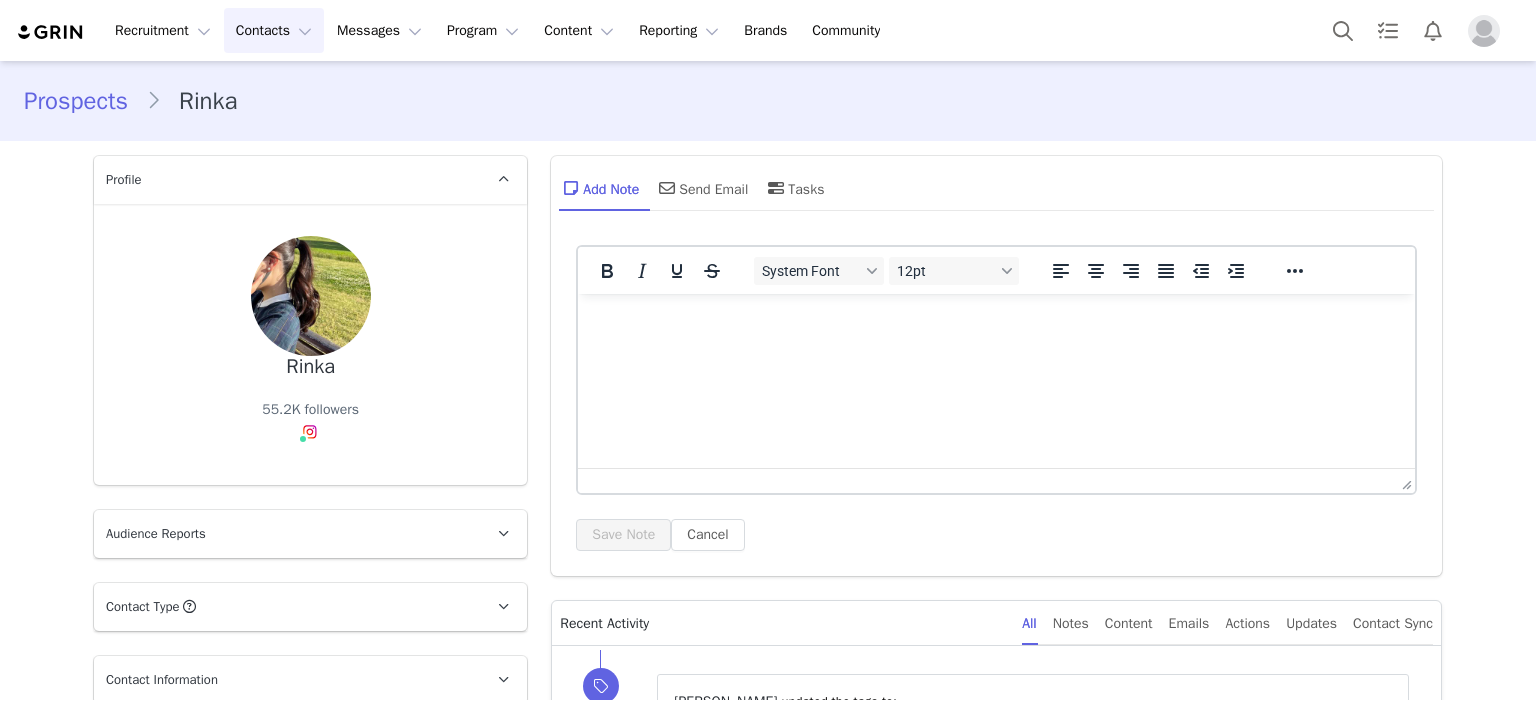 click on "Contacts Contacts" at bounding box center [274, 30] 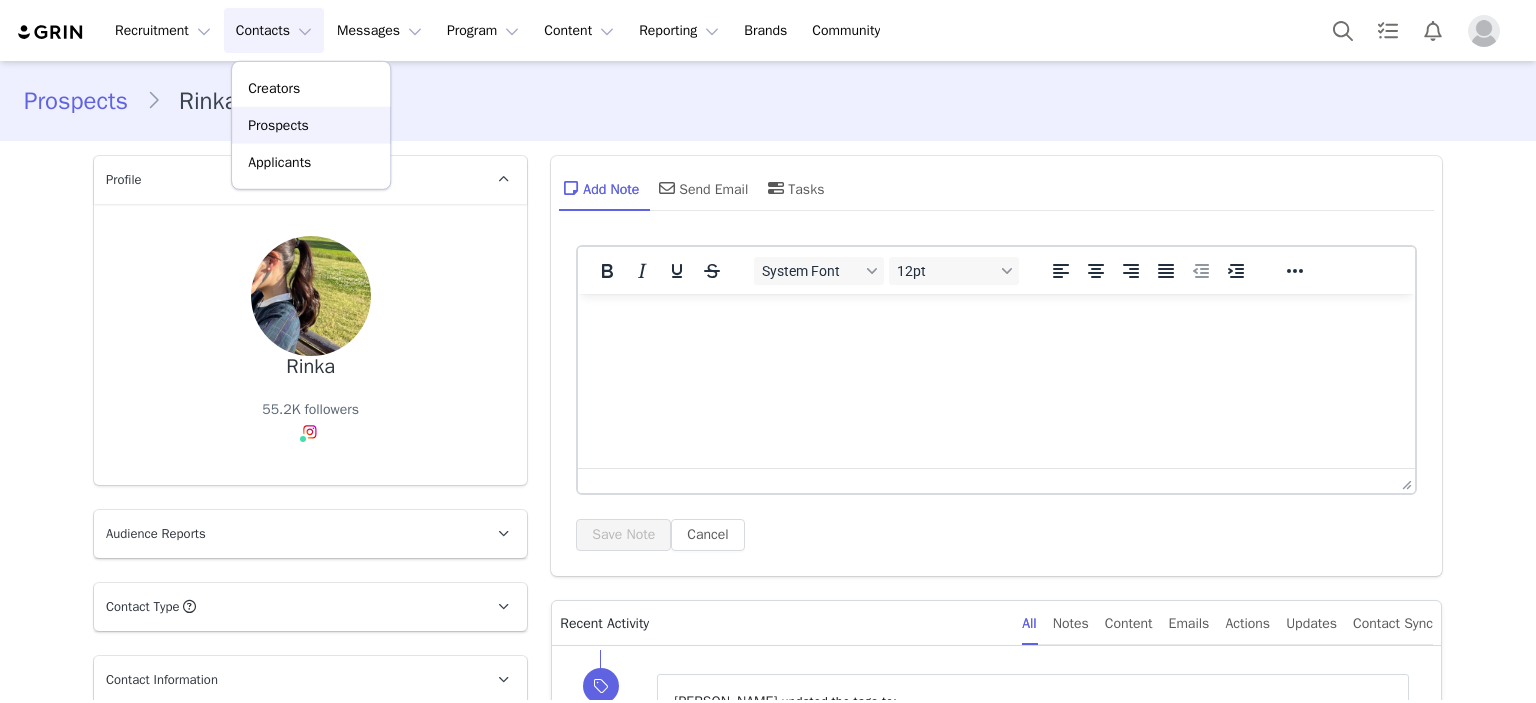 scroll, scrollTop: 0, scrollLeft: 0, axis: both 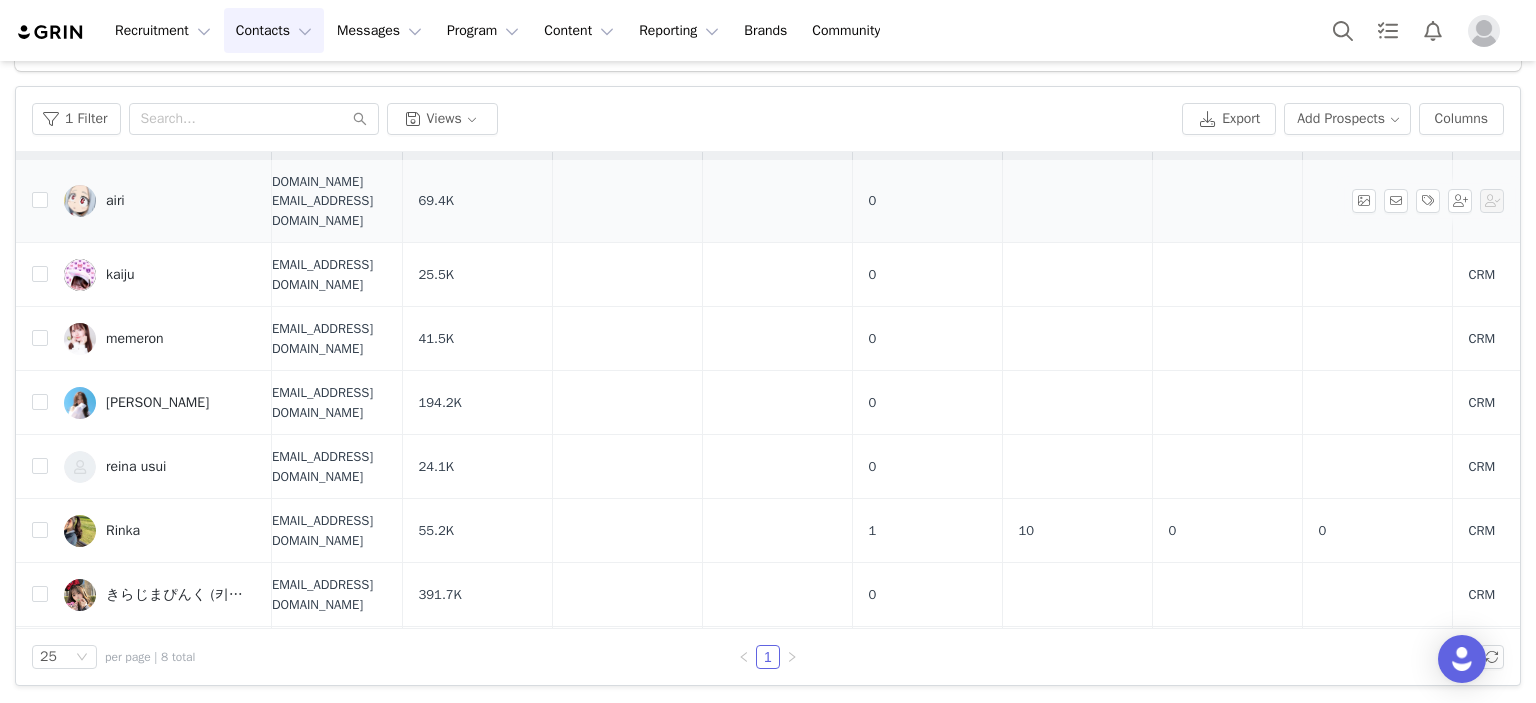 click on "airi" at bounding box center (160, 201) 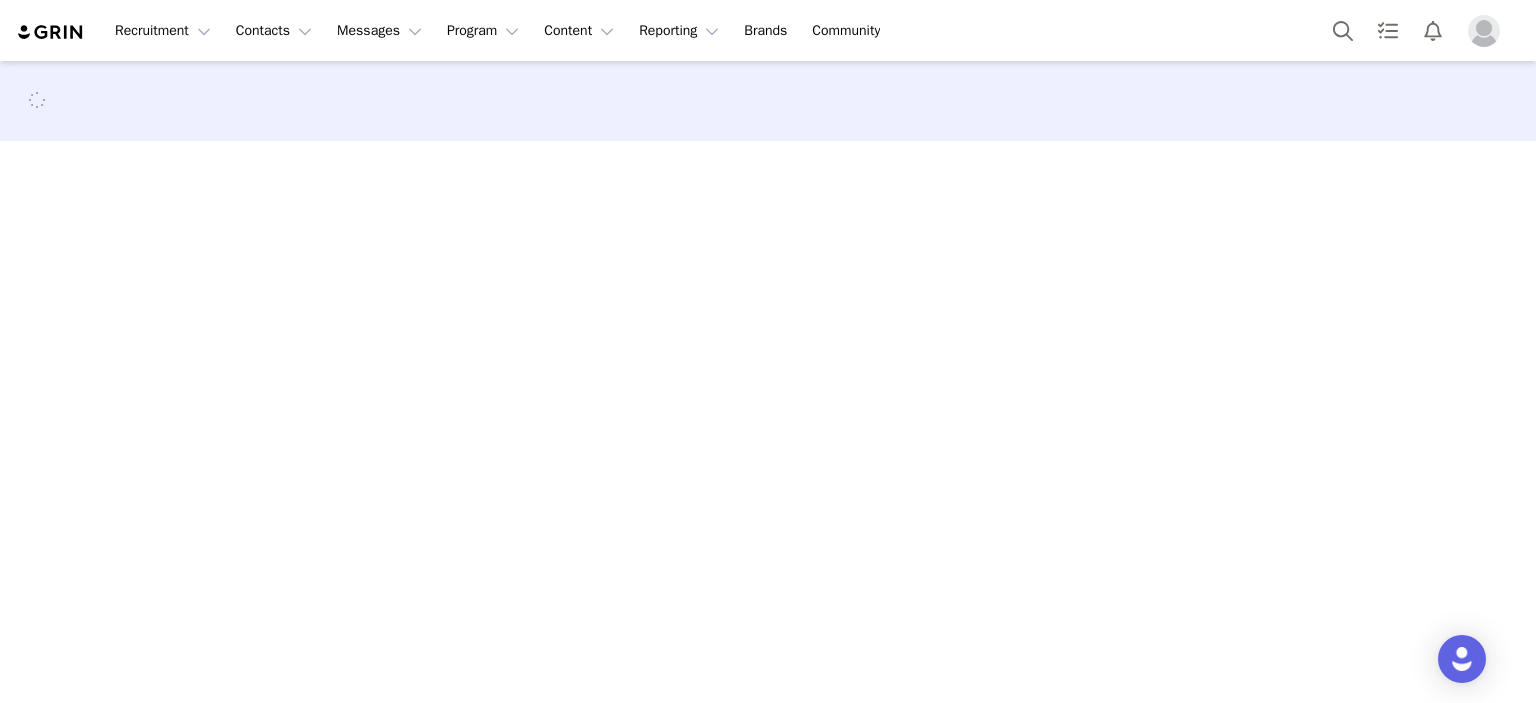 scroll, scrollTop: 0, scrollLeft: 0, axis: both 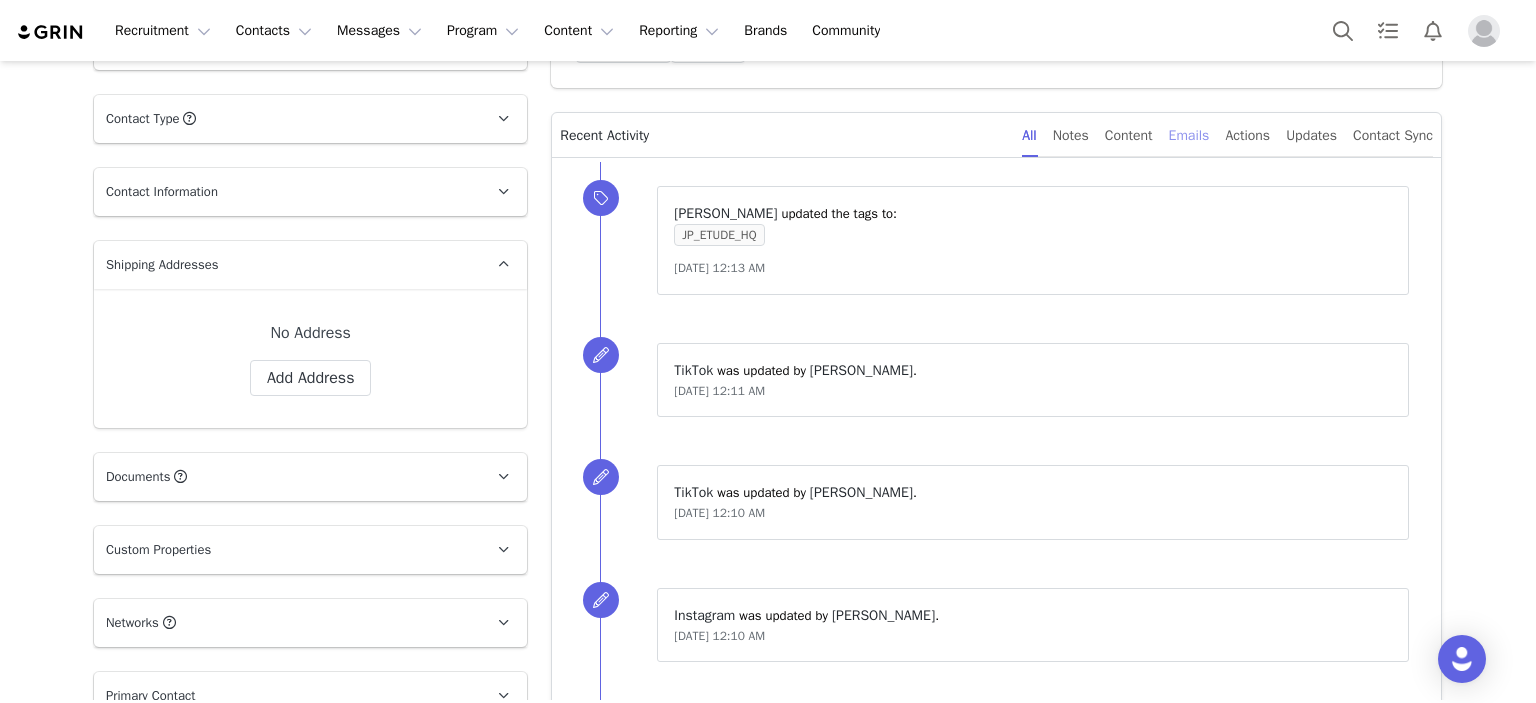 click on "Emails" at bounding box center (1189, 135) 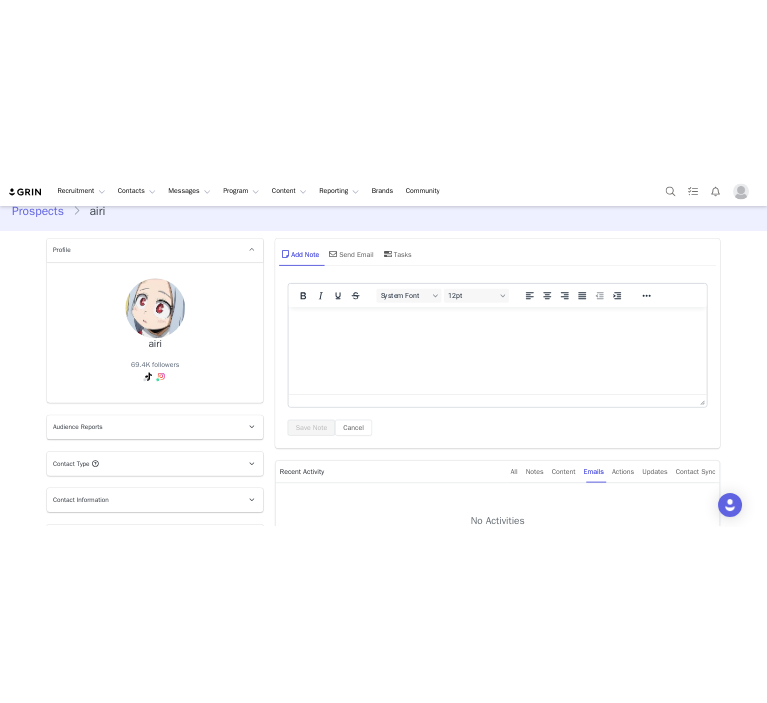 scroll, scrollTop: 28, scrollLeft: 0, axis: vertical 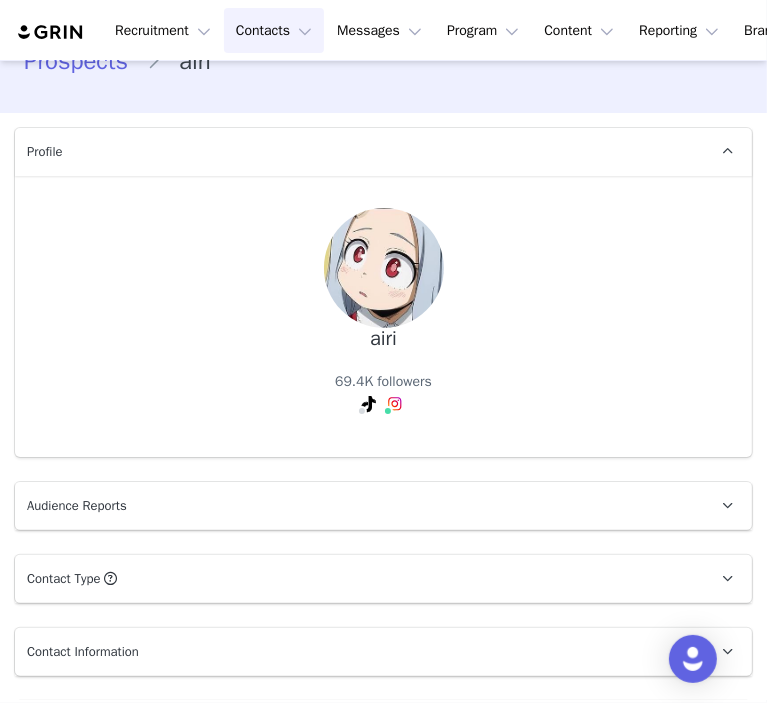 click on "Contacts Contacts" at bounding box center (274, 30) 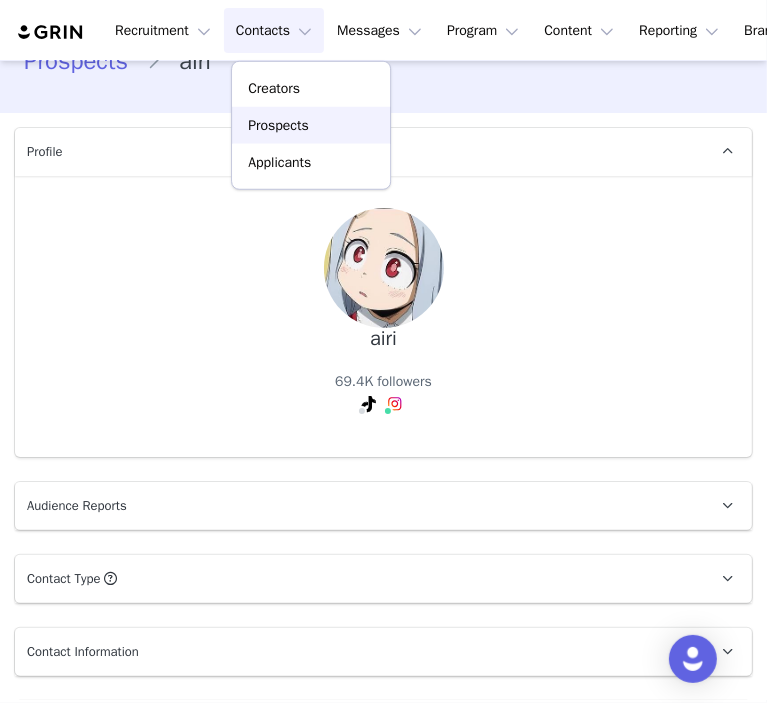 click on "Prospects" at bounding box center [278, 125] 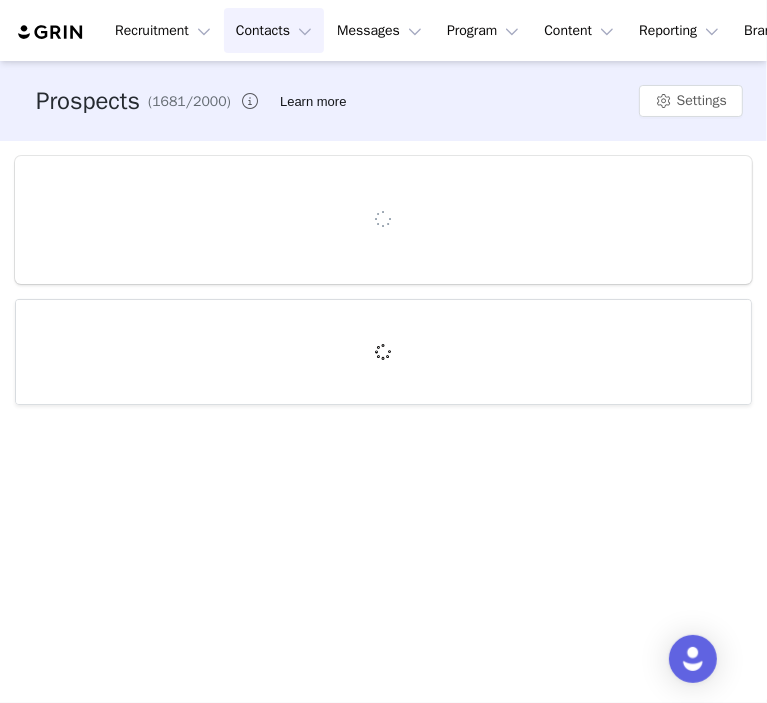 scroll, scrollTop: 0, scrollLeft: 0, axis: both 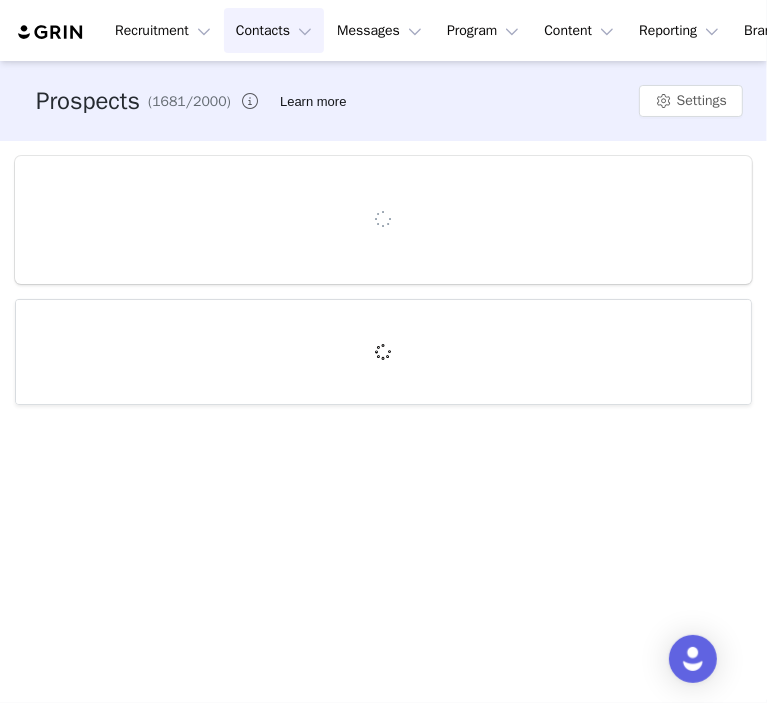 click at bounding box center (51, 32) 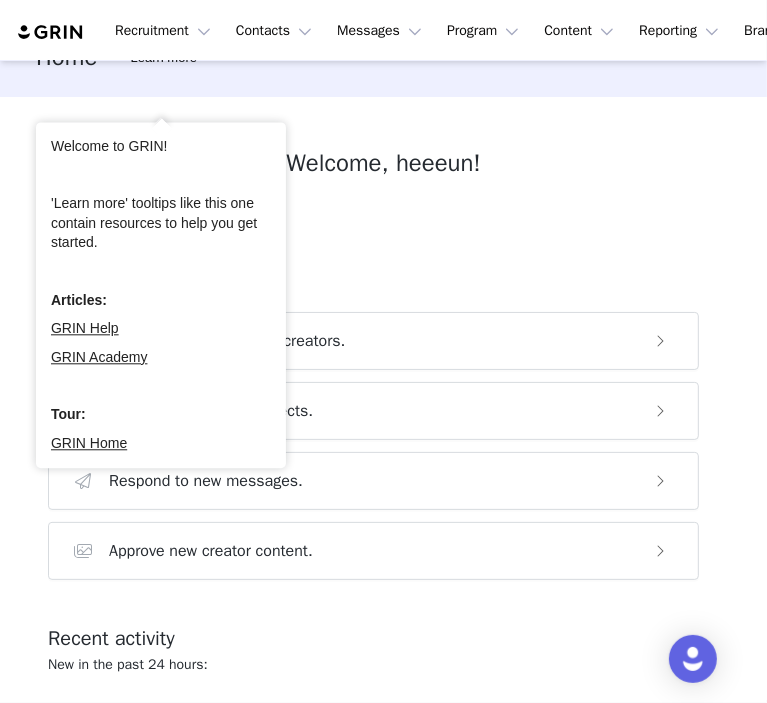 scroll, scrollTop: 0, scrollLeft: 0, axis: both 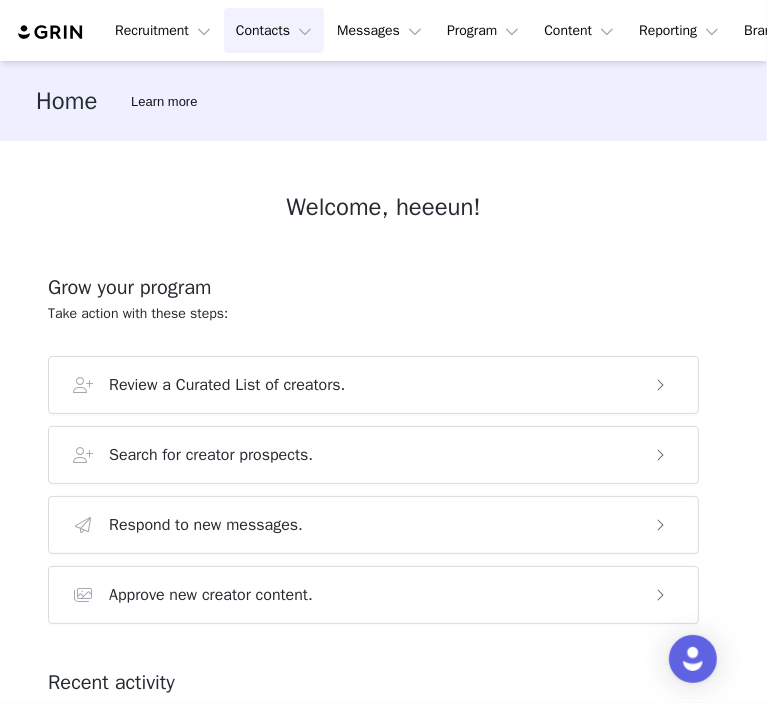 click on "Contacts Contacts" at bounding box center (274, 30) 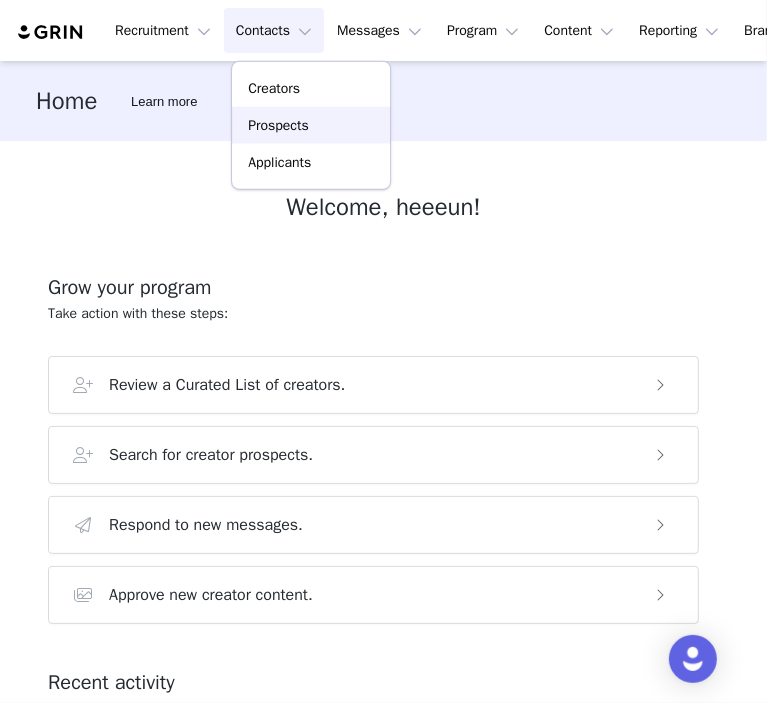 click on "Prospects" at bounding box center [278, 125] 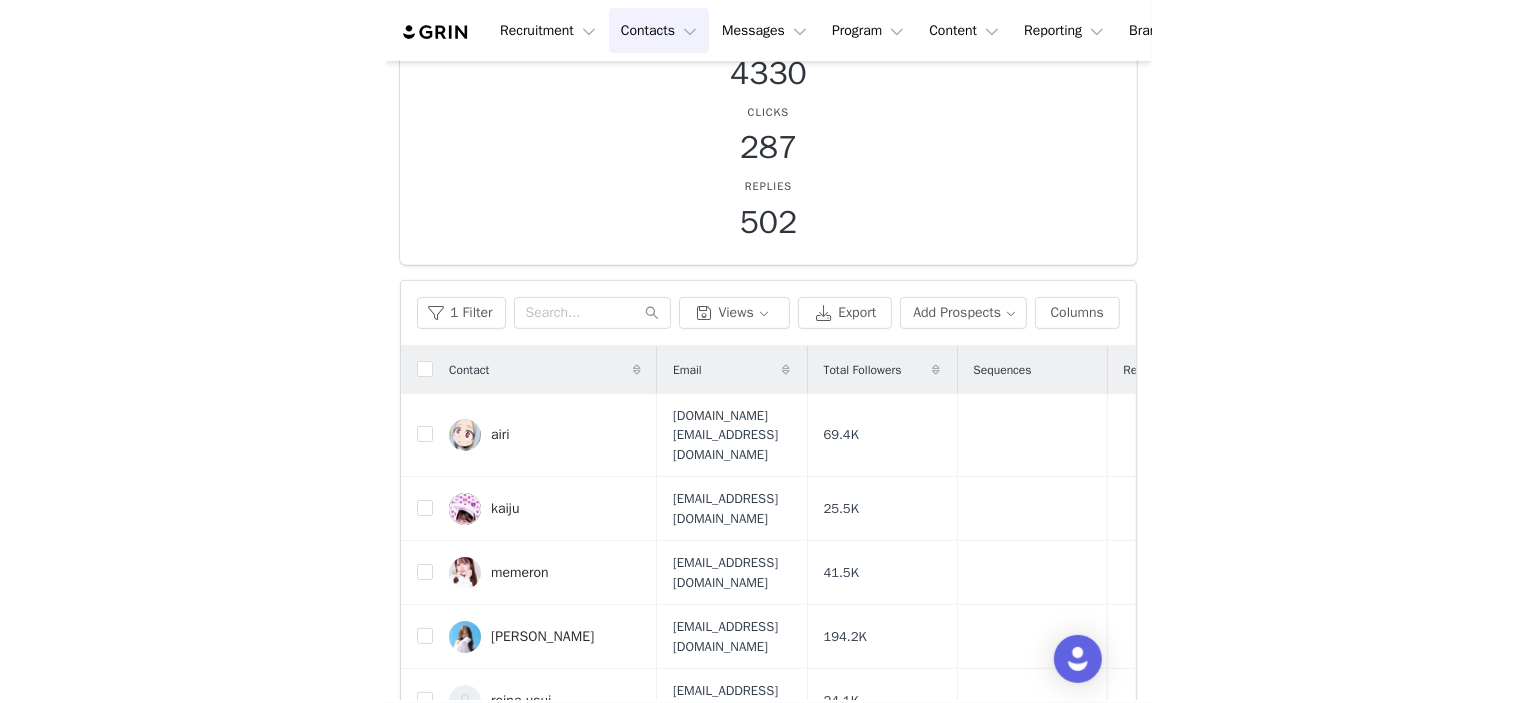 scroll, scrollTop: 0, scrollLeft: 0, axis: both 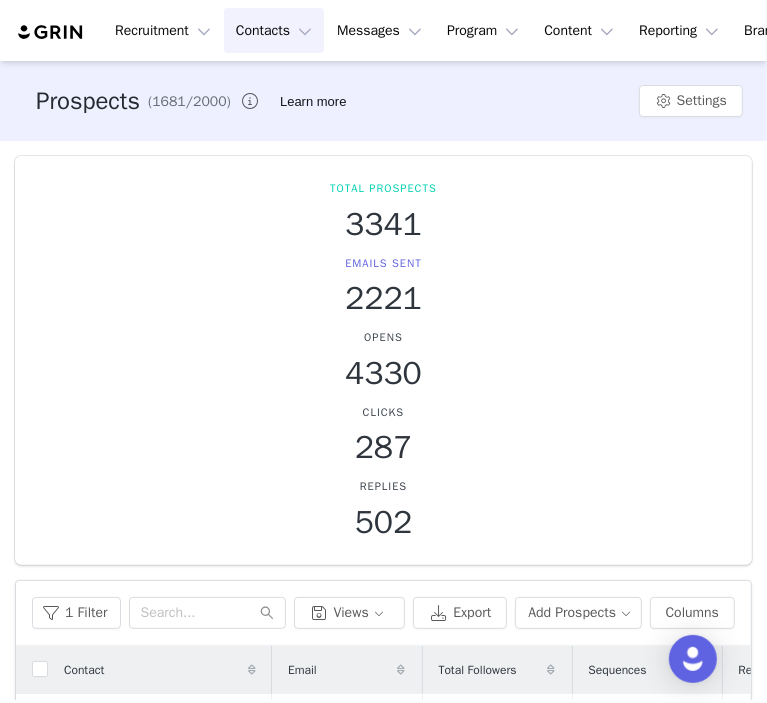 click on "Contacts Contacts" at bounding box center [274, 30] 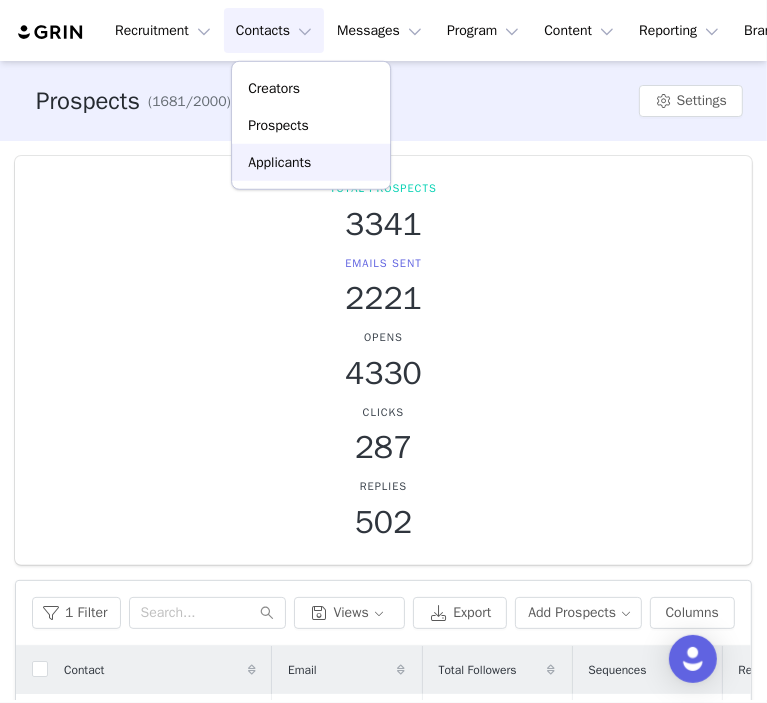 click on "Applicants" at bounding box center (311, 162) 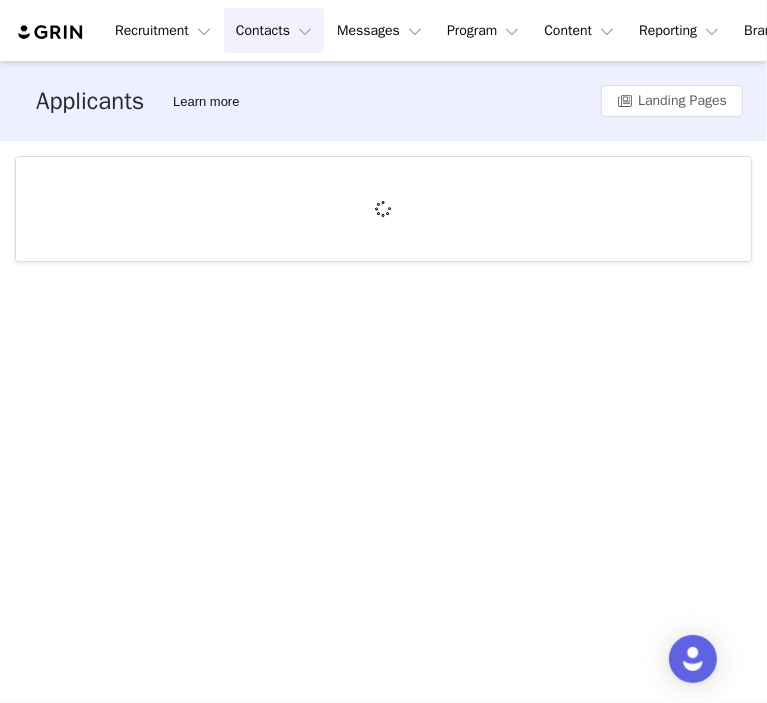 click on "Contacts Contacts" at bounding box center [274, 30] 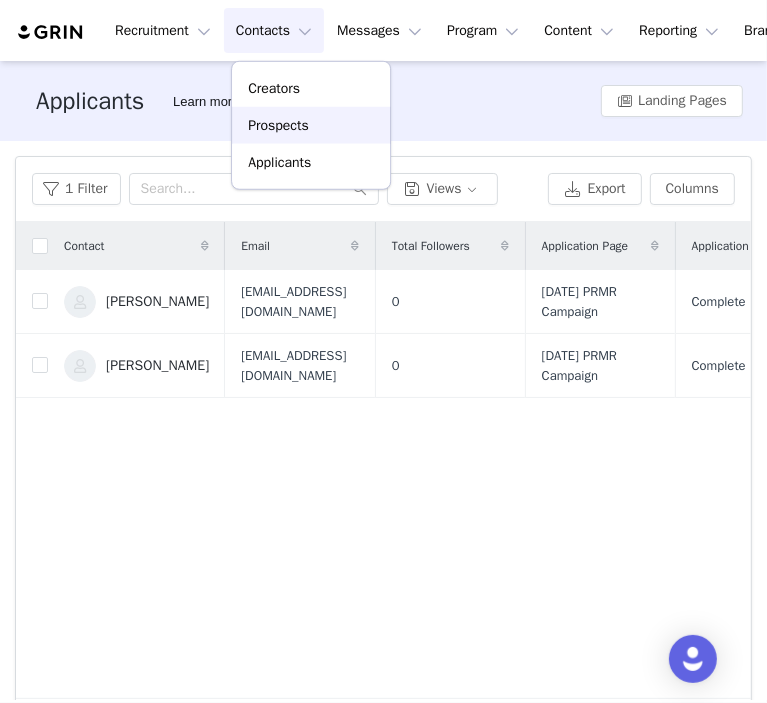 click on "Prospects" at bounding box center (278, 125) 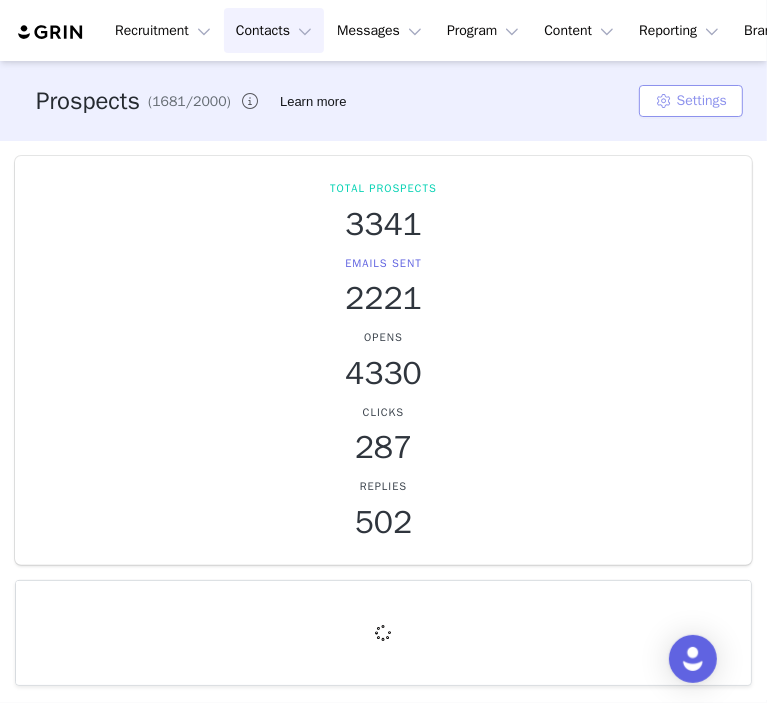 click on "Settings" at bounding box center (691, 101) 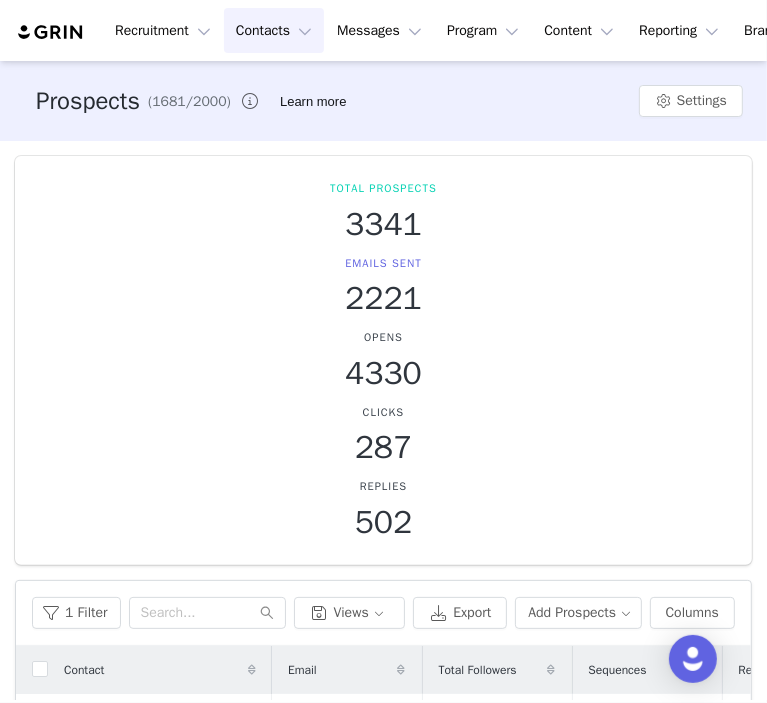 click on "Prospects  (1681/2000)          Learn more Settings" at bounding box center [383, 101] 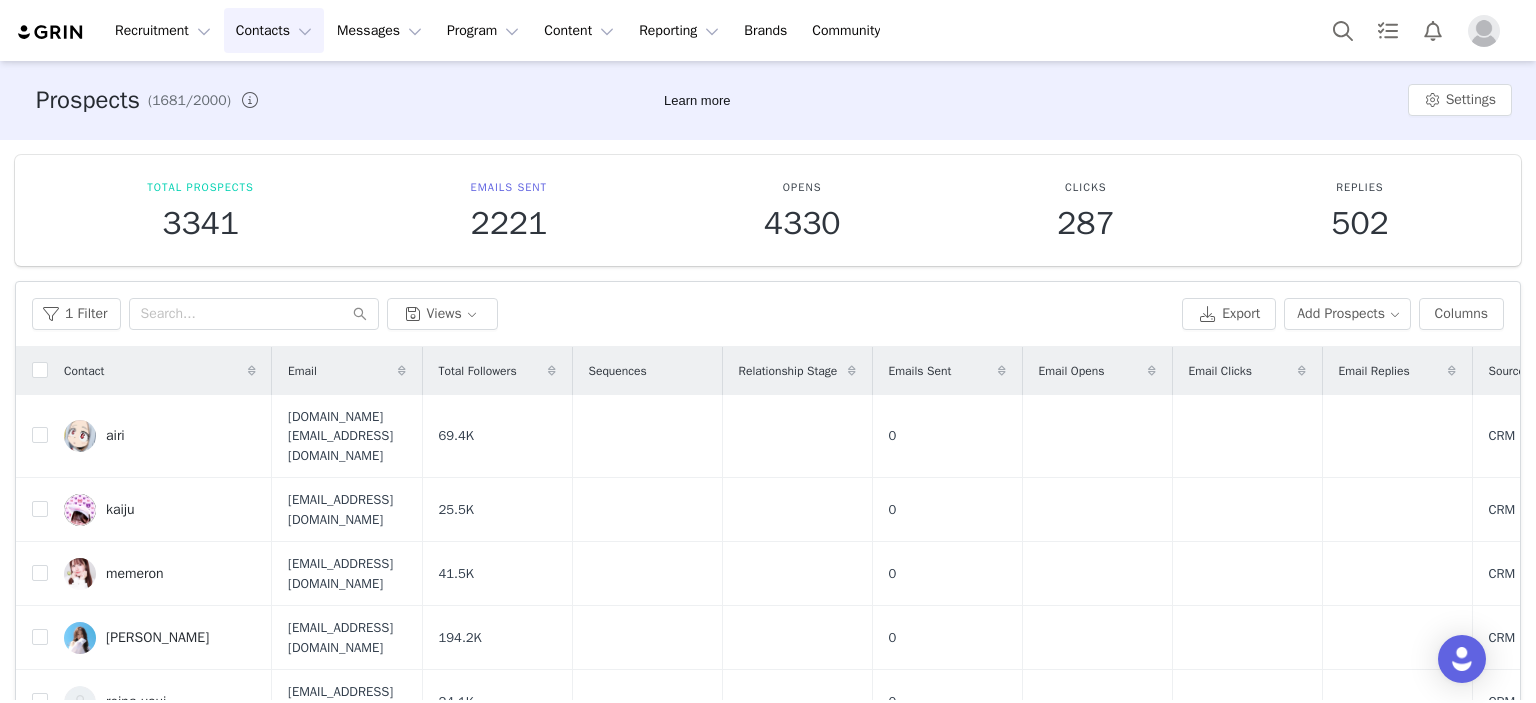 scroll, scrollTop: 0, scrollLeft: 0, axis: both 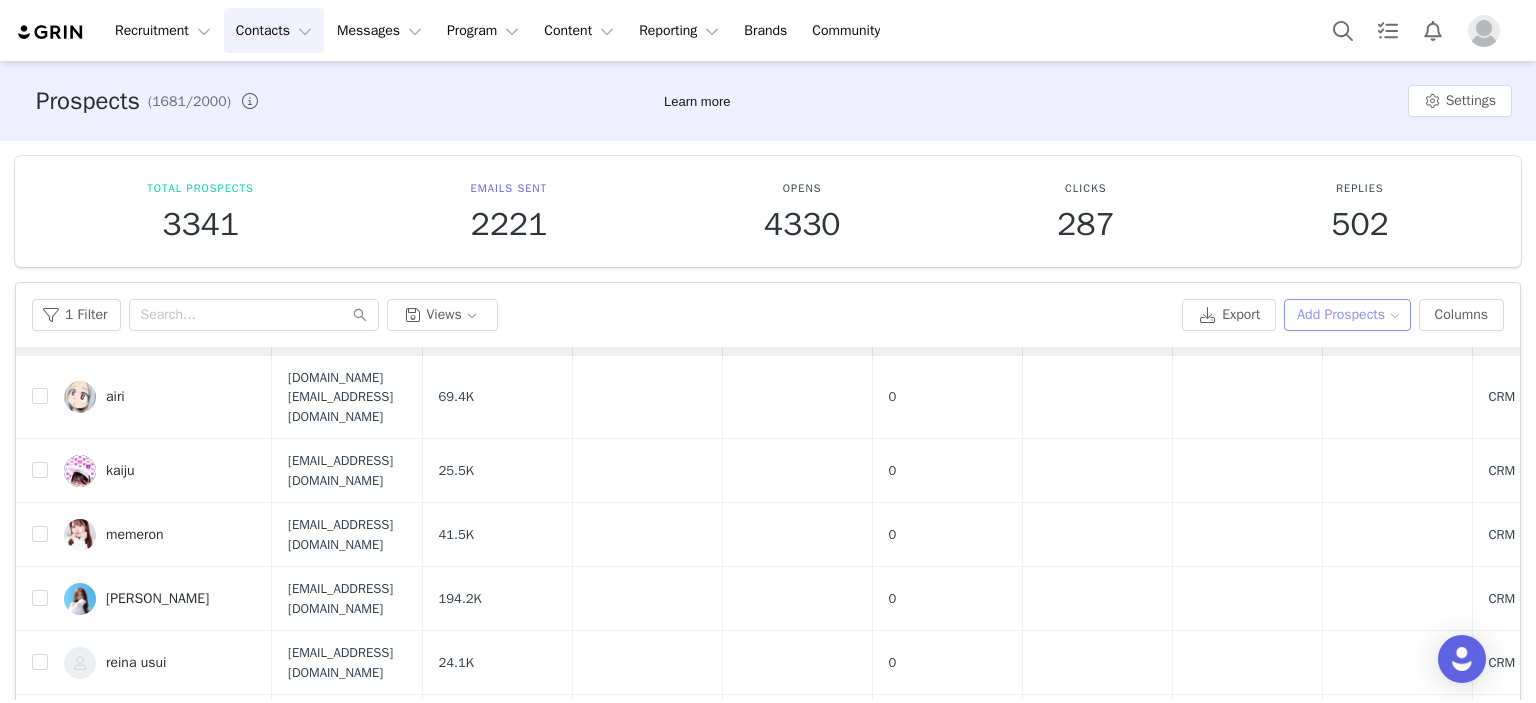 click on "Add Prospects" at bounding box center (1347, 315) 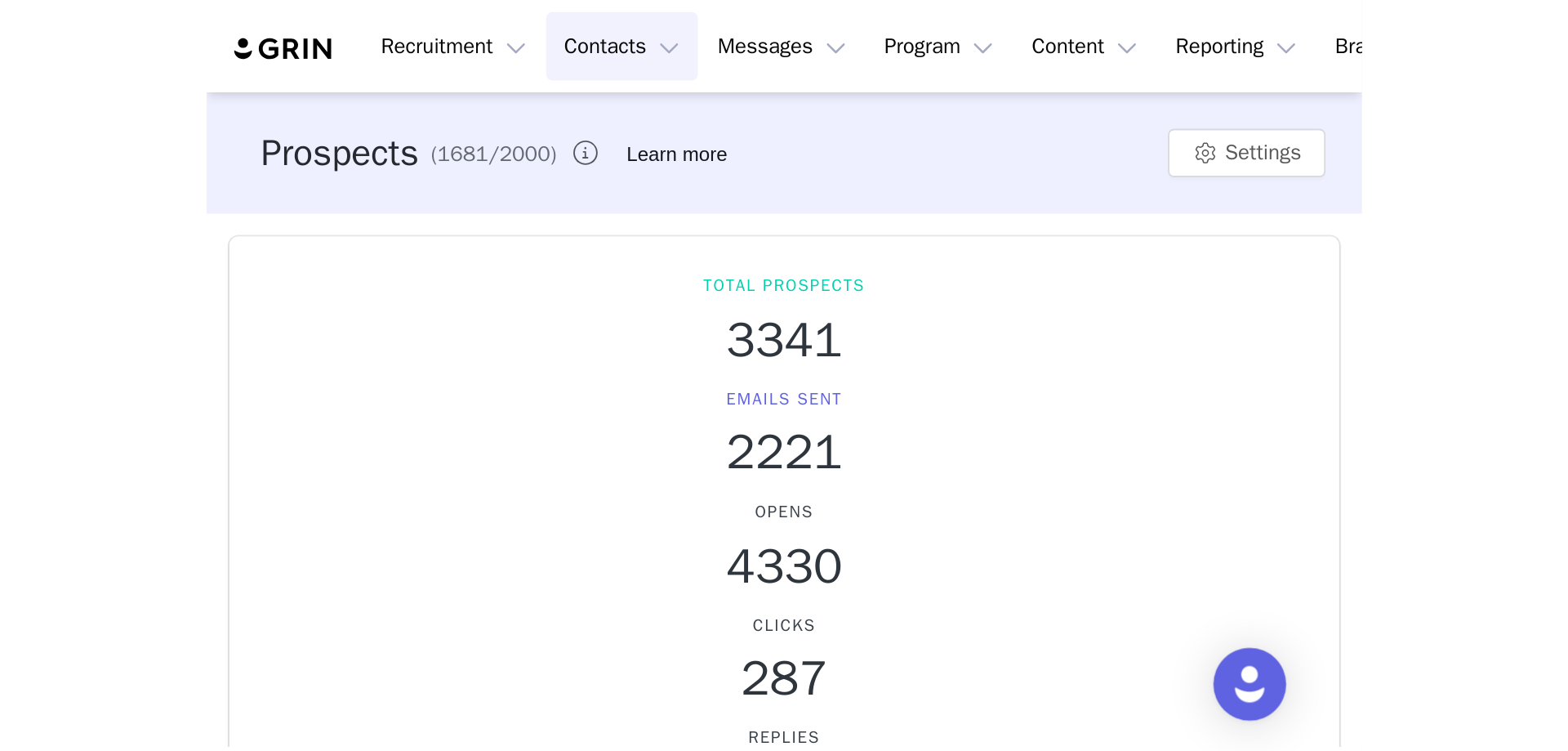 scroll, scrollTop: 6, scrollLeft: 0, axis: vertical 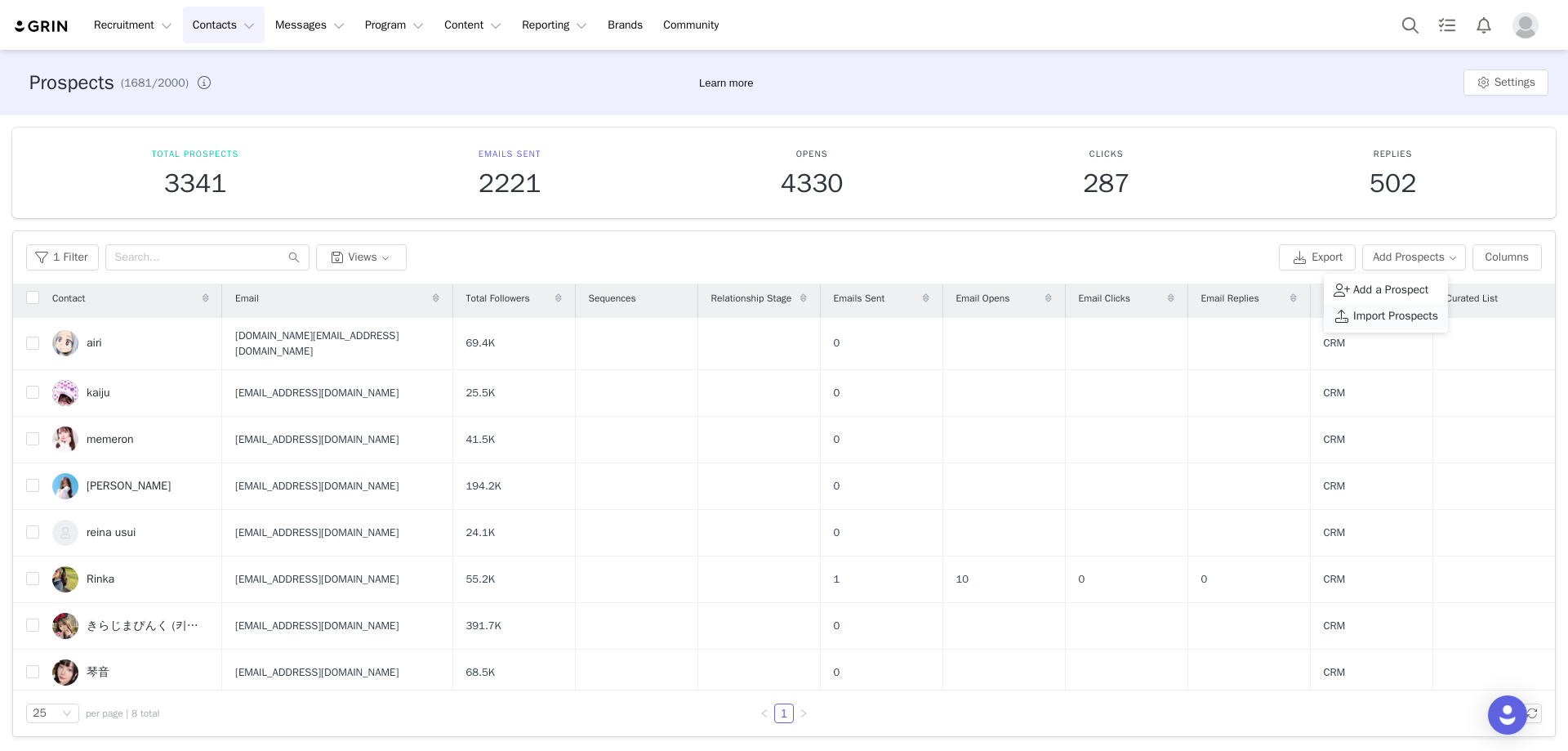 click on "Import Prospects" at bounding box center (1396, 316) 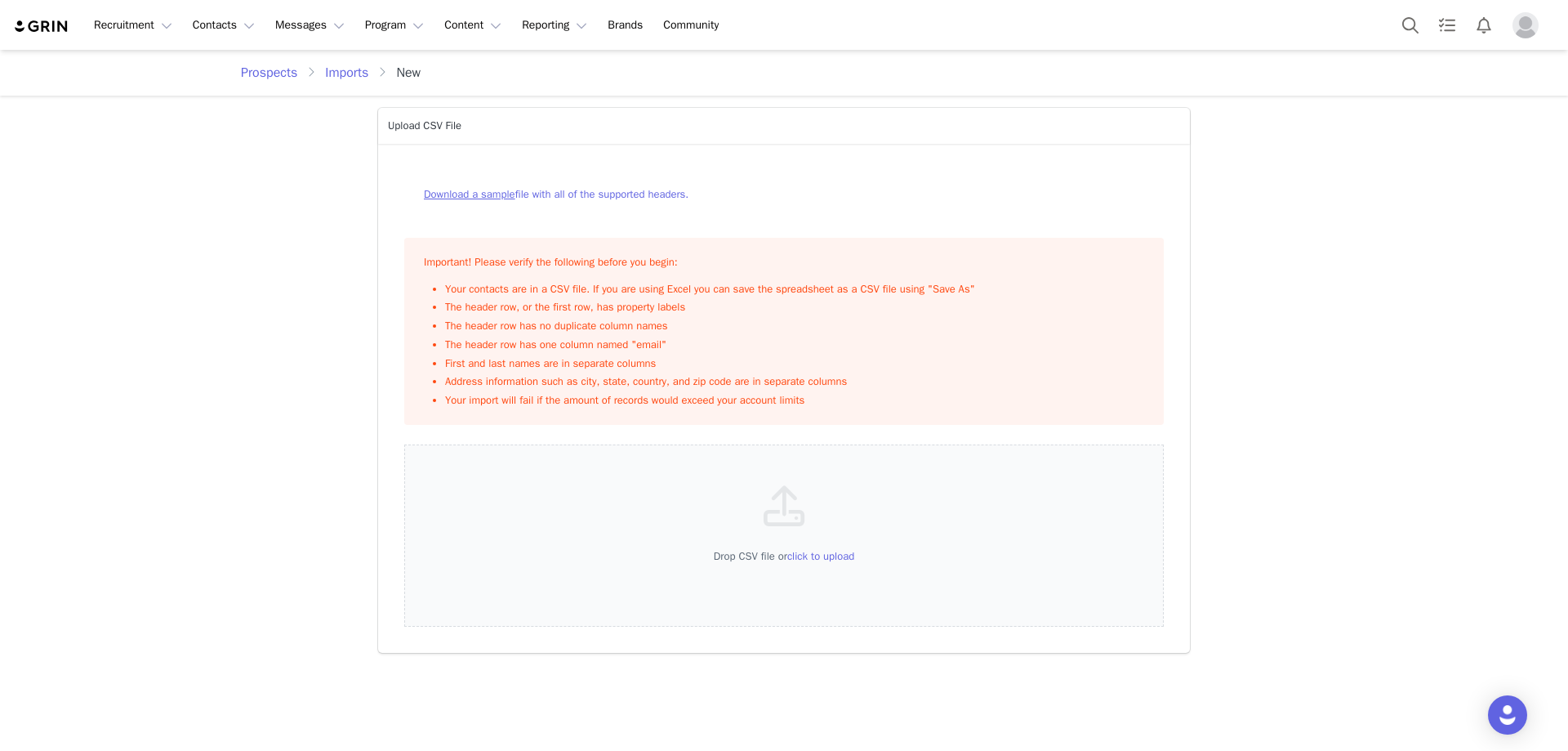 click on "Download a sample" at bounding box center (470, 194) 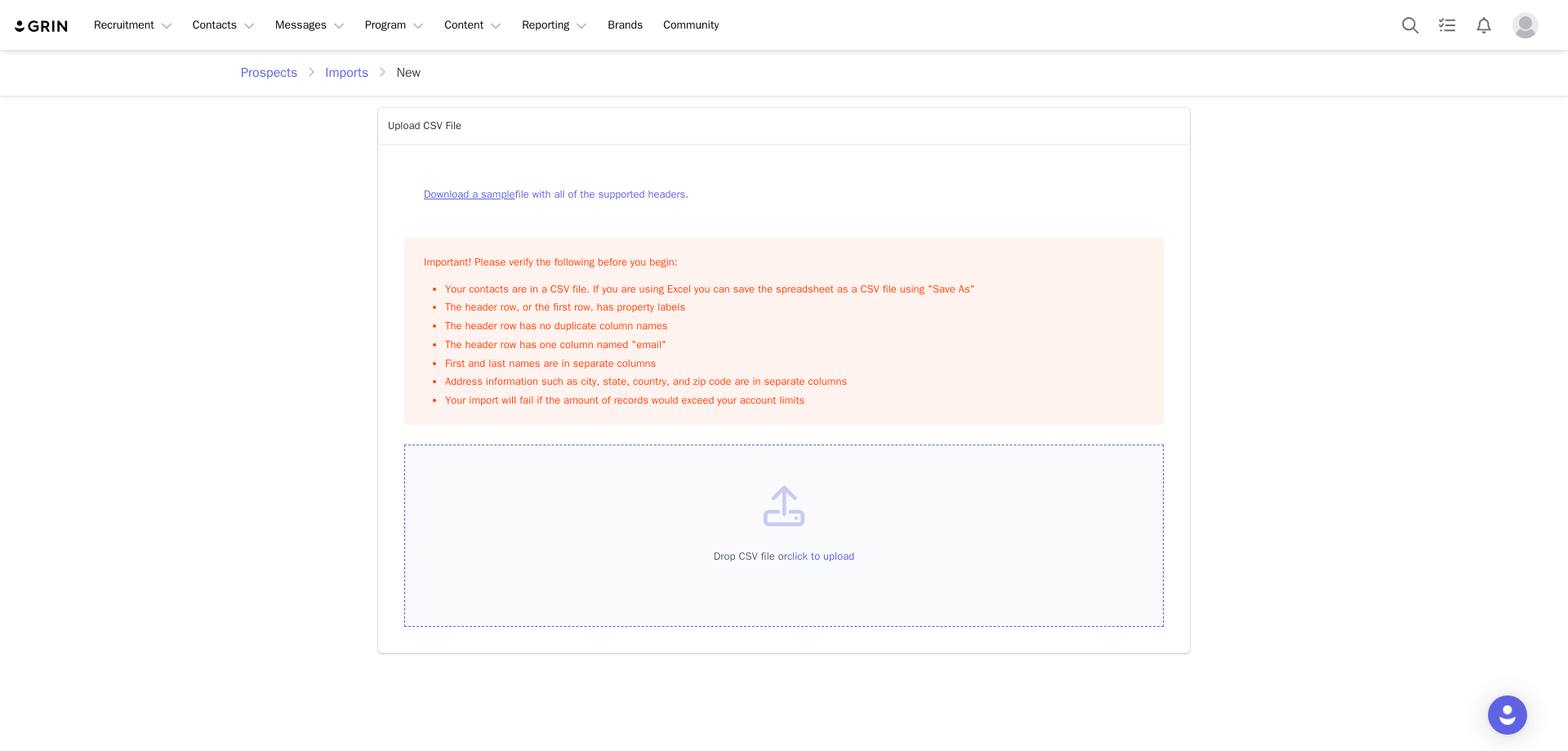 click at bounding box center (784, 507) 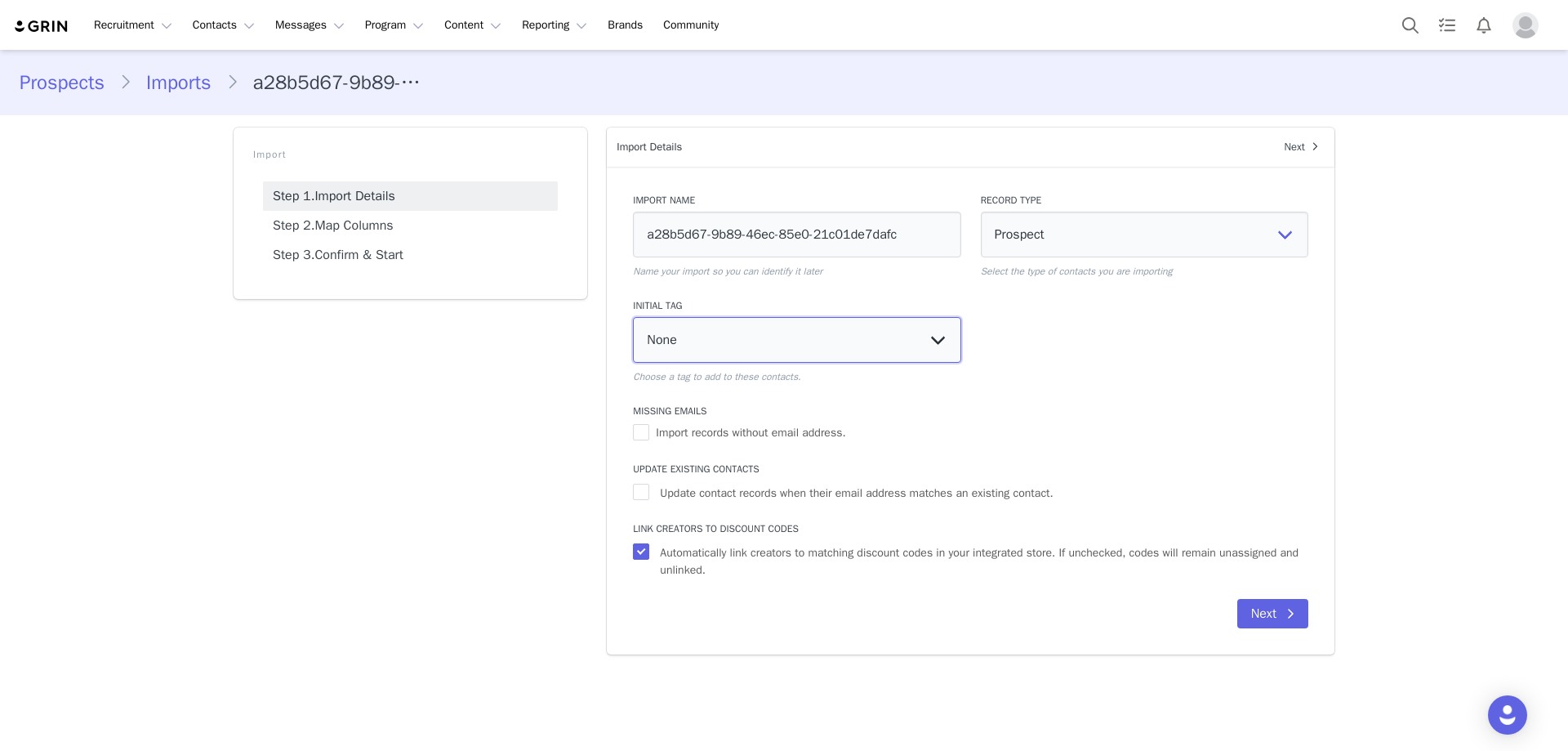 click on "None  Acne_prone_skin   Derm/Aesthetics   ILLIYOON_PAID   JP_ESPOIR   JP_ETUDE   JP_ETUDE_HQ   Makeup   Paid_considered   Pause   US_ILLIYOON   US_ILLIYOON_MIDTIER   US_ILLIYOON_MOM   US_ILLIYOON_OVER_MACRO   US_PRMR_2024_Dec   US_PRMR_2024_Nov   US_PRMR_2025_Feb   US_PRMR_2025_Jan" at bounding box center [796, 340] 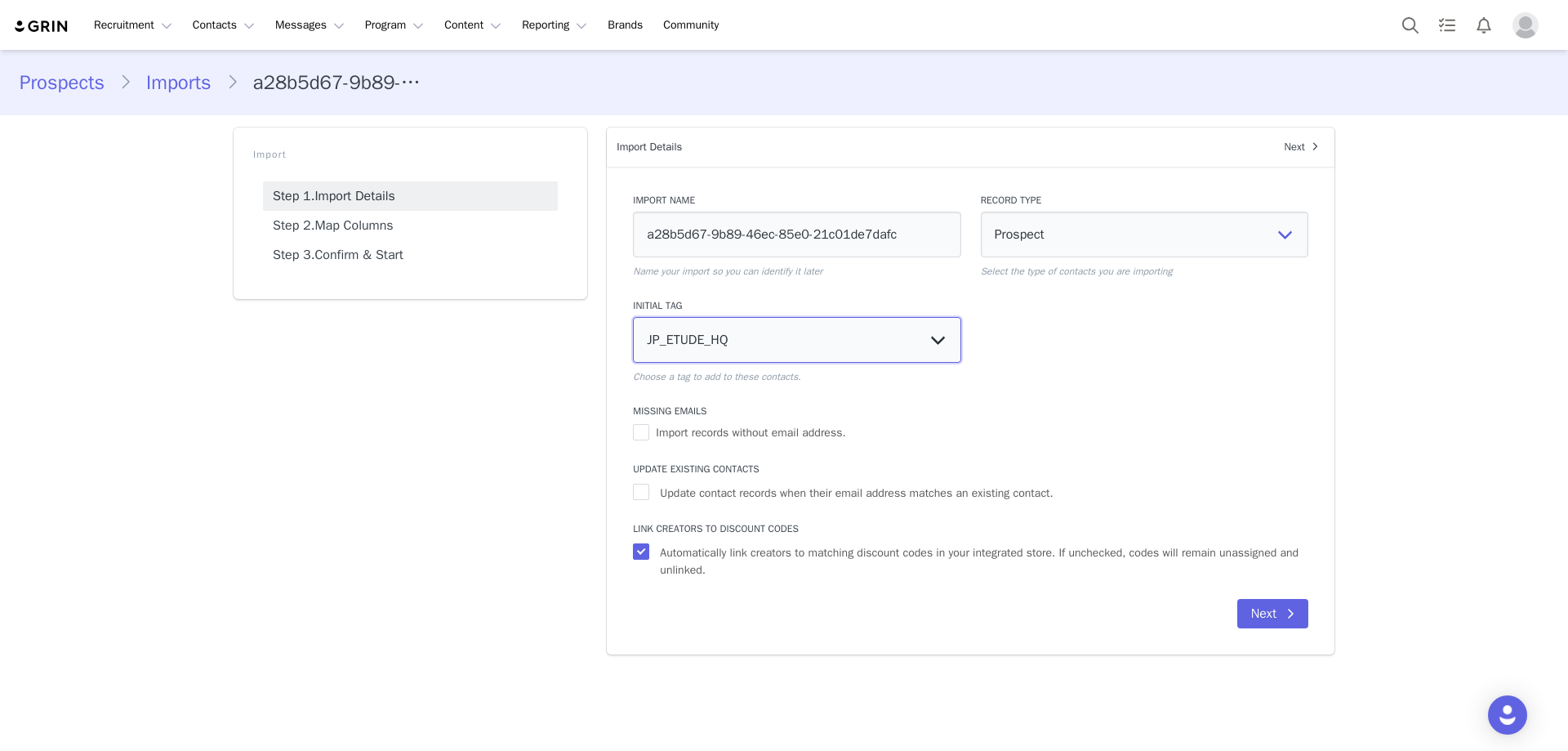 click on "None  Acne_prone_skin   Derm/Aesthetics   ILLIYOON_PAID   JP_ESPOIR   JP_ETUDE   JP_ETUDE_HQ   Makeup   Paid_considered   Pause   US_ILLIYOON   US_ILLIYOON_MIDTIER   US_ILLIYOON_MOM   US_ILLIYOON_OVER_MACRO   US_PRMR_2024_Dec   US_PRMR_2024_Nov   US_PRMR_2025_Feb   US_PRMR_2025_Jan" at bounding box center (796, 340) 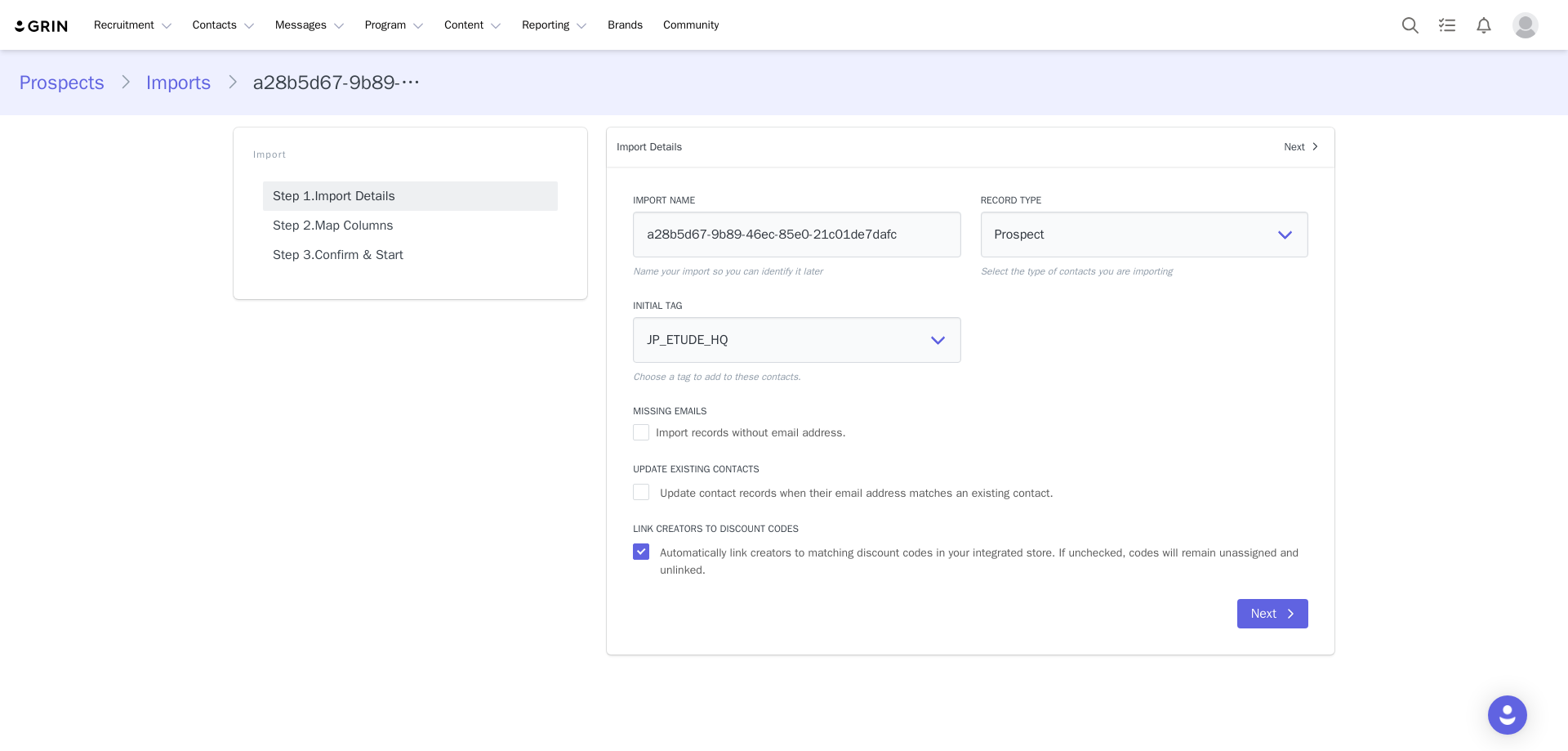 click on "Record Type   Prospect   Creator  Select the type of contacts you are importing" at bounding box center [1144, 235] 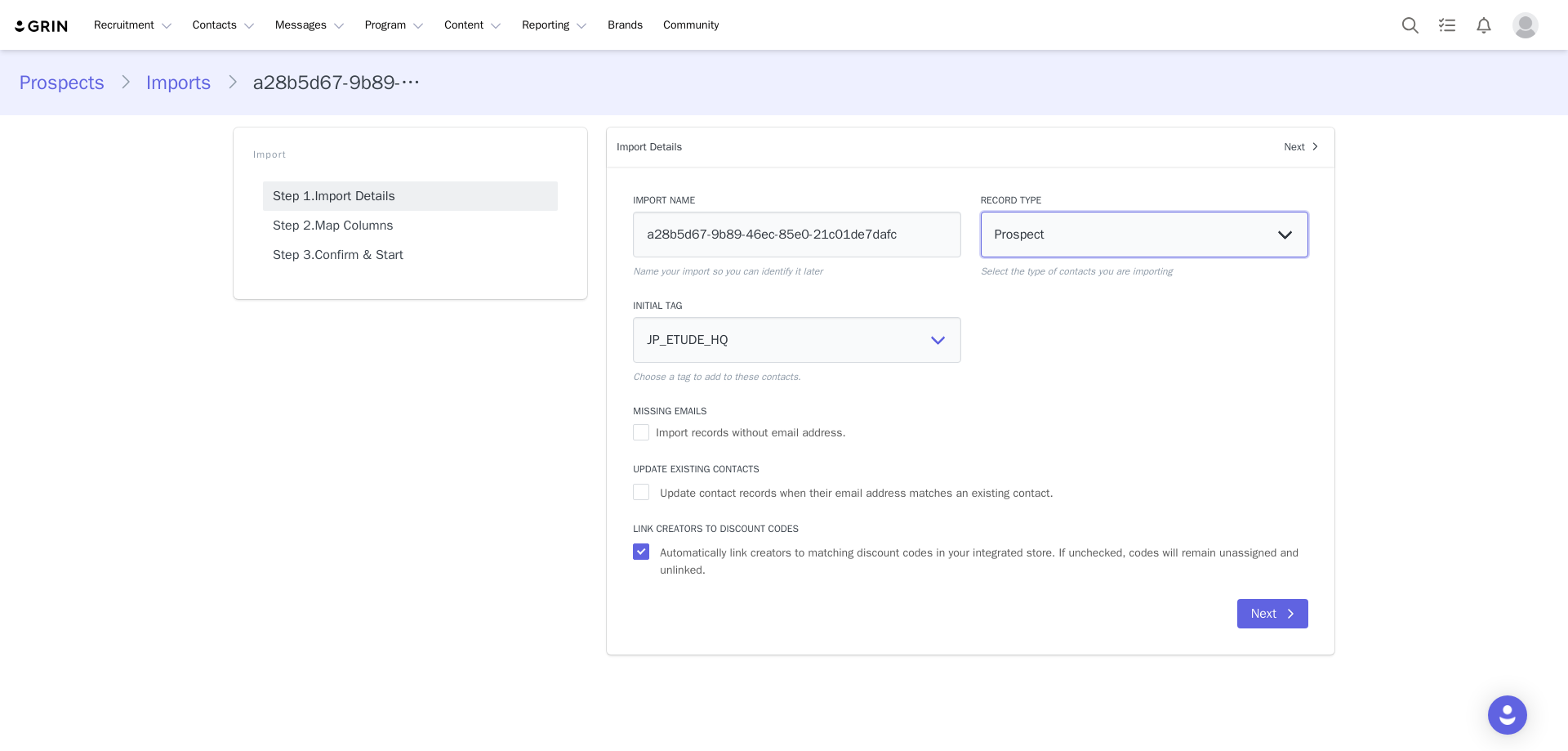 click on "Prospect   Creator" at bounding box center [1144, 235] 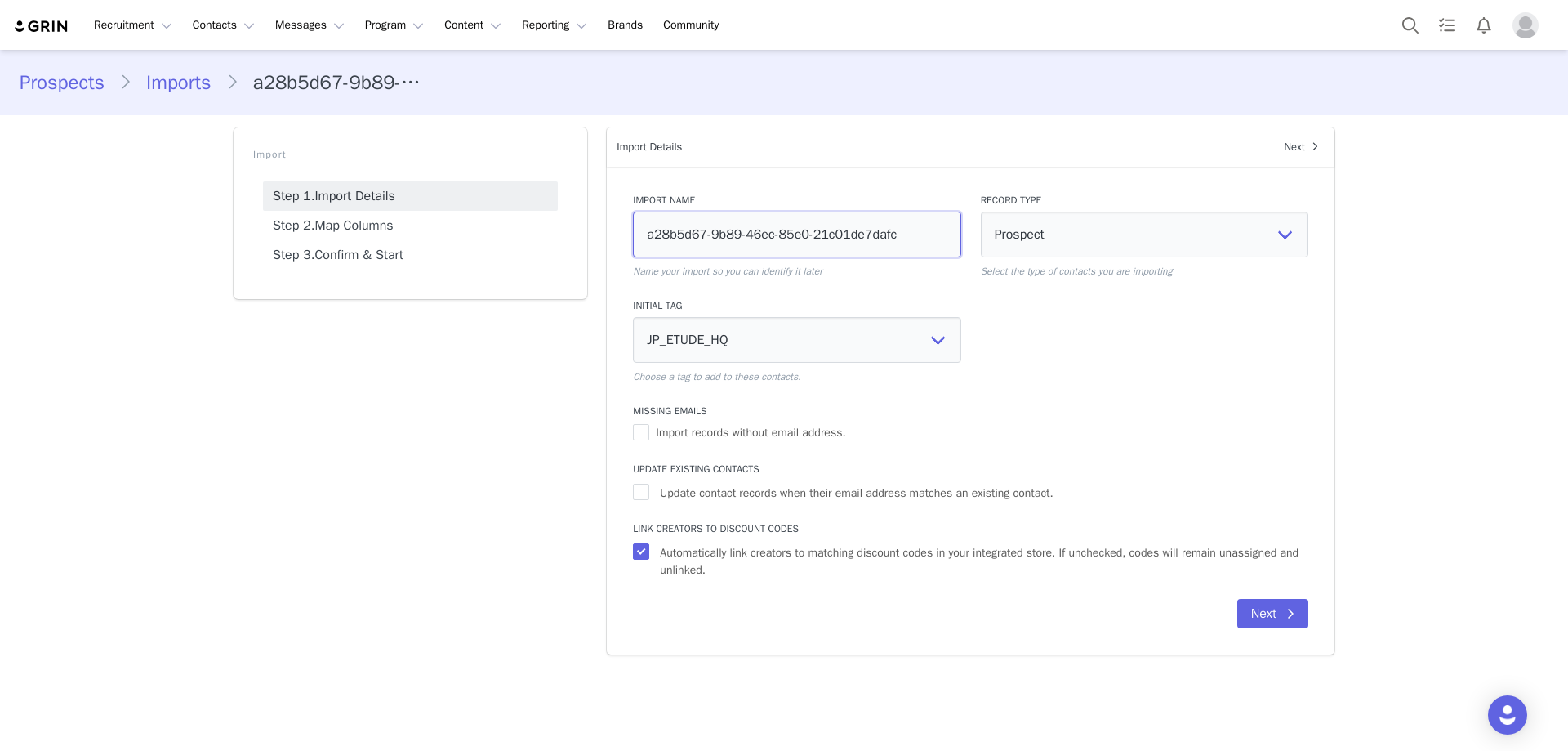 click on "a28b5d67-9b89-46ec-85e0-21c01de7dafc" at bounding box center [796, 235] 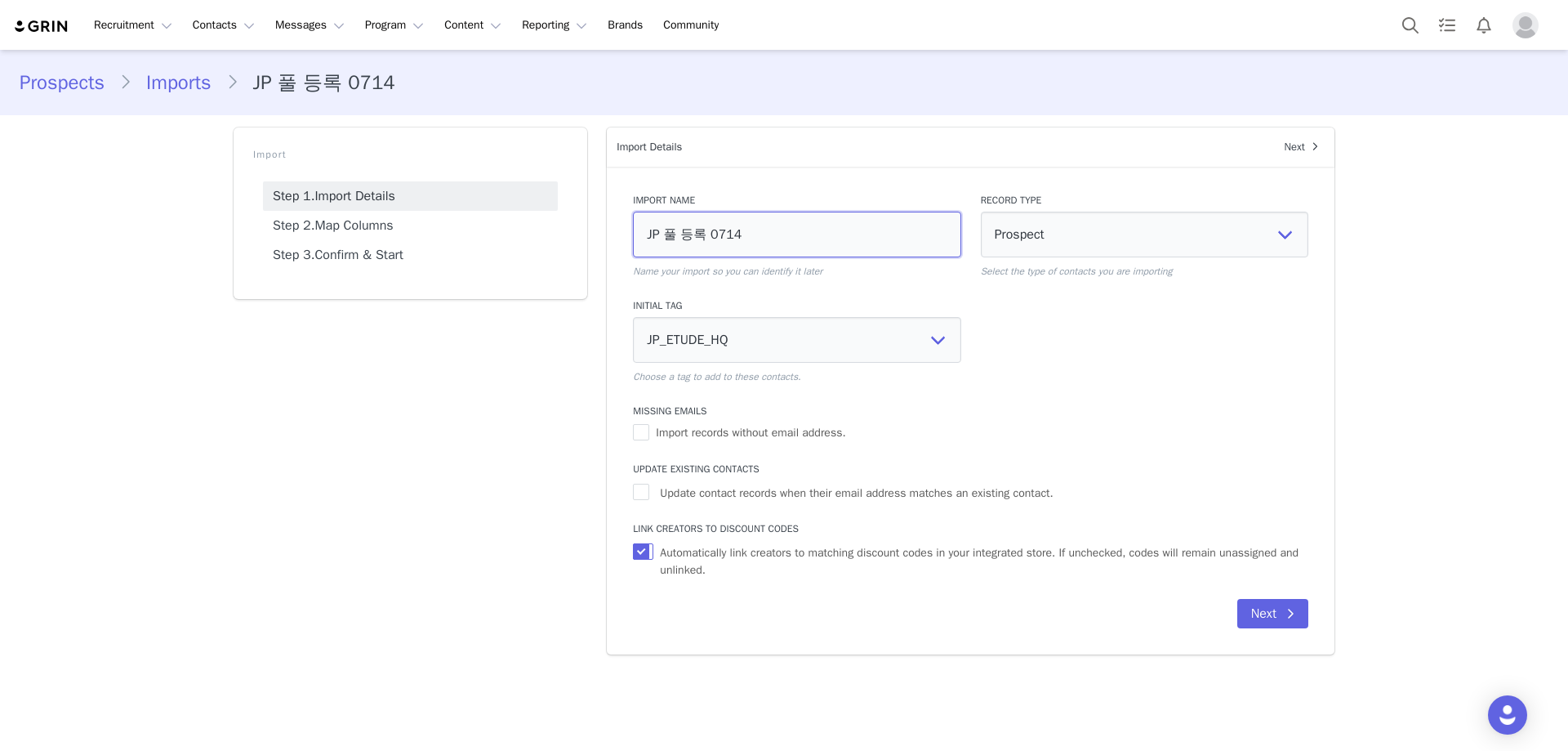 type on "JP 풀 등록 0714" 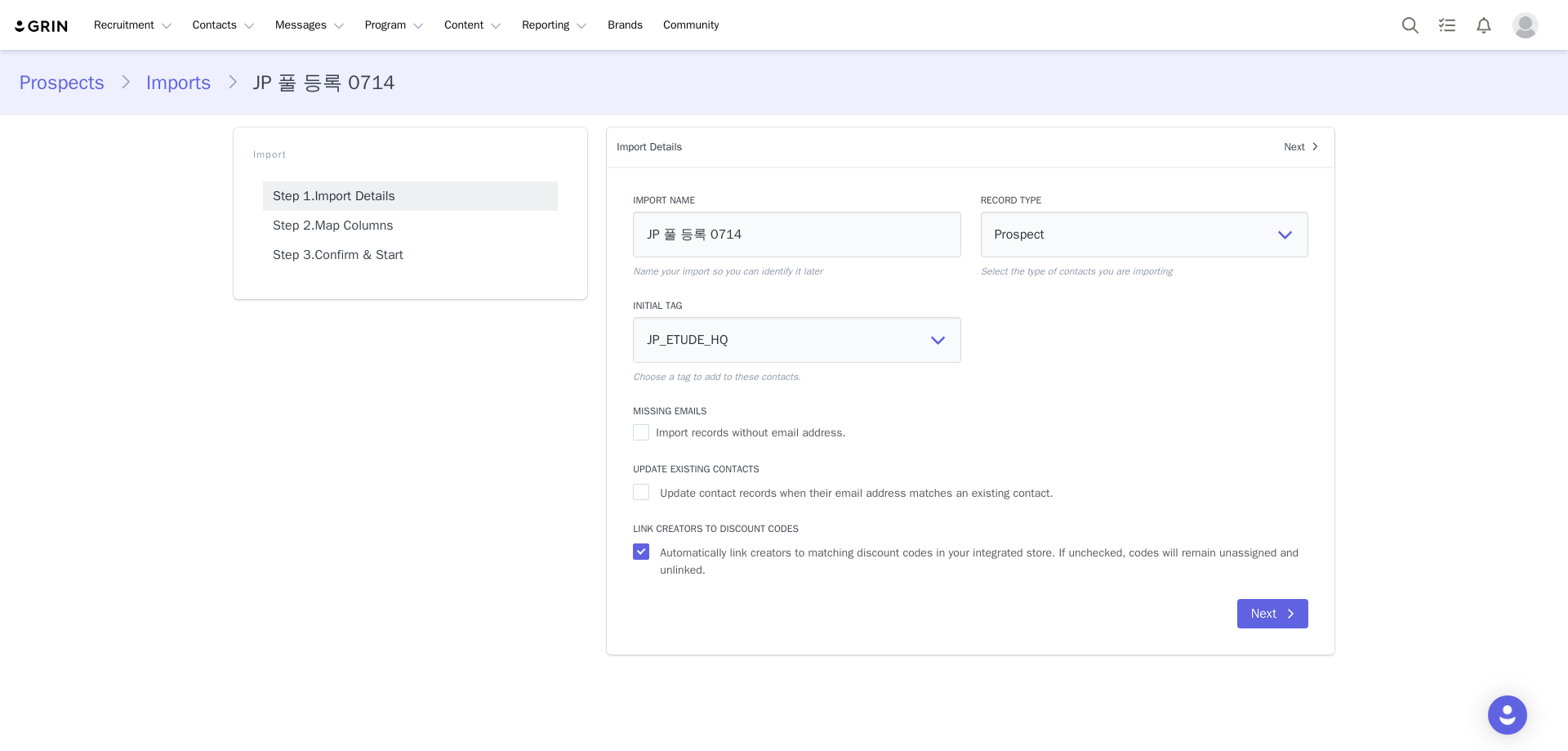 drag, startPoint x: 942, startPoint y: 574, endPoint x: 929, endPoint y: 530, distance: 45.88028 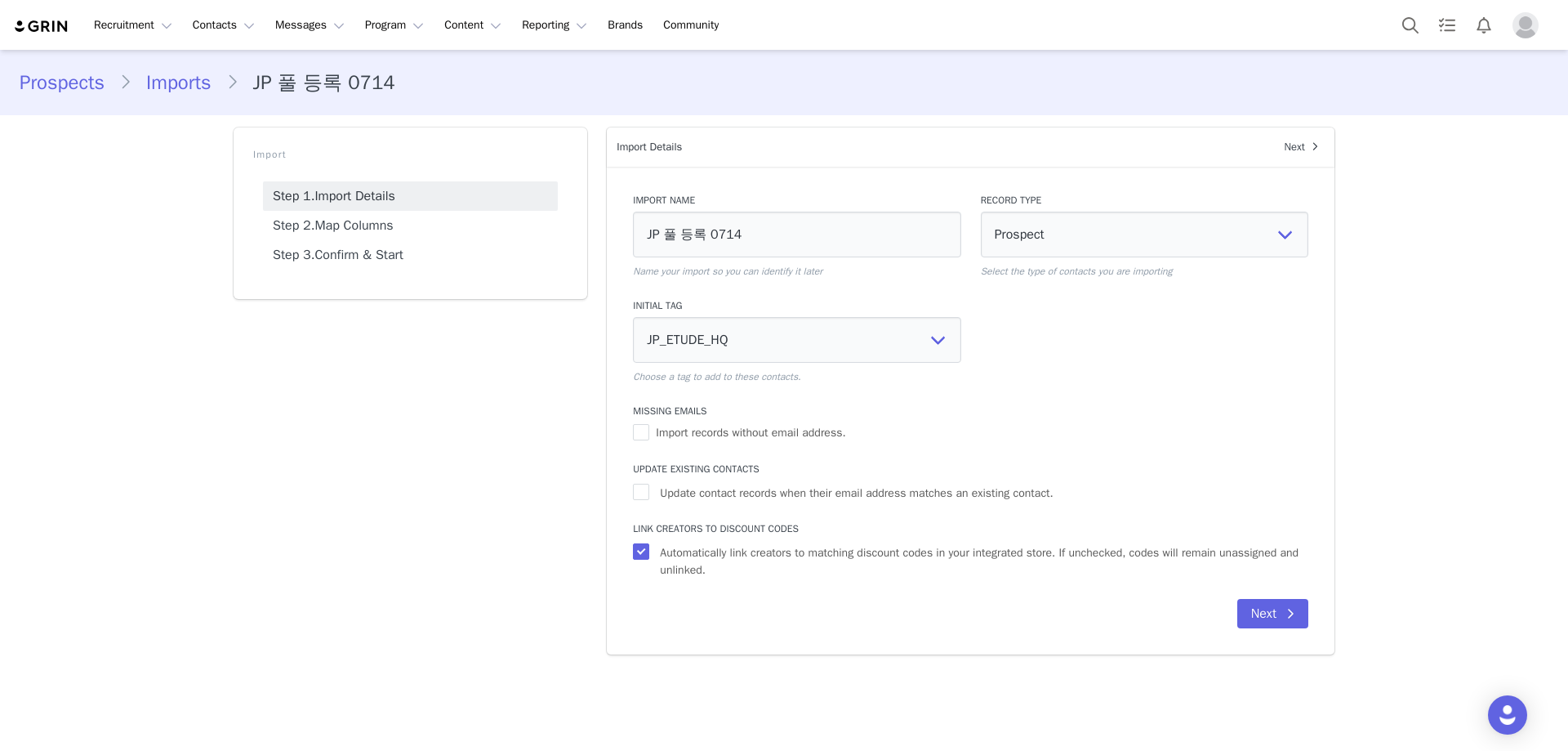 click on "Link Creators to Discount Codes" at bounding box center [970, 529] 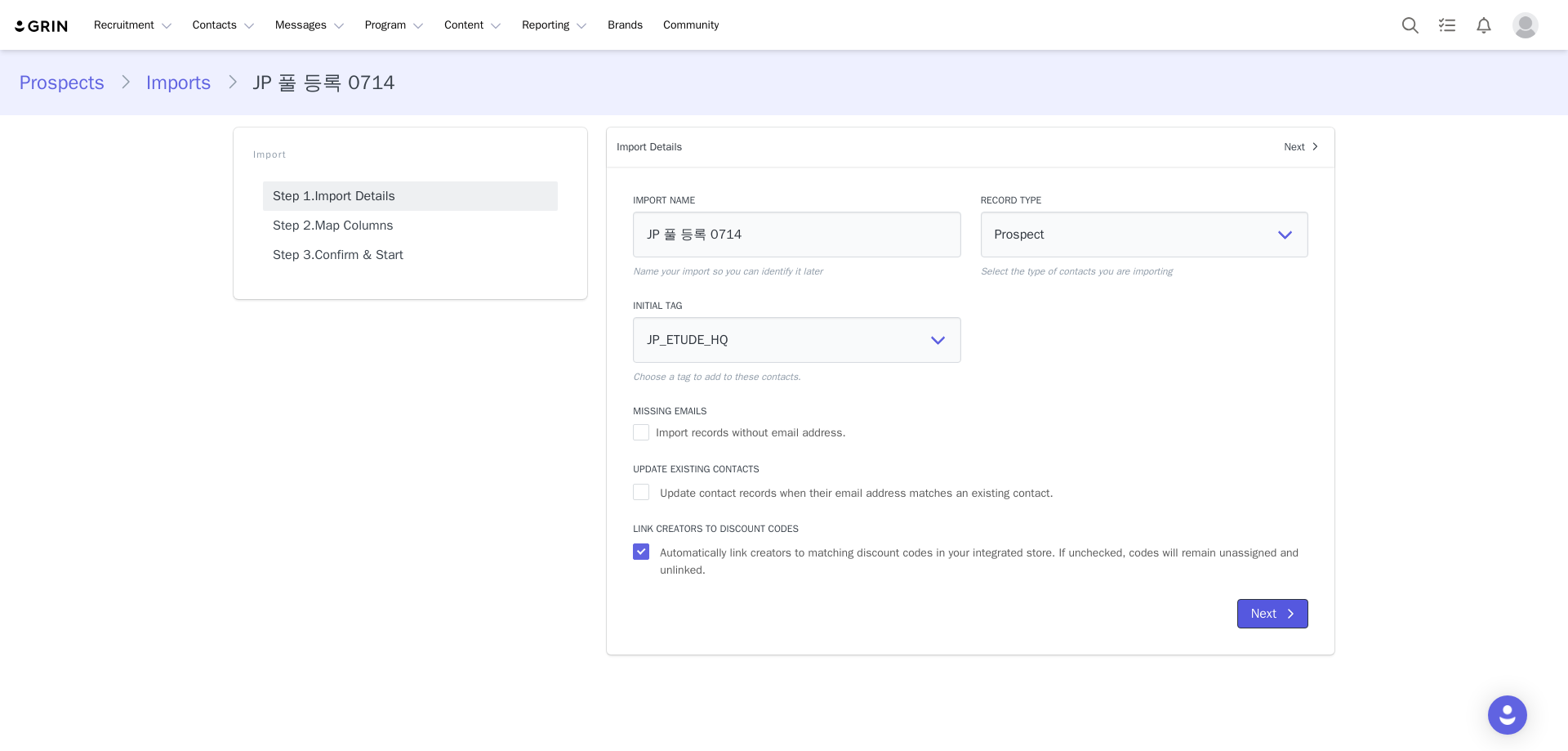click on "Next" at bounding box center (1272, 614) 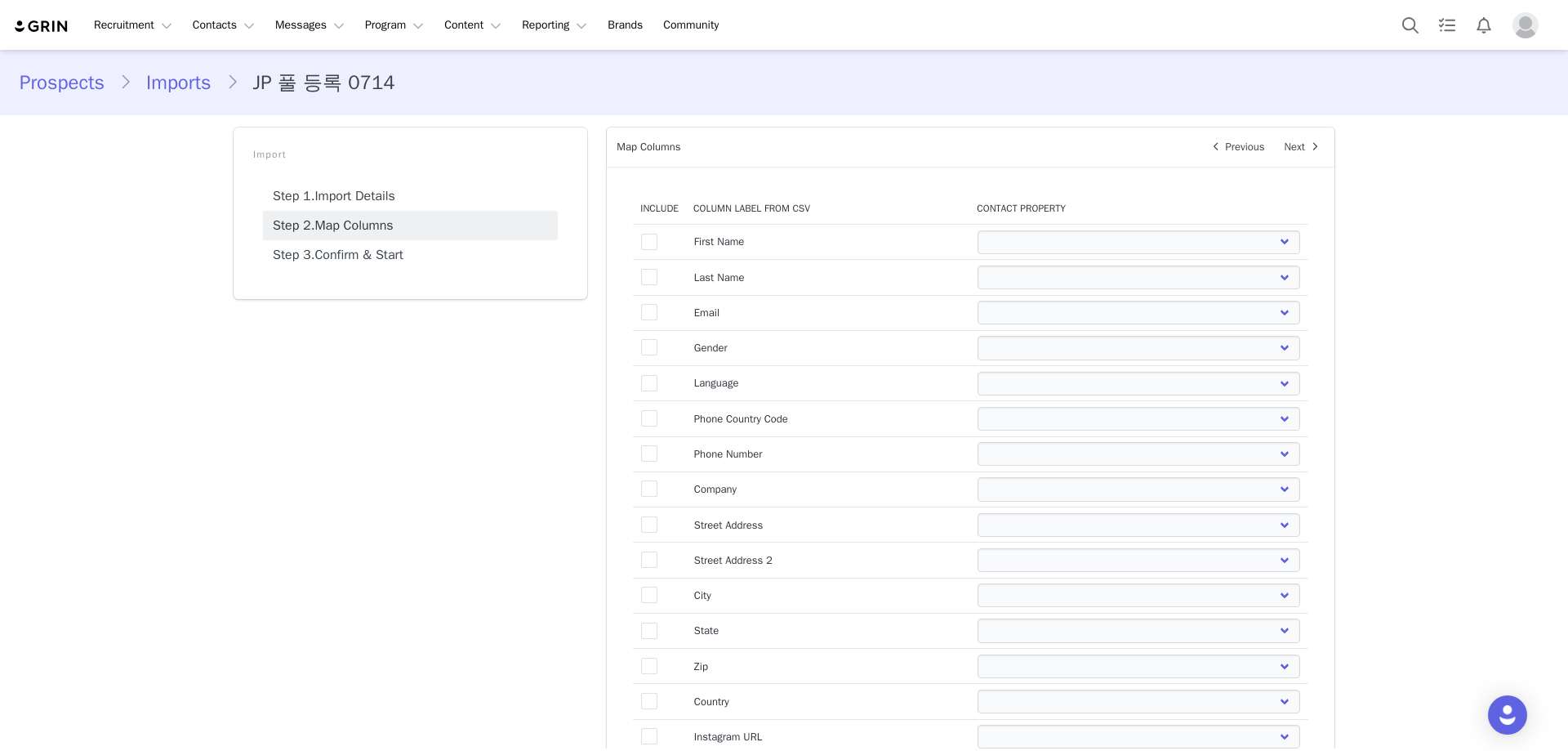 click on "First Name   Last Name   Email   PayPal Email   Gender   Language   Phone Country Code   Phone Number   Company   Street   Street 2   City   State   Zip   Country   Website URL   Instagram URL   YouTube URL   Twitter URL   Facebook URL   TikTok URL   Twitch URL   Pinterest URL   rate   Tiktok Profile URL" at bounding box center (1138, 242) 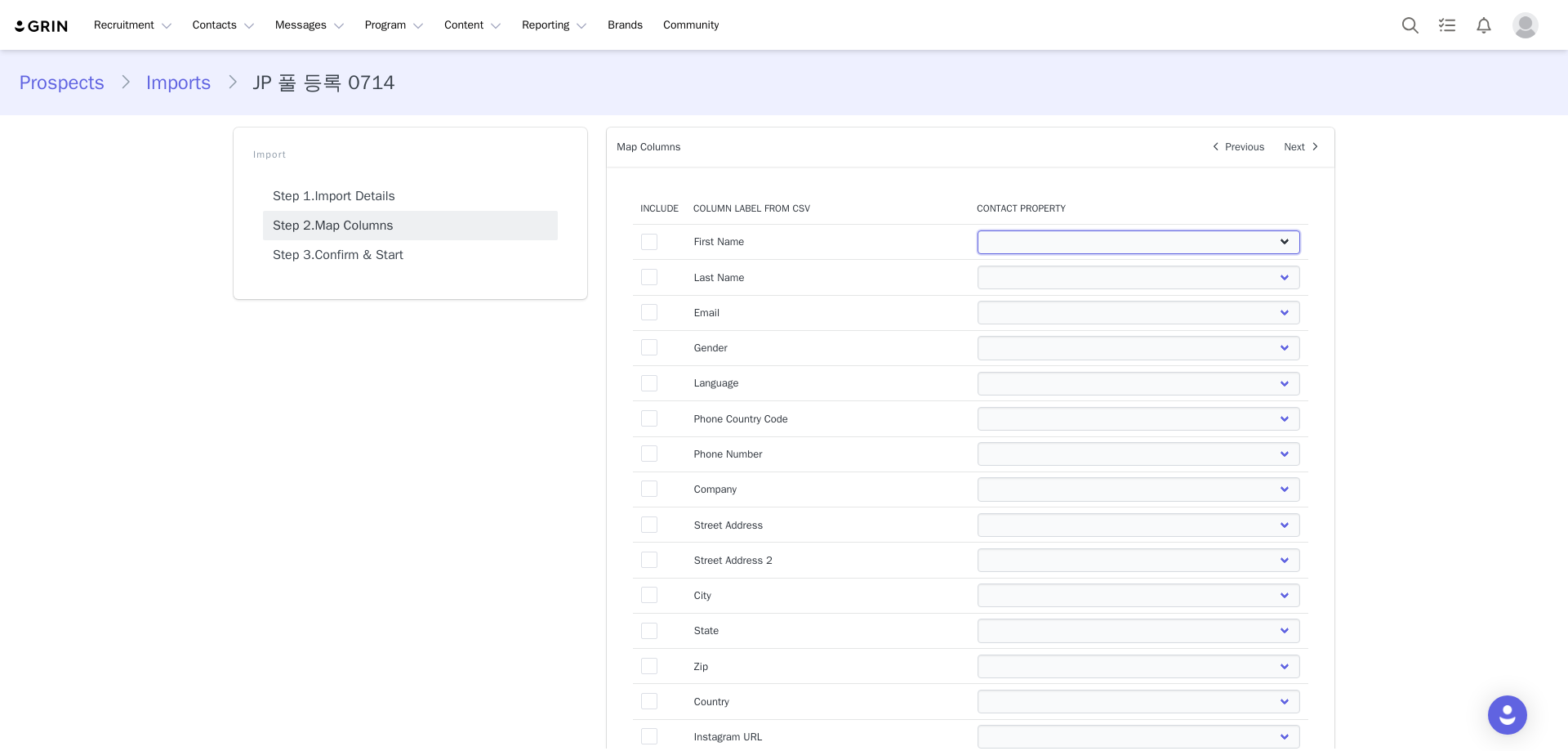 click on "First Name   Last Name   Email   PayPal Email   Gender   Language   Phone Country Code   Phone Number   Company   Street   Street 2   City   State   Zip   Country   Website URL   Instagram URL   YouTube URL   Twitter URL   Facebook URL   TikTok URL   Twitch URL   Pinterest URL   rate   Tiktok Profile URL" at bounding box center (1138, 242) 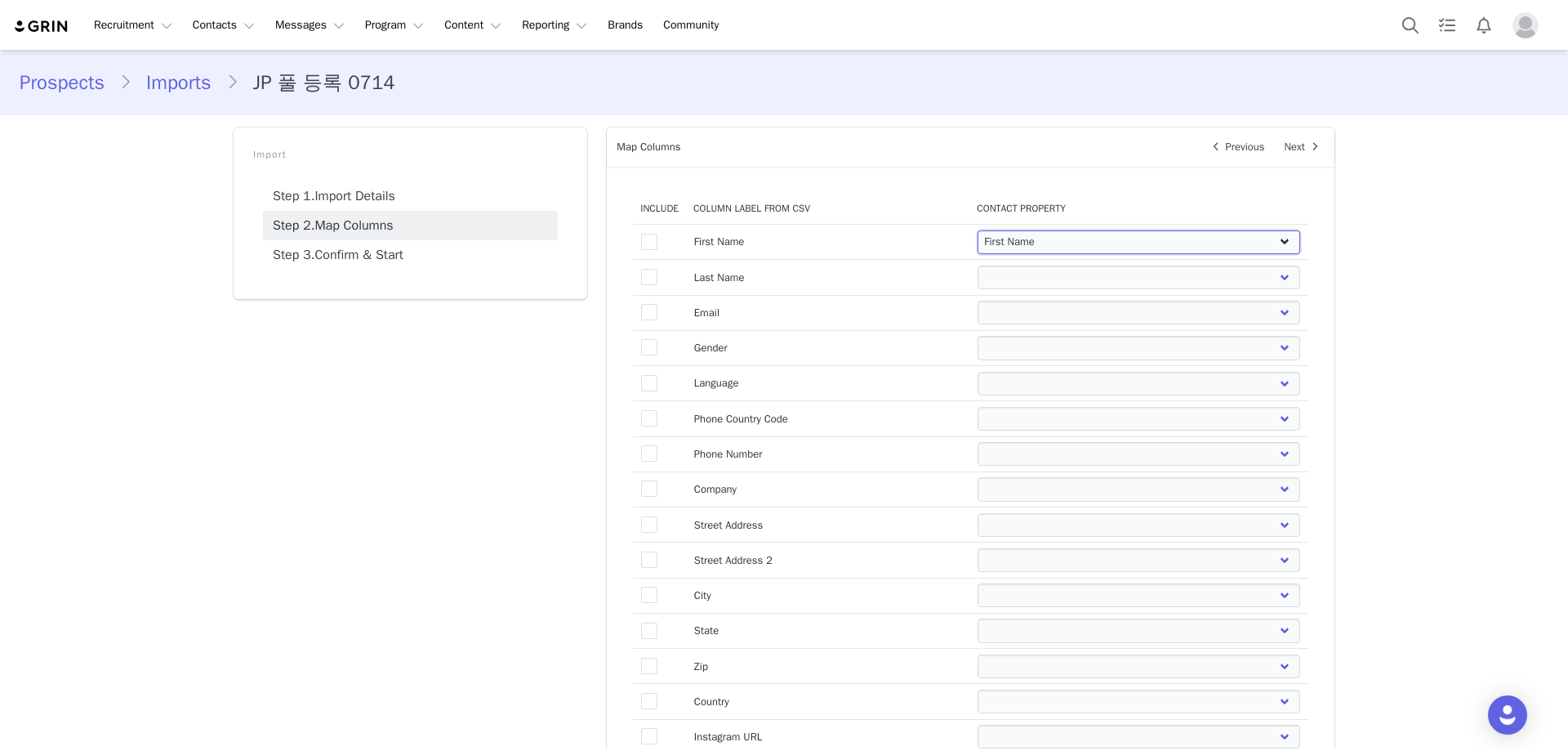 click on "First Name   Last Name   Email   PayPal Email   Gender   Language   Phone Country Code   Phone Number   Company   Street   Street 2   City   State   Zip   Country   Website URL   Instagram URL   YouTube URL   Twitter URL   Facebook URL   TikTok URL   Twitch URL   Pinterest URL   rate   Tiktok Profile URL" at bounding box center [1138, 242] 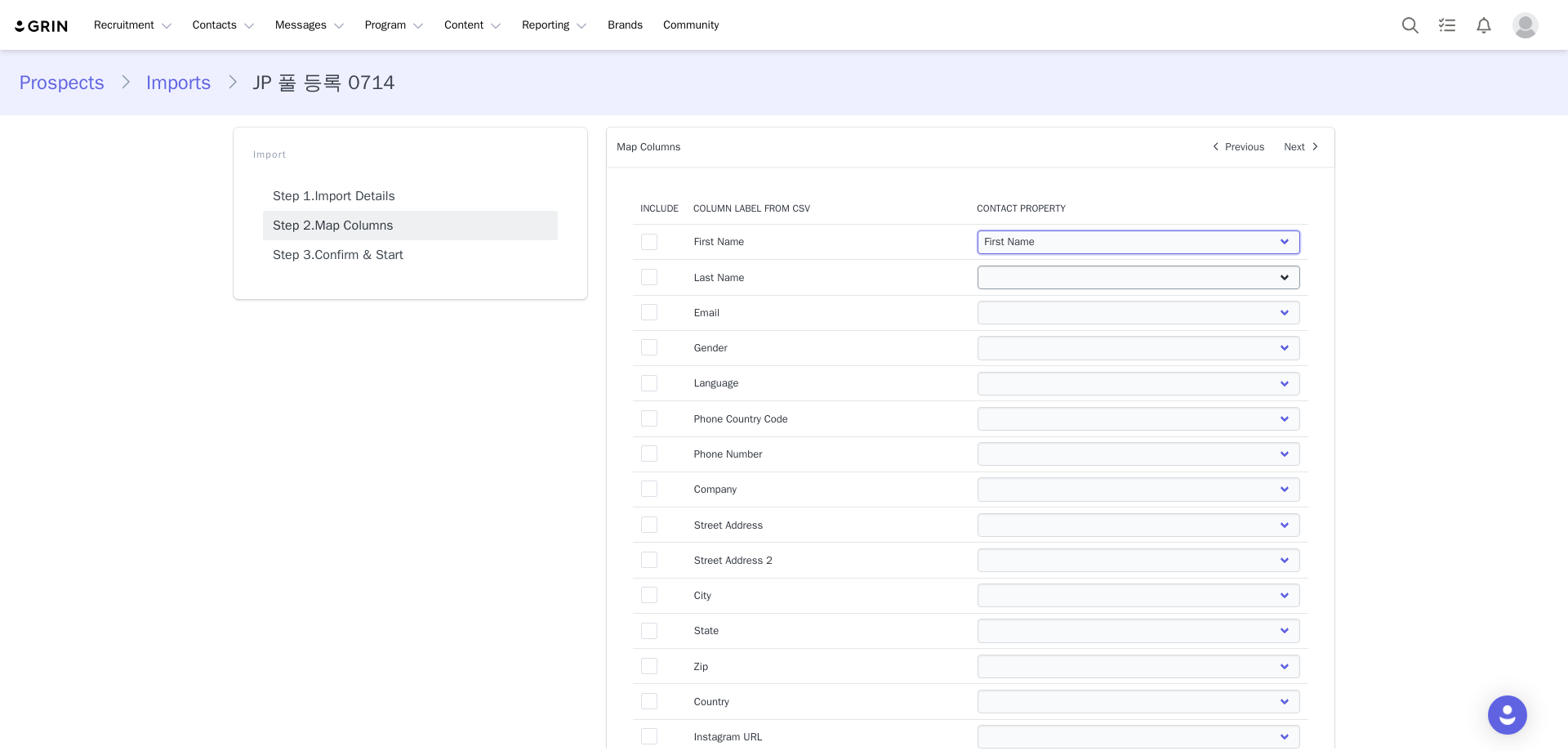 select 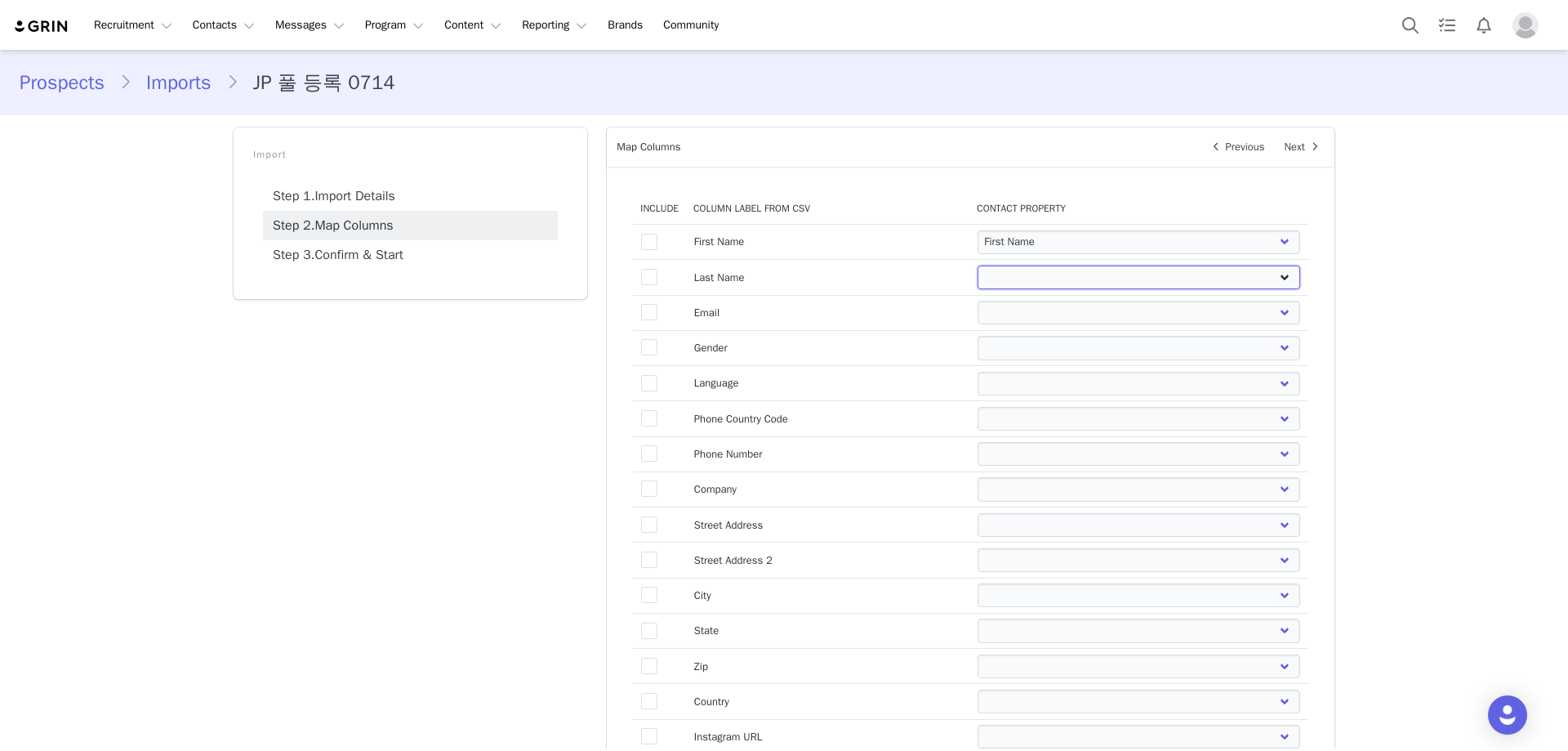 click on "First Name   Last Name   Email   PayPal Email   Gender   Language   Phone Country Code   Phone Number   Company   Street   Street 2   City   State   Zip   Country   Website URL   Instagram URL   YouTube URL   Twitter URL   Facebook URL   TikTok URL   Twitch URL   Pinterest URL   rate   Tiktok Profile URL" at bounding box center [1138, 277] 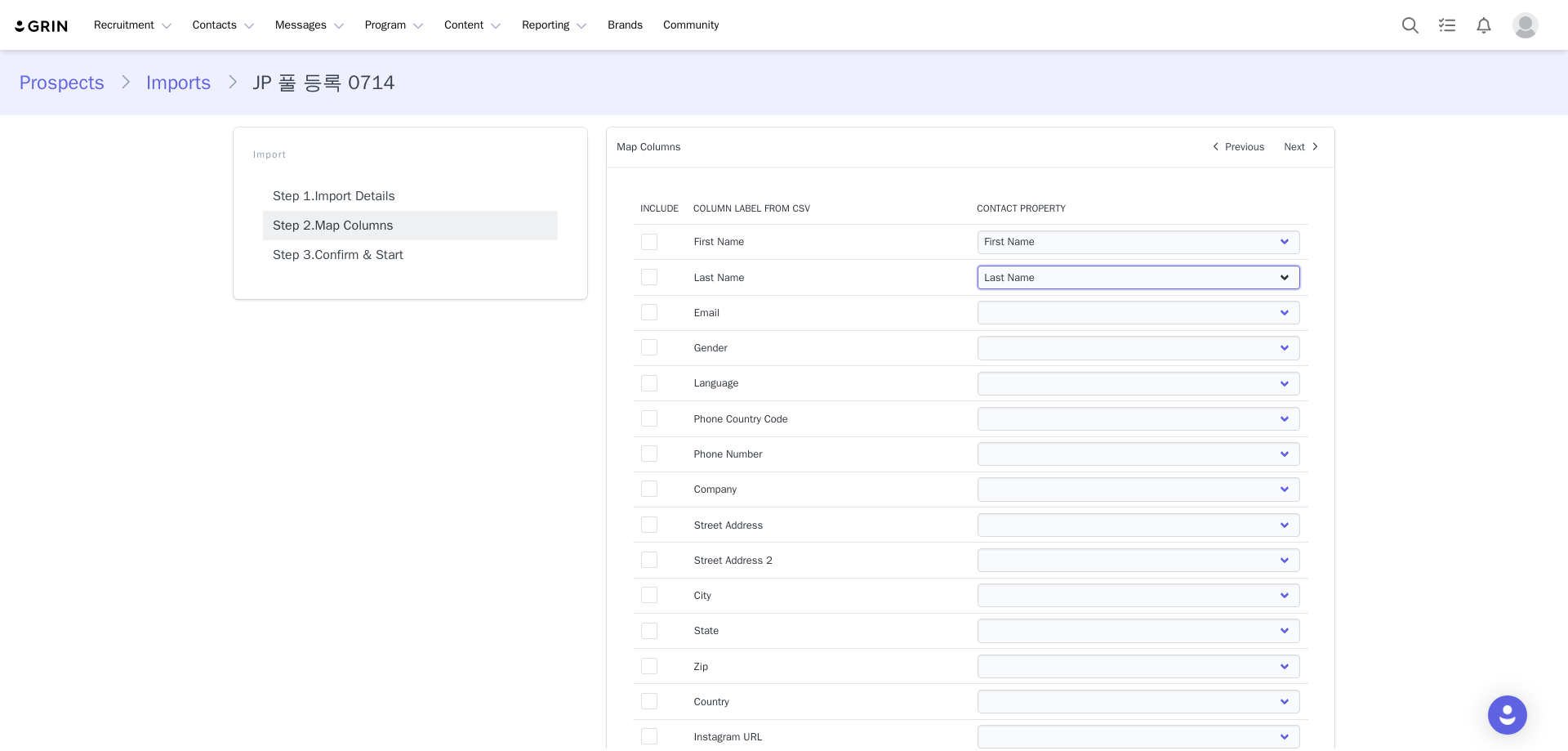 click on "First Name   Last Name   Email   PayPal Email   Gender   Language   Phone Country Code   Phone Number   Company   Street   Street 2   City   State   Zip   Country   Website URL   Instagram URL   YouTube URL   Twitter URL   Facebook URL   TikTok URL   Twitch URL   Pinterest URL   rate   Tiktok Profile URL" at bounding box center [1138, 277] 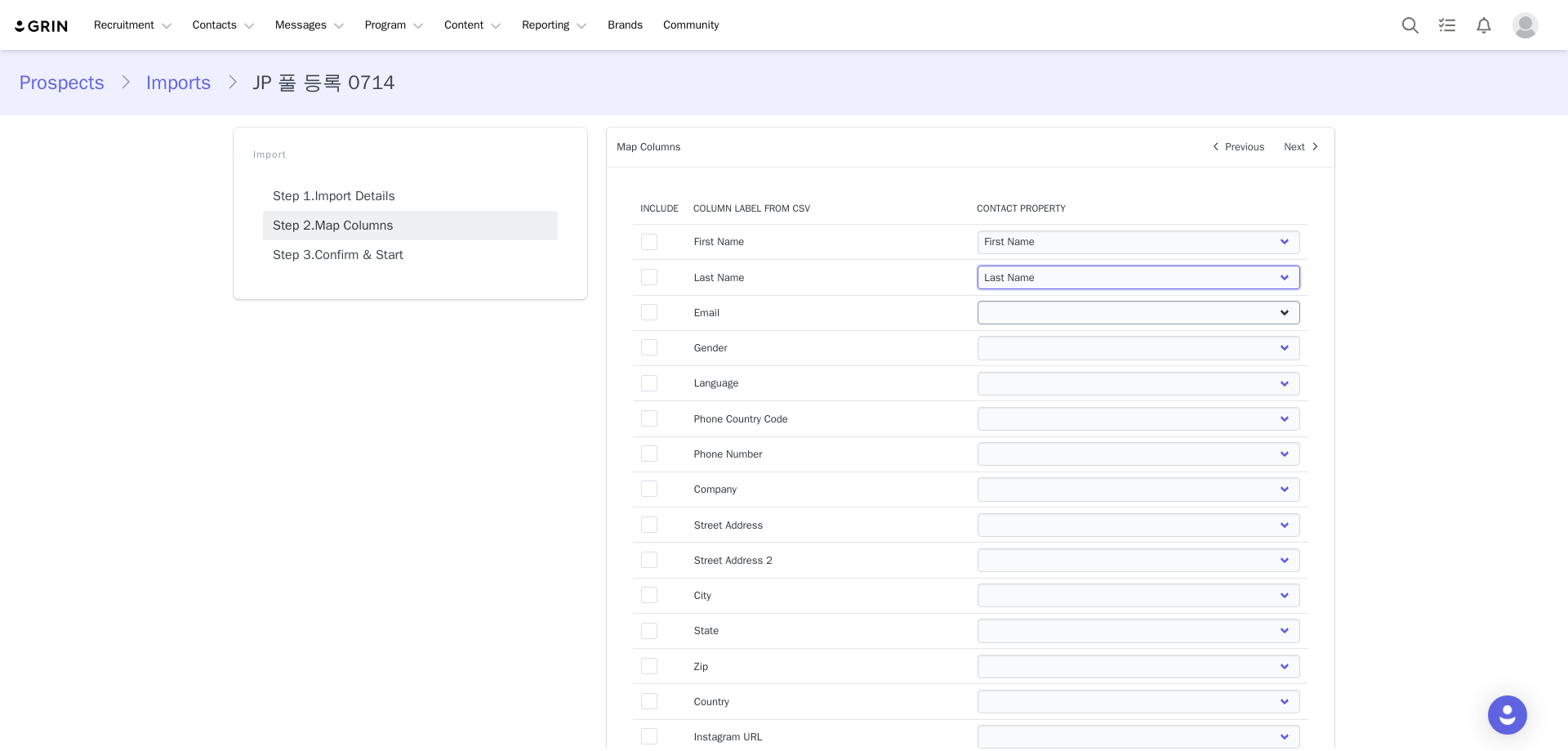 select 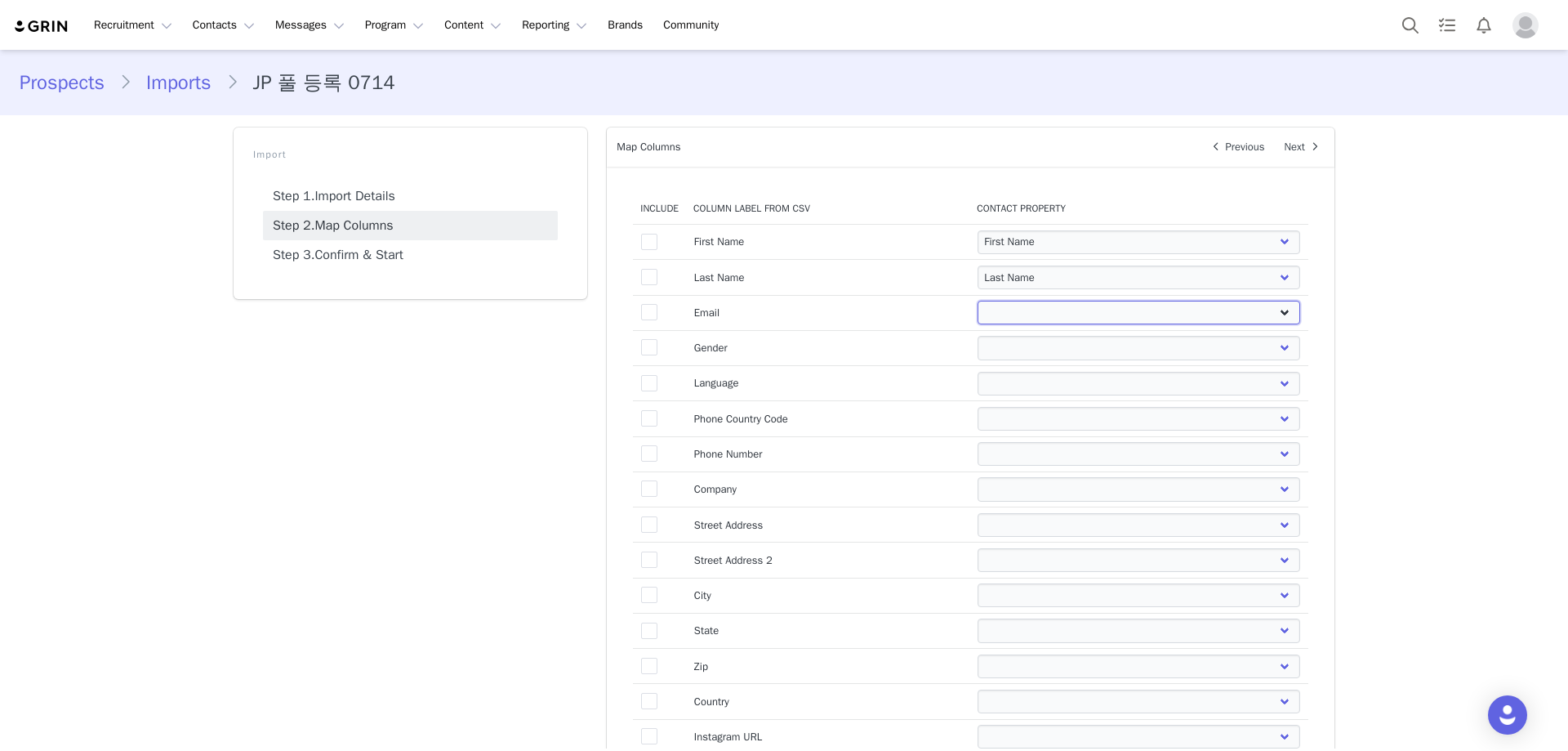click on "First Name   Last Name   Email   PayPal Email   Gender   Language   Phone Country Code   Phone Number   Company   Street   Street 2   City   State   Zip   Country   Website URL   Instagram URL   YouTube URL   Twitter URL   Facebook URL   TikTok URL   Twitch URL   Pinterest URL   rate   Tiktok Profile URL" at bounding box center (1138, 312) 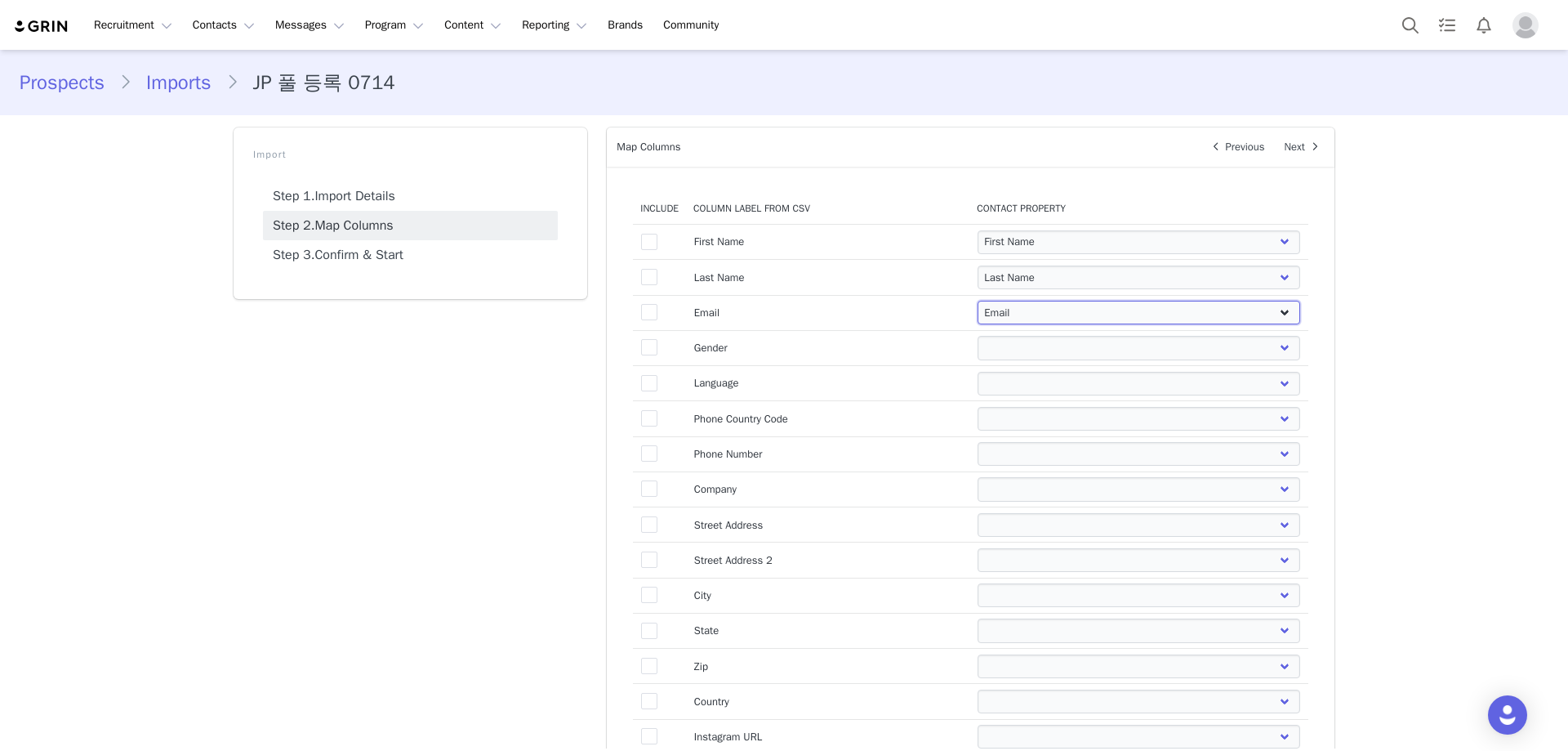click on "First Name   Last Name   Email   PayPal Email   Gender   Language   Phone Country Code   Phone Number   Company   Street   Street 2   City   State   Zip   Country   Website URL   Instagram URL   YouTube URL   Twitter URL   Facebook URL   TikTok URL   Twitch URL   Pinterest URL   rate   Tiktok Profile URL" at bounding box center [1138, 312] 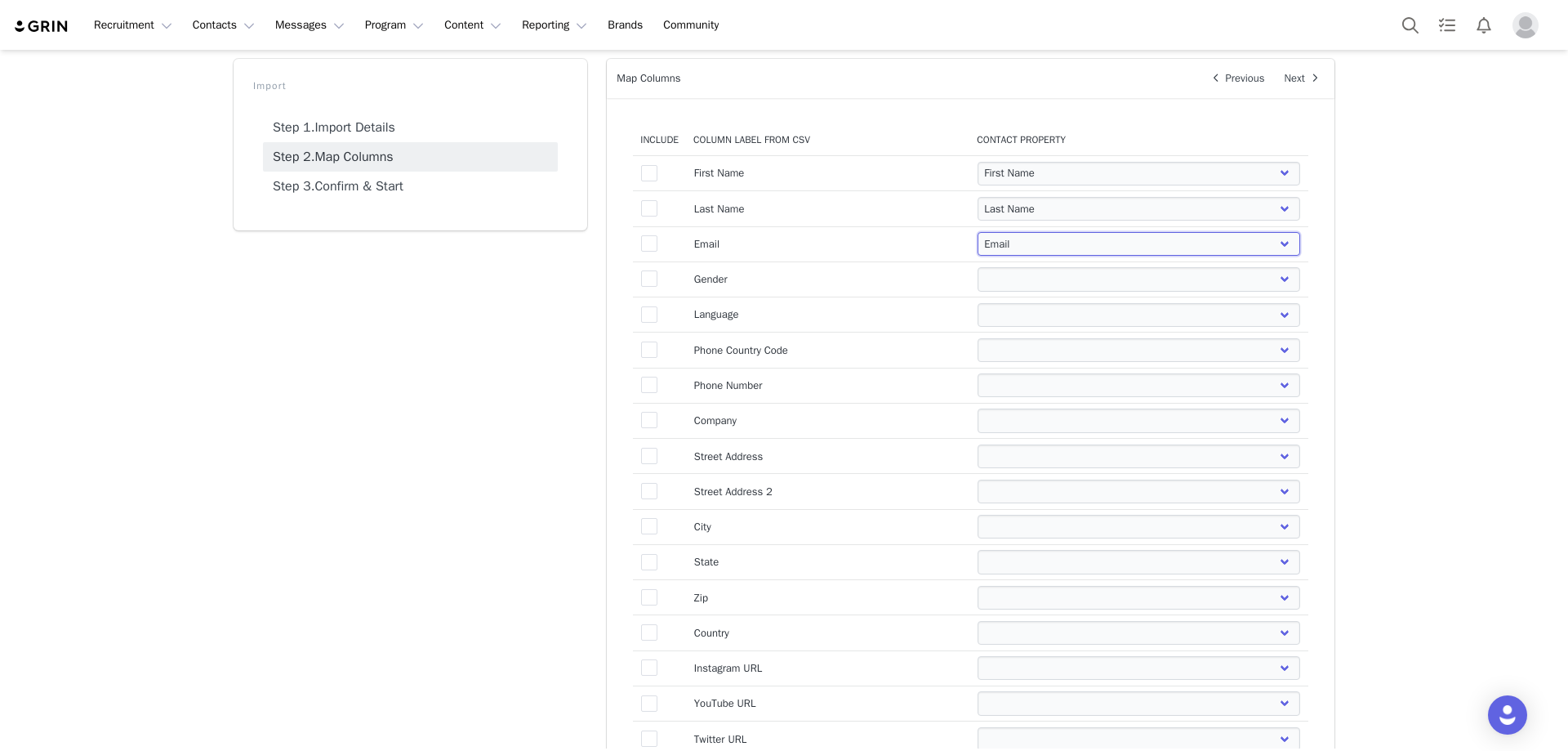 scroll, scrollTop: 0, scrollLeft: 0, axis: both 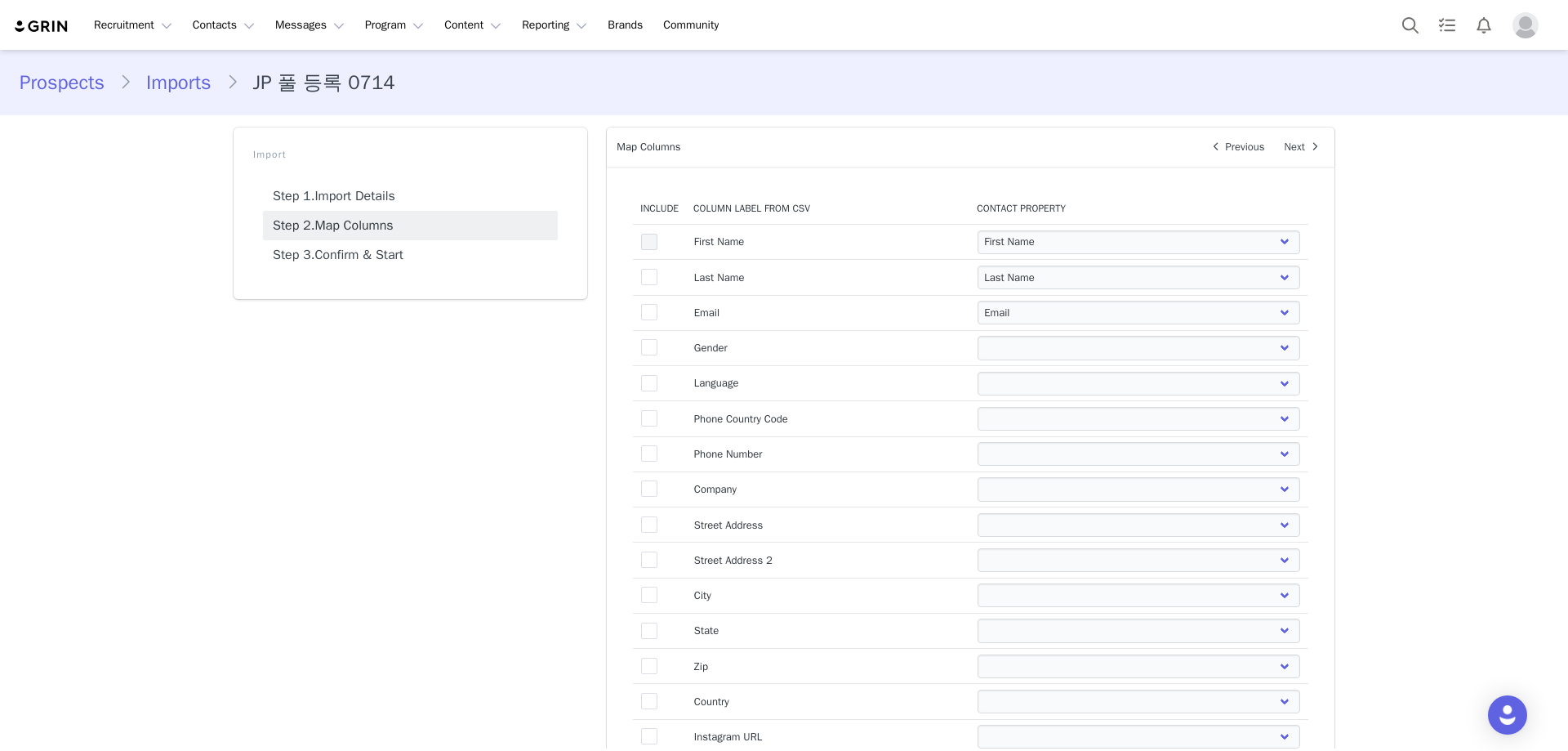 click at bounding box center (649, 242) 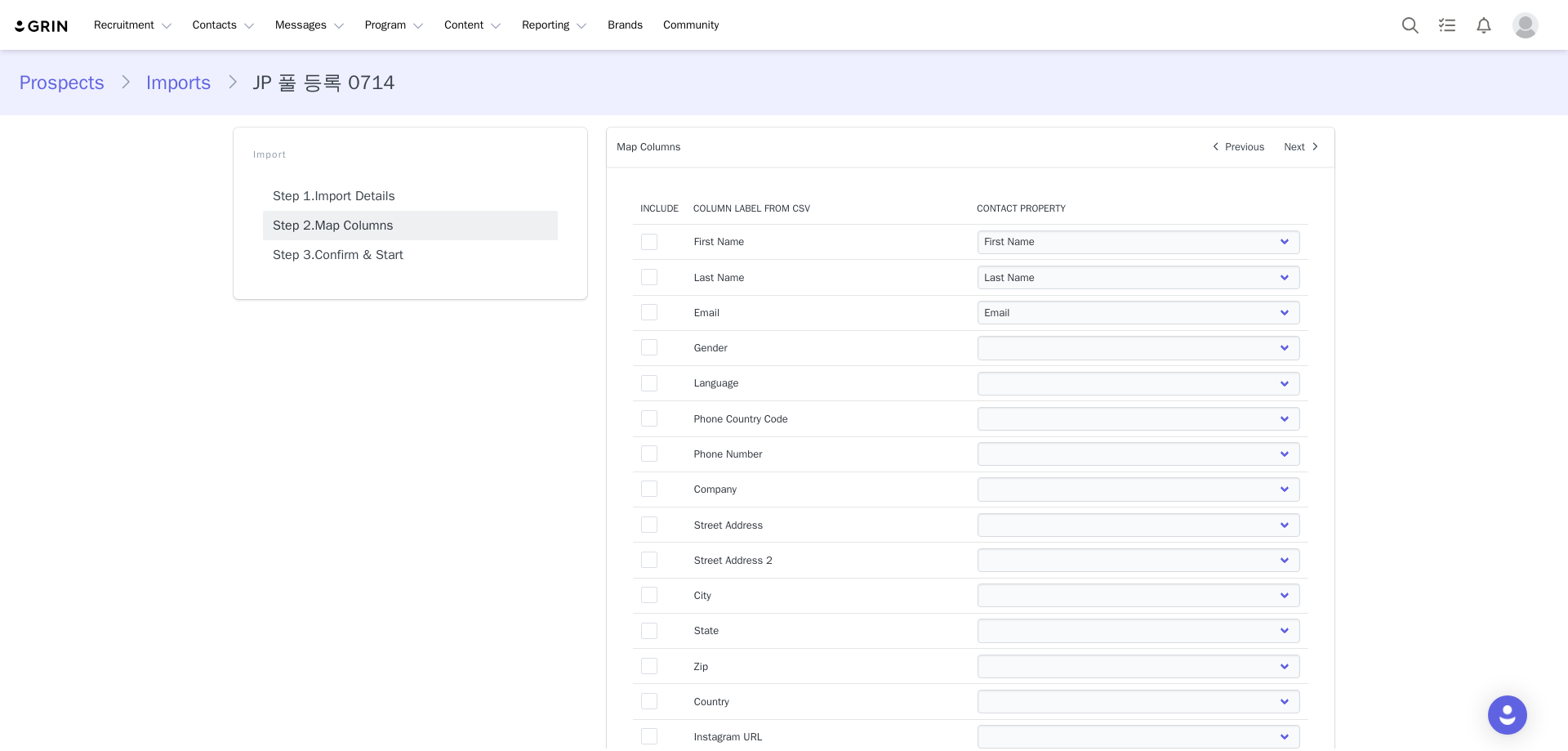 select 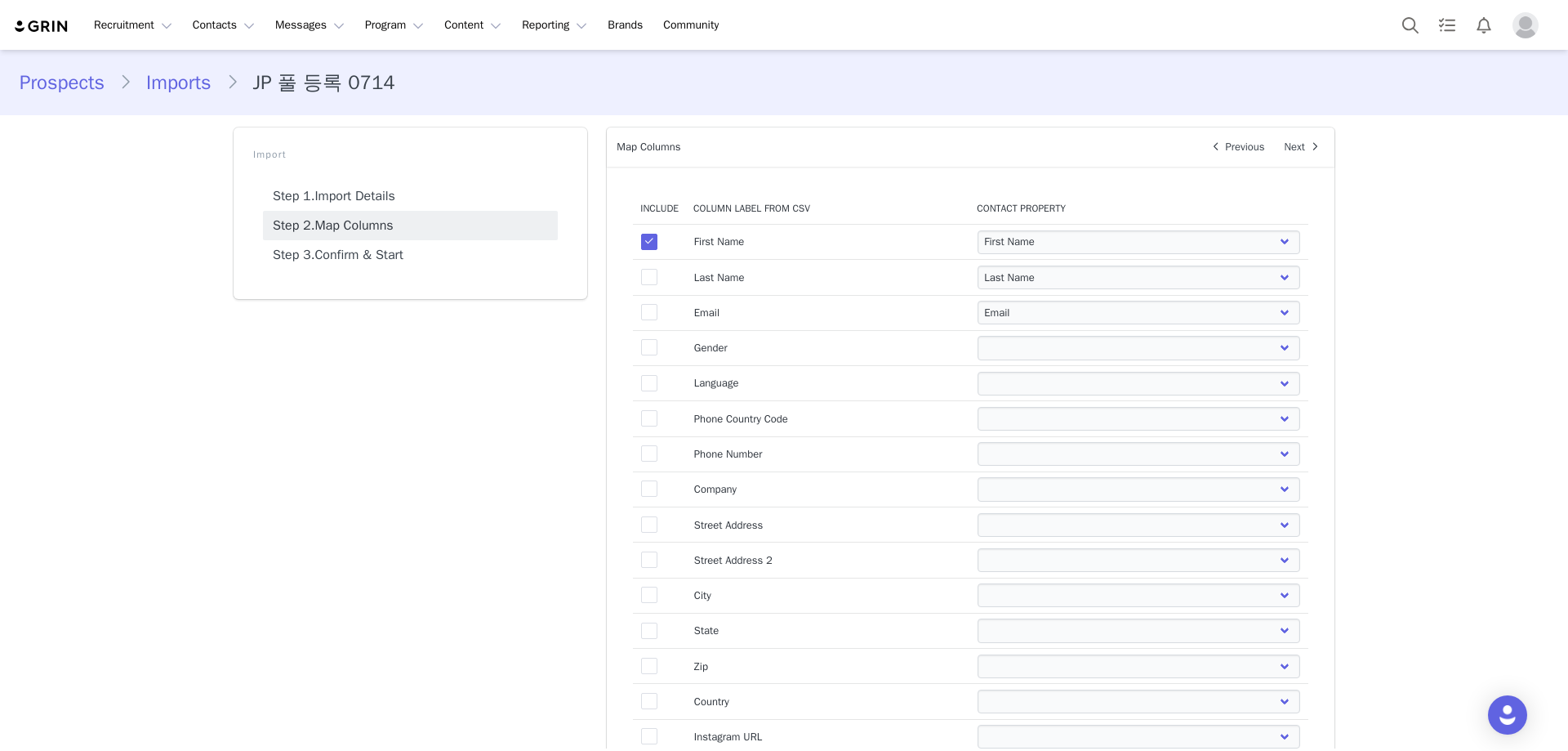 drag, startPoint x: 641, startPoint y: 280, endPoint x: 641, endPoint y: 299, distance: 19 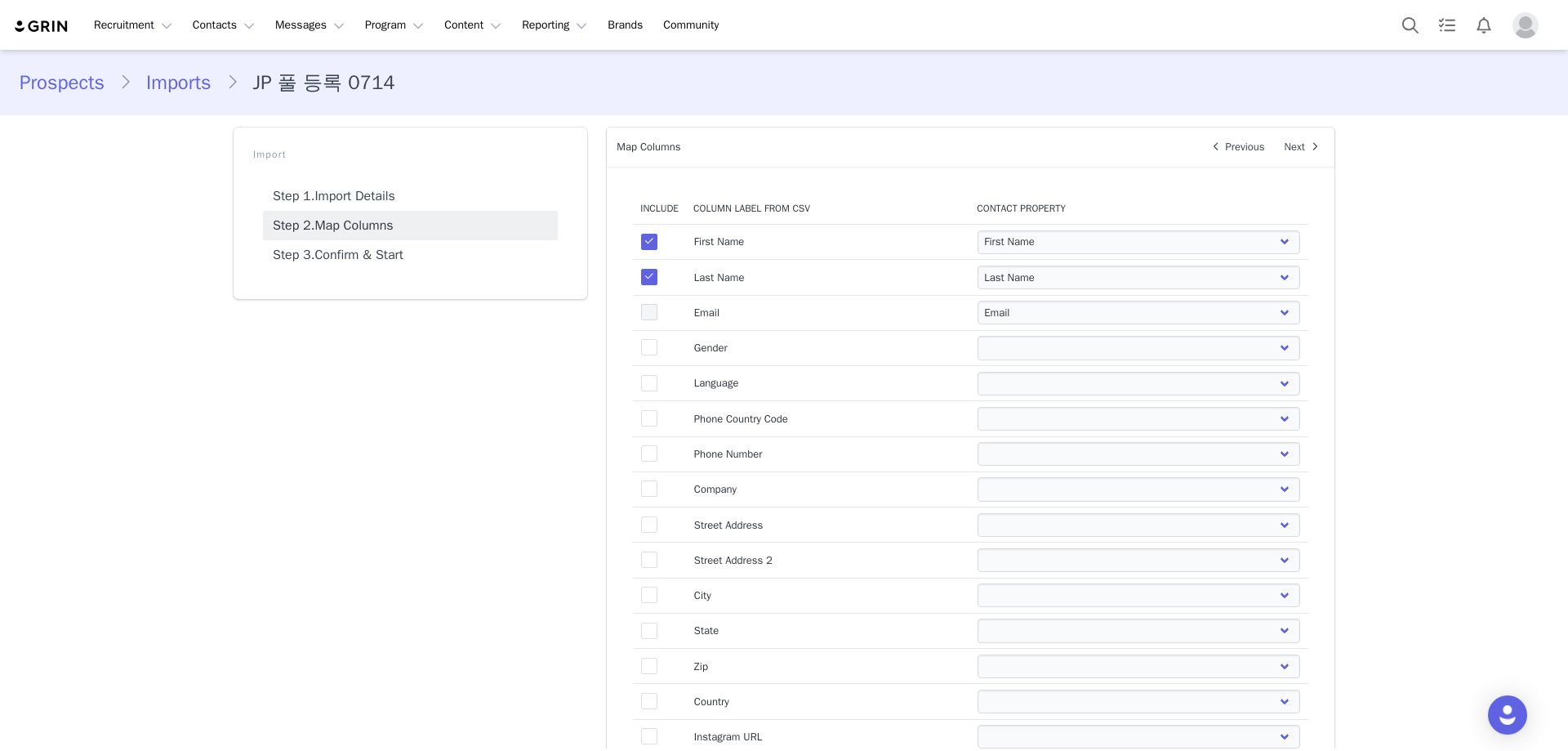 click at bounding box center (649, 312) 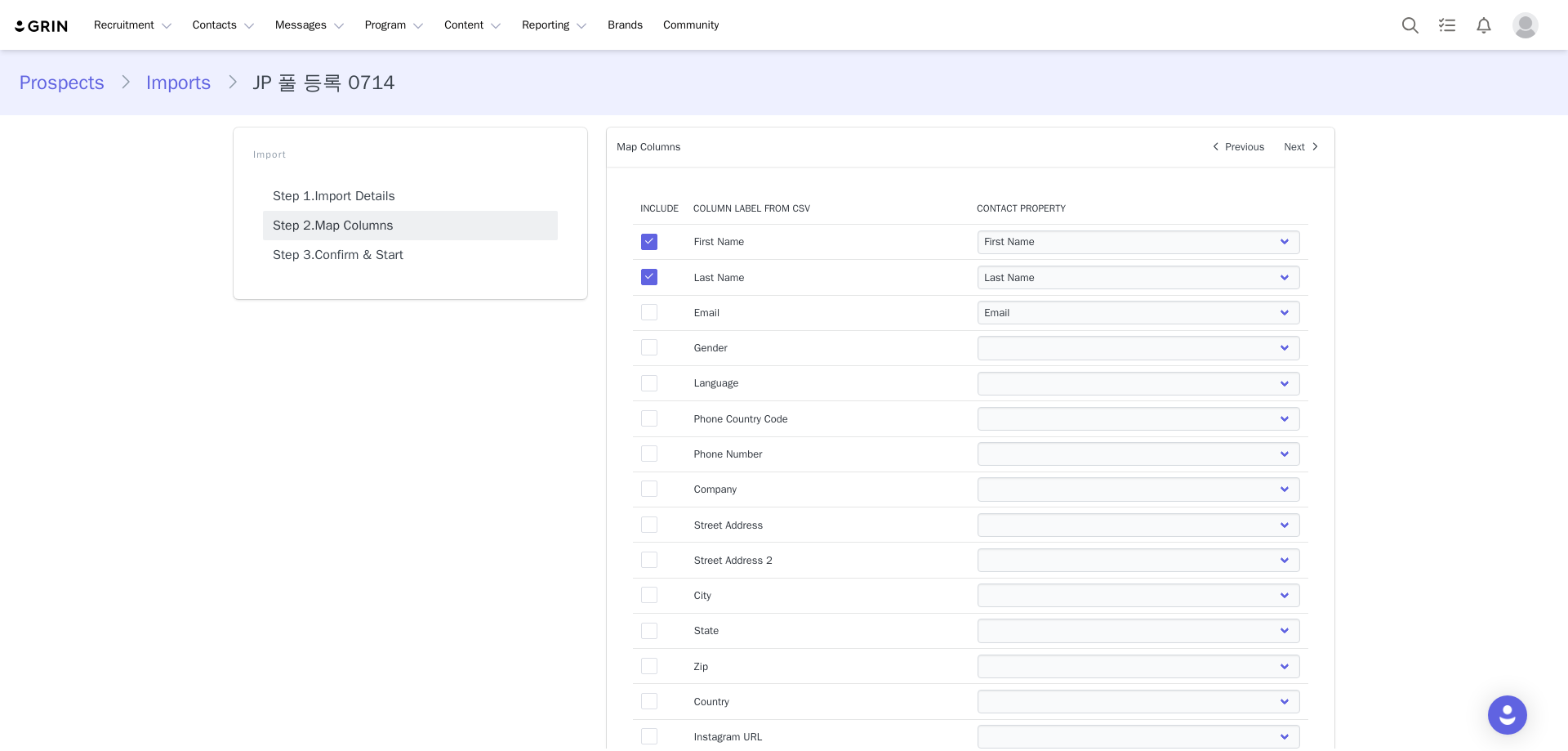 select 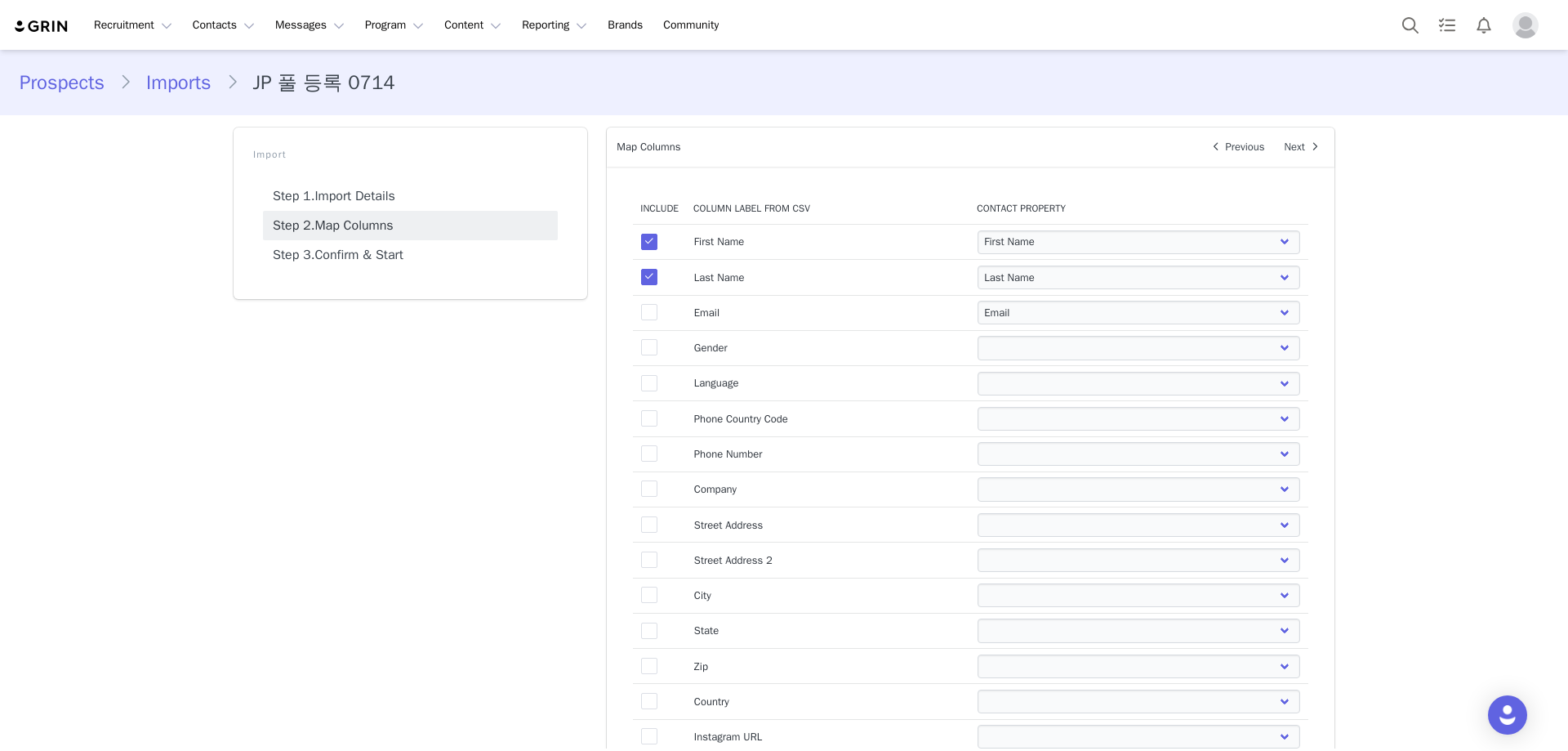 select 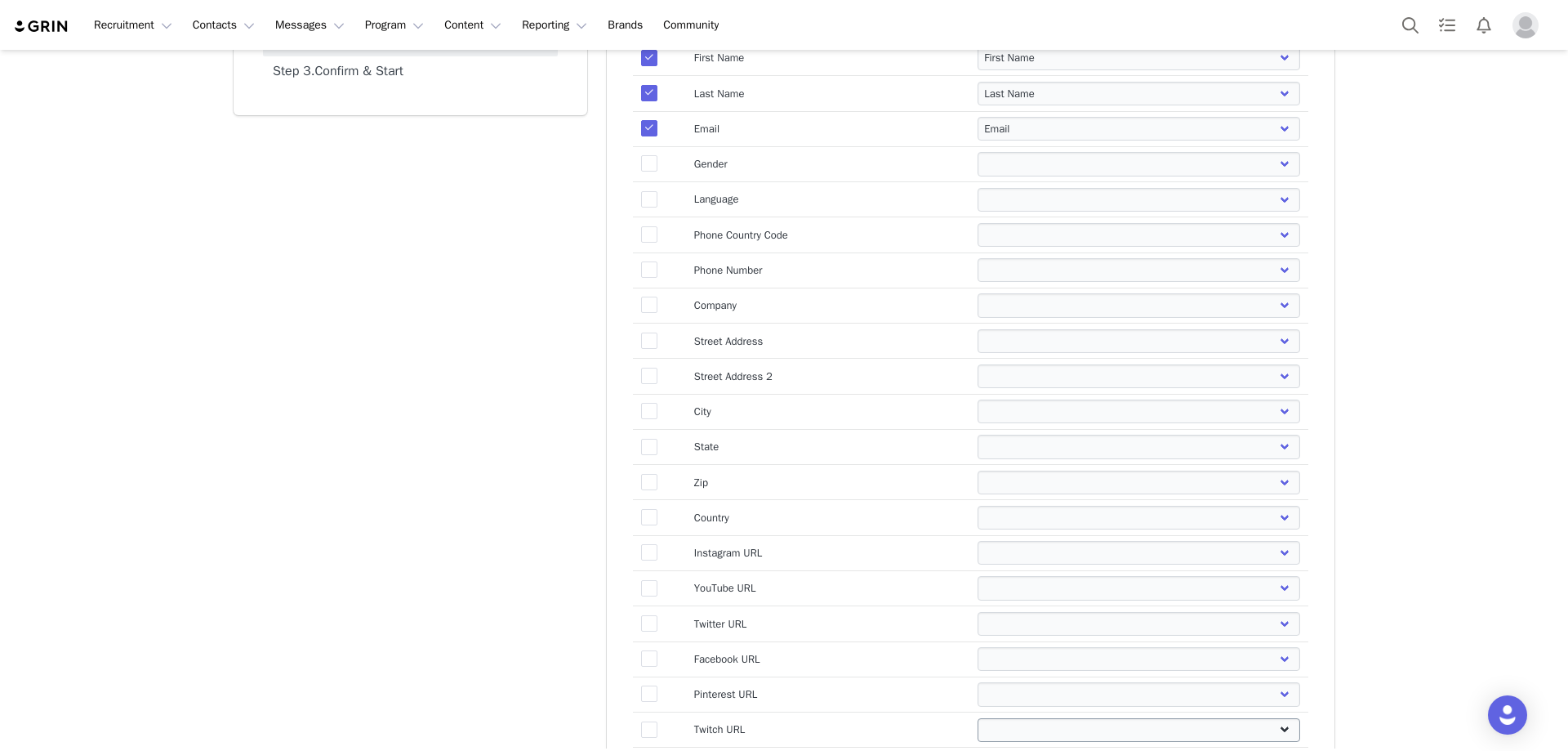 scroll, scrollTop: 306, scrollLeft: 0, axis: vertical 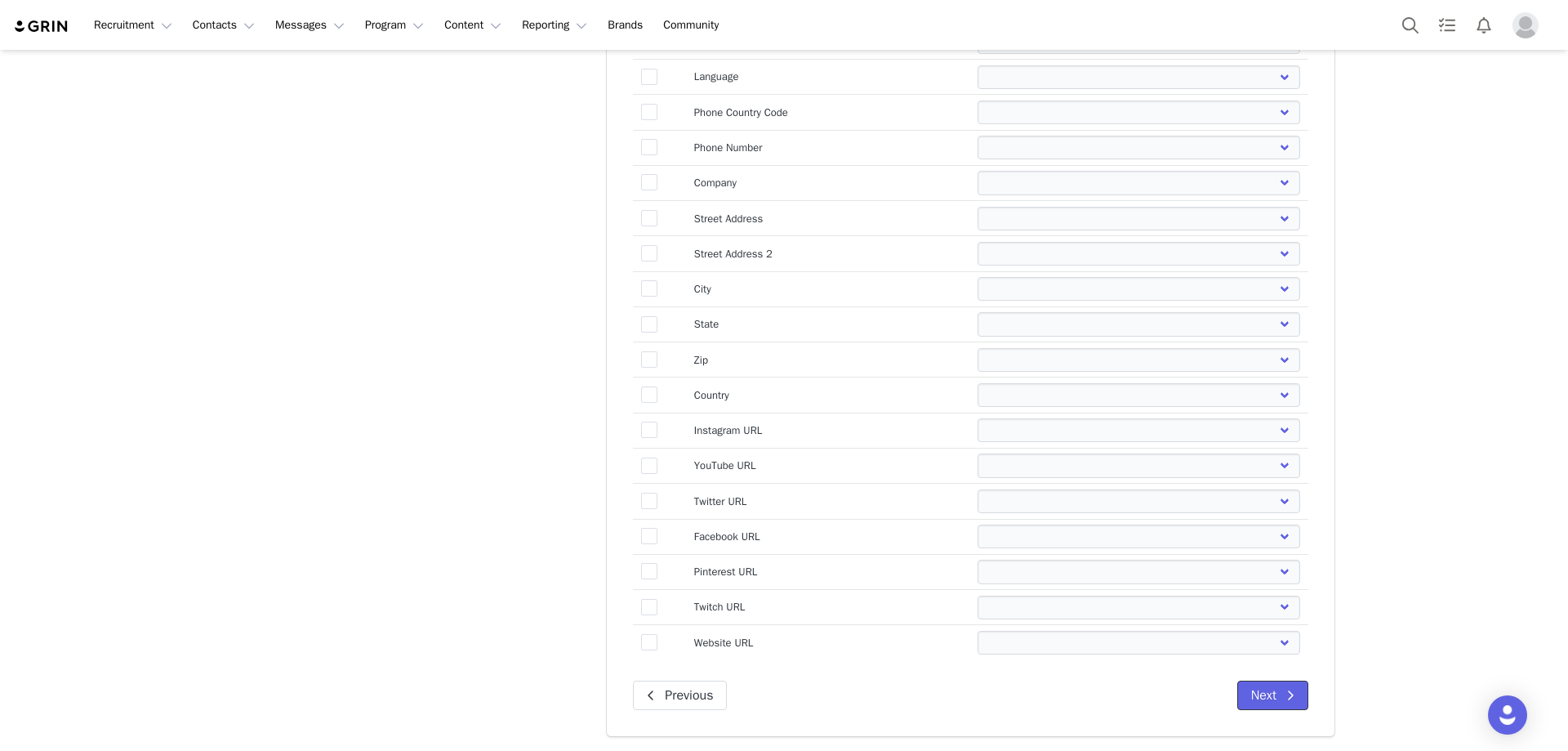 click on "Next" at bounding box center (1272, 695) 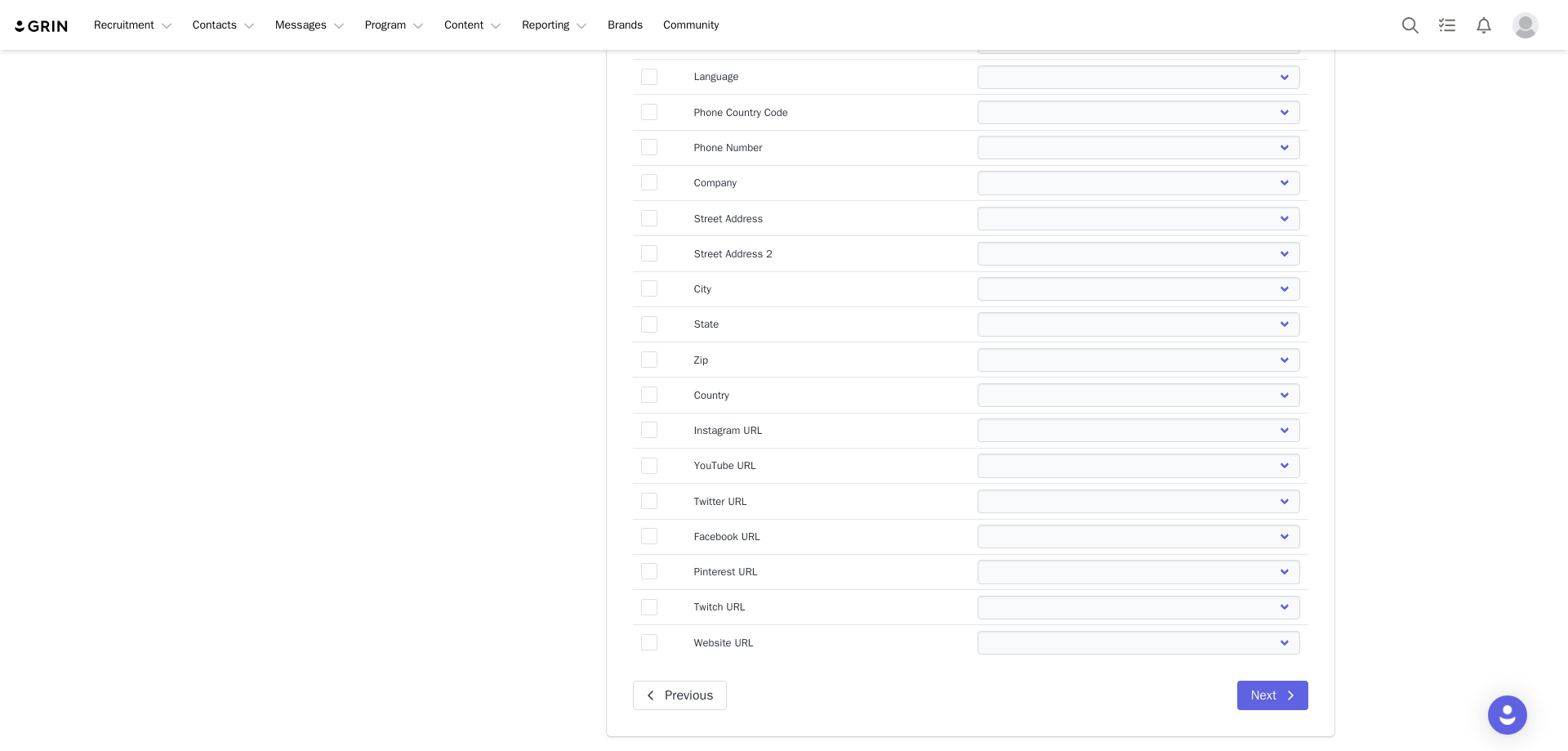 scroll, scrollTop: 0, scrollLeft: 0, axis: both 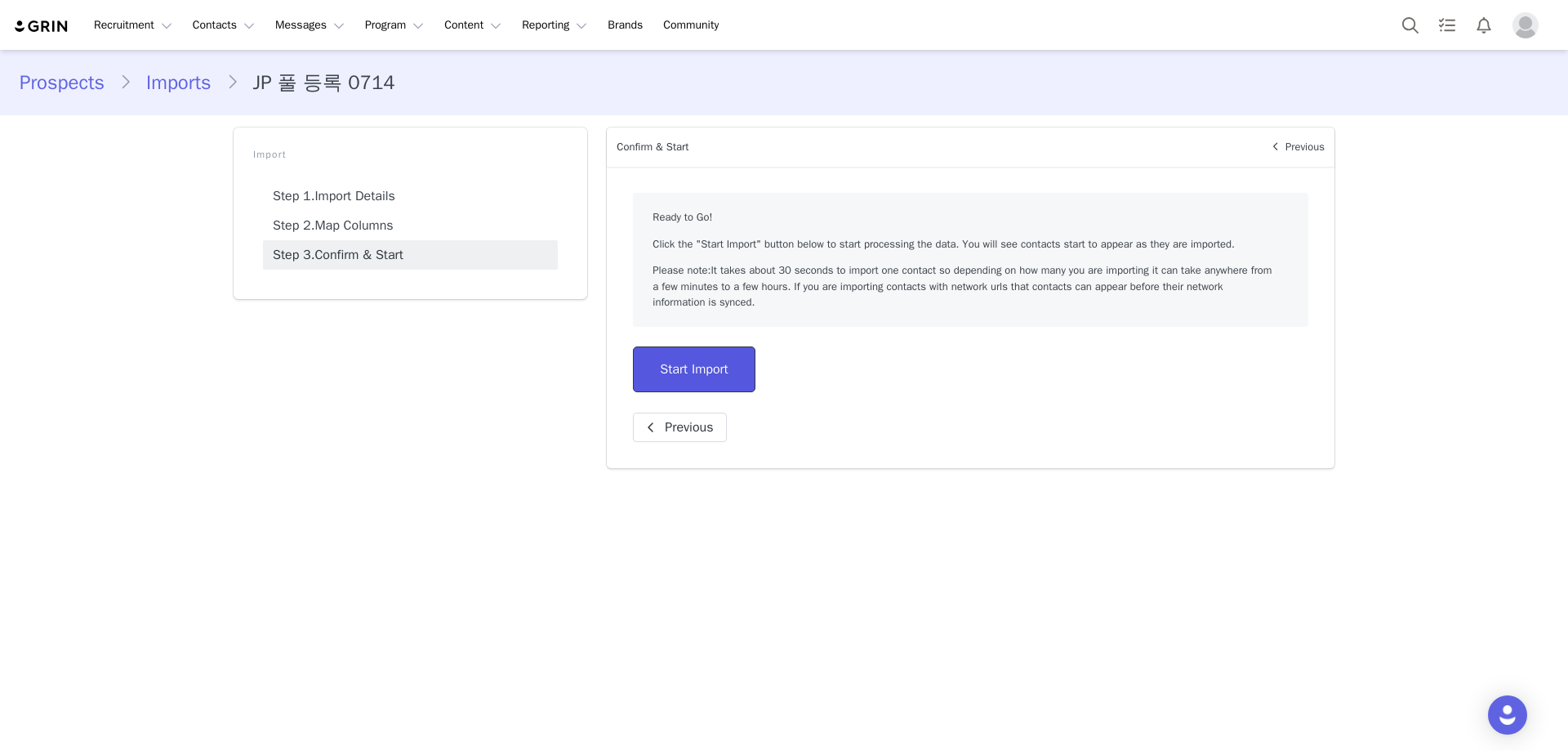 click on "Start Import" at bounding box center [693, 369] 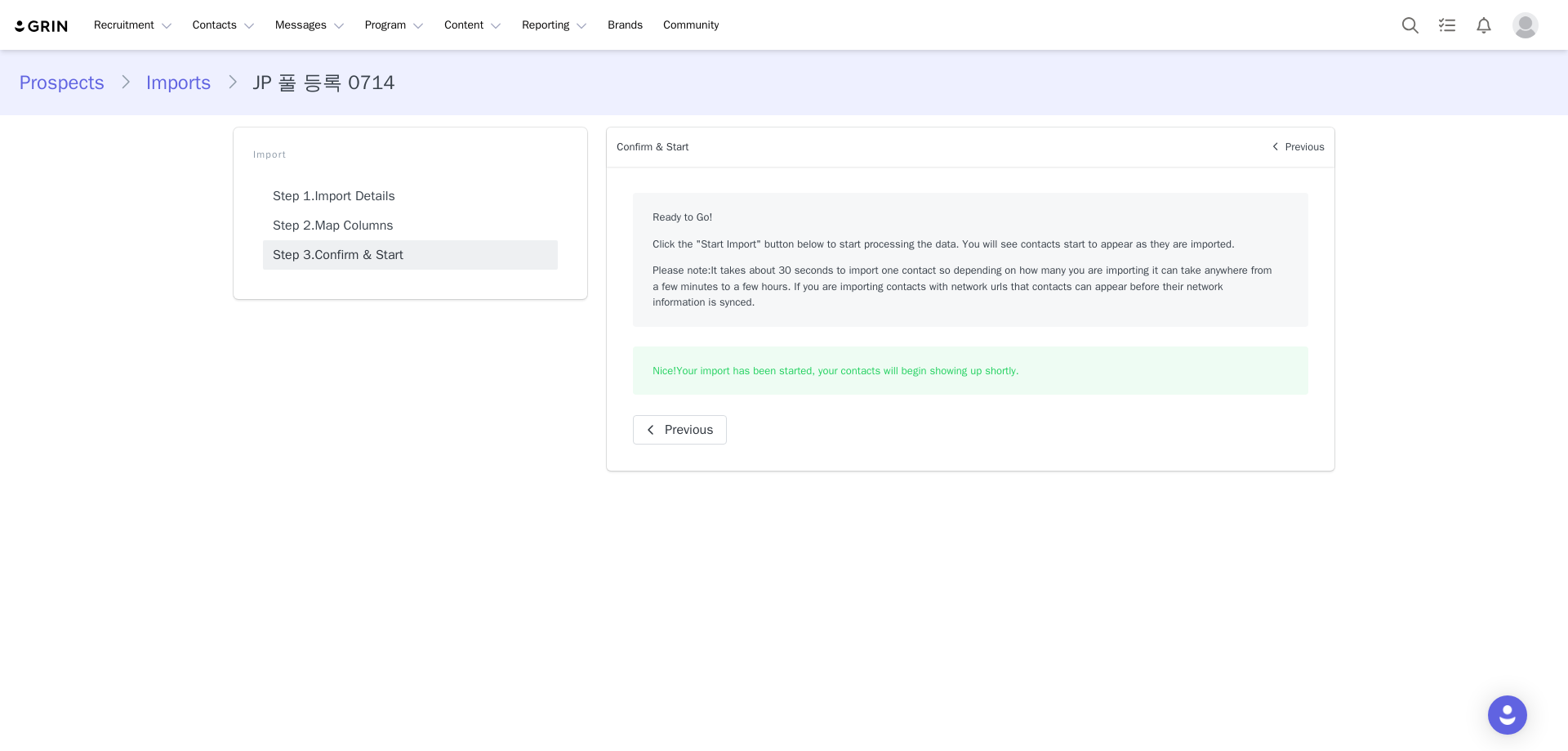 drag, startPoint x: 709, startPoint y: 369, endPoint x: 1178, endPoint y: 372, distance: 469.0096 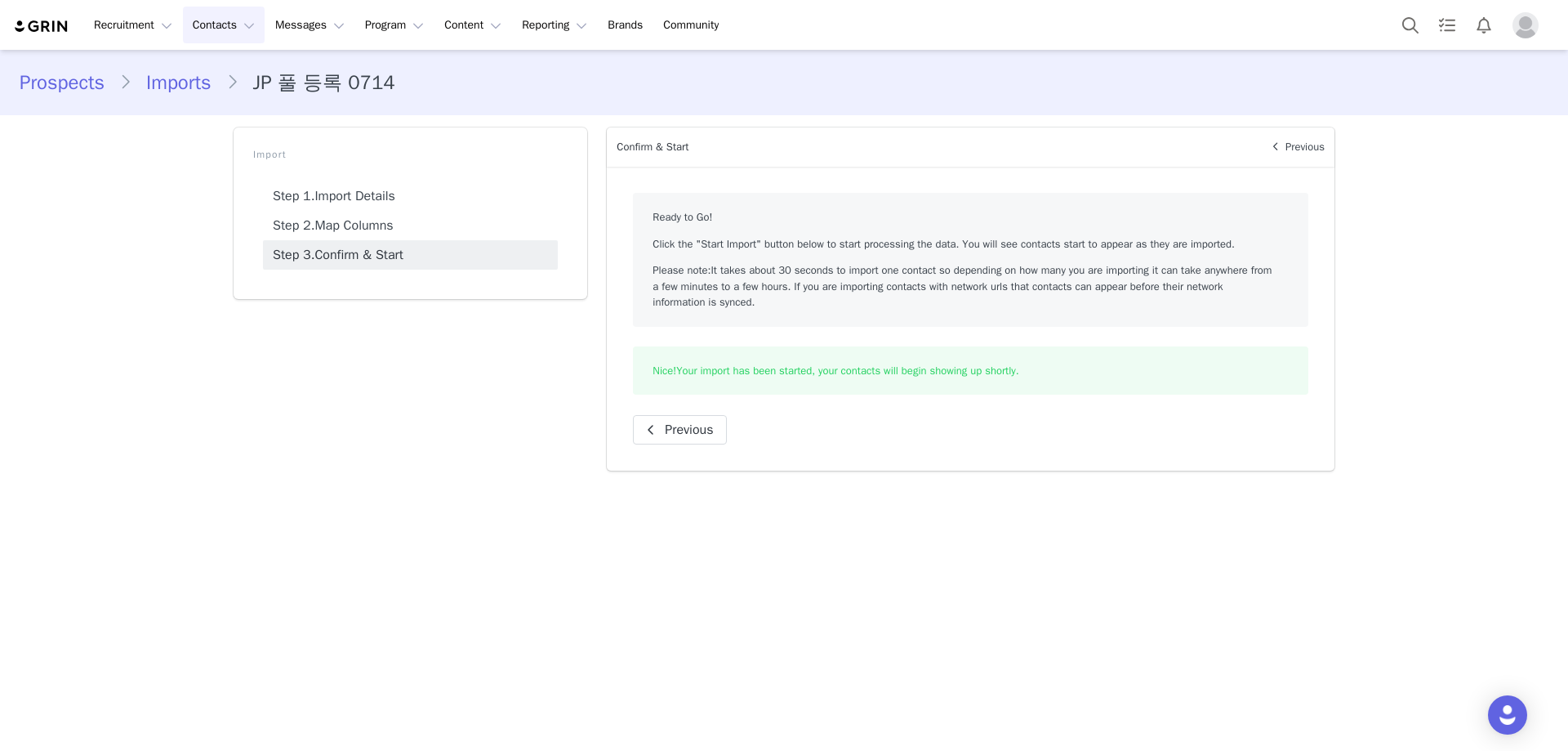 click on "Contacts Contacts" at bounding box center (224, 25) 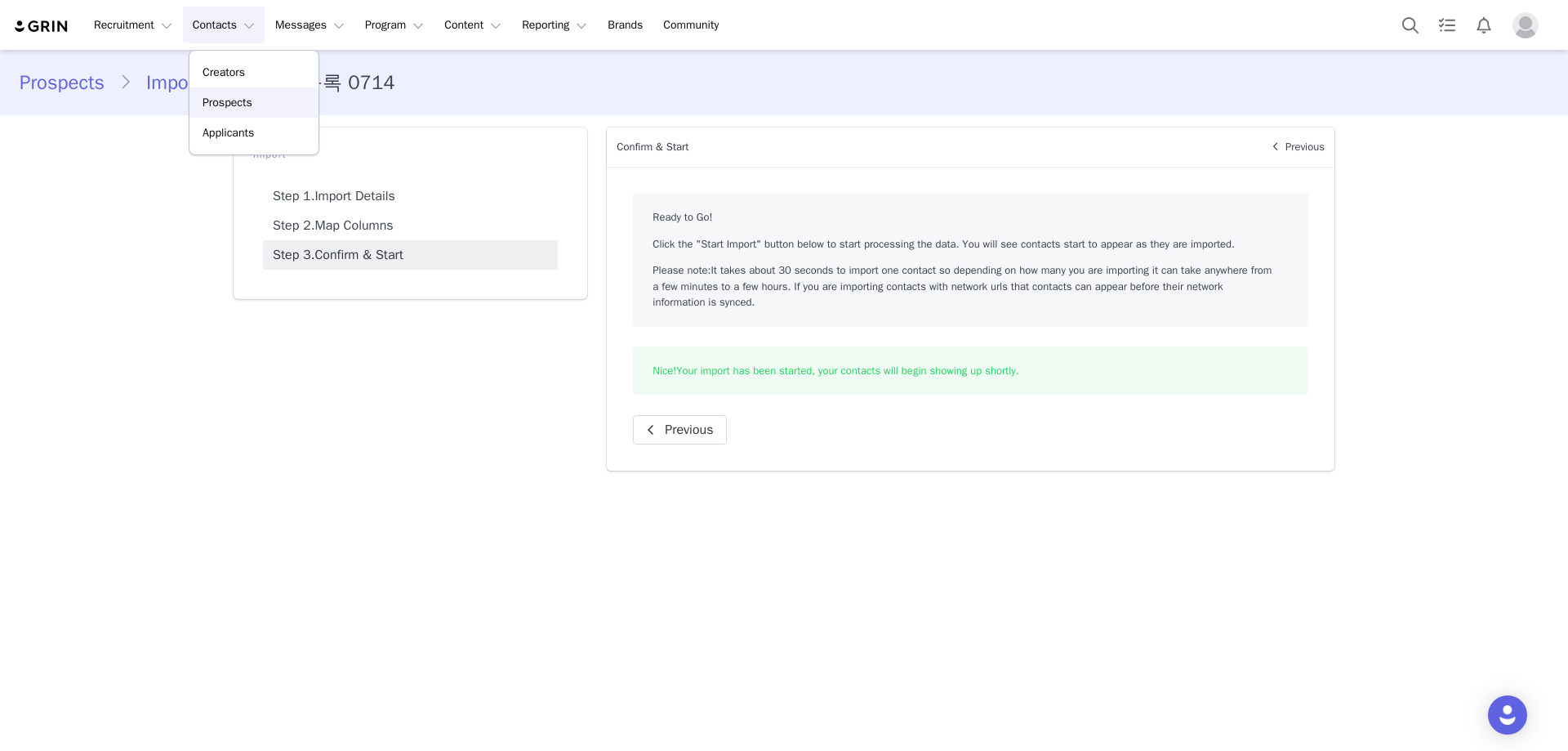drag, startPoint x: 291, startPoint y: 96, endPoint x: 297, endPoint y: 124, distance: 28.635642 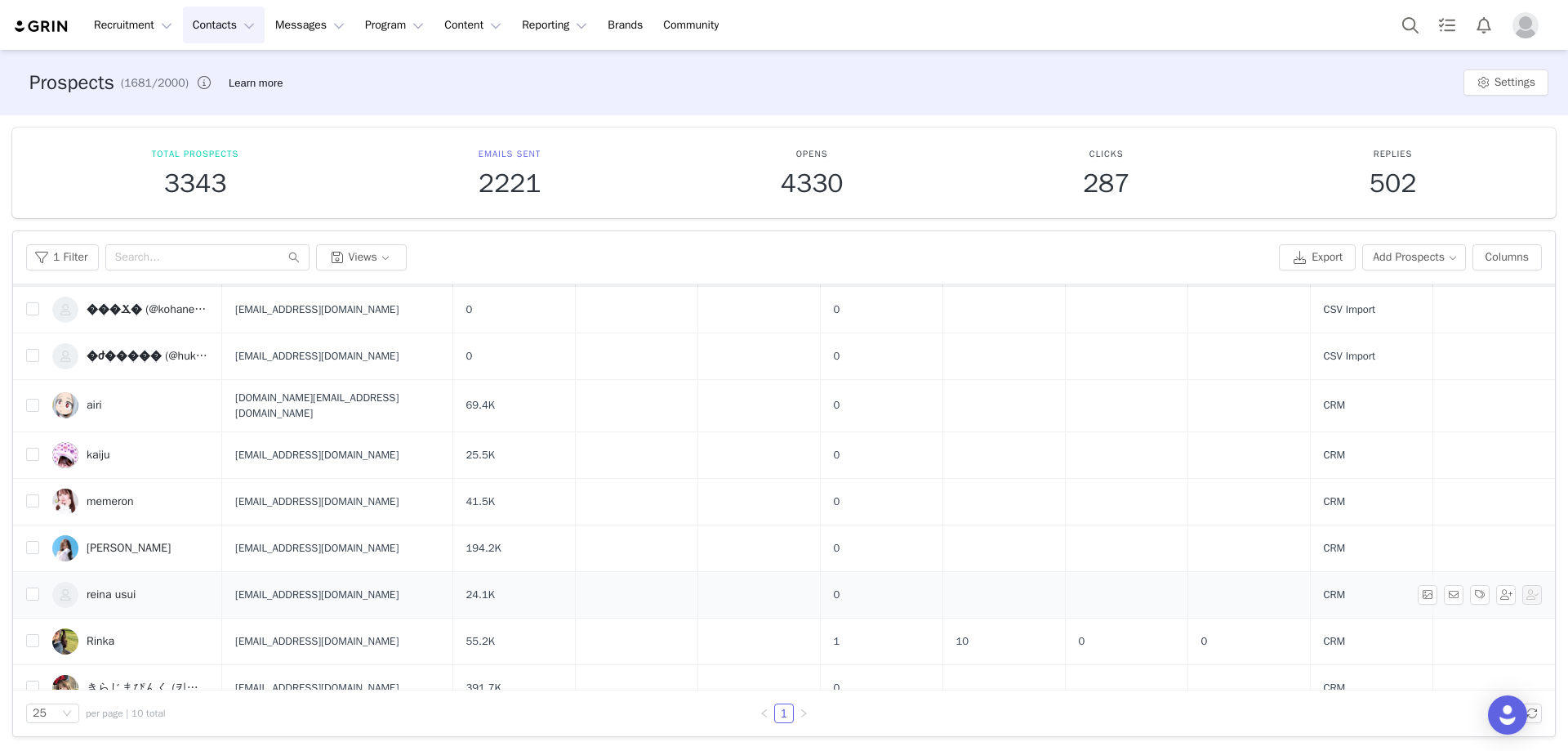 scroll, scrollTop: 0, scrollLeft: 0, axis: both 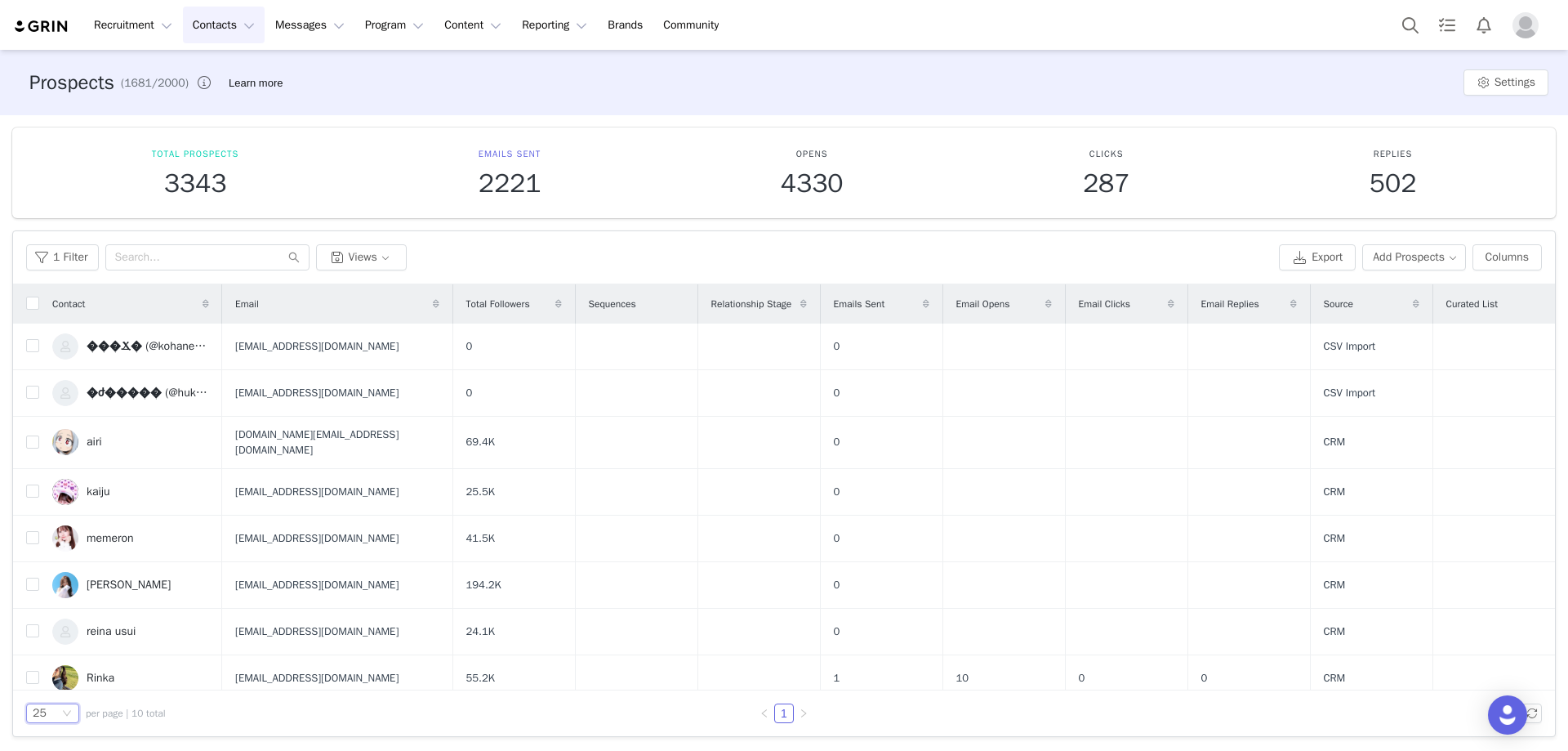 click 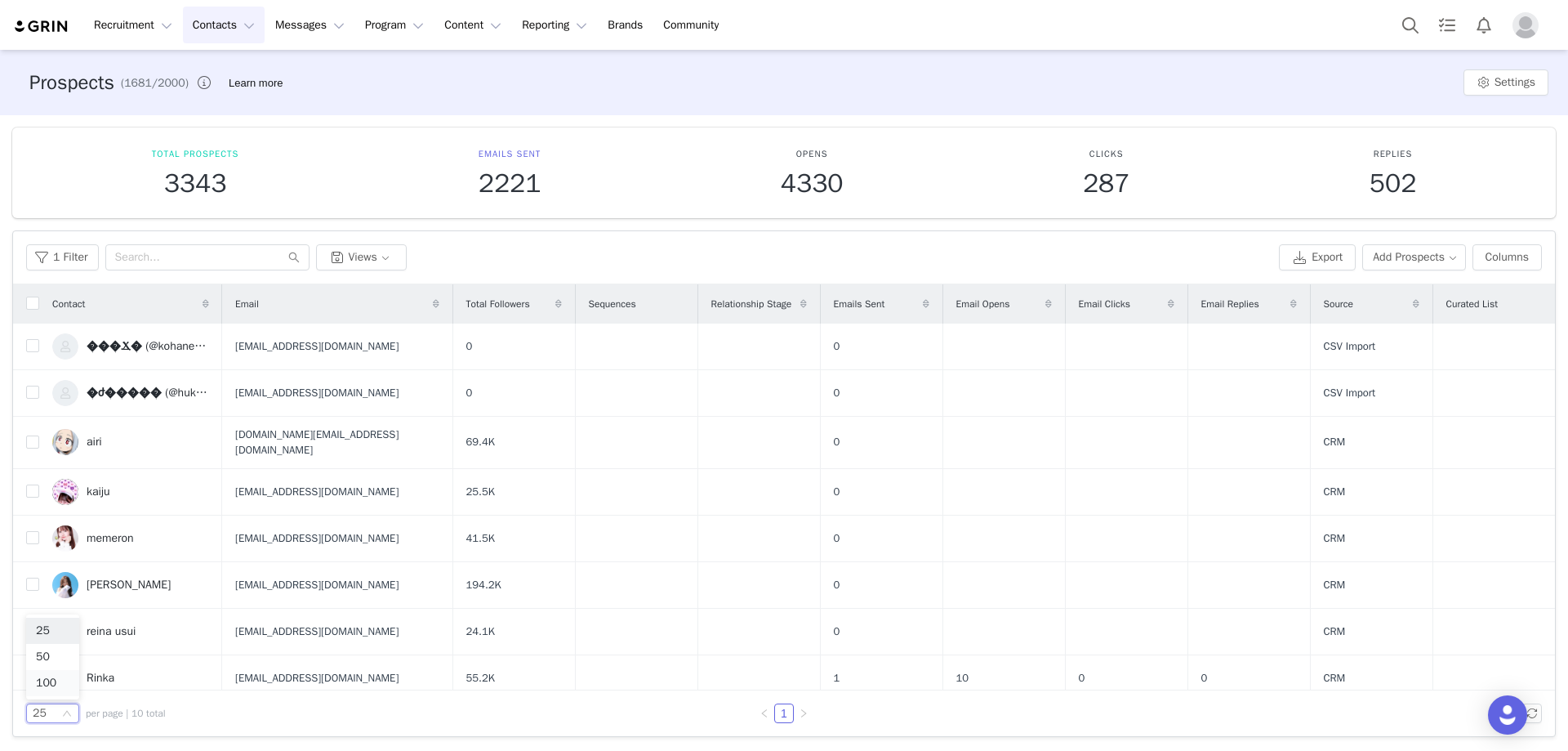 click on "100" at bounding box center [52, 683] 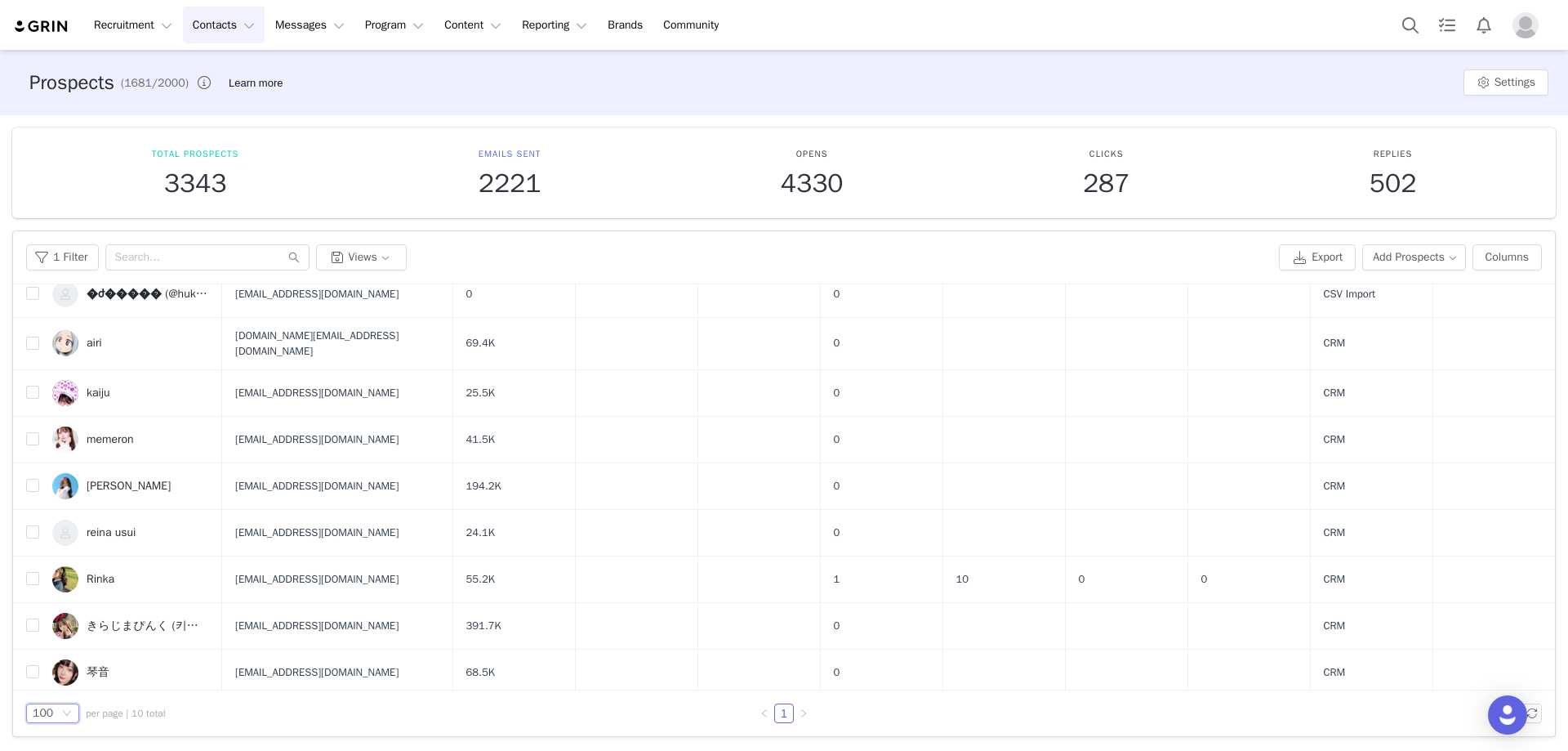 scroll, scrollTop: 0, scrollLeft: 0, axis: both 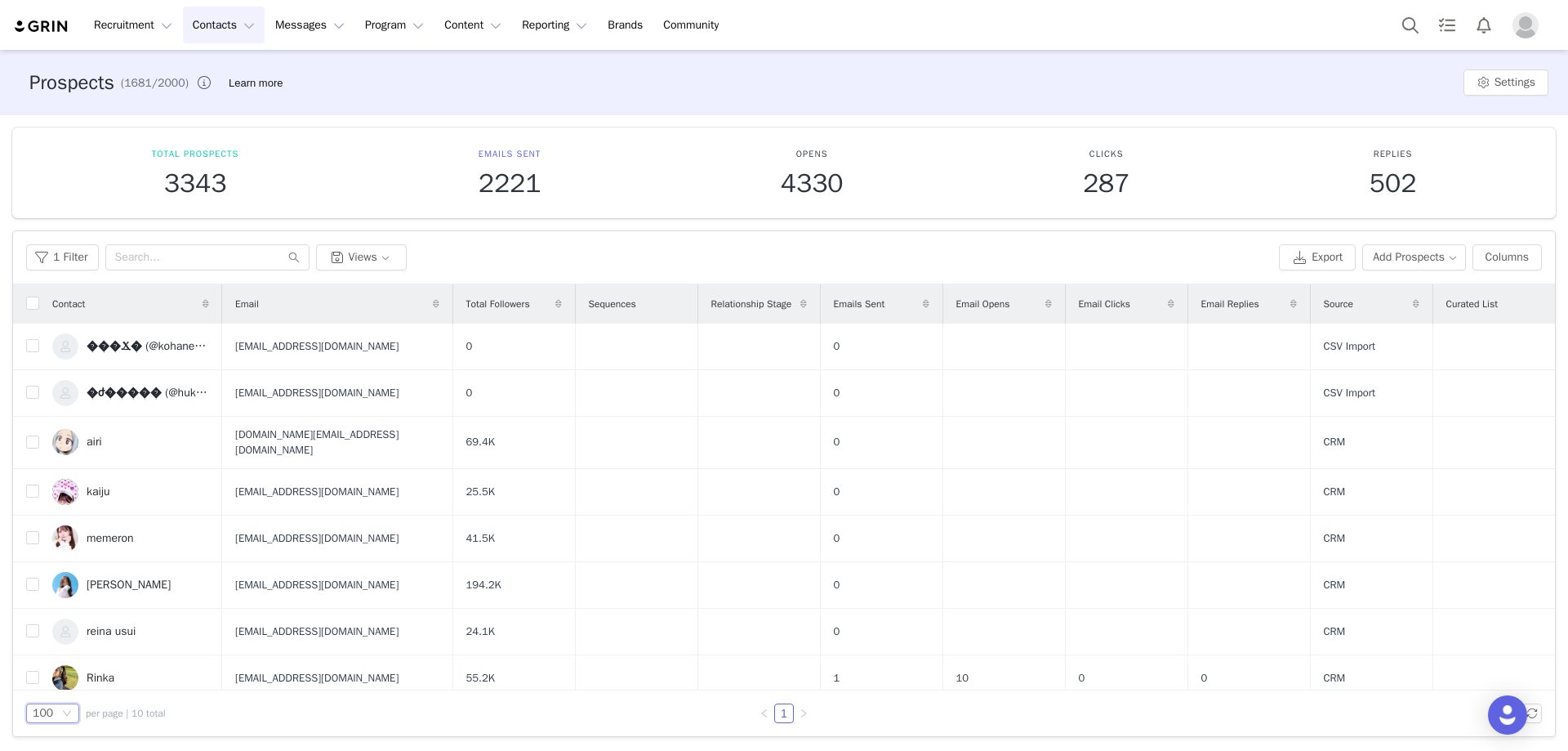 click on "���Ϫ� (@kohane.hamachikochannel)" at bounding box center (148, 346) 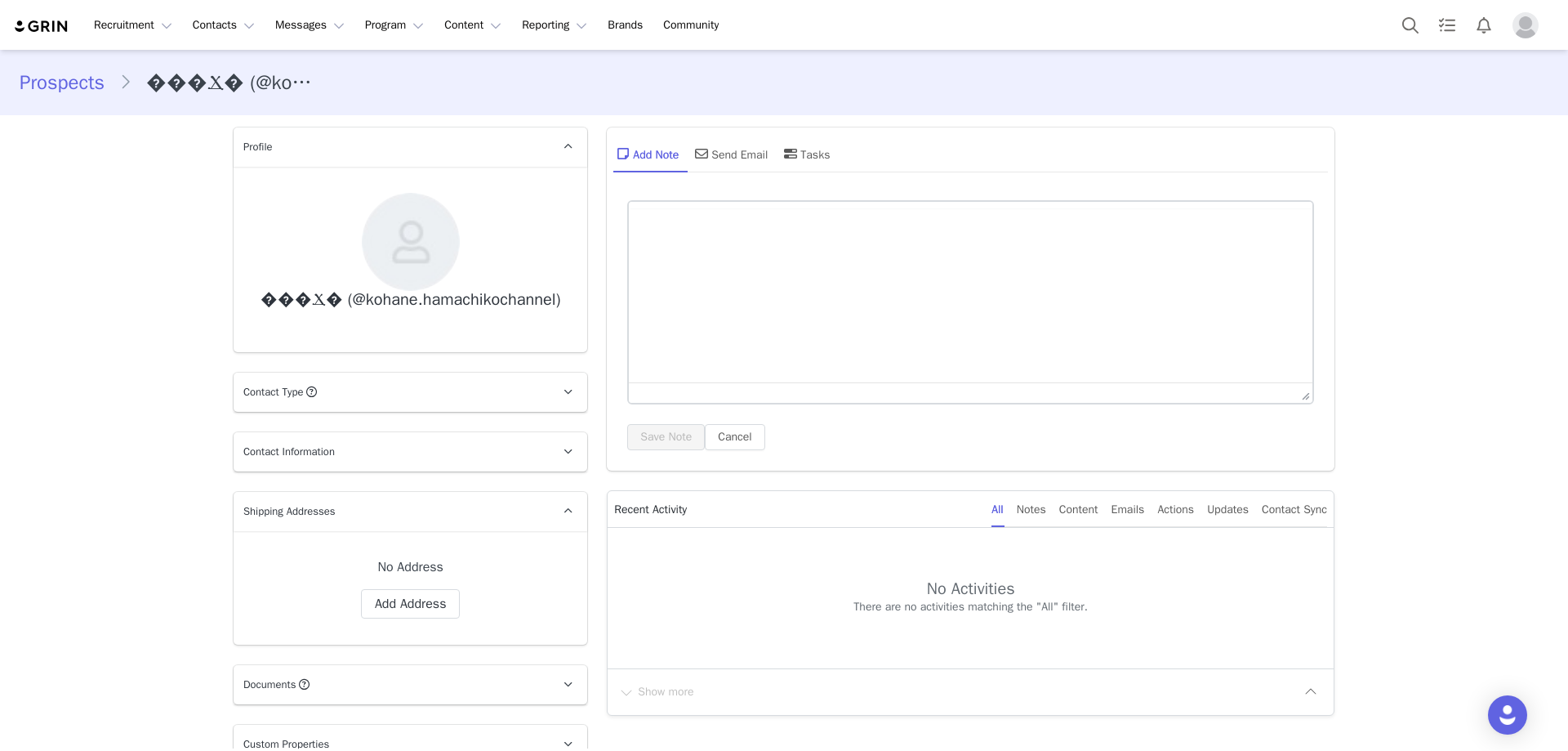 scroll, scrollTop: 0, scrollLeft: 0, axis: both 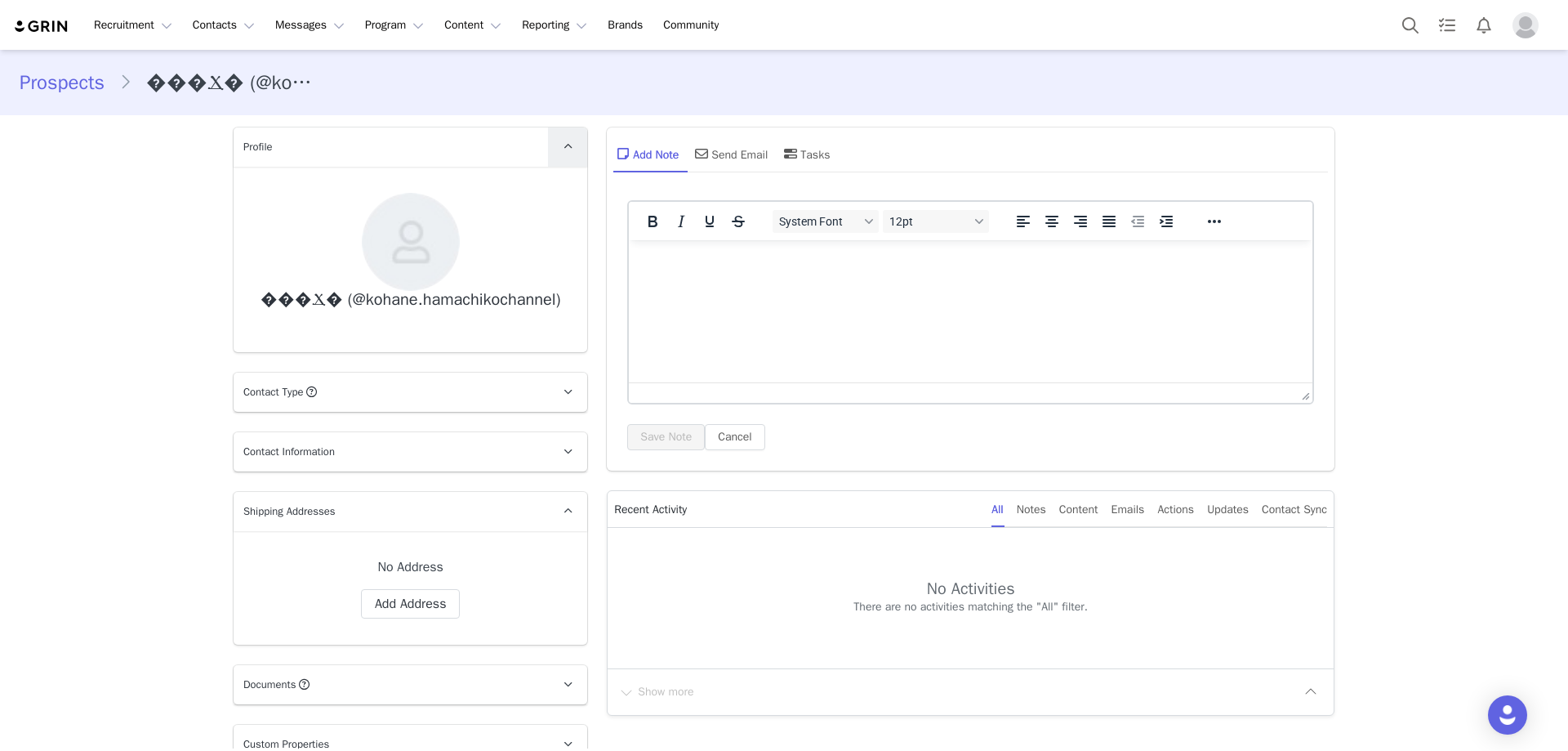 click at bounding box center (568, 146) 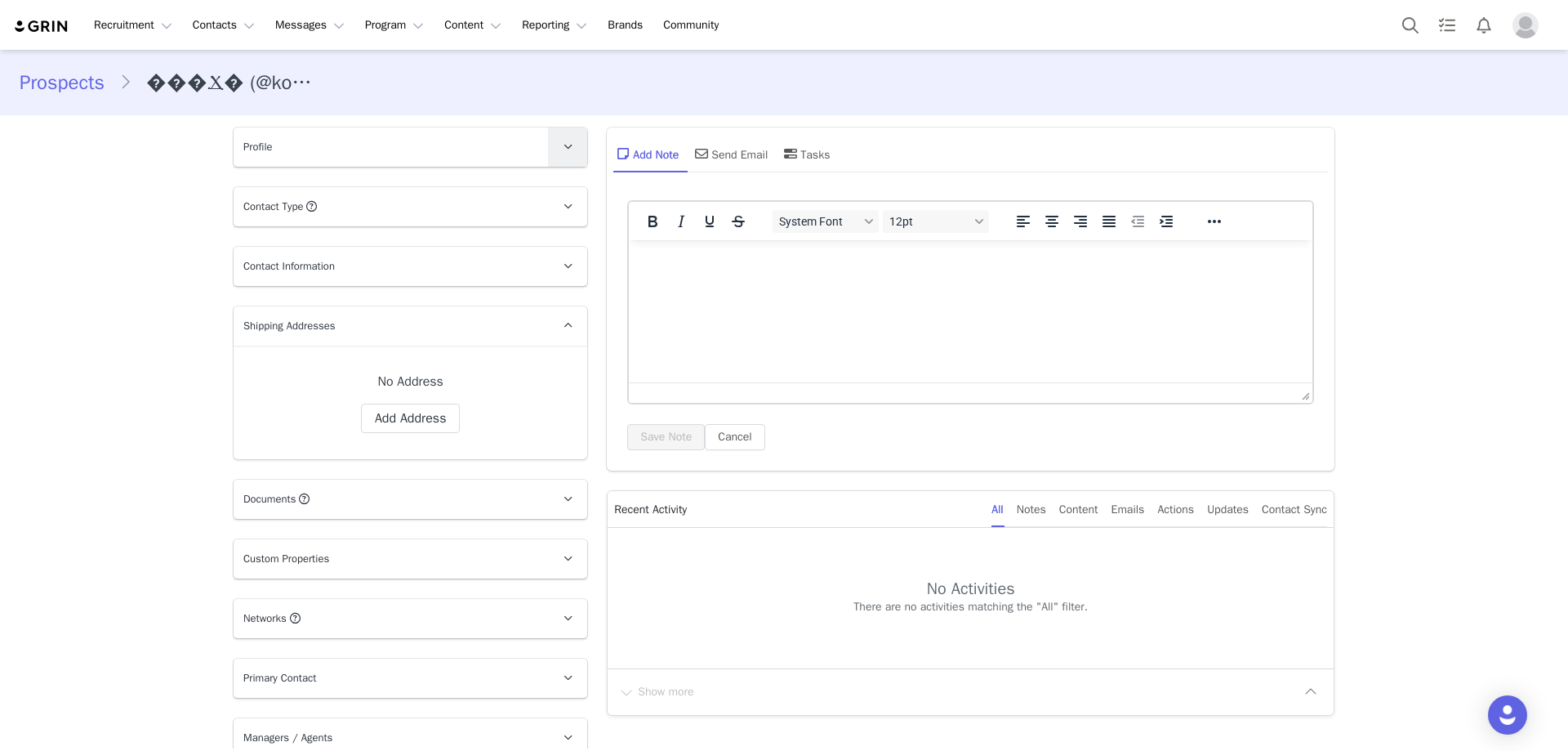 click at bounding box center (568, 146) 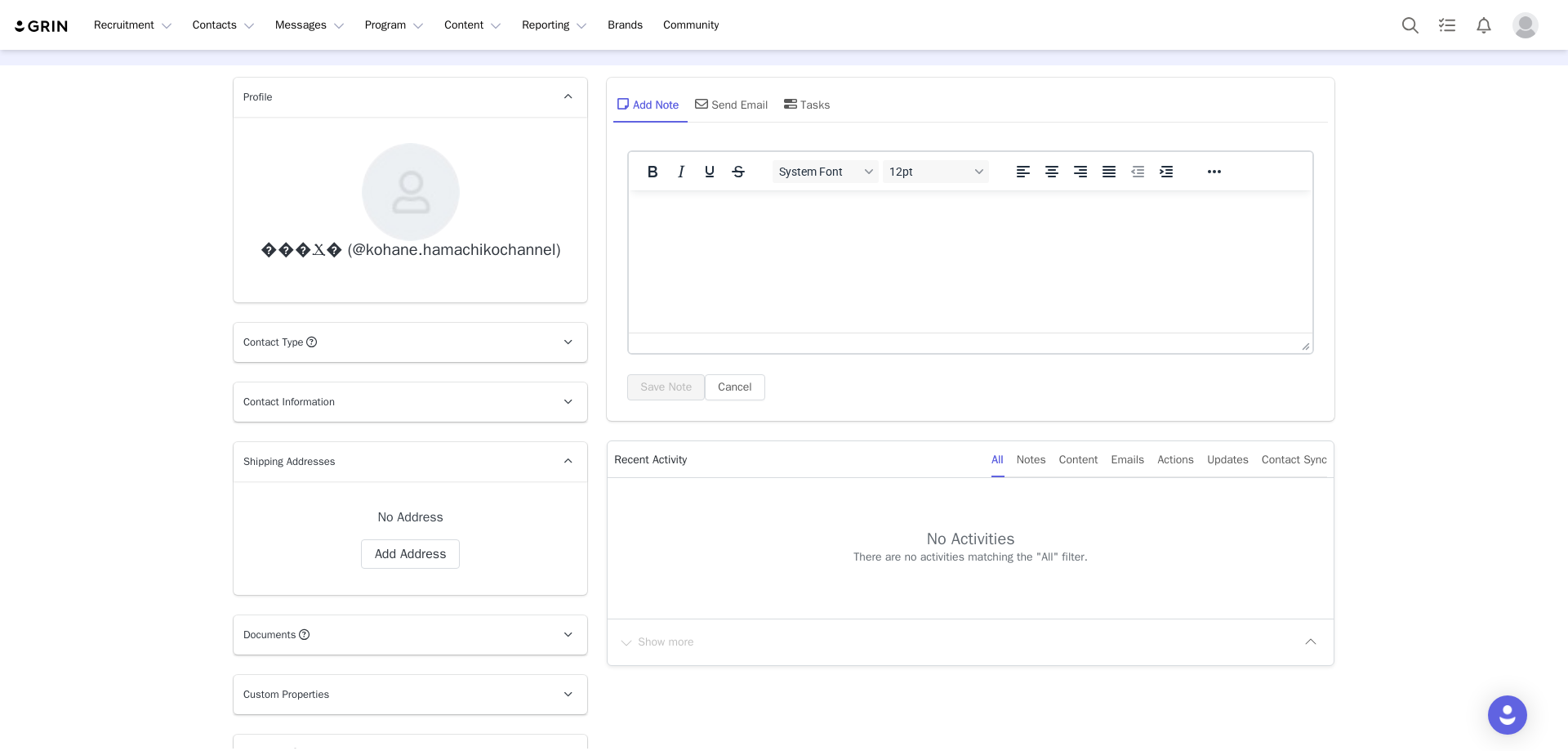 scroll, scrollTop: 0, scrollLeft: 0, axis: both 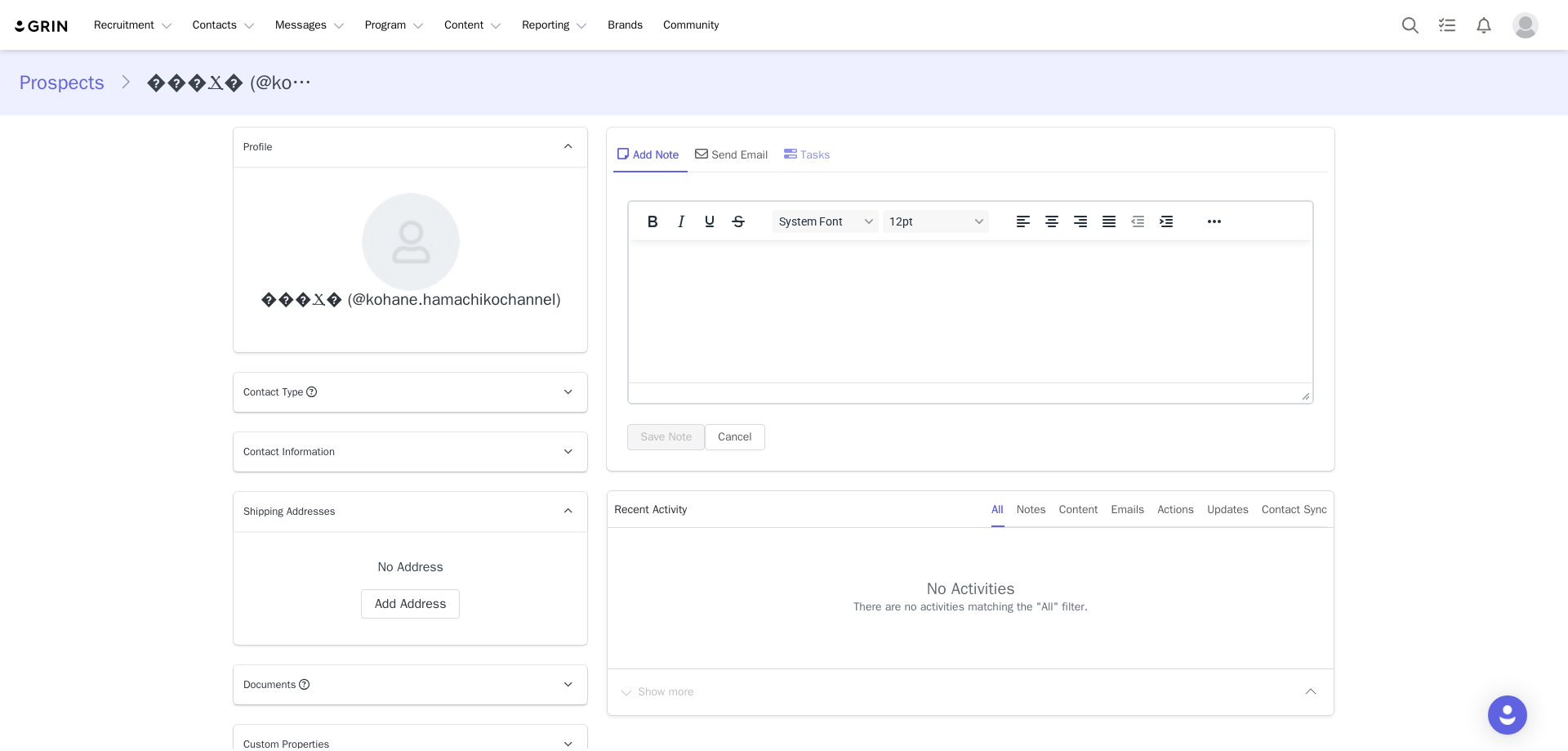 click on "Tasks" at bounding box center (805, 154) 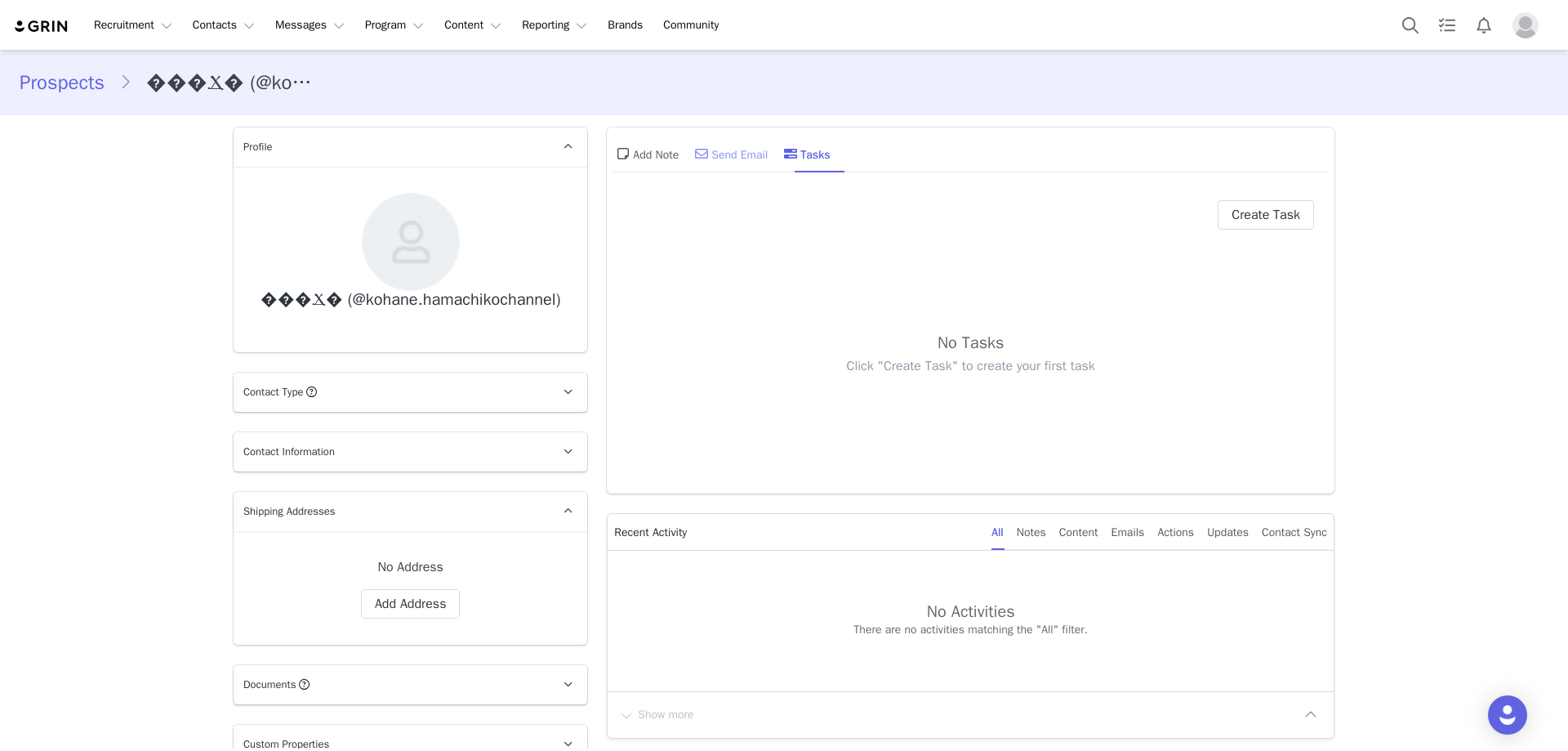 click on "Send Email" at bounding box center (729, 154) 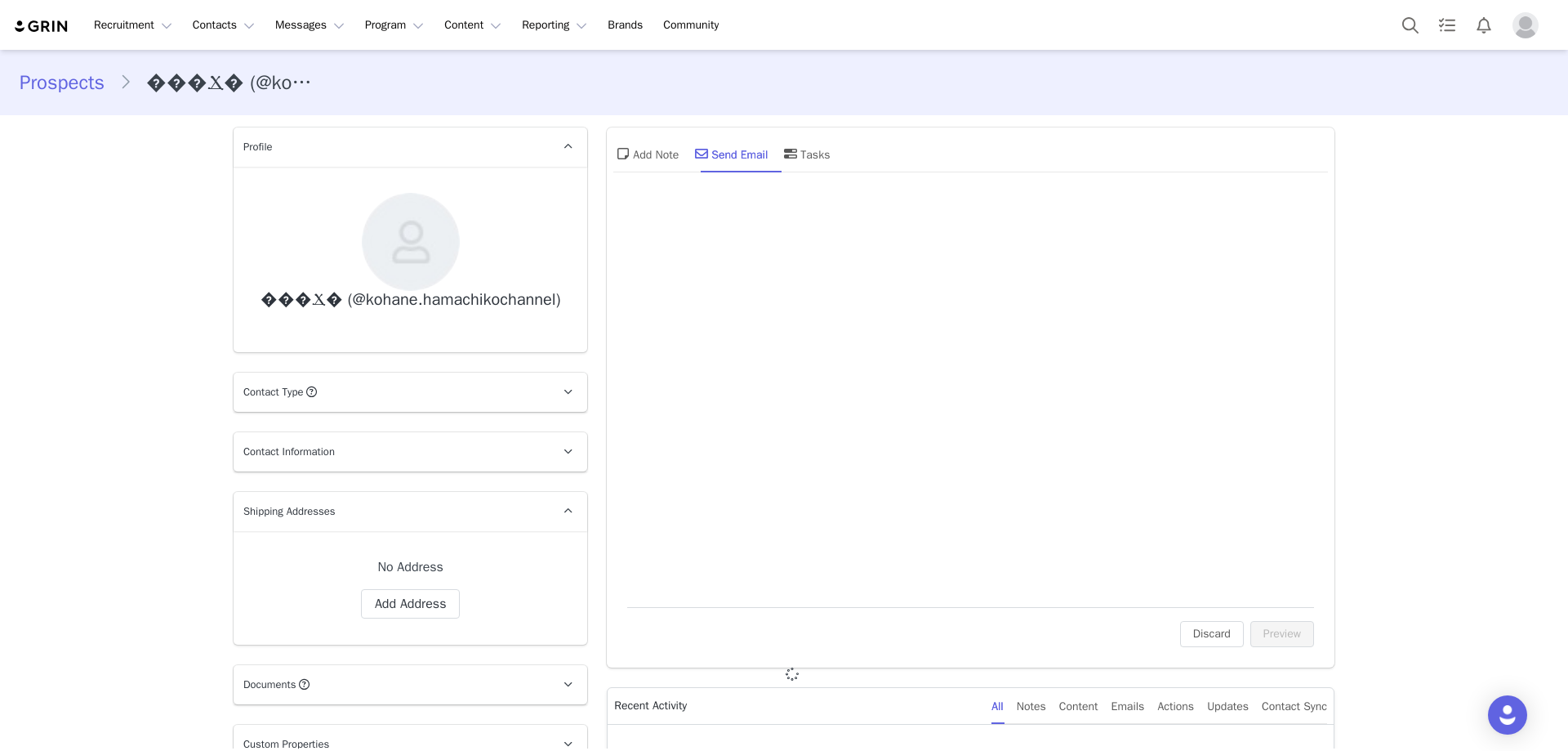 click on "Add Note   Send Email   Tasks" at bounding box center [721, 154] 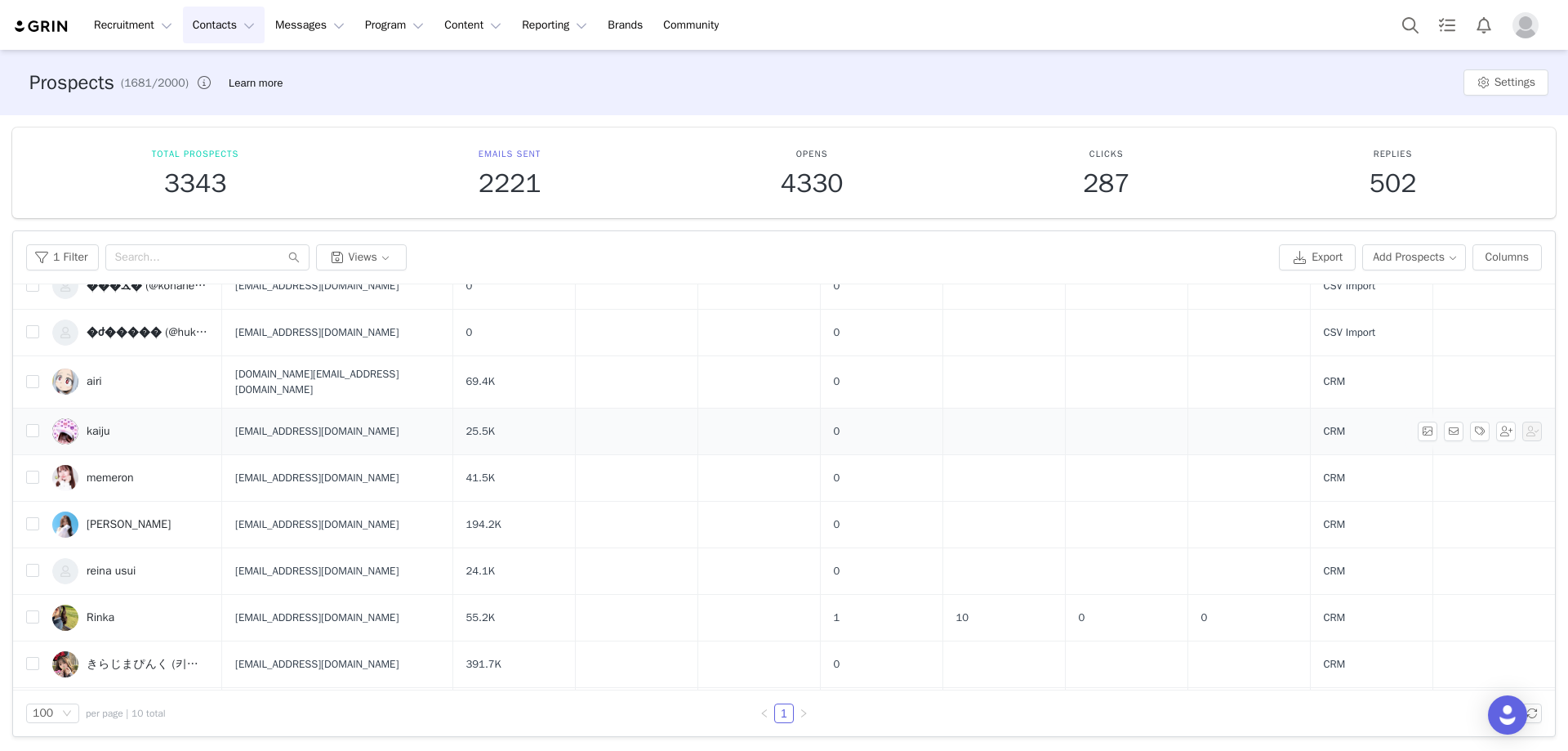 scroll, scrollTop: 0, scrollLeft: 0, axis: both 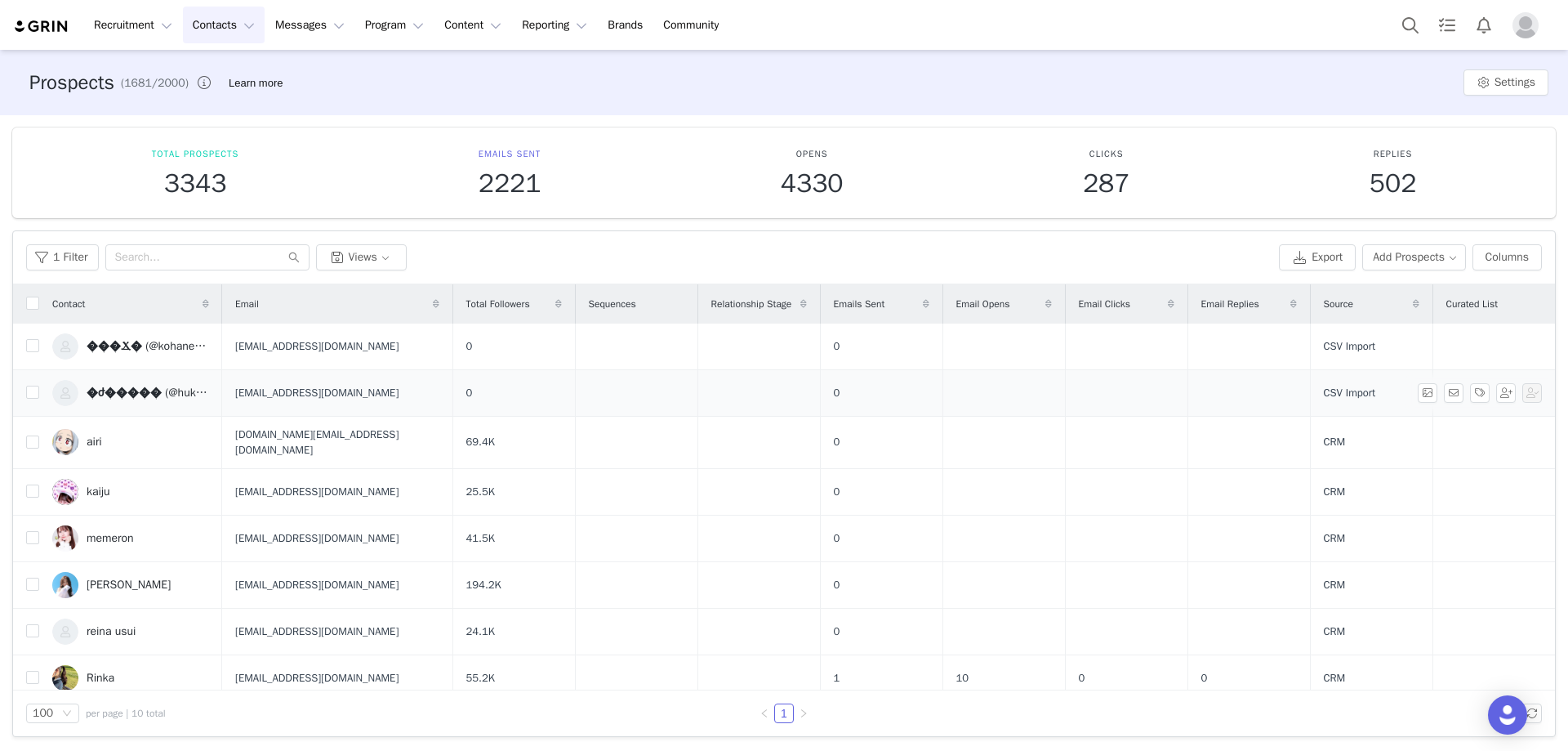 click on "�ժ����� (@hukusuke831)" at bounding box center (148, 393) 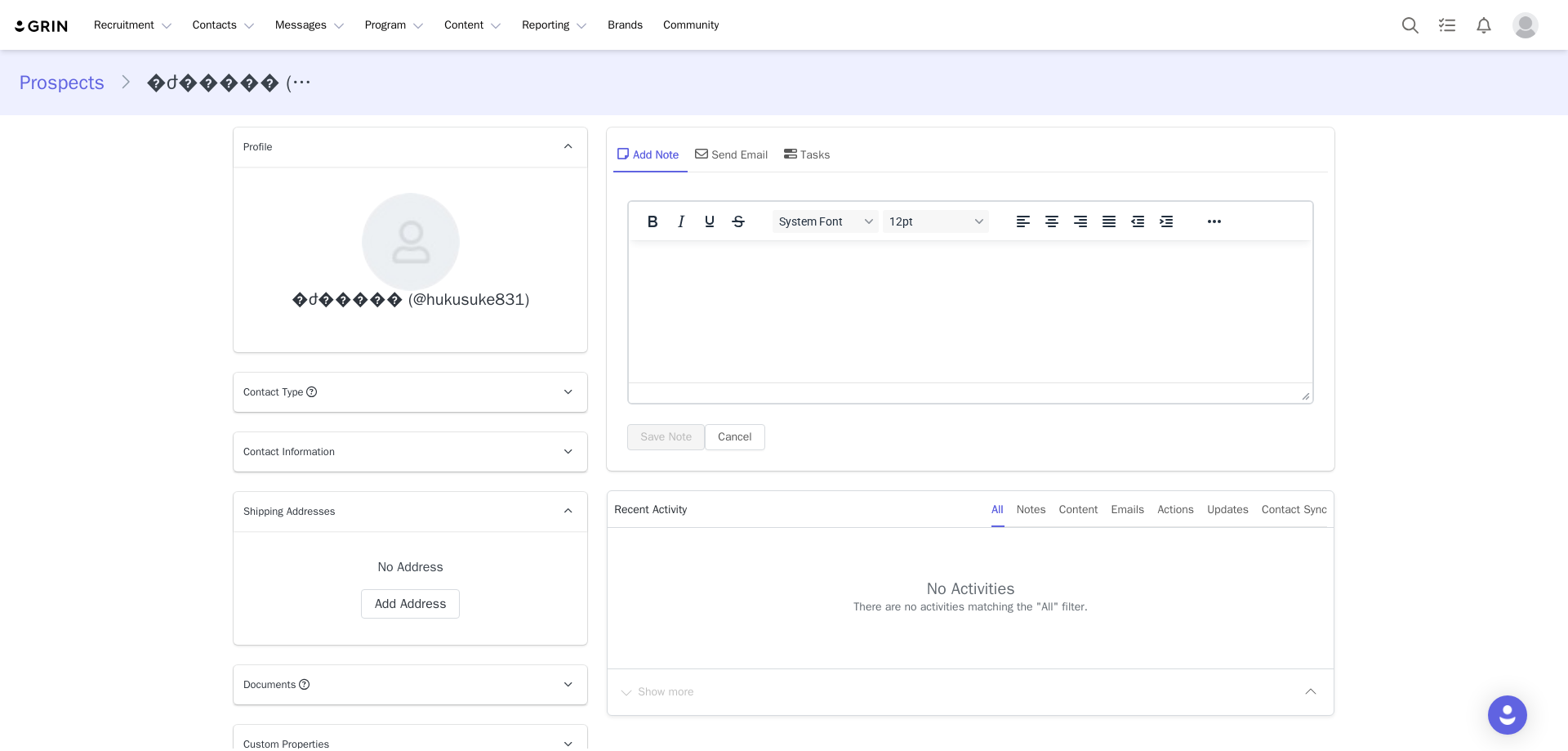 scroll, scrollTop: 0, scrollLeft: 0, axis: both 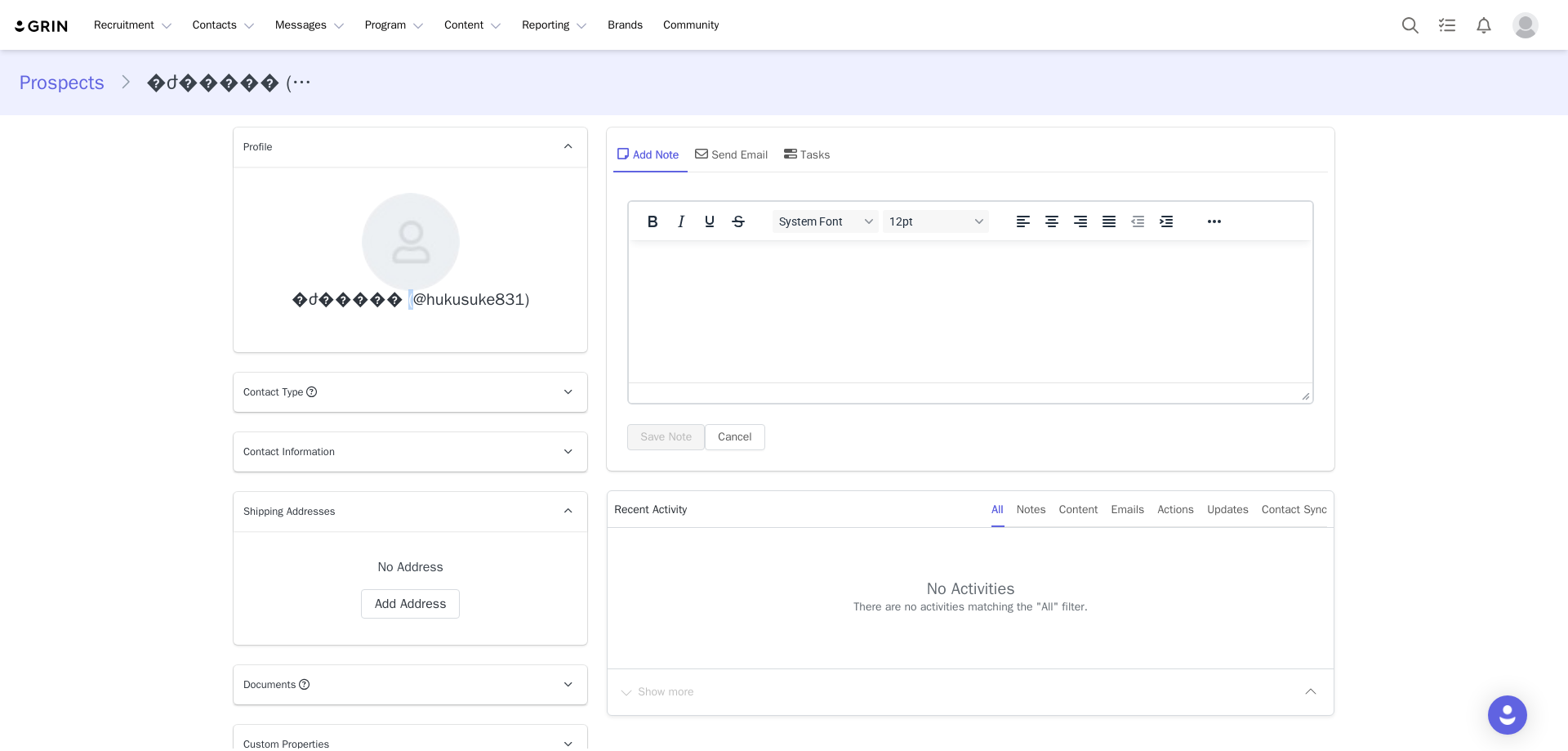 click on "�ժ����� (@hukusuke831)" at bounding box center [410, 300] 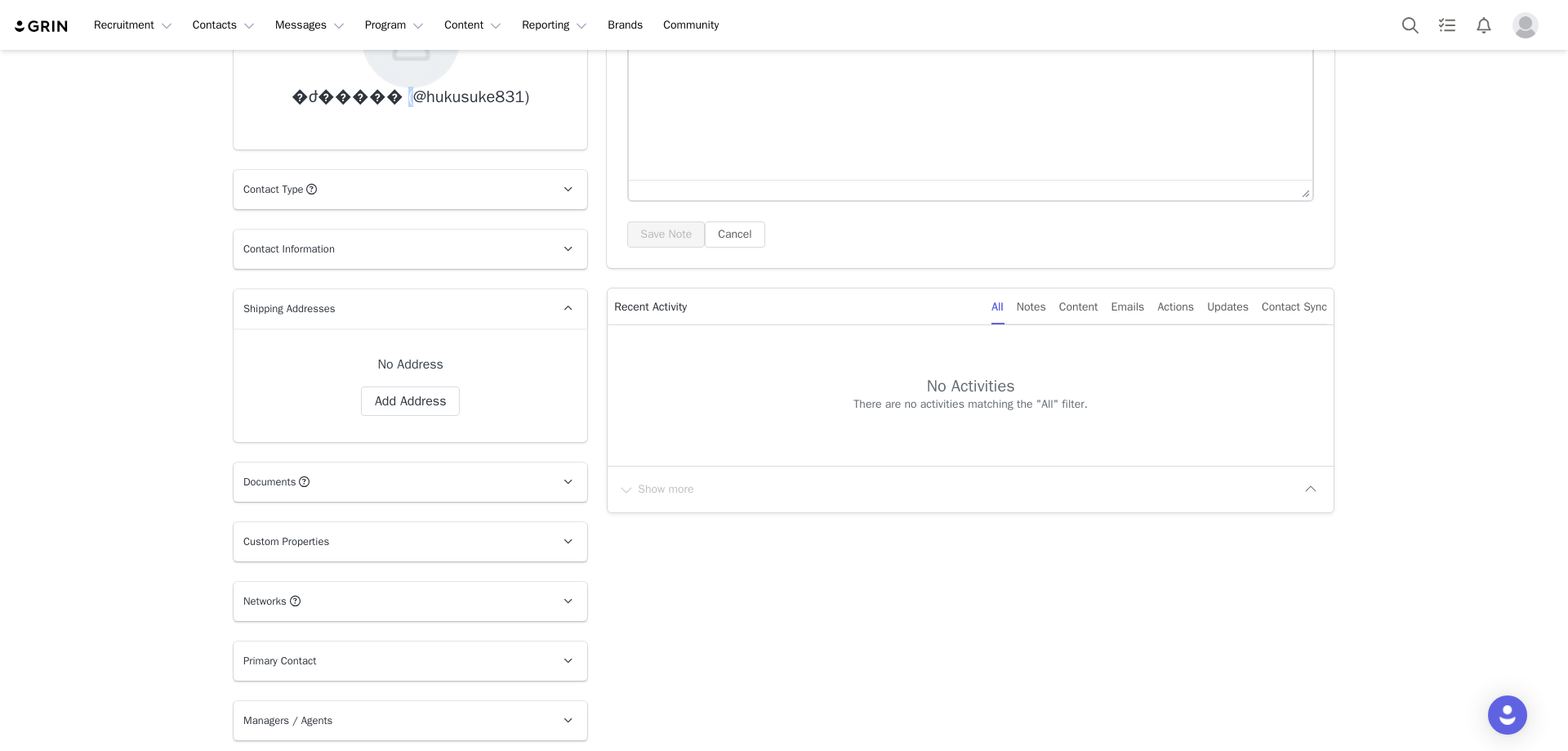 scroll, scrollTop: 0, scrollLeft: 0, axis: both 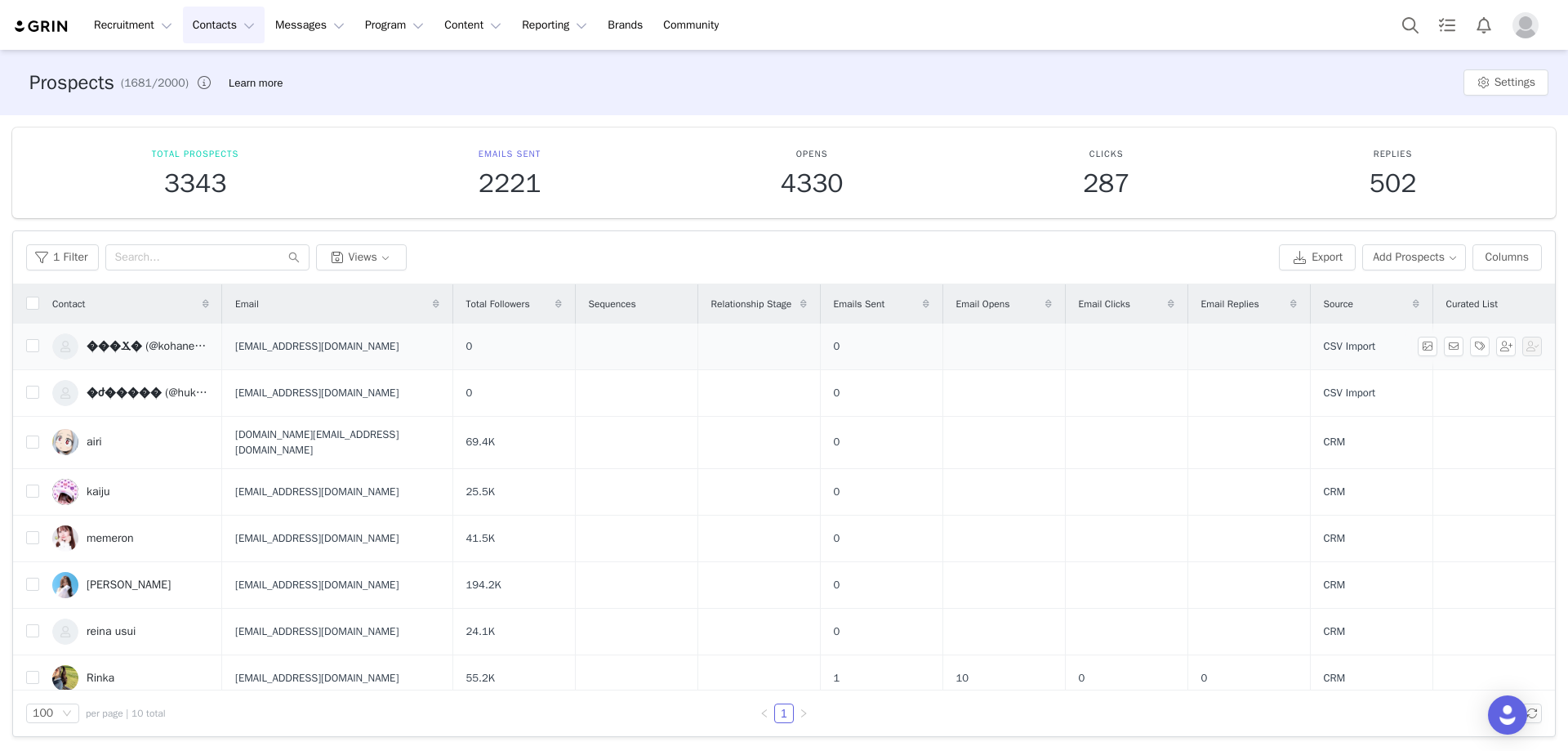 click at bounding box center [26, 346] 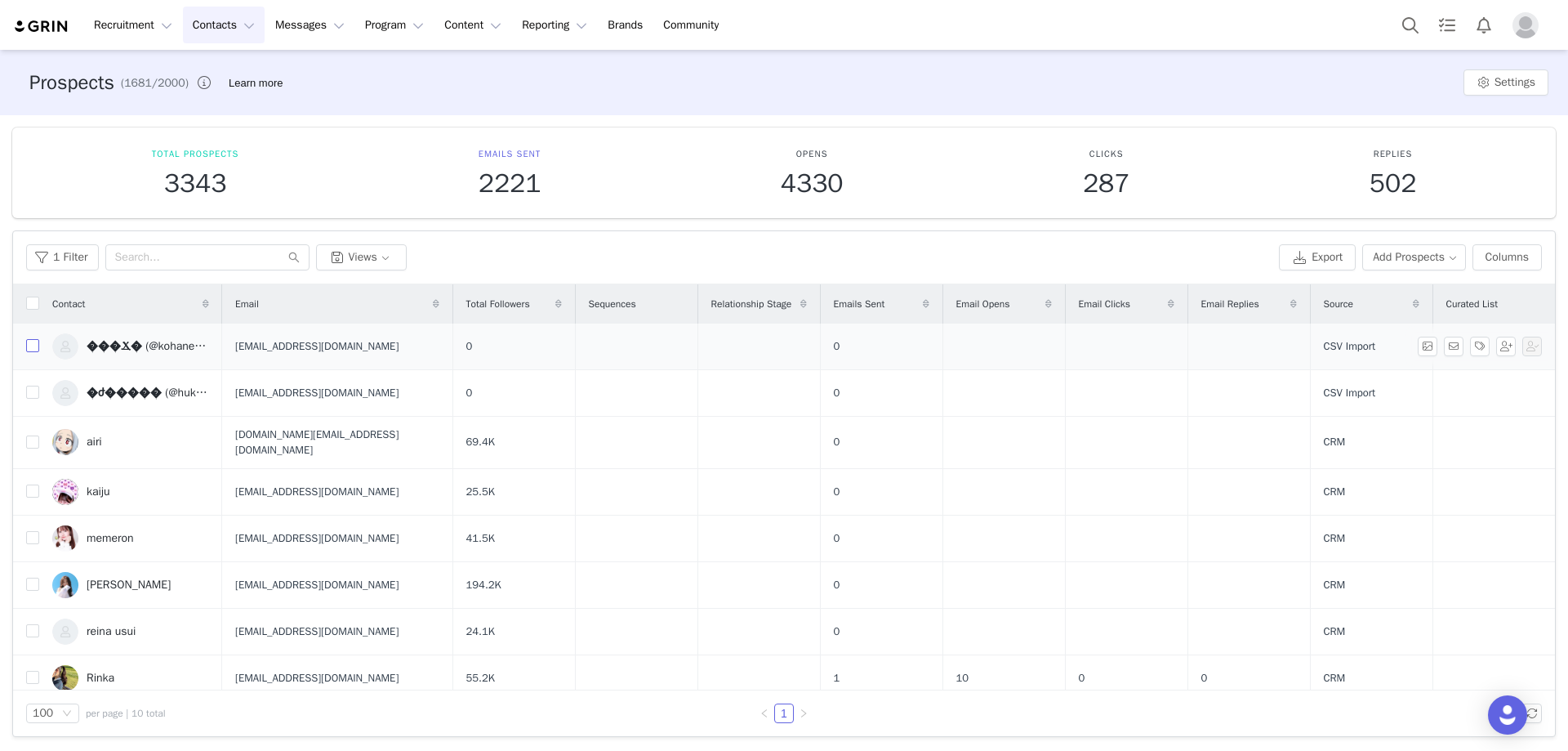 click at bounding box center (33, 346) 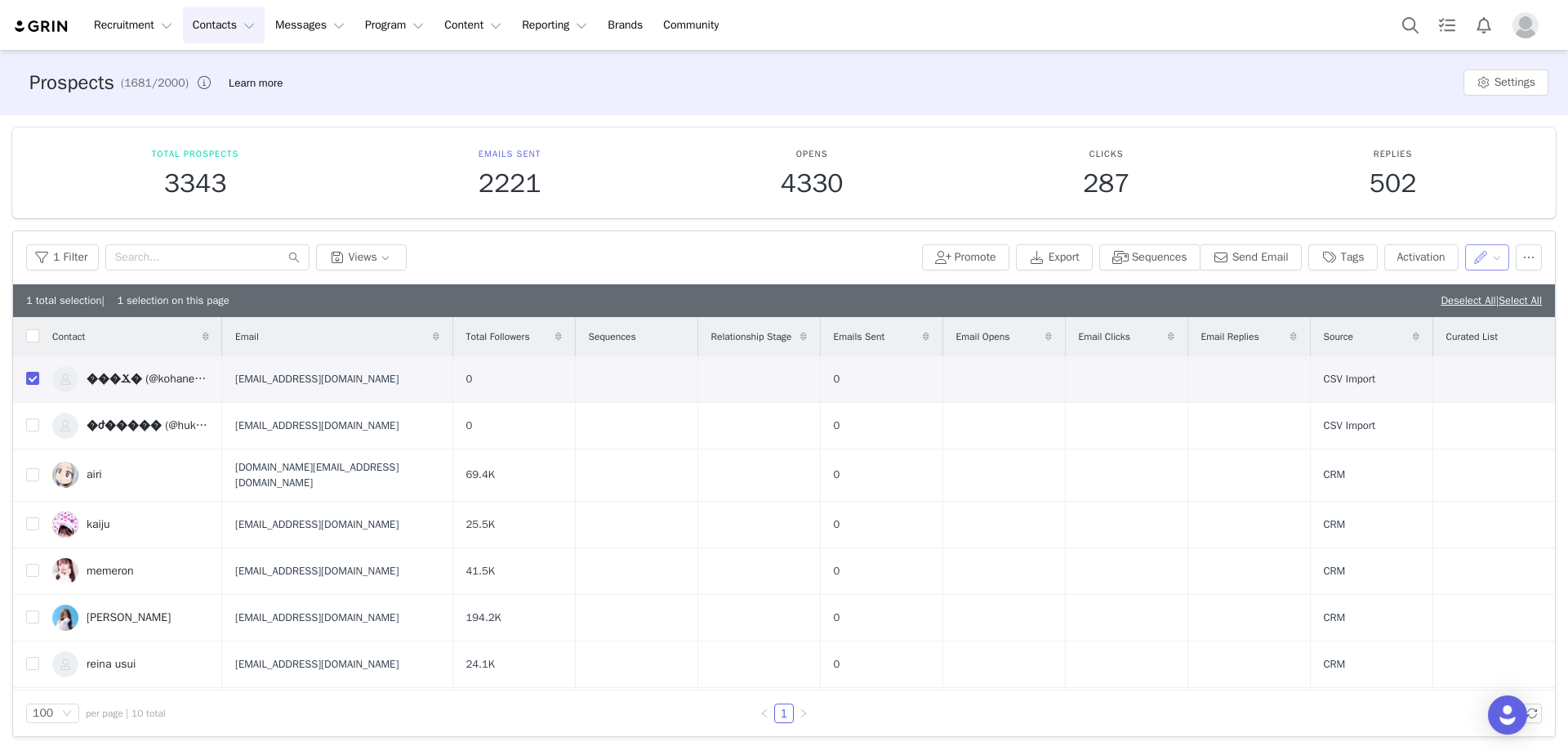 drag, startPoint x: 1472, startPoint y: 269, endPoint x: 1478, endPoint y: 275, distance: 8.485281 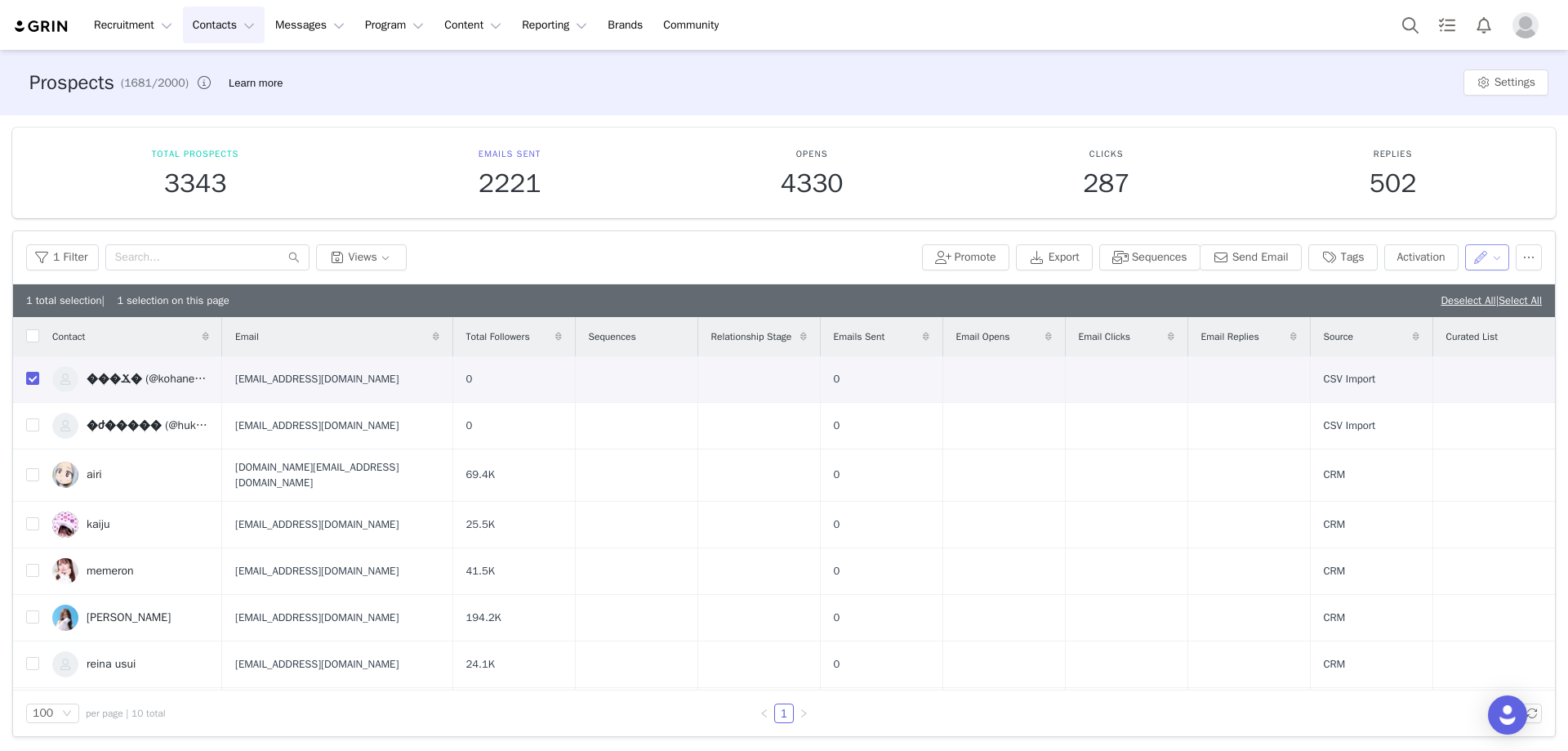 click at bounding box center (1487, 257) 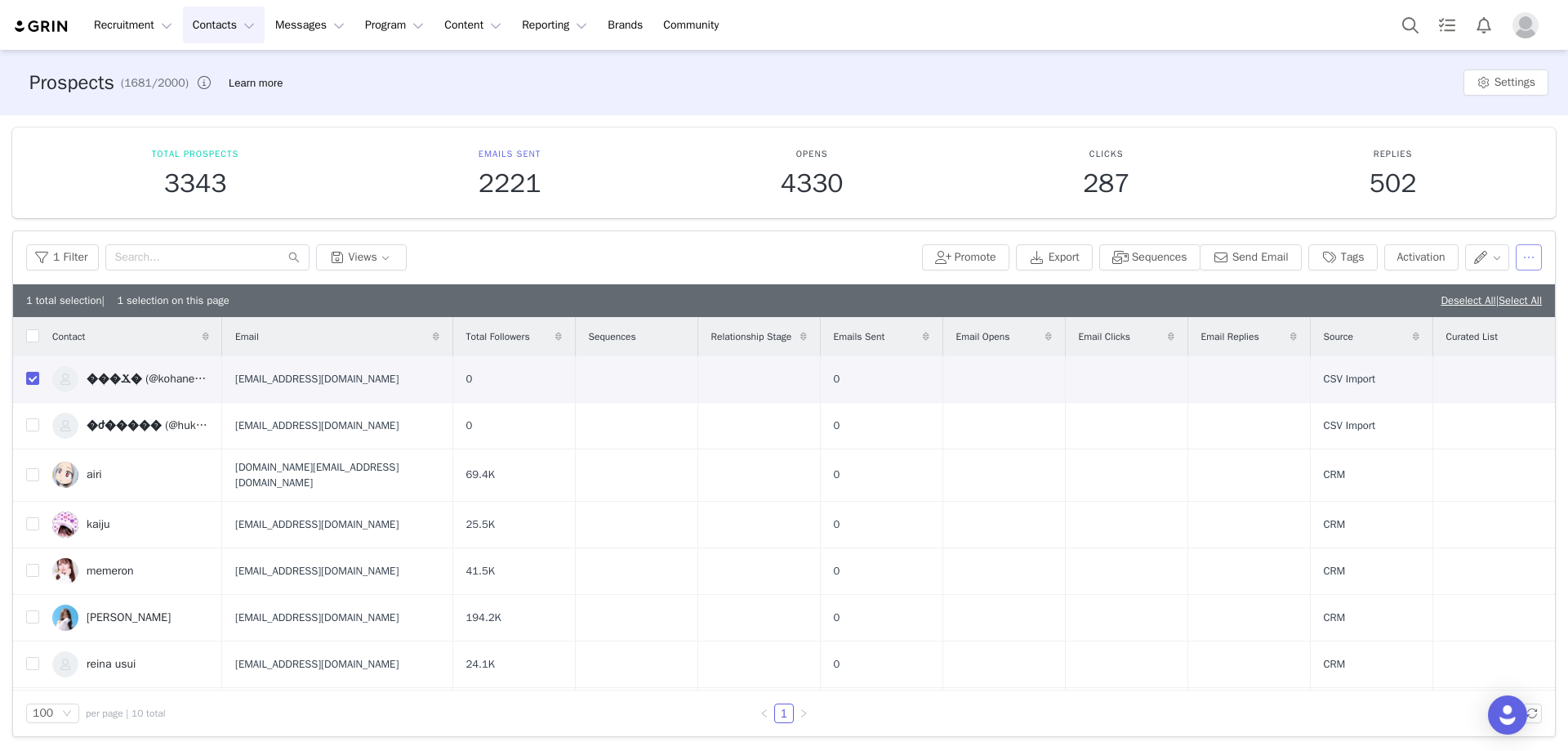 click at bounding box center [1529, 257] 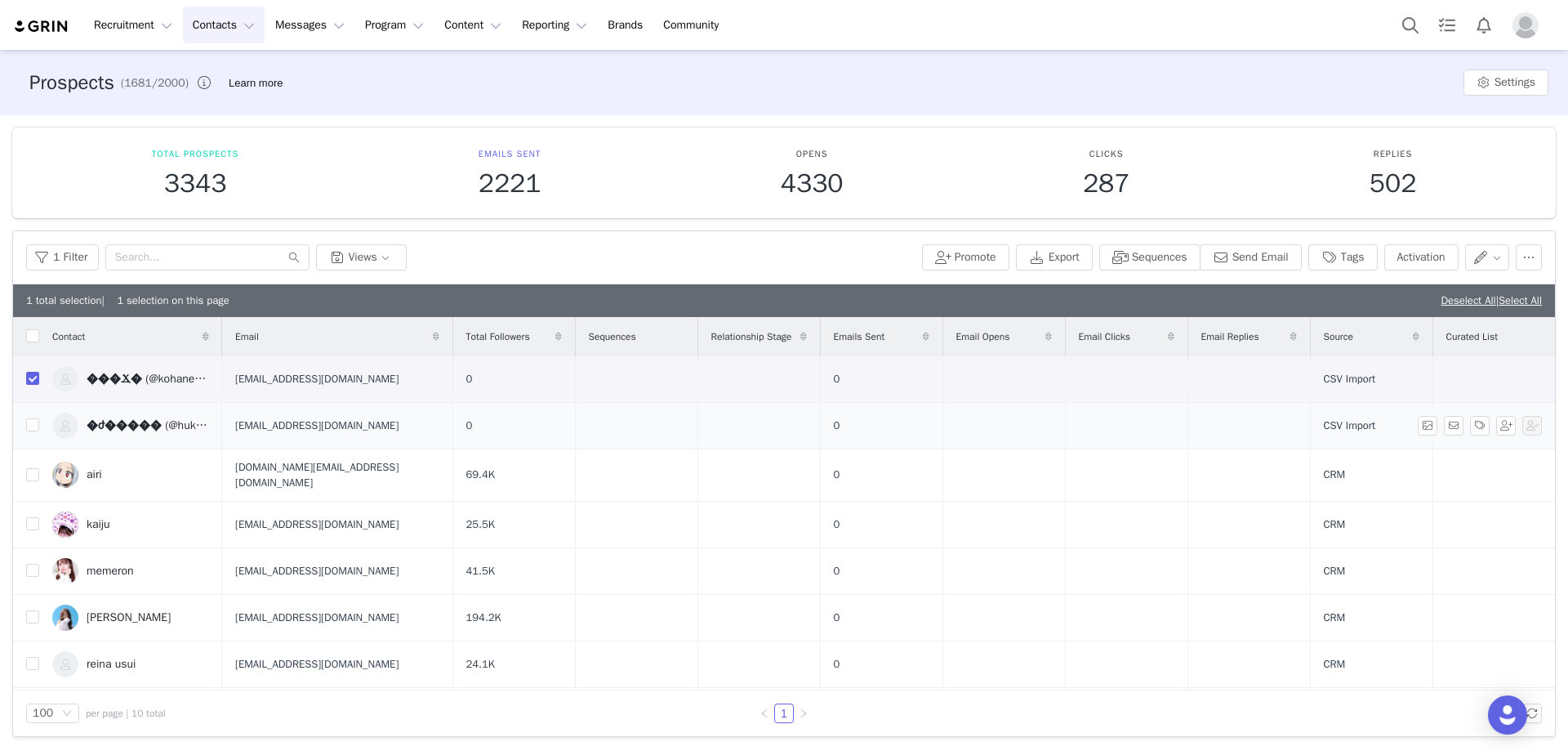 click on "�ժ����� (@hukusuke831)" at bounding box center [131, 425] 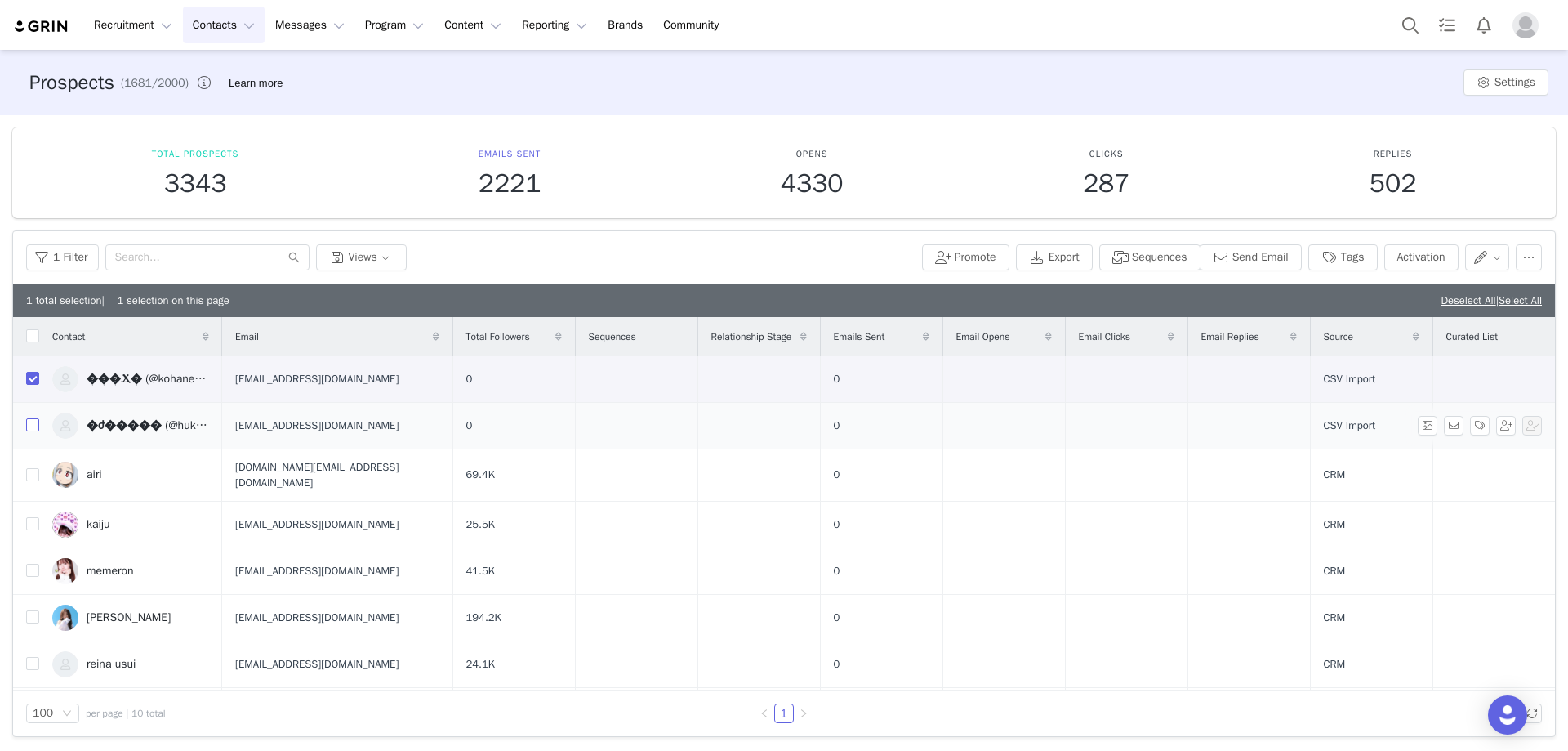 click at bounding box center [33, 425] 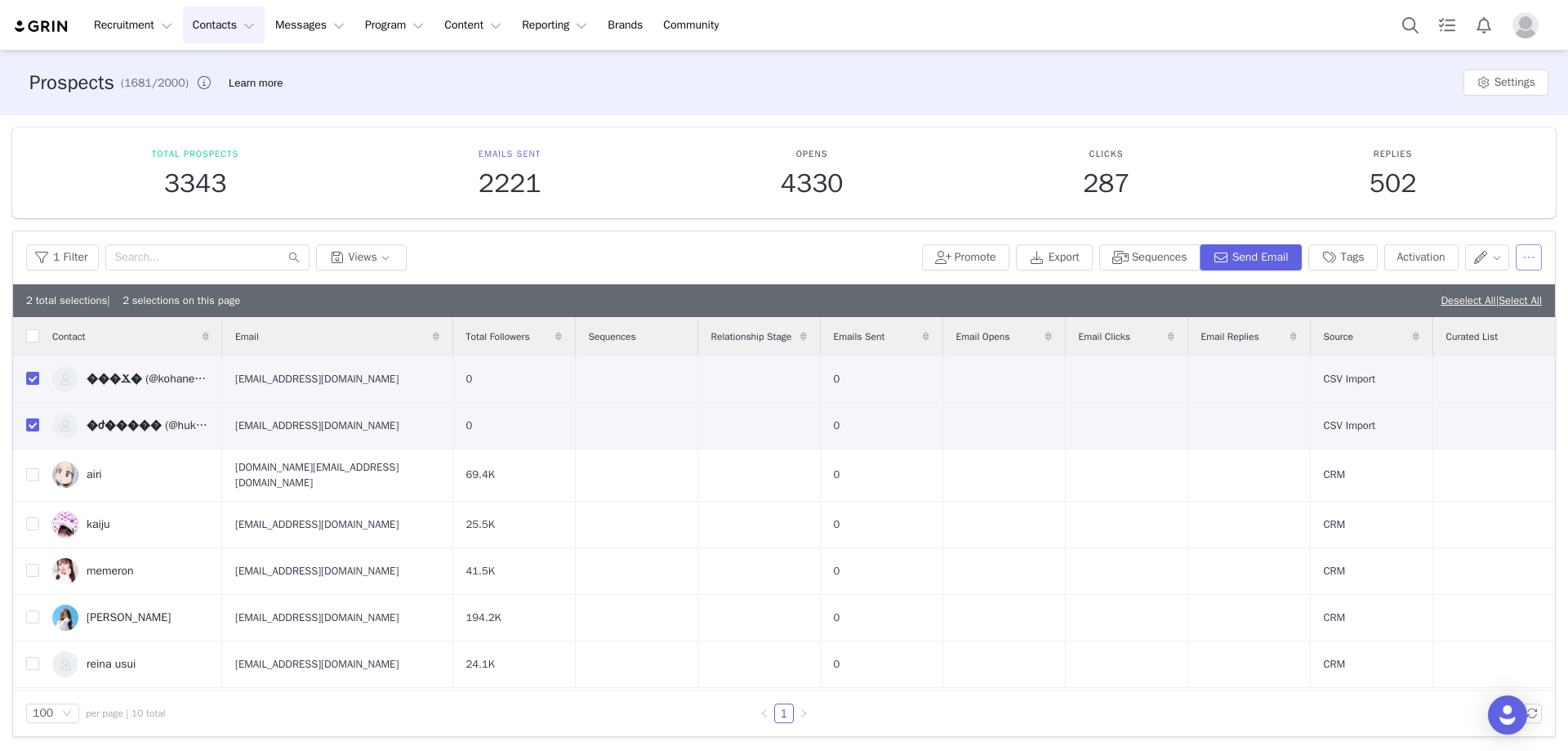 click at bounding box center (1529, 257) 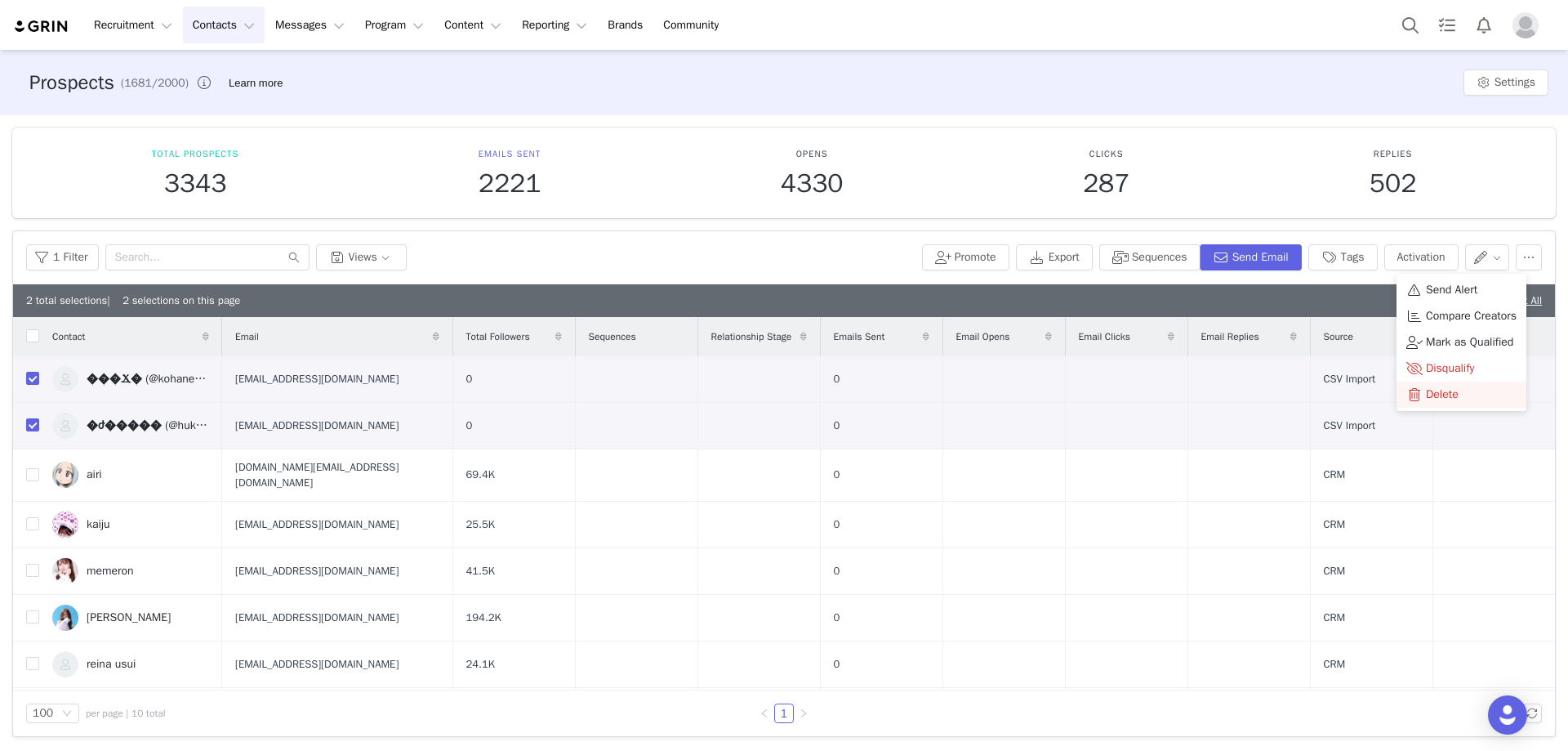click on "Delete" at bounding box center (1461, 395) 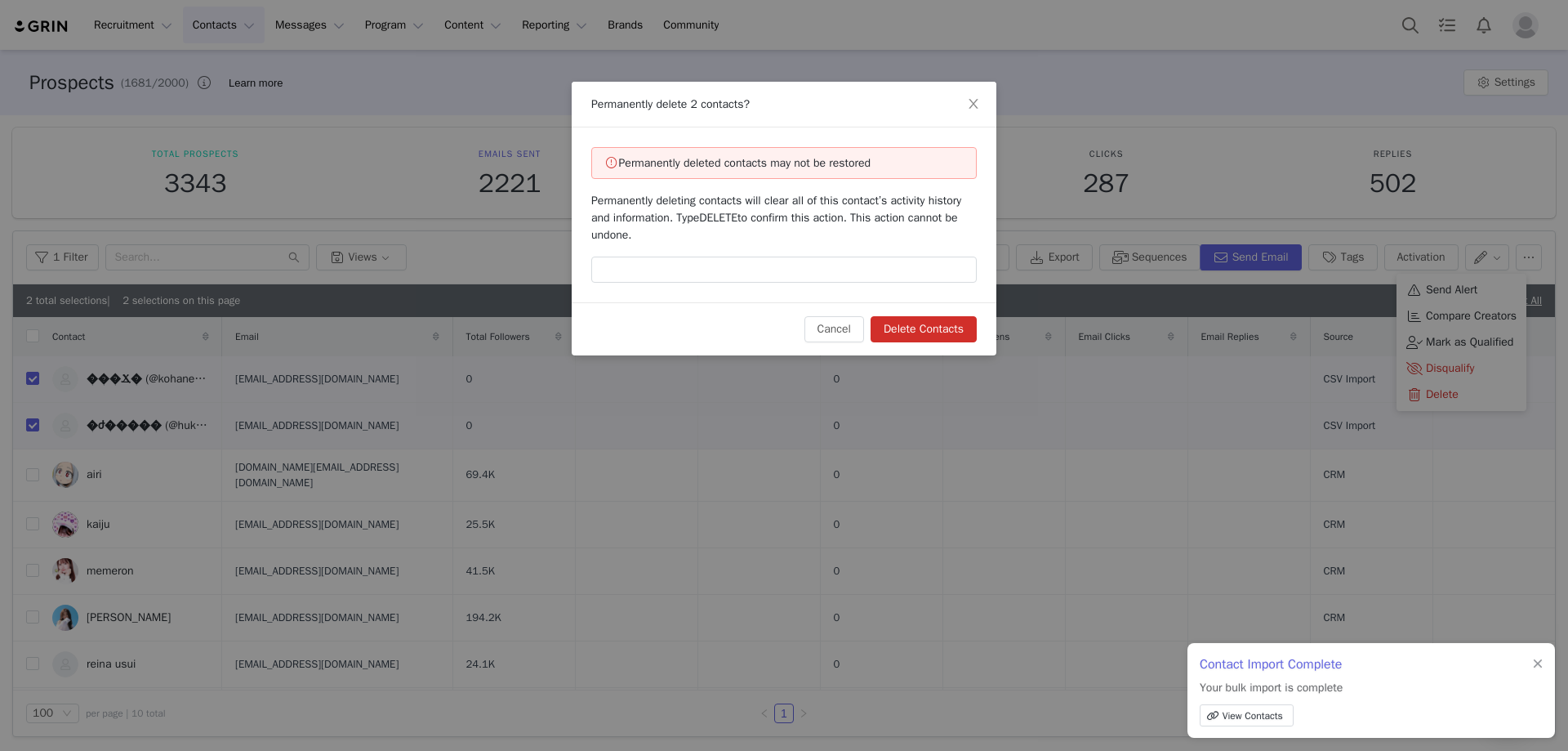 click on "Permanently deleting contacts will clear all of this contact’s activity history and information. Type  DELETE  to confirm this action. This action cannot be undone." at bounding box center [776, 217] 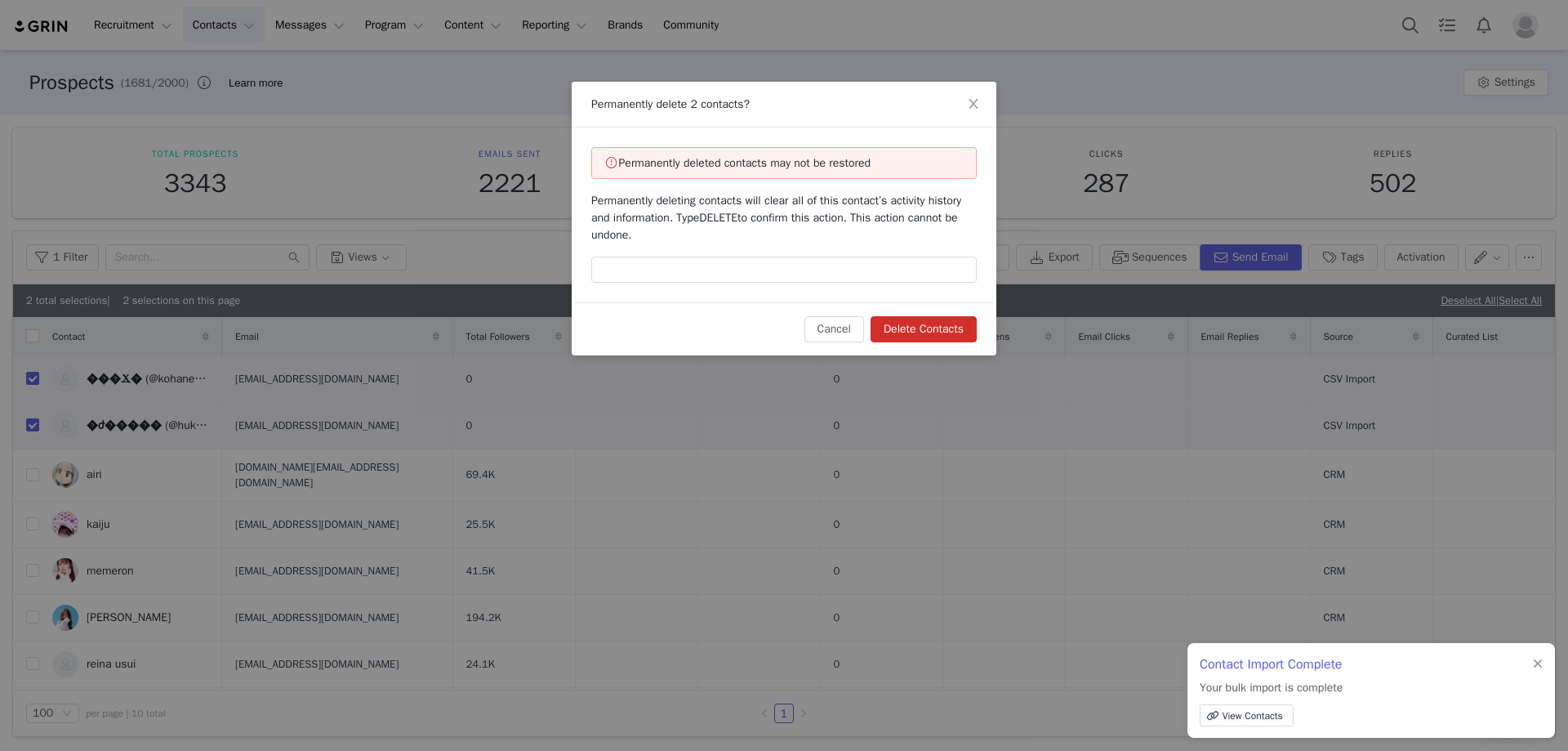 click on "DELETE" at bounding box center [718, 217] 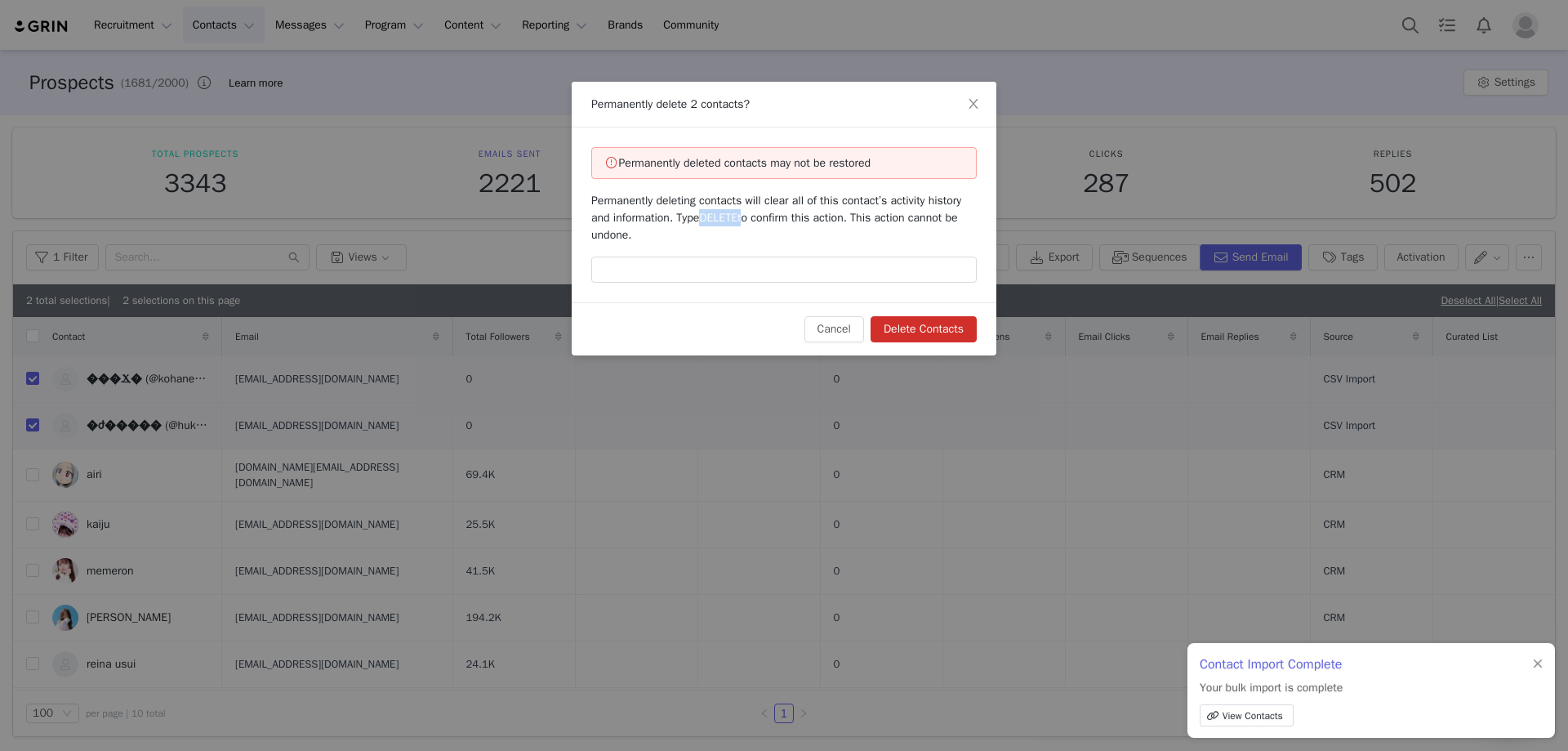 click on "DELETE" at bounding box center [718, 217] 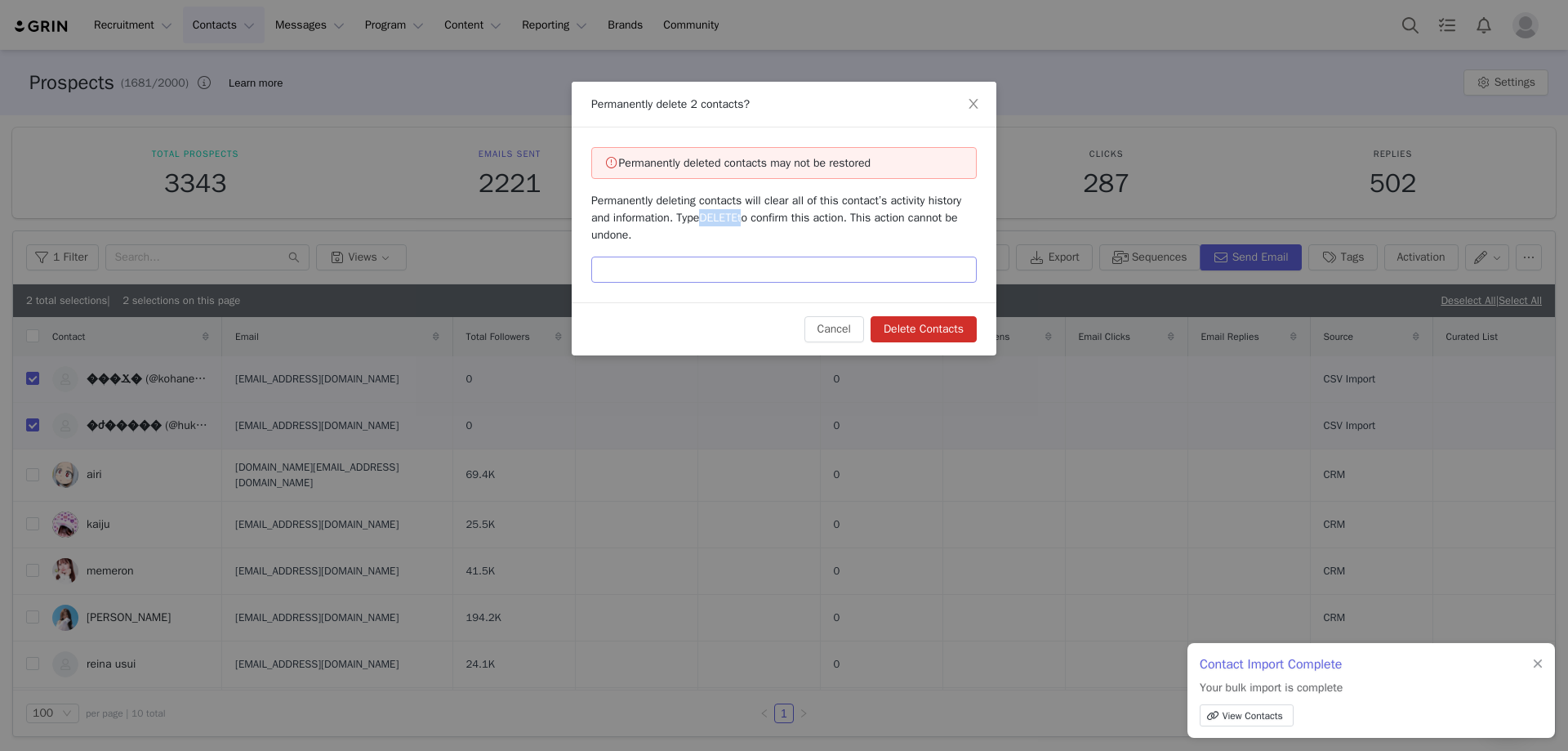 copy on "DELETE" 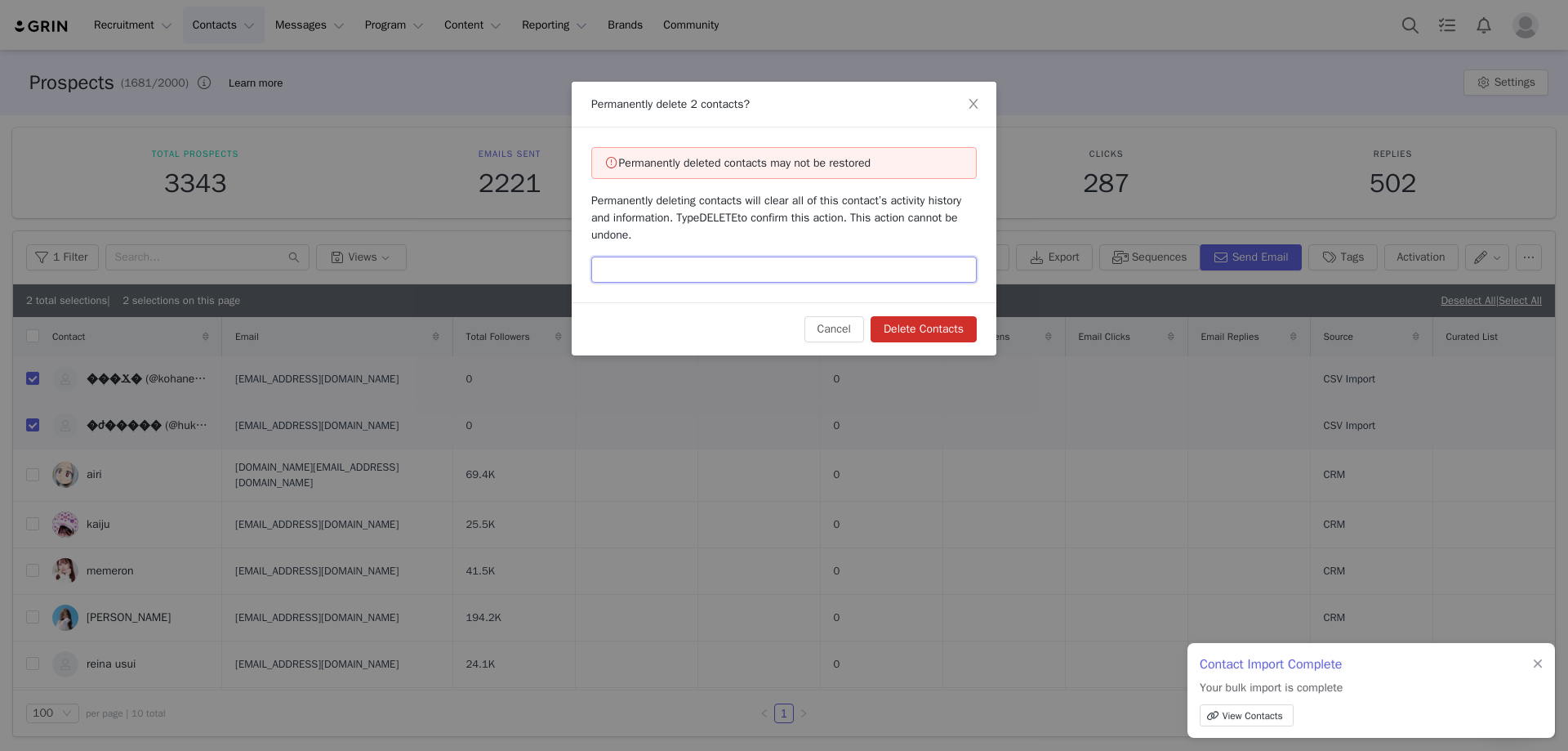 click at bounding box center (784, 270) 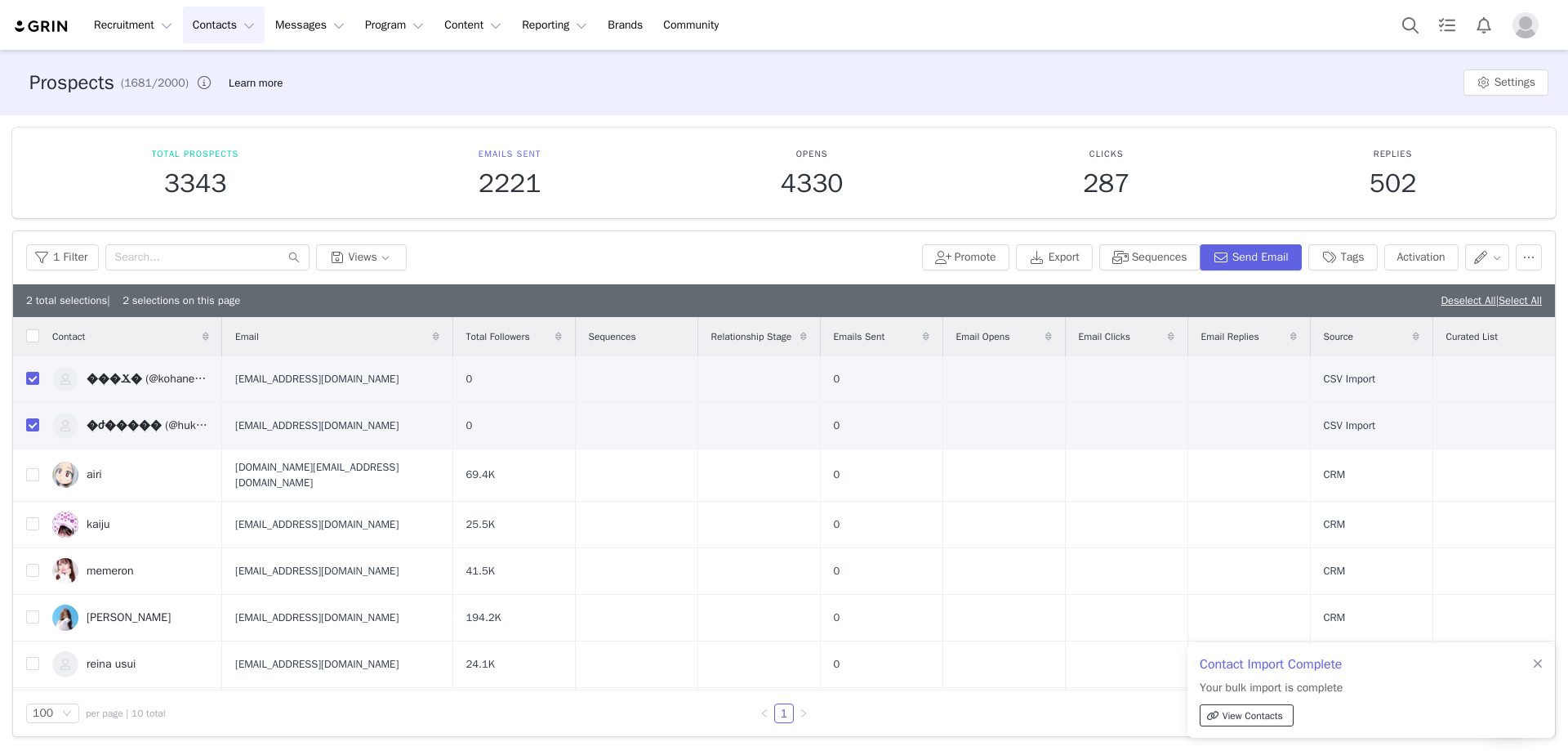 click on "View Contacts" at bounding box center (1253, 716) 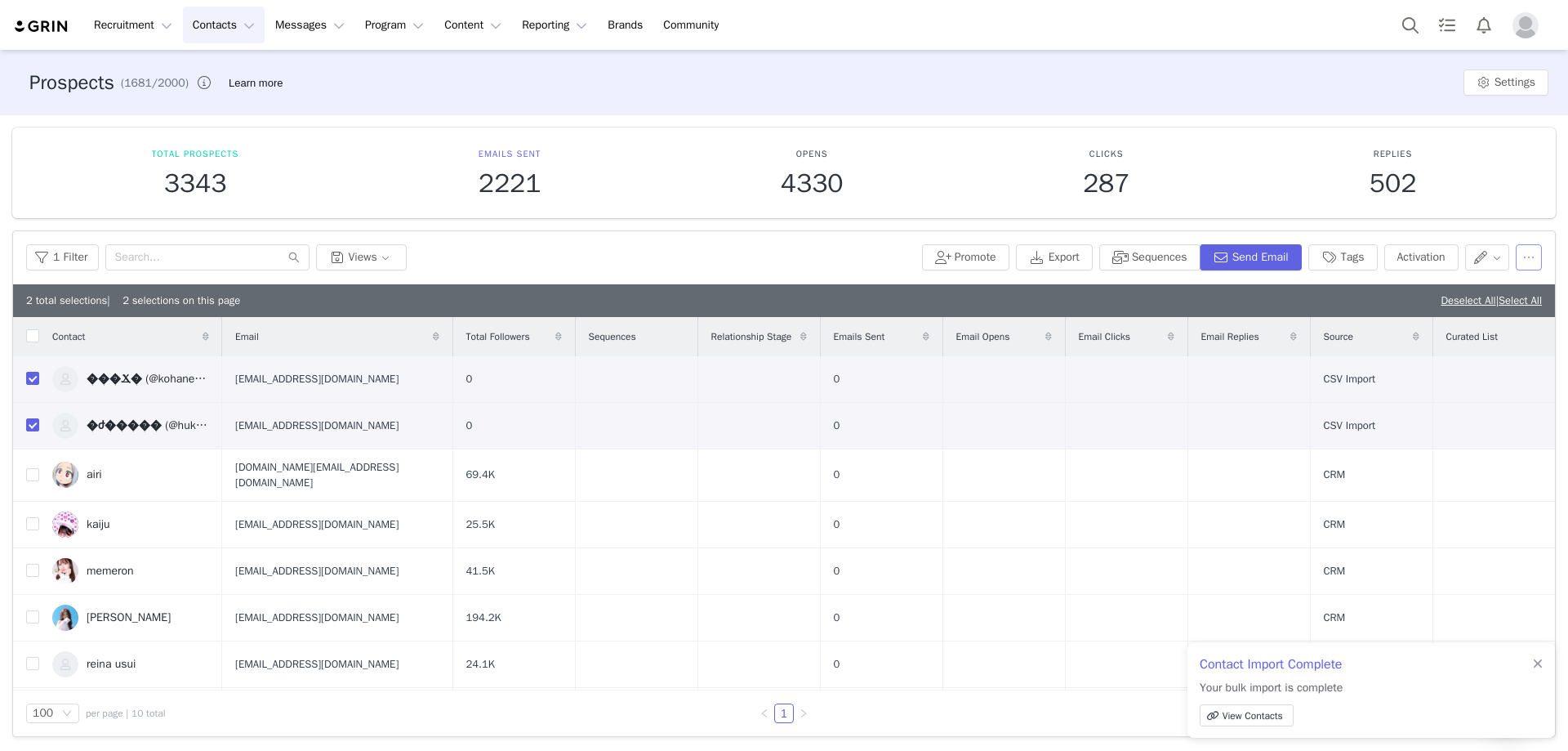 click at bounding box center [1529, 257] 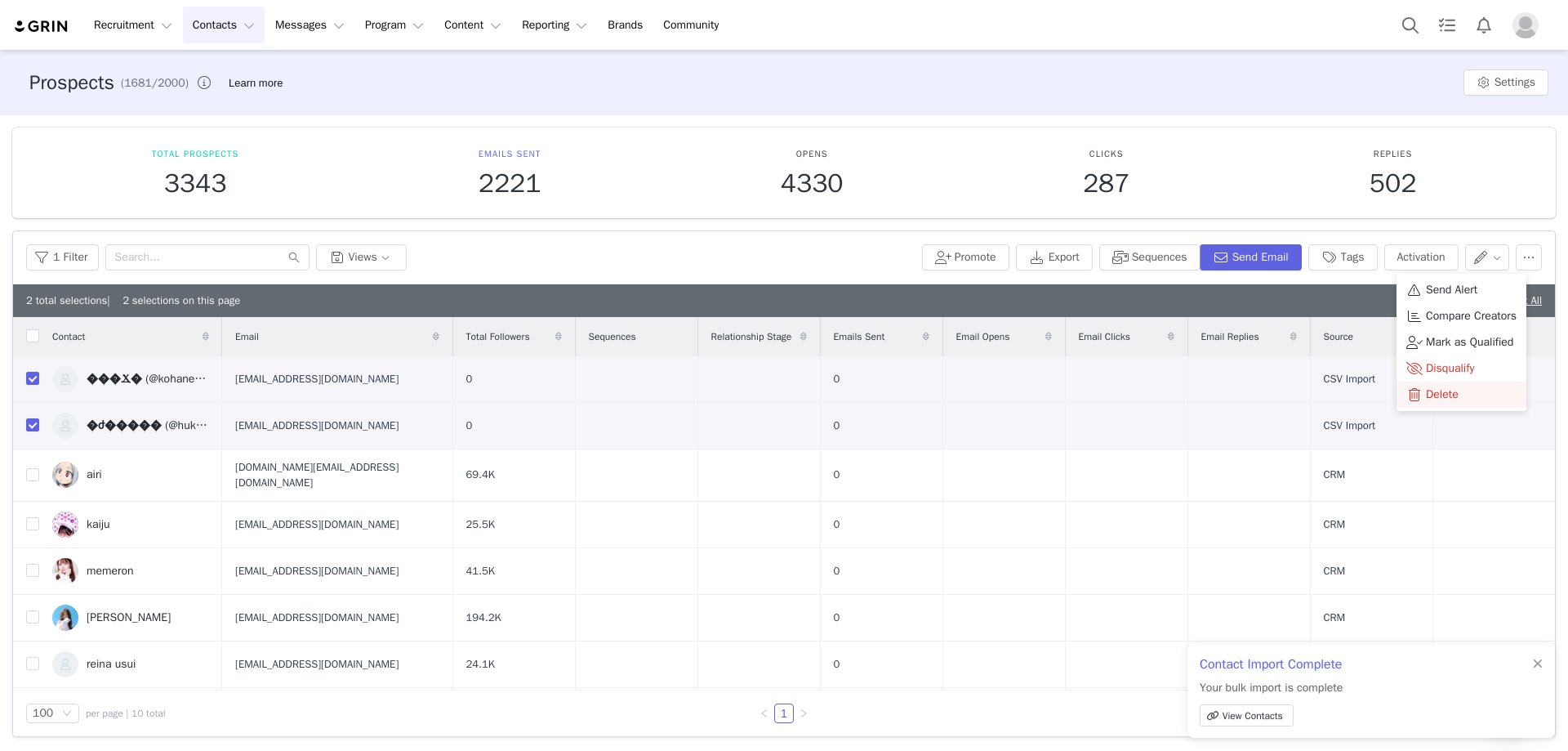click on "Delete" at bounding box center (1461, 395) 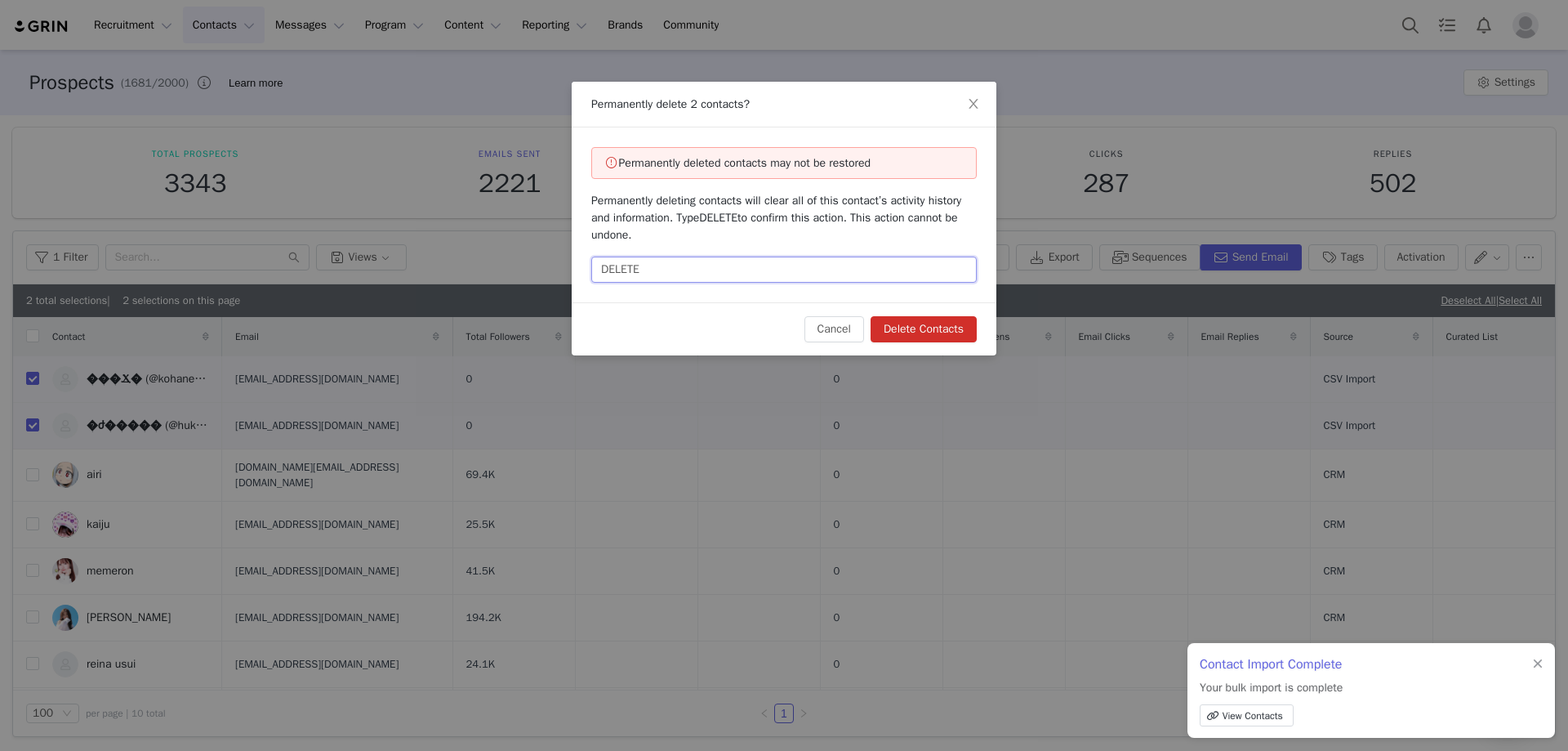 click on "DELETE" at bounding box center [784, 270] 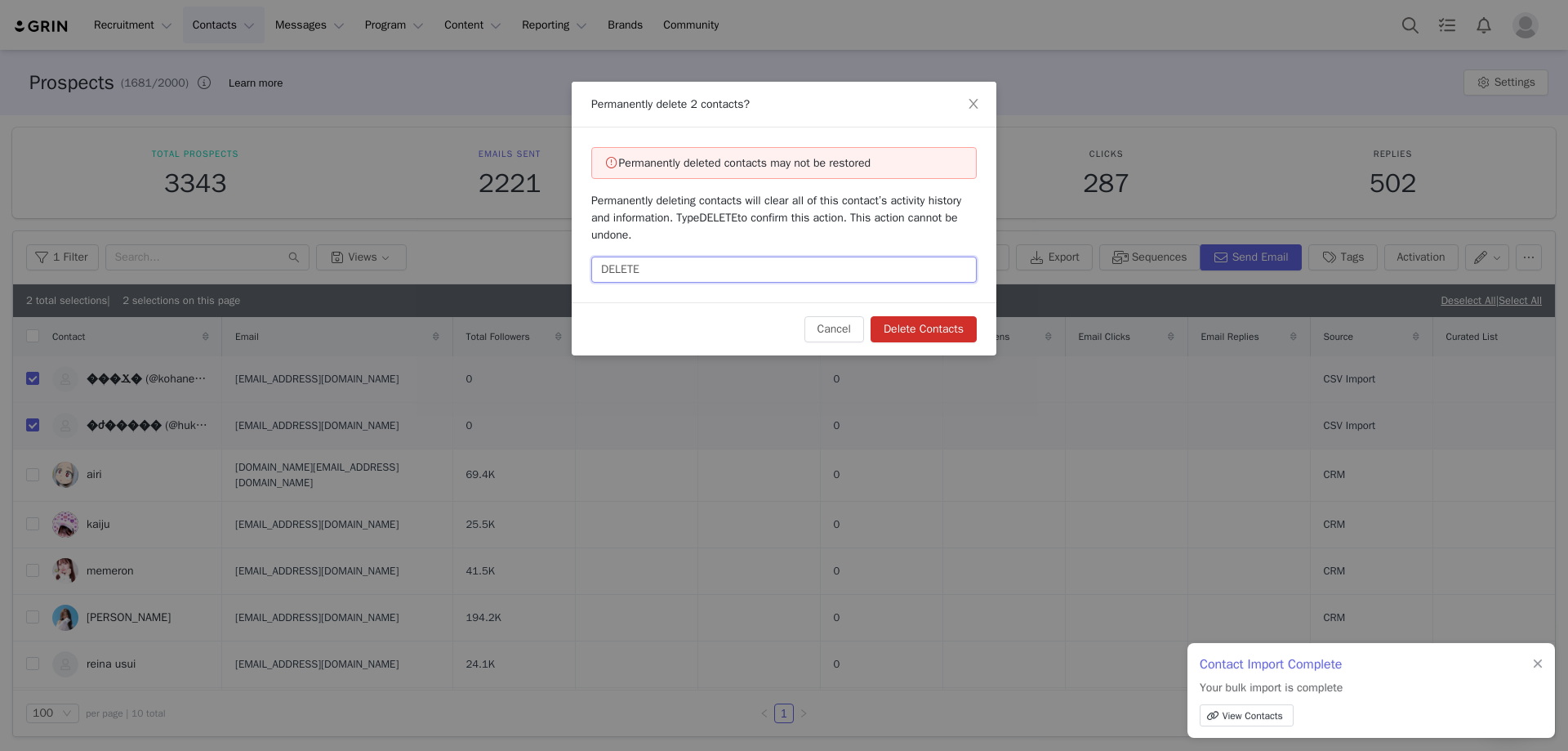 type on "DELETE" 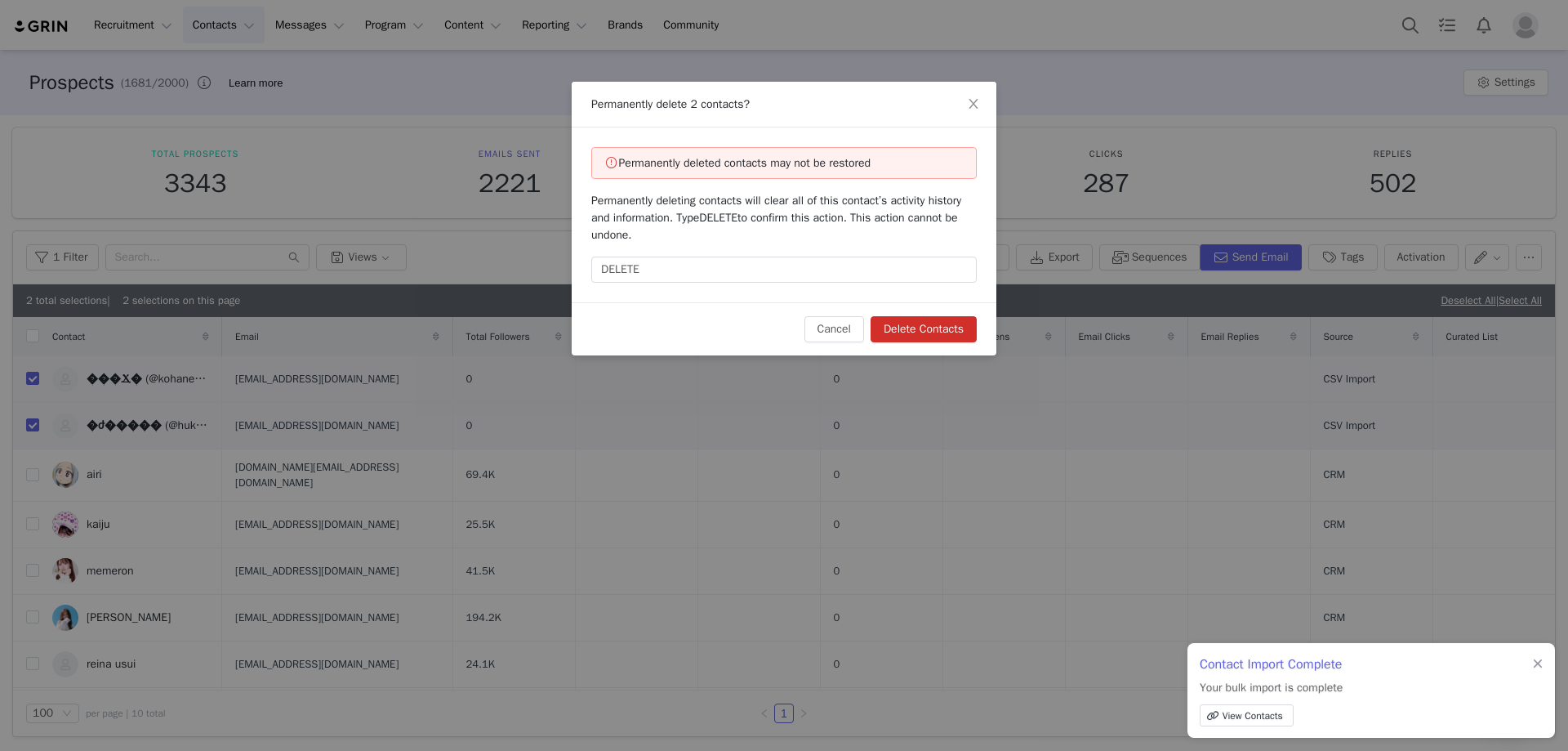 click on "Delete Contacts" at bounding box center (924, 329) 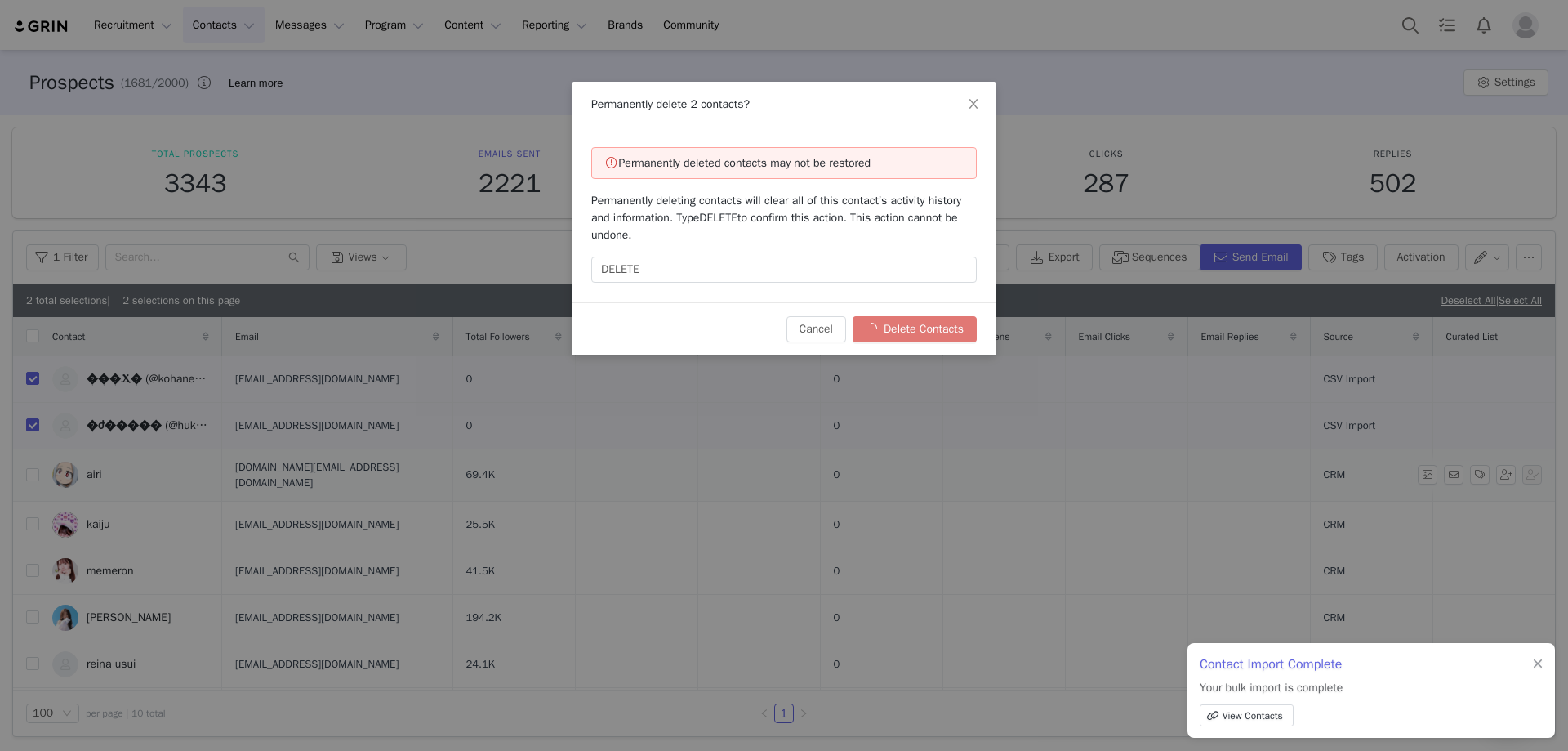 checkbox on "false" 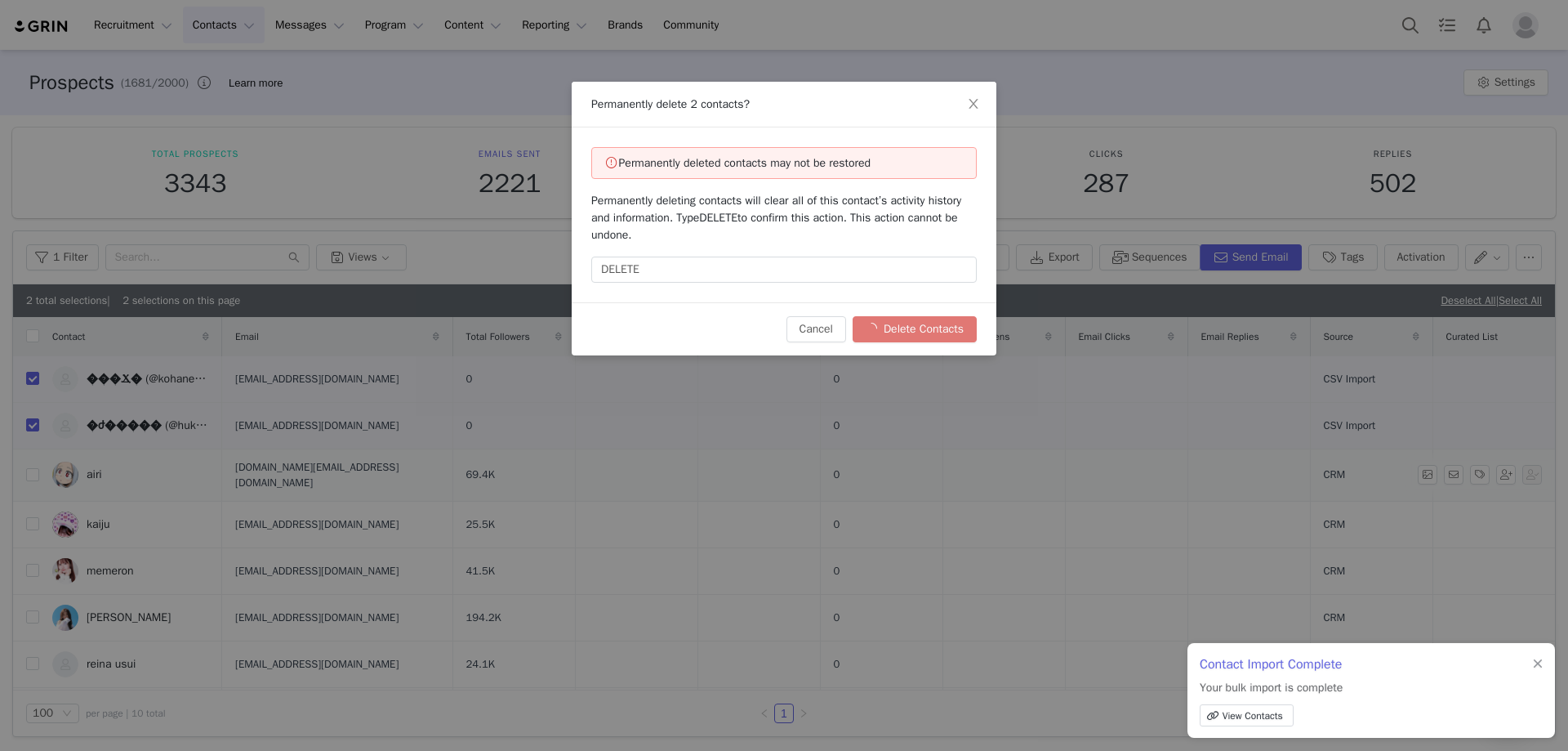 checkbox on "false" 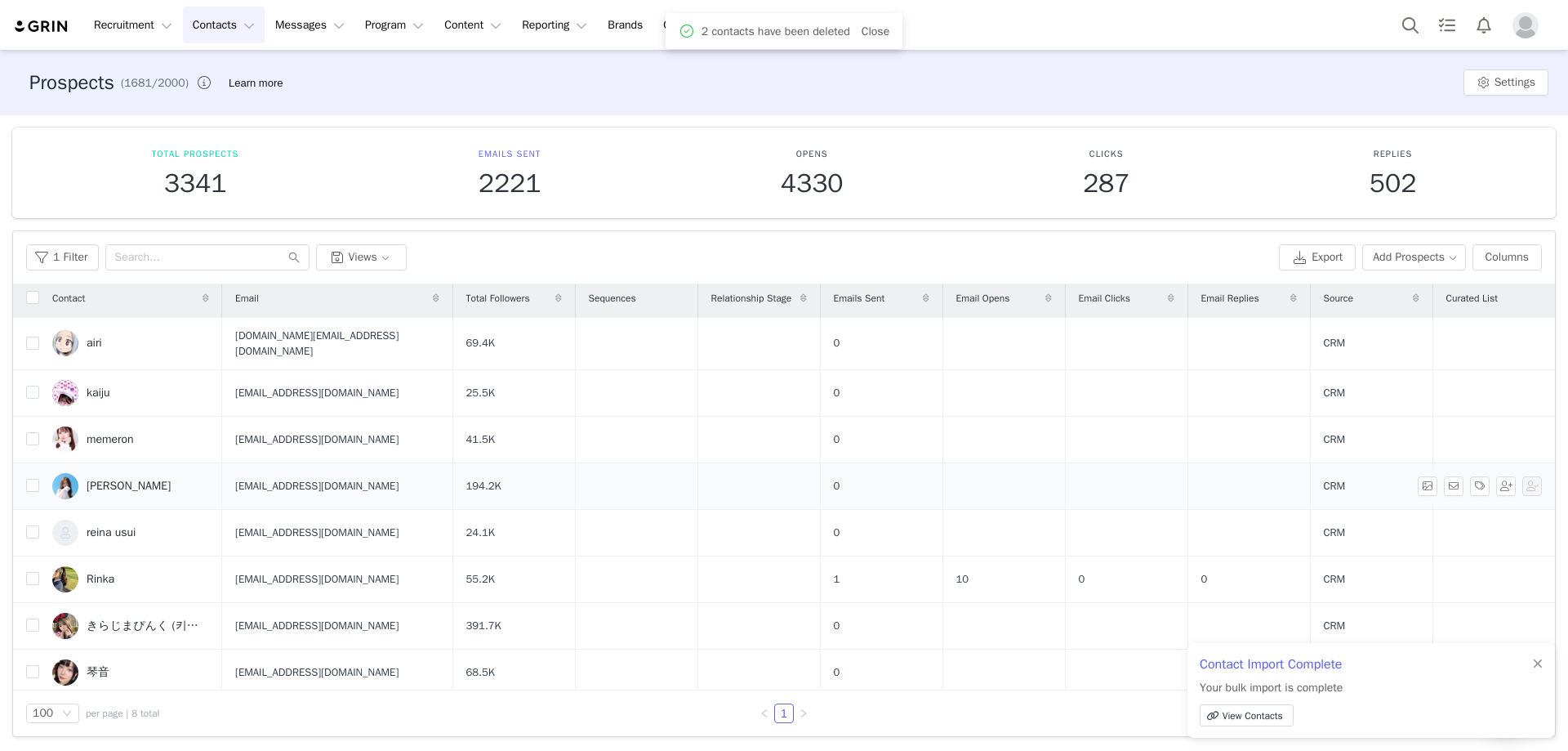 scroll, scrollTop: 0, scrollLeft: 0, axis: both 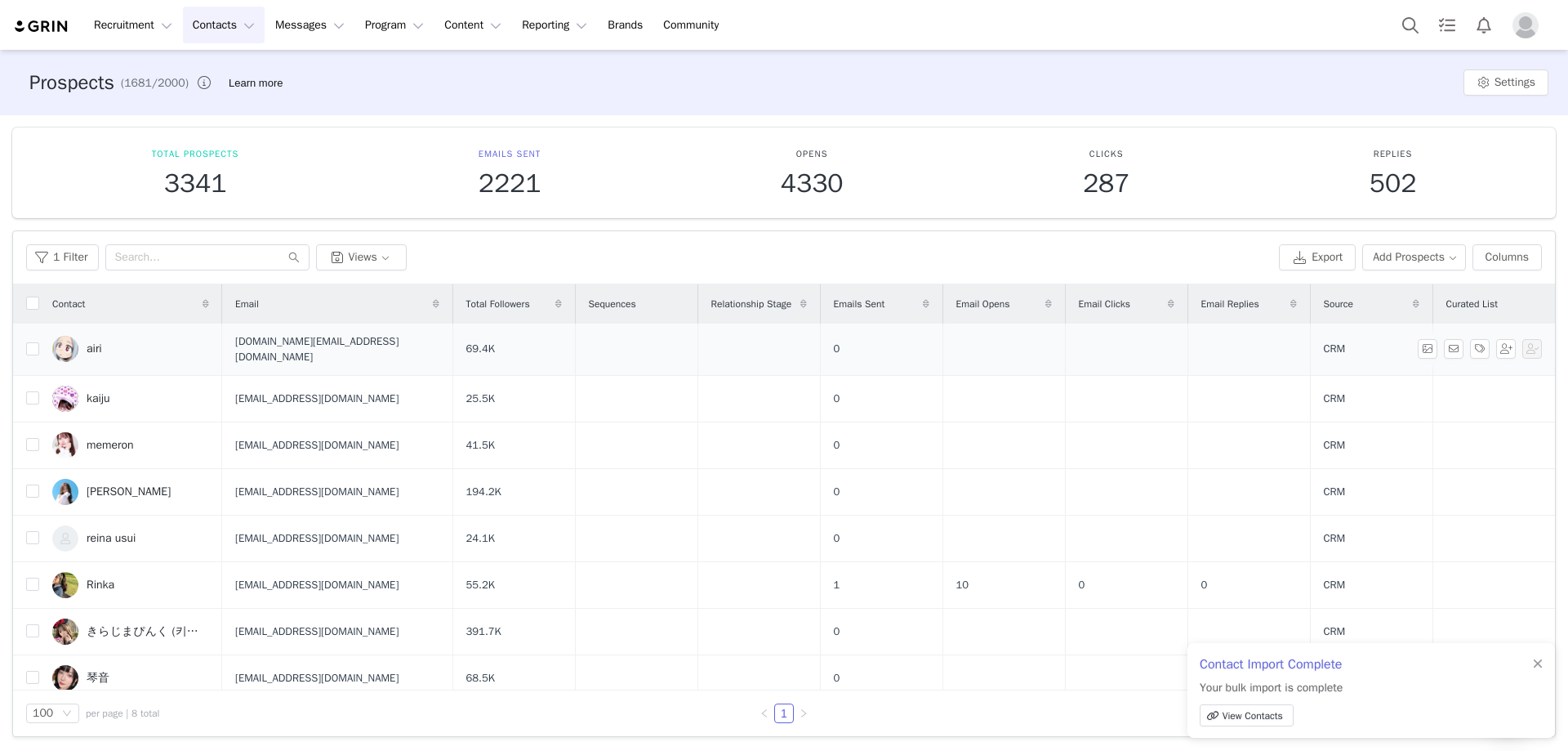 click on "[DOMAIN_NAME][EMAIL_ADDRESS][DOMAIN_NAME]" at bounding box center (337, 349) 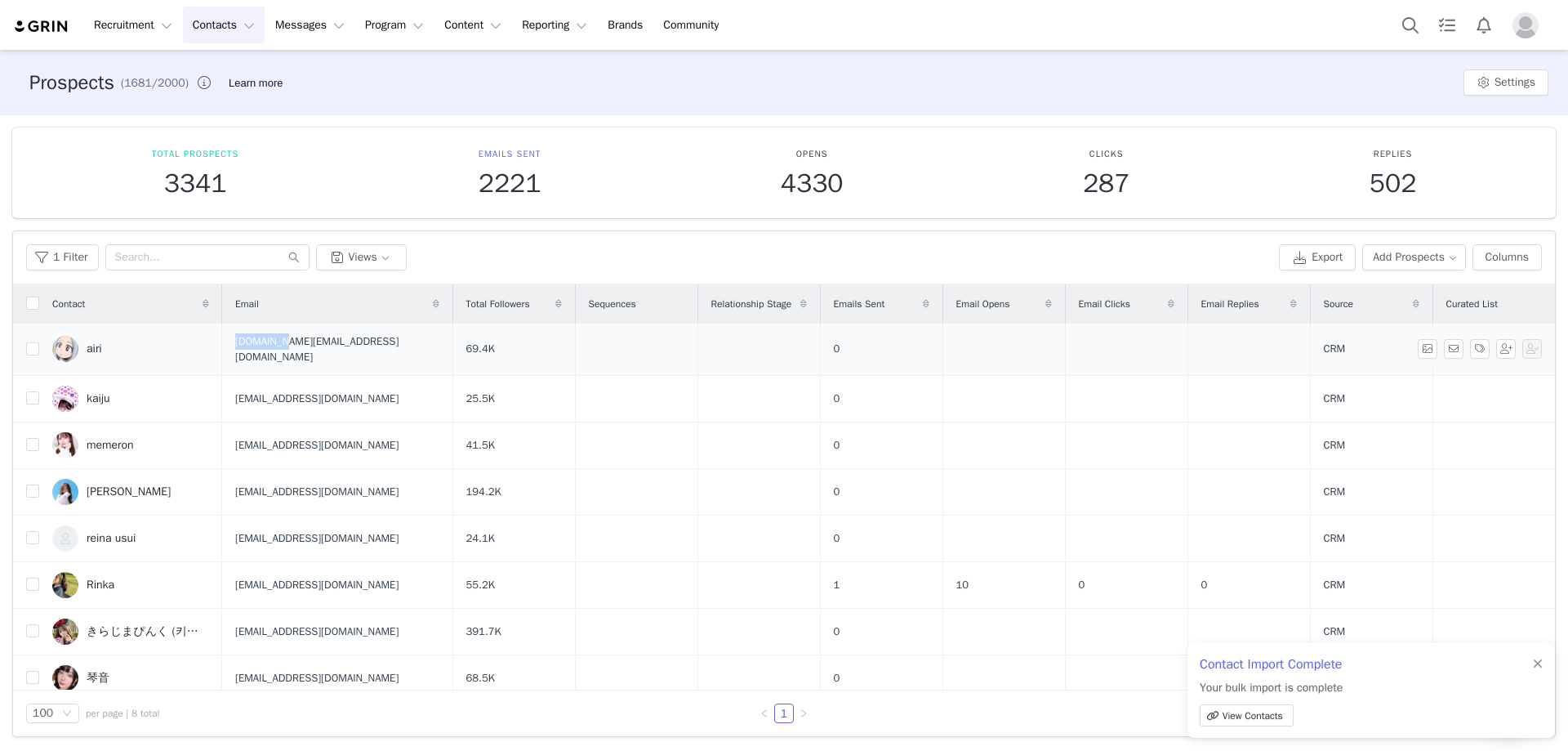 copy on "ringomaru" 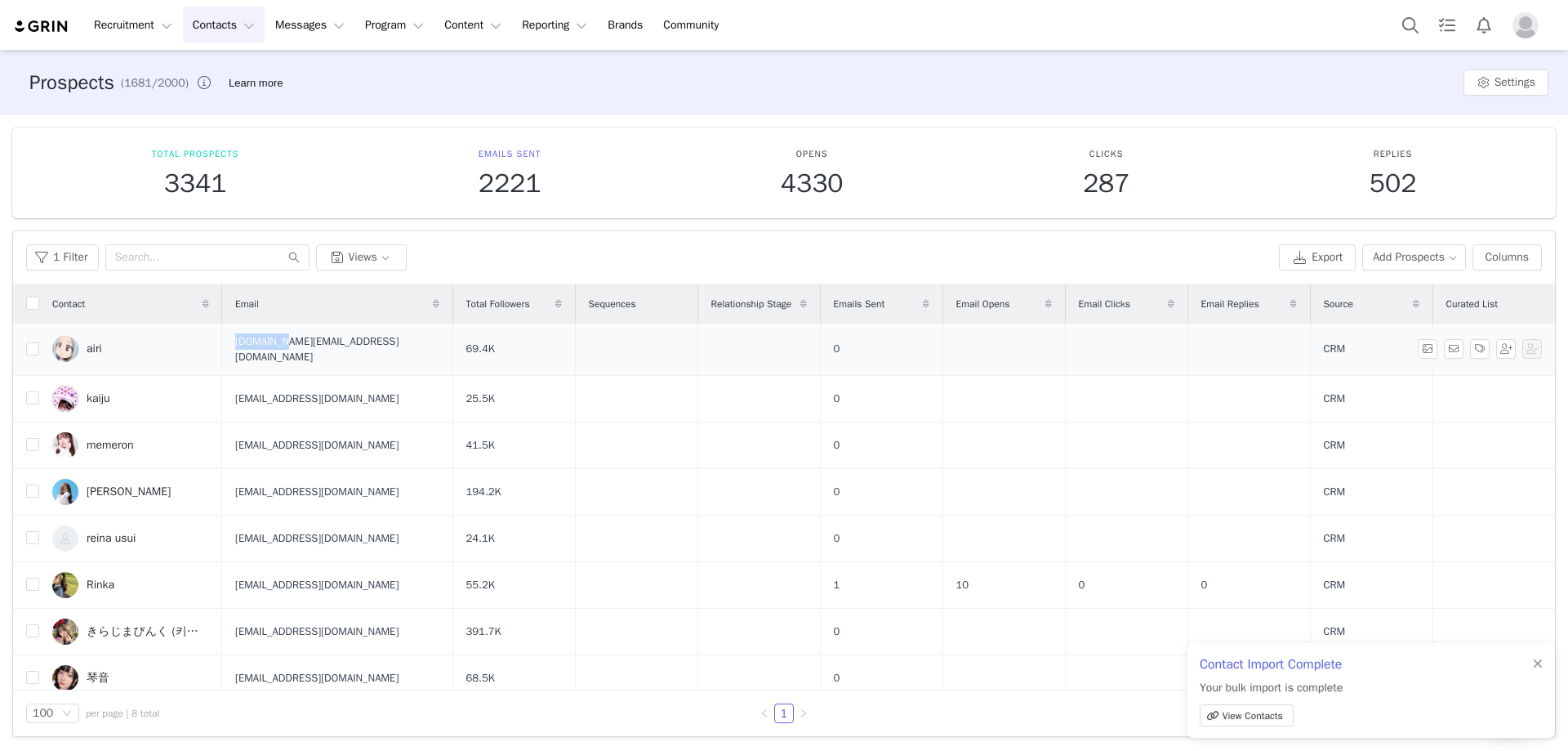 click on "[DOMAIN_NAME][EMAIL_ADDRESS][DOMAIN_NAME]" at bounding box center (337, 349) 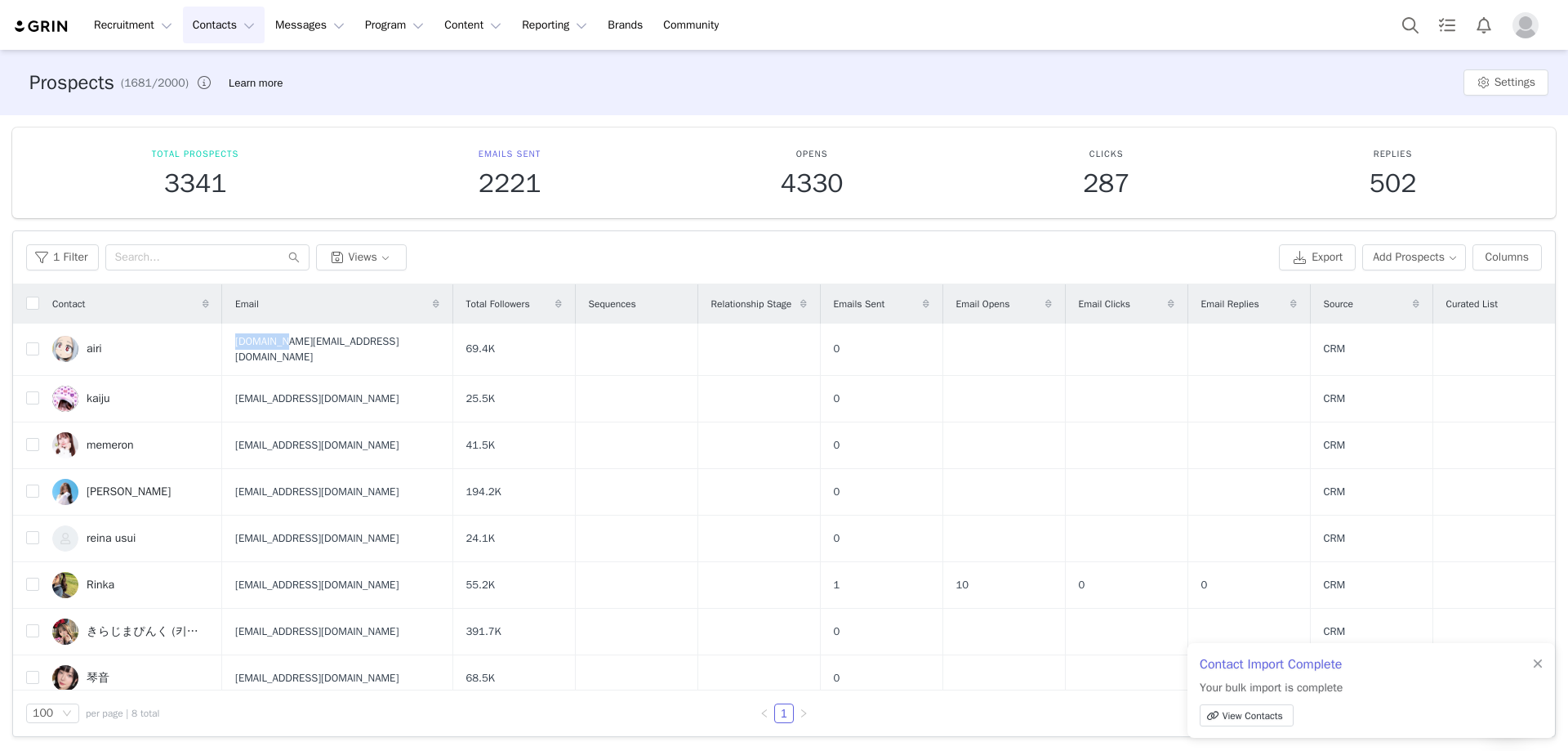 drag, startPoint x: 88, startPoint y: 344, endPoint x: 141, endPoint y: 364, distance: 56.648036 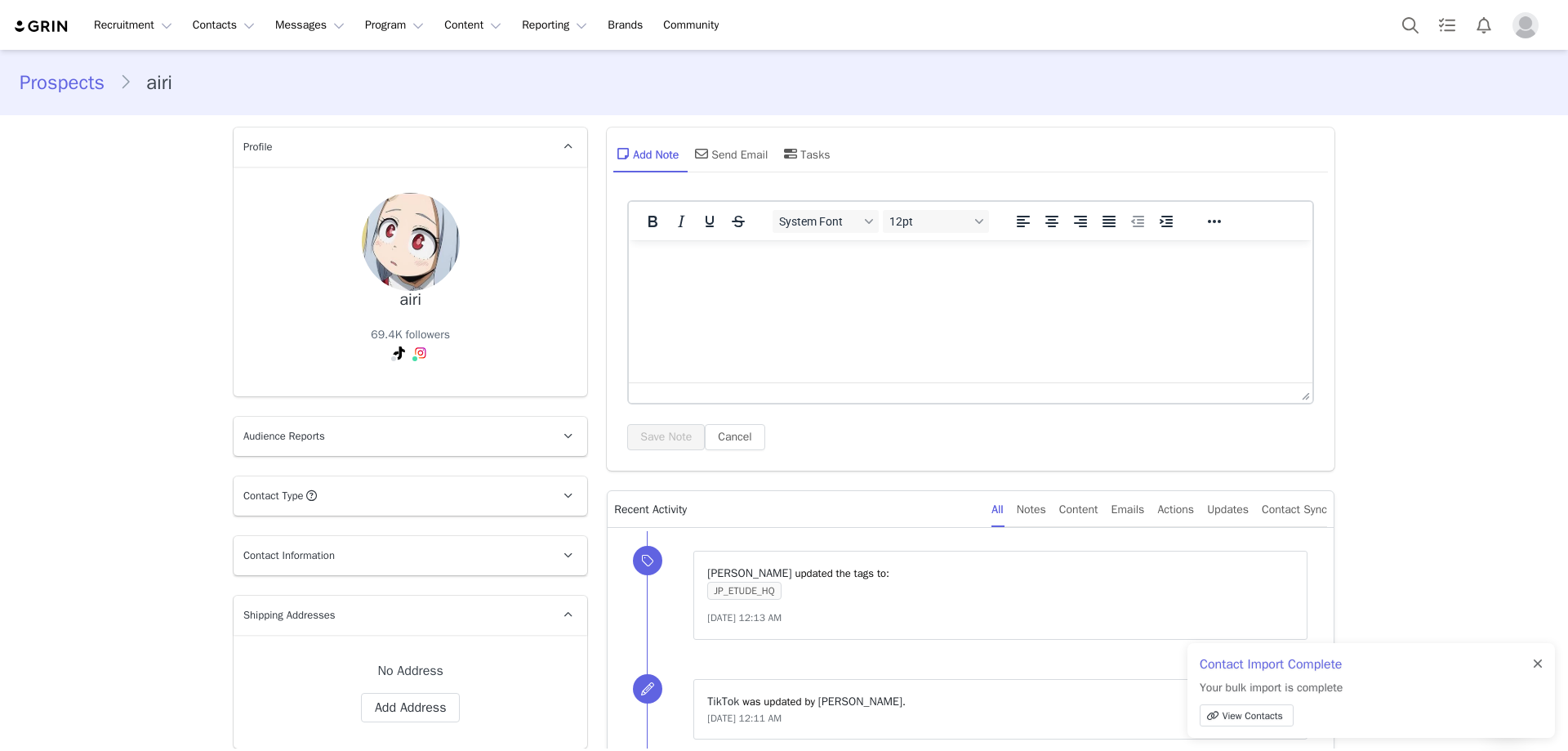 scroll, scrollTop: 0, scrollLeft: 0, axis: both 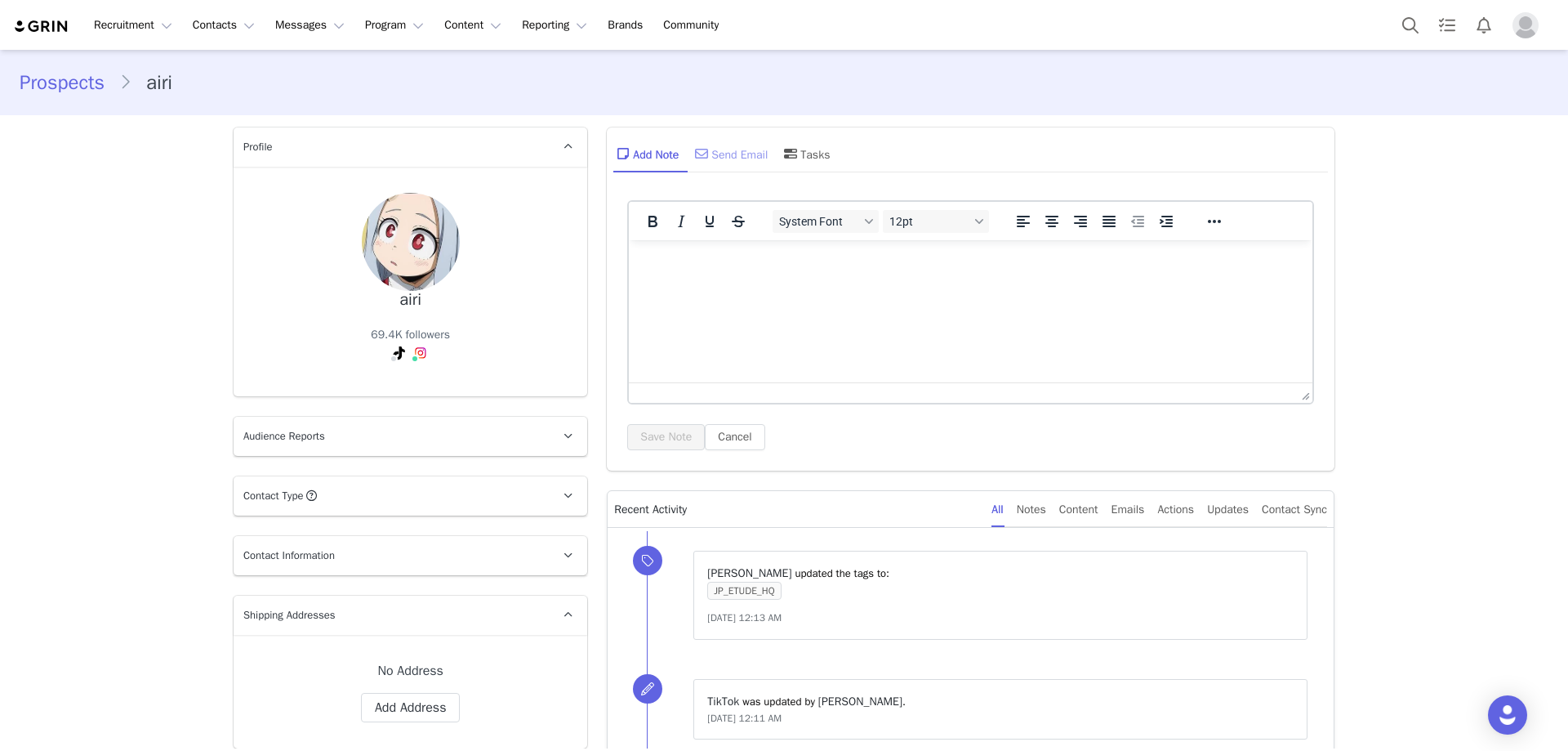 click on "Send Email" at bounding box center [729, 154] 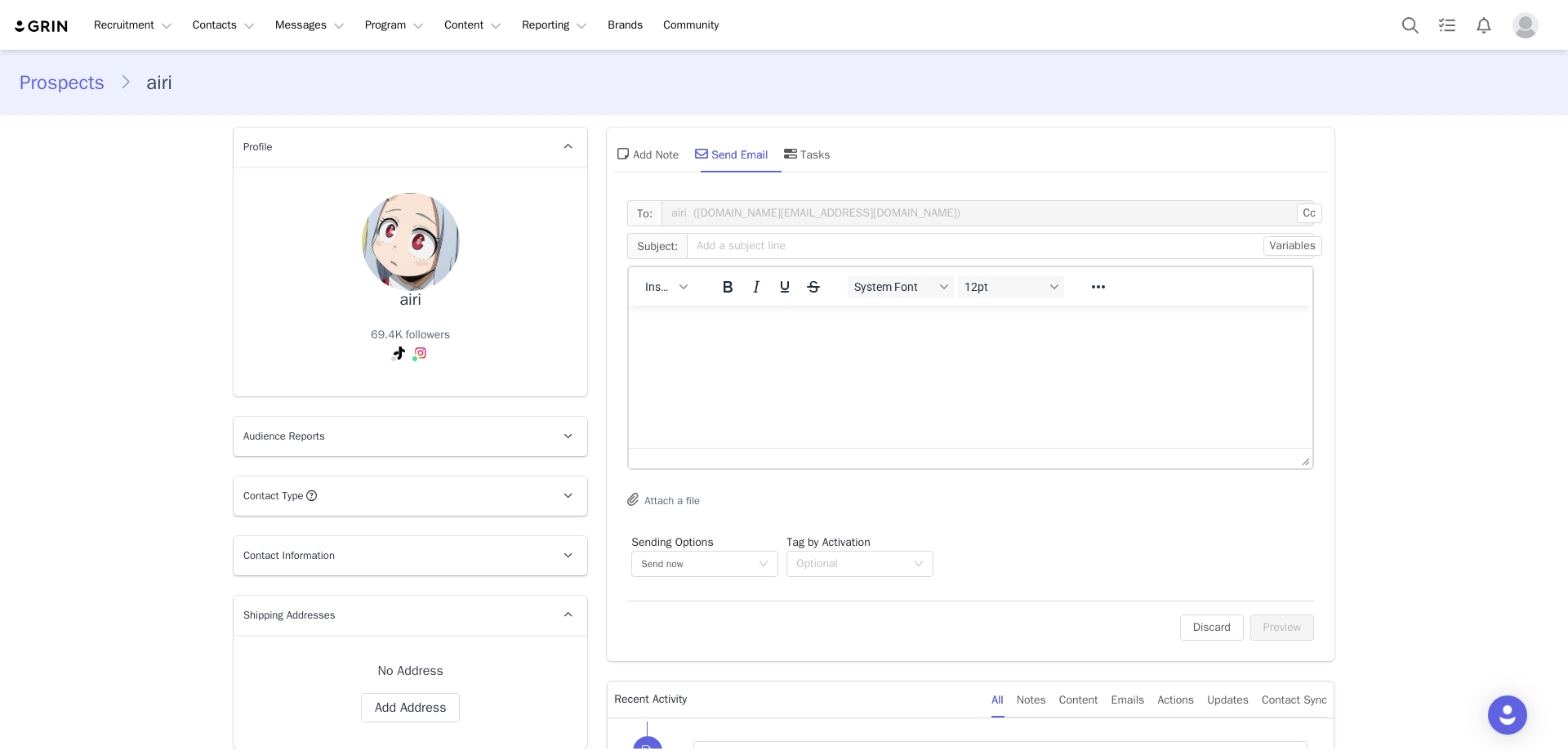 scroll, scrollTop: 0, scrollLeft: 0, axis: both 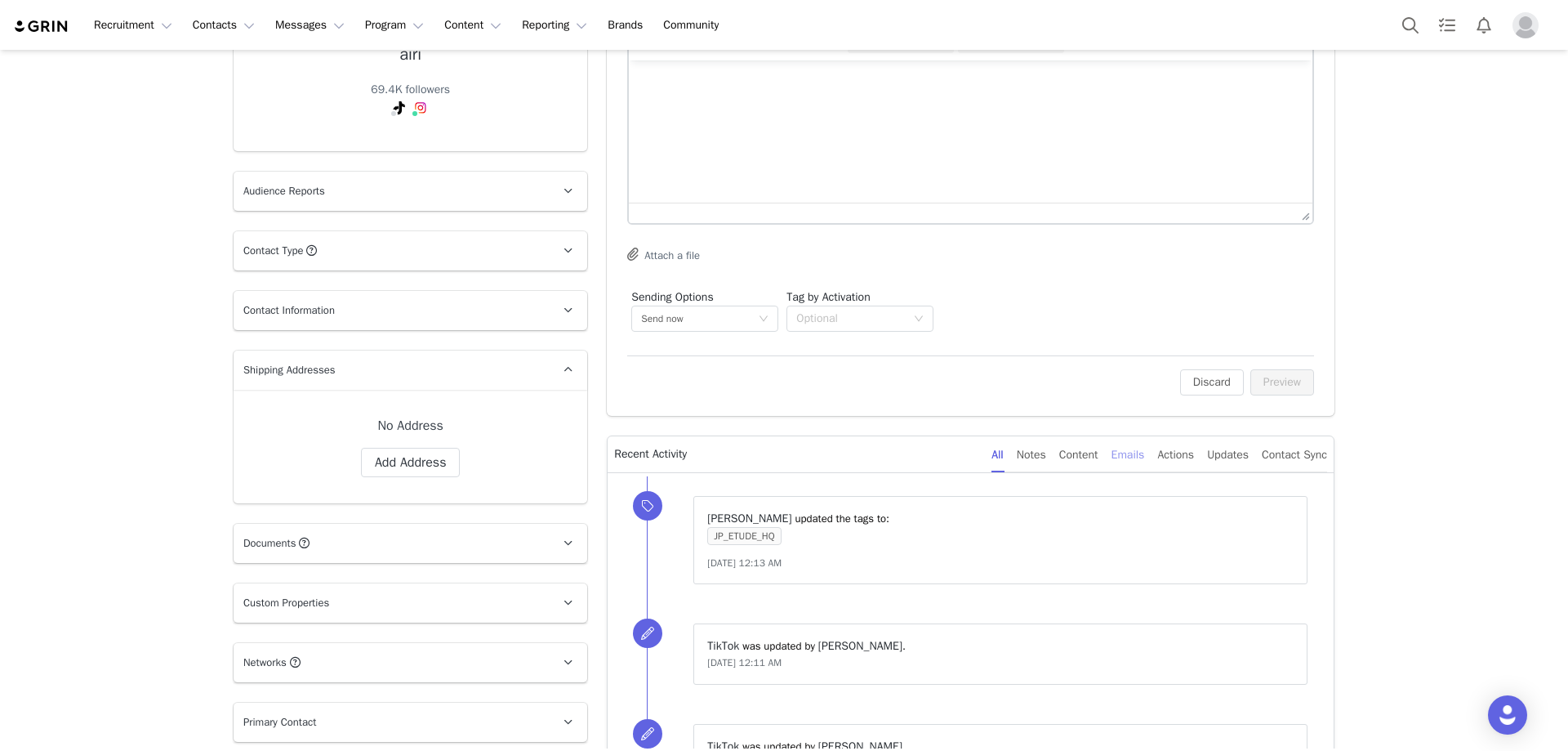 click on "Emails" at bounding box center (1128, 454) 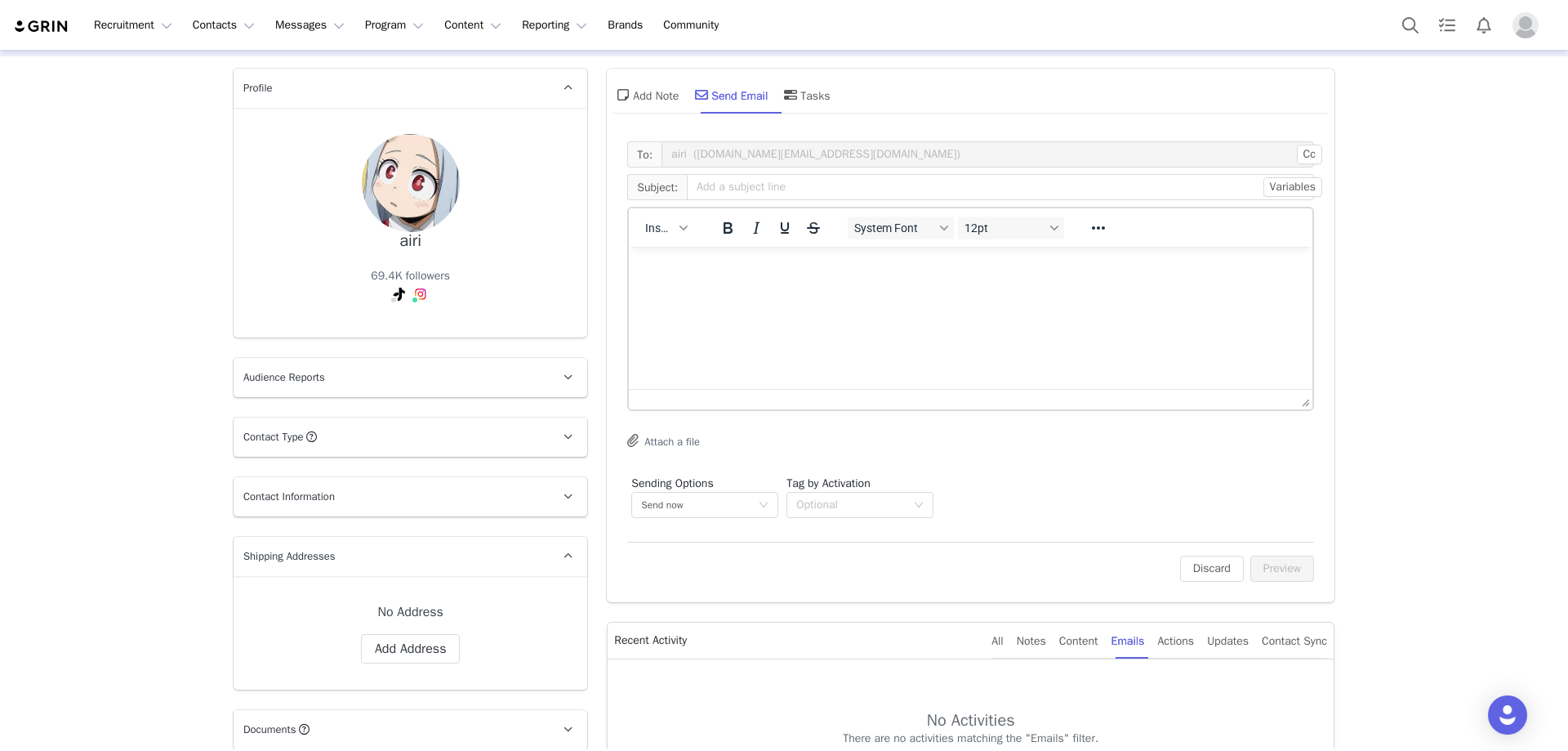 scroll, scrollTop: 0, scrollLeft: 0, axis: both 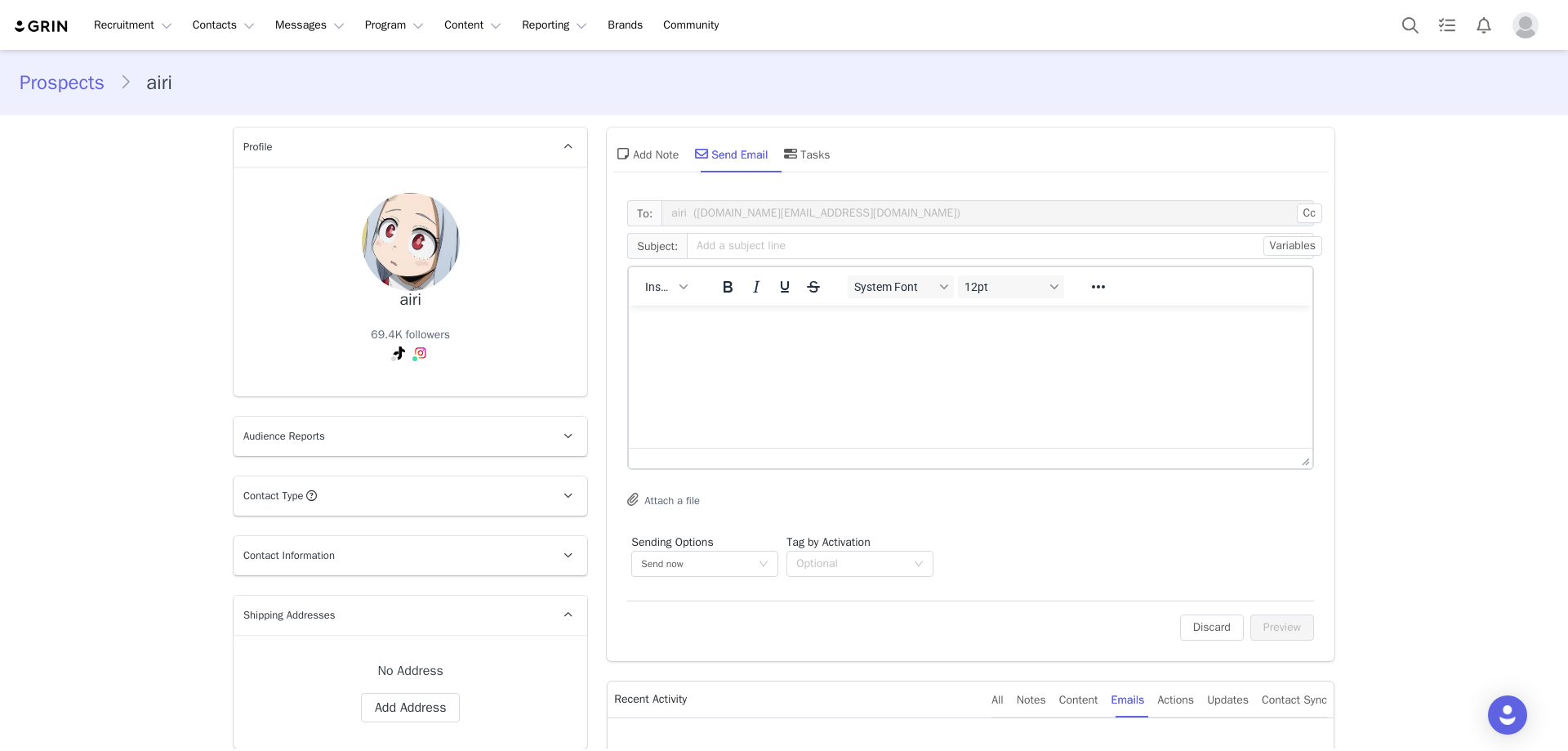 click at bounding box center [970, 328] 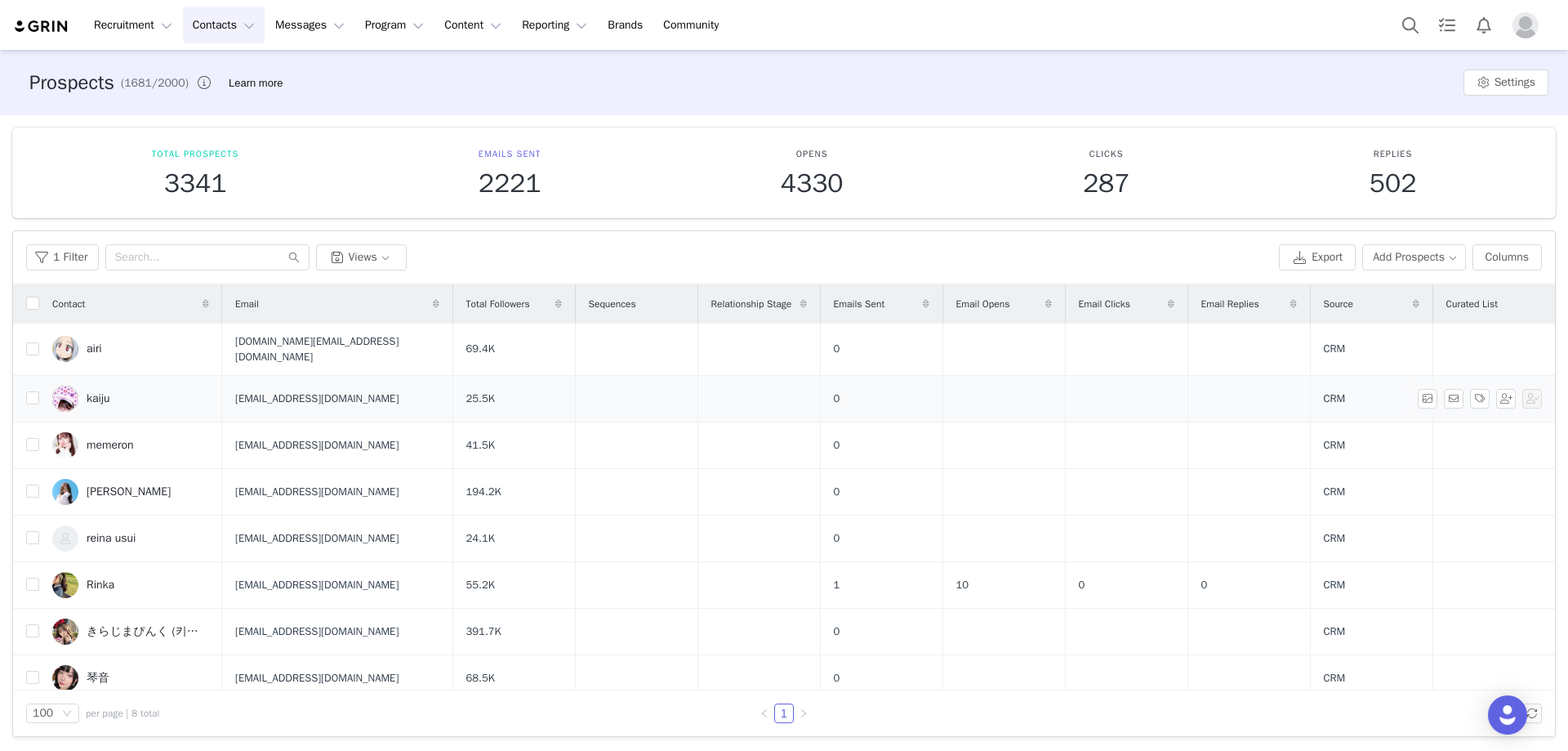 click on "kaiju" at bounding box center (98, 399) 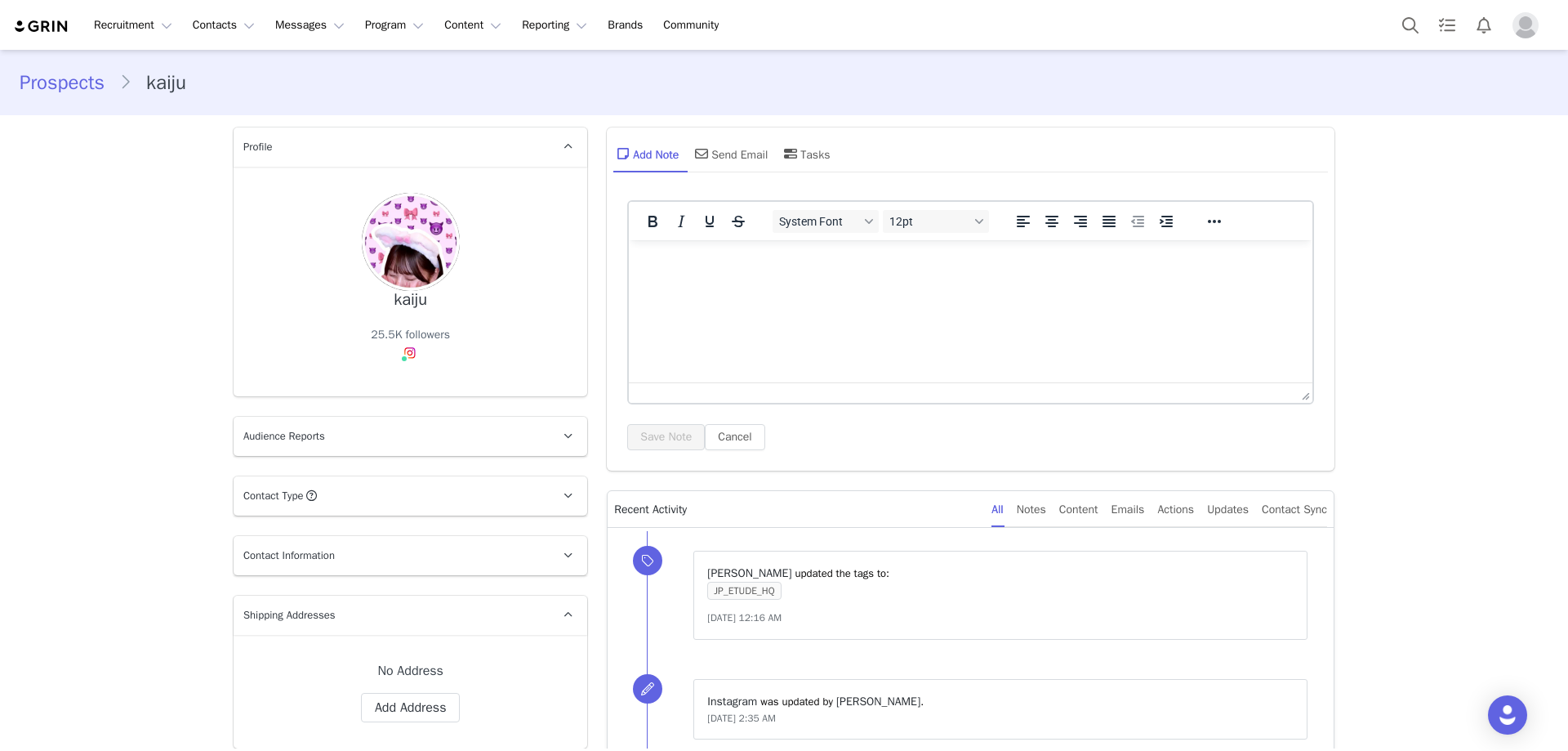 scroll, scrollTop: 0, scrollLeft: 0, axis: both 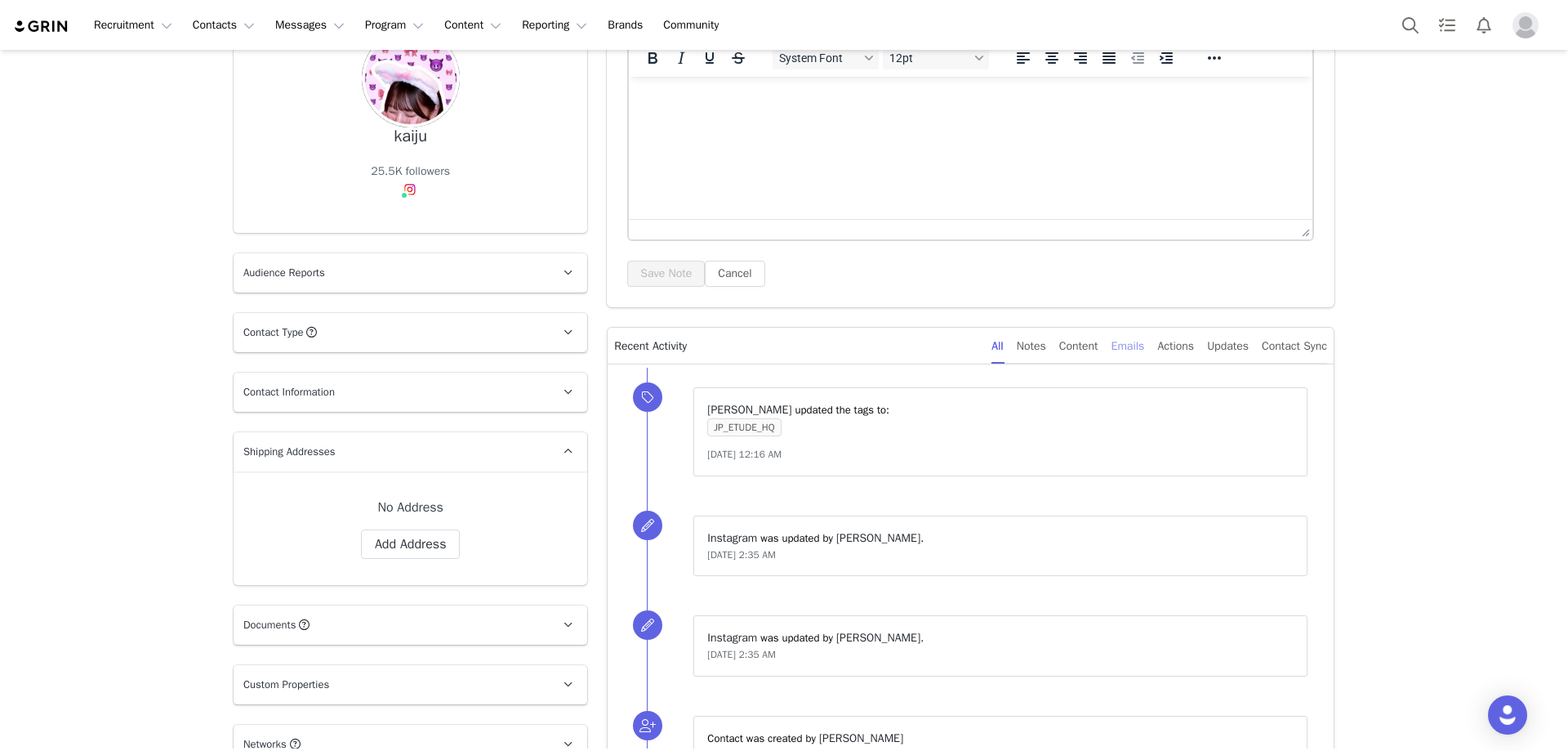 click on "Emails" at bounding box center (1128, 346) 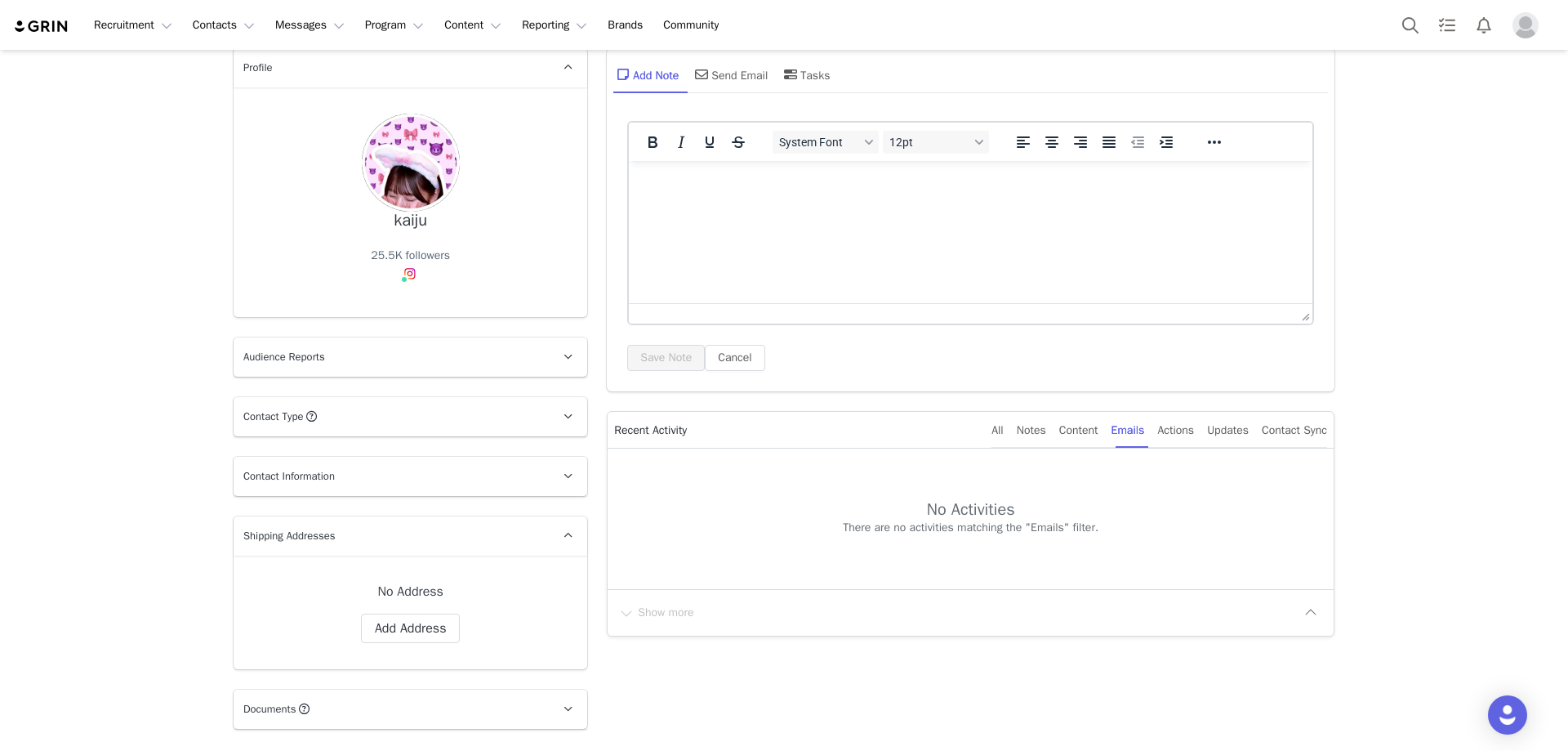 scroll, scrollTop: 0, scrollLeft: 0, axis: both 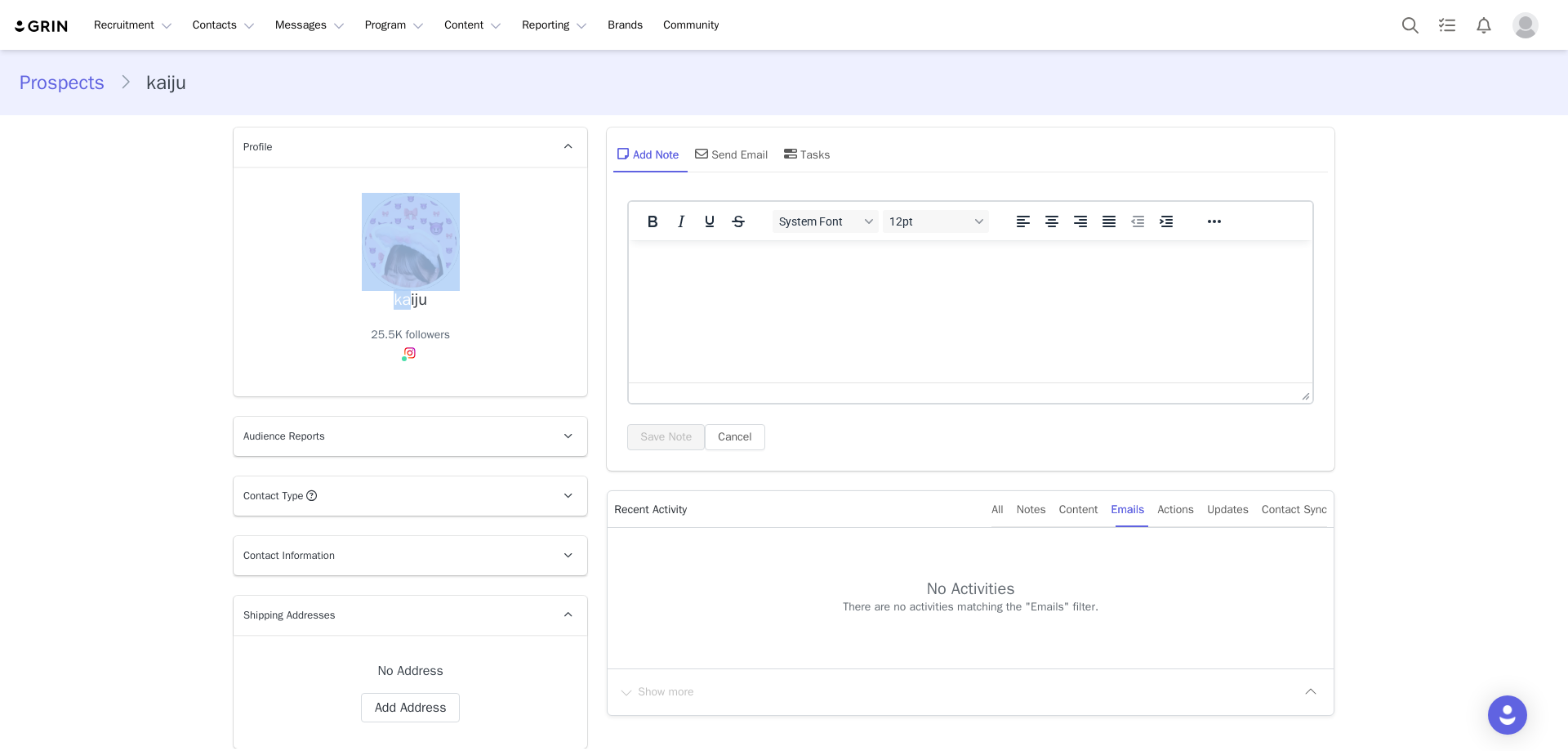 drag, startPoint x: 396, startPoint y: 298, endPoint x: 489, endPoint y: 308, distance: 93.53609 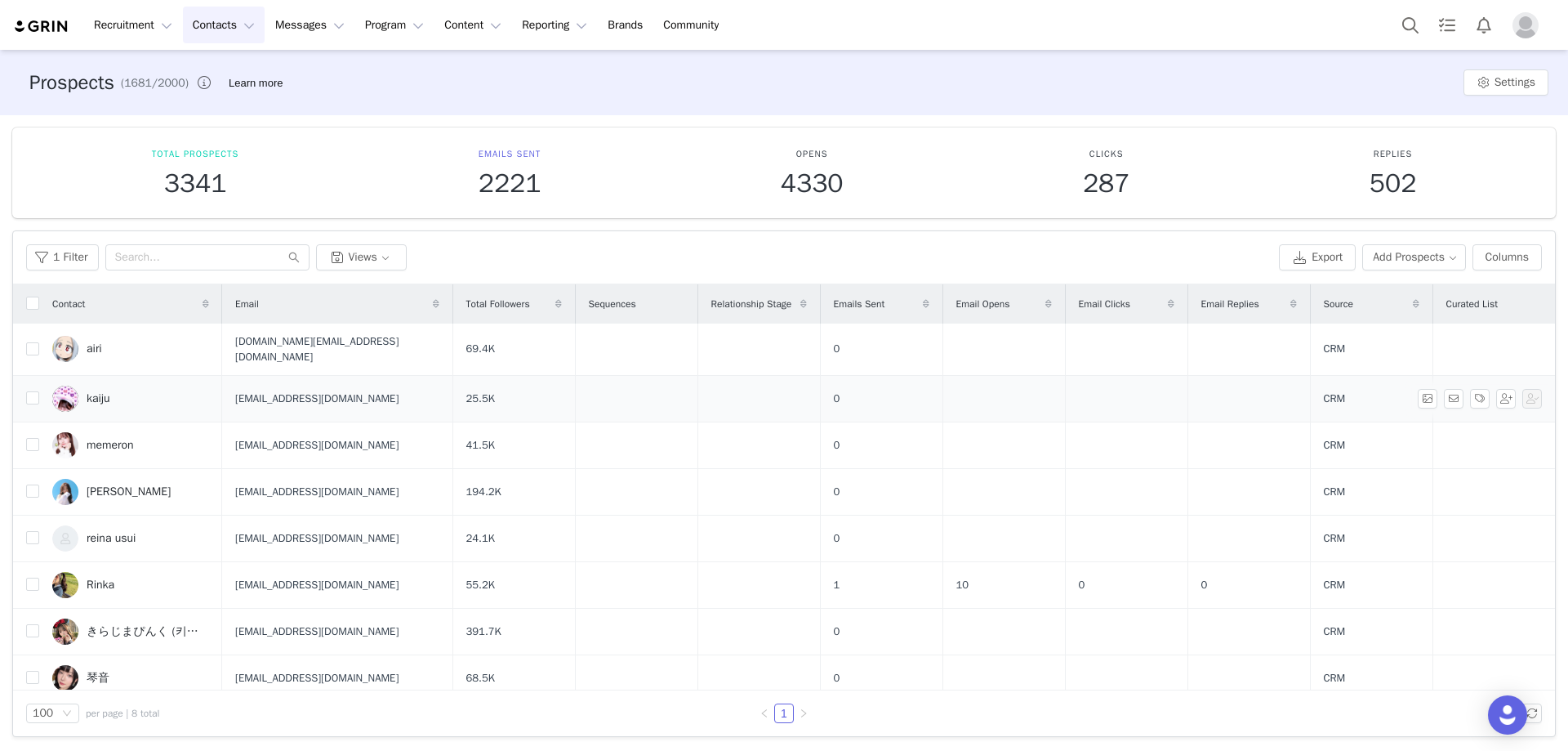 click on "[EMAIL_ADDRESS][DOMAIN_NAME]" at bounding box center [317, 399] 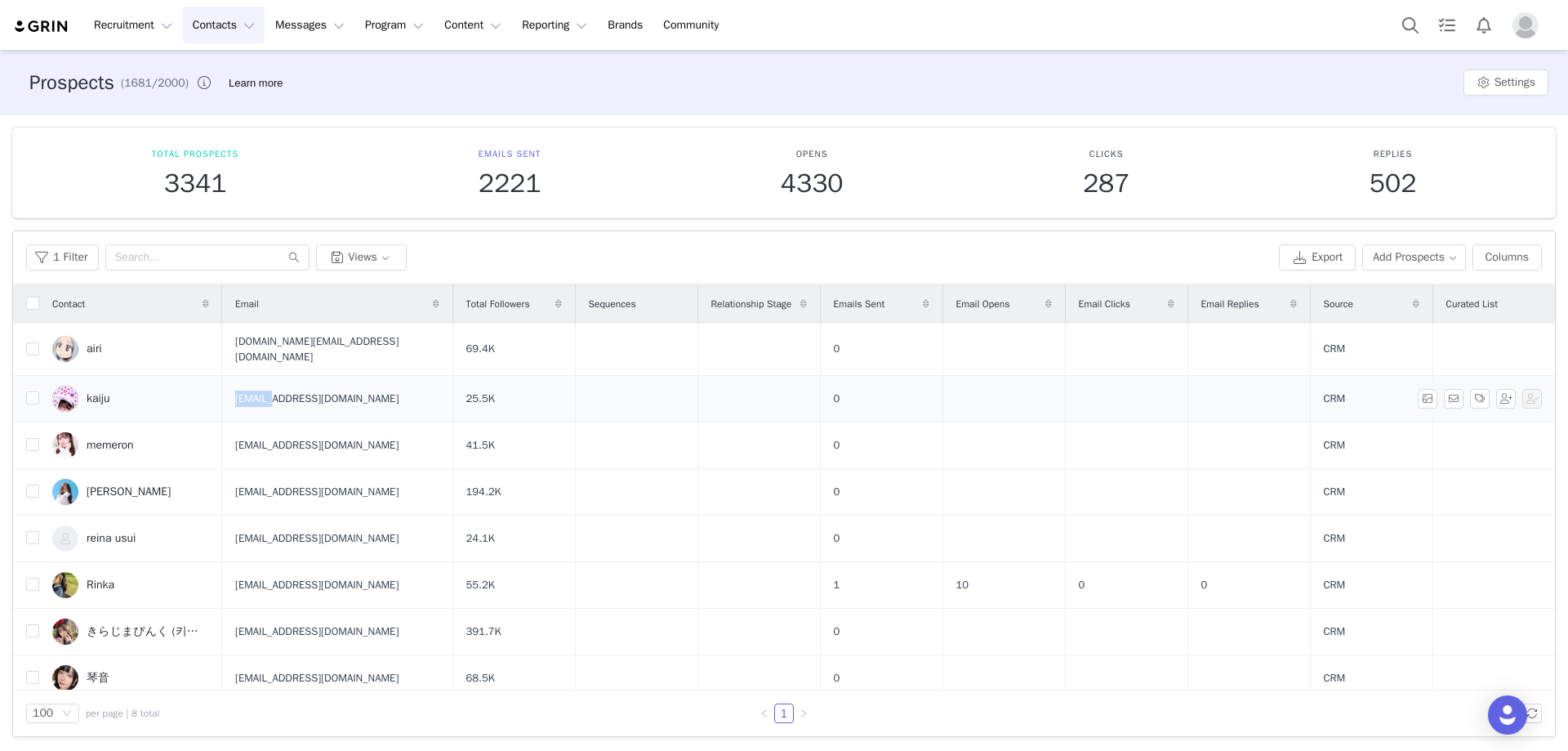 click on "[EMAIL_ADDRESS][DOMAIN_NAME]" at bounding box center [317, 399] 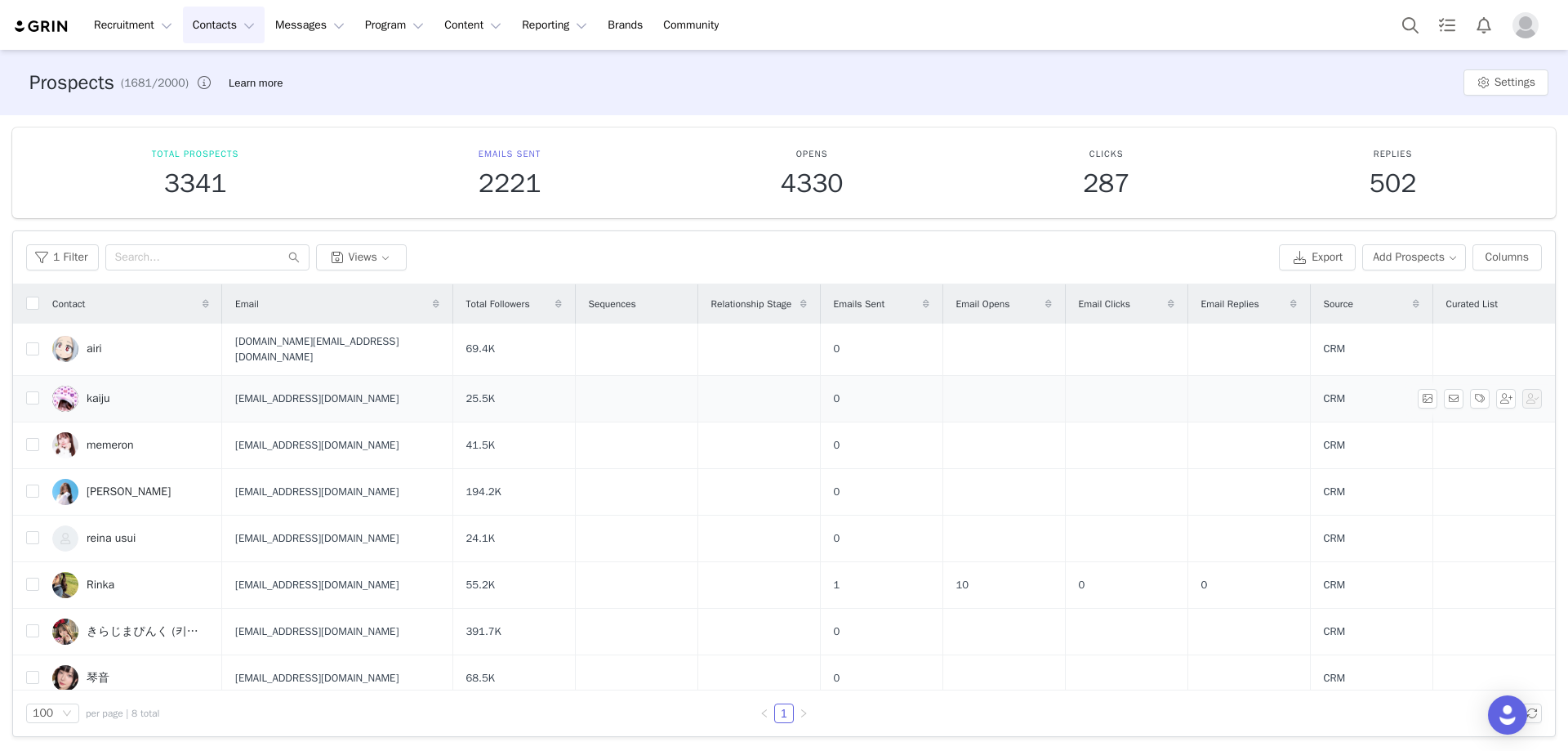 click on "[EMAIL_ADDRESS][DOMAIN_NAME]" at bounding box center (317, 399) 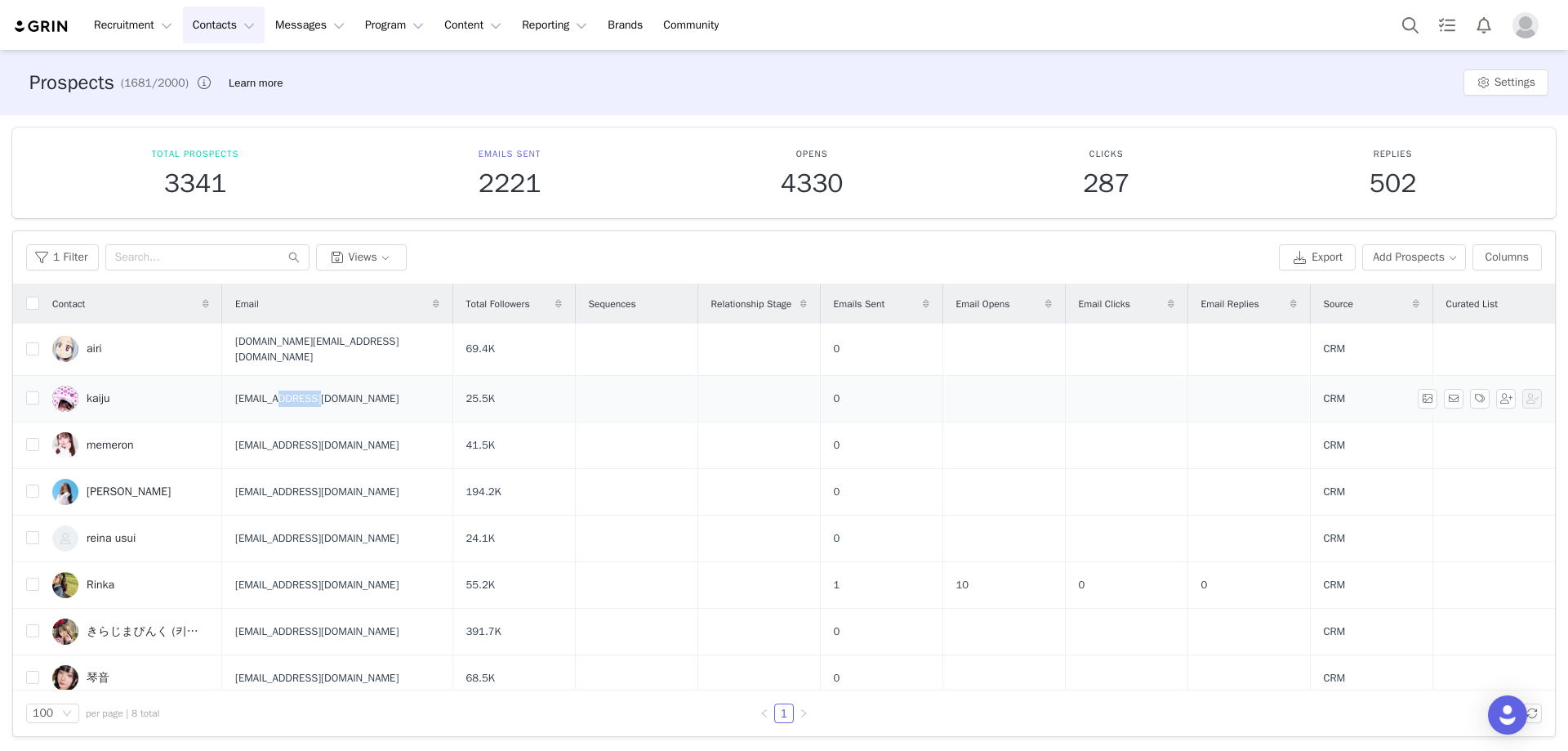 click on "[EMAIL_ADDRESS][DOMAIN_NAME]" at bounding box center (317, 399) 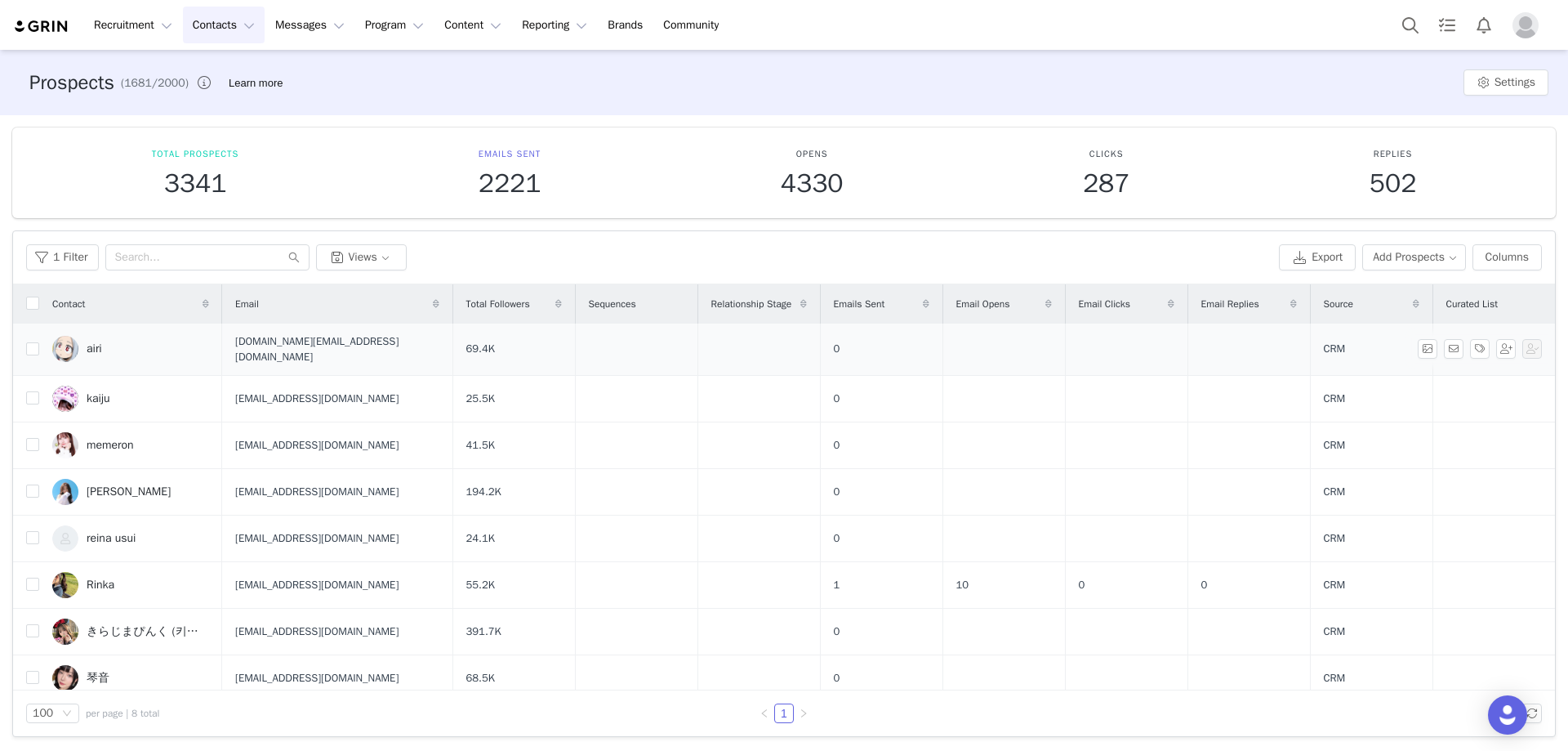 click on "[DOMAIN_NAME][EMAIL_ADDRESS][DOMAIN_NAME]" at bounding box center (337, 349) 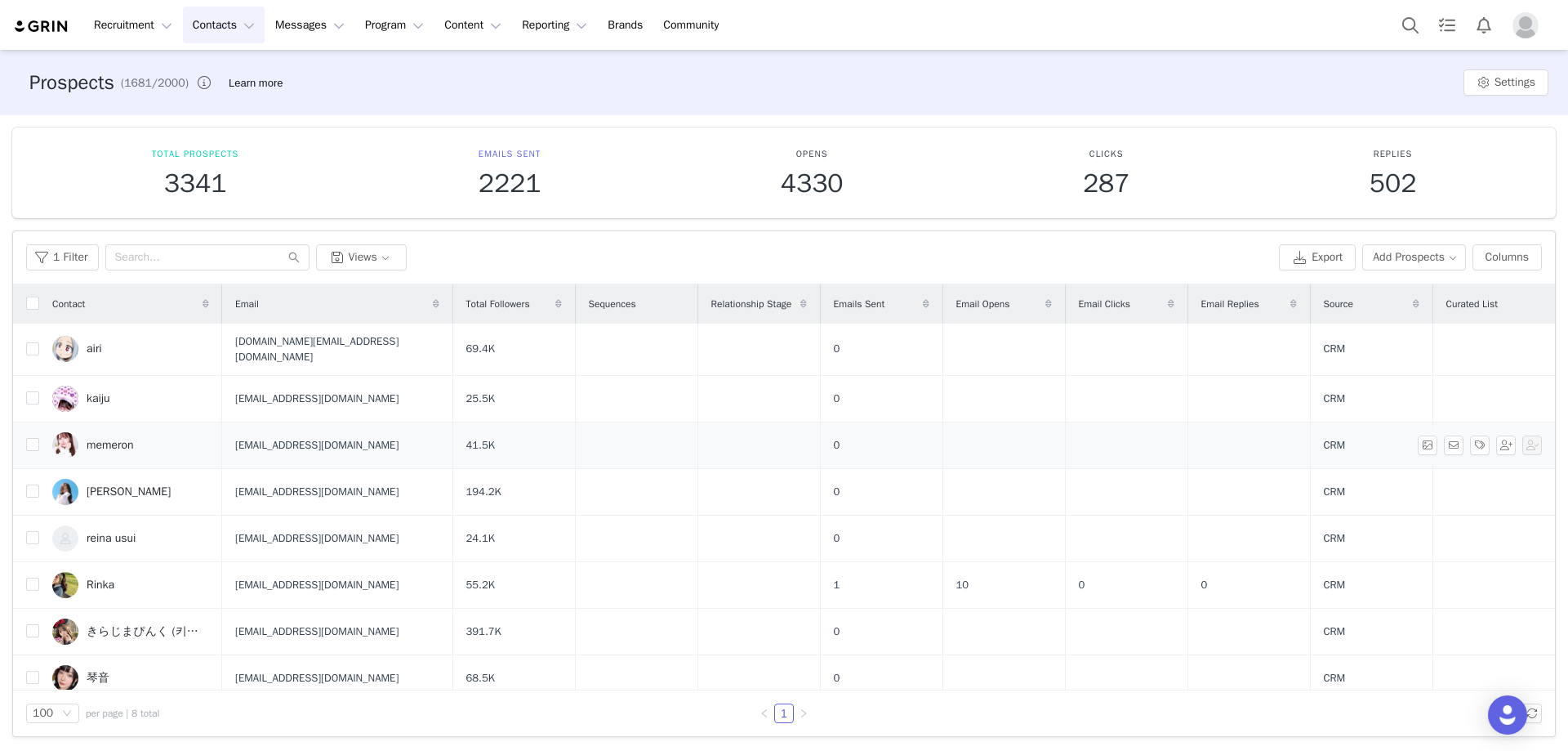 click on "memeron" at bounding box center (110, 445) 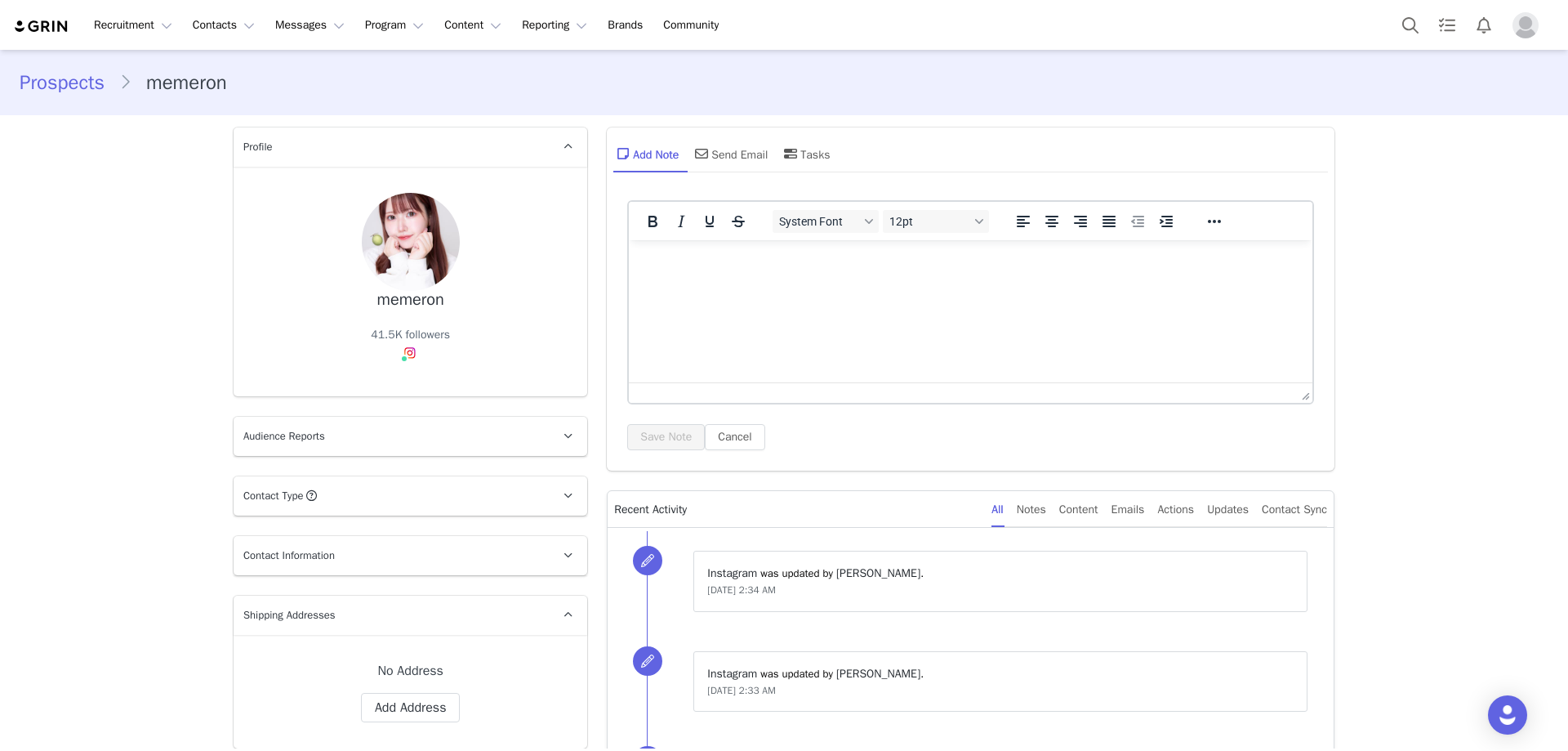 scroll, scrollTop: 0, scrollLeft: 0, axis: both 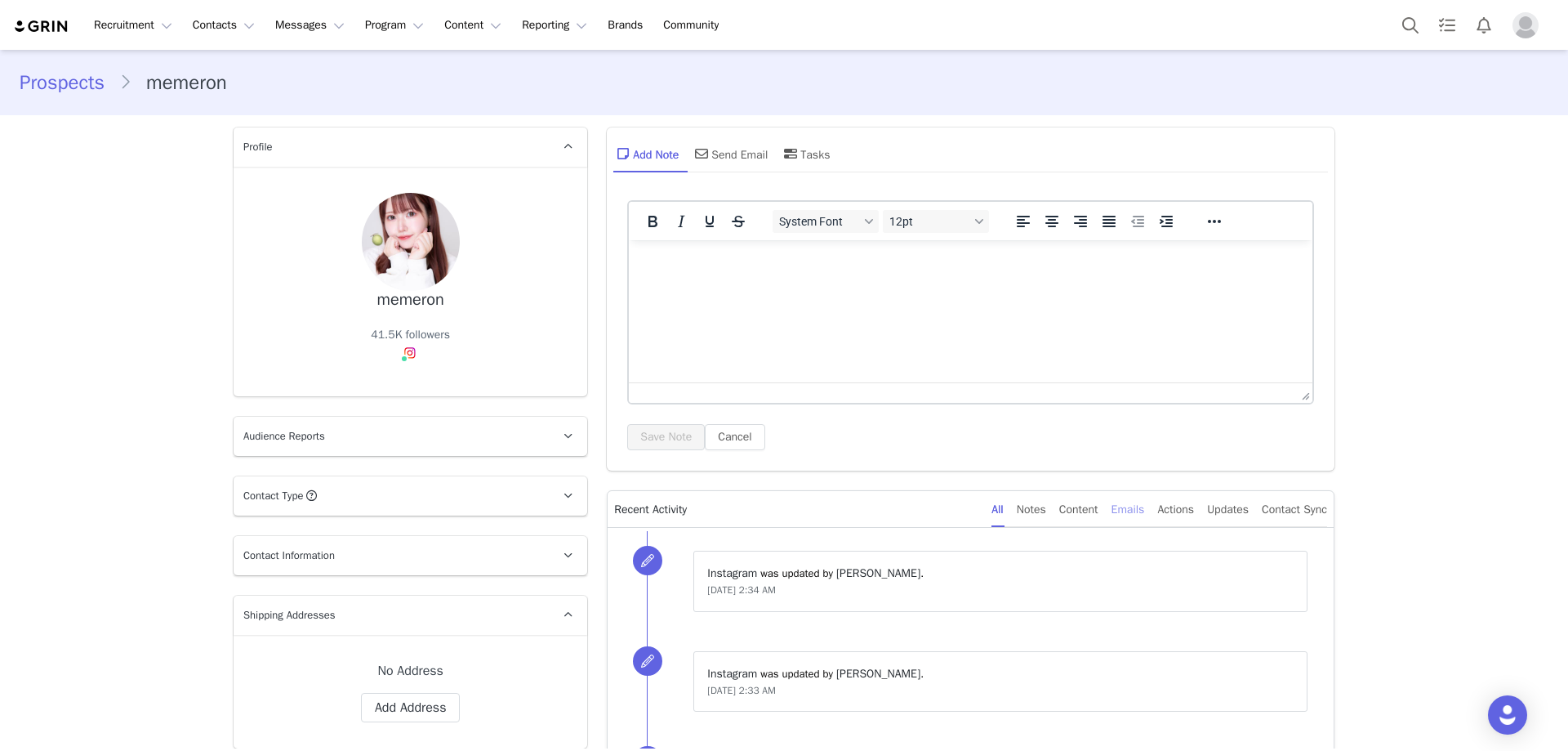 click on "Emails" at bounding box center [1128, 509] 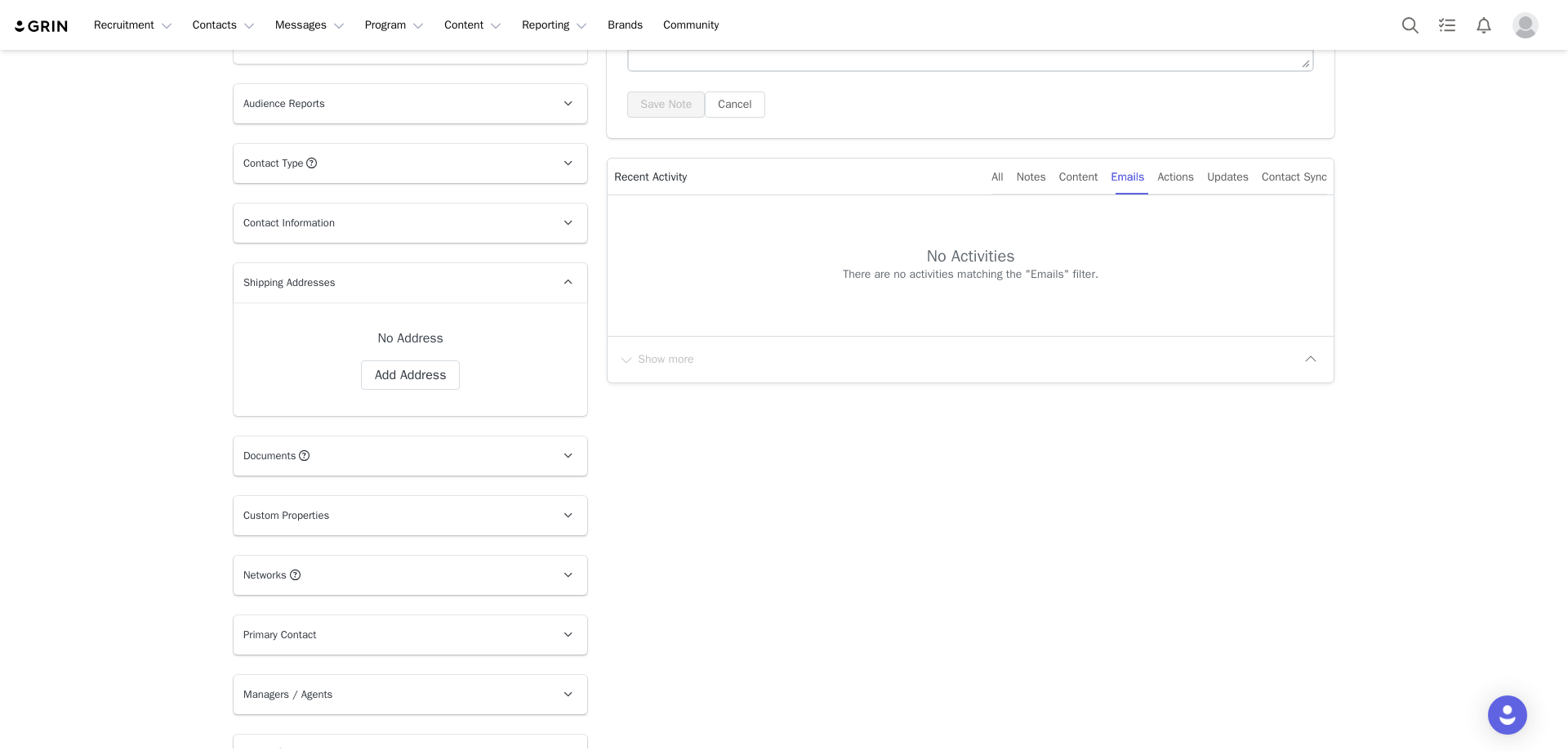 scroll, scrollTop: 409, scrollLeft: 0, axis: vertical 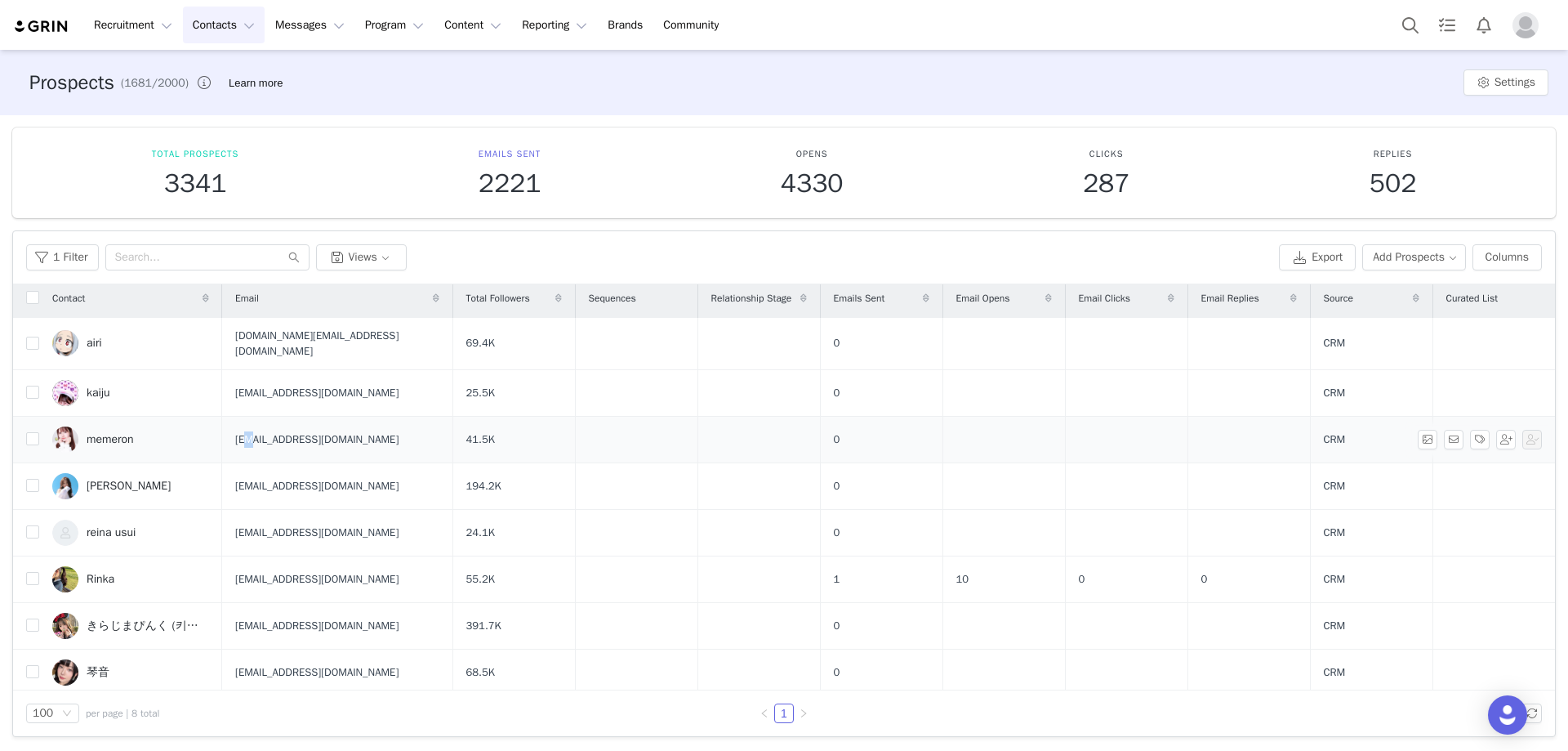 click on "[EMAIL_ADDRESS][DOMAIN_NAME]" at bounding box center (317, 440) 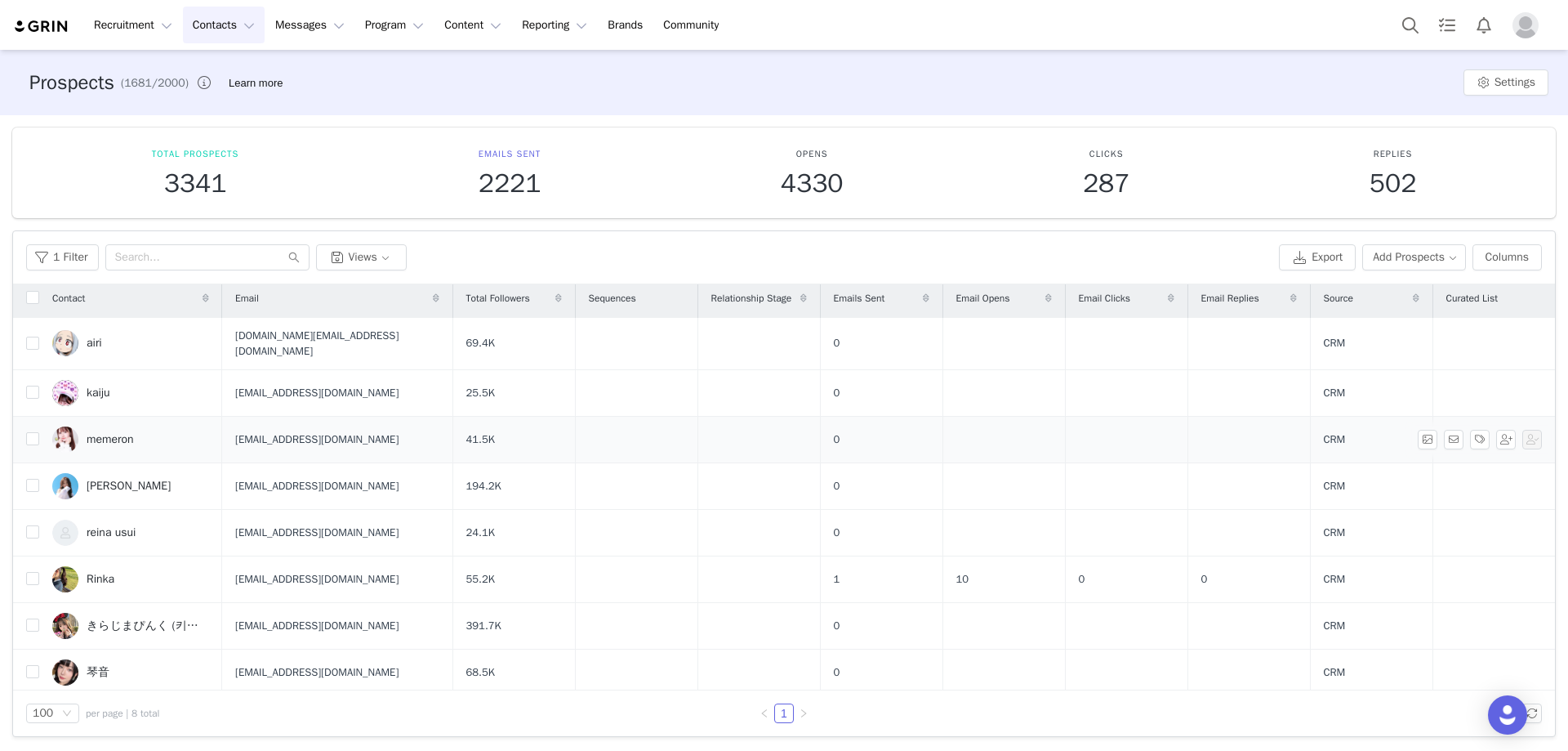 click on "[EMAIL_ADDRESS][DOMAIN_NAME]" at bounding box center (317, 440) 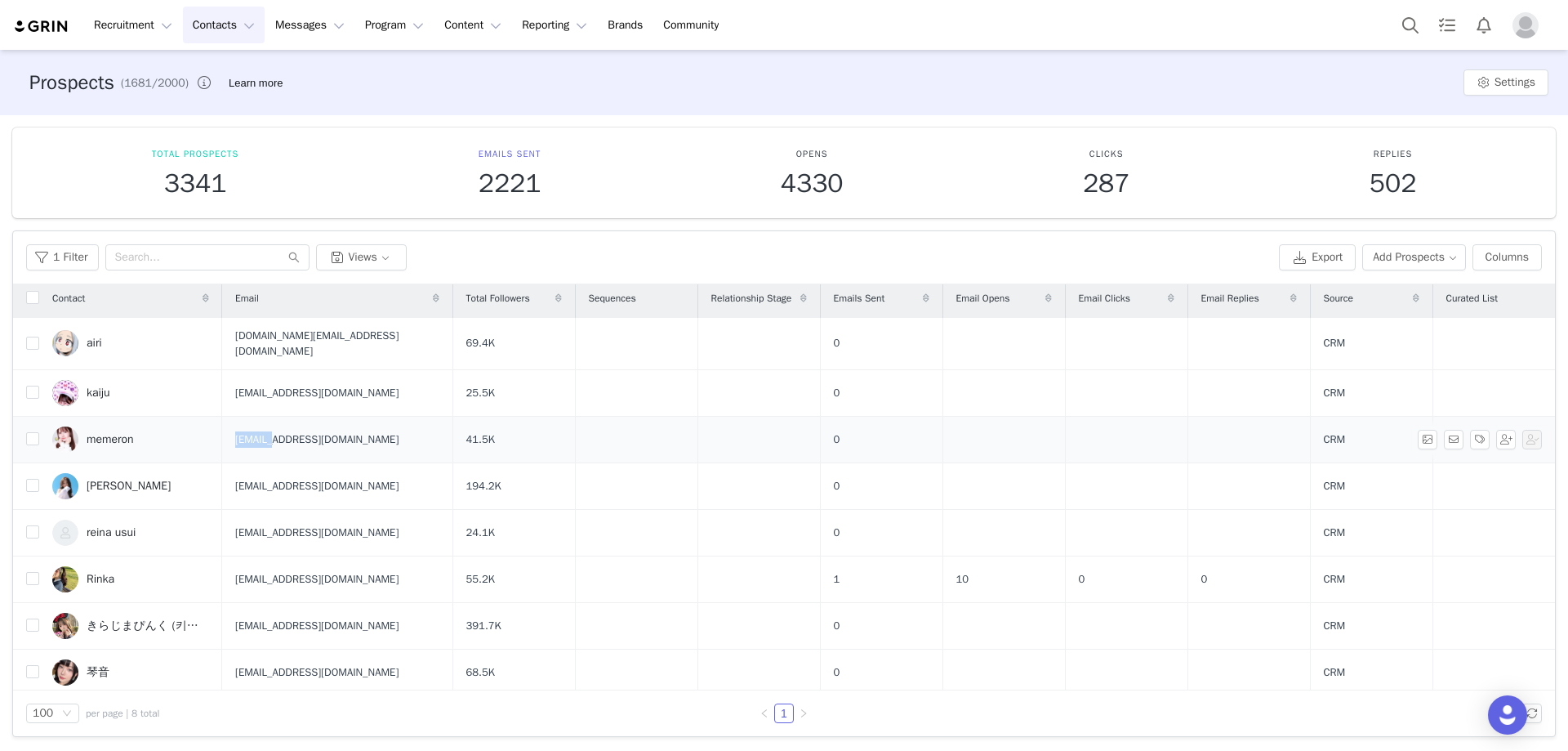 click on "[EMAIL_ADDRESS][DOMAIN_NAME]" at bounding box center [317, 440] 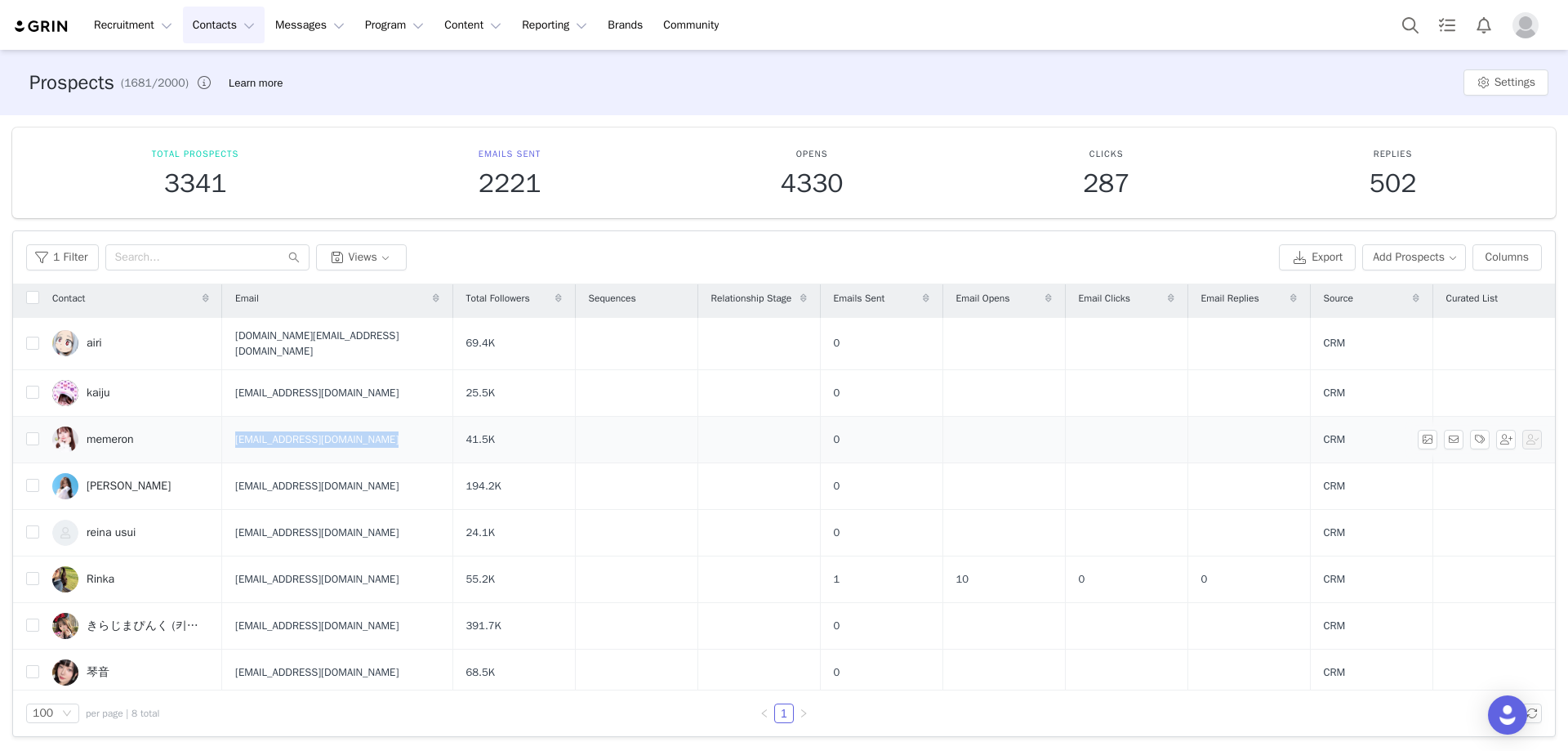 click on "[EMAIL_ADDRESS][DOMAIN_NAME]" at bounding box center (317, 440) 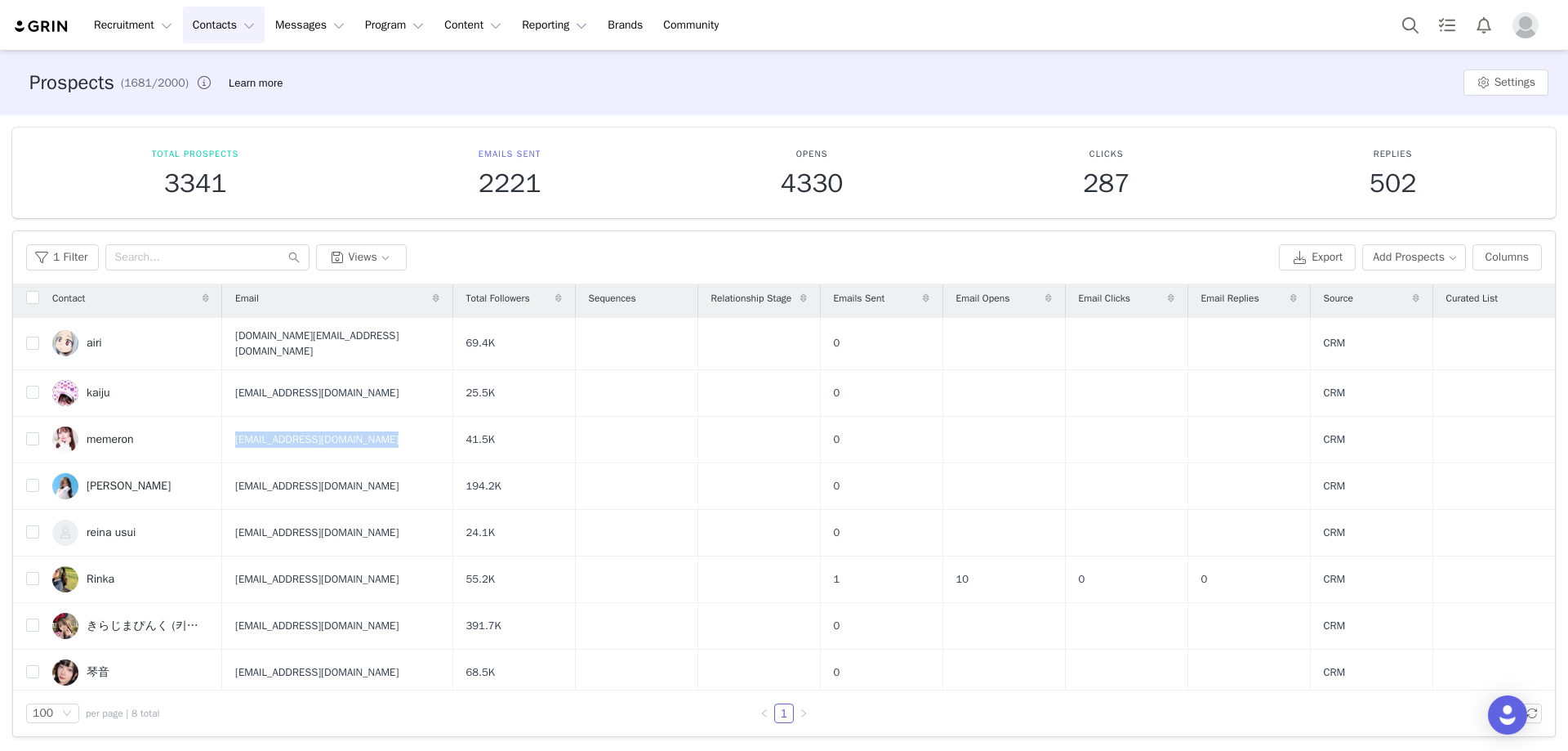 drag, startPoint x: 157, startPoint y: 474, endPoint x: 37, endPoint y: 480, distance: 120.14991 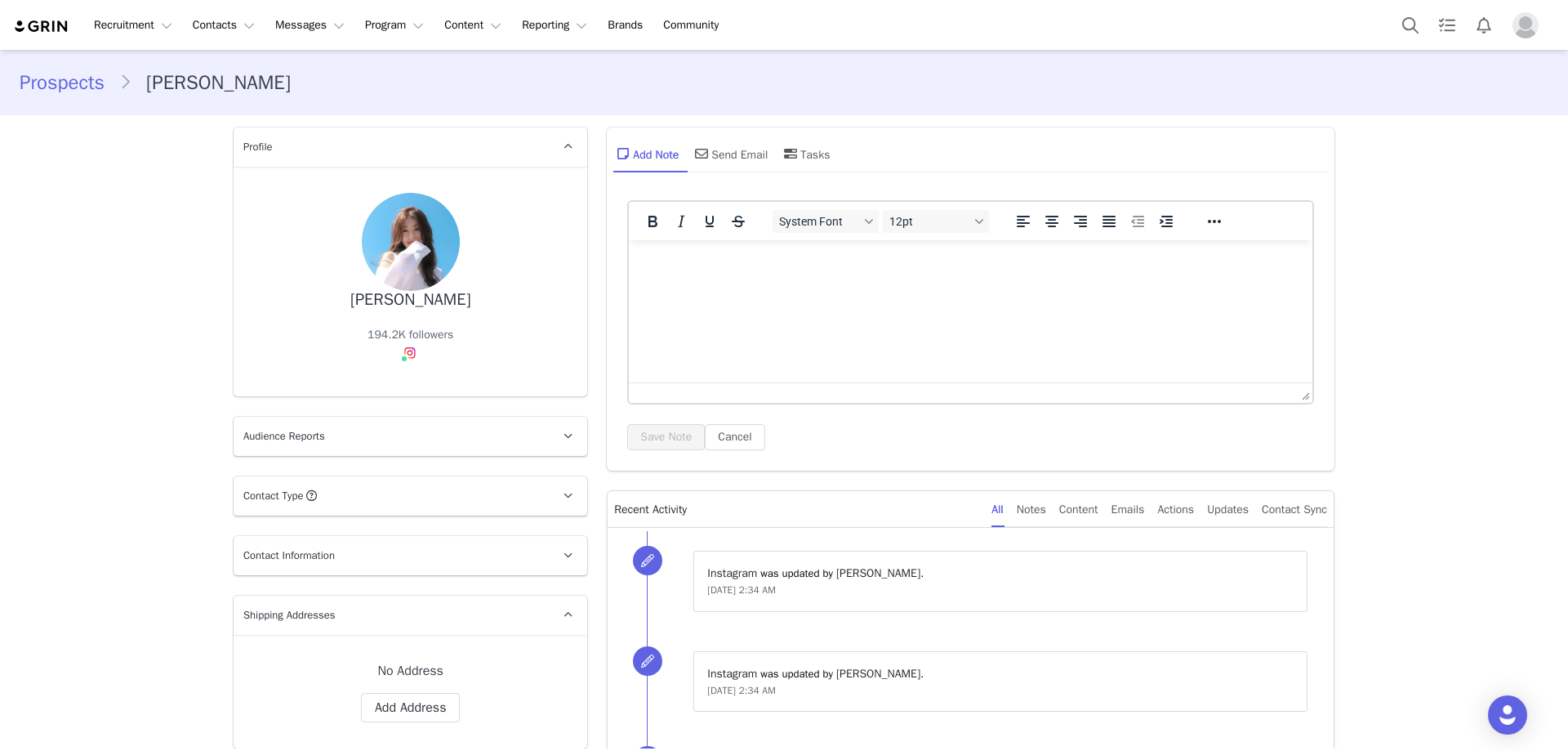 scroll, scrollTop: 0, scrollLeft: 0, axis: both 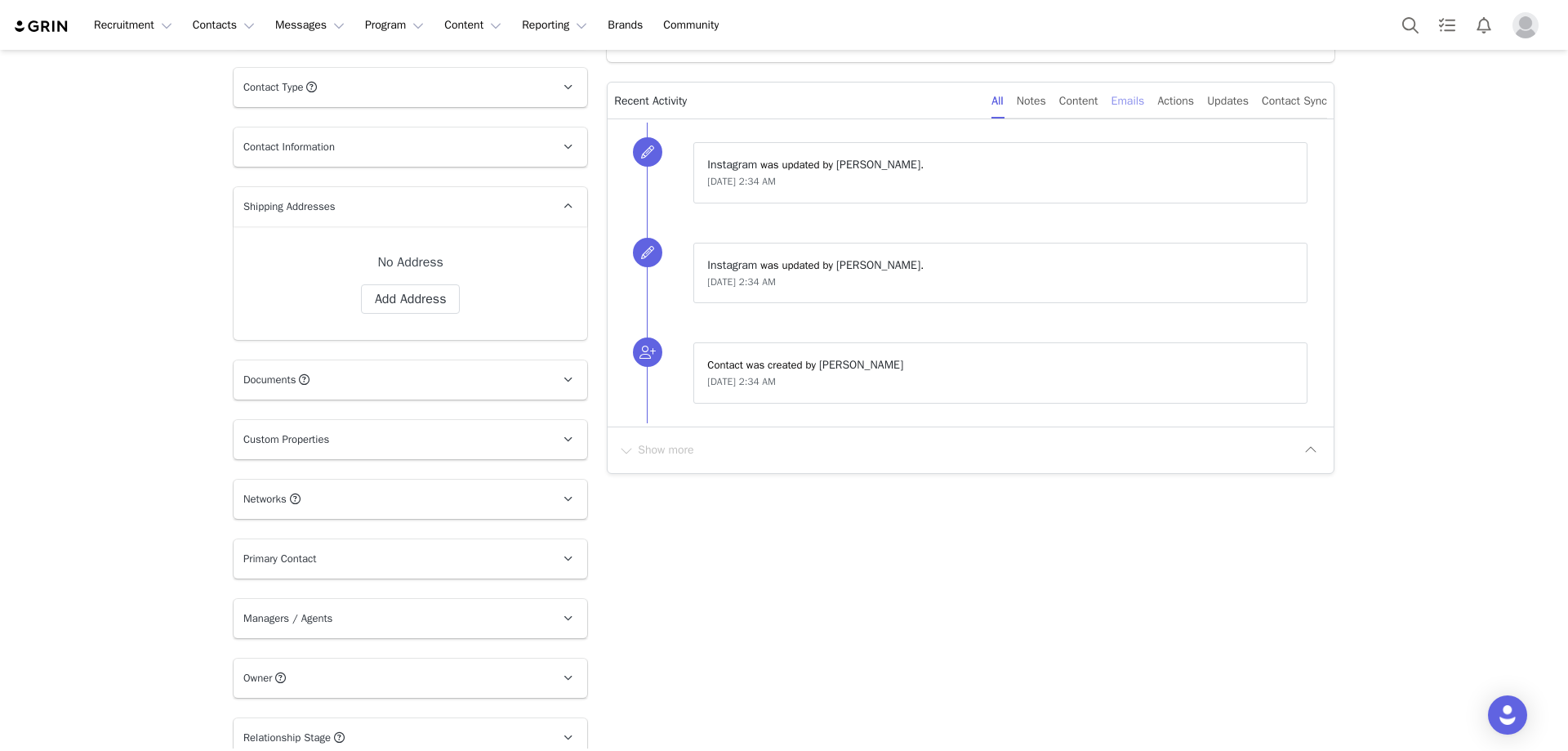 click on "Emails" at bounding box center (1128, 101) 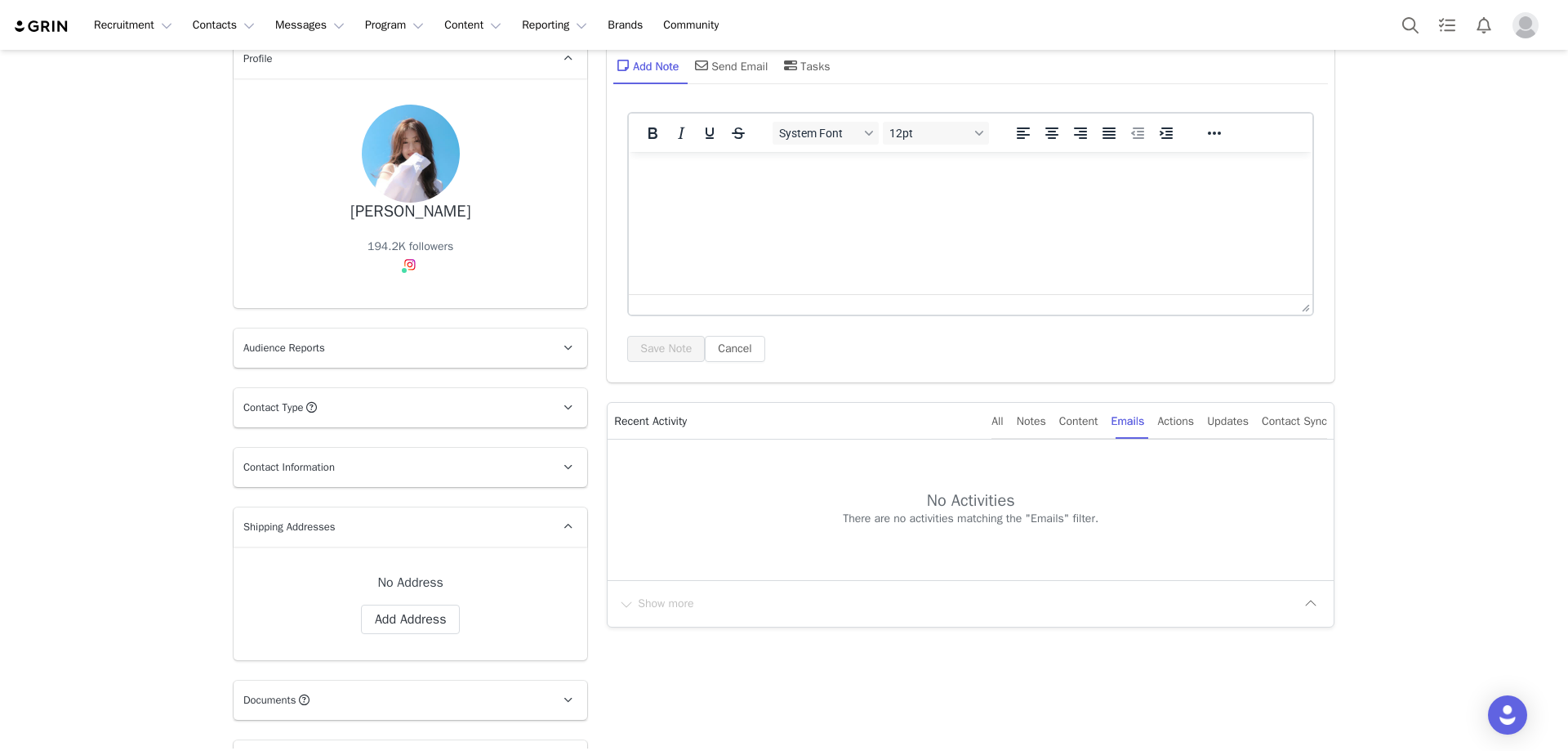 scroll, scrollTop: 0, scrollLeft: 0, axis: both 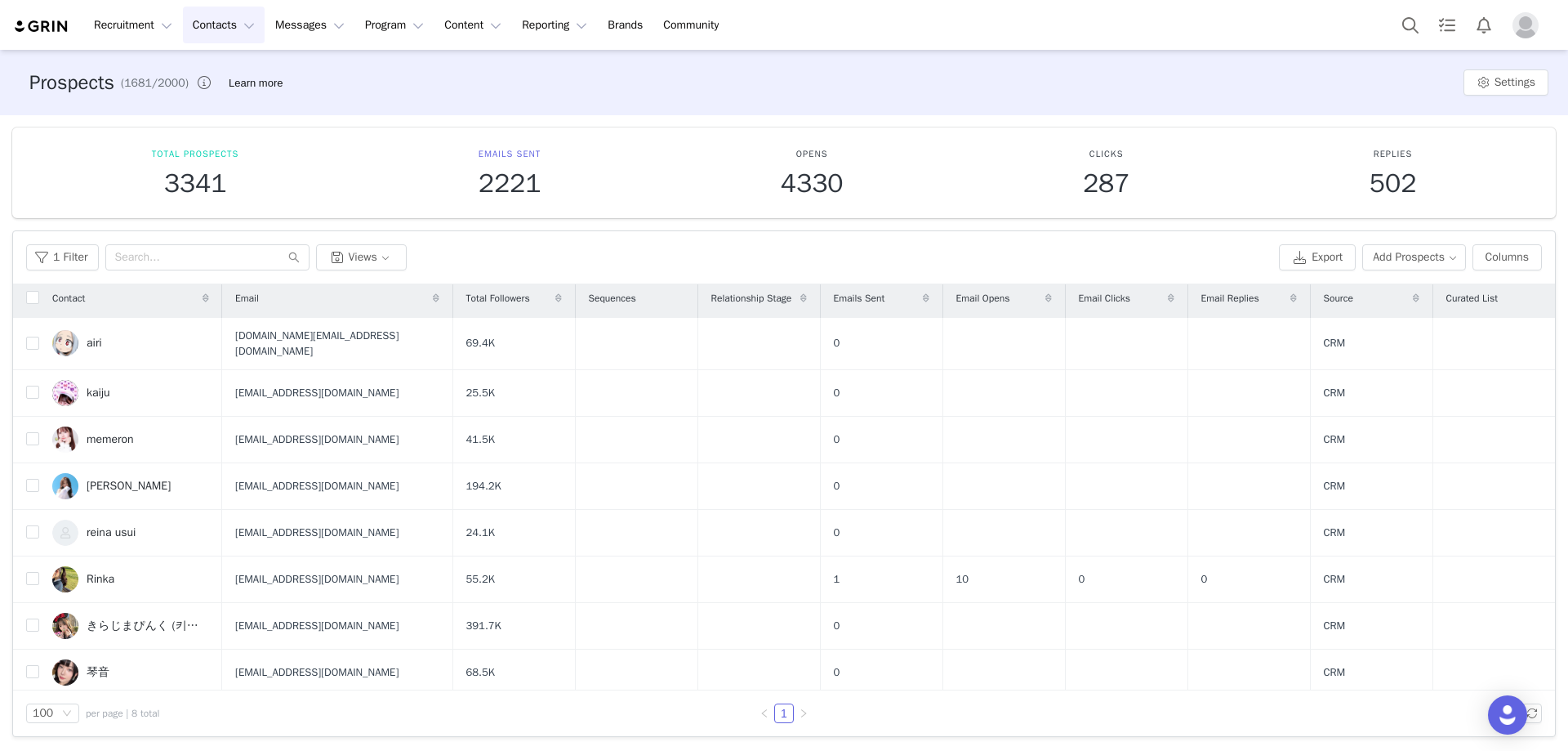 click on "reina usui" at bounding box center (111, 533) 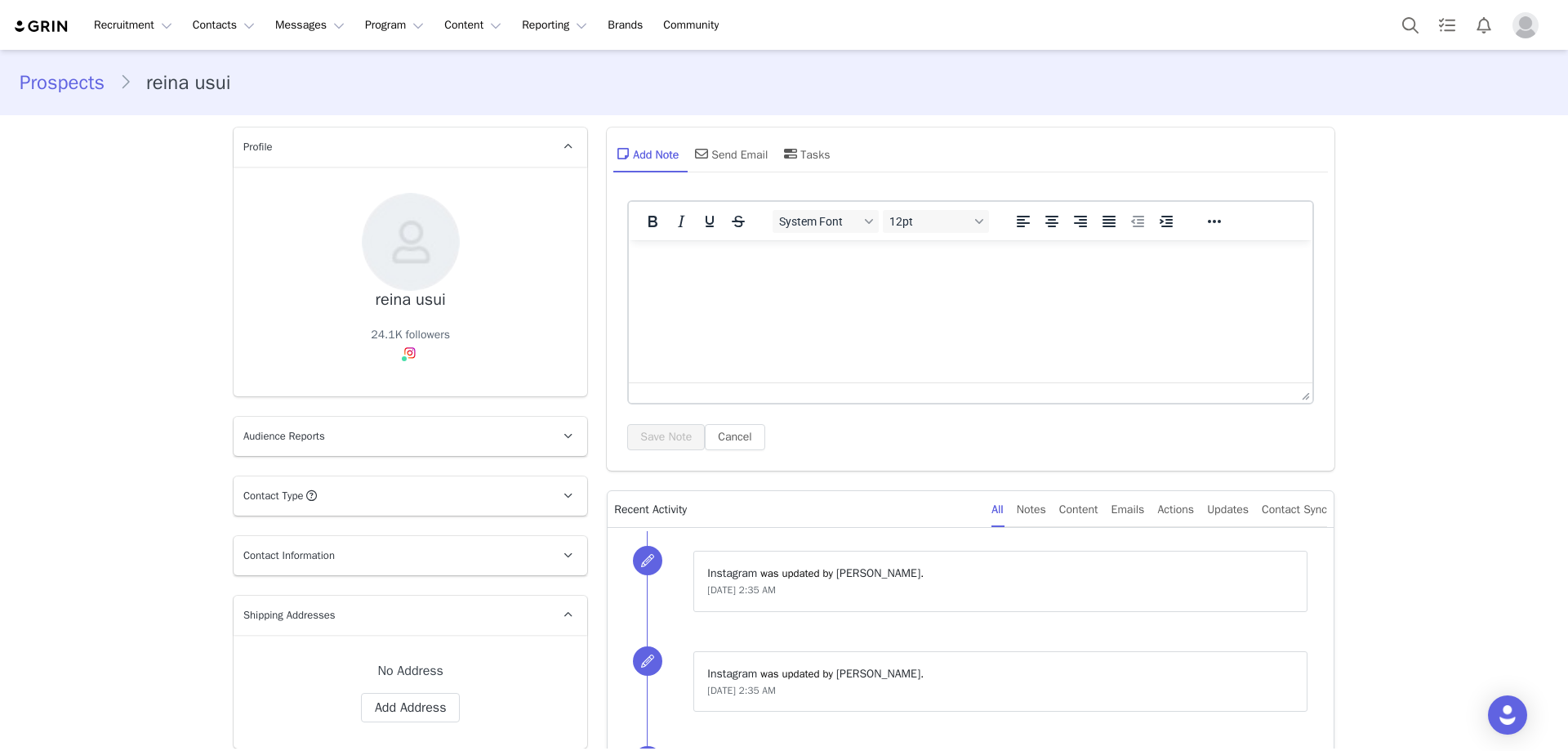 scroll, scrollTop: 0, scrollLeft: 0, axis: both 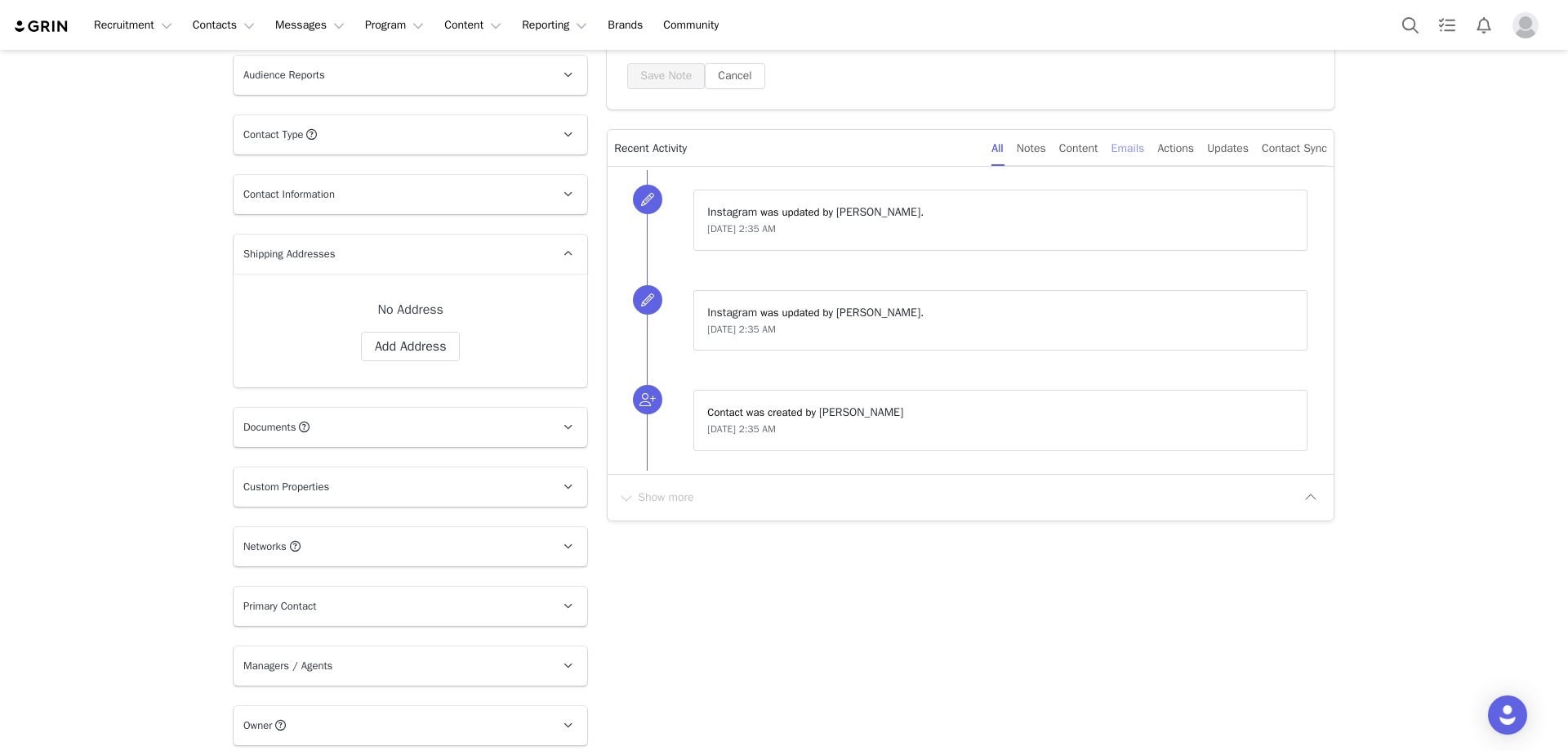 click on "Emails" at bounding box center [1128, 148] 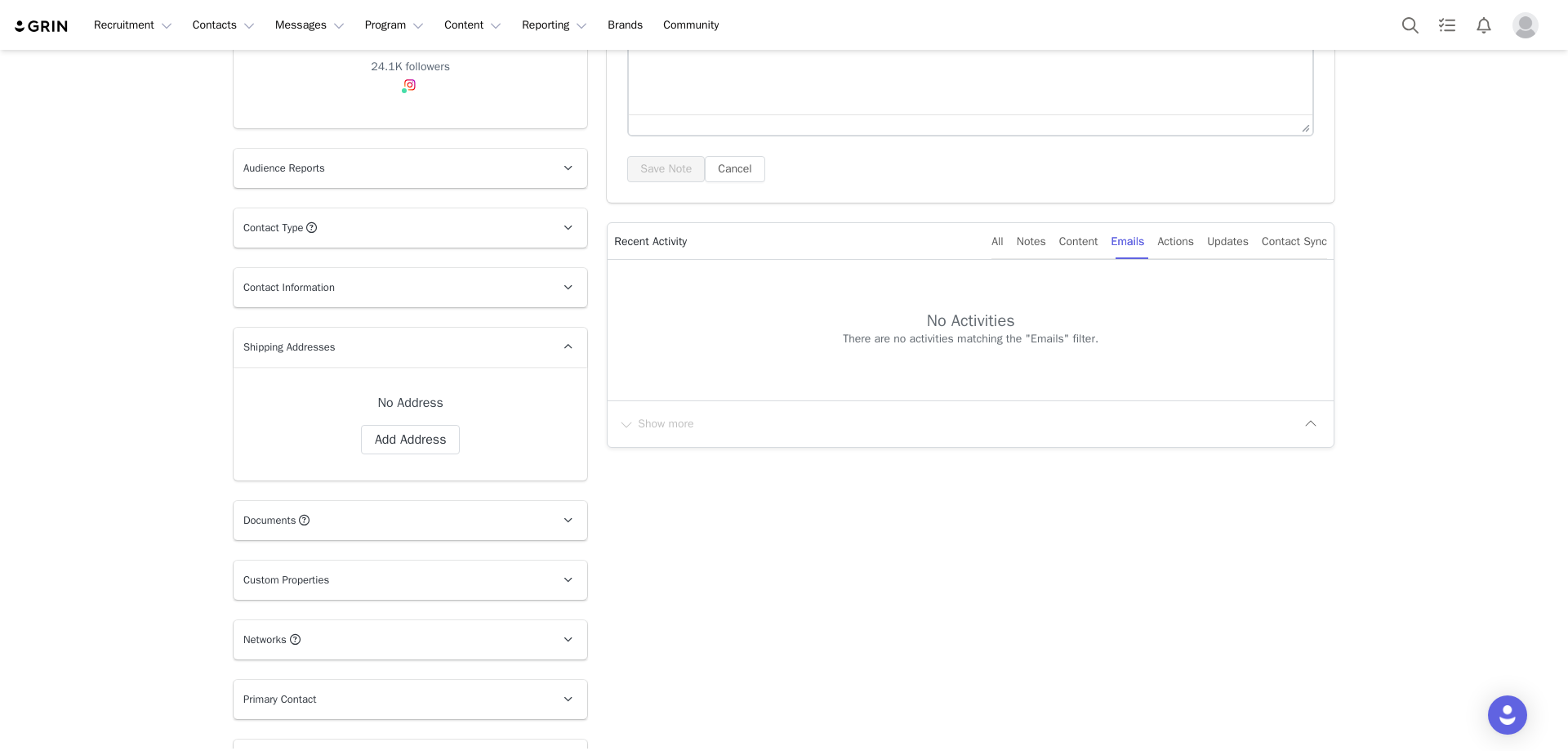 scroll, scrollTop: 34, scrollLeft: 0, axis: vertical 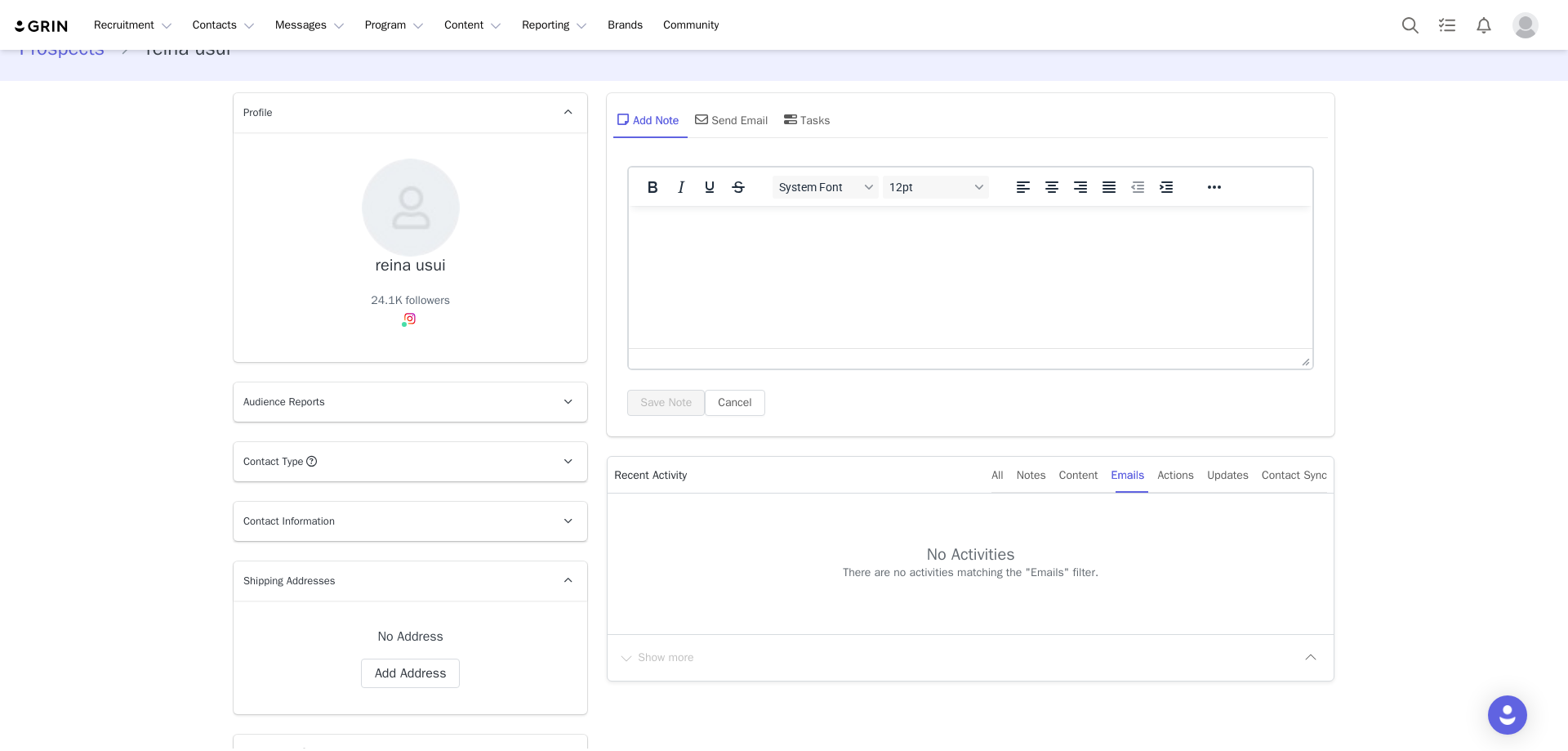 click on "reina usui      24.1K followers" at bounding box center [410, 247] 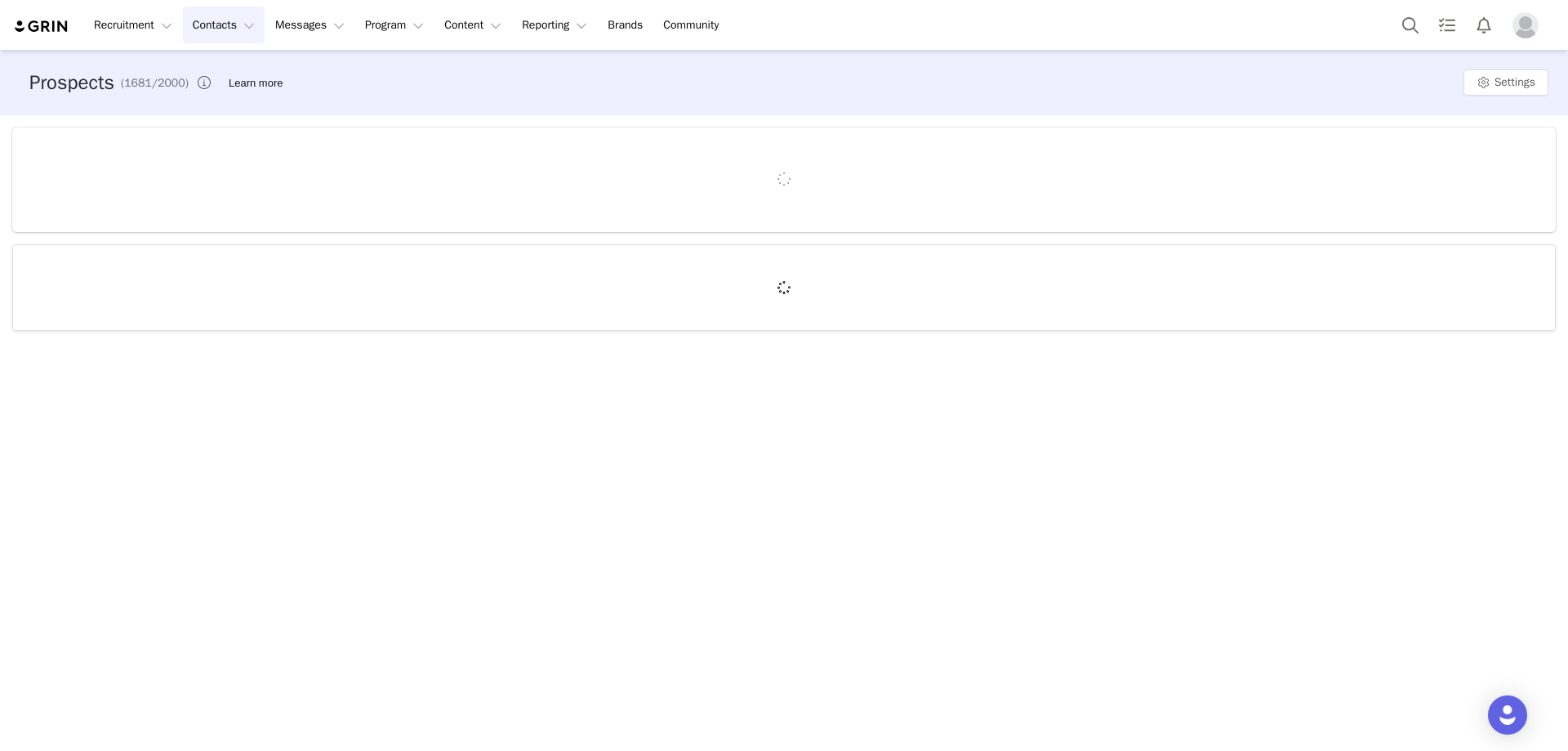 scroll, scrollTop: 0, scrollLeft: 0, axis: both 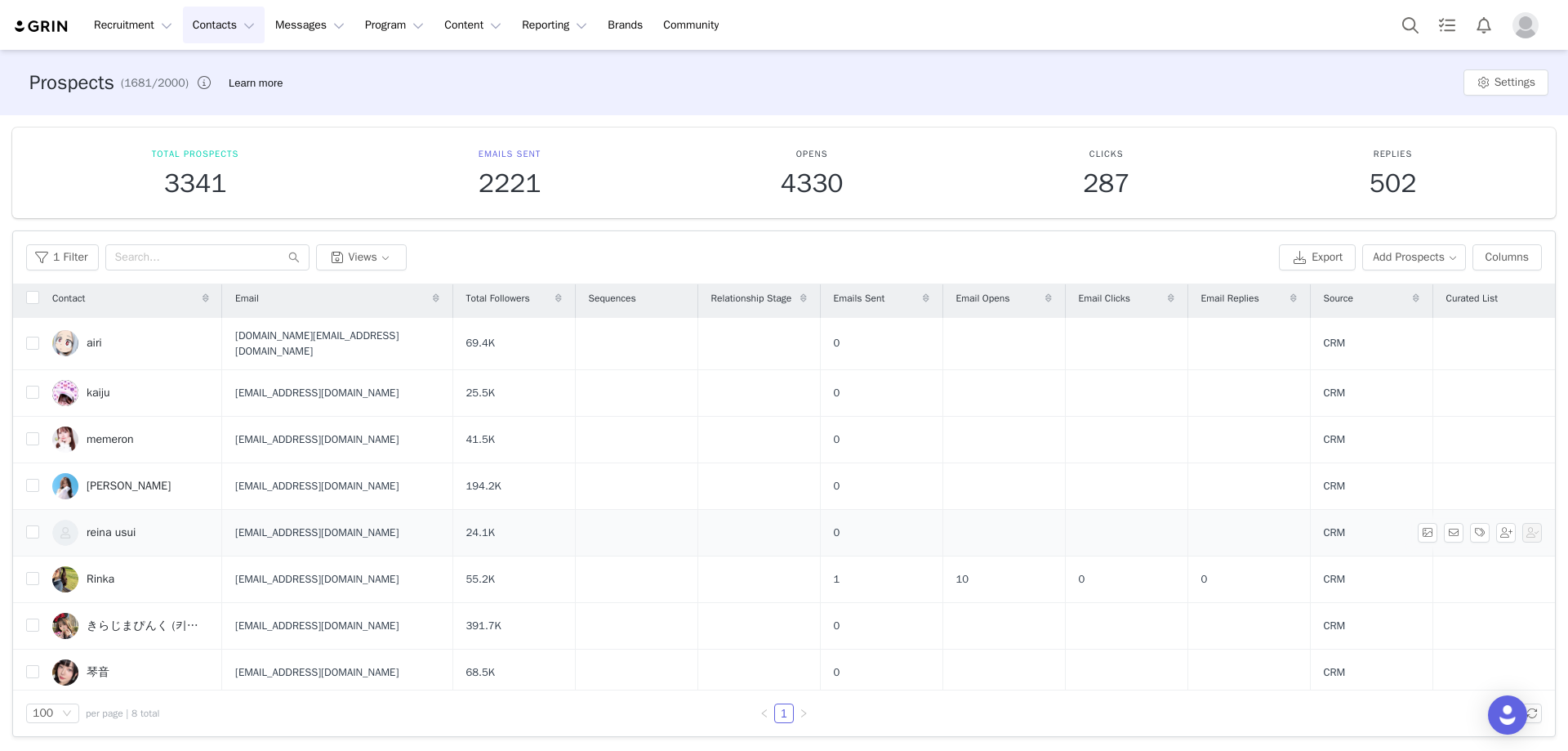 click on "[EMAIL_ADDRESS][DOMAIN_NAME]" at bounding box center (317, 533) 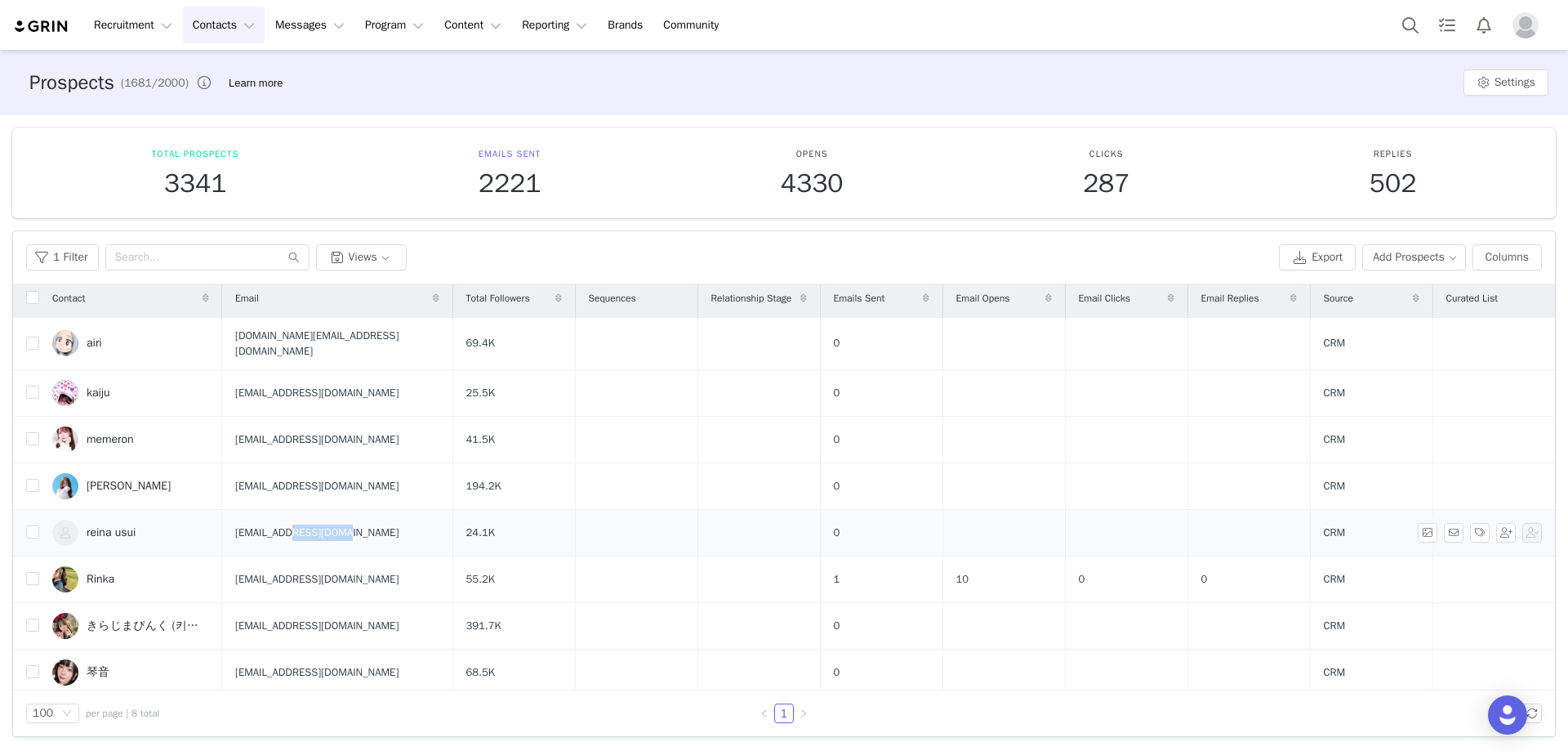 click on "[EMAIL_ADDRESS][DOMAIN_NAME]" at bounding box center (317, 533) 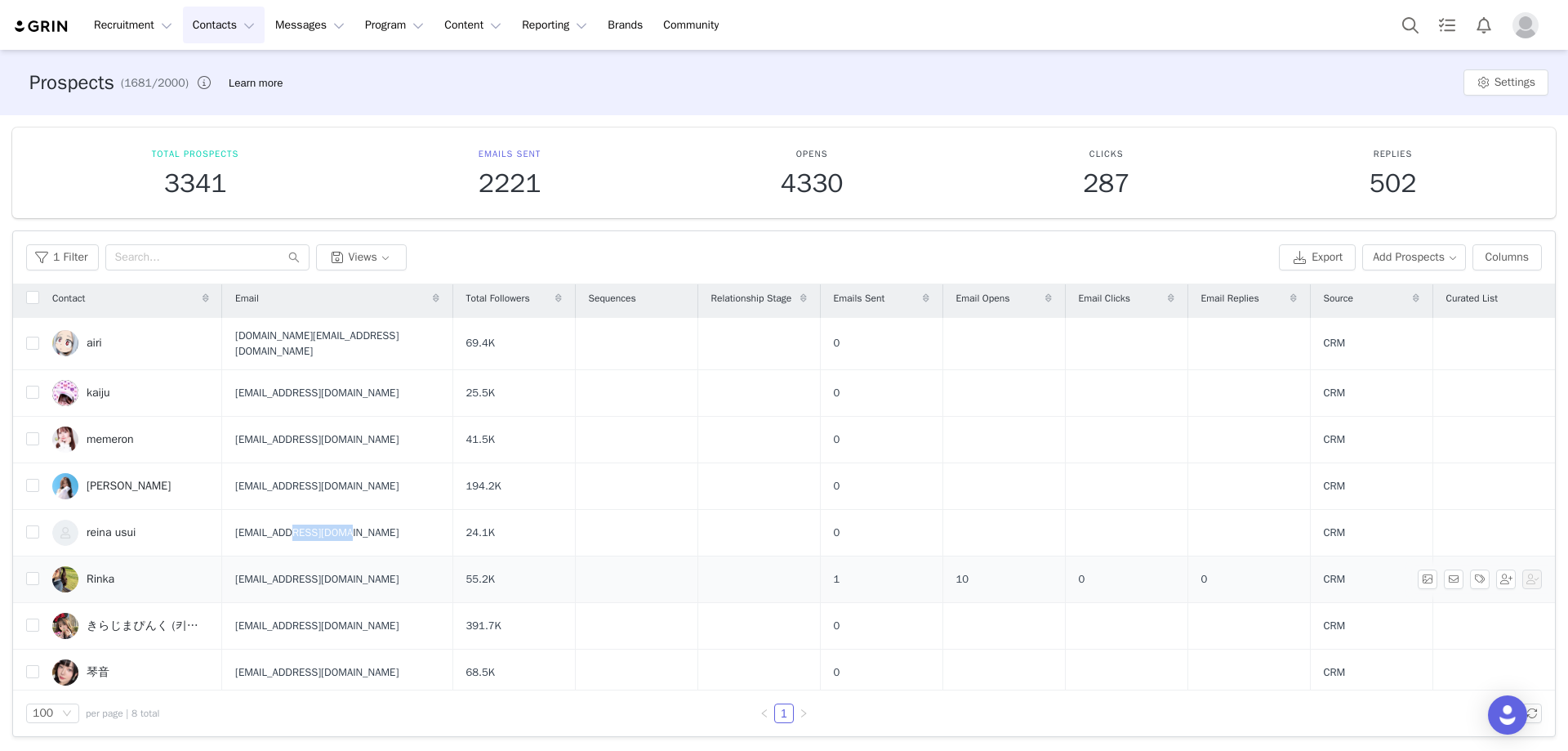 click on "Rinka" at bounding box center [100, 579] 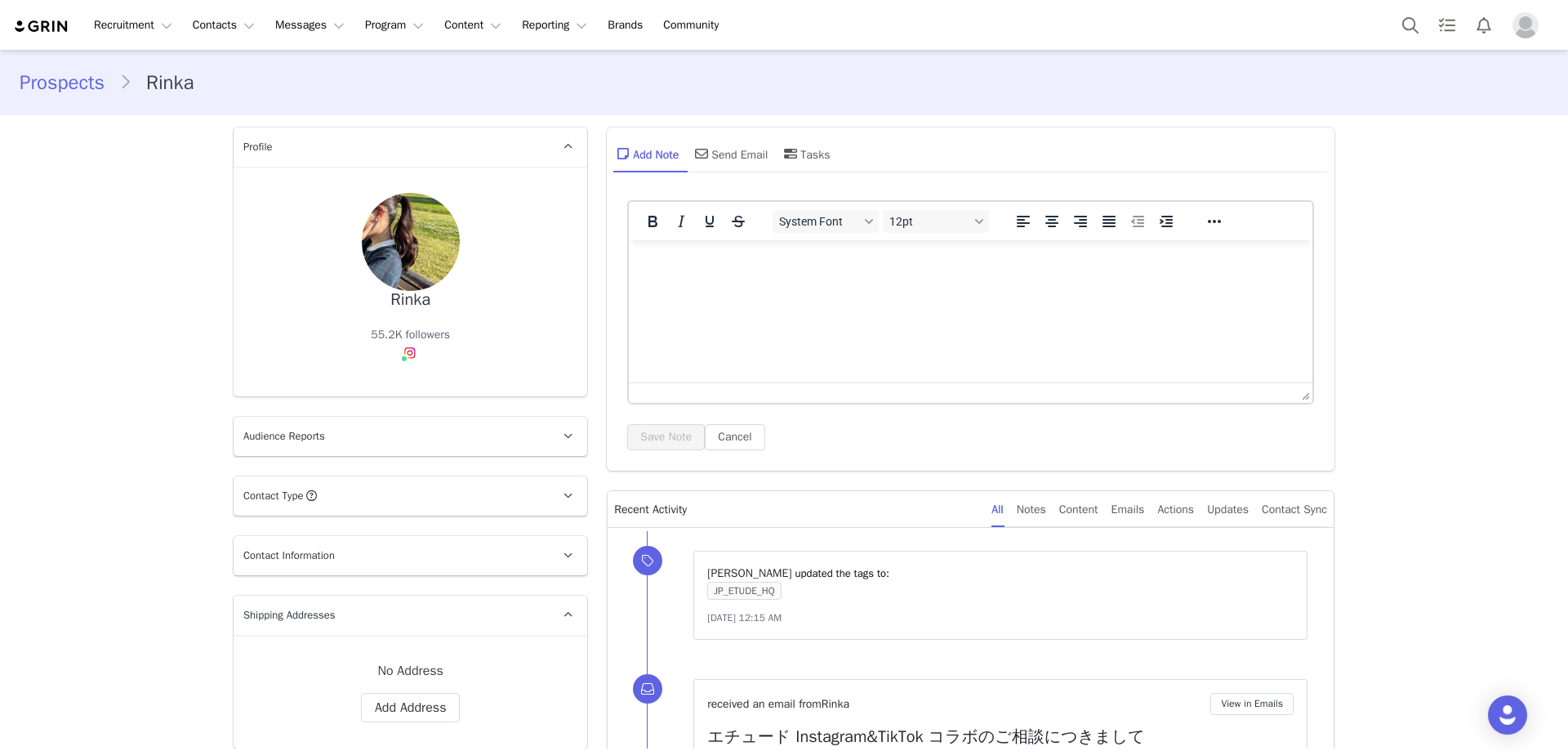 scroll, scrollTop: 0, scrollLeft: 0, axis: both 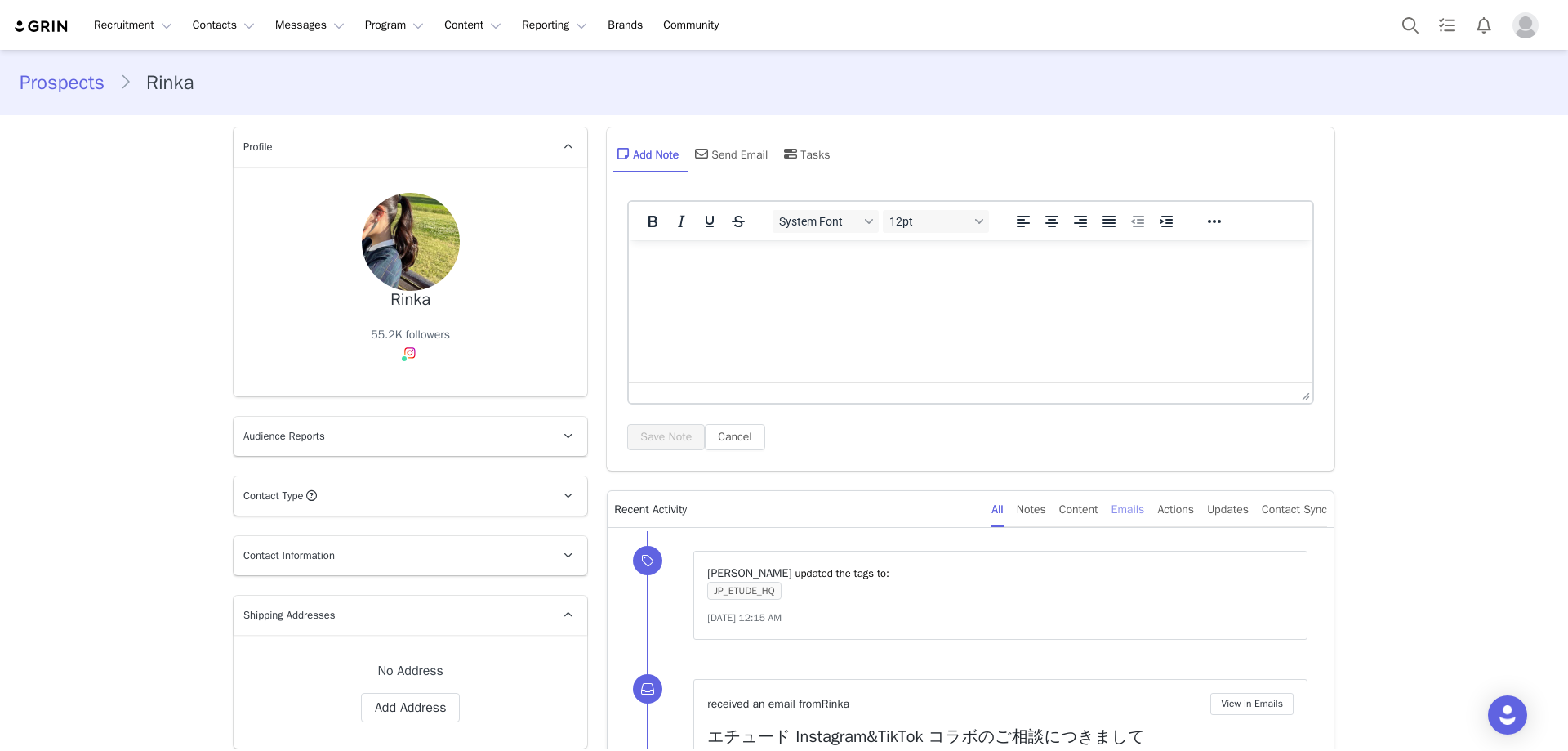 click on "Emails" at bounding box center [1128, 509] 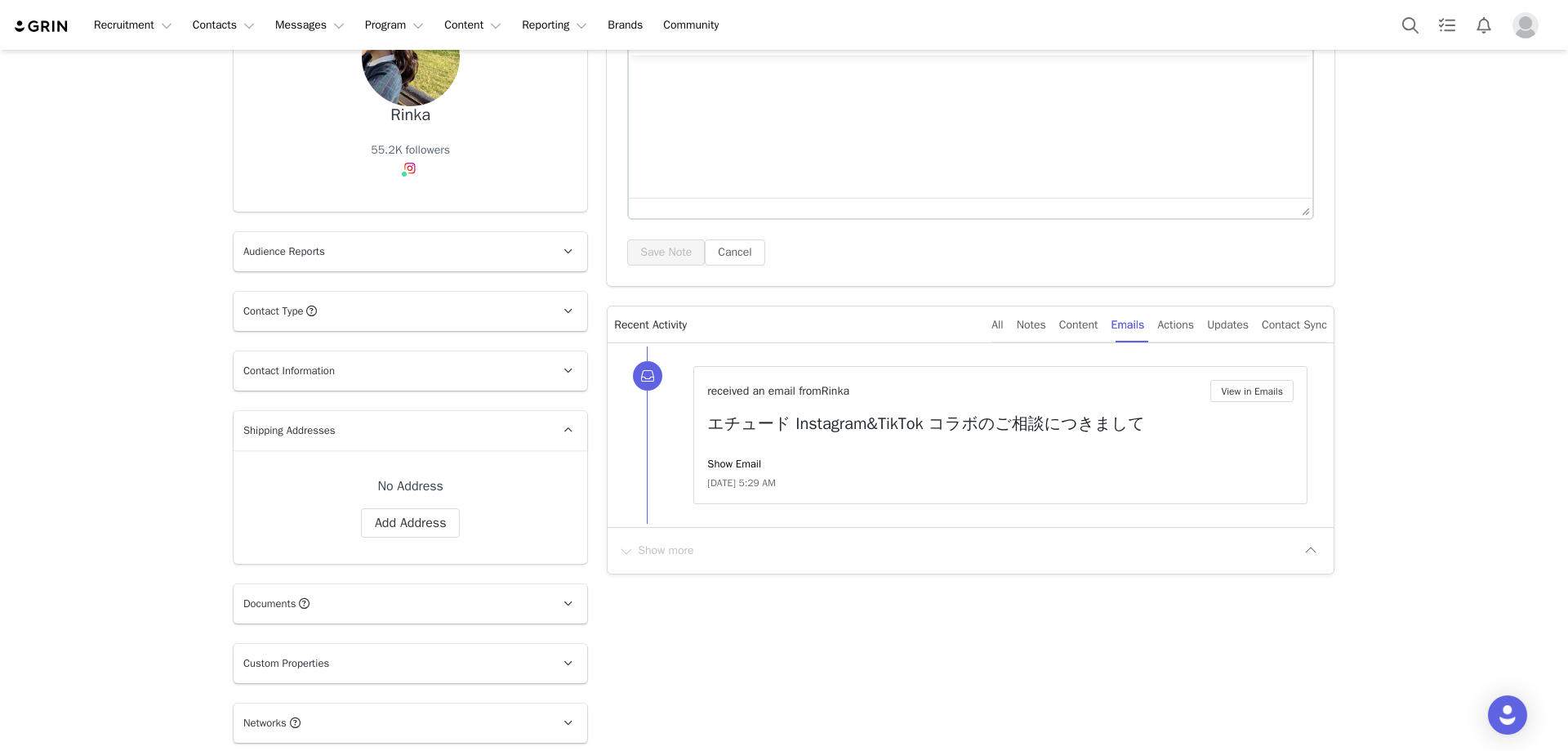 scroll, scrollTop: 245, scrollLeft: 0, axis: vertical 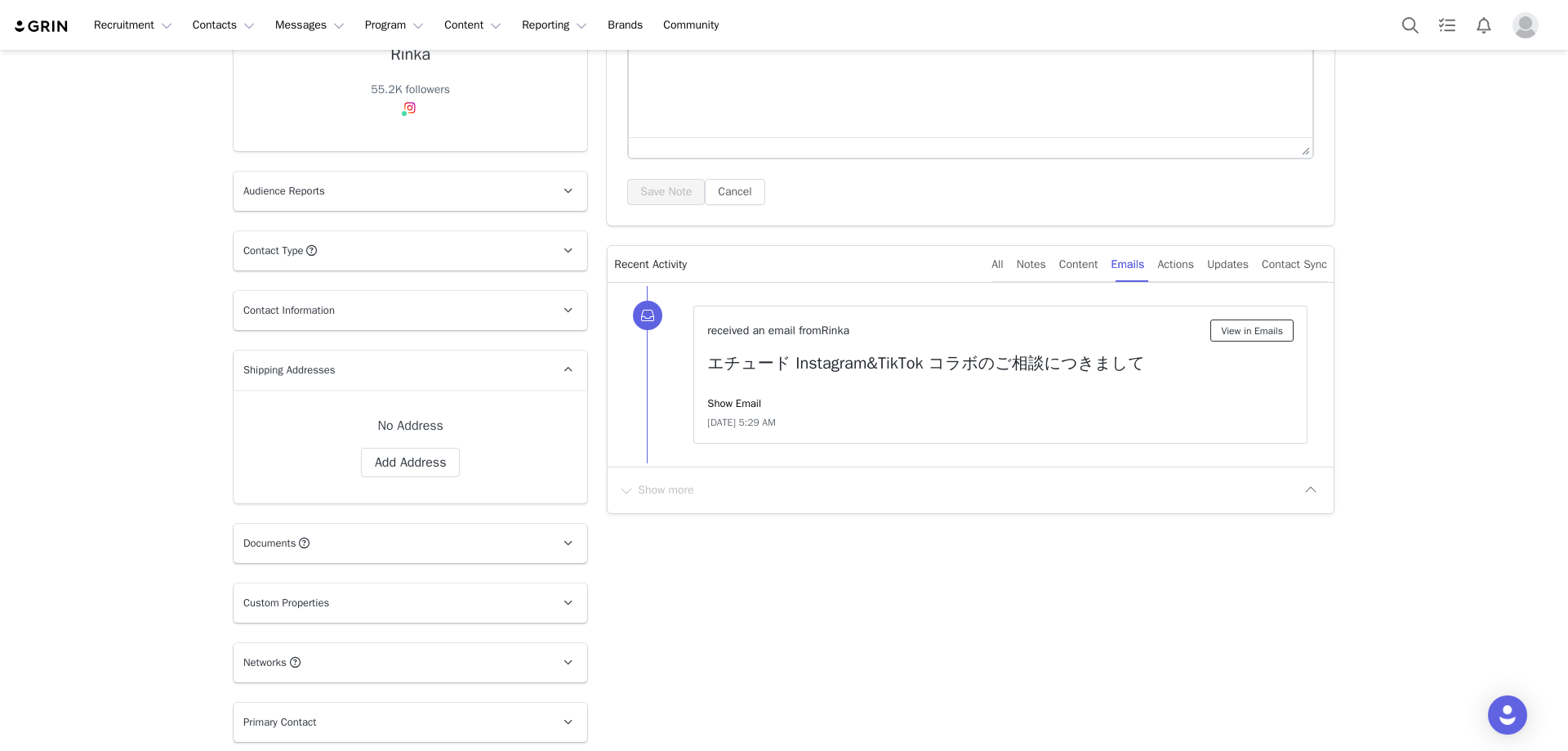 click on "View in Emails" at bounding box center (1252, 330) 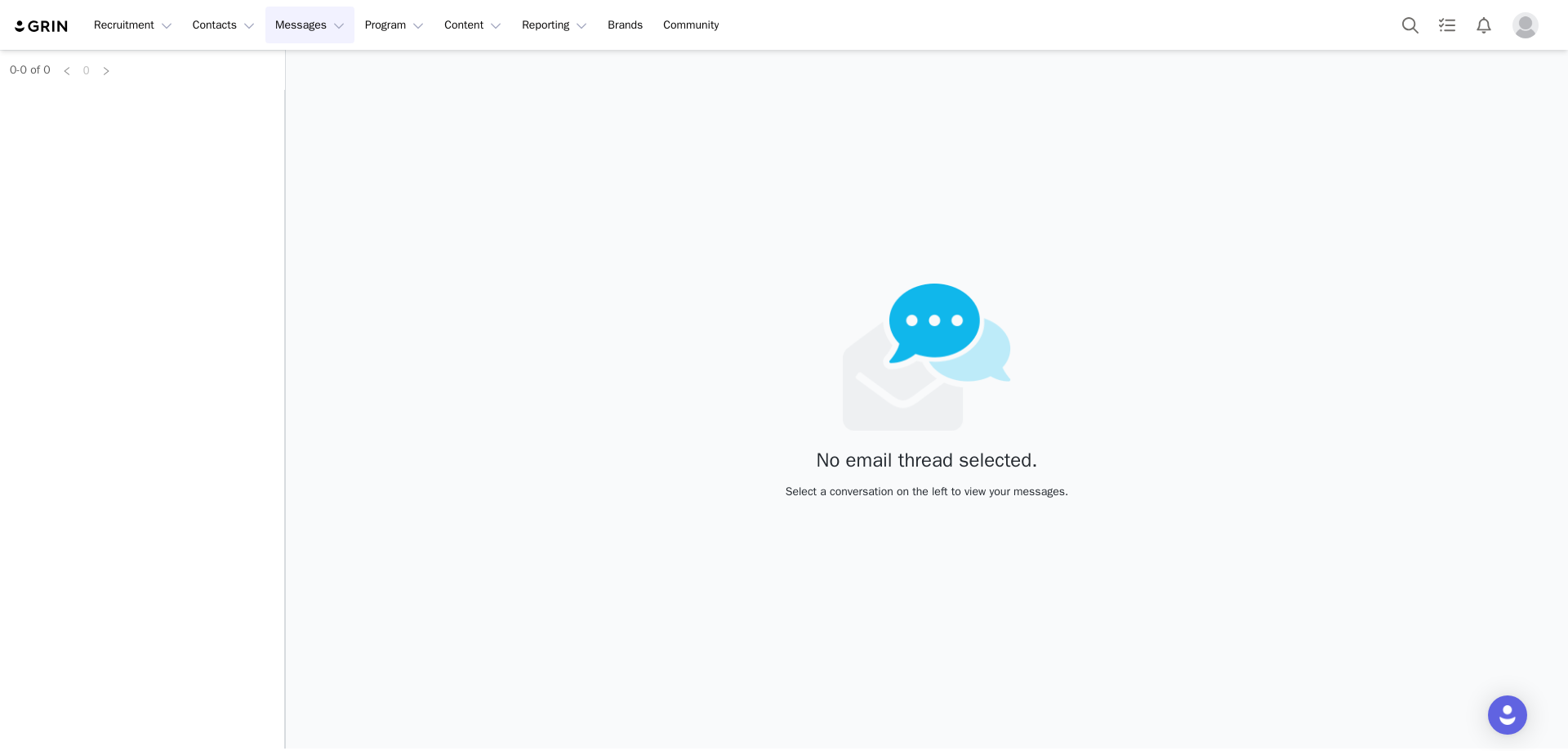scroll, scrollTop: 0, scrollLeft: 0, axis: both 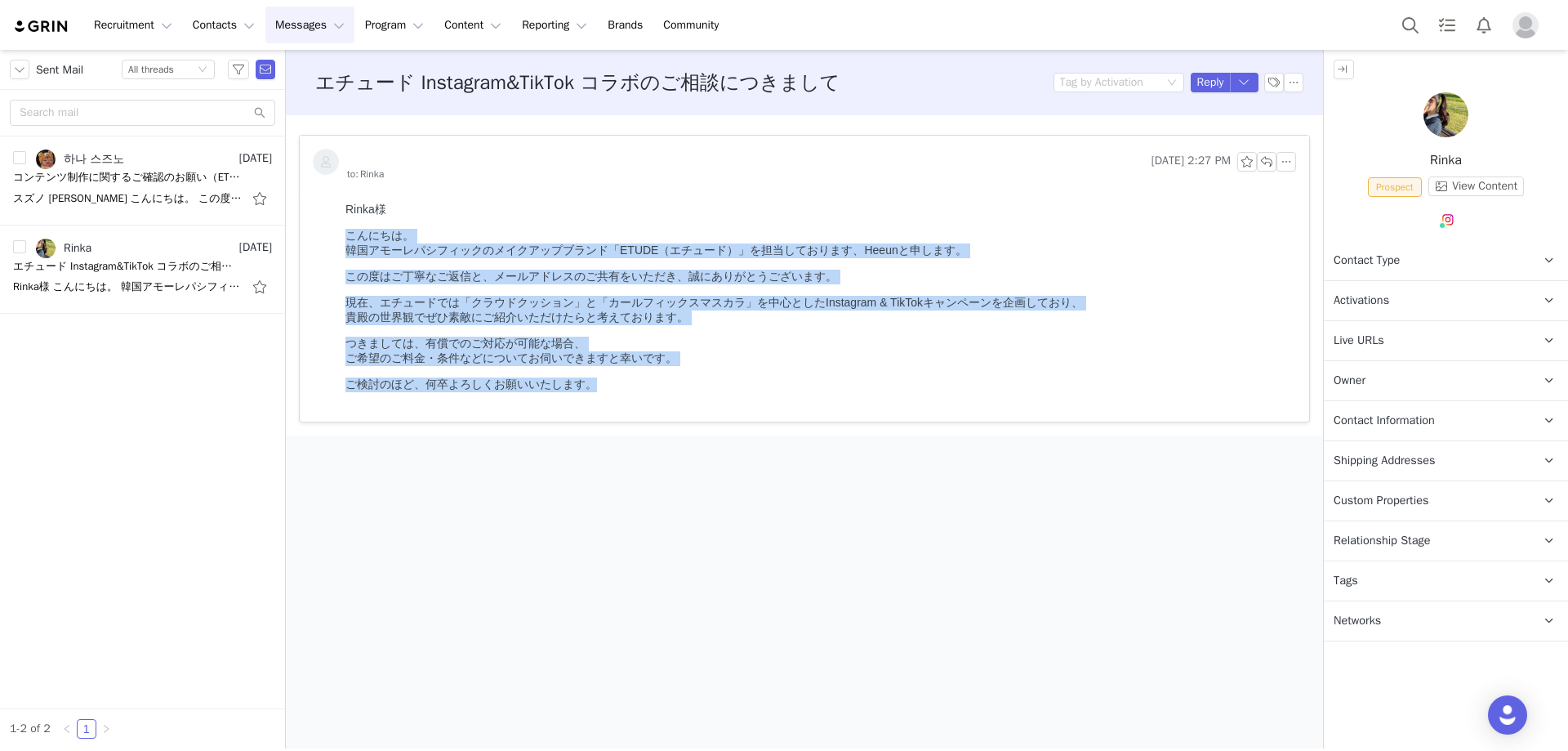 drag, startPoint x: 510, startPoint y: 232, endPoint x: 666, endPoint y: 505, distance: 314.4281 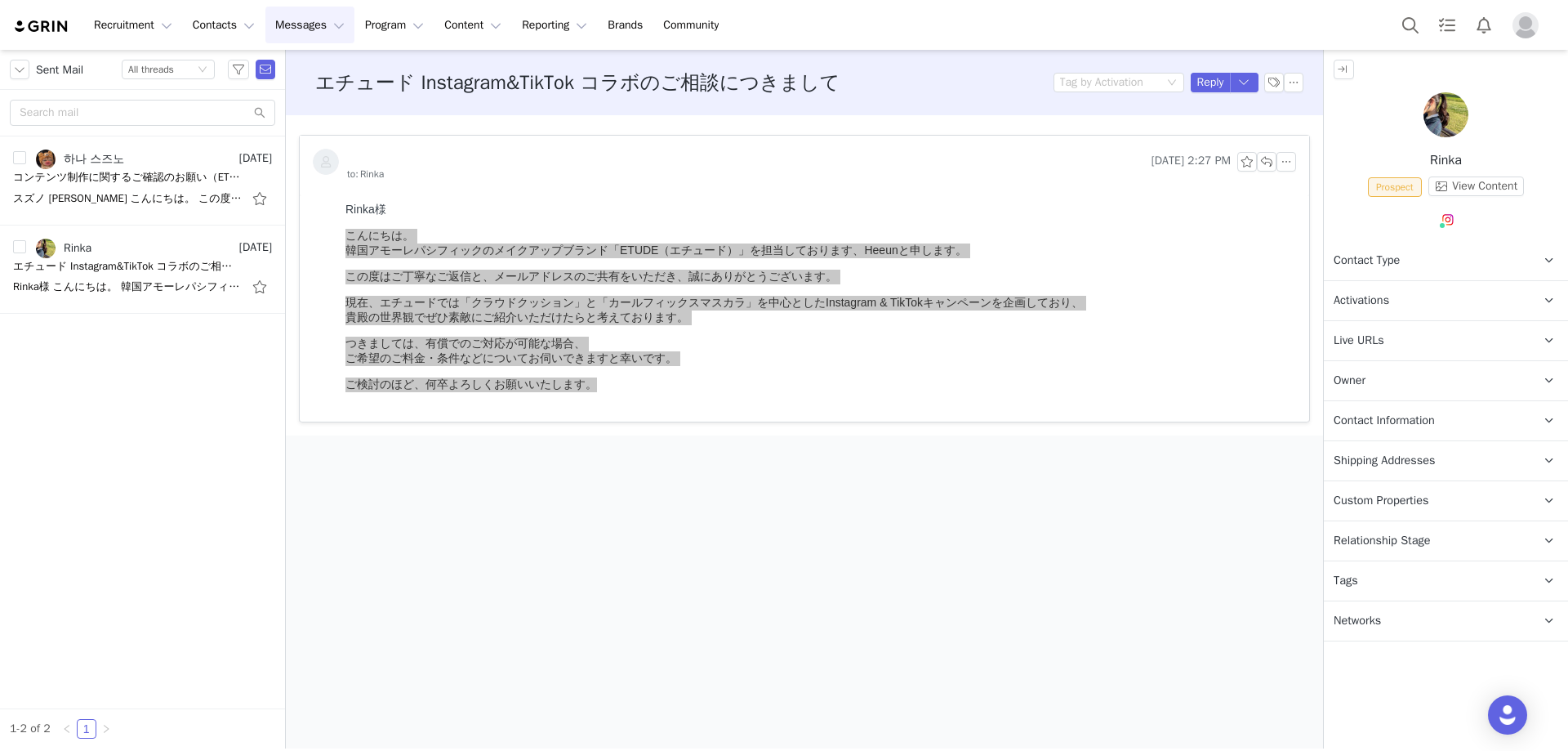 click on "エチュード Instagram&TikTok コラボのご相談につきまして     Tag by Activation   Reply         Jun 25, 2025 2:27 PM  to:  Rinka" at bounding box center [804, 399] 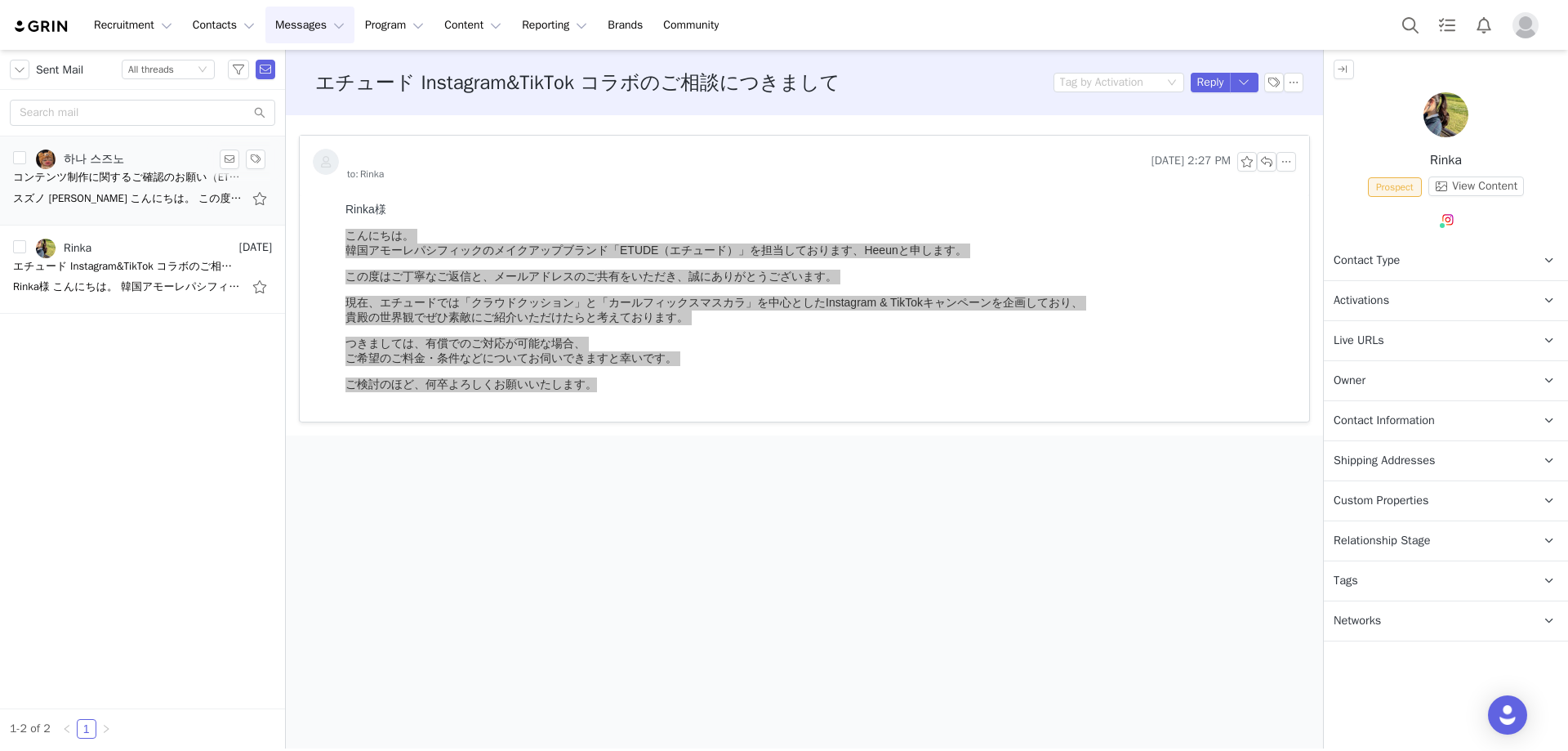 click on "コンテンツ制作に関するご確認のお願い（ETUDEコラボ）" at bounding box center (127, 177) 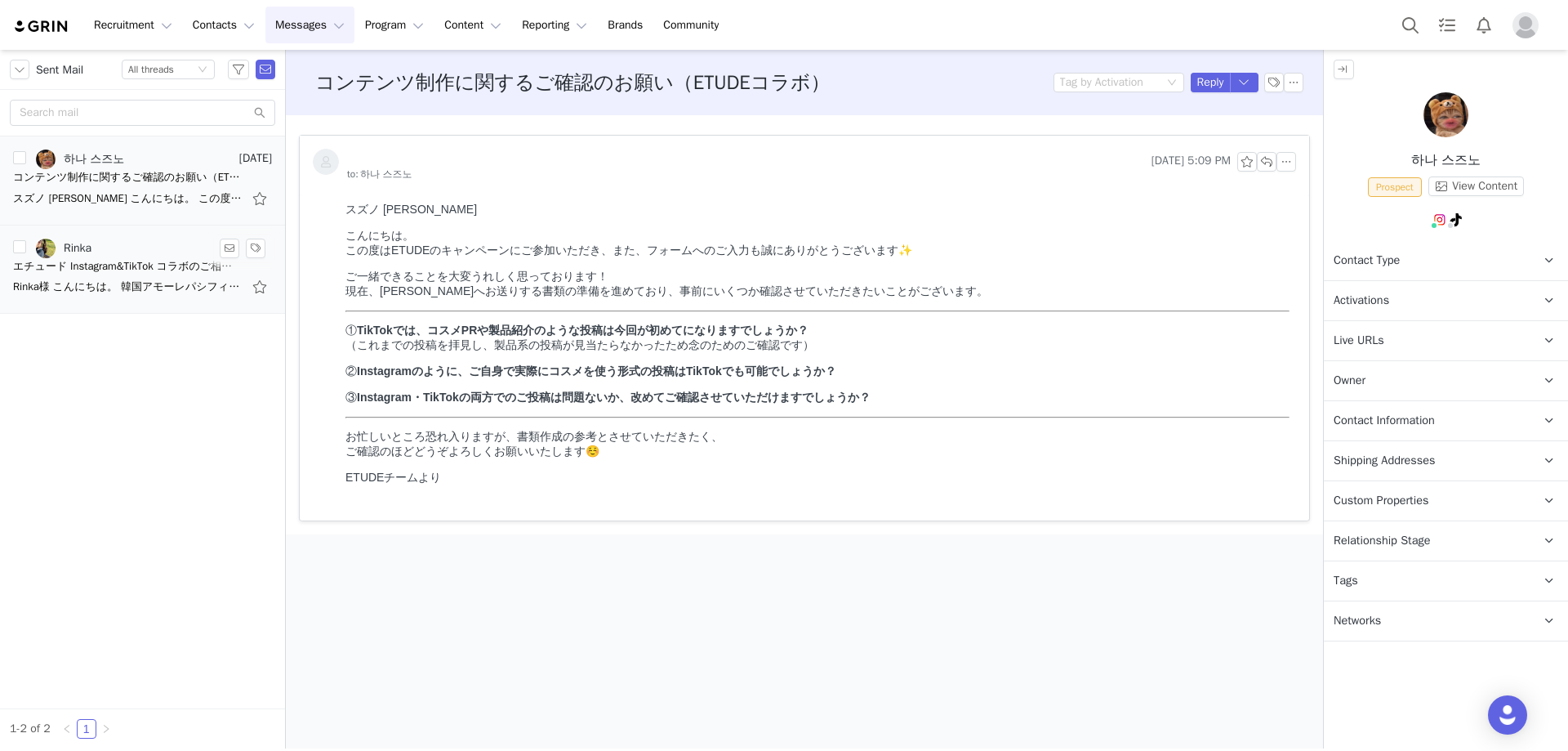 scroll, scrollTop: 0, scrollLeft: 0, axis: both 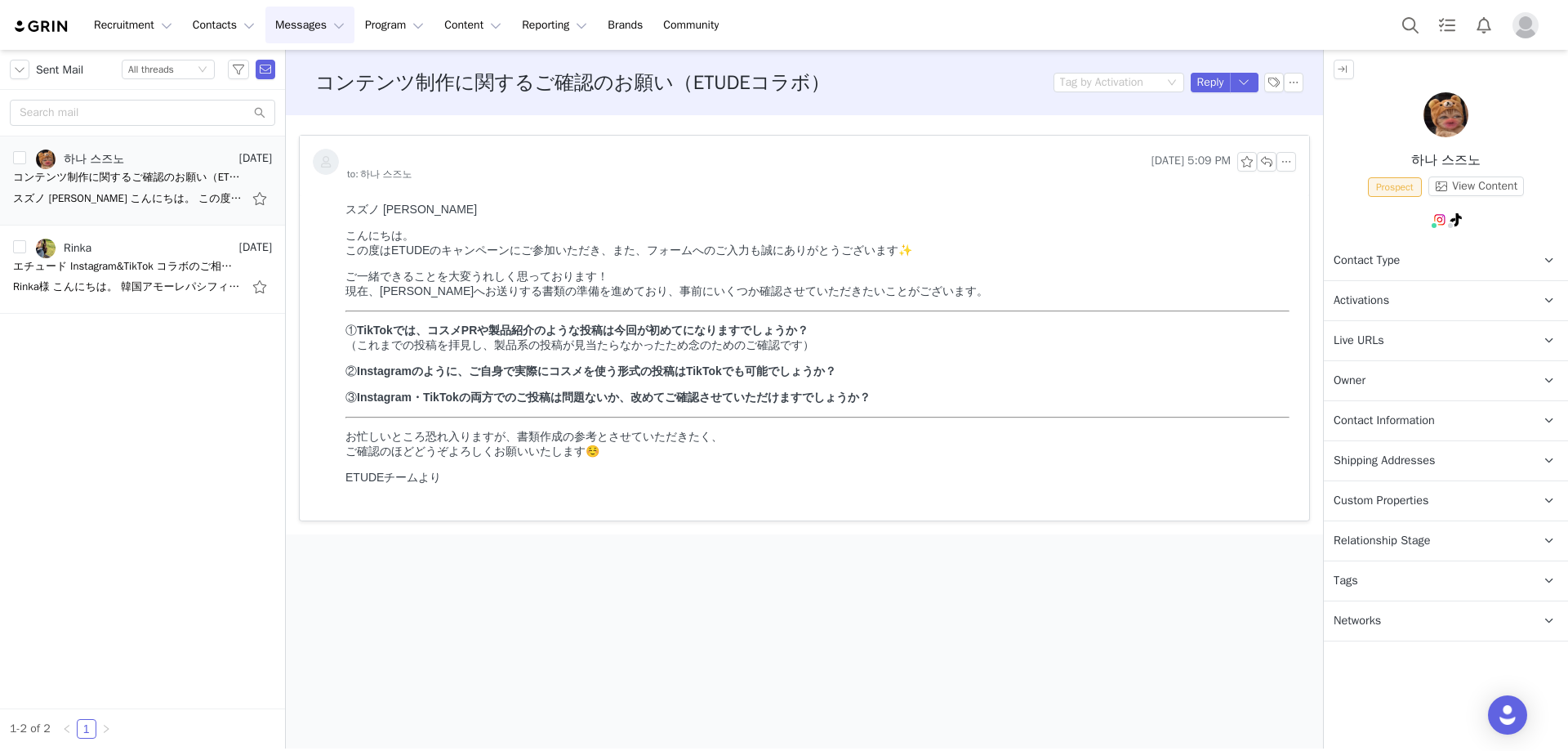 click on "スズノ ハナ様
こんにちは。 この度はETUDEのキャンペーンにご参加いただき、また、フォームへのご入力も誠にありがとうございます✨
ご一緒できることを大変うれしく思っております！ 現在、ハナ様へお送りする書類の準備を進めており、事前にいくつか確認させていただきたいことがございます。
①  TikTokでは、コスメPRや製品紹介のような投稿は今回が初めてになりますでしょうか？ （これまでの投稿を拝見し、製品系の投稿が見当たらなかったため念のためのご確認です）
②  Instagramのように、ご自身で実際にコスメを使う形式の投稿はTikTokでも可能でしょうか？
③  Instagram・TikTokの両方でのご投稿は問題ないか、改めてご確認させていただけますでしょうか？
お忙しいところ恐れ入りますが、書類作成の参考とさせていただきたく、" at bounding box center (817, 355) 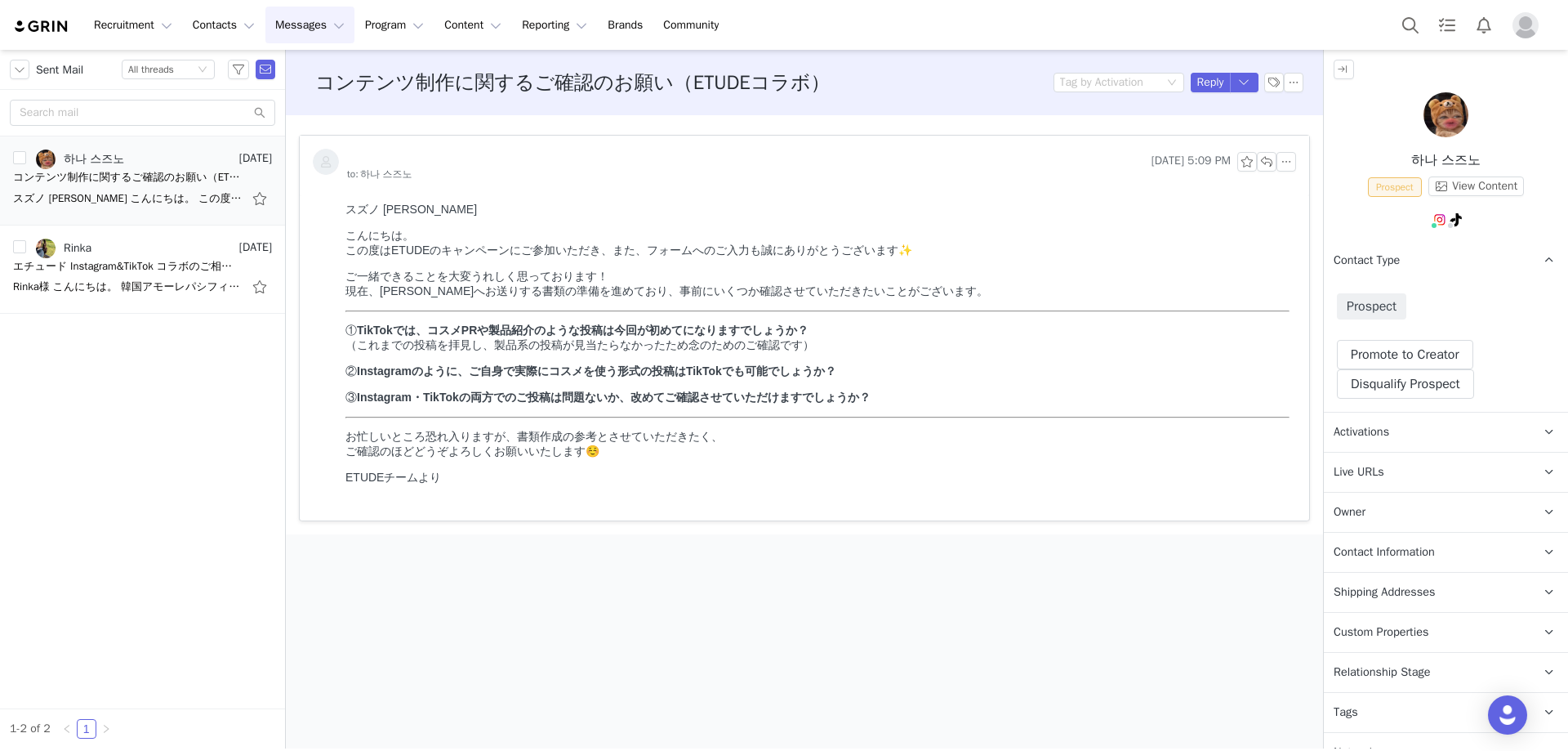 click on "Prospect" at bounding box center (1395, 187) 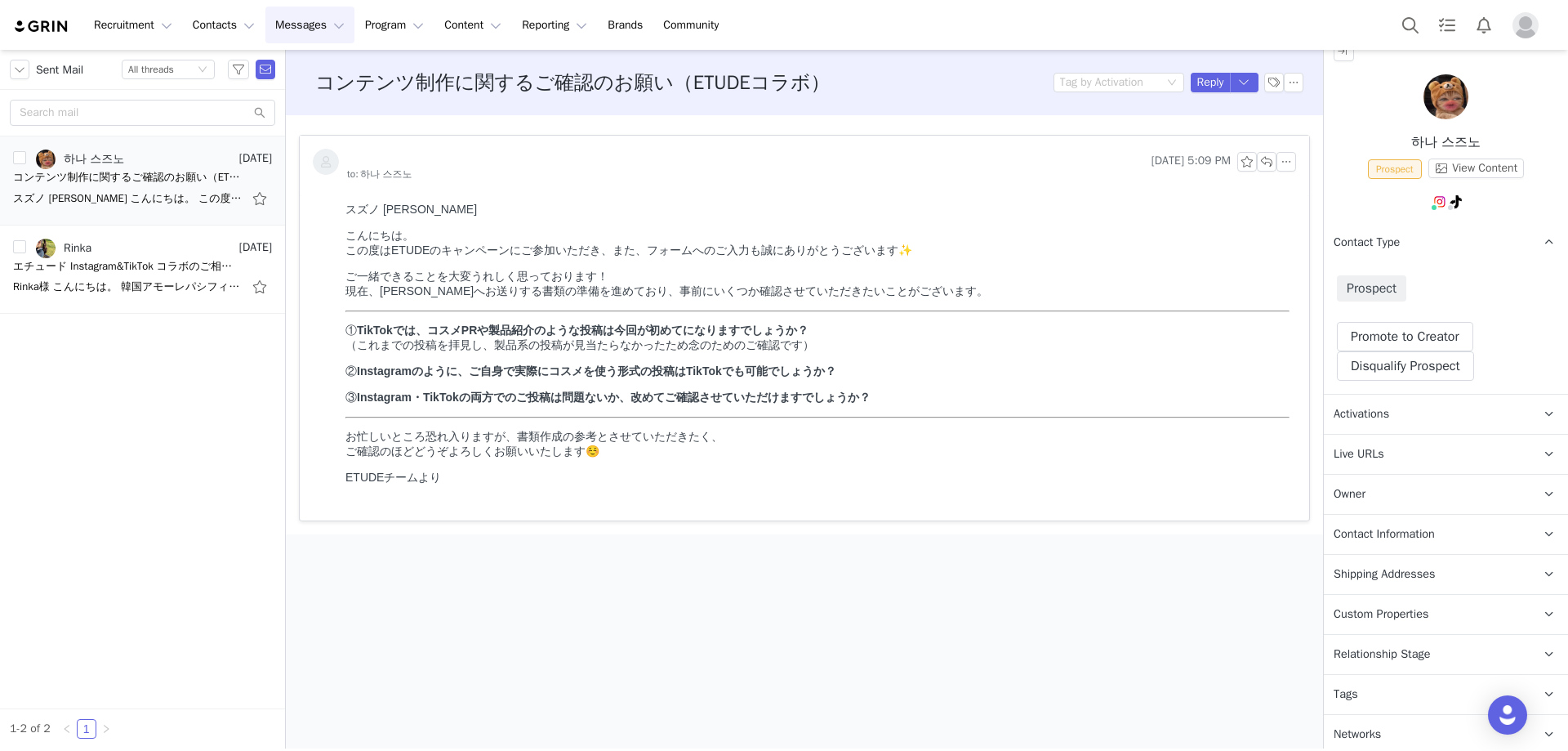 scroll, scrollTop: 23, scrollLeft: 0, axis: vertical 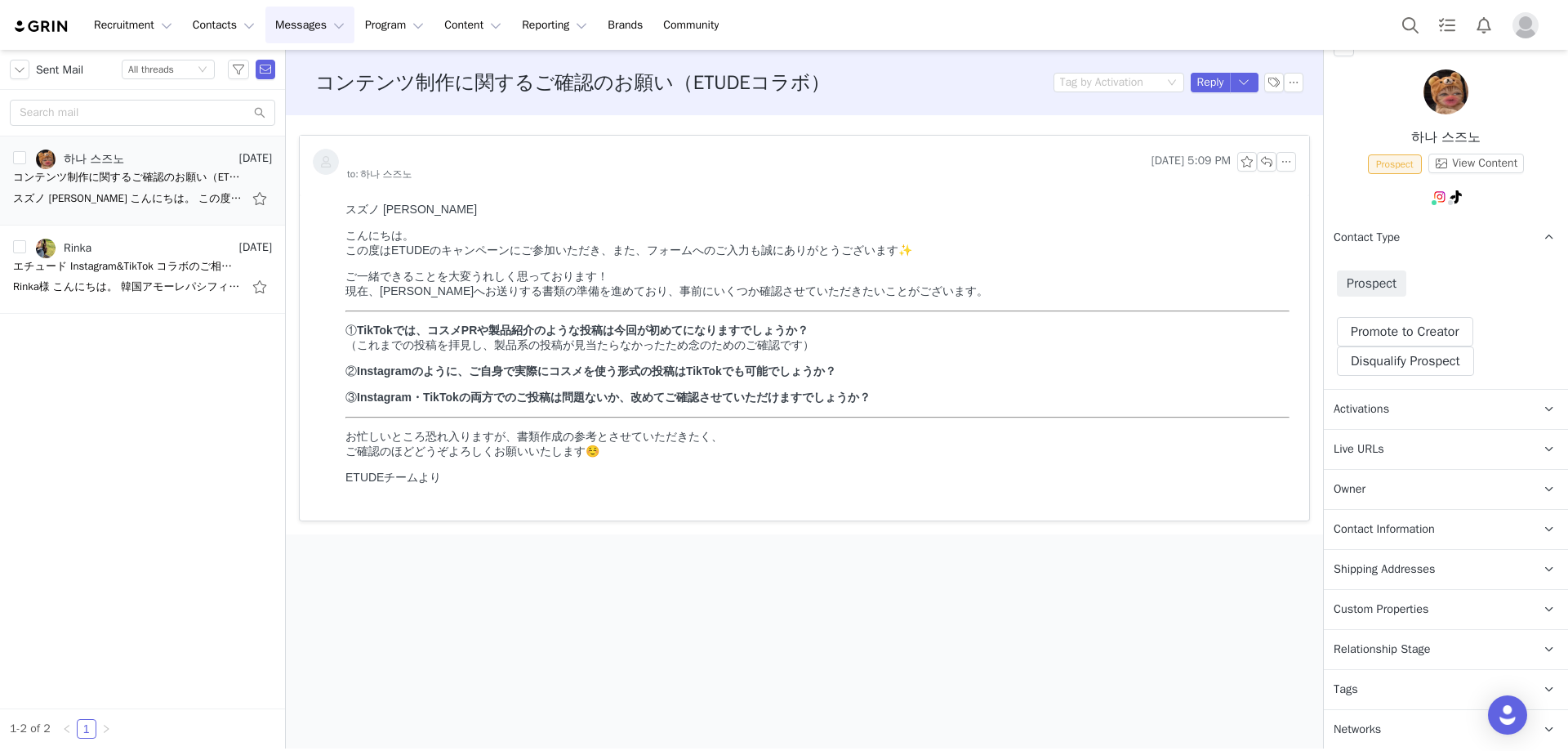 click on "Shipping Addresses" at bounding box center (1426, 570) 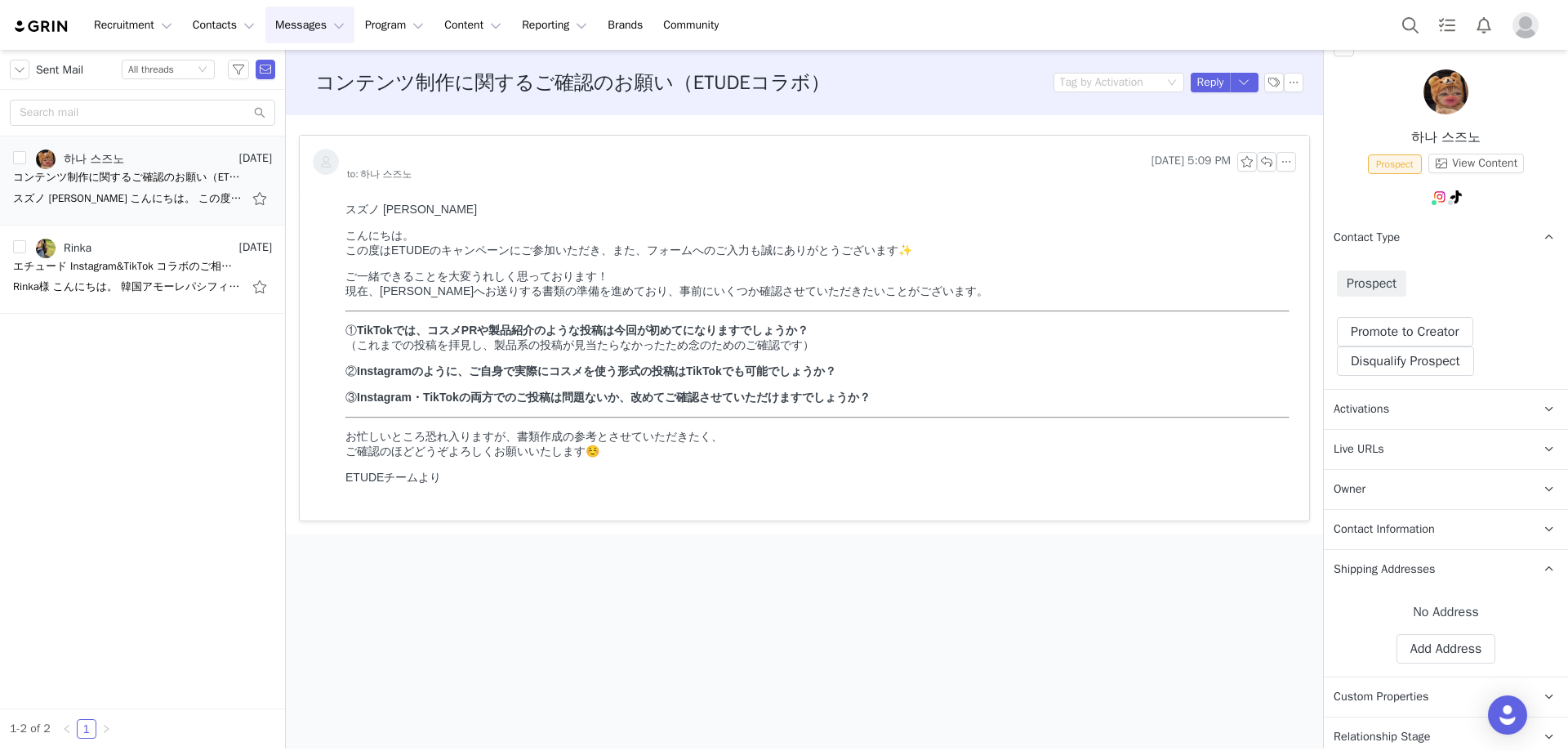 click on "Contact Information" at bounding box center [1384, 530] 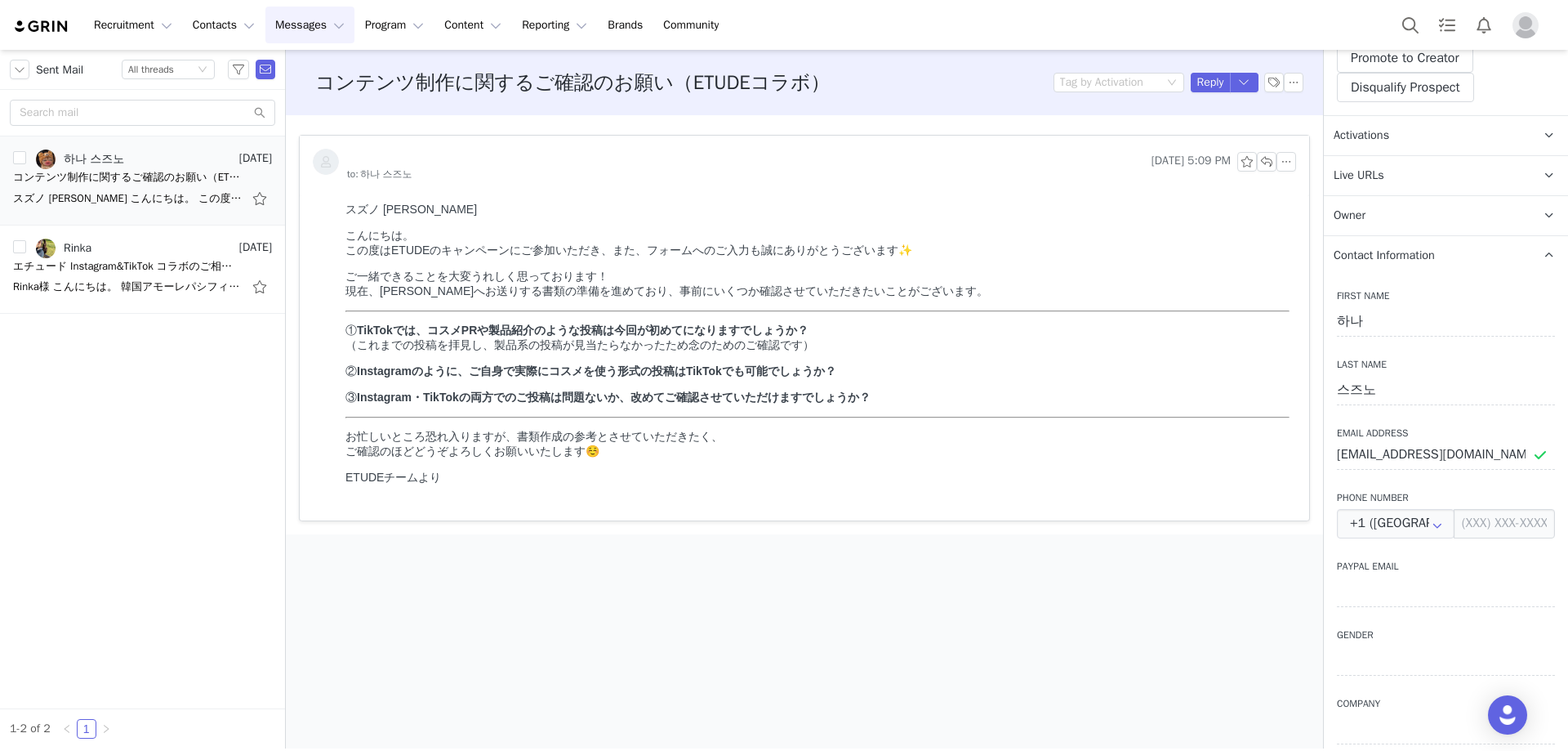 scroll, scrollTop: 350, scrollLeft: 0, axis: vertical 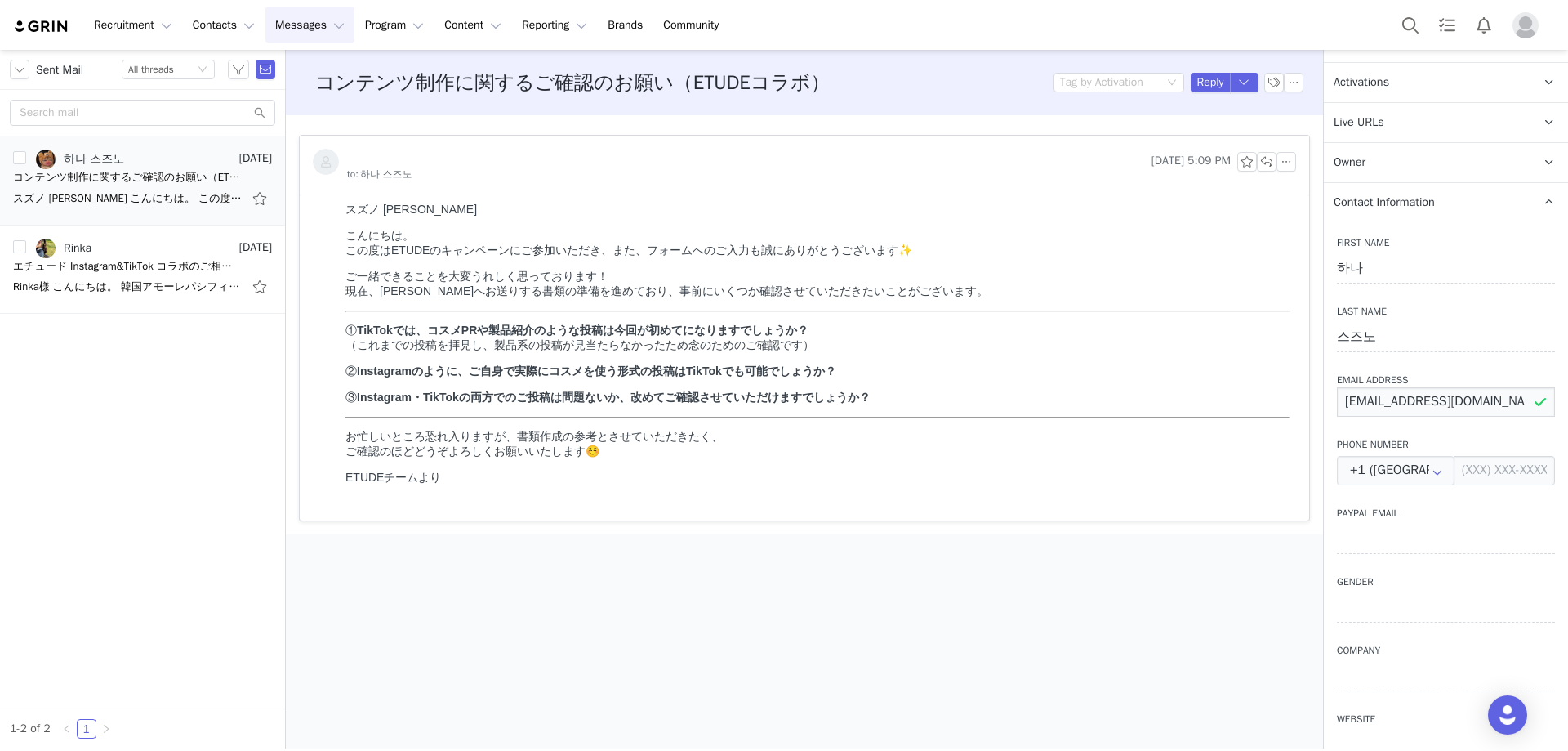 click on "suzunohana42@gmail.com" at bounding box center [1446, 402] 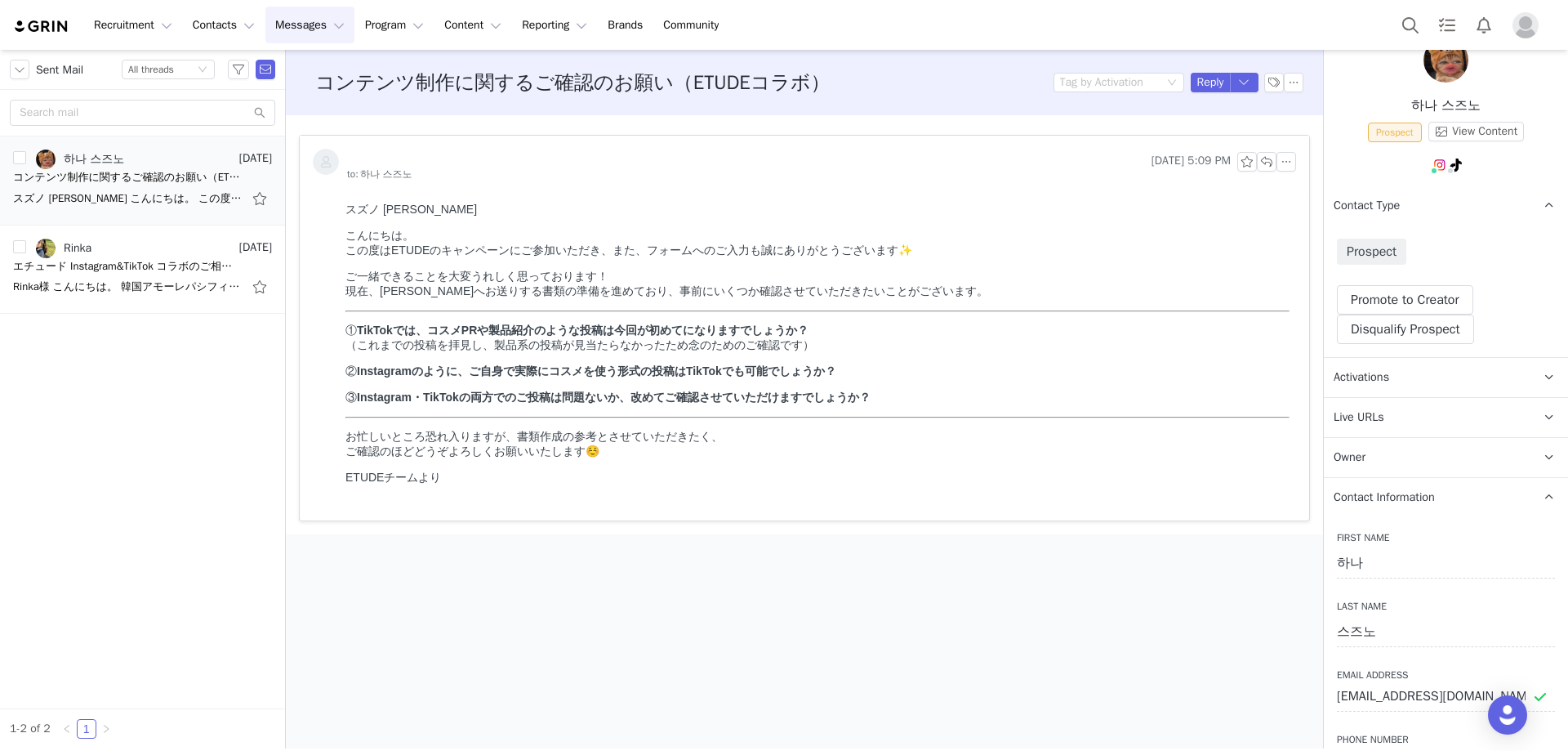 scroll, scrollTop: 0, scrollLeft: 0, axis: both 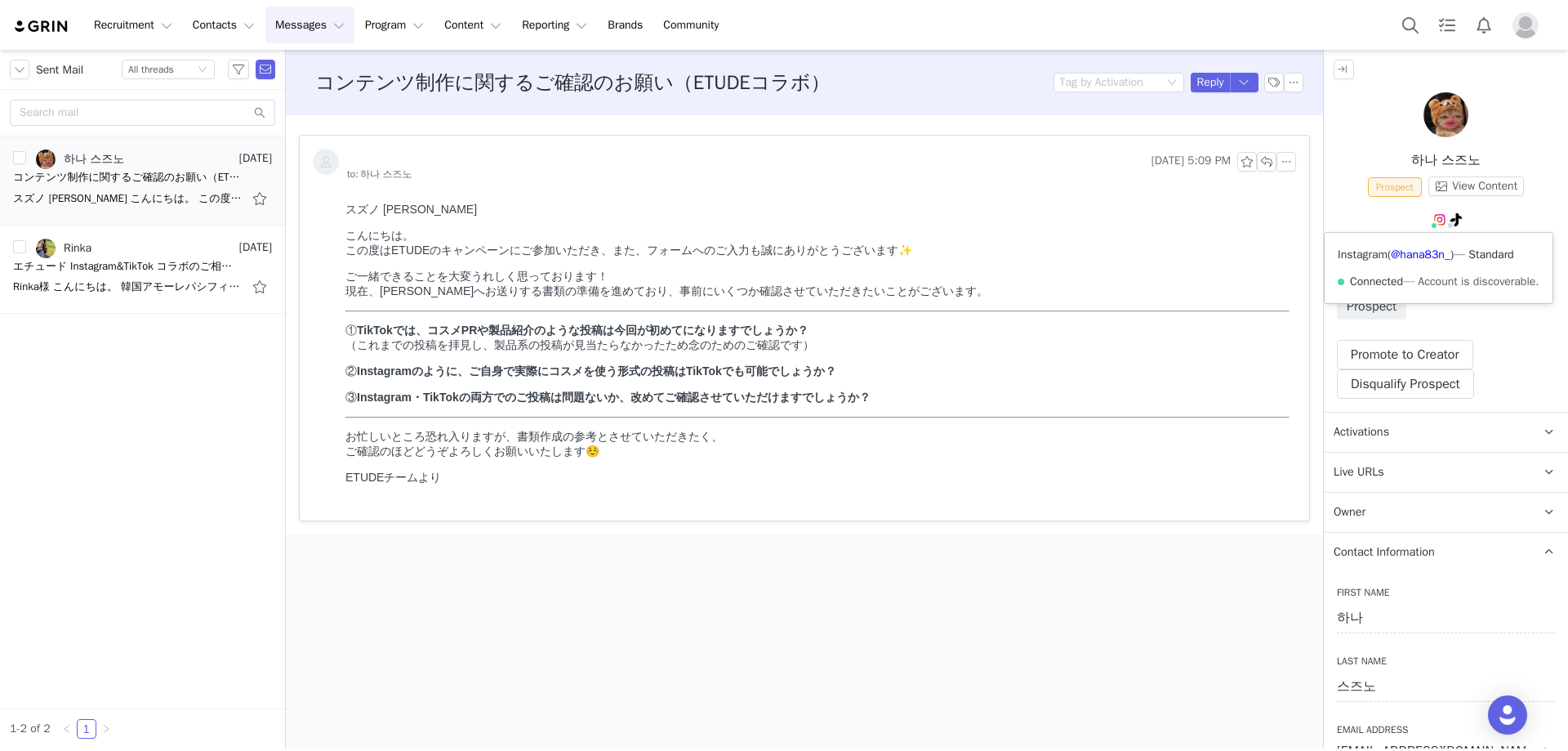 click at bounding box center [1440, 220] 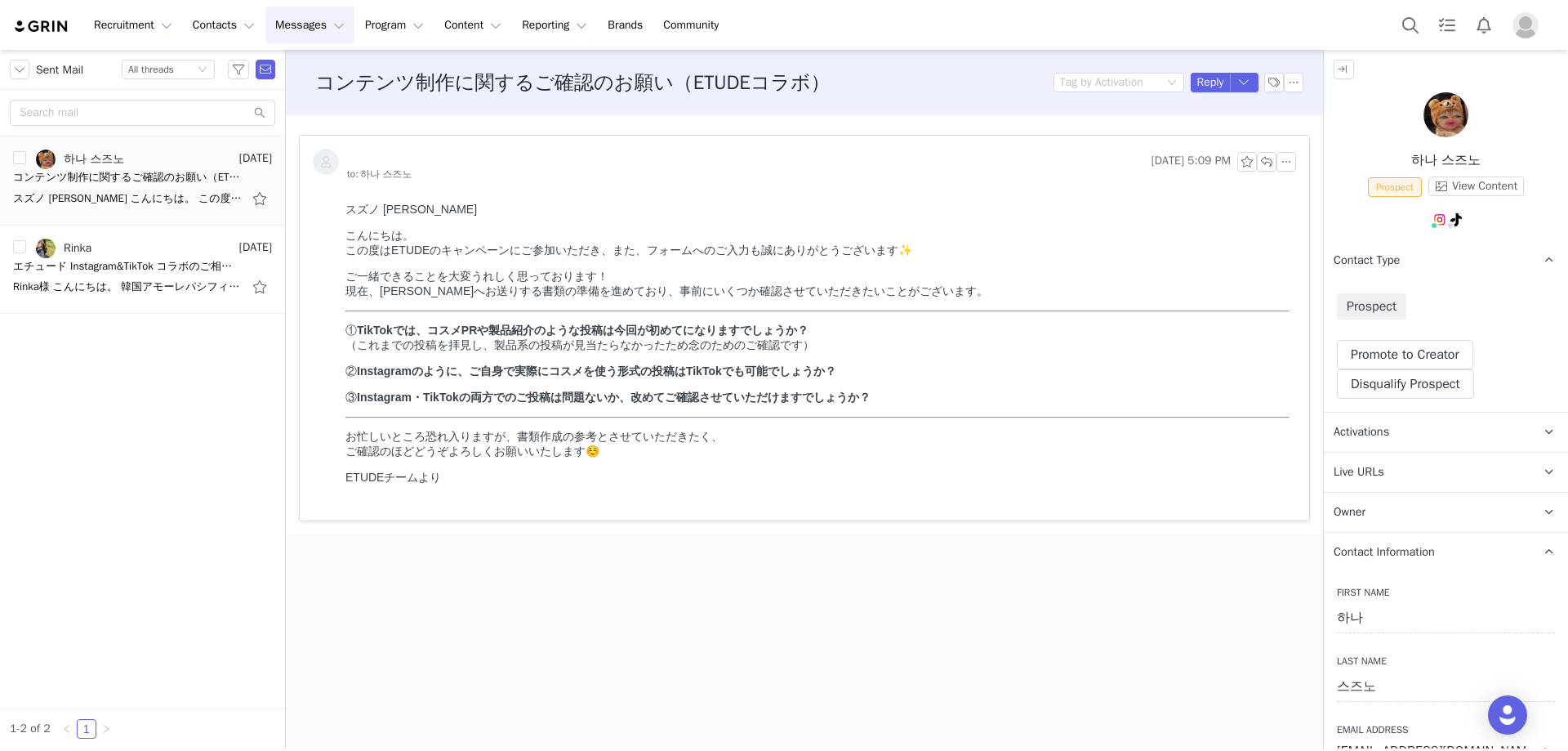 drag, startPoint x: 527, startPoint y: 415, endPoint x: 518, endPoint y: 409, distance: 10.816654 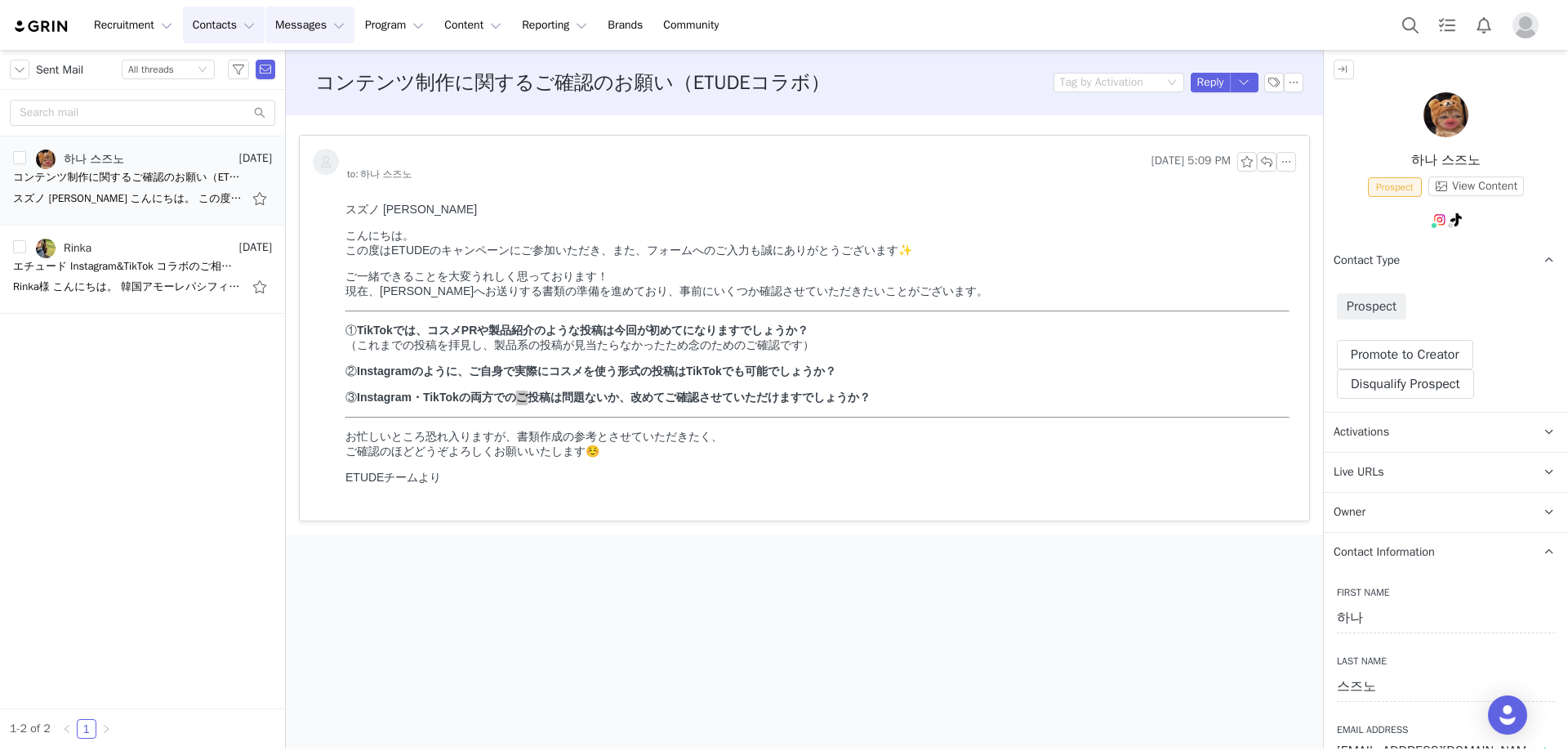 click on "Contacts Contacts" at bounding box center [224, 25] 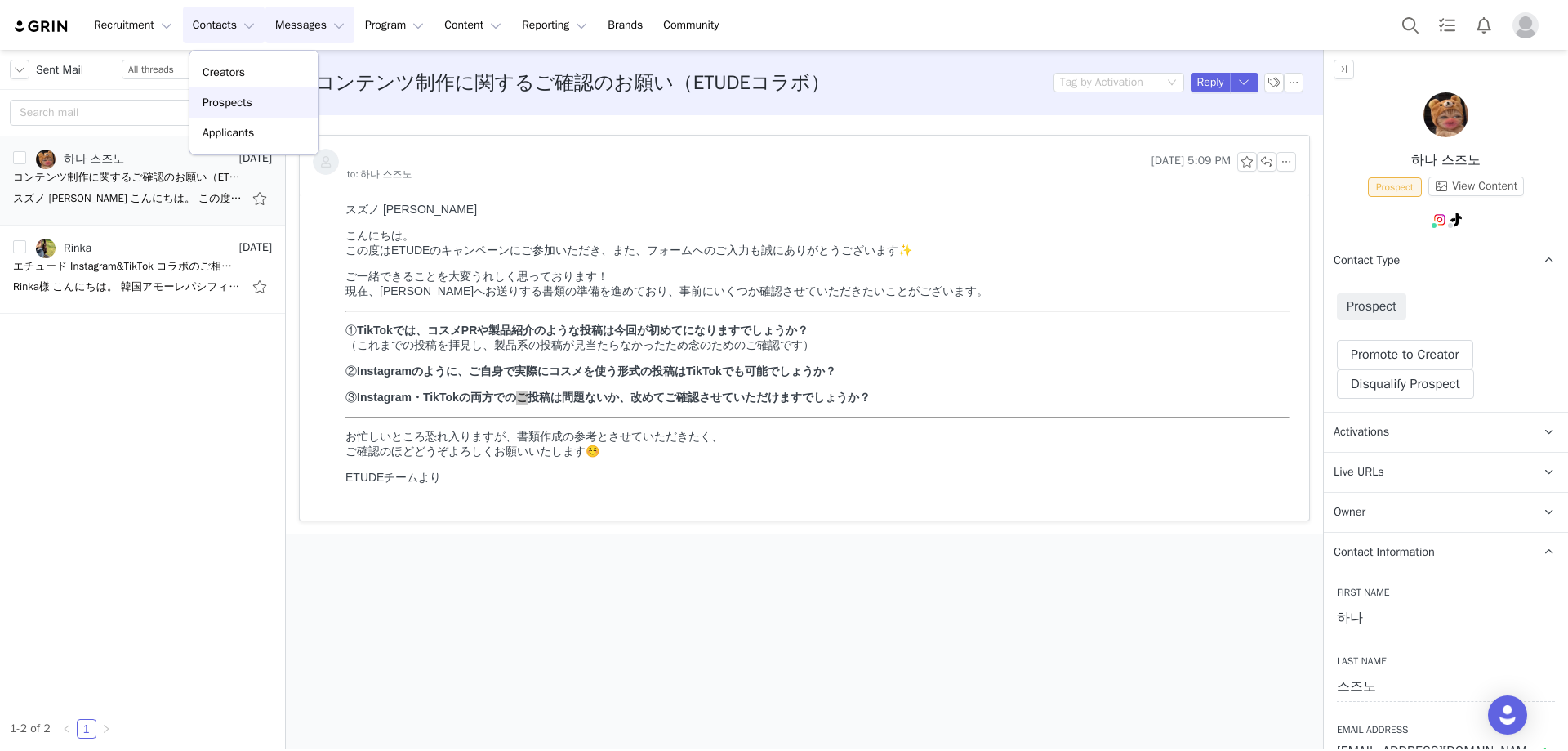 click on "Prospects" at bounding box center [254, 102] 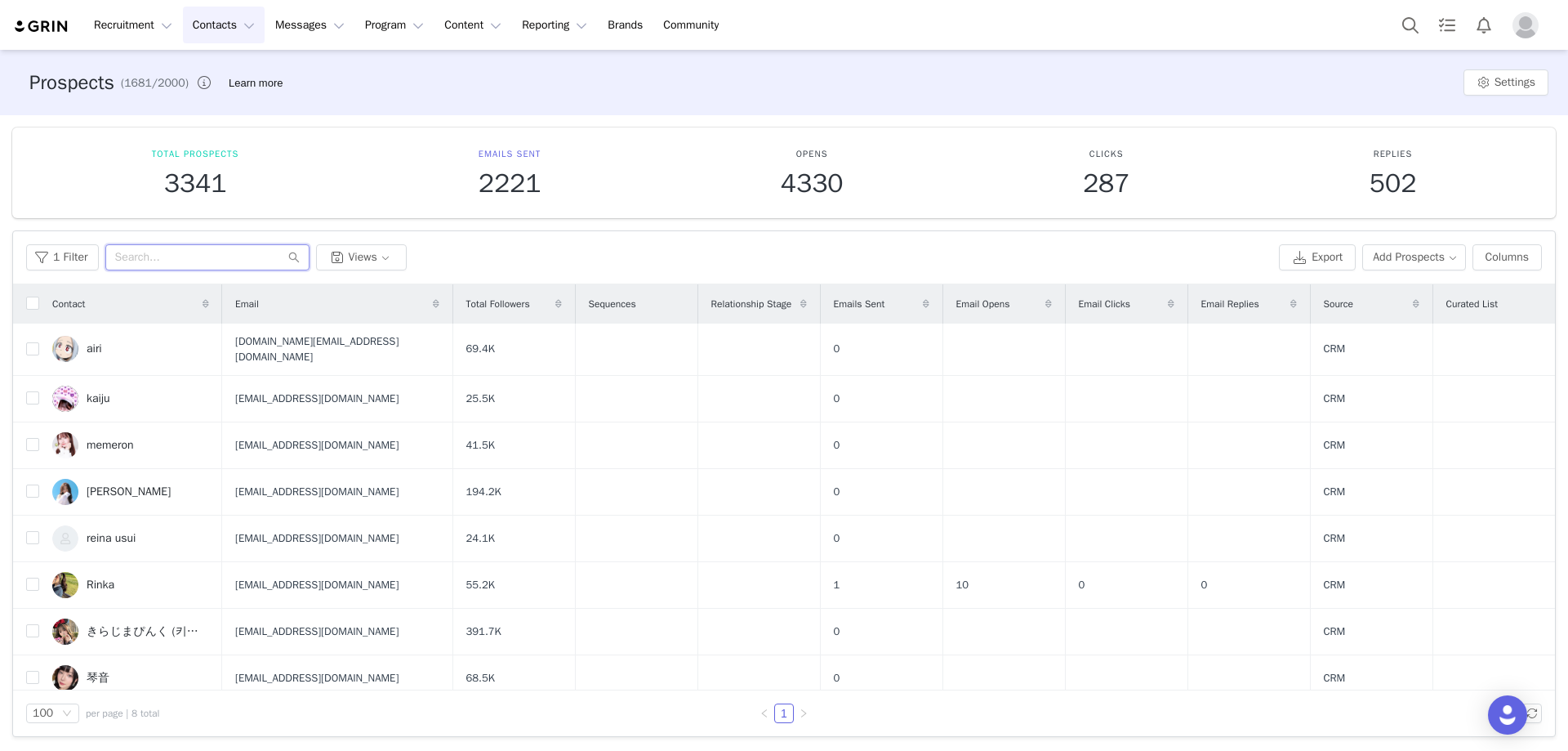click at bounding box center (207, 257) 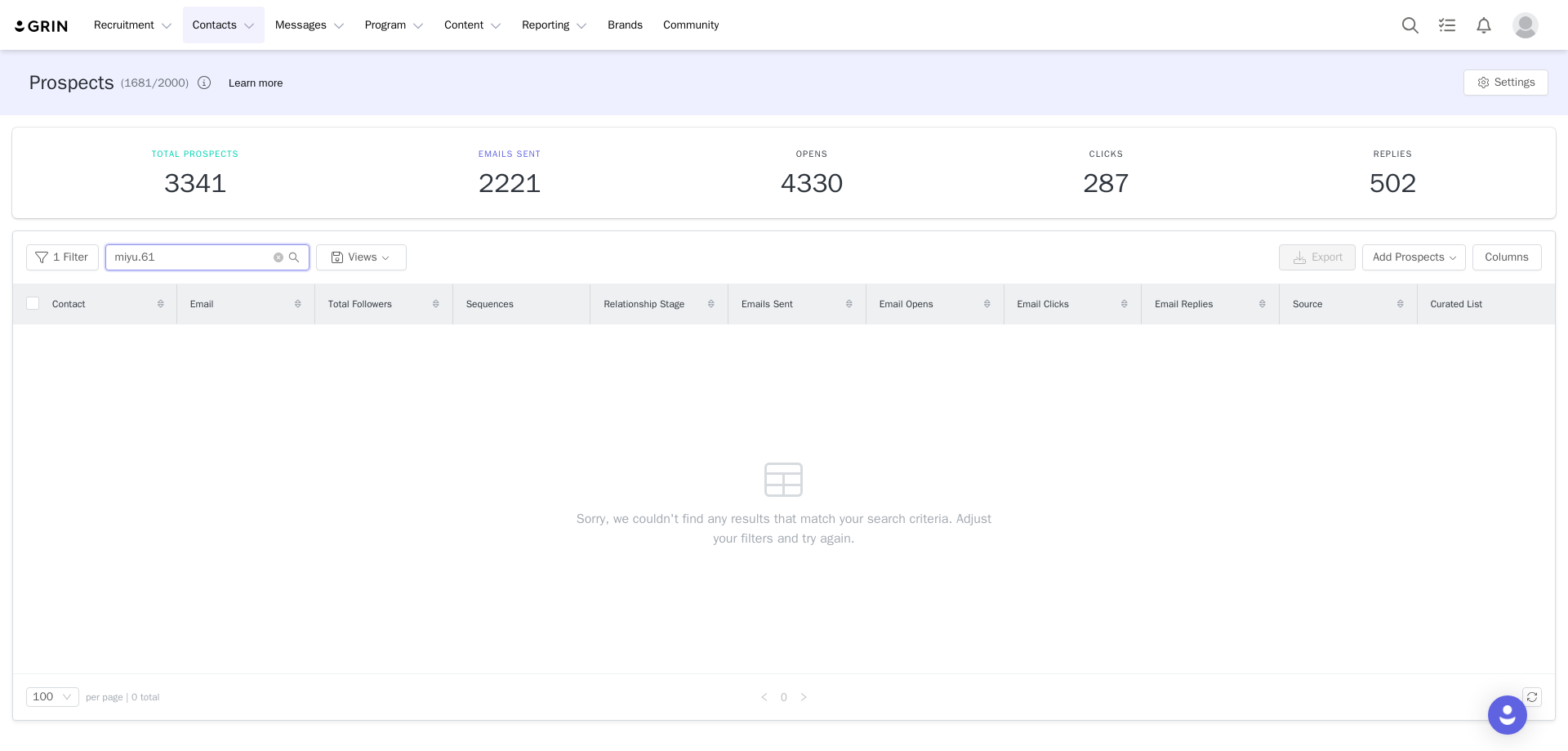 type 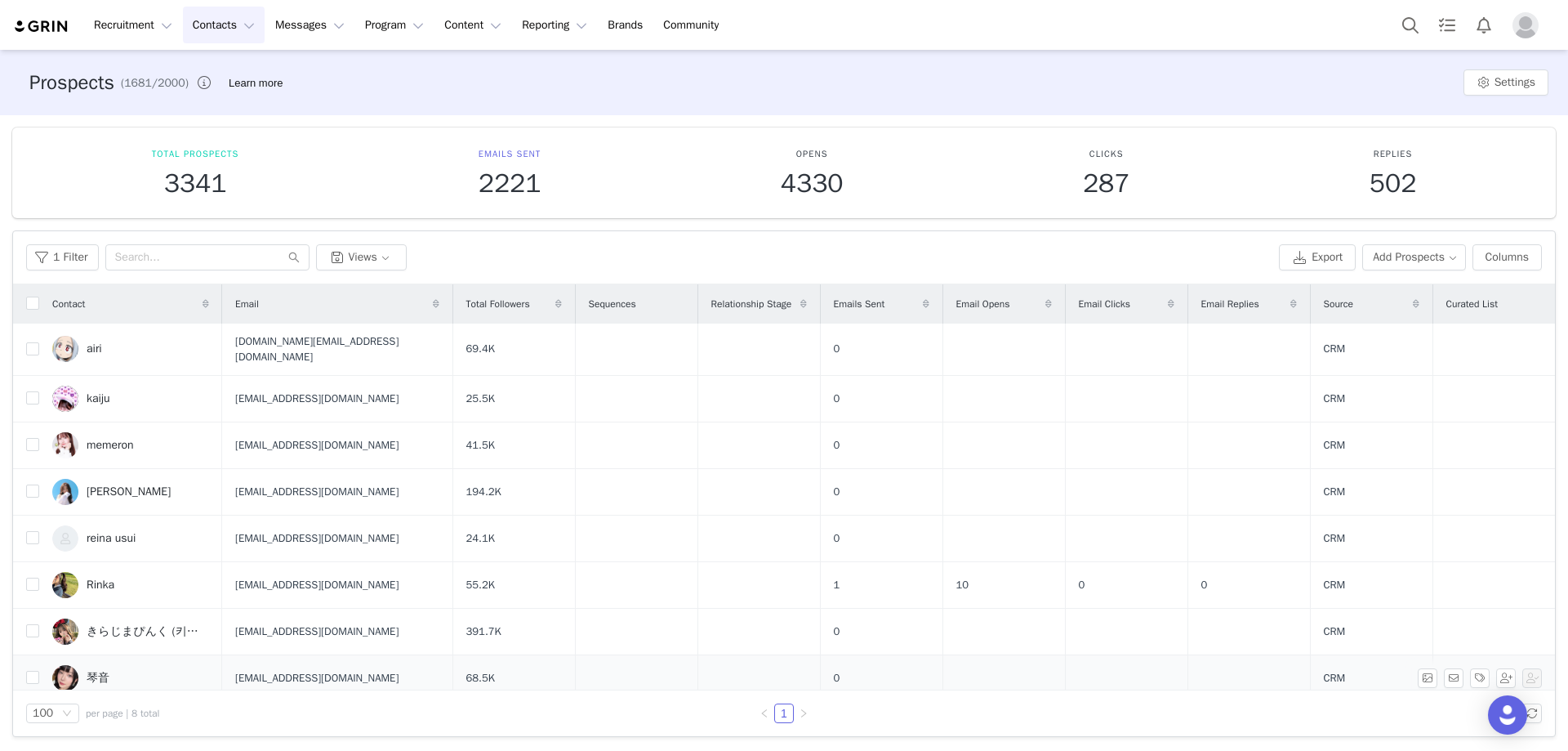 click on "琴音" at bounding box center [131, 678] 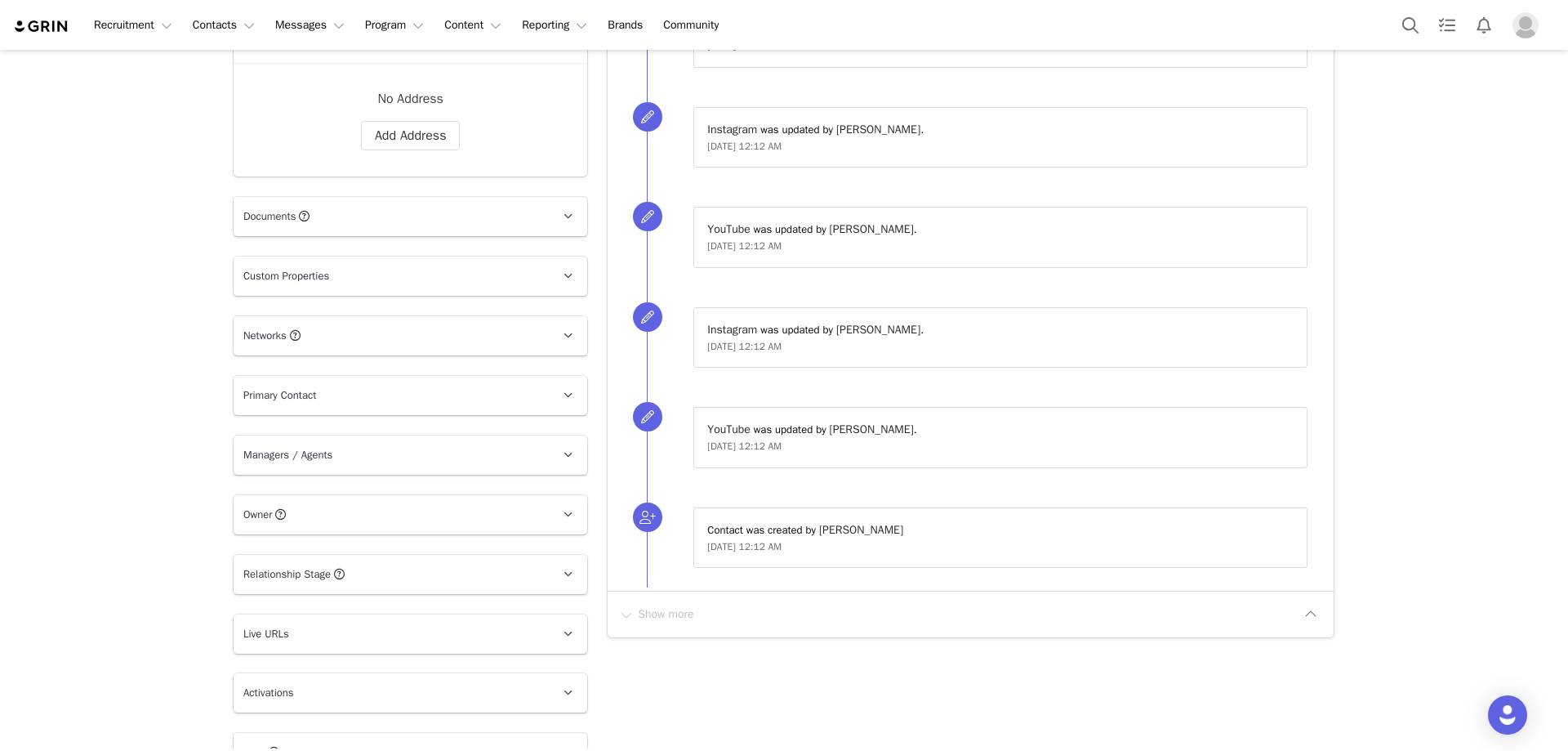 scroll, scrollTop: 0, scrollLeft: 0, axis: both 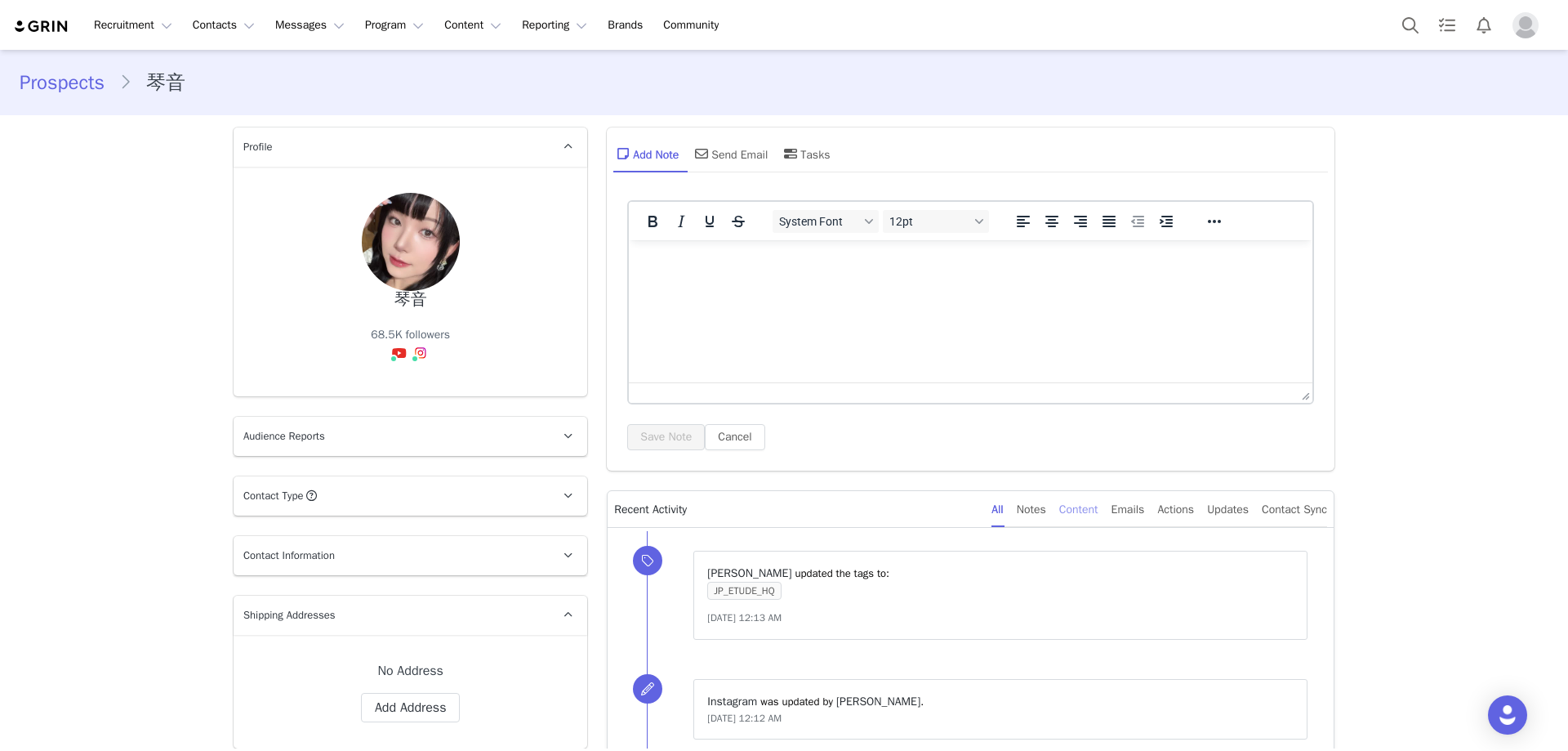 click on "Content" at bounding box center [1079, 509] 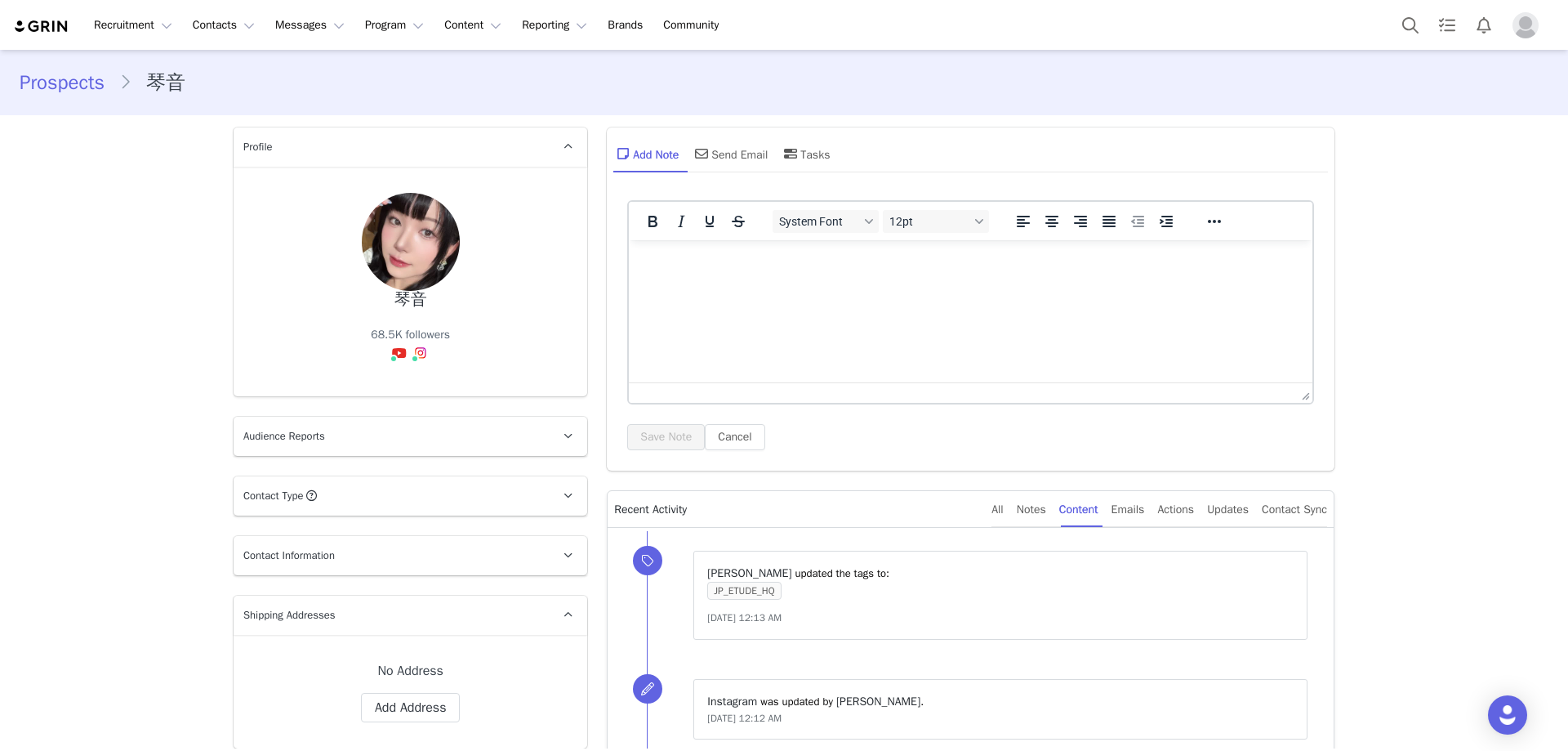 click on "All Notes Content Emails Actions Updates Contact Sync" at bounding box center [1159, 509] 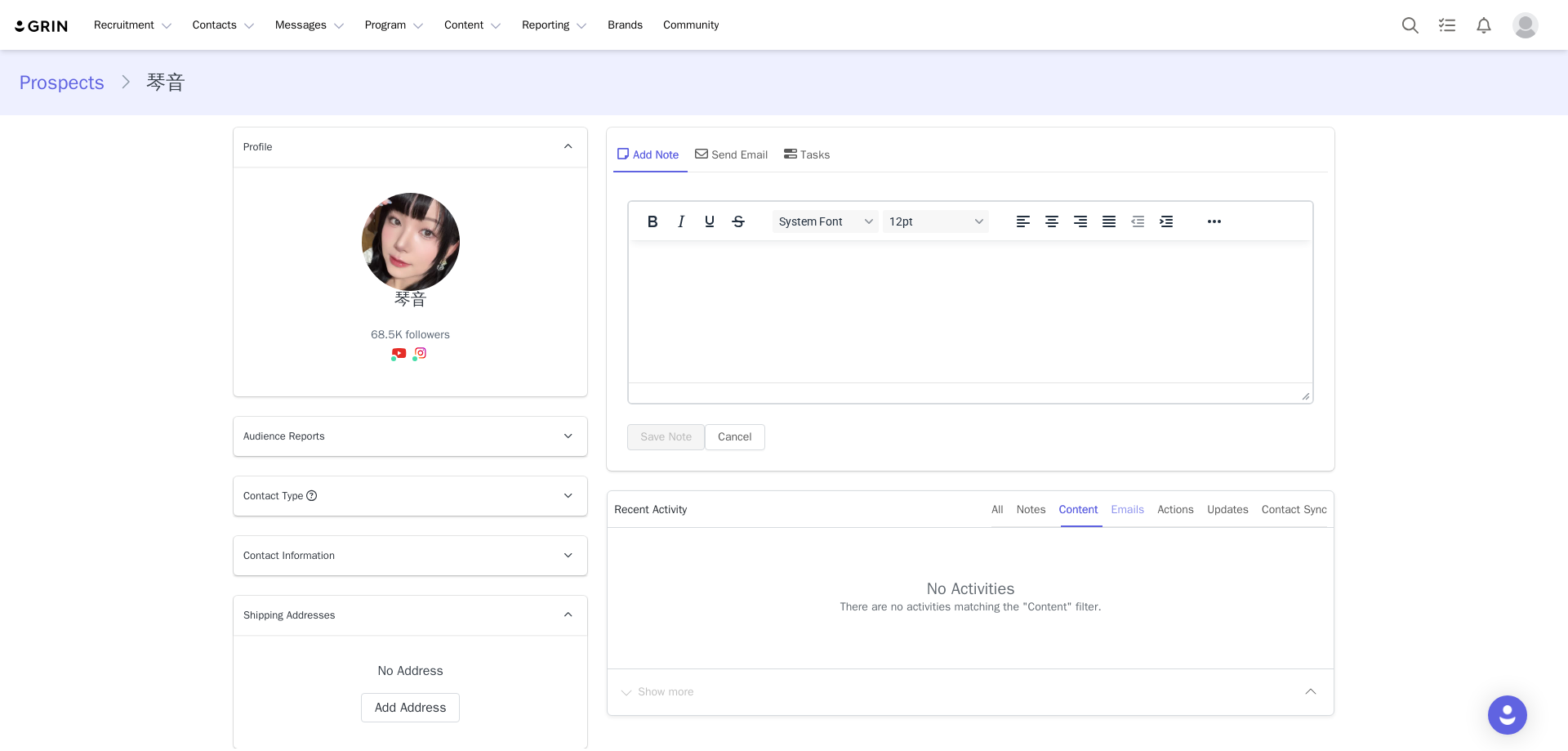click on "Emails" at bounding box center [1128, 509] 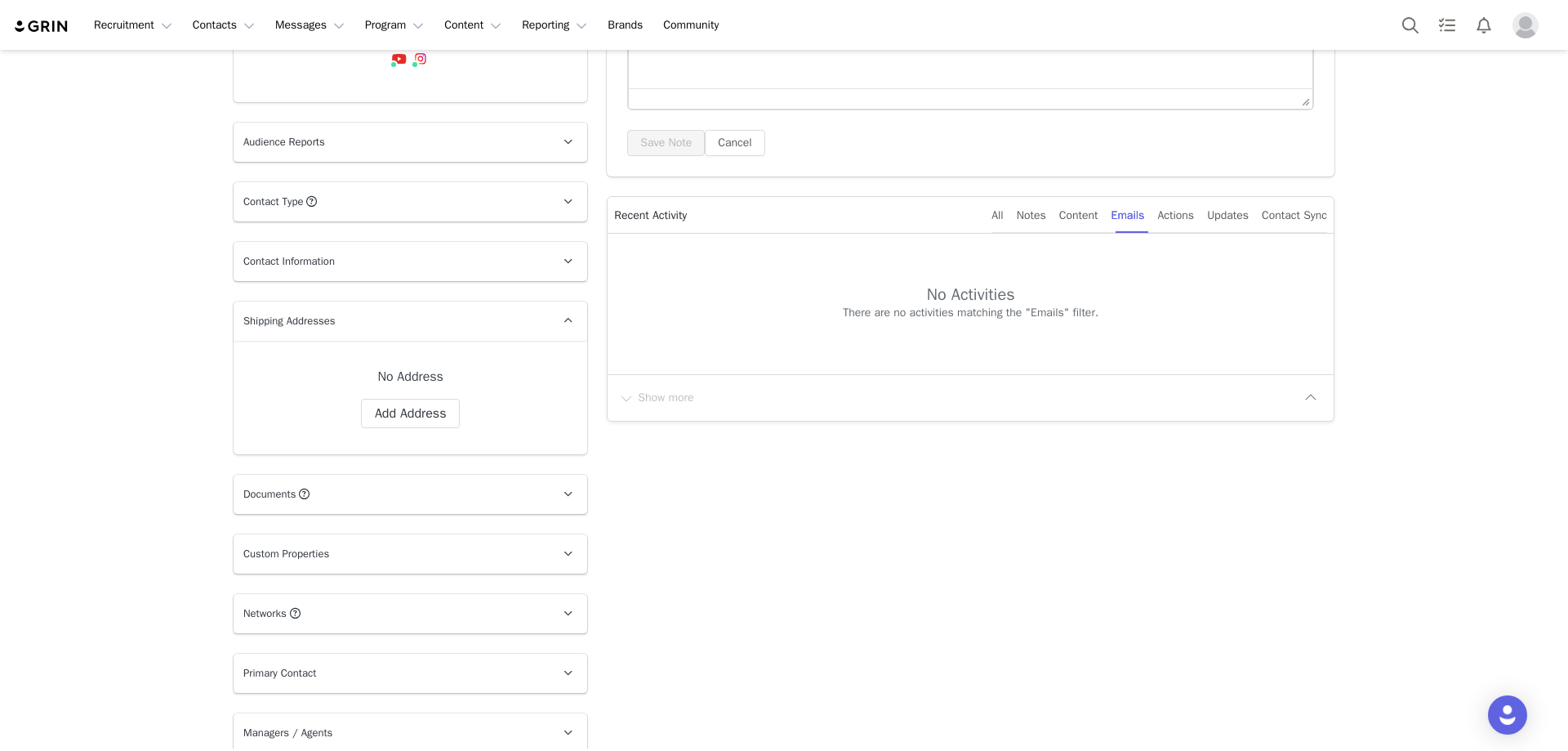 scroll, scrollTop: 327, scrollLeft: 0, axis: vertical 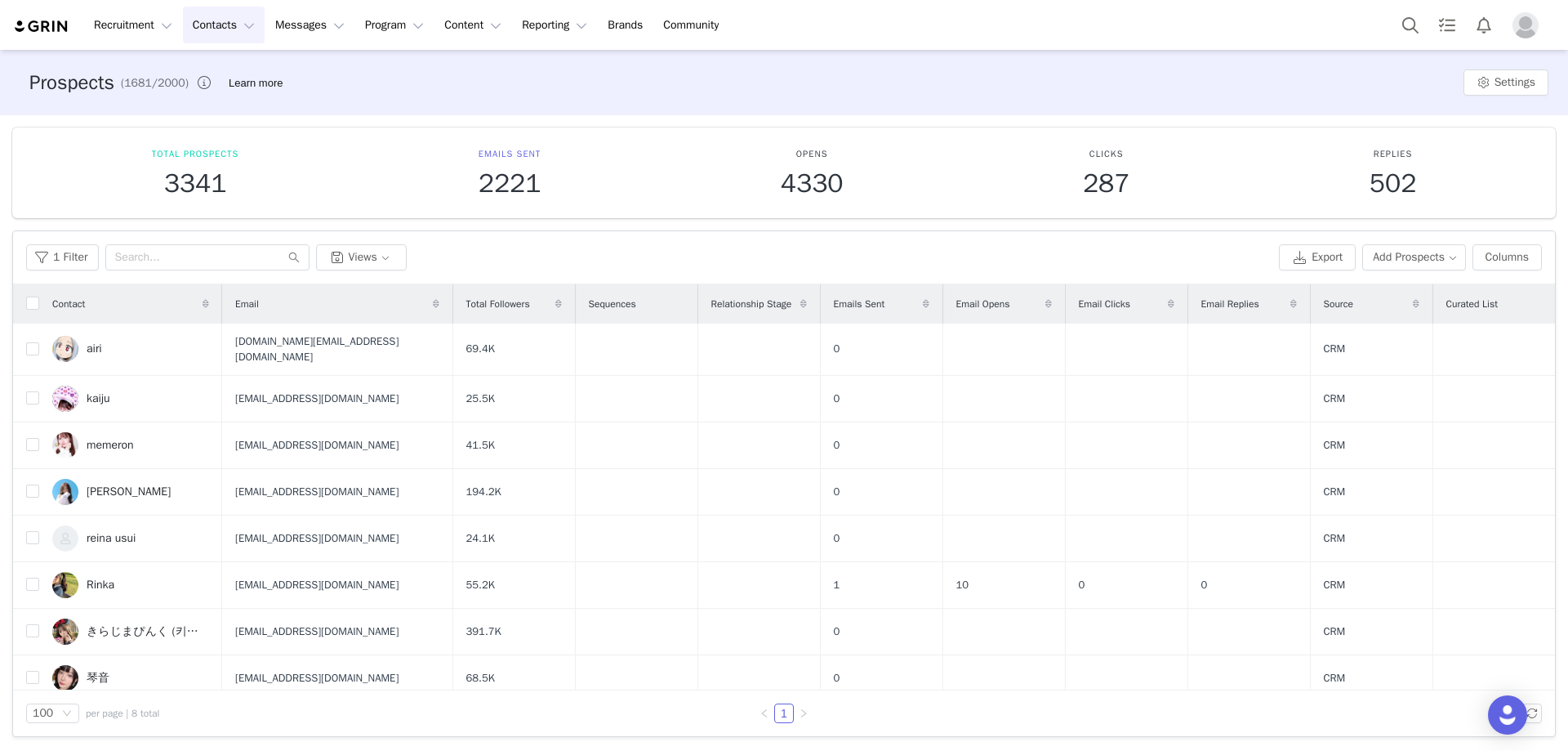 click on "Contacts Contacts" at bounding box center [224, 25] 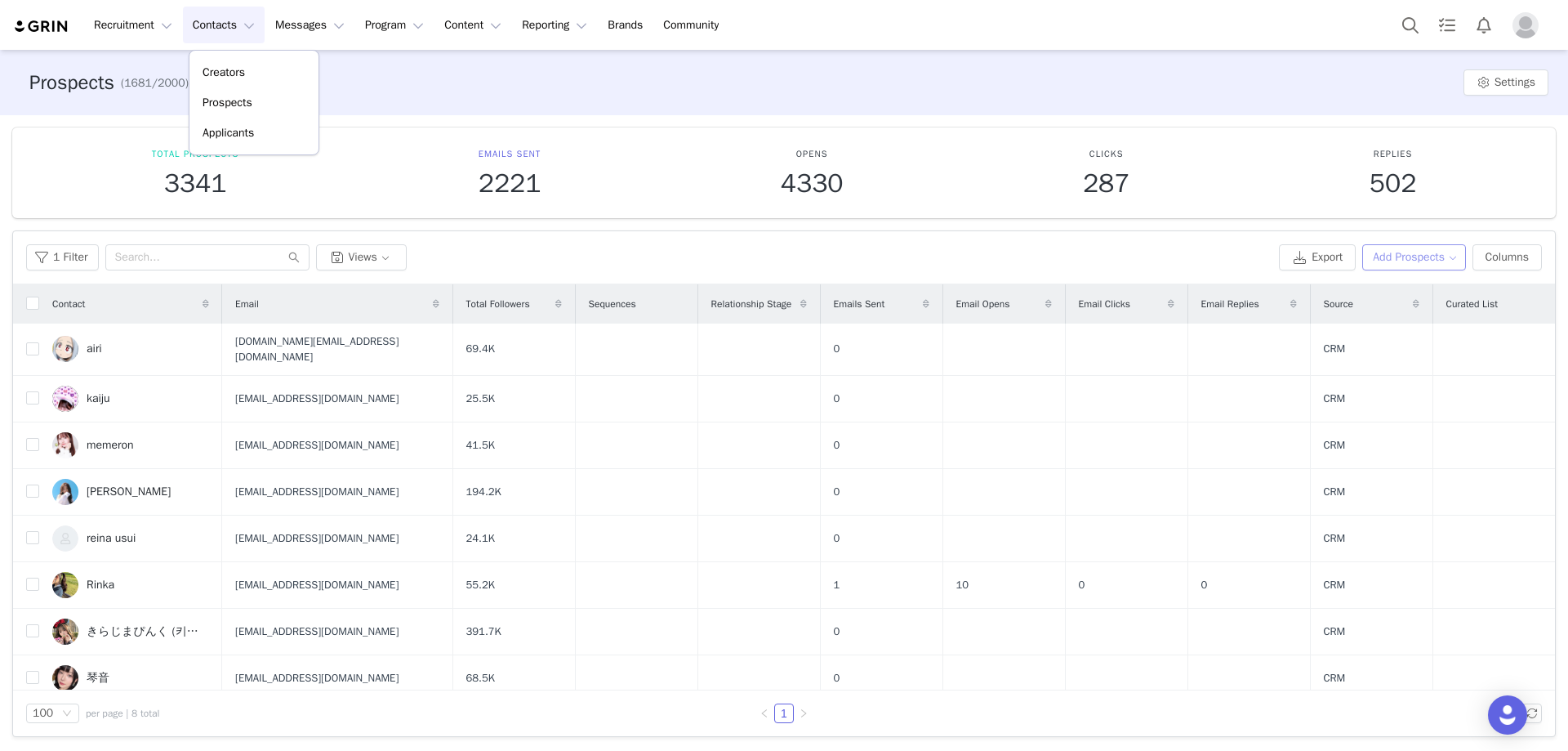 click on "Add Prospects" at bounding box center (1414, 257) 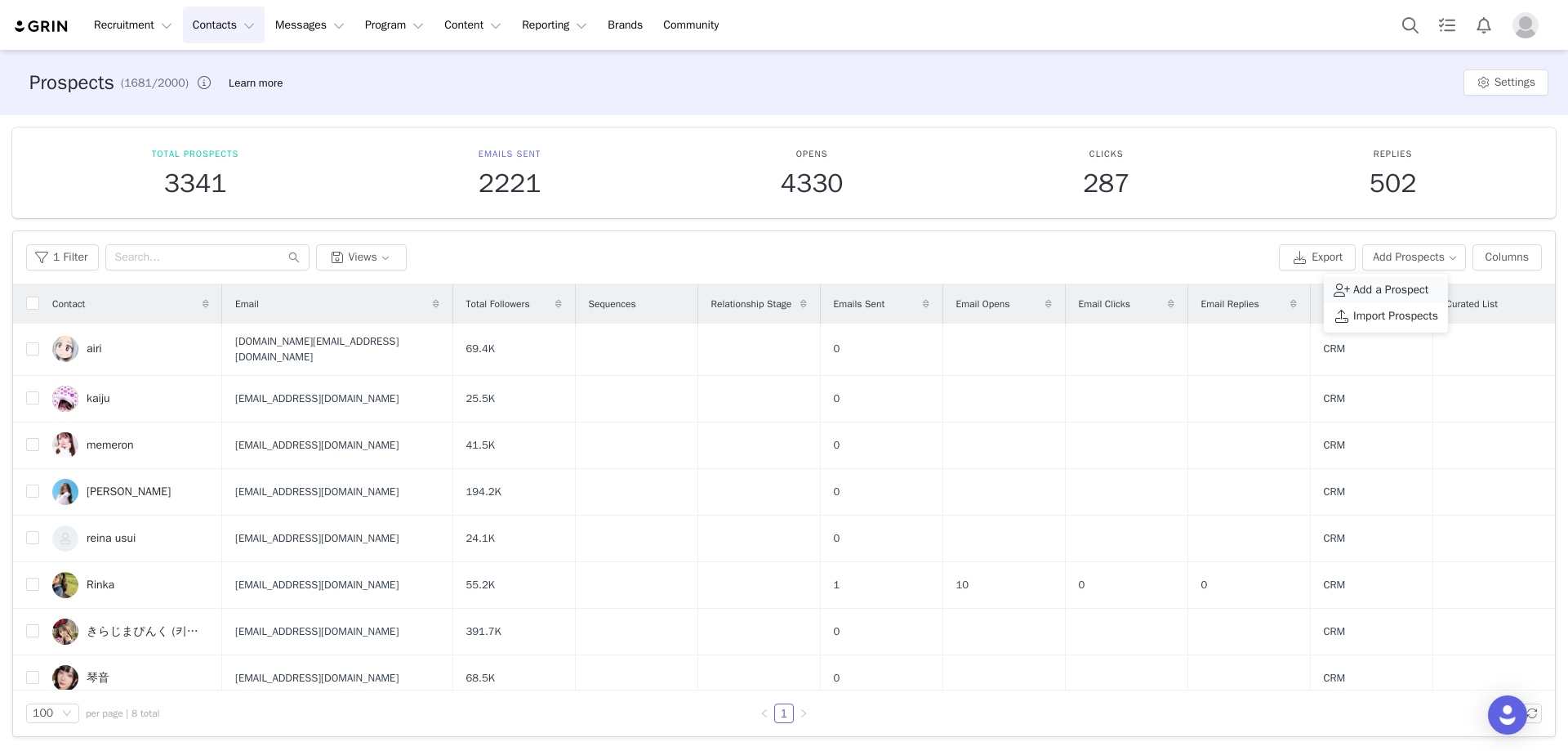 click on "Add a Prospect" at bounding box center (1391, 290) 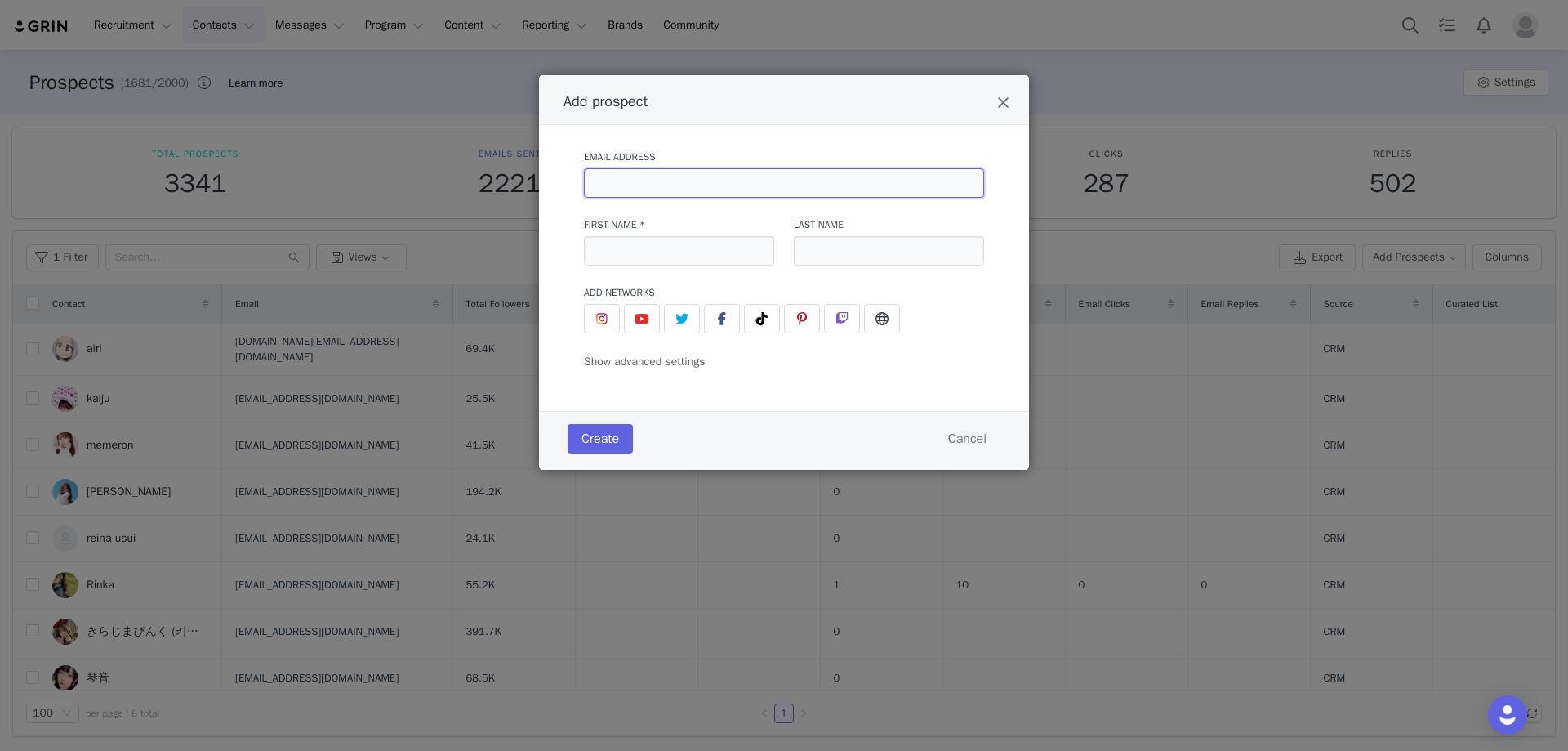 click at bounding box center [784, 183] 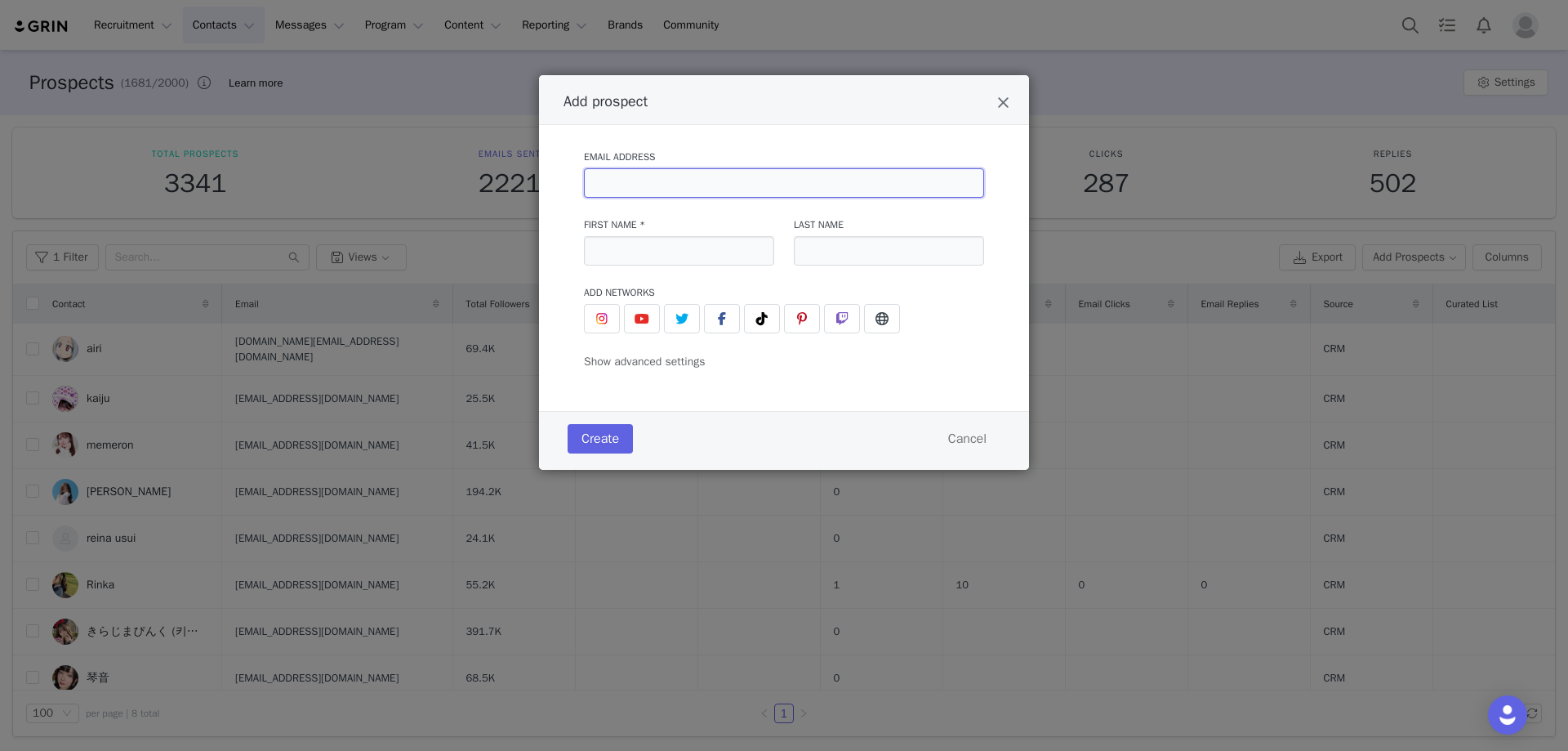 click at bounding box center [784, 183] 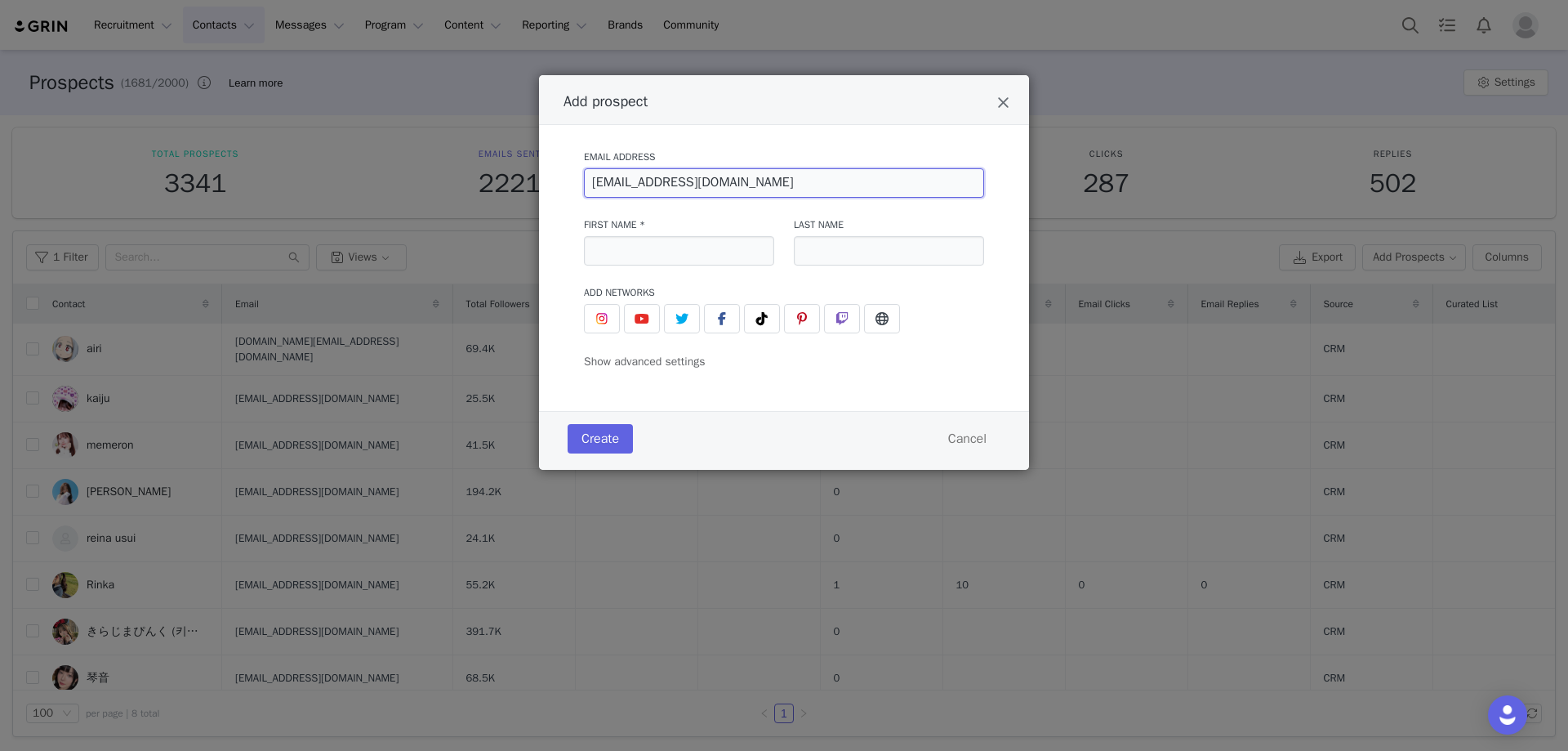 type on "tanaka_h@uuum.jp" 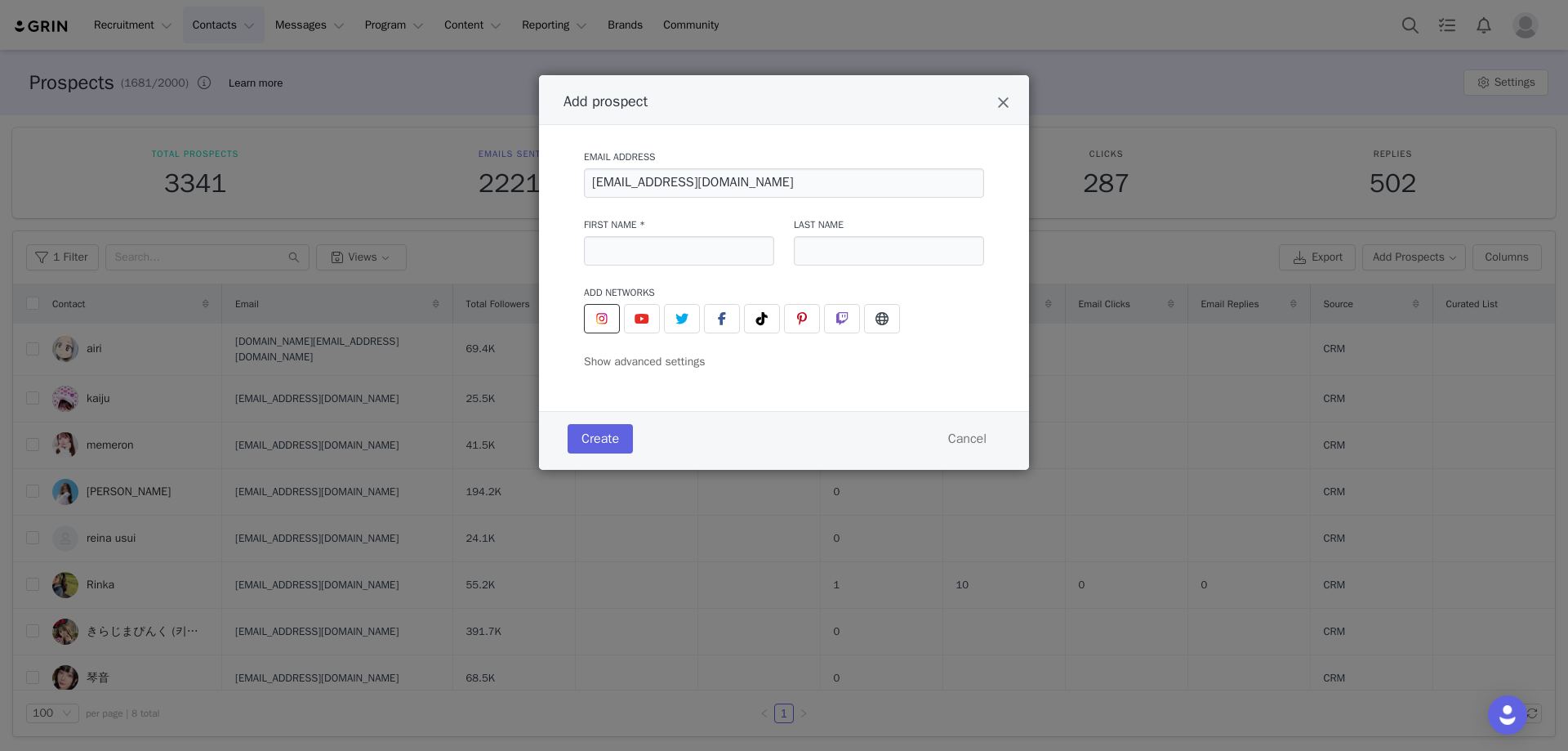 click at bounding box center (602, 319) 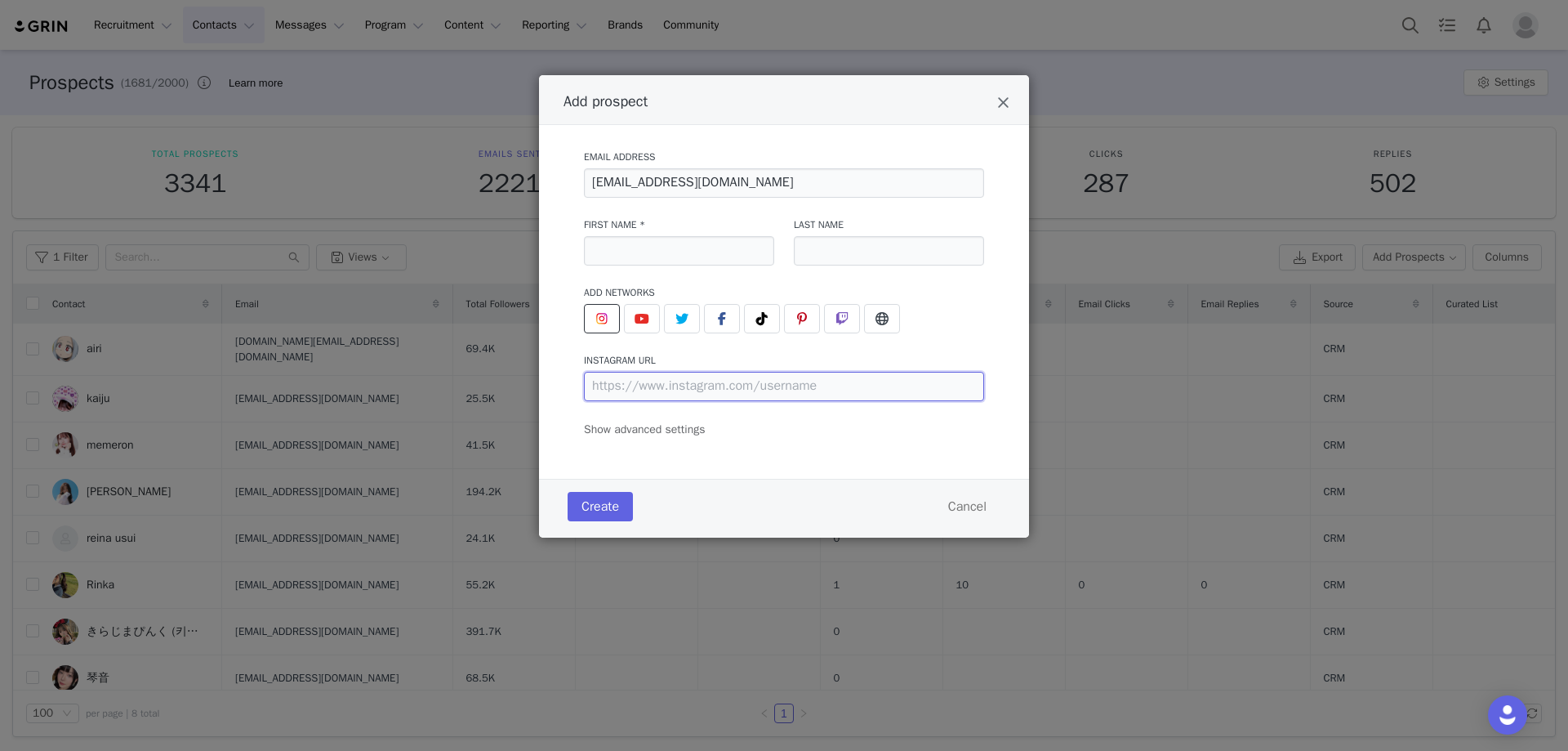 click at bounding box center [784, 387] 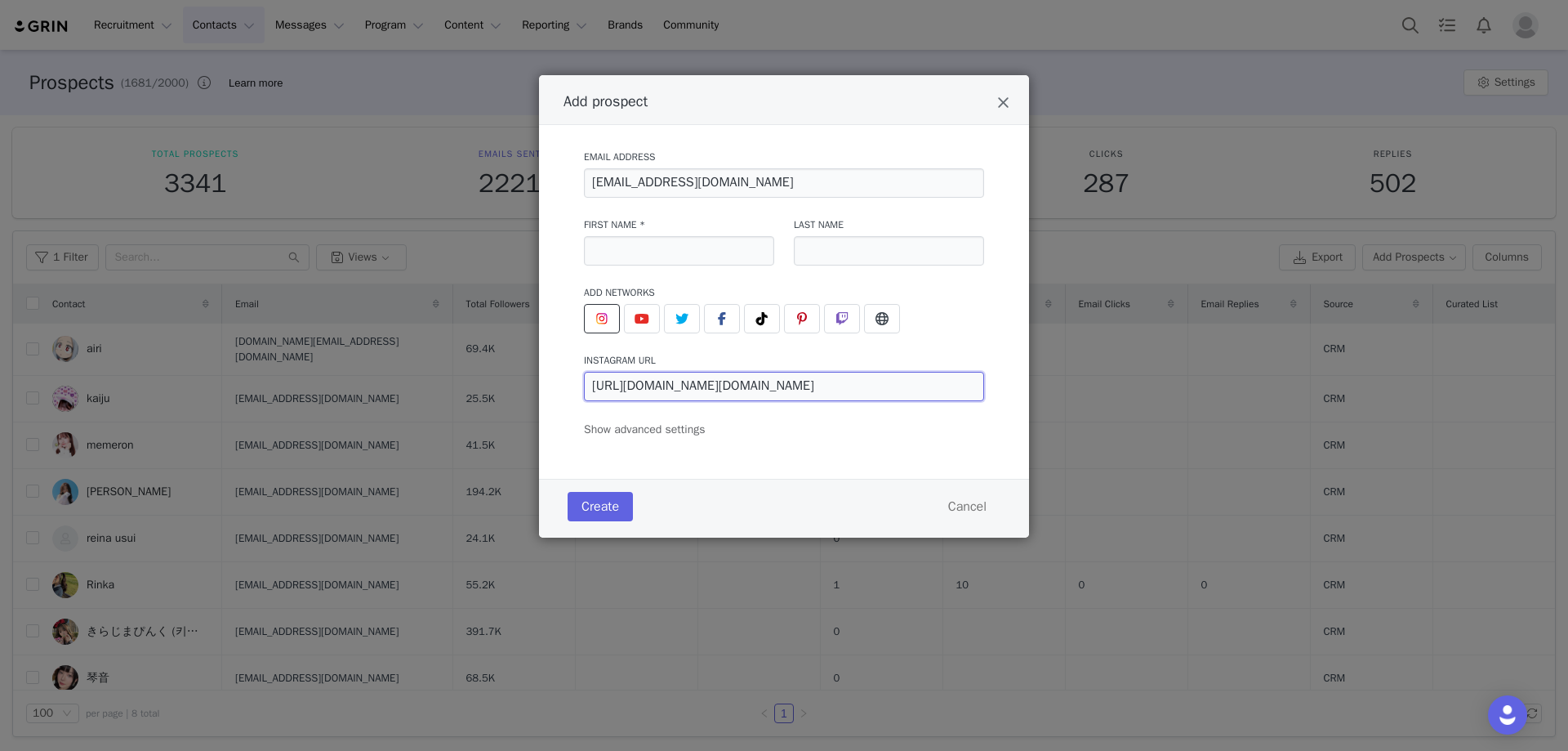 type on "https://www.instagram.com/kohane.hamachikochannel" 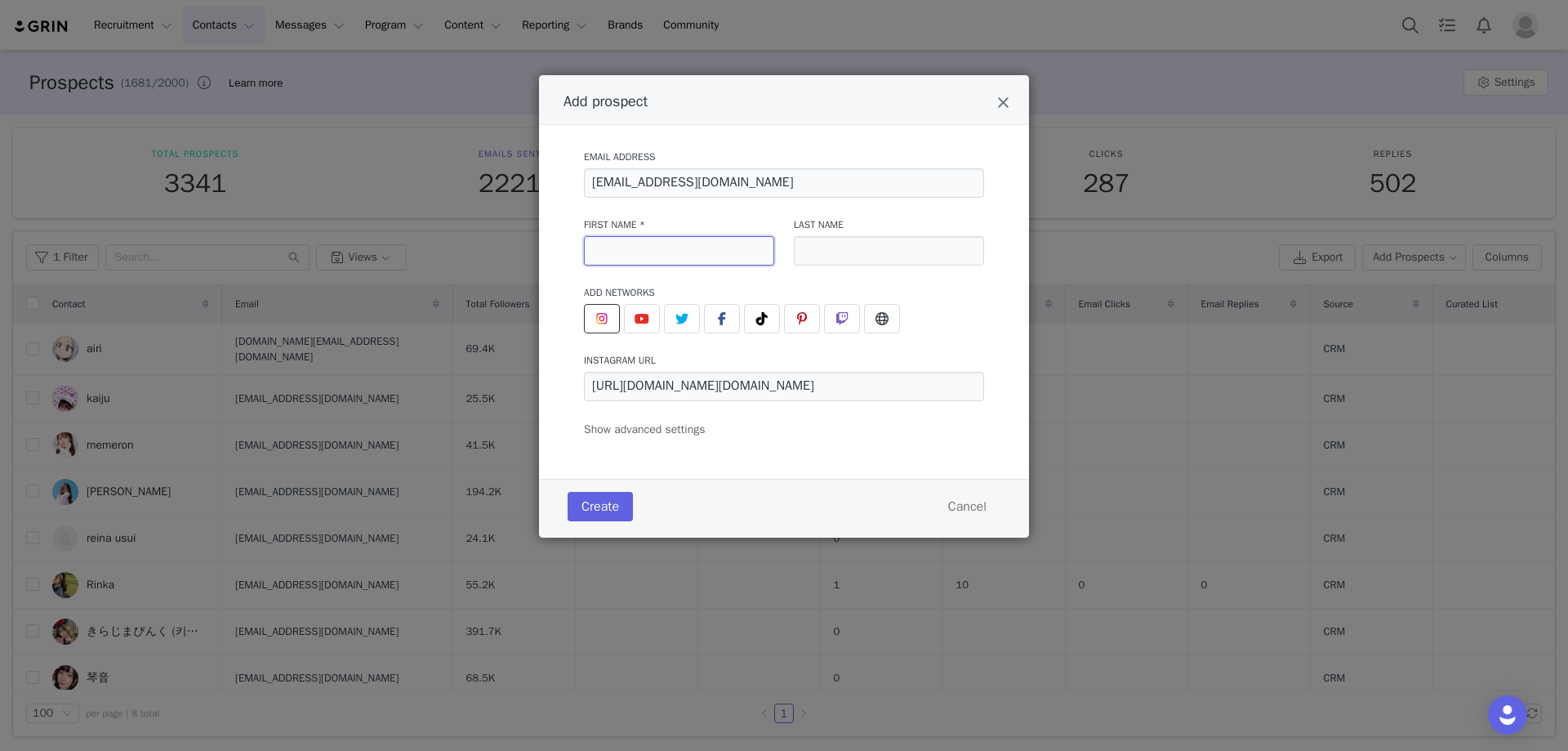 click at bounding box center (679, 251) 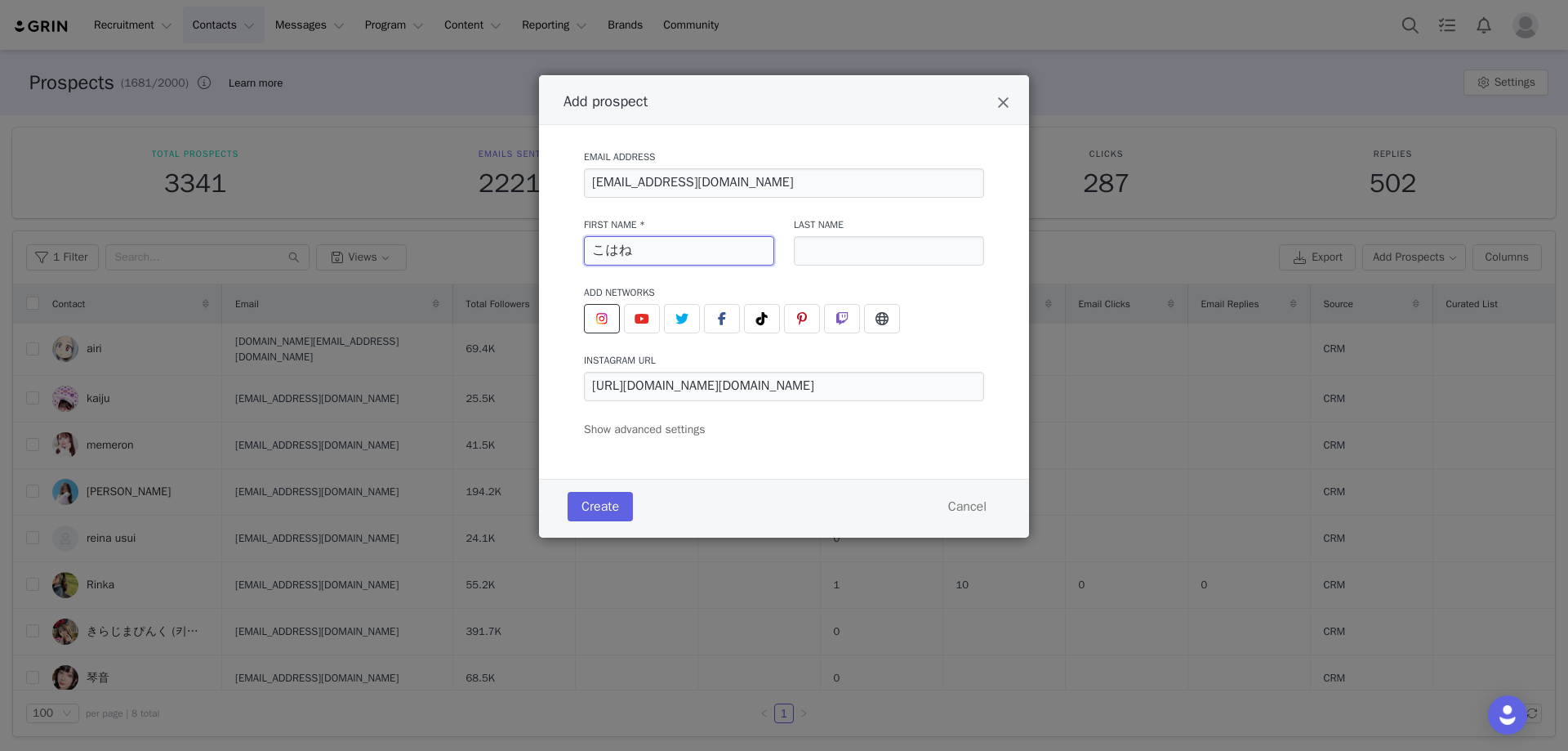 type on "こはね" 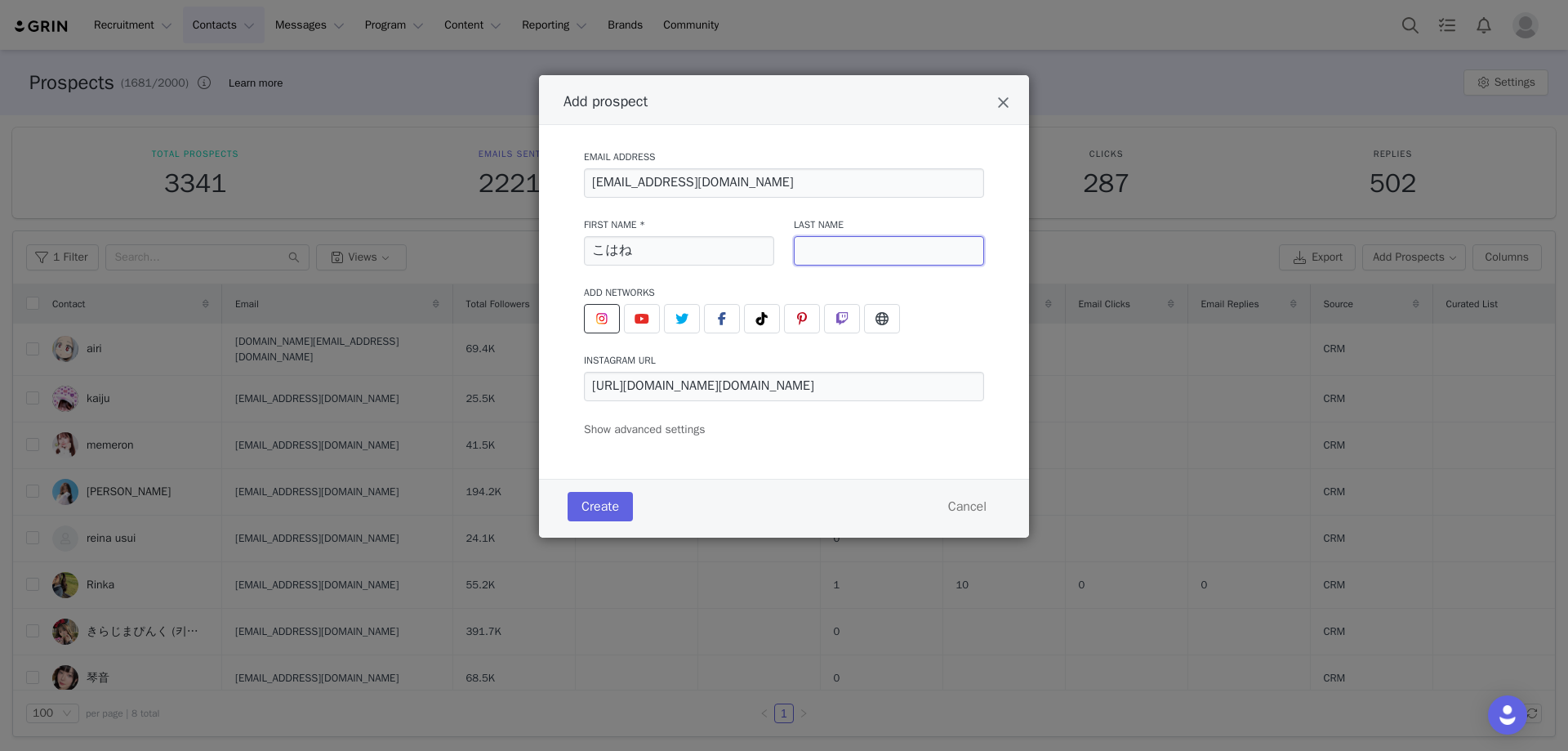 click at bounding box center (889, 251) 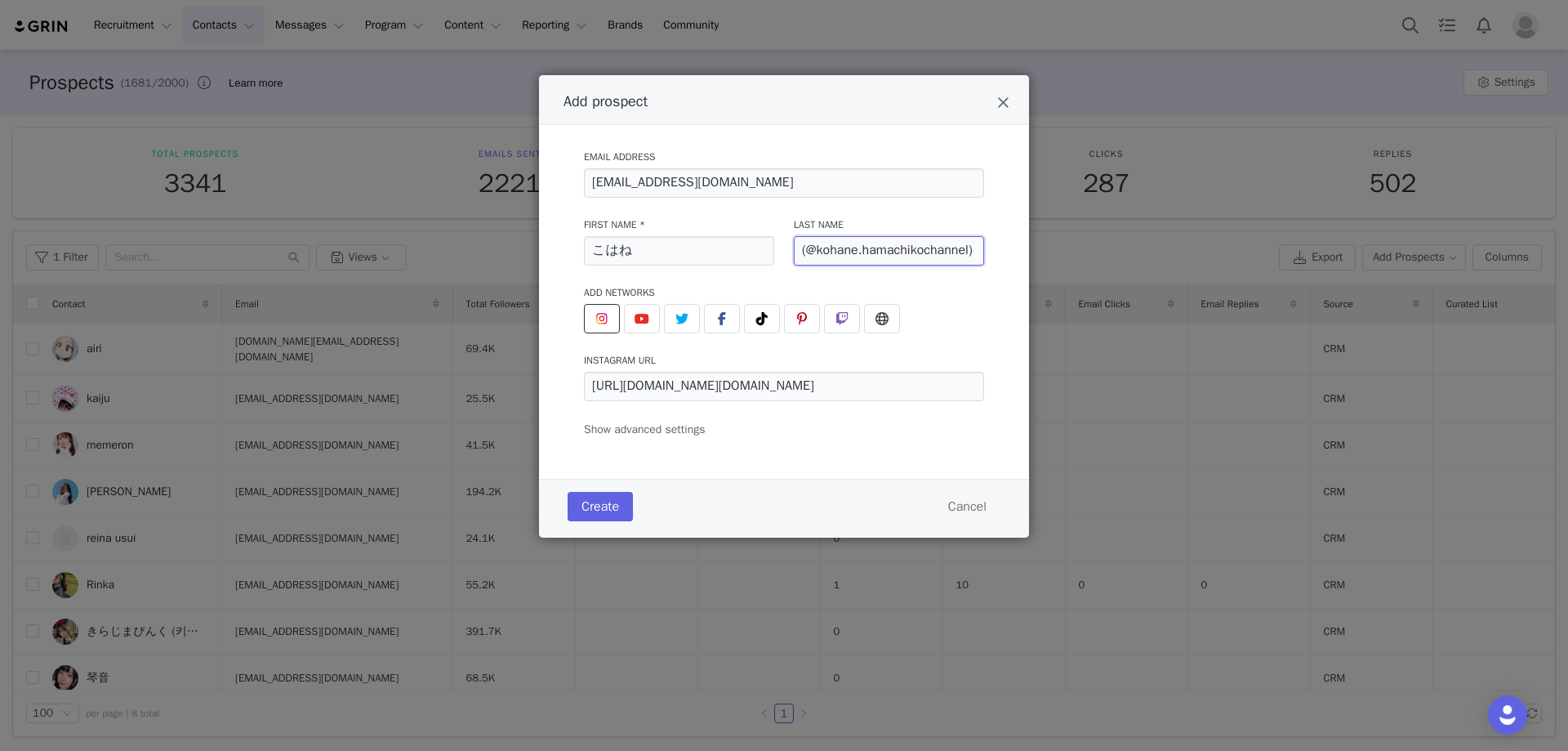 scroll, scrollTop: 0, scrollLeft: 2, axis: horizontal 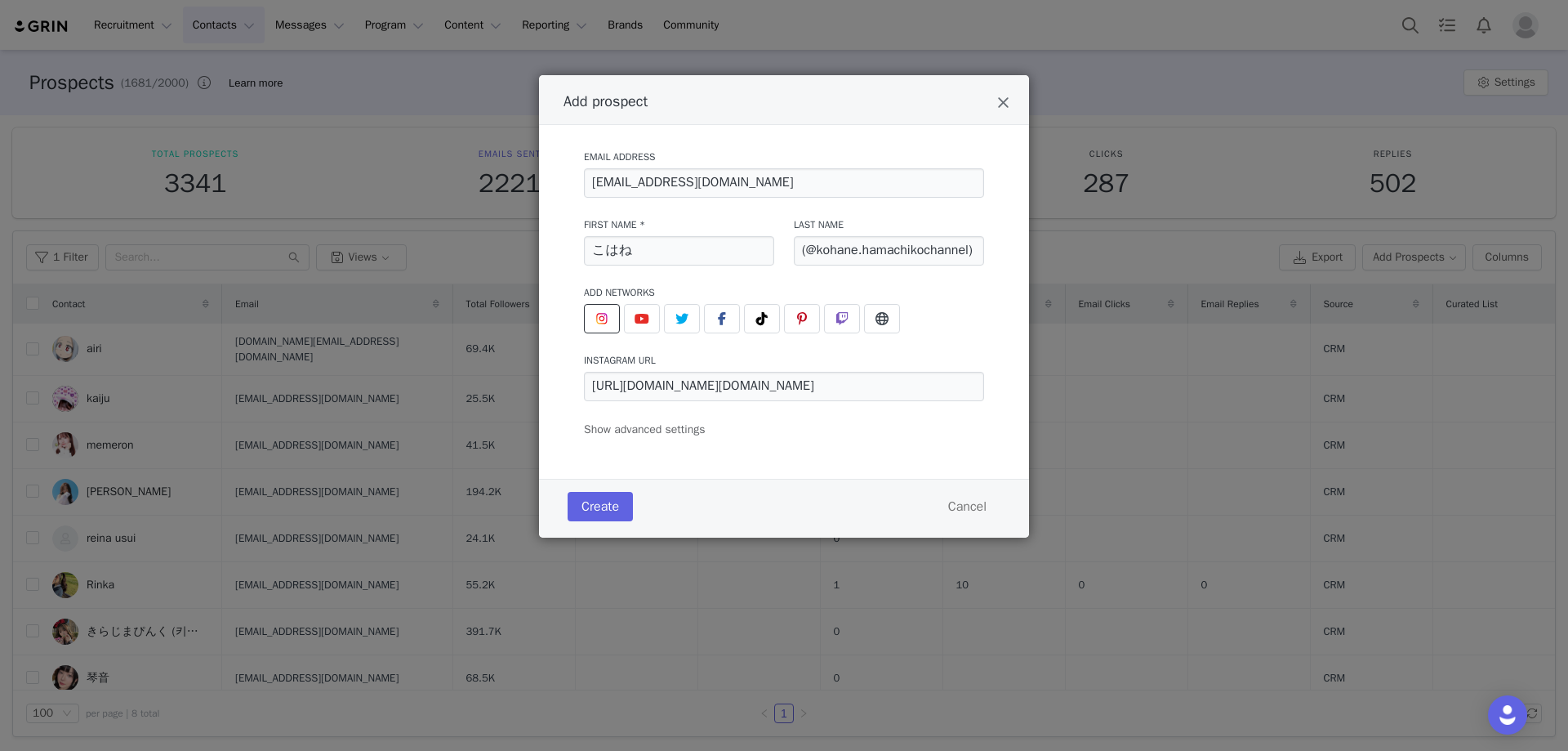 drag, startPoint x: 923, startPoint y: 277, endPoint x: 929, endPoint y: 284, distance: 9.219544 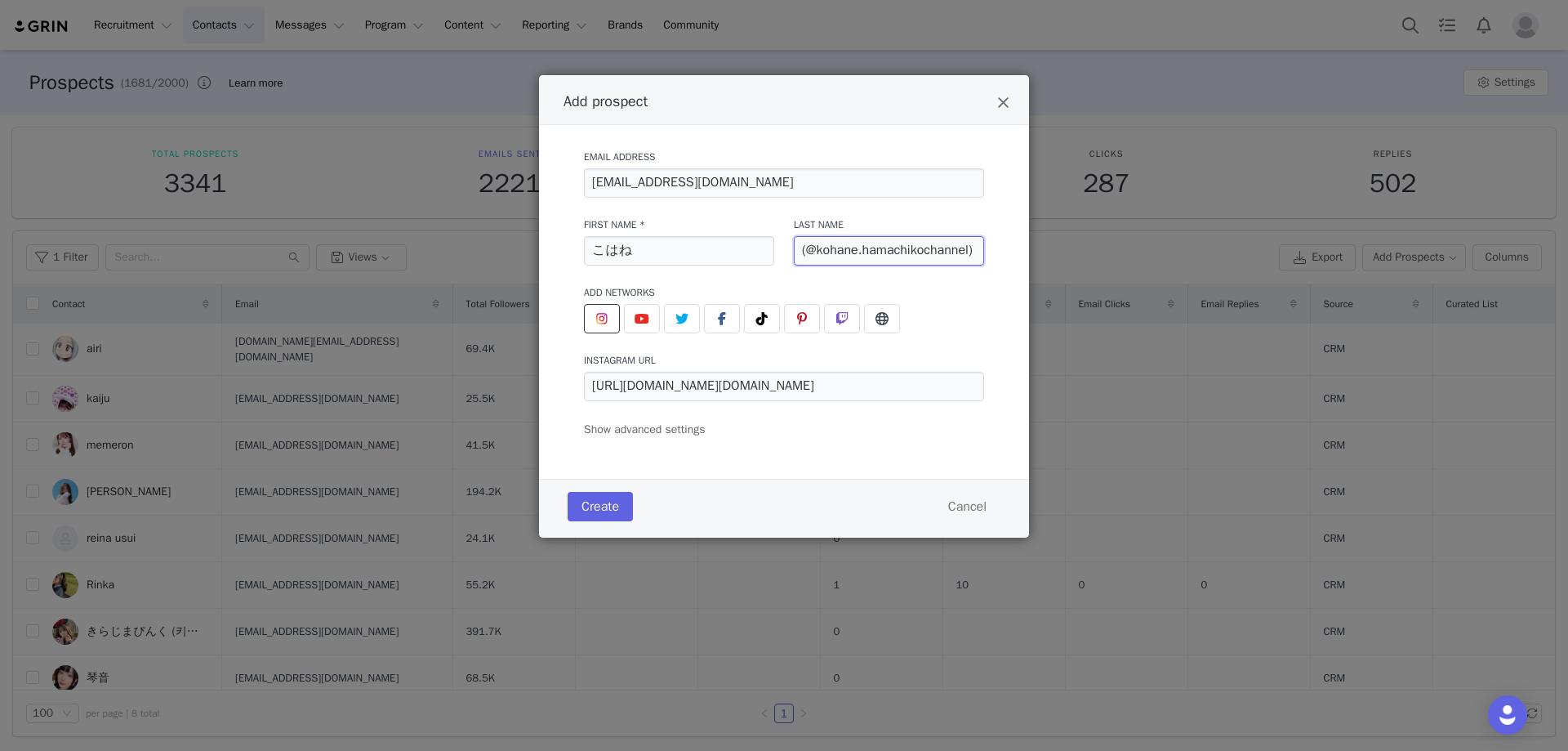 click on "(@kohane.hamachikochannel)" at bounding box center (889, 251) 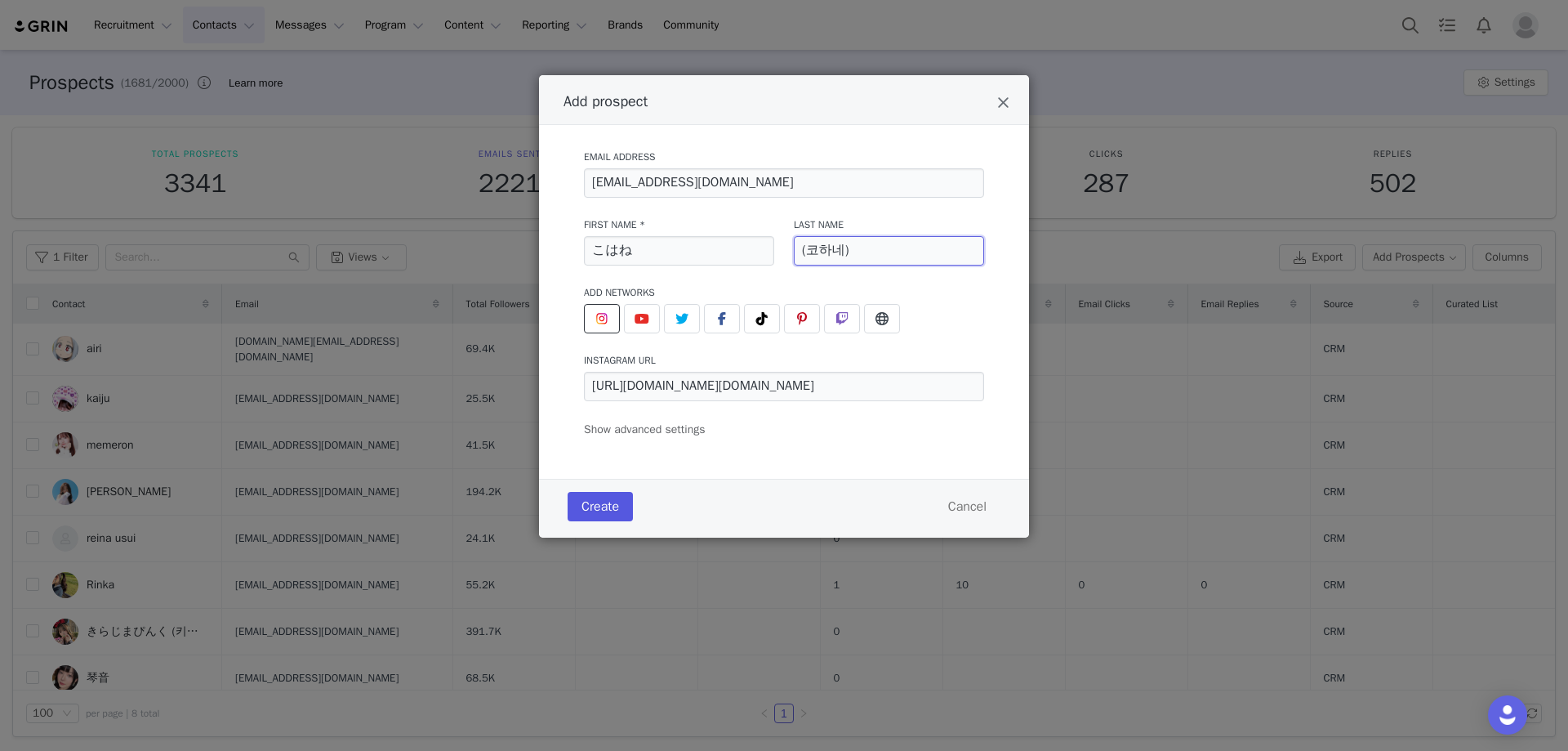 type on "(코하네)" 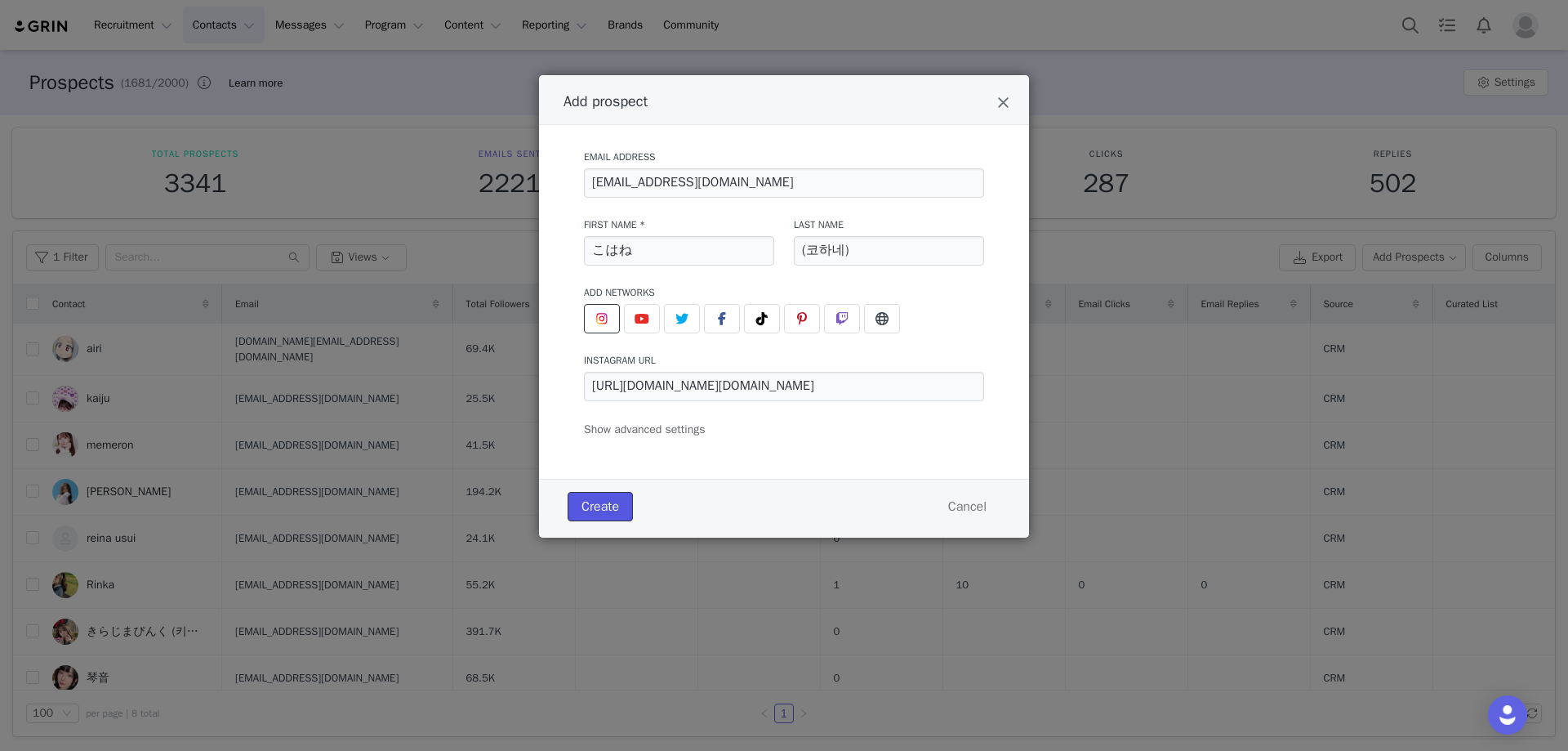 click on "Create" at bounding box center [600, 507] 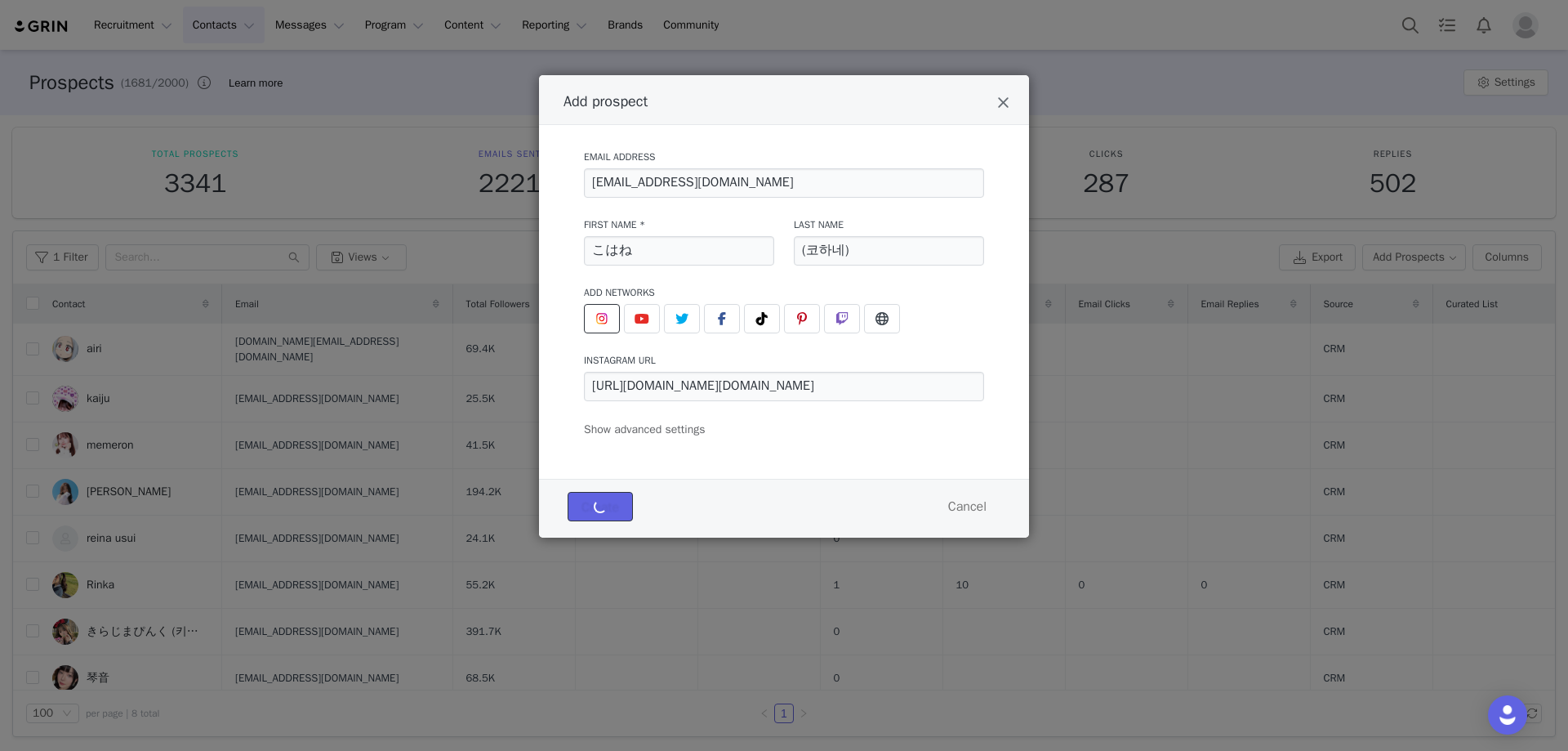 type 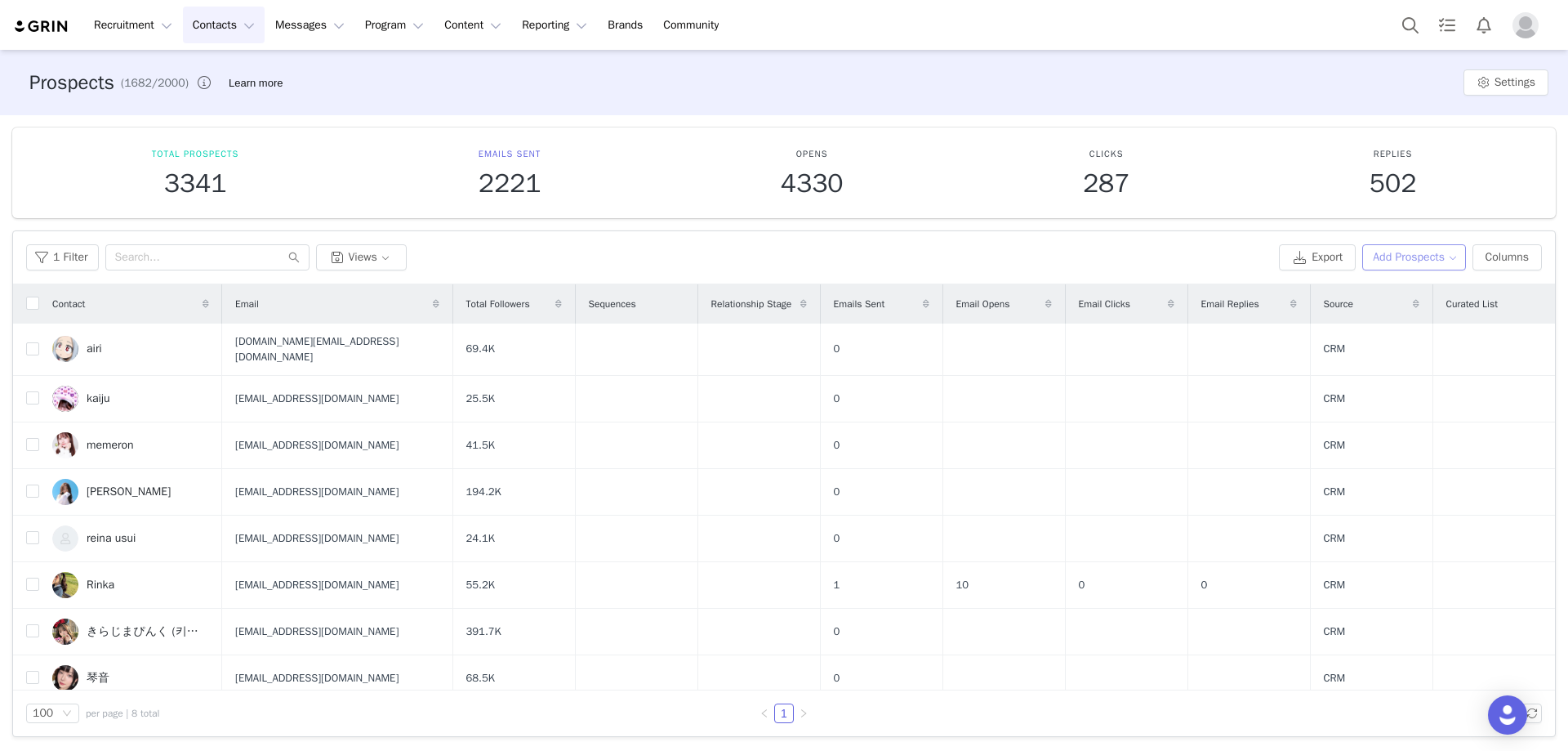 click on "Add Prospects" at bounding box center (1414, 257) 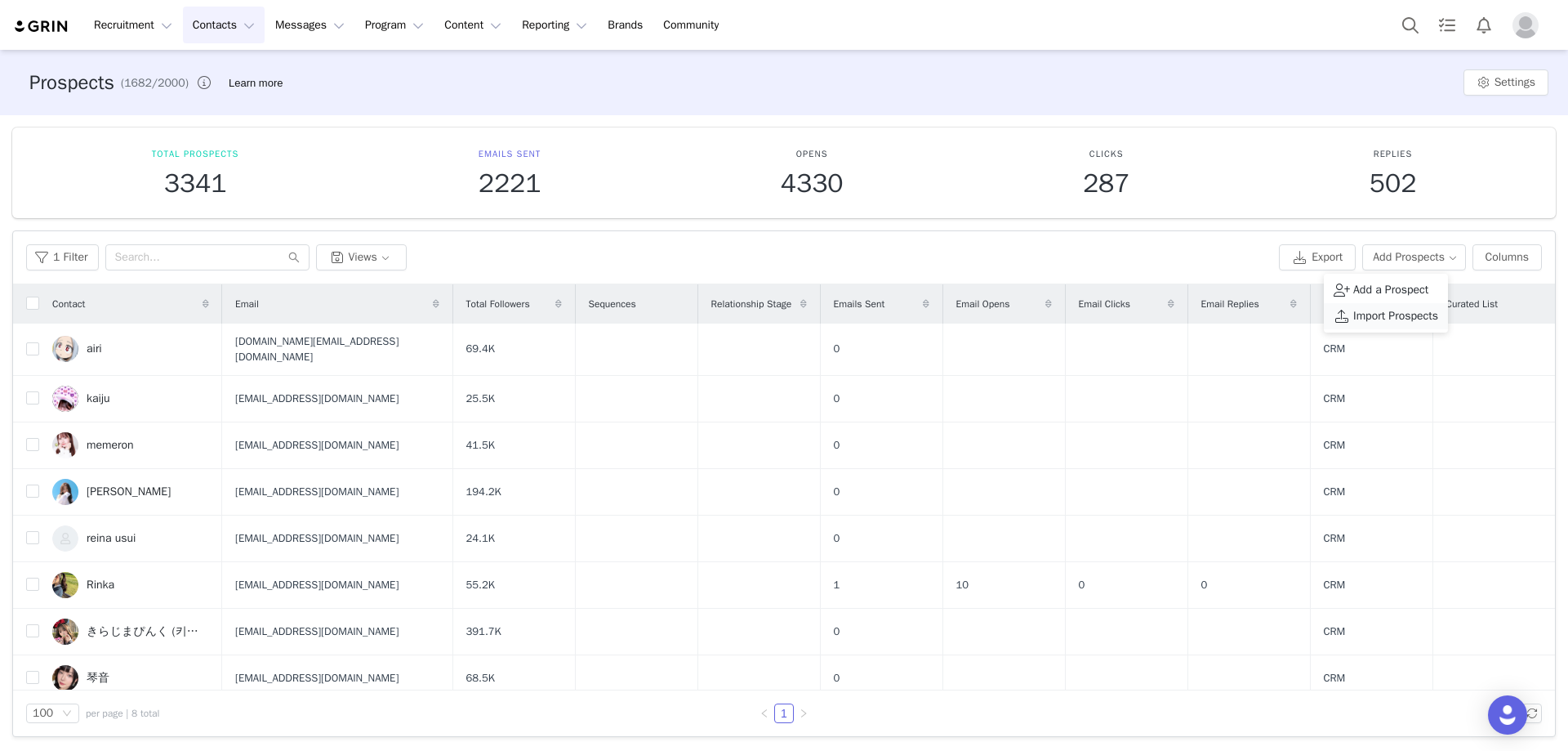 click on "Import Prospects" at bounding box center (1396, 316) 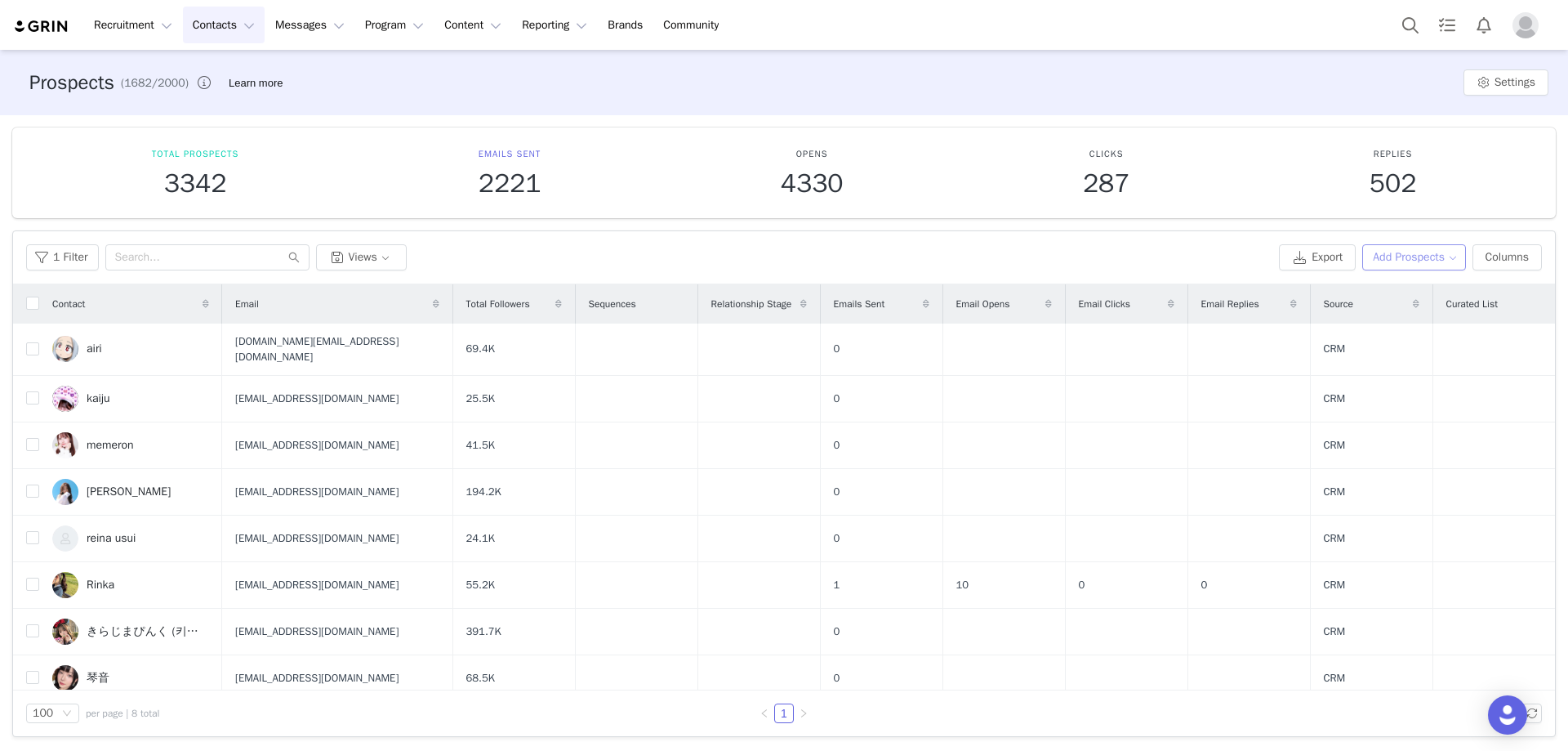 click on "Add Prospects" at bounding box center (1414, 257) 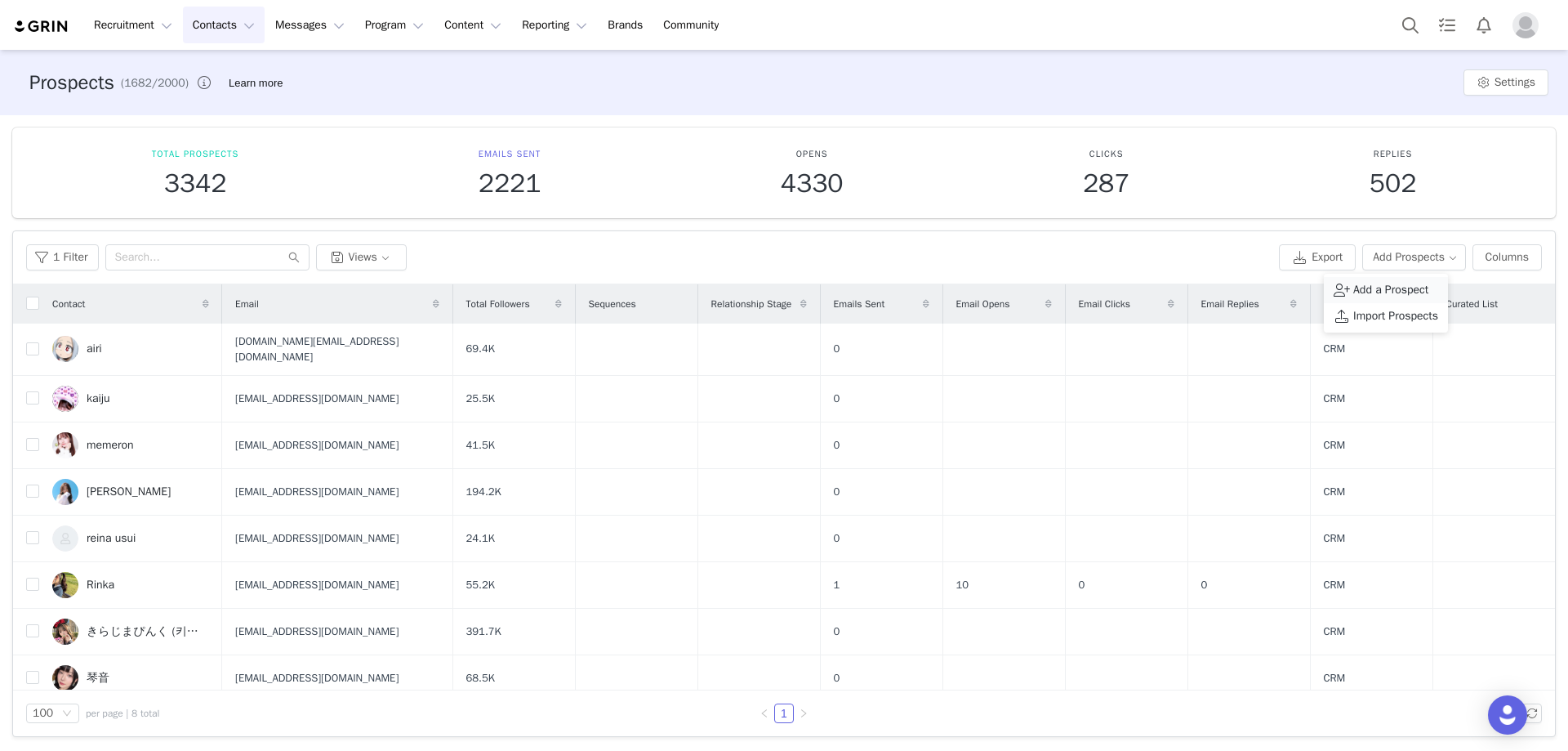click on "Add a Prospect" at bounding box center (1391, 290) 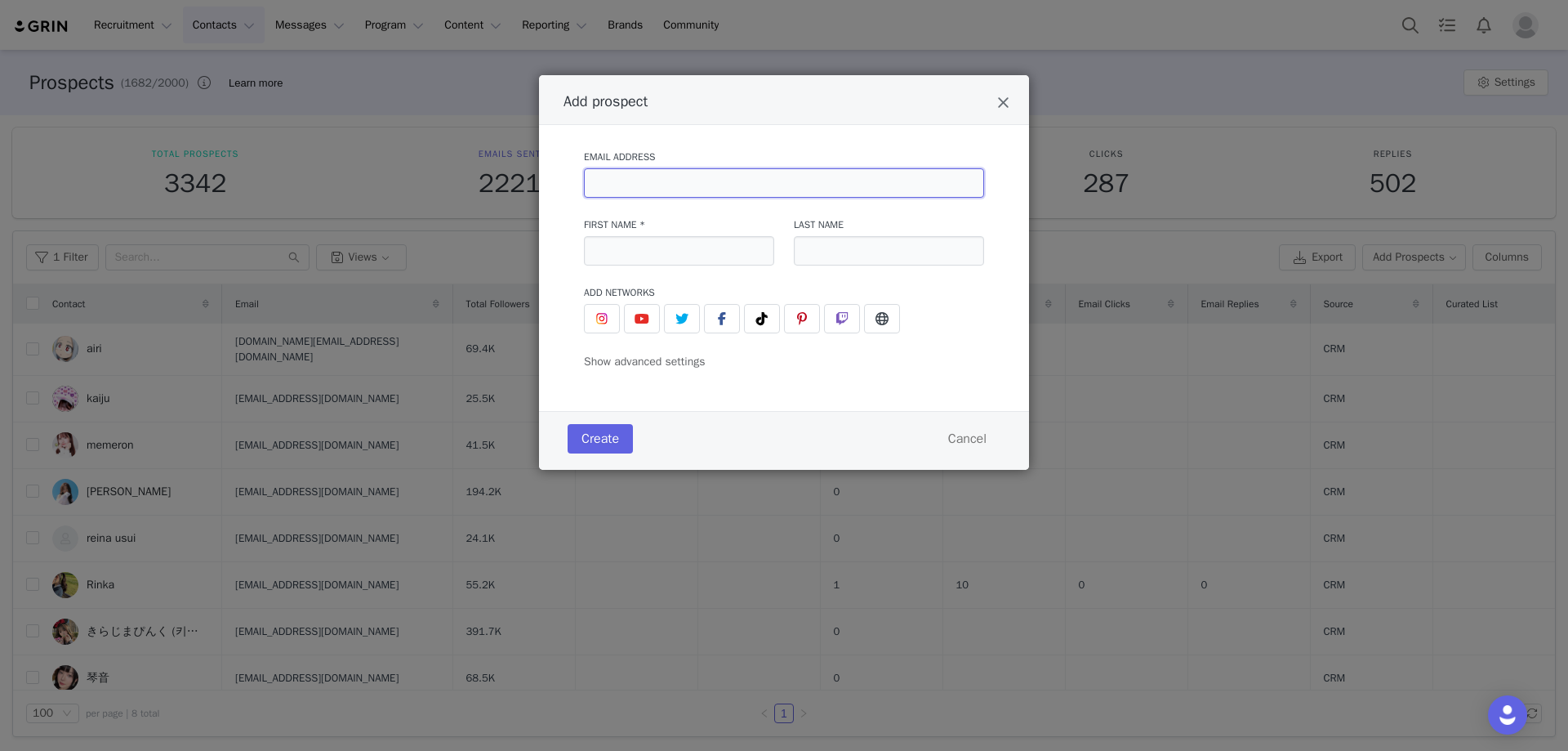click at bounding box center (784, 183) 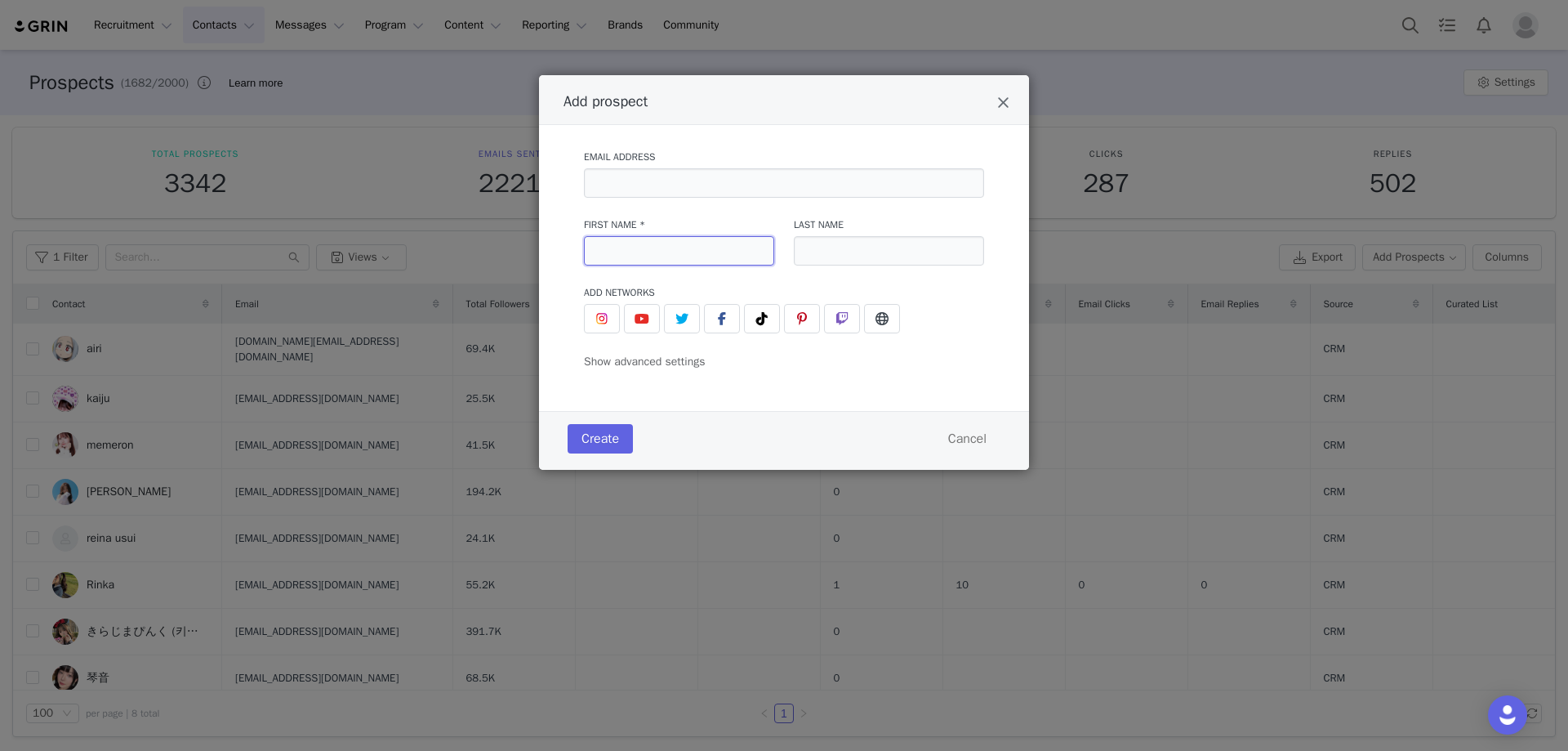 click at bounding box center (679, 251) 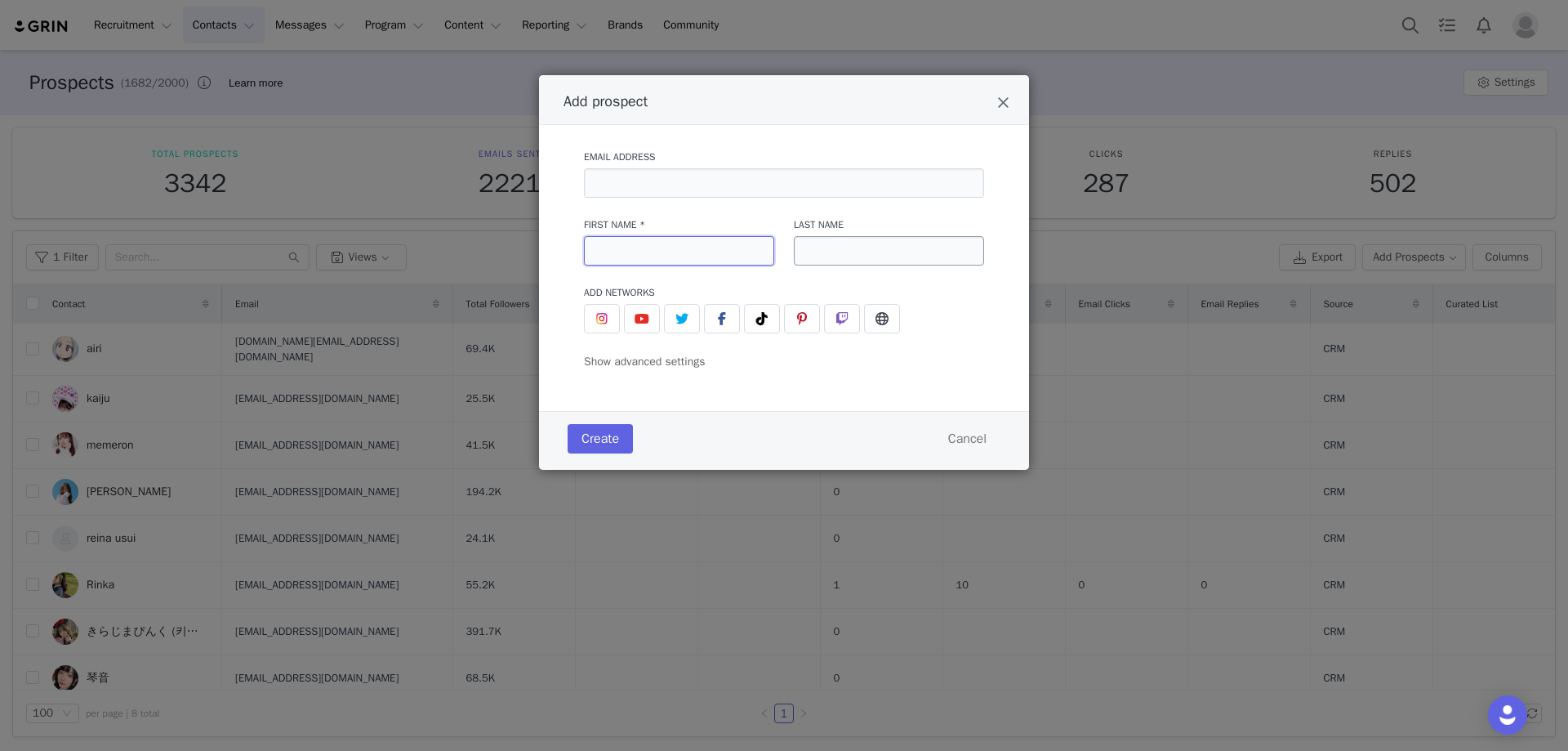 type on "cues@ultrasocial.jp" 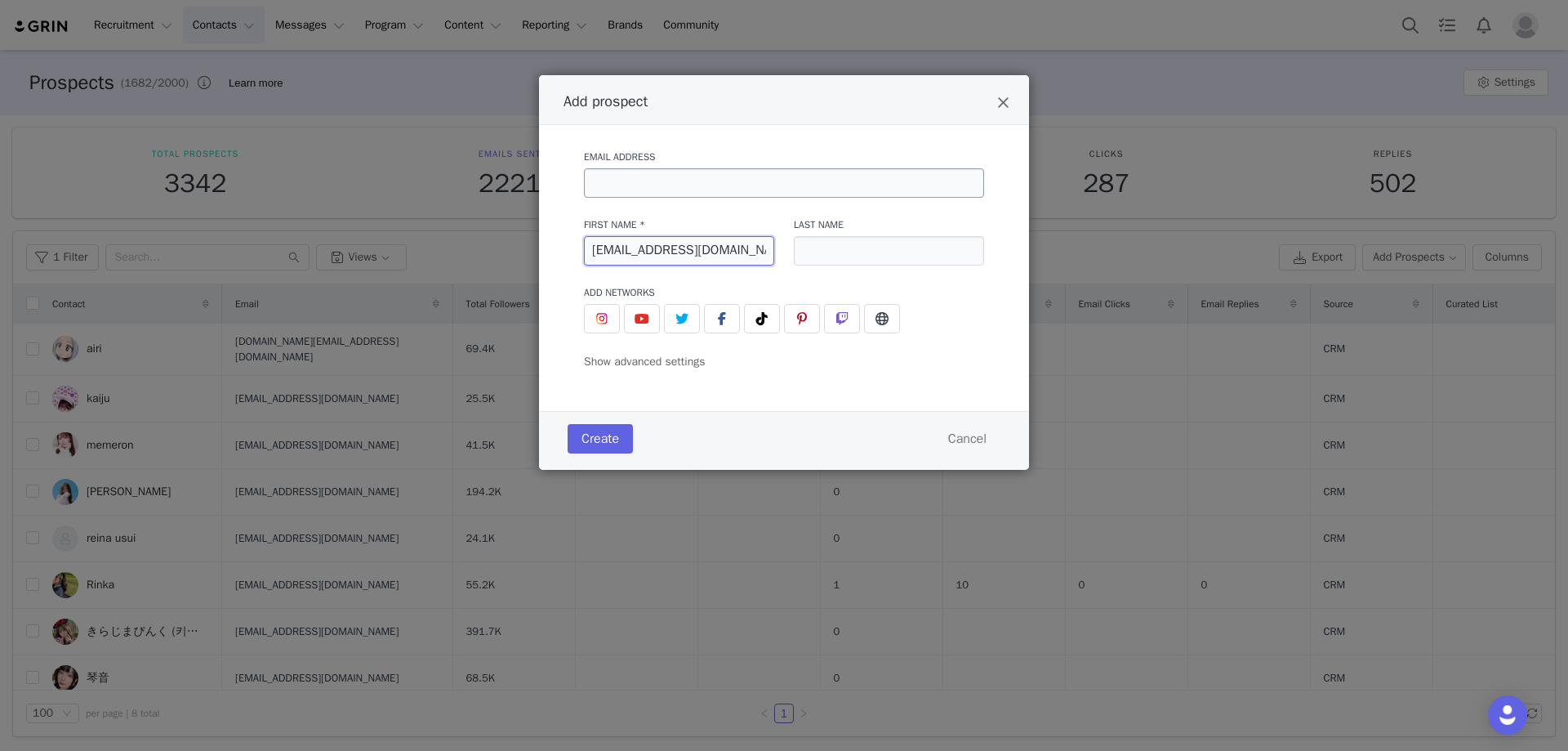 type 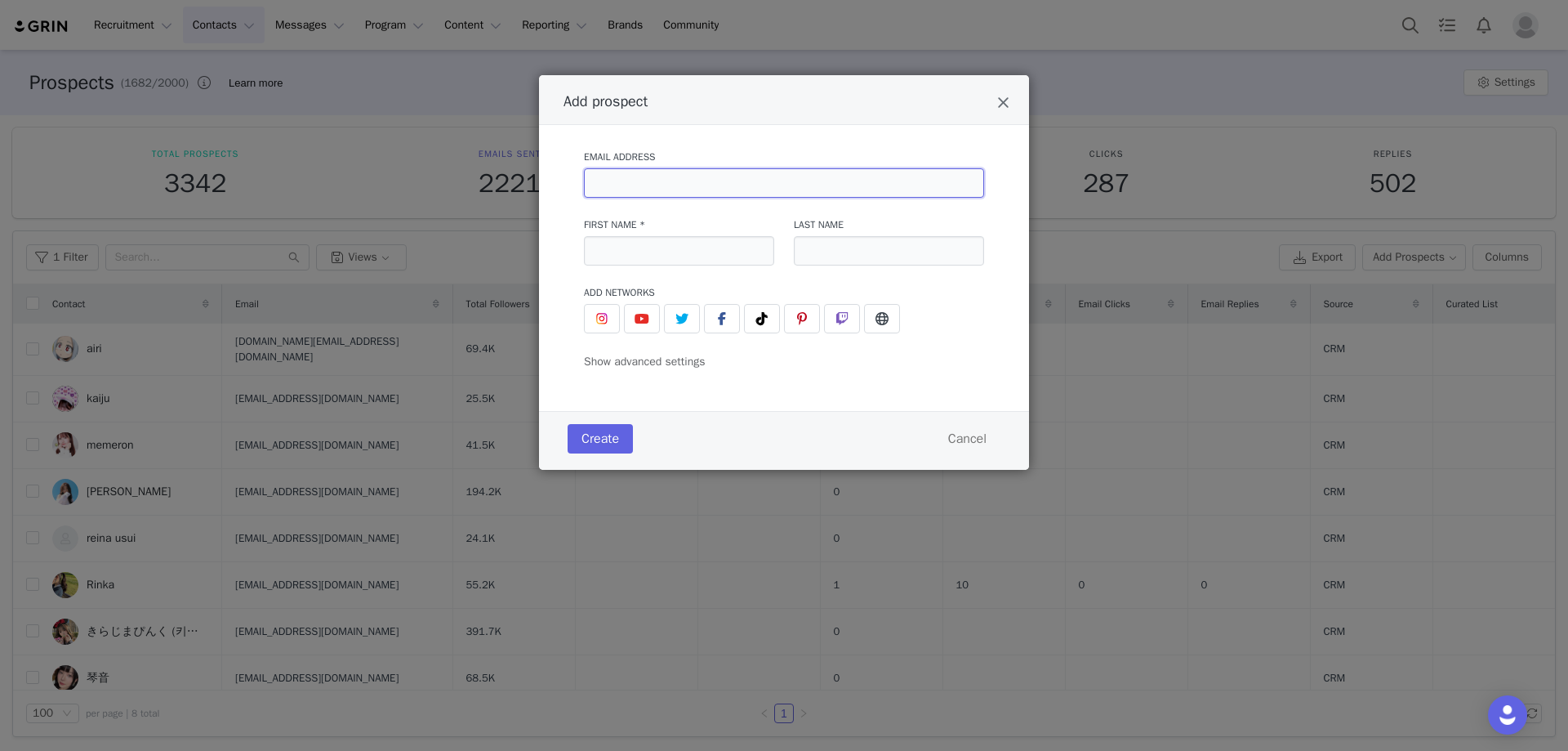 drag, startPoint x: 743, startPoint y: 171, endPoint x: 781, endPoint y: 198, distance: 46.61545 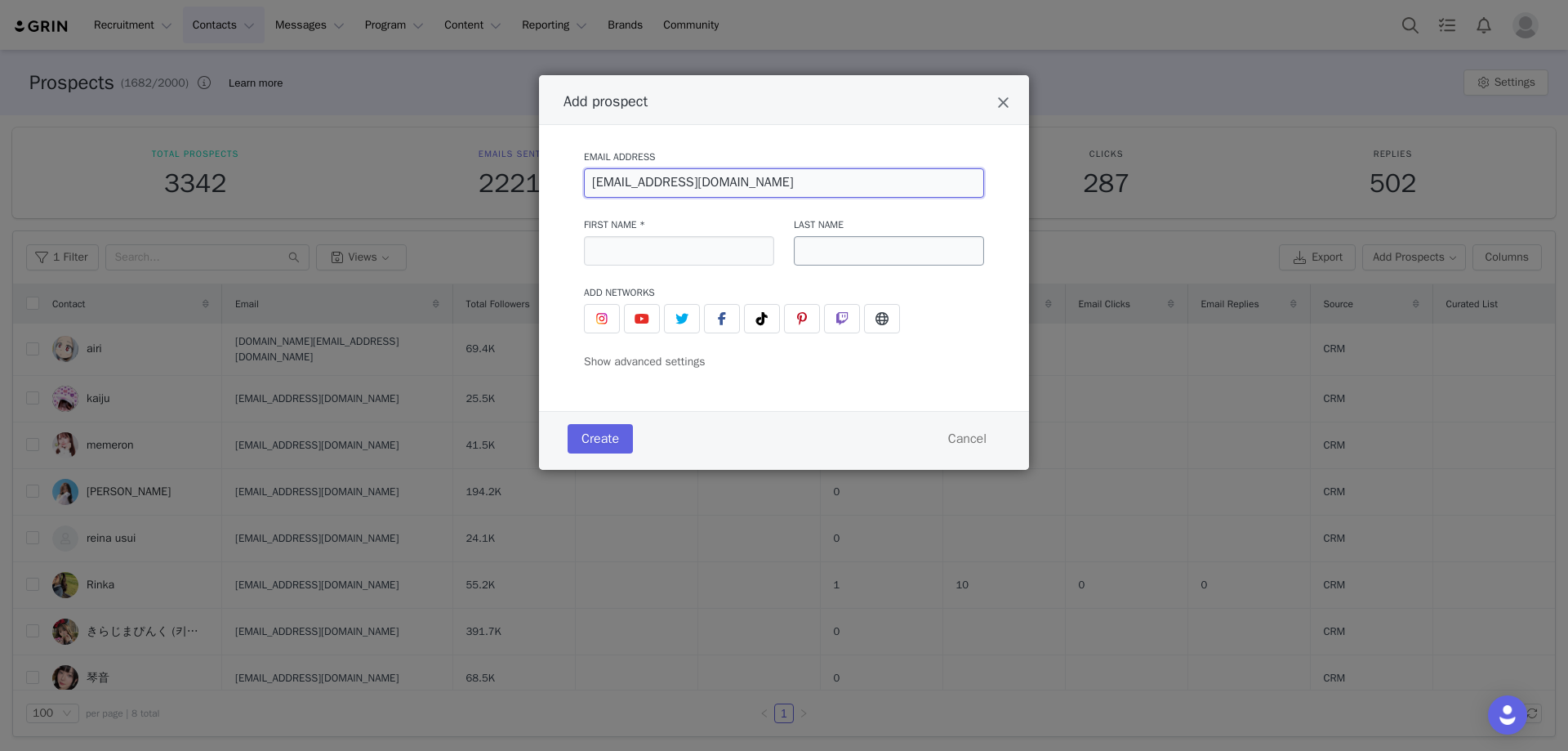 type on "cues@ultrasocial.jp" 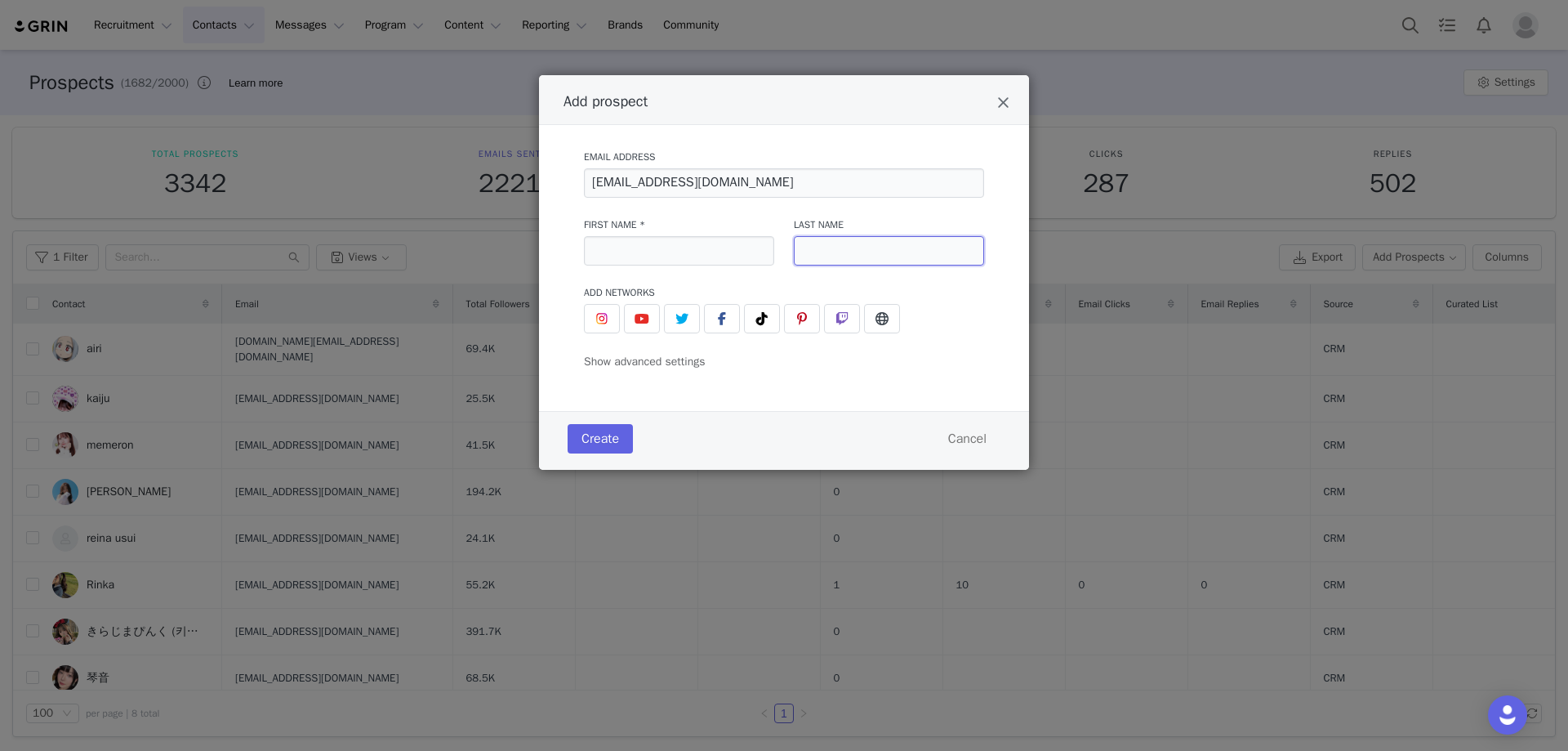 drag, startPoint x: 908, startPoint y: 258, endPoint x: 871, endPoint y: 258, distance: 37 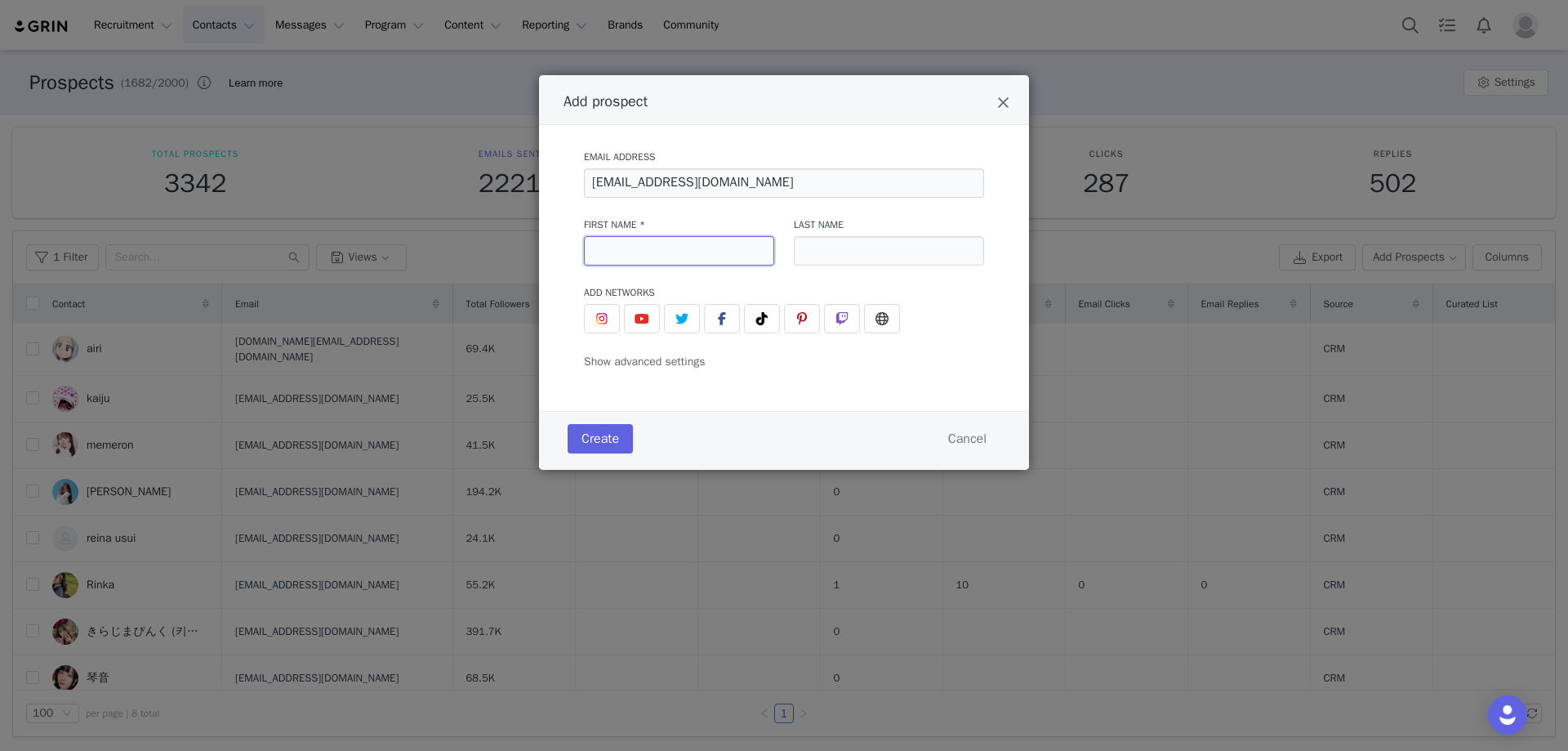 drag, startPoint x: 684, startPoint y: 260, endPoint x: 696, endPoint y: 260, distance: 12 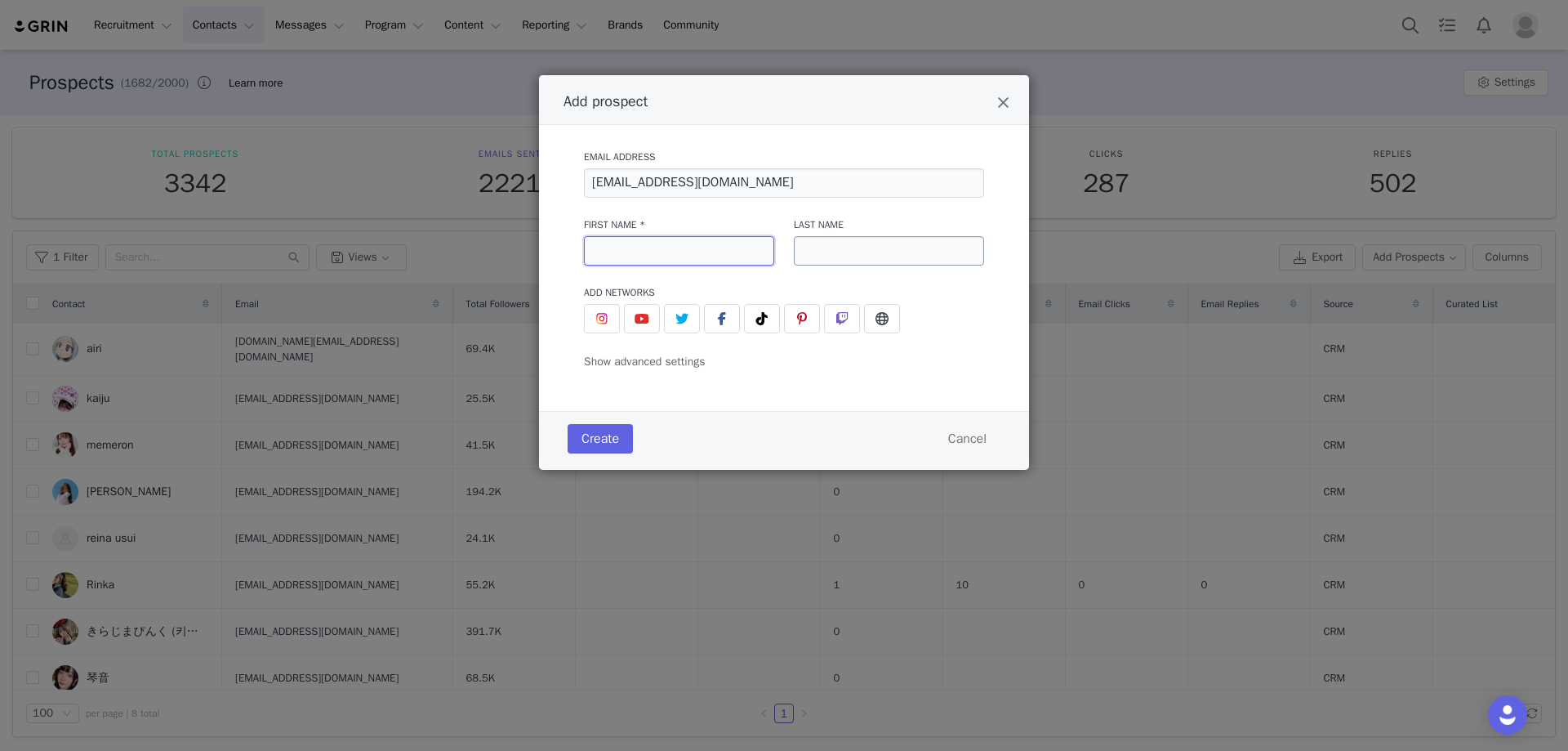 paste on "あや" 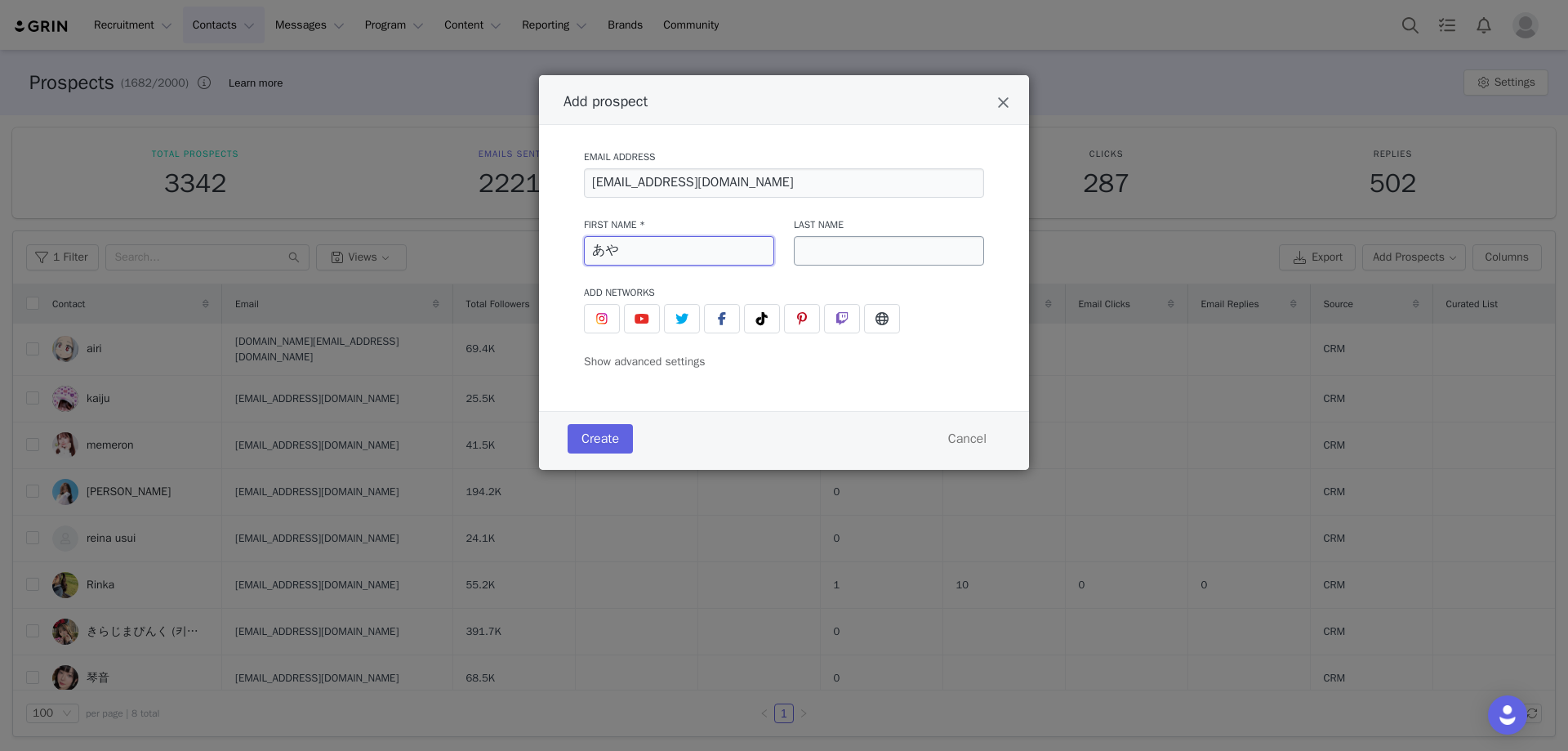 type on "あや" 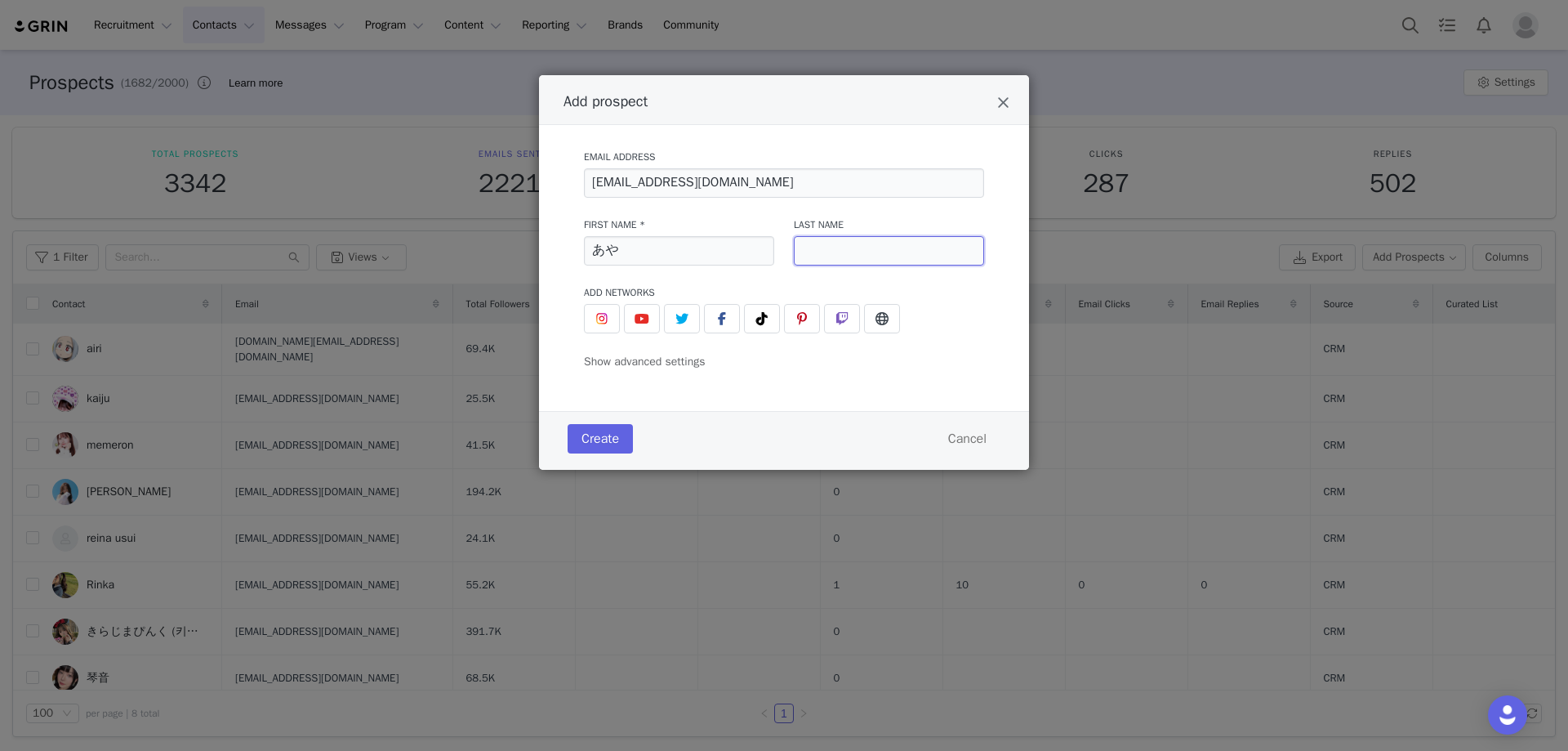 click at bounding box center [889, 251] 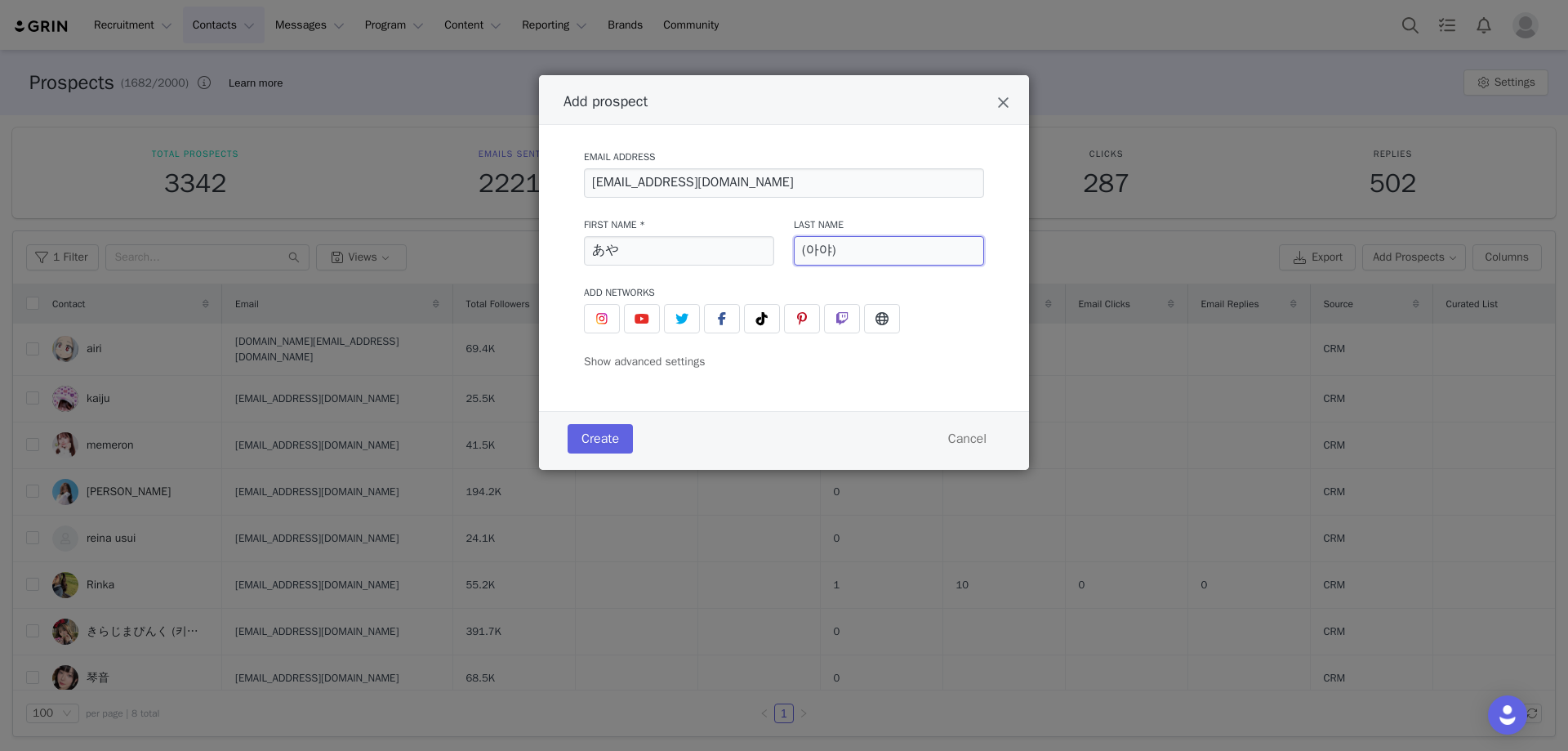 type on "(아야)" 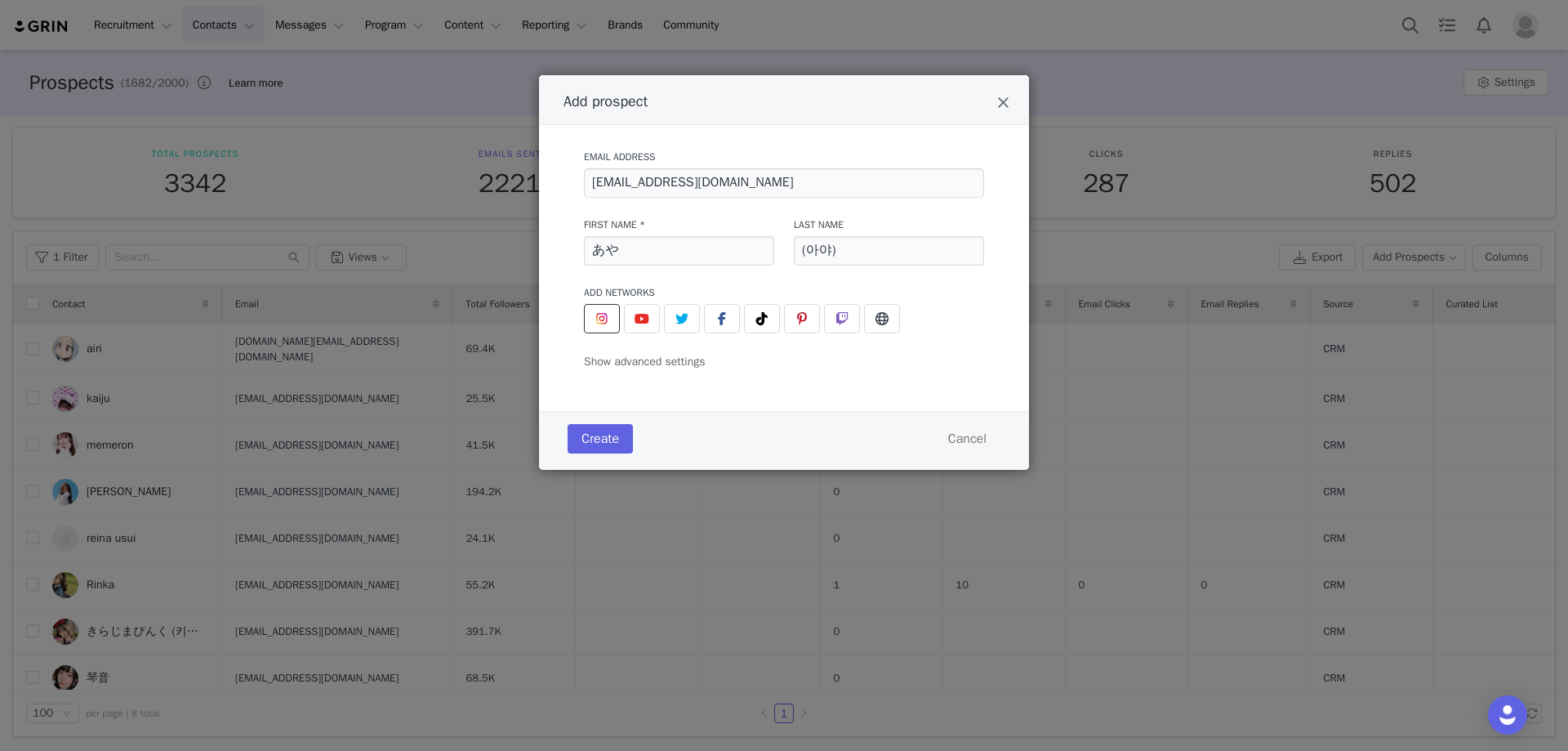 click at bounding box center (602, 319) 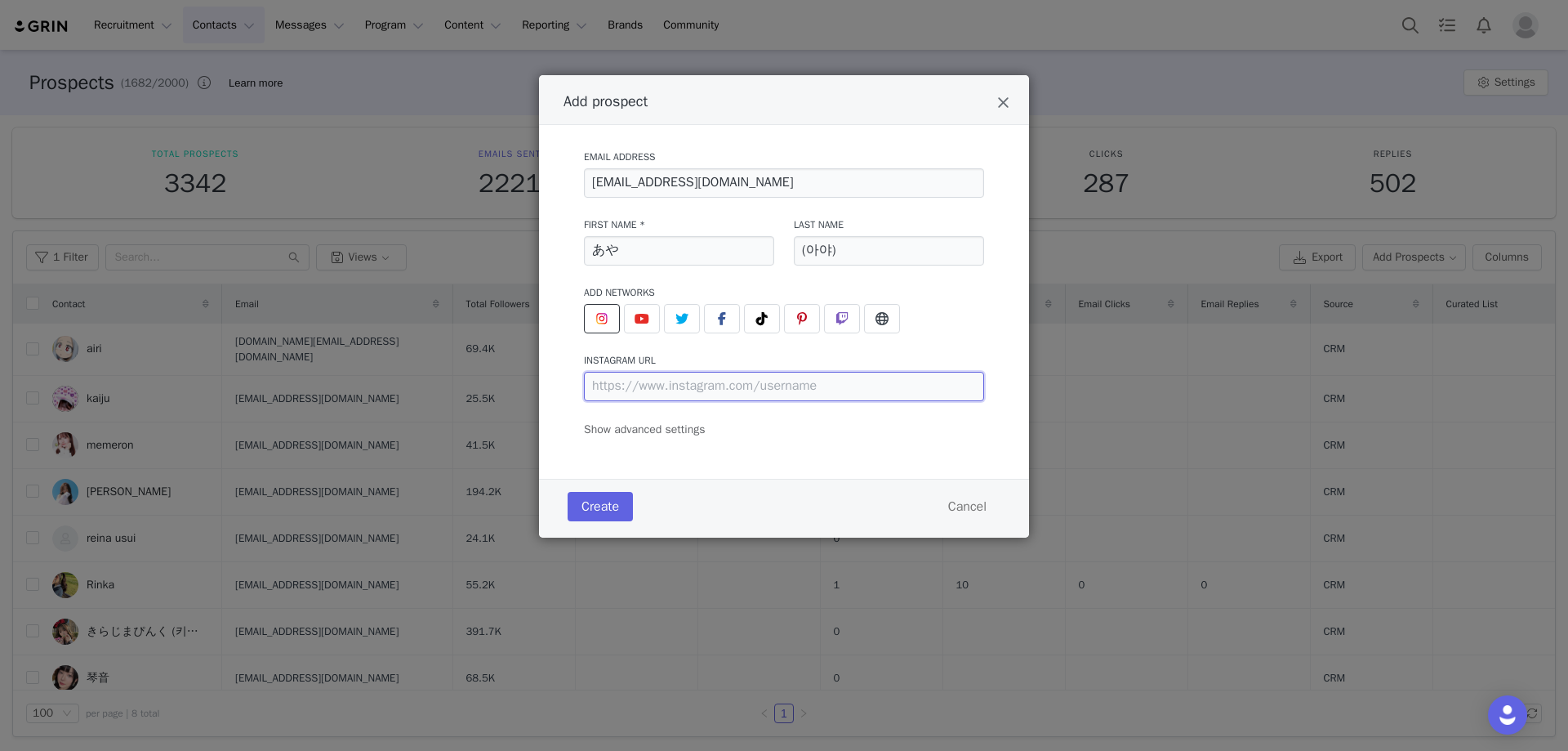 click at bounding box center (784, 387) 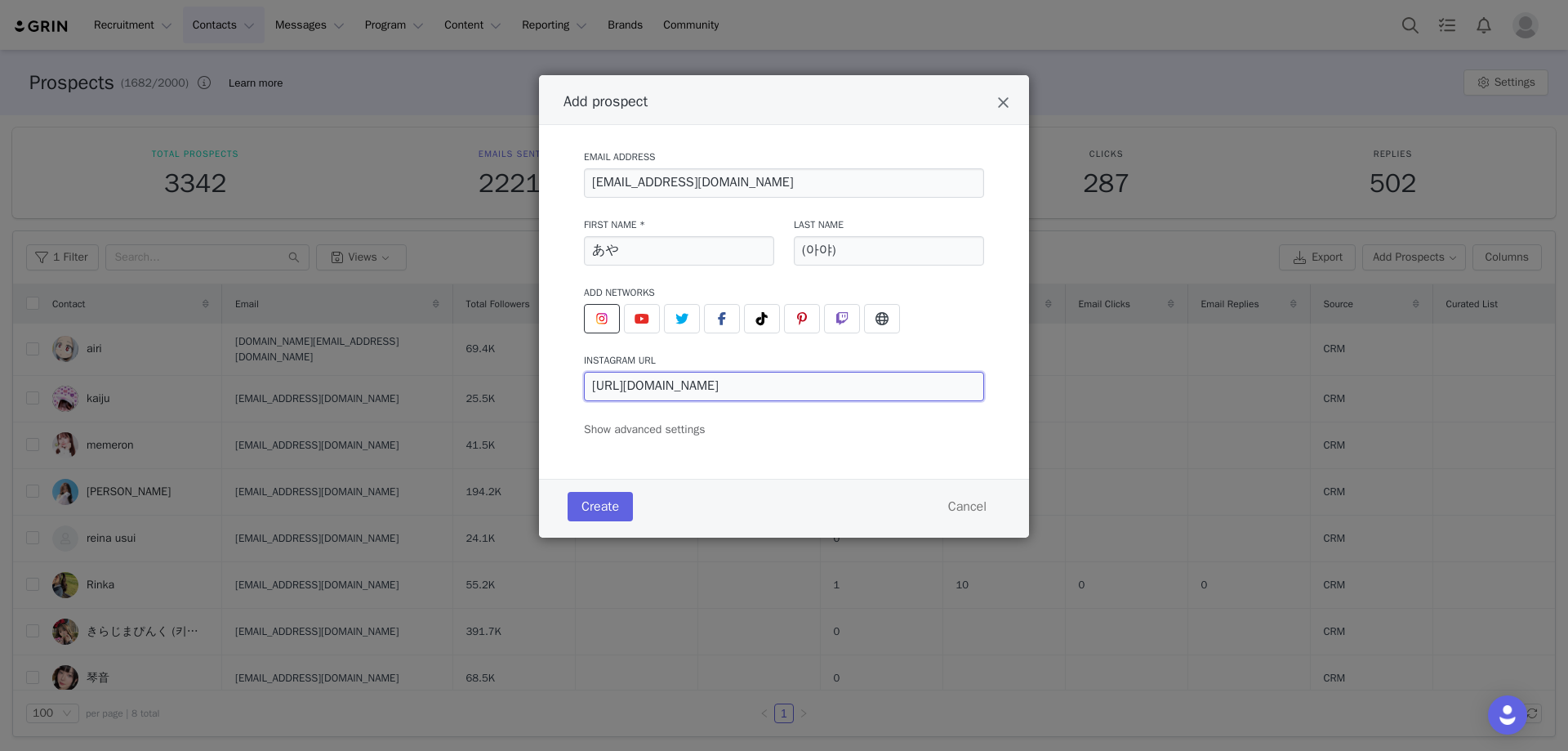 type on "https://www.instagram.com/ayaokutsu" 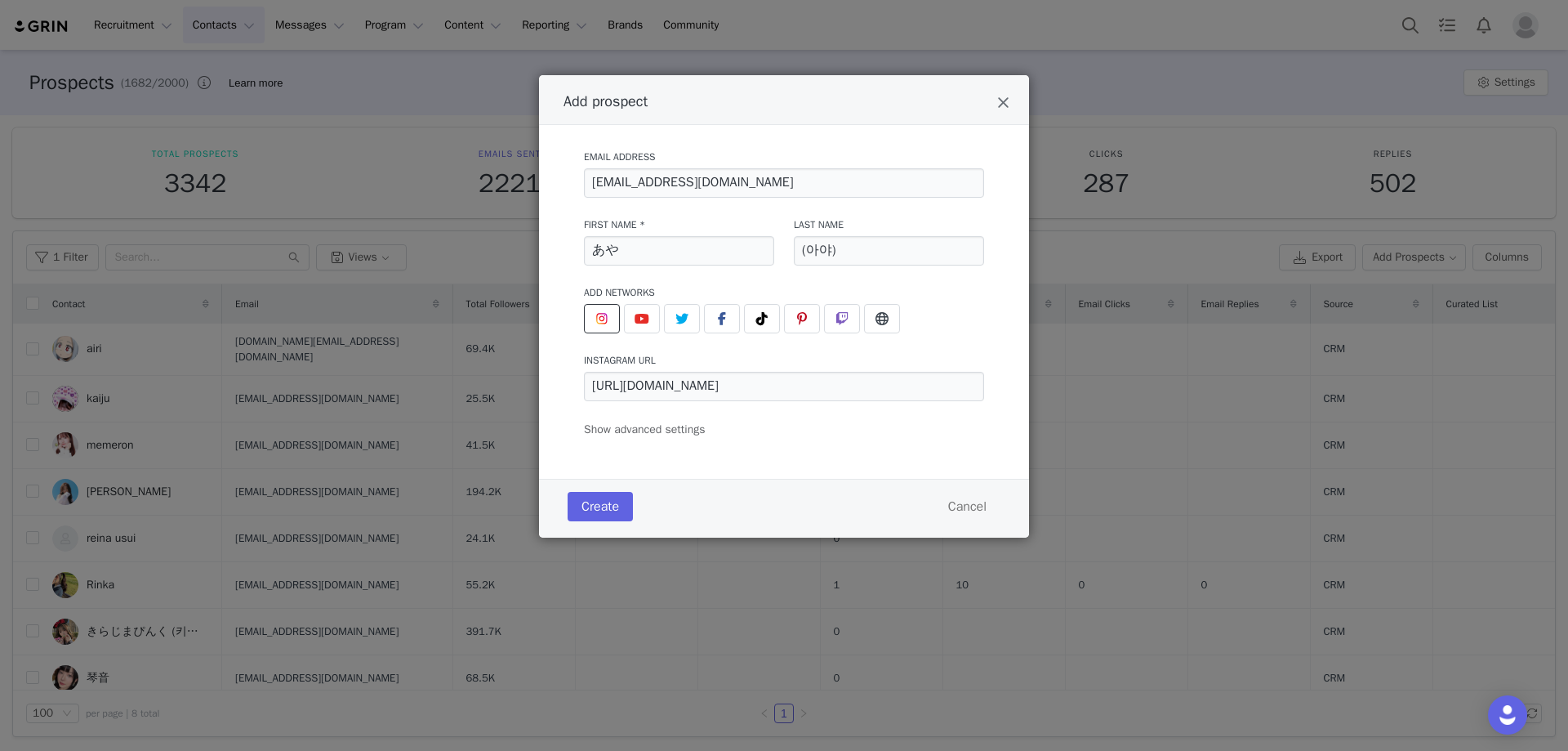 click on "Email Address  cues@ultrasocial.jp  First Name *  あや  Last Name  (아야)  Add Networks   instagram URL  https://www.instagram.com/ayaokutsu  youtube URL   twitter URL   facebook URL   tiktok URL   pinterest URL   twitch URL   website URL  Show advanced settings  Add to Activation  Select activation  Relationship Stage  Select stage  Initial Tag(s)  Select tag(s)" at bounding box center (784, 288) 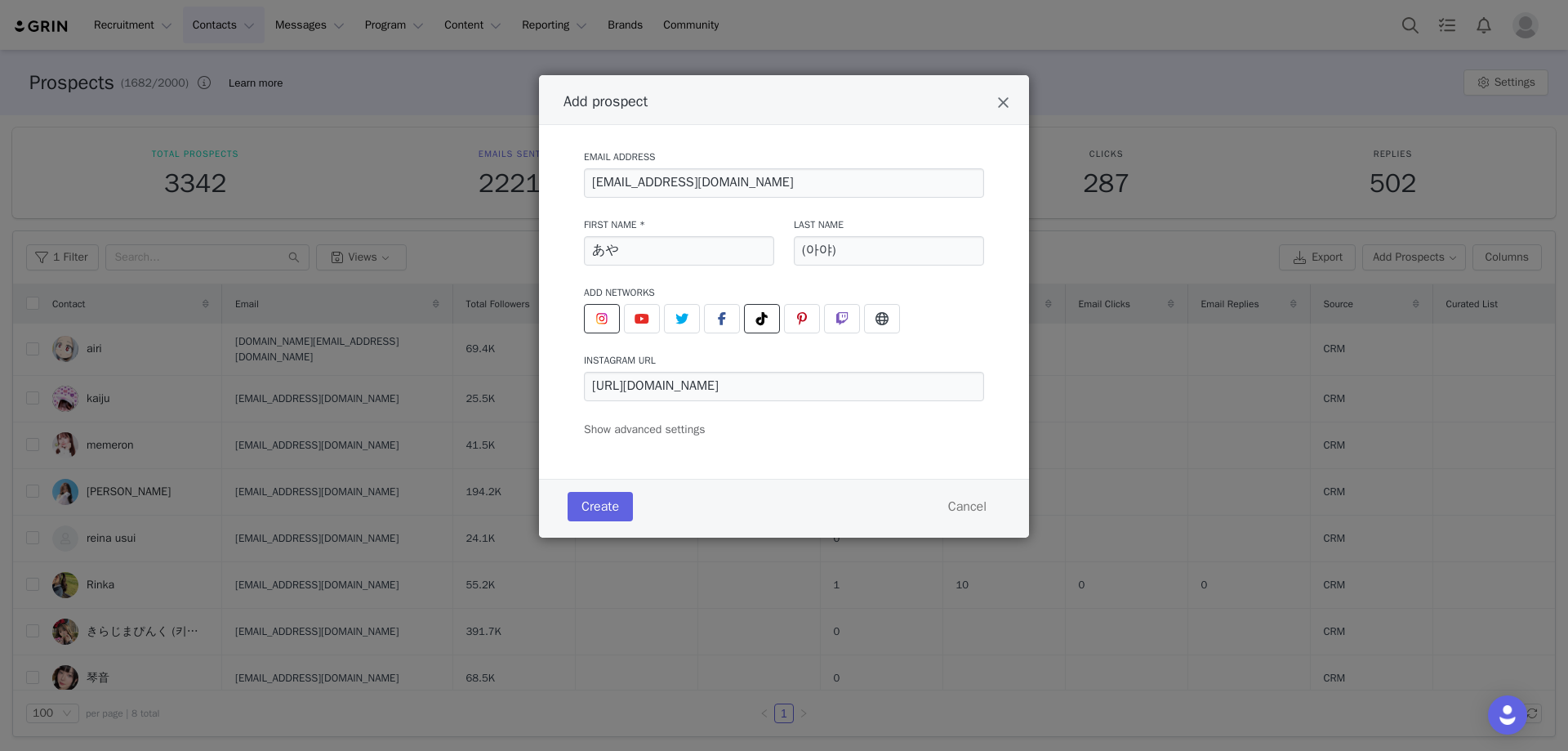 click at bounding box center (762, 319) 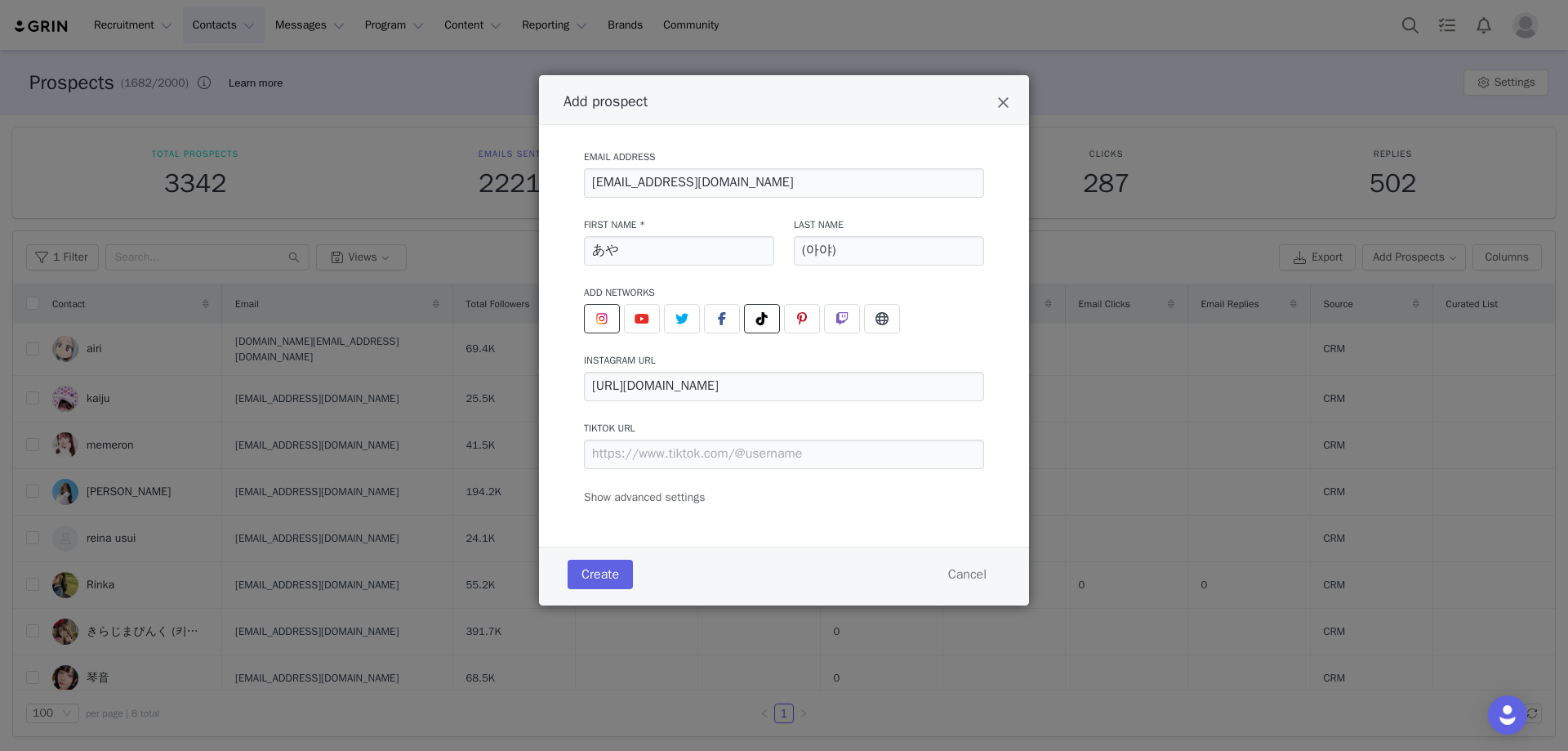 type 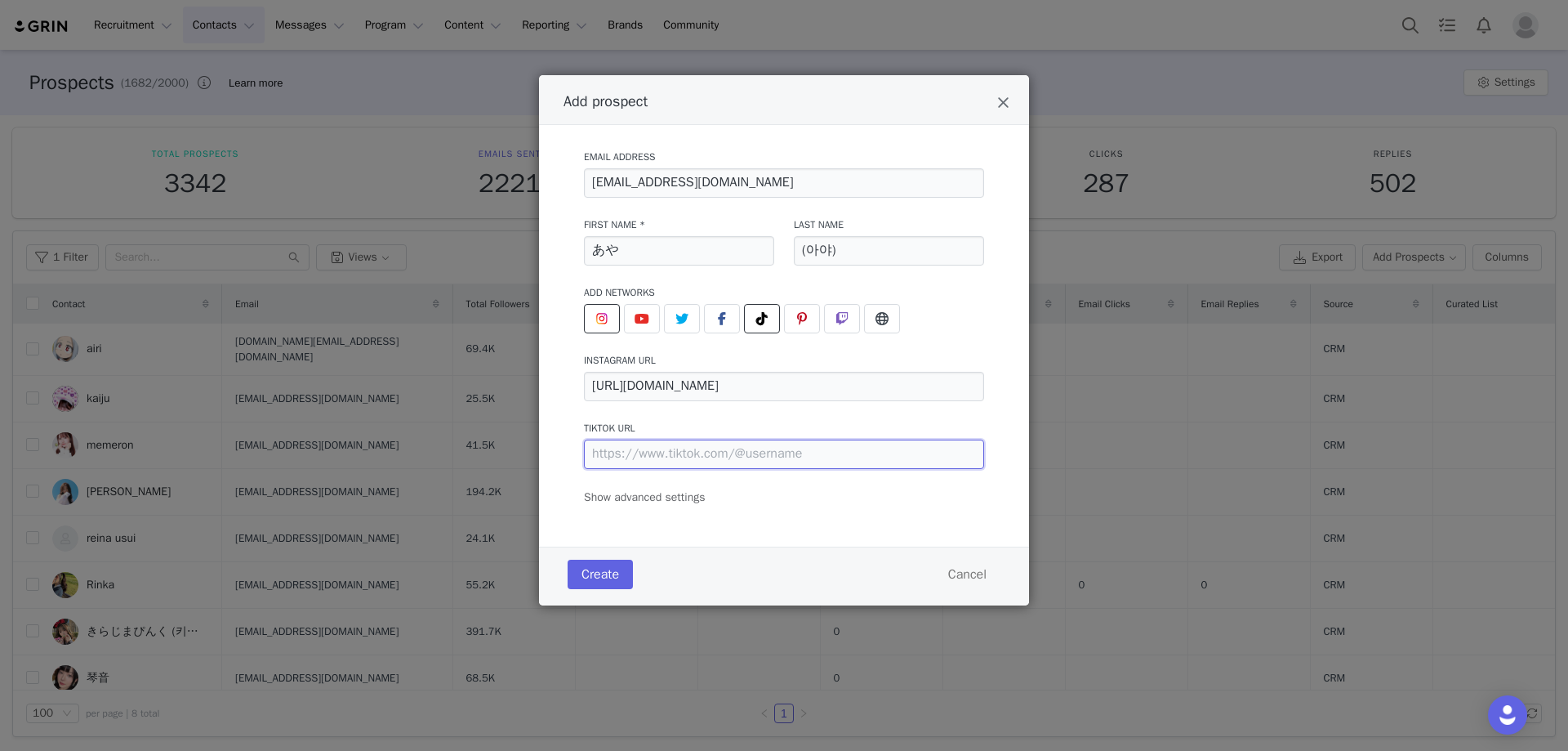 drag, startPoint x: 790, startPoint y: 441, endPoint x: 799, endPoint y: 449, distance: 12.041595 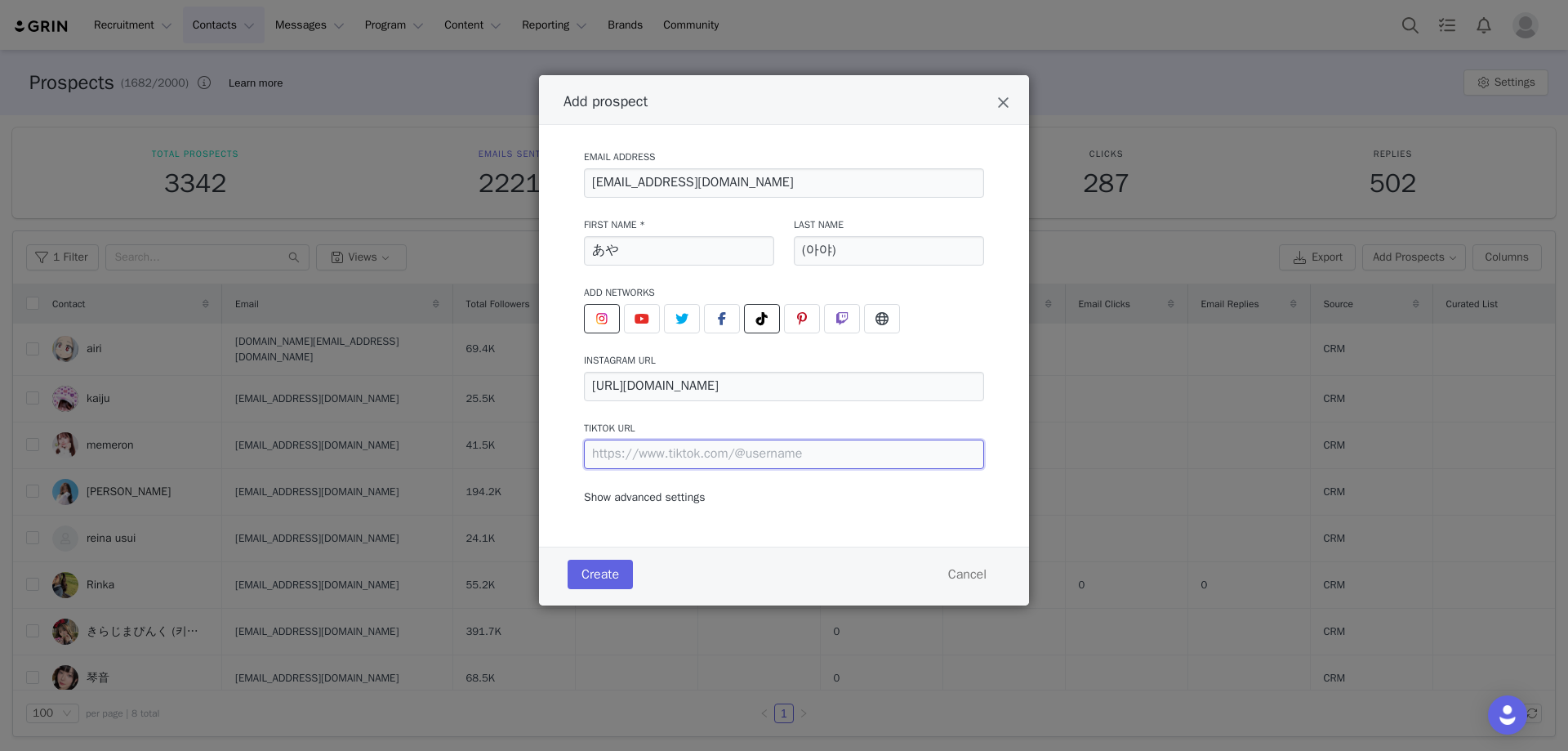 paste on "https://www.tiktok.com/@ayaoku222" 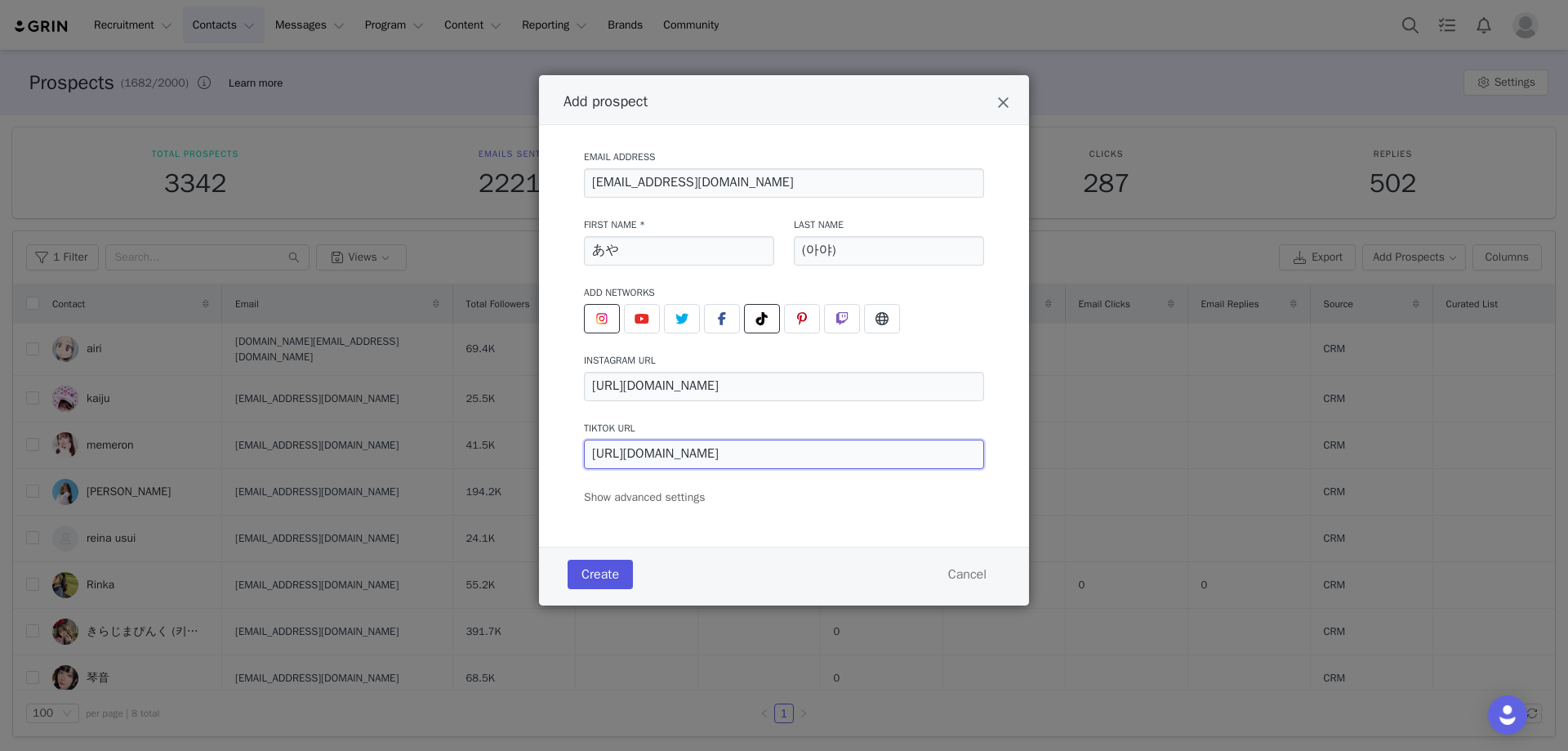 type on "https://www.tiktok.com/@ayaoku222" 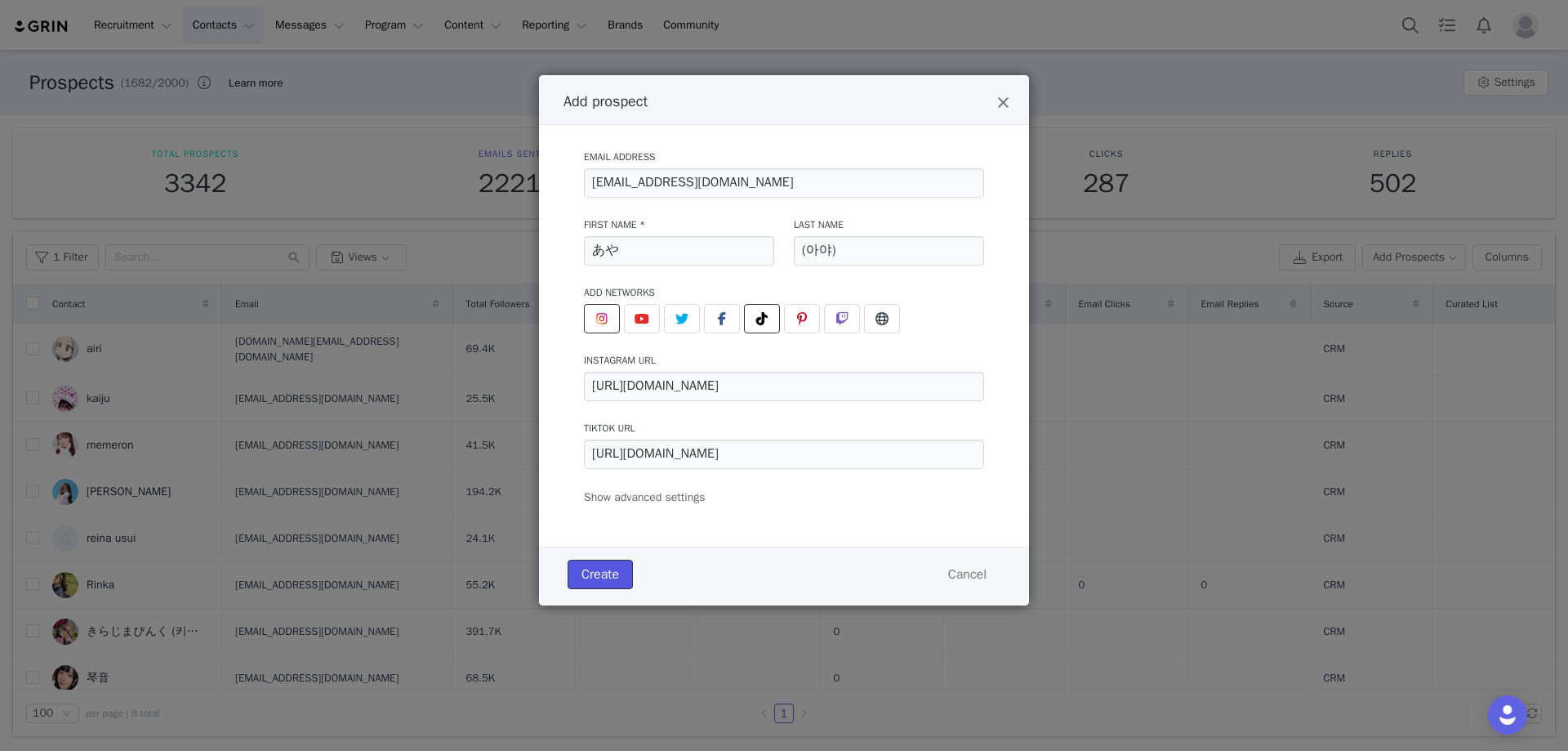 click on "Create" at bounding box center [600, 574] 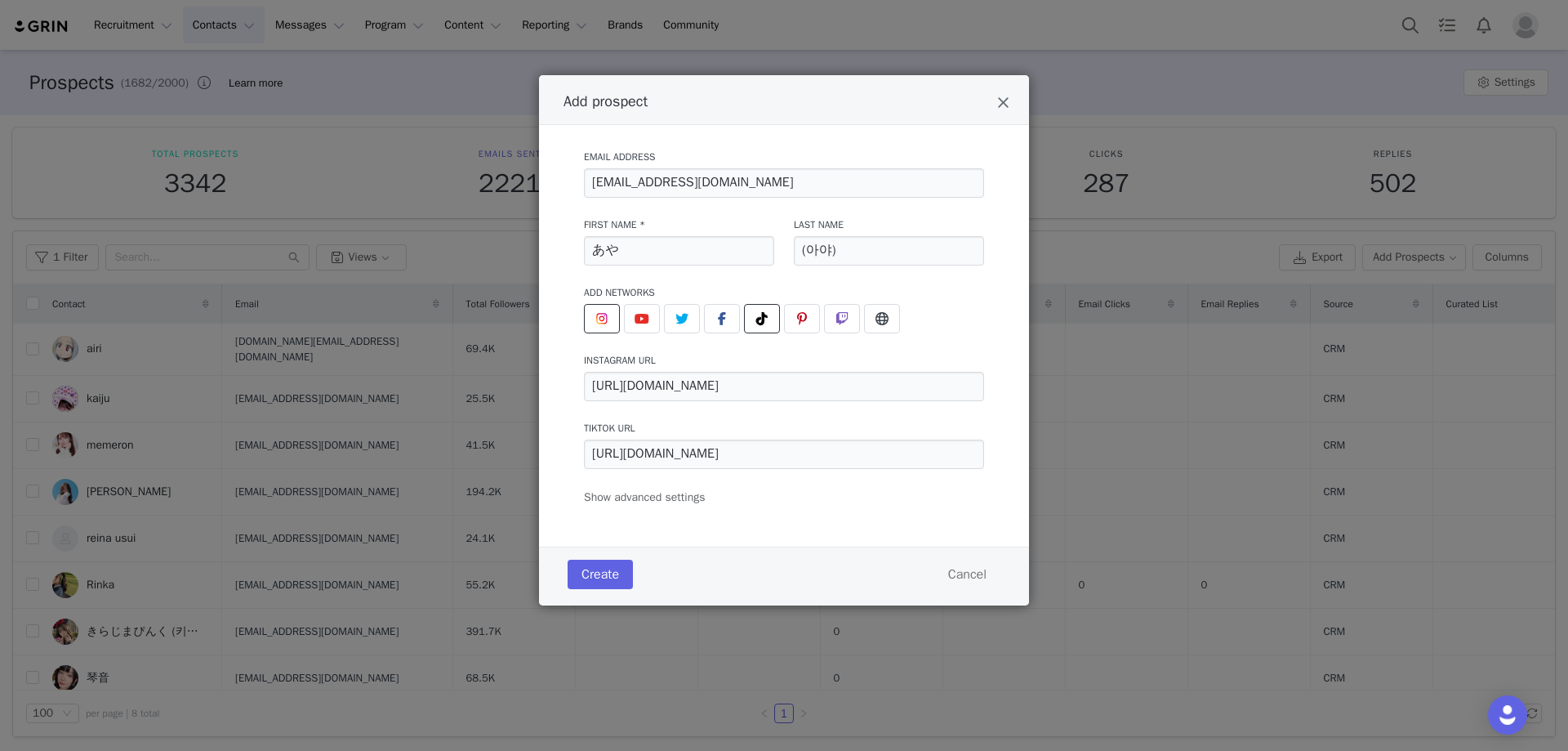drag, startPoint x: 679, startPoint y: 581, endPoint x: 658, endPoint y: 579, distance: 21.095023 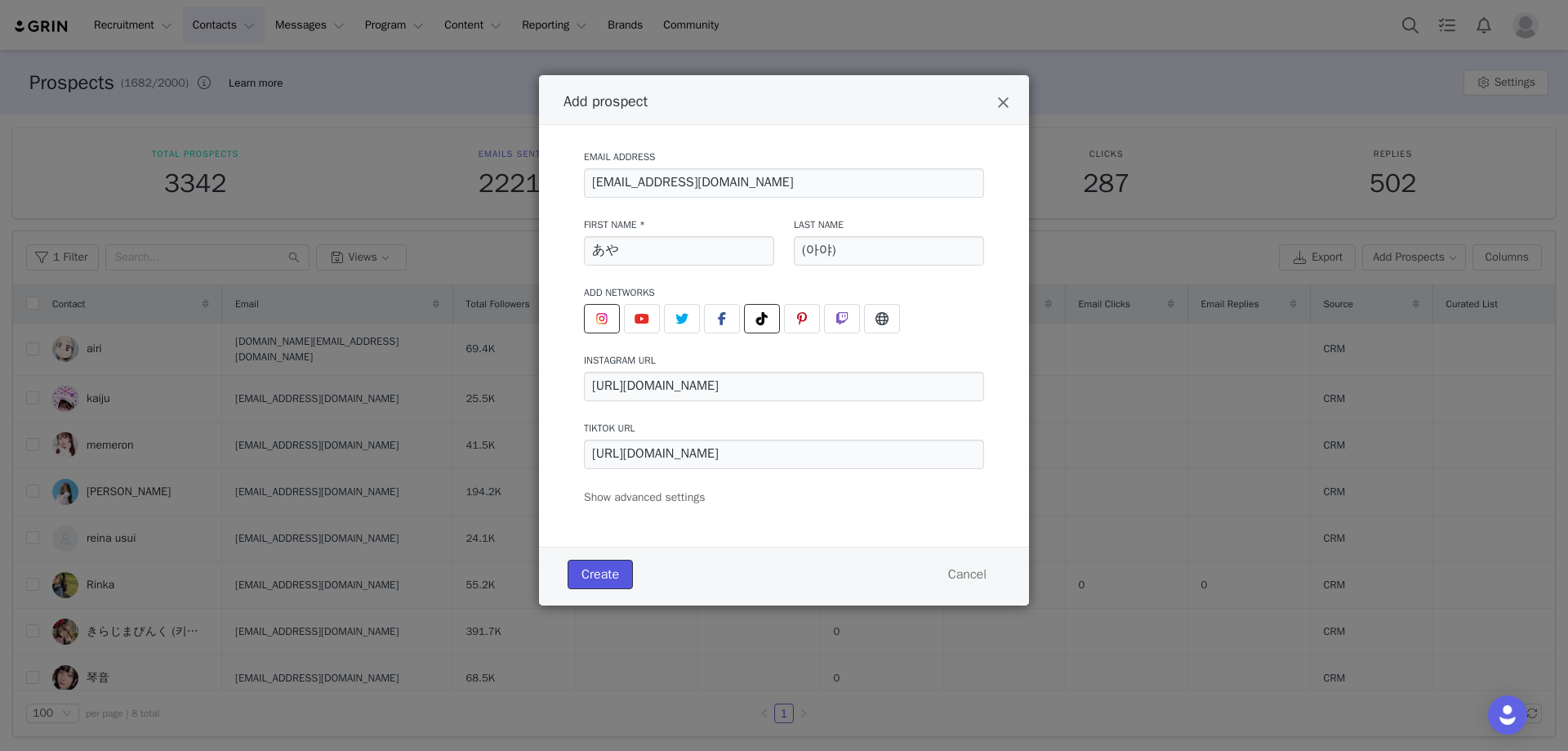 click on "Create" at bounding box center (600, 574) 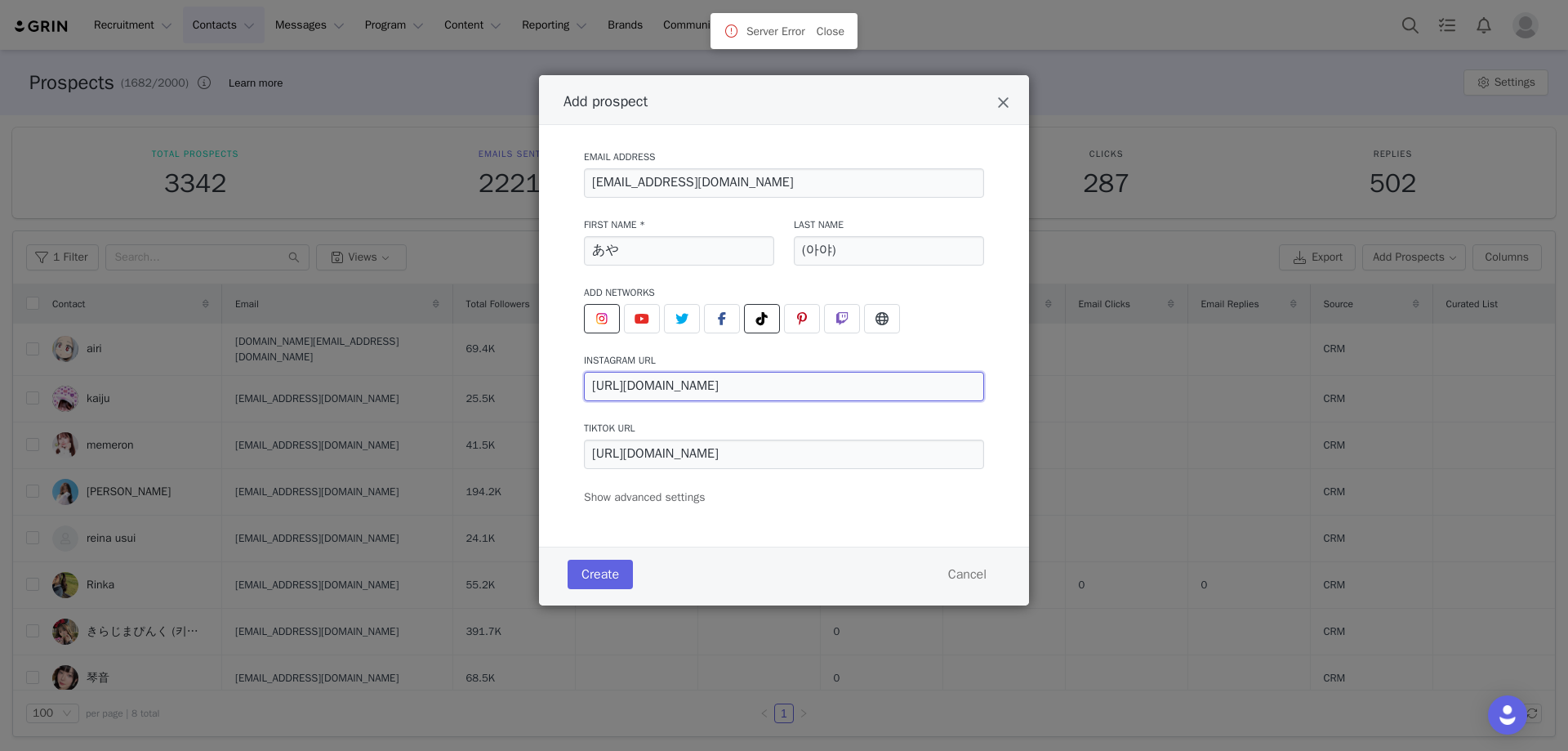 click on "https://www.instagram.com/ayaokutsu" at bounding box center [784, 387] 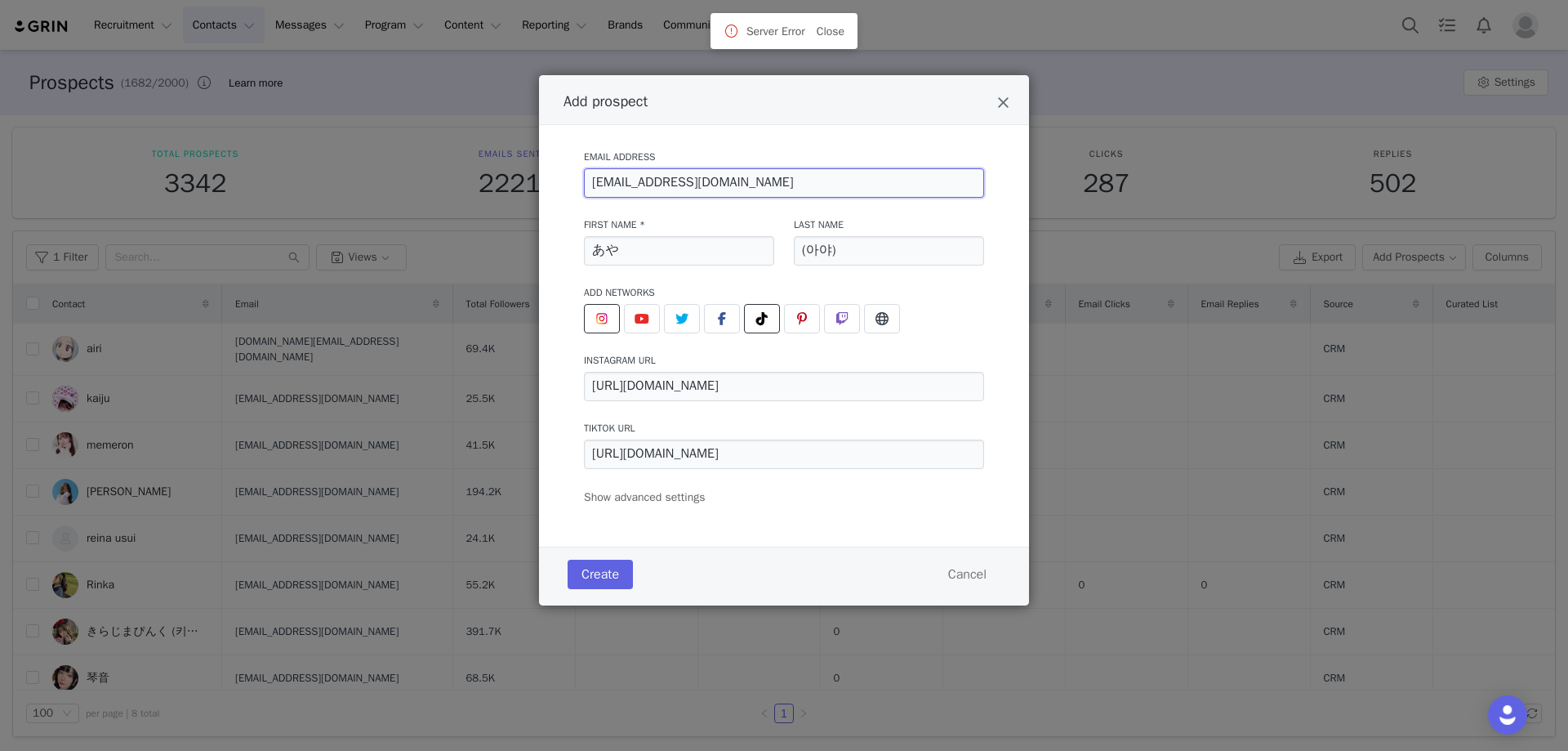 drag, startPoint x: 774, startPoint y: 186, endPoint x: 615, endPoint y: 180, distance: 159.1132 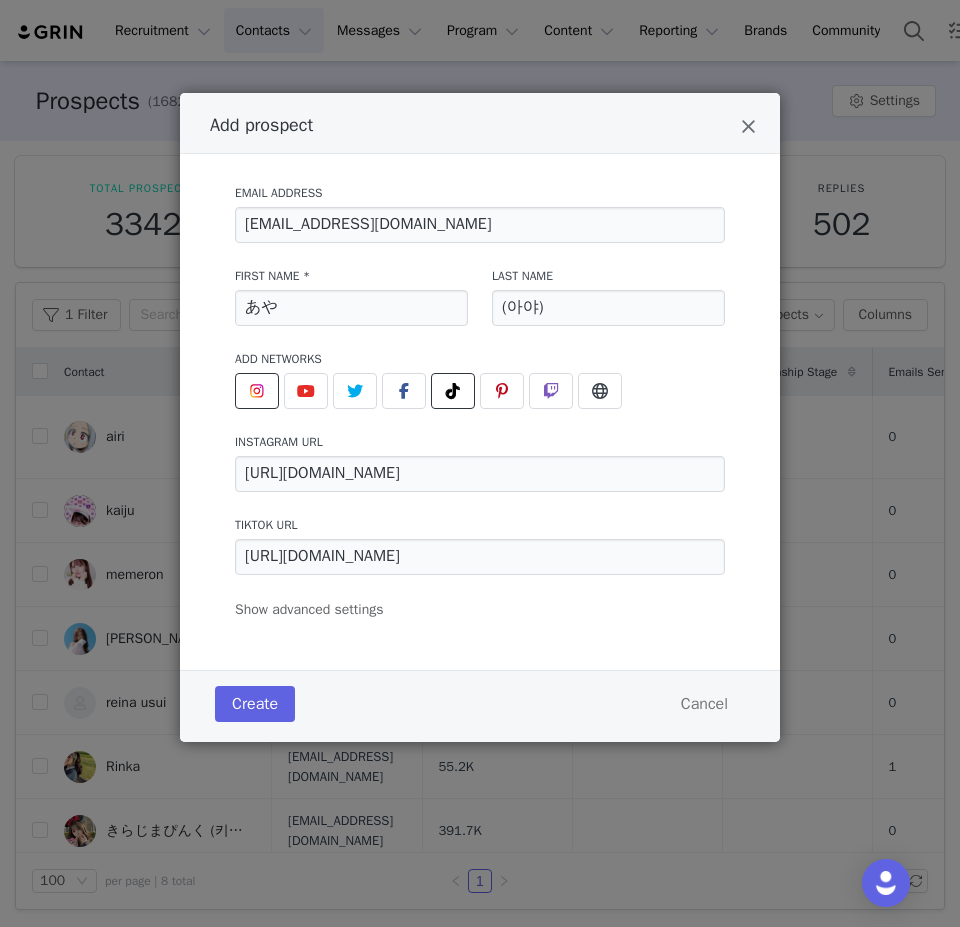 click on "Email Address" at bounding box center [480, 193] 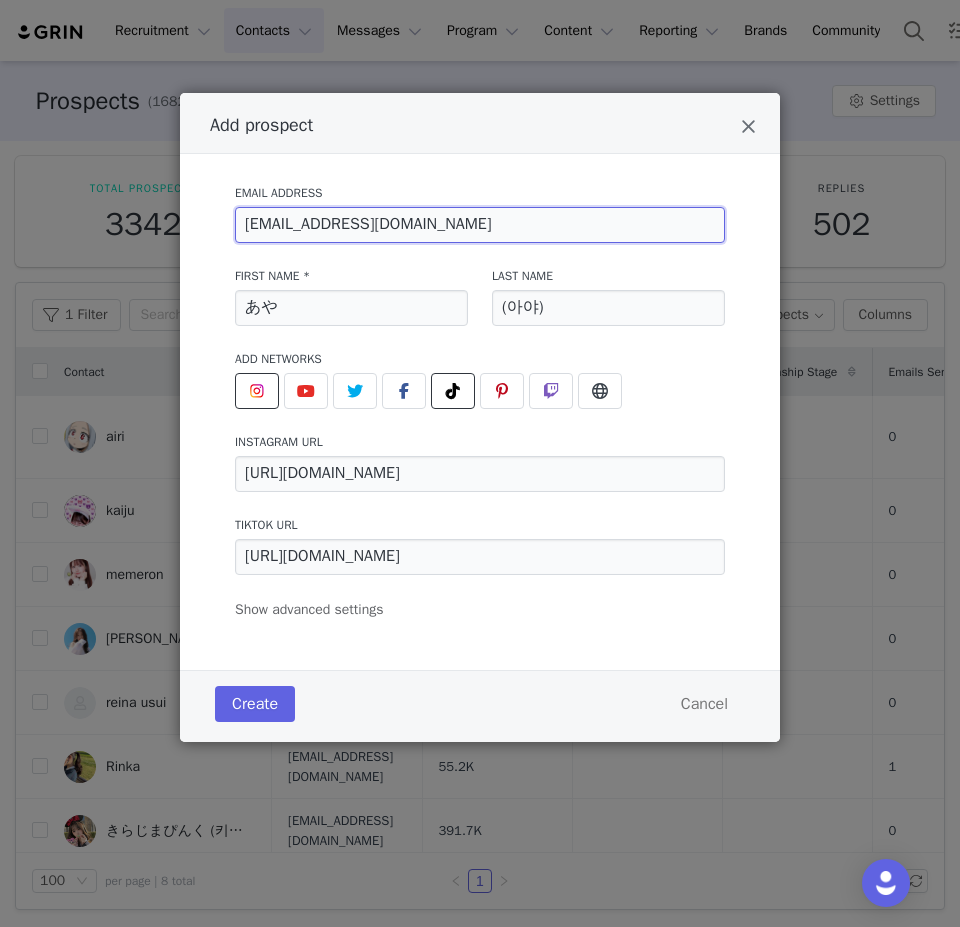 click on "cues@ultrasocial.jp" at bounding box center (480, 225) 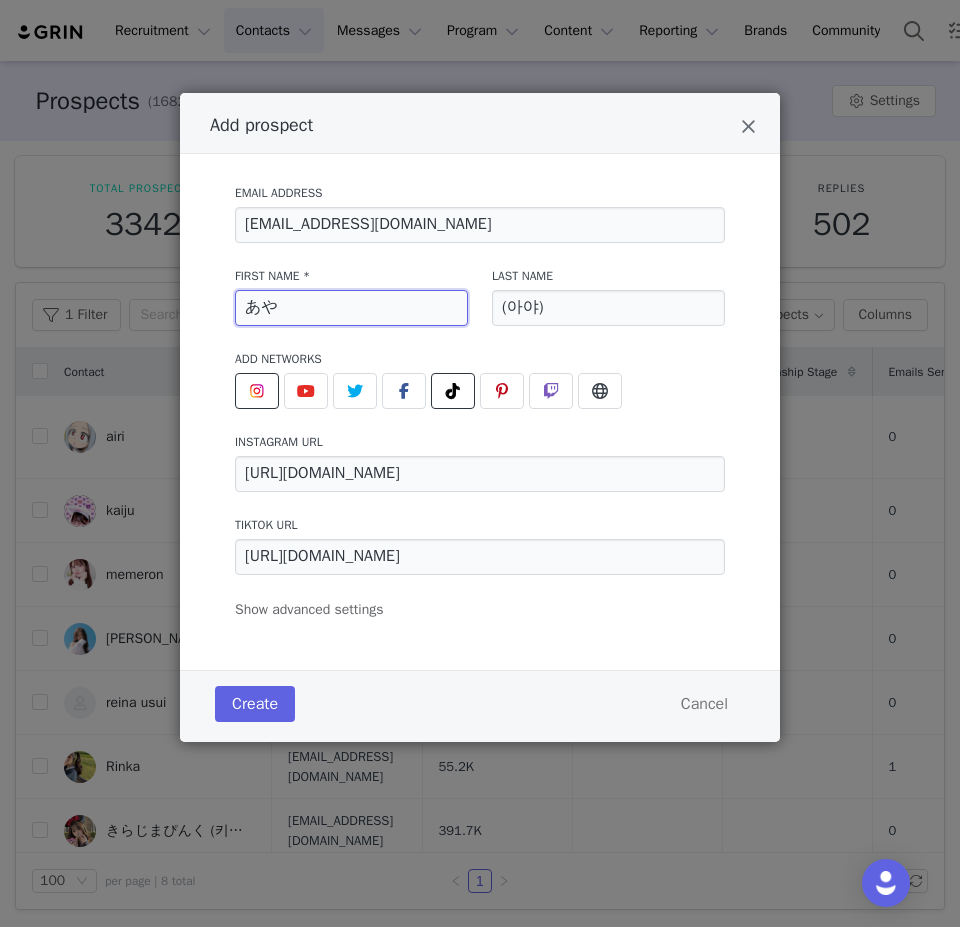 click on "あや" at bounding box center (351, 308) 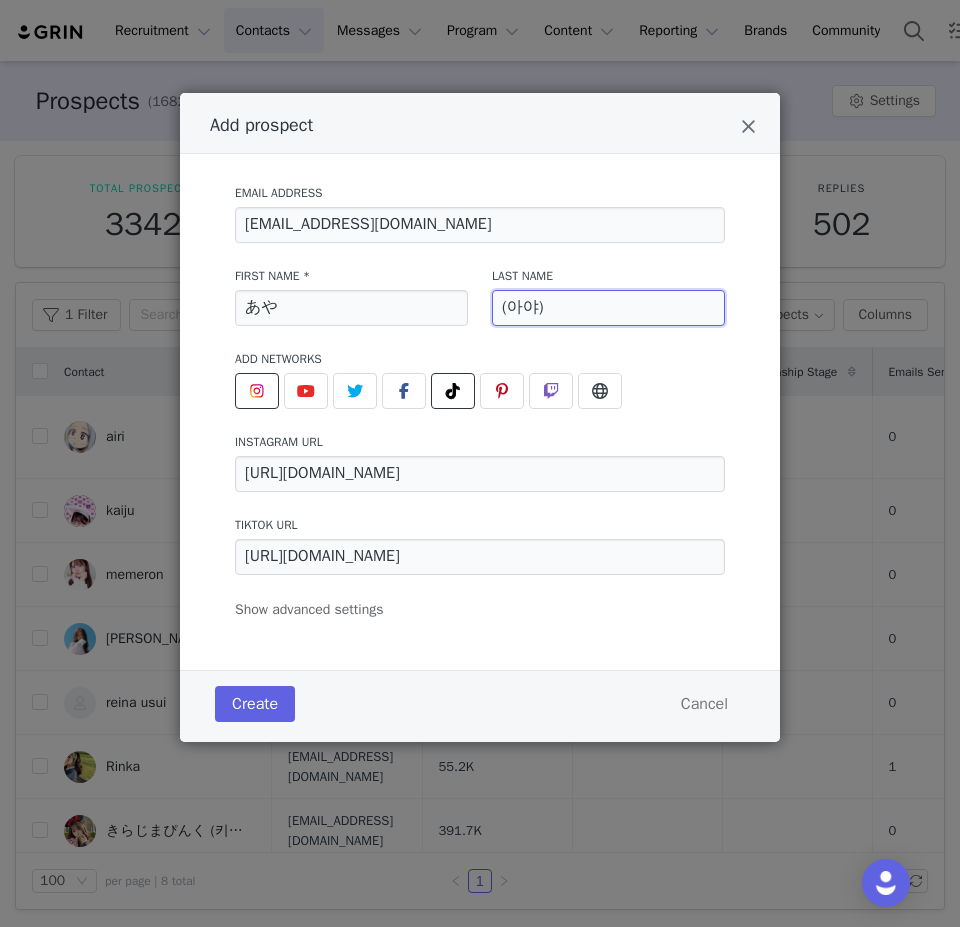 click on "(아야)" at bounding box center (608, 308) 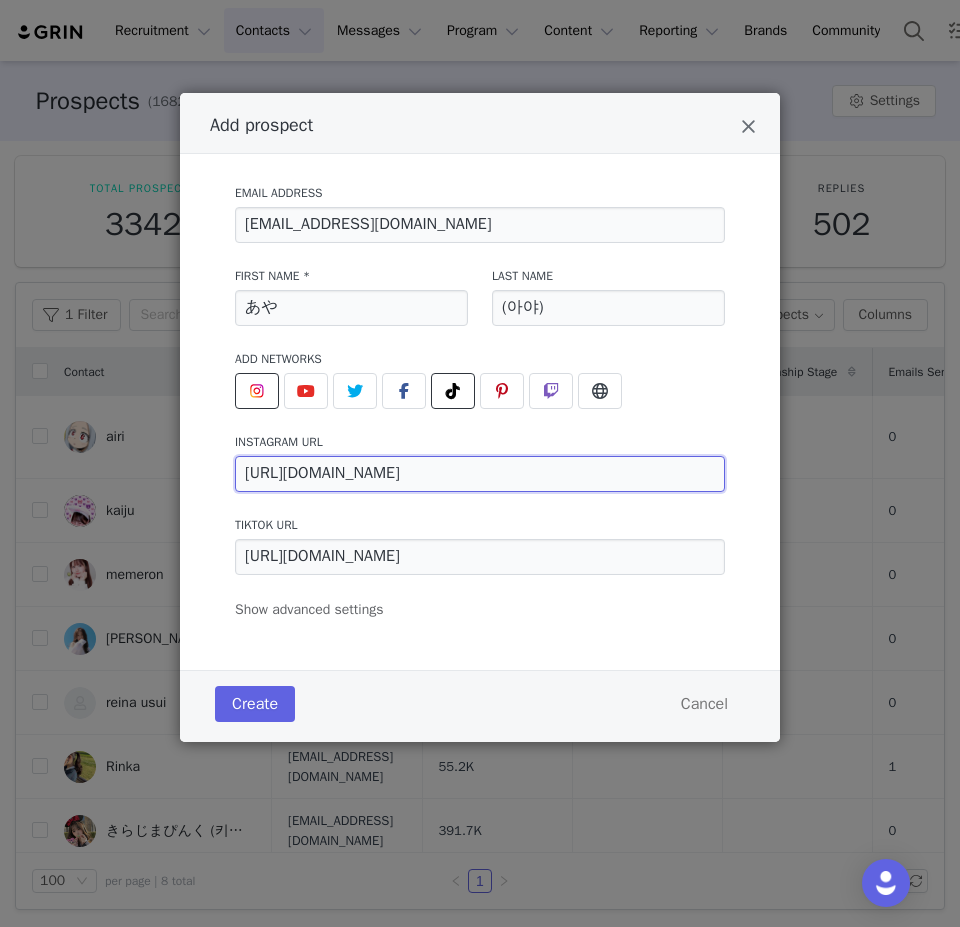 click on "https://www.instagram.com/ayaokutsu" at bounding box center (480, 474) 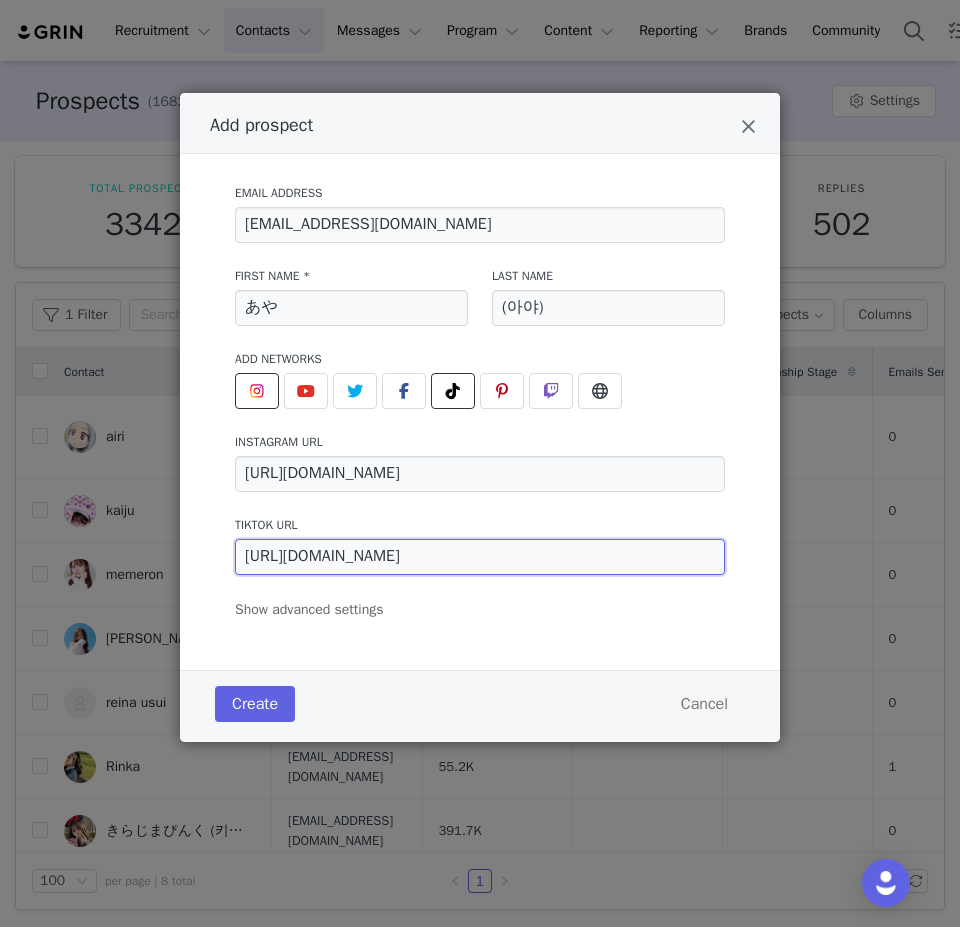 click on "https://www.tiktok.com/@ayaoku222" at bounding box center [480, 557] 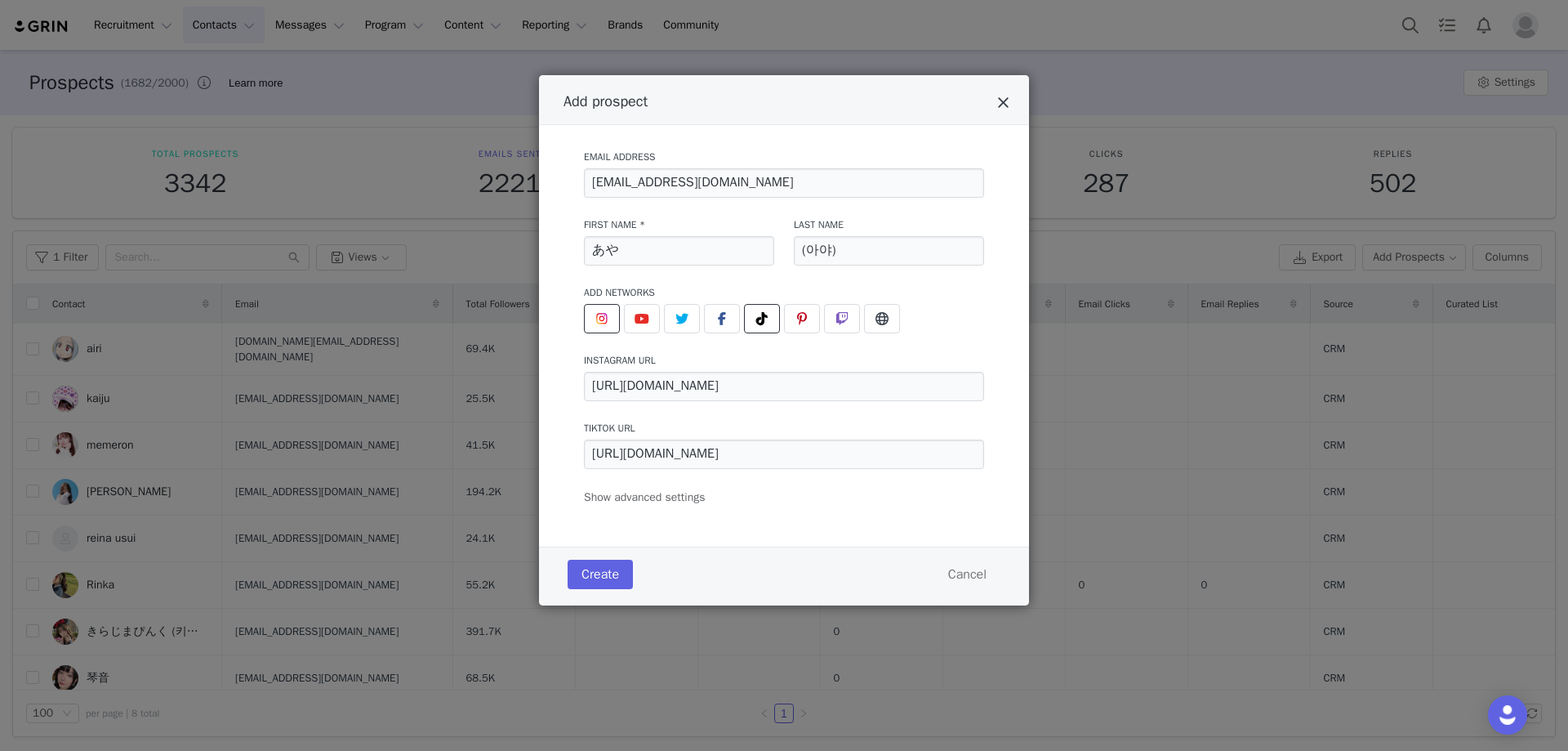 click at bounding box center (1003, 103) 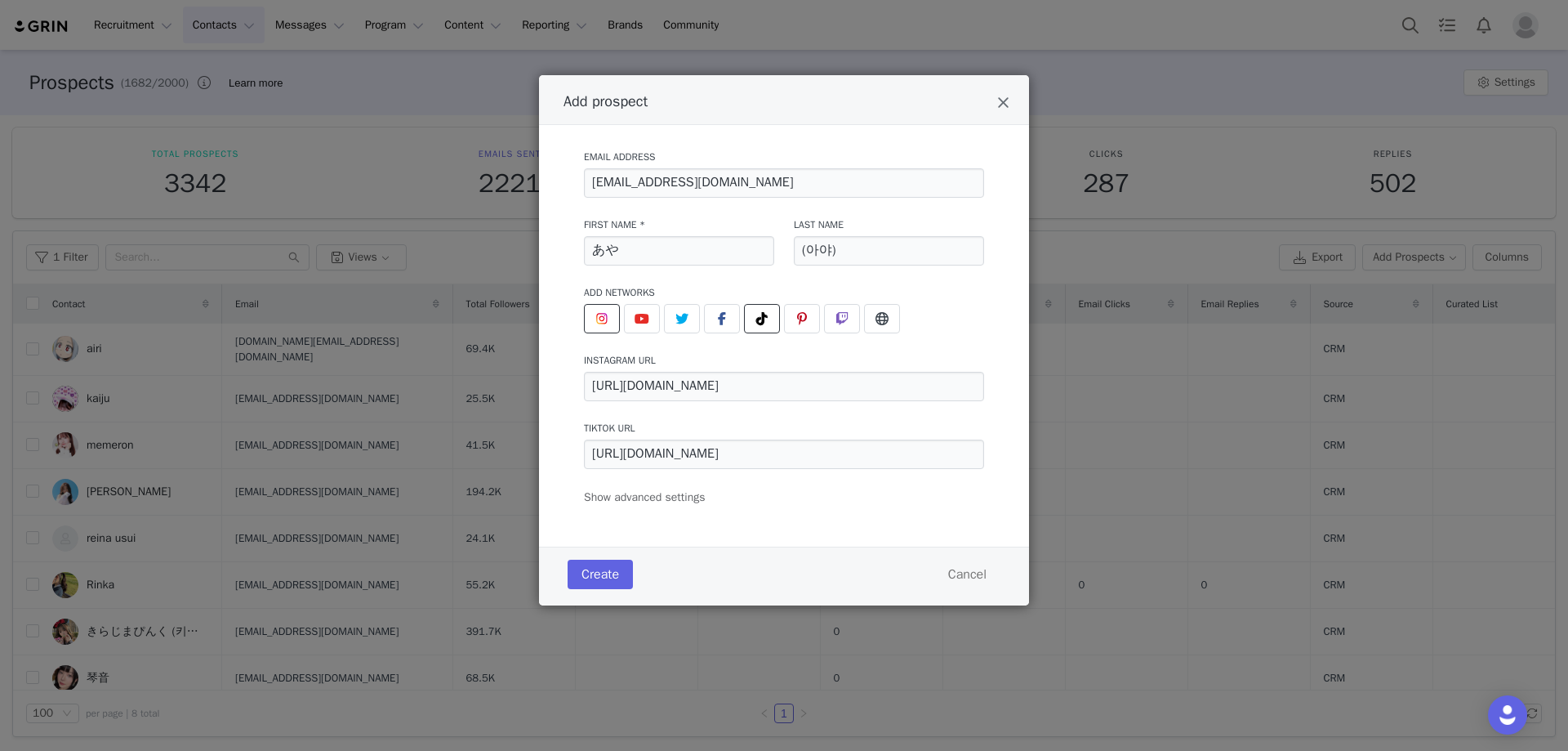 type 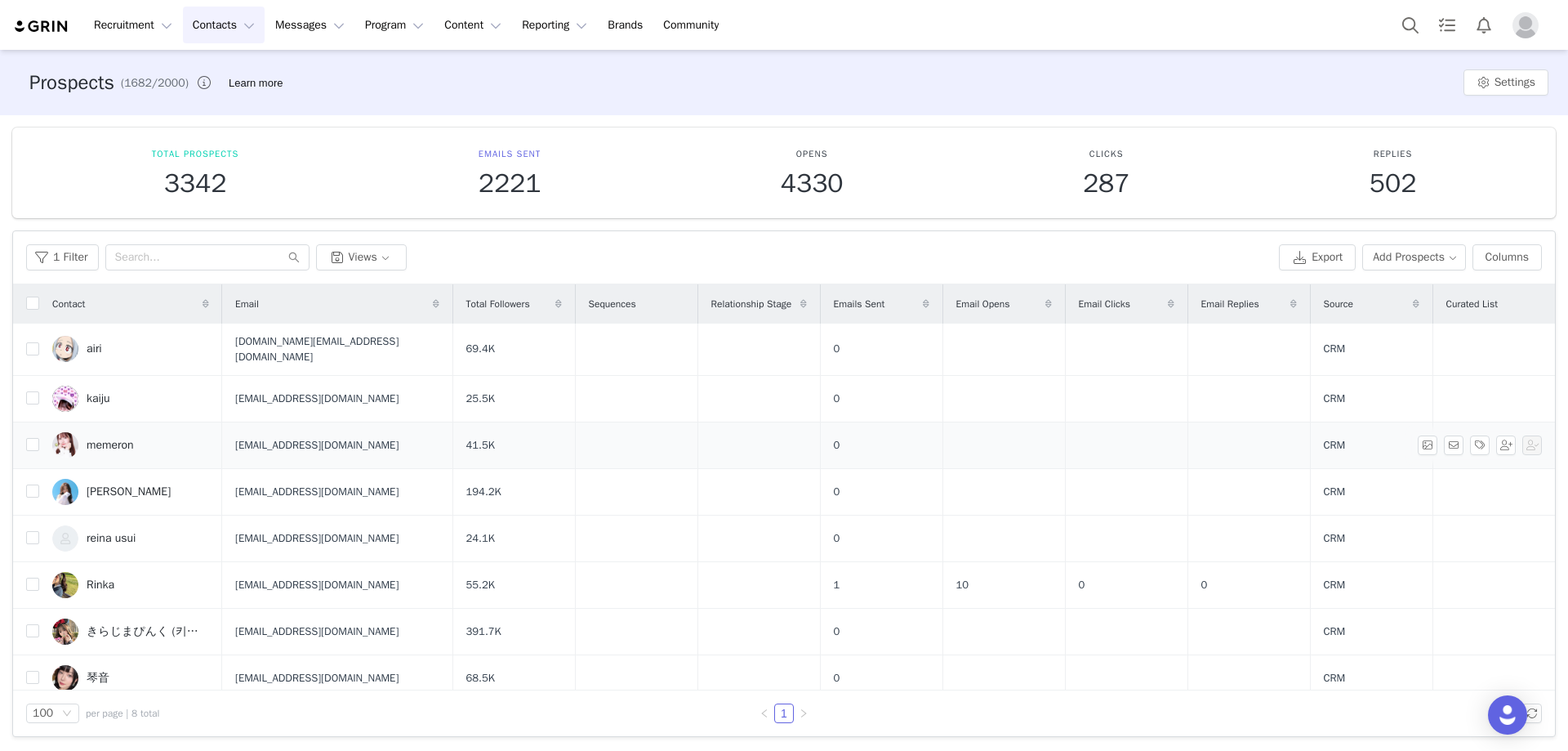 click at bounding box center [1004, 445] 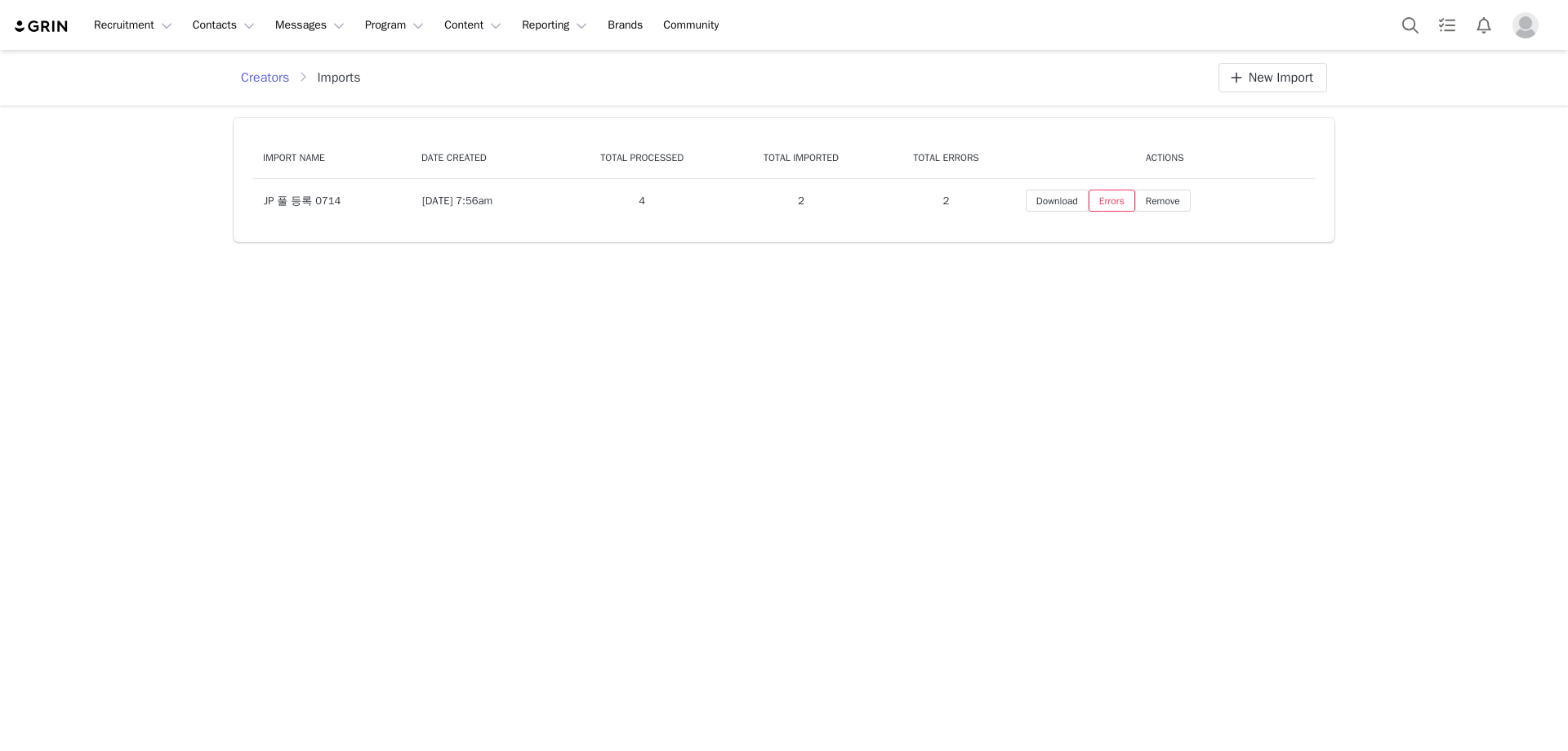 scroll, scrollTop: 0, scrollLeft: 0, axis: both 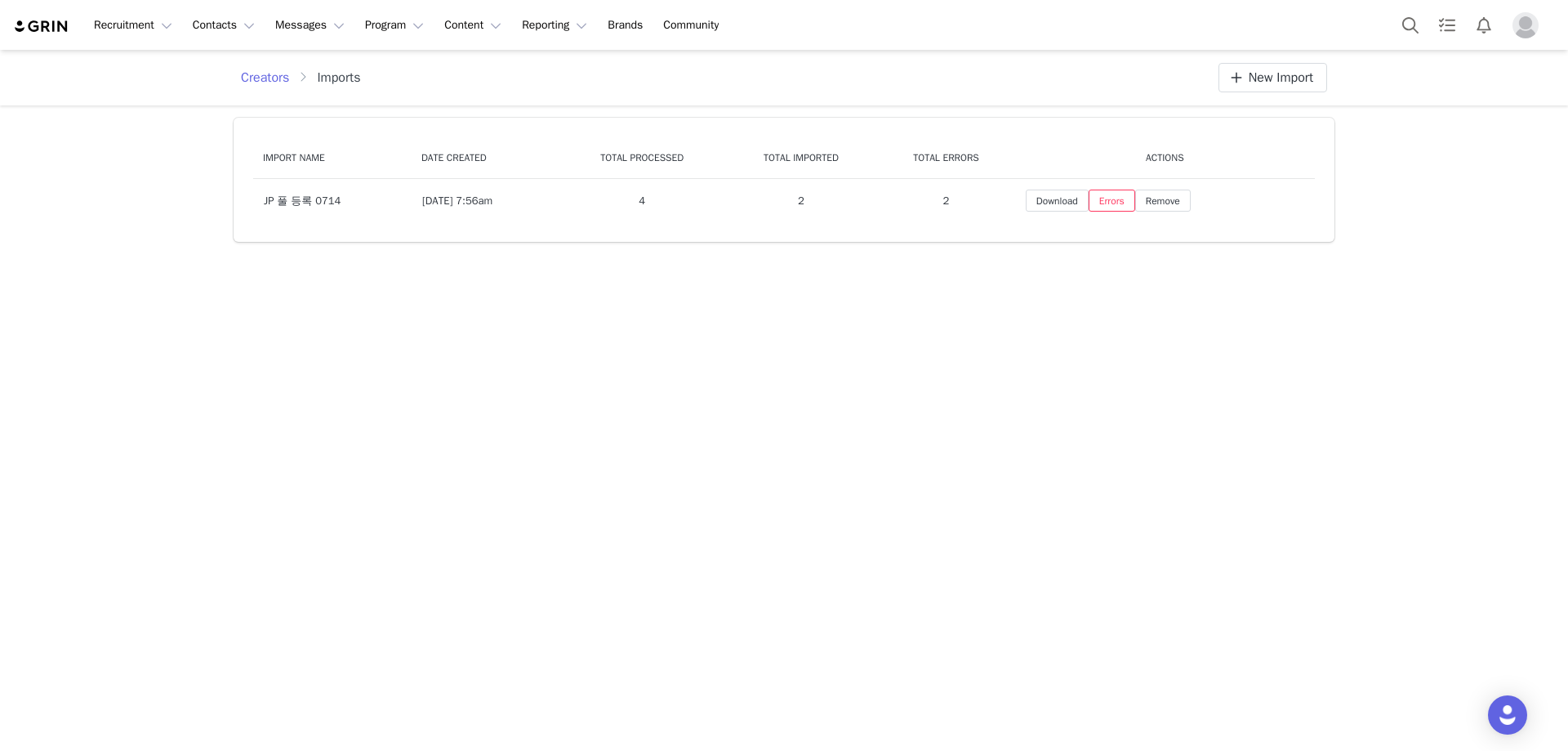 click on "2" at bounding box center (946, 201) 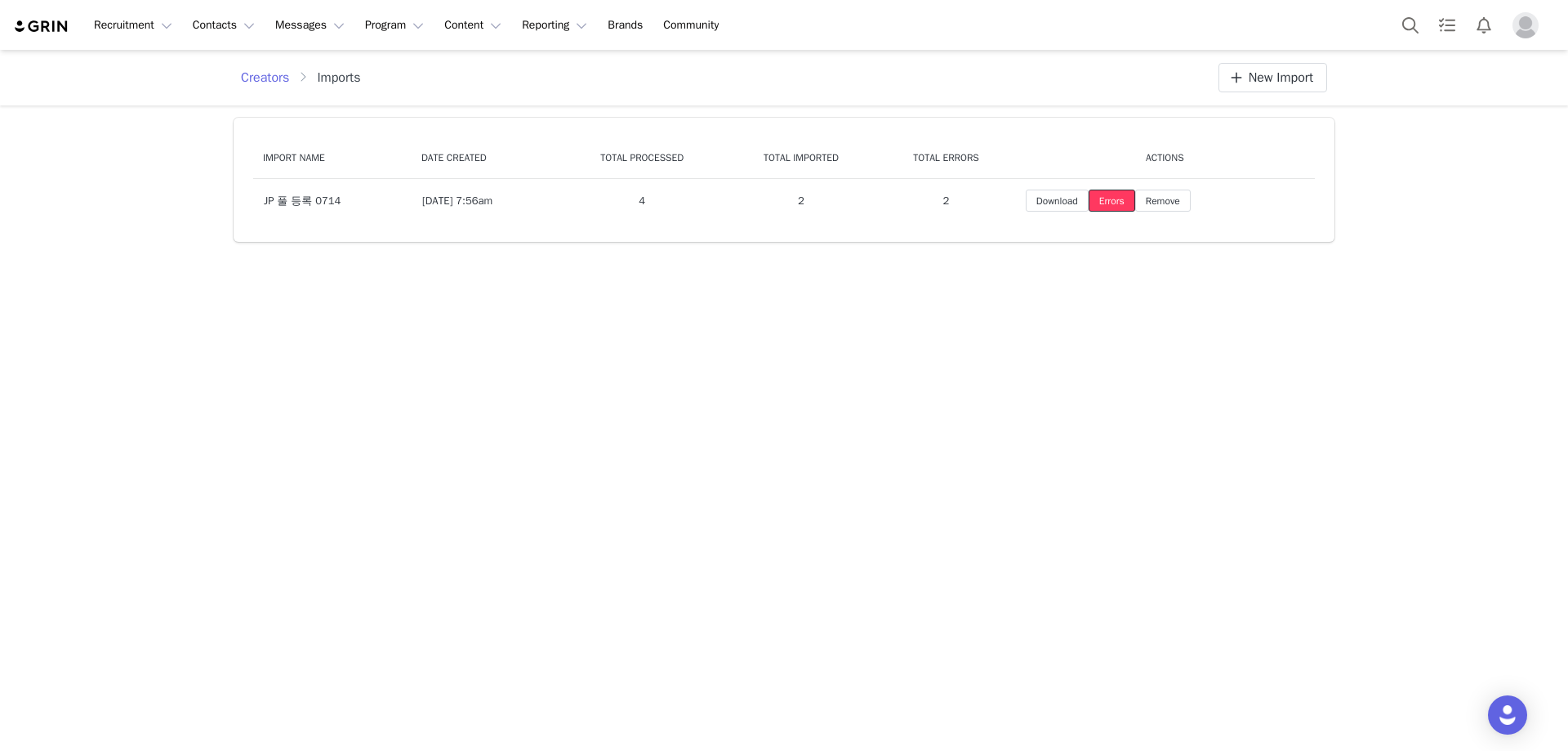 click on "Errors" at bounding box center (1111, 200) 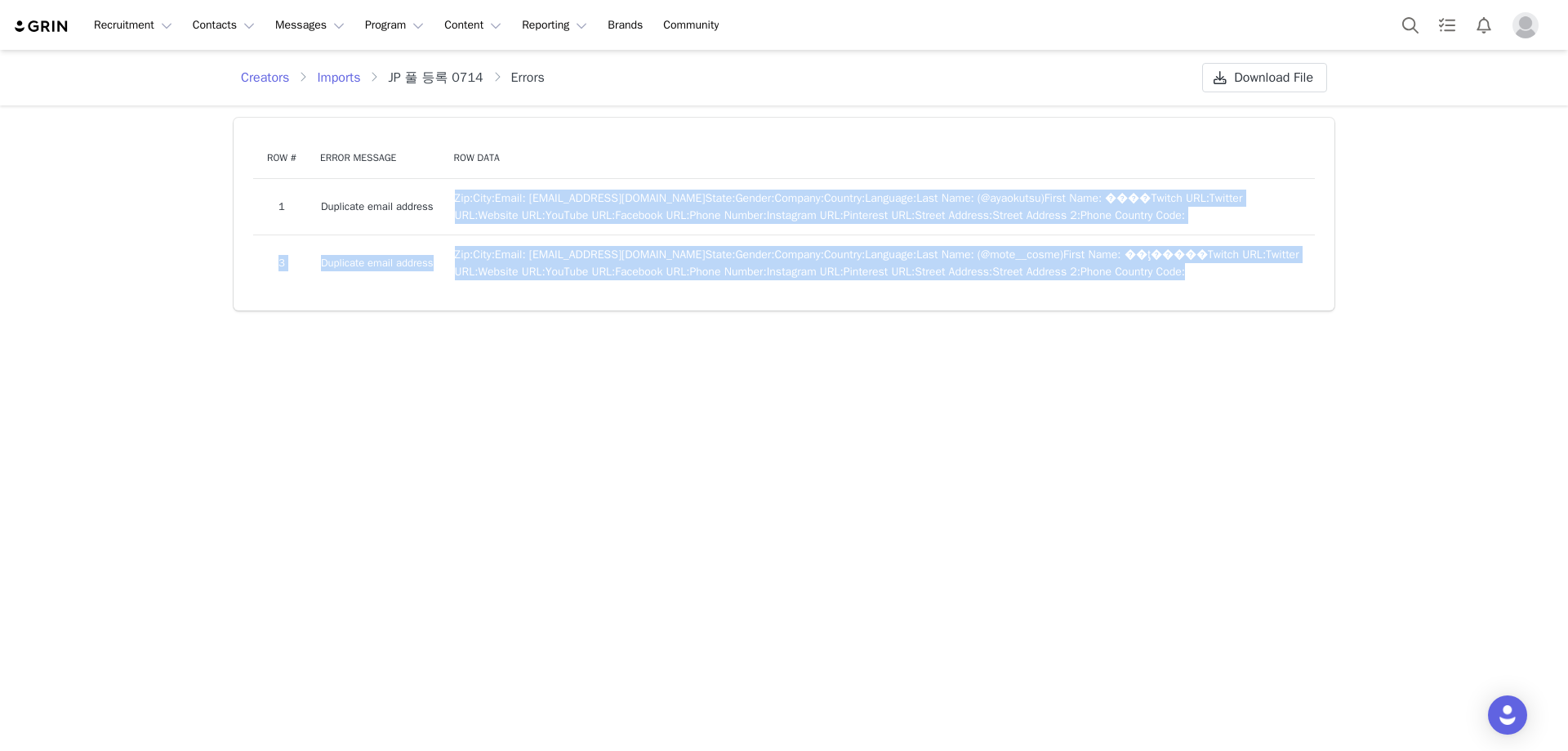 drag, startPoint x: 476, startPoint y: 203, endPoint x: 586, endPoint y: 306, distance: 150.69506 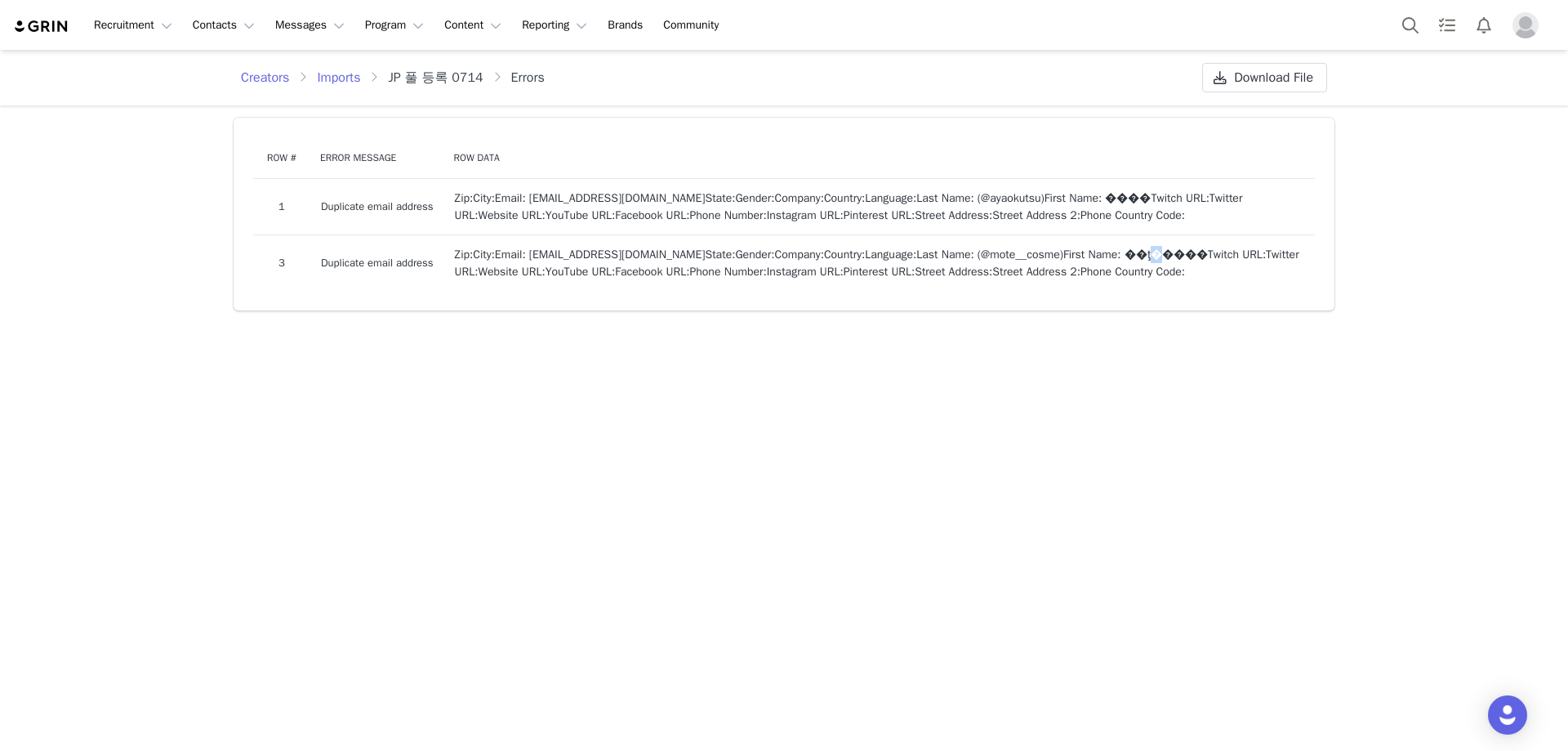 drag, startPoint x: 1165, startPoint y: 253, endPoint x: 1184, endPoint y: 256, distance: 19.235384 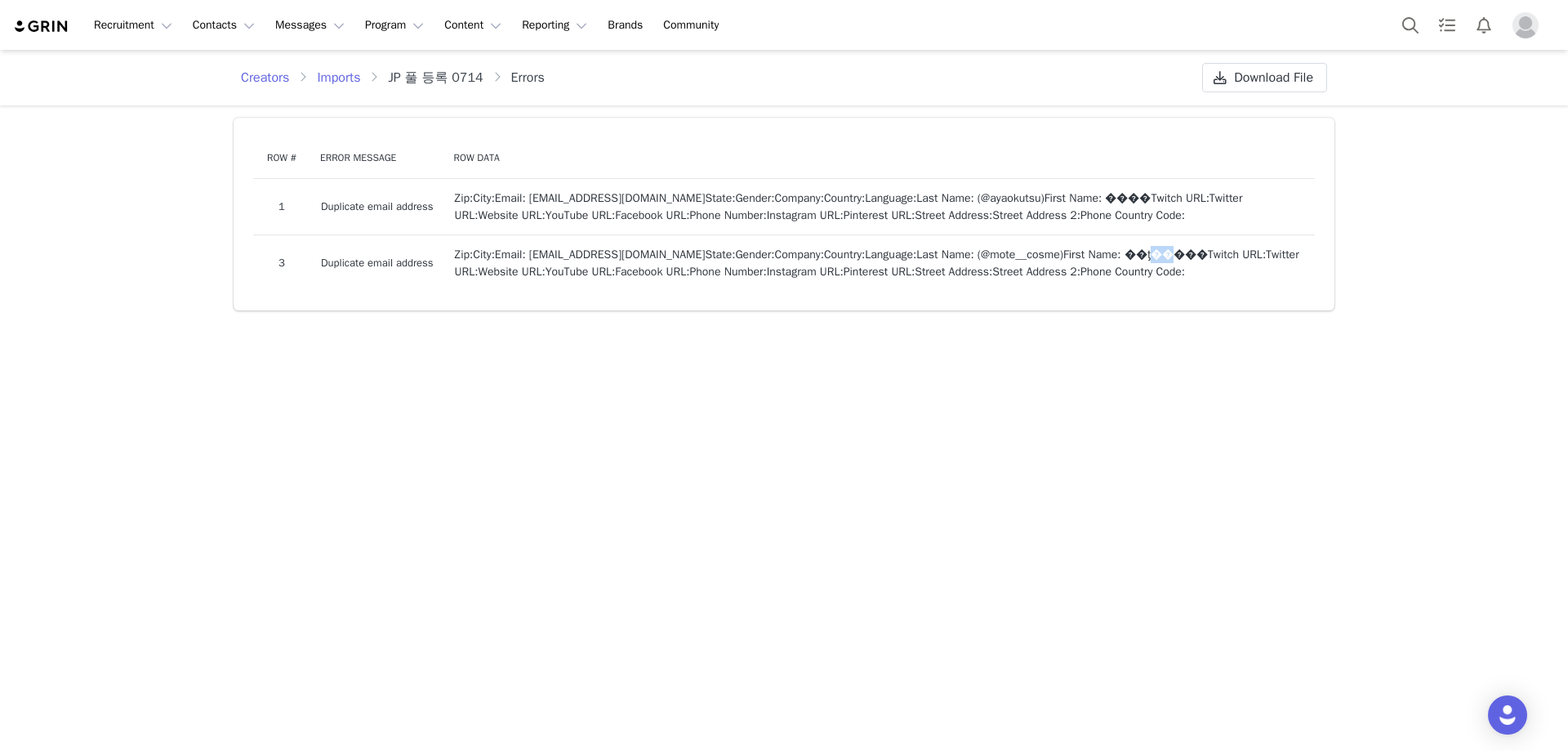 click on "First Name : ��ƫ�����" at bounding box center [1135, 254] 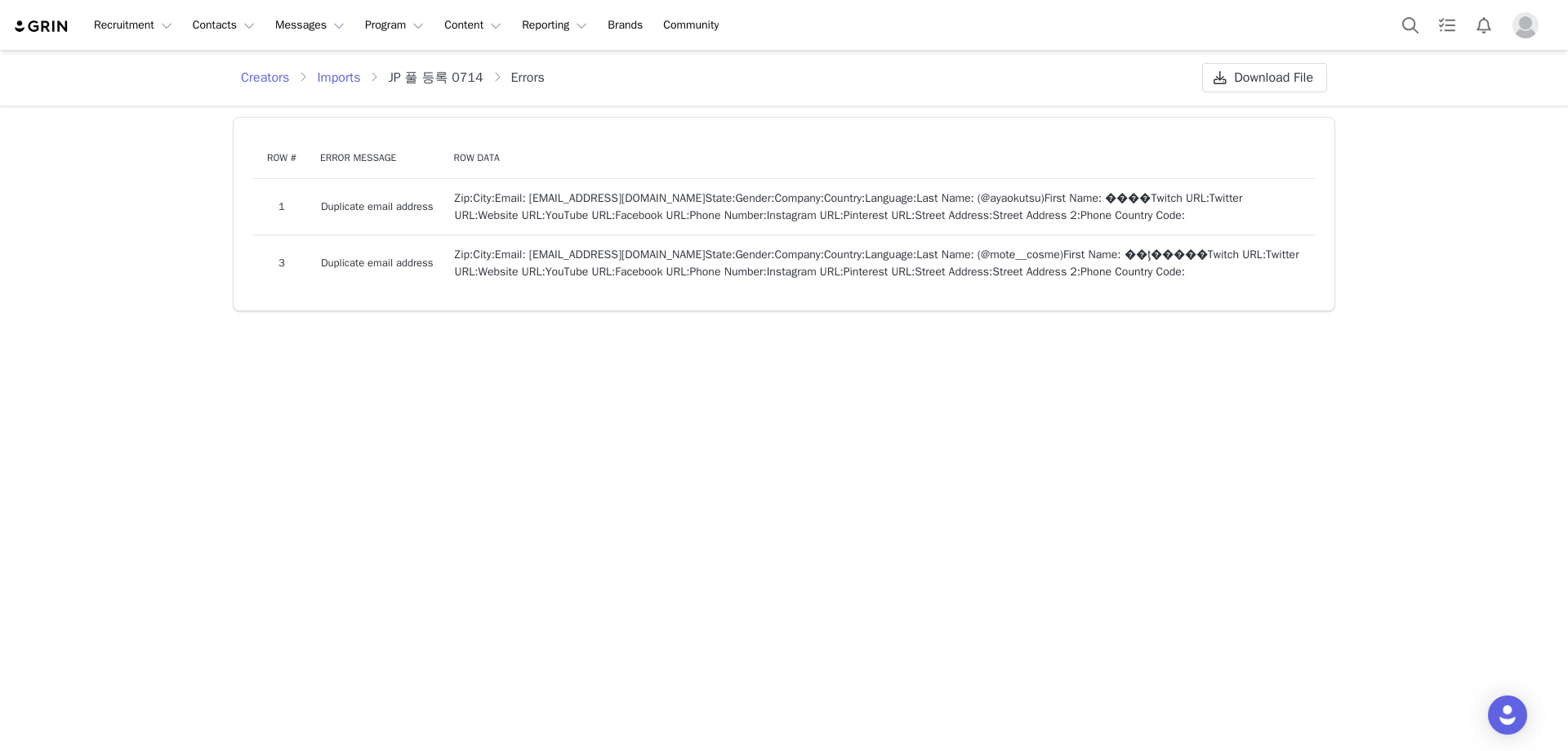drag, startPoint x: 513, startPoint y: 192, endPoint x: 549, endPoint y: 237, distance: 57.628118 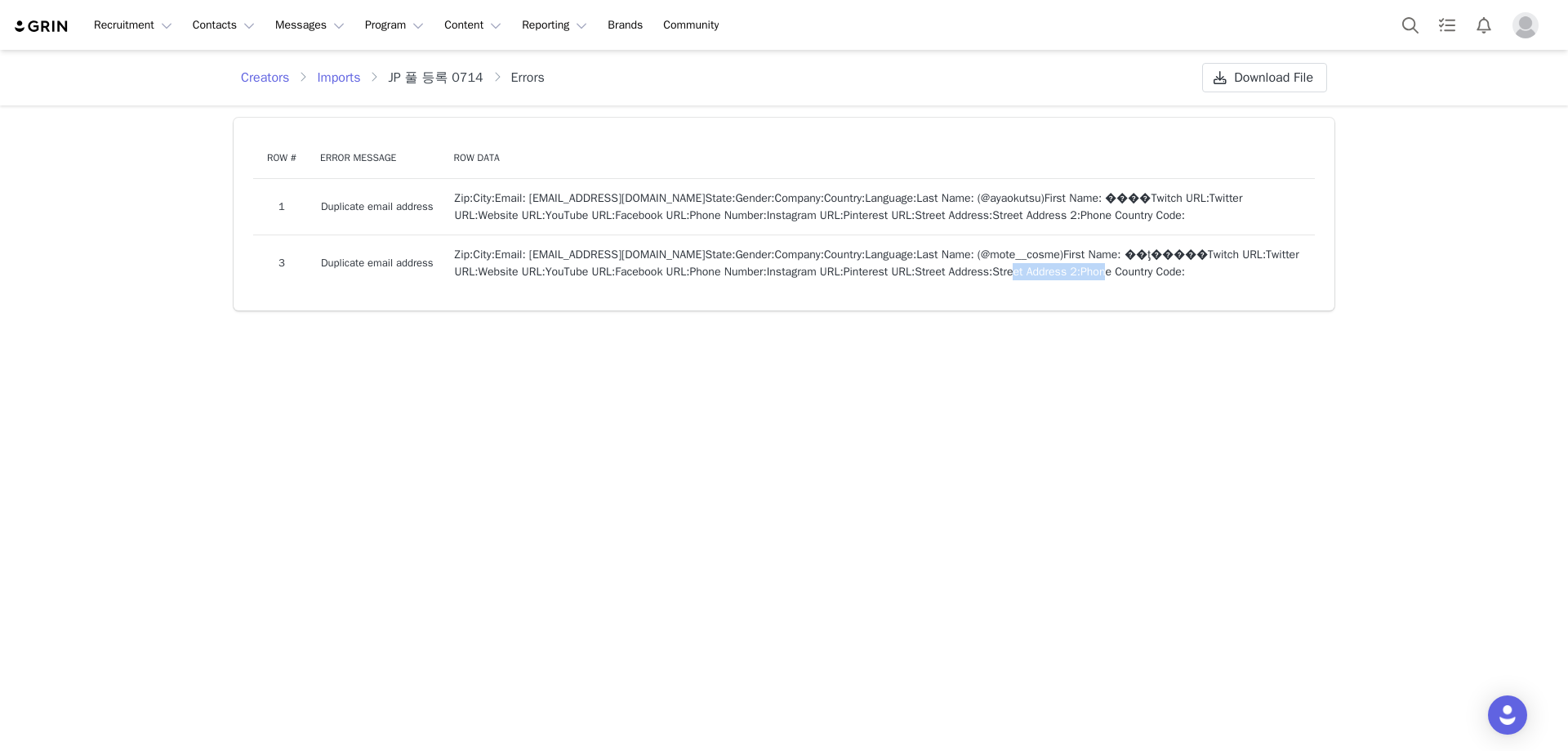 drag, startPoint x: 1133, startPoint y: 264, endPoint x: 1250, endPoint y: 274, distance: 117.42657 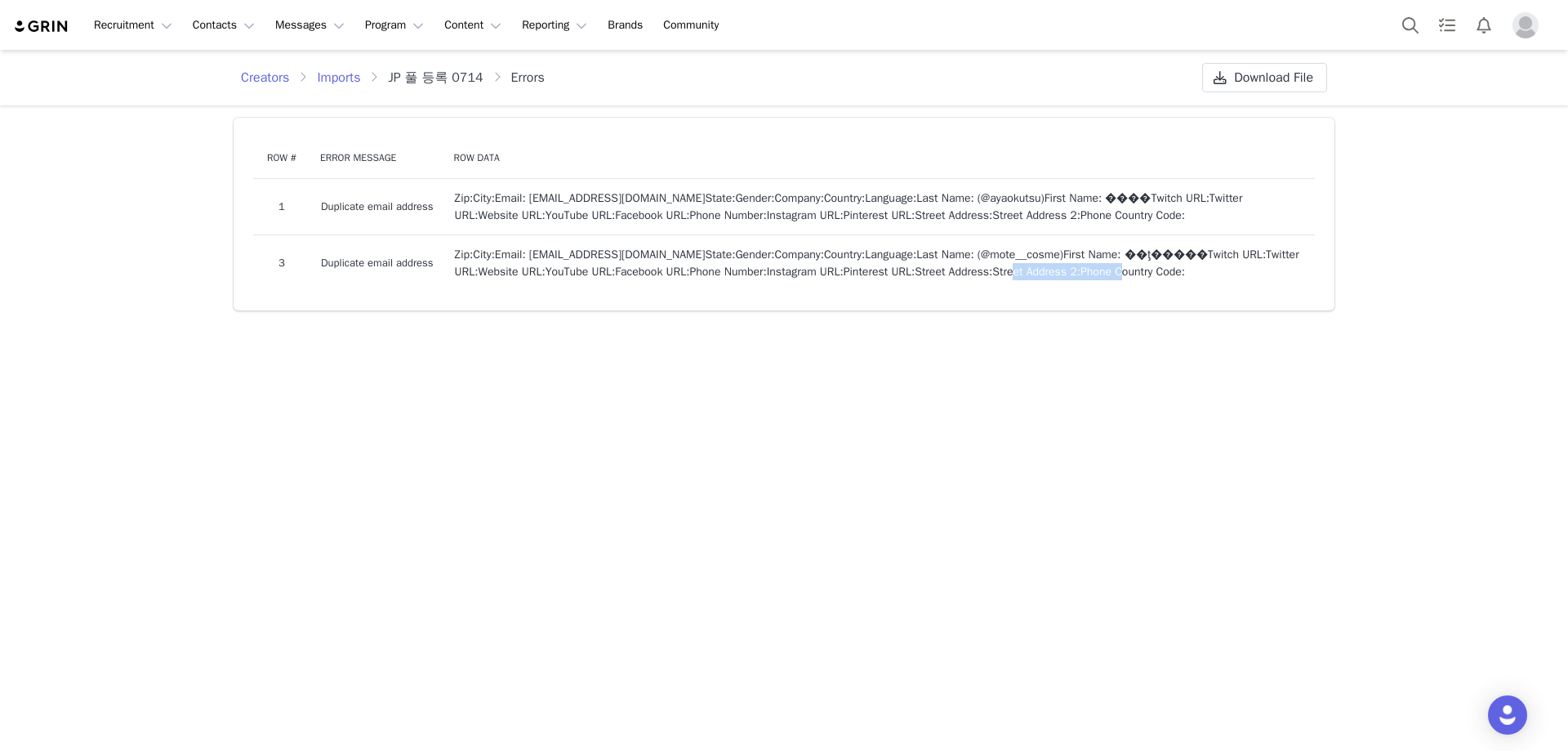 click on "Phone Country Code" at bounding box center [1131, 271] 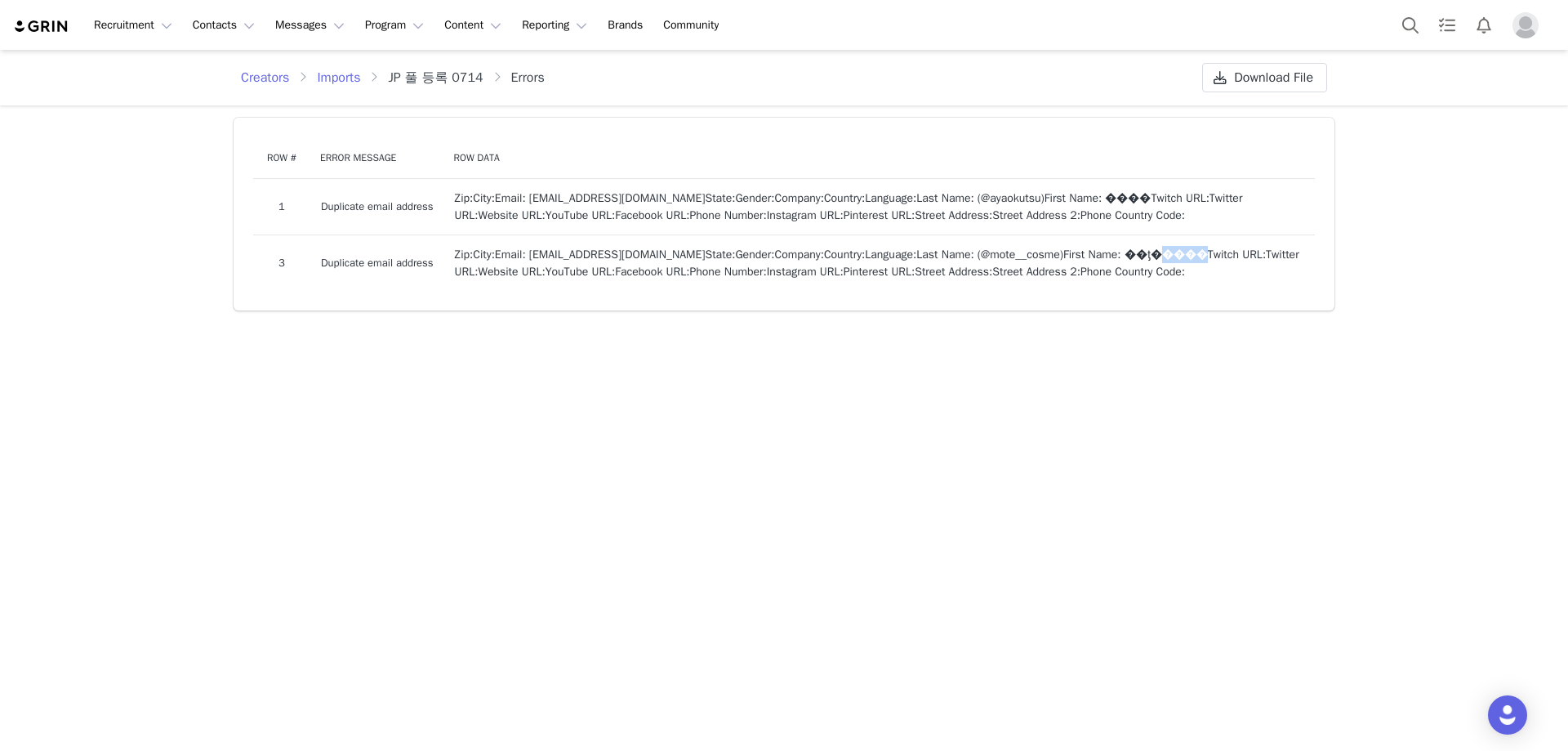 drag, startPoint x: 1212, startPoint y: 261, endPoint x: 1175, endPoint y: 253, distance: 37.854986 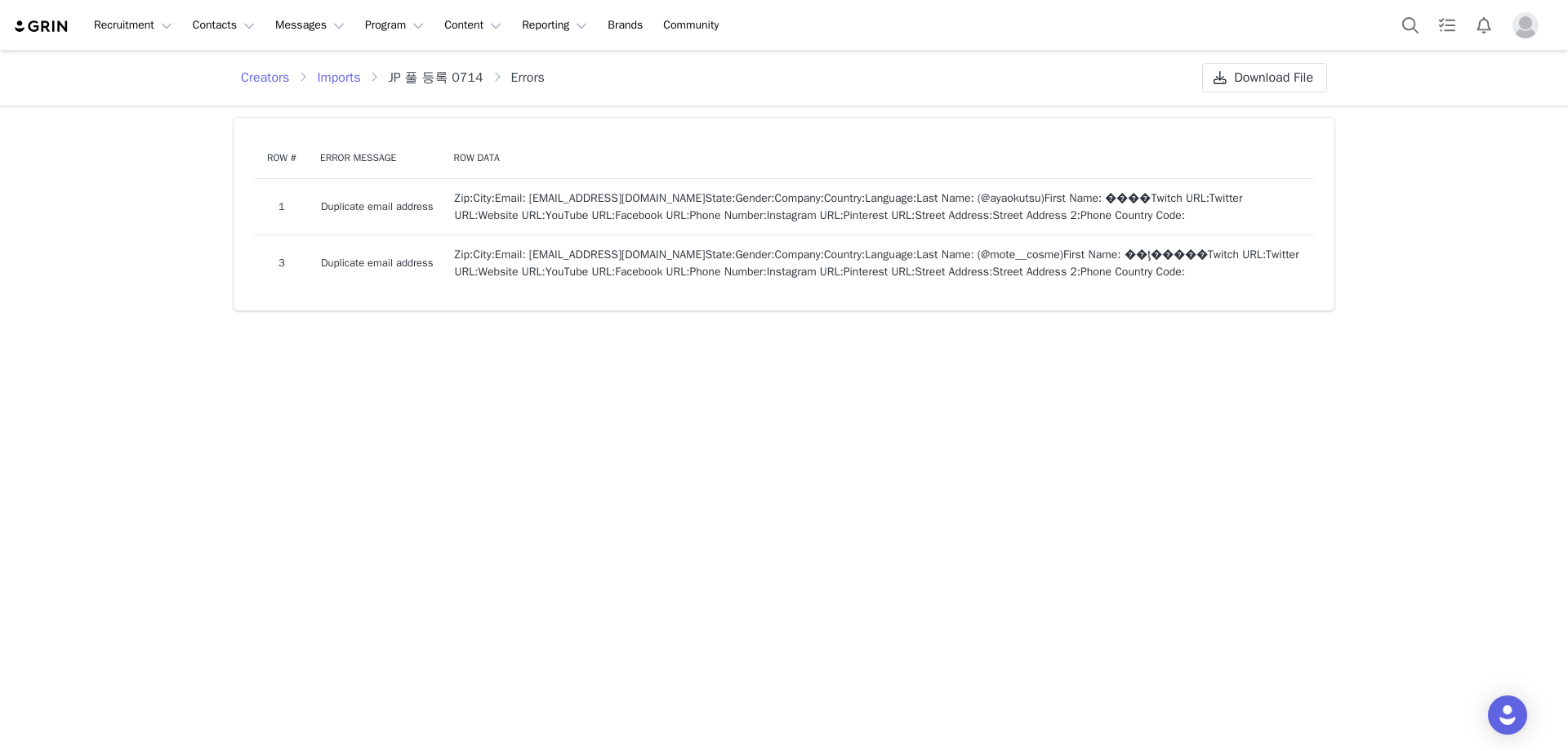 click on "Error Message" at bounding box center (377, 158) 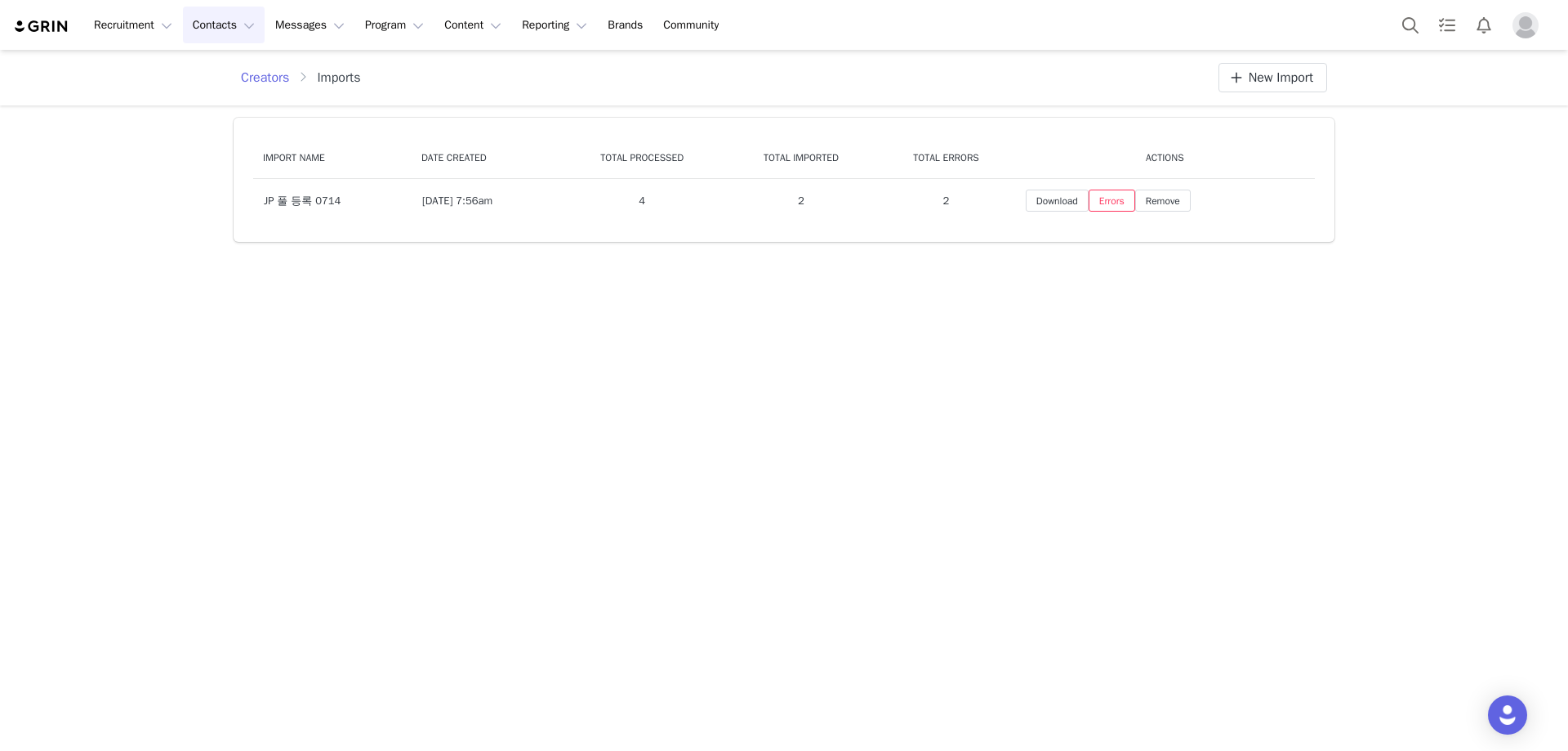 click on "Contacts Contacts" at bounding box center (224, 25) 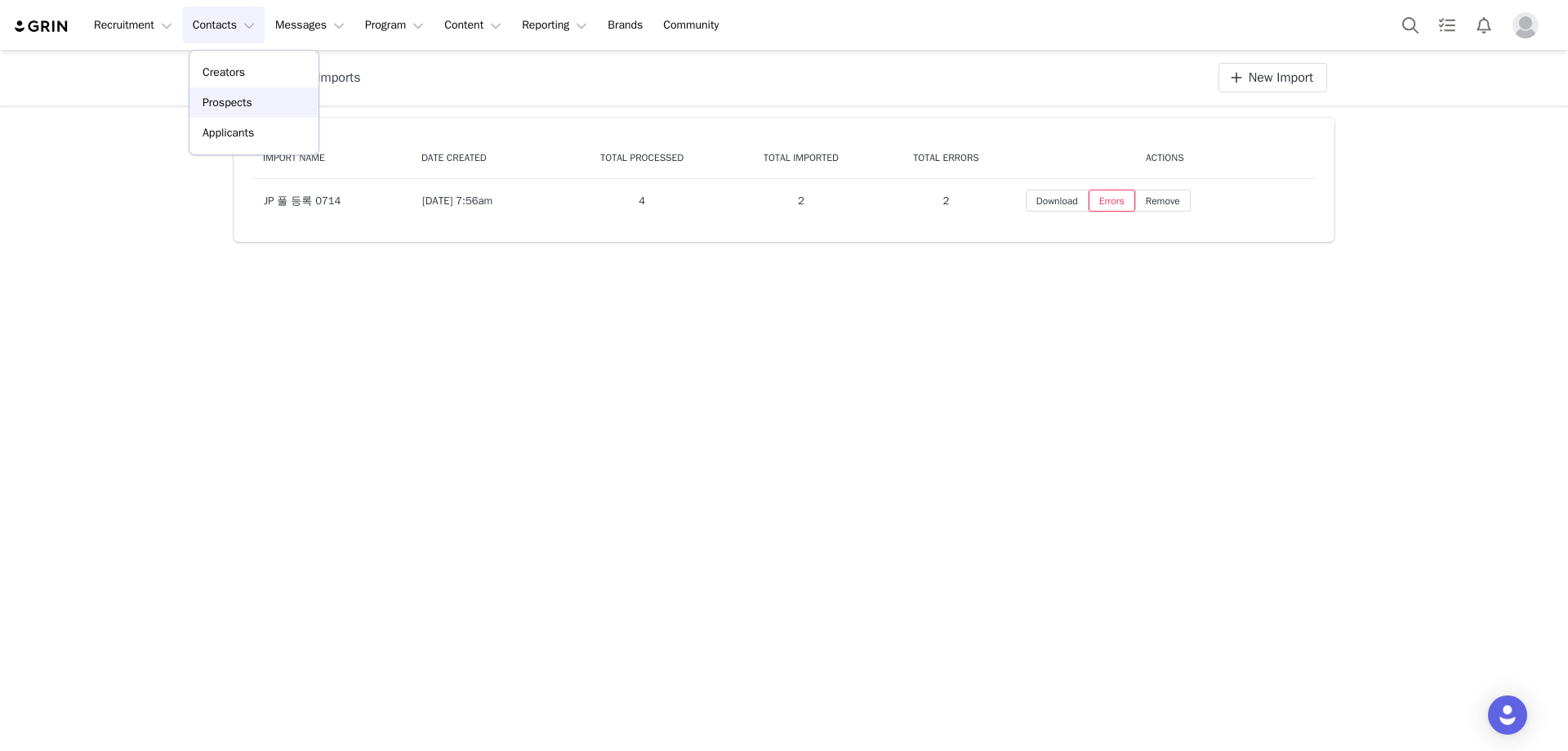click on "Prospects" at bounding box center (254, 102) 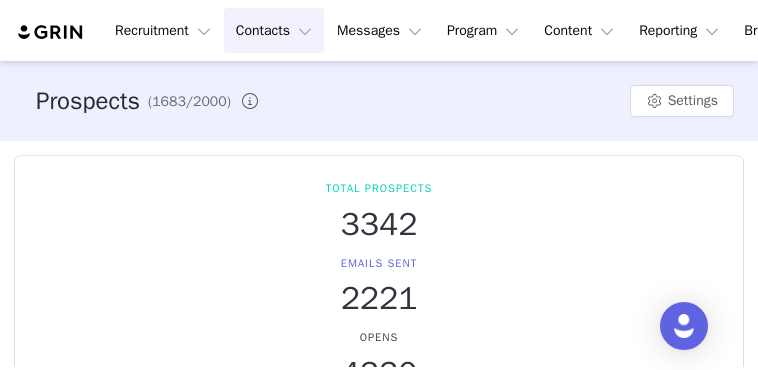 type 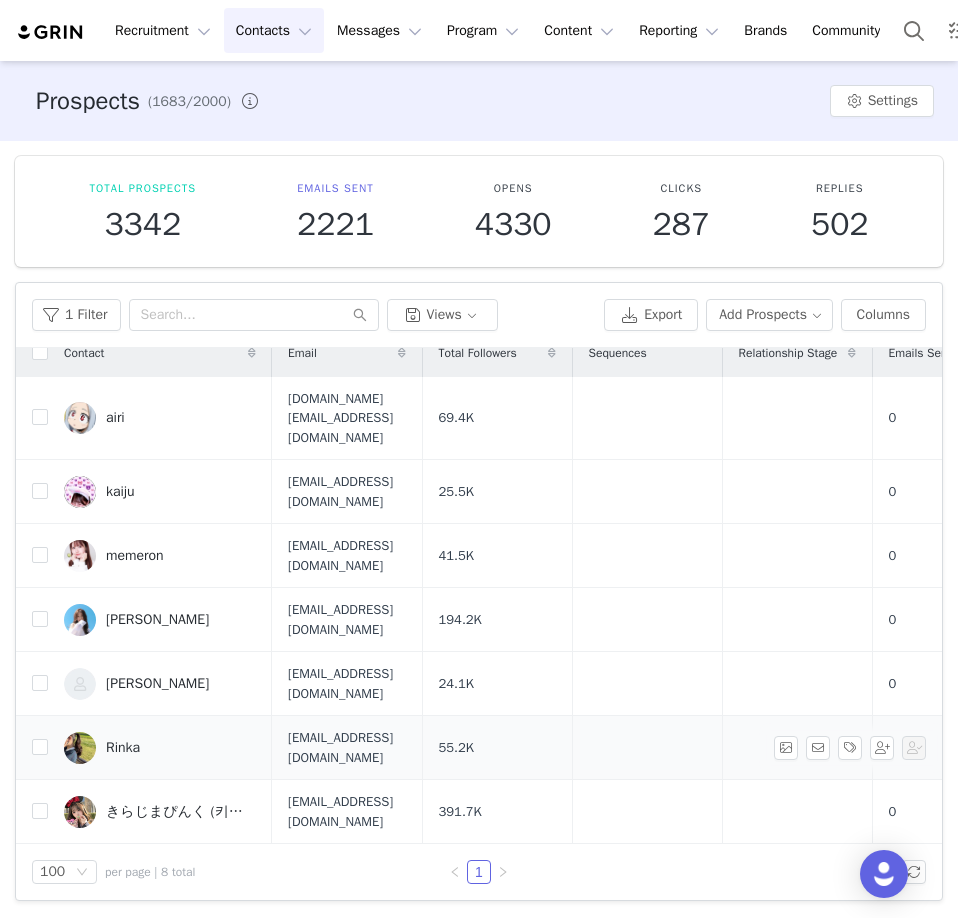 scroll, scrollTop: 23, scrollLeft: 0, axis: vertical 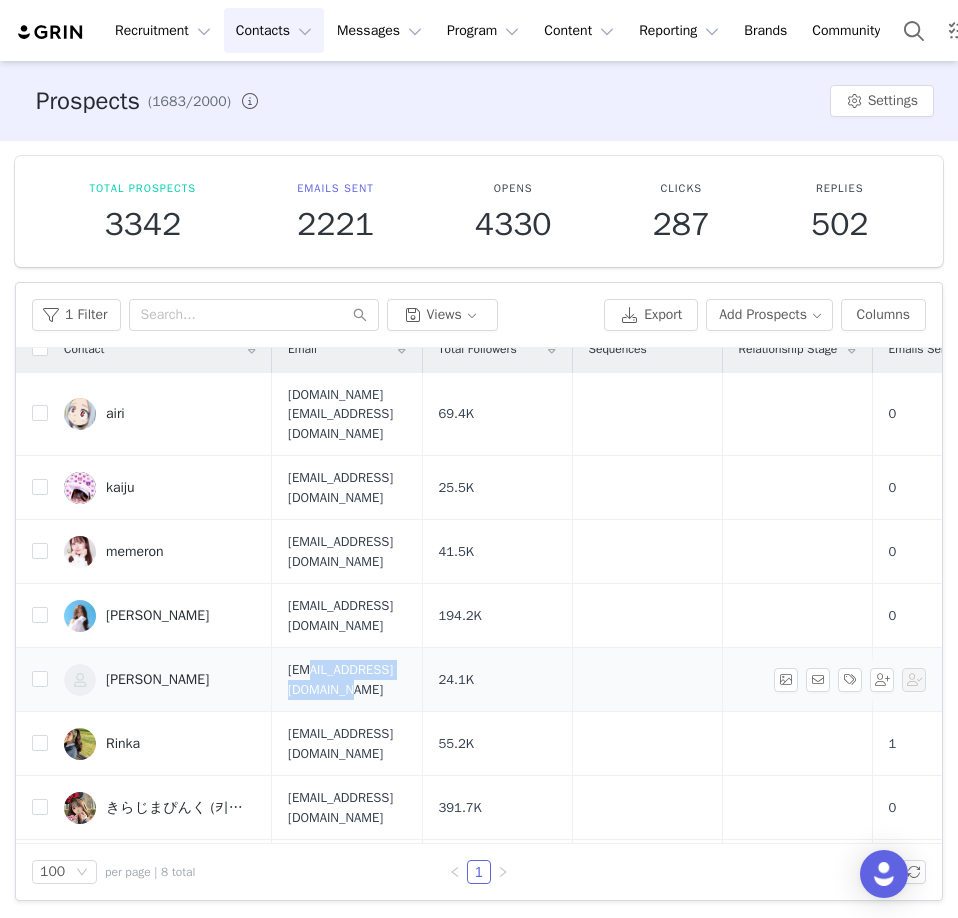 drag, startPoint x: 427, startPoint y: 626, endPoint x: 302, endPoint y: 631, distance: 125.09996 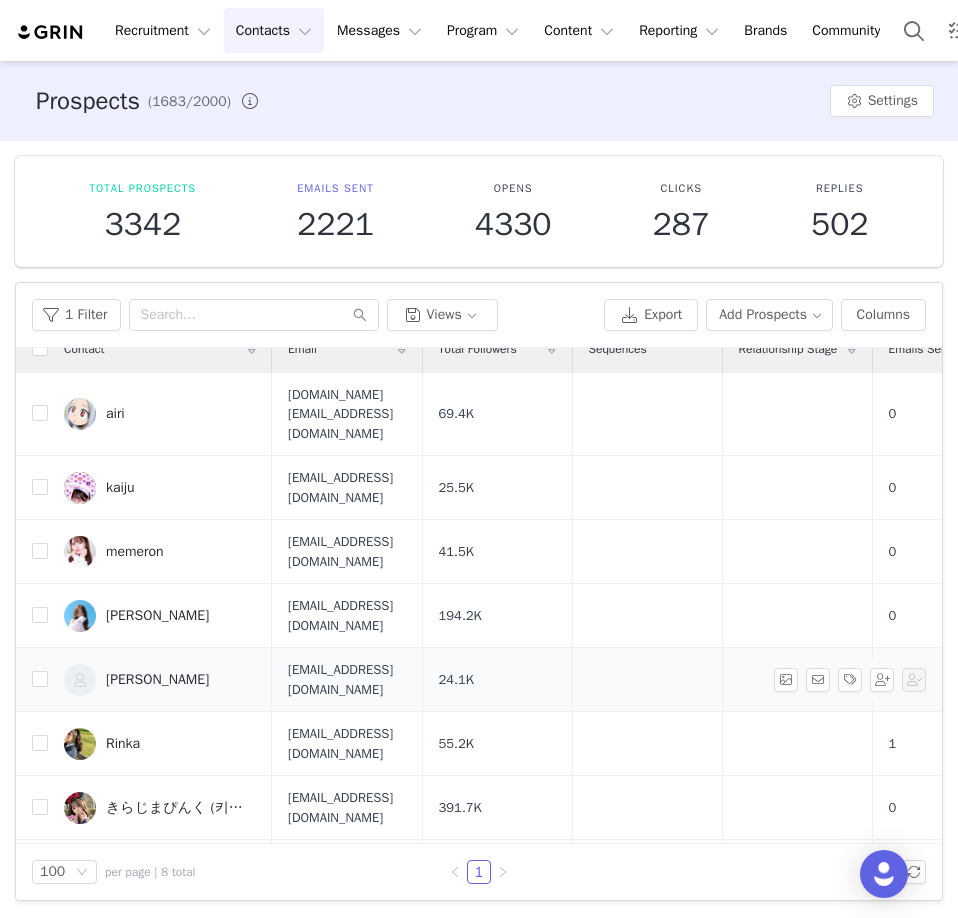 scroll, scrollTop: 0, scrollLeft: 0, axis: both 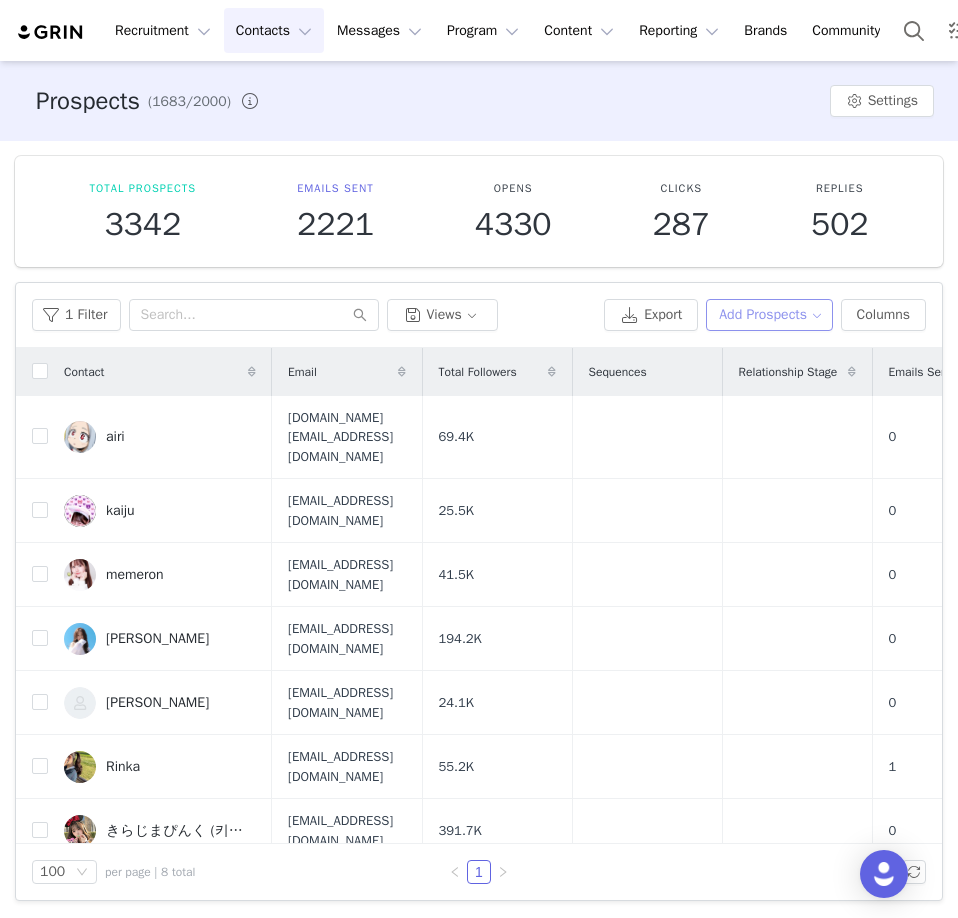 click on "Add Prospects" at bounding box center [769, 315] 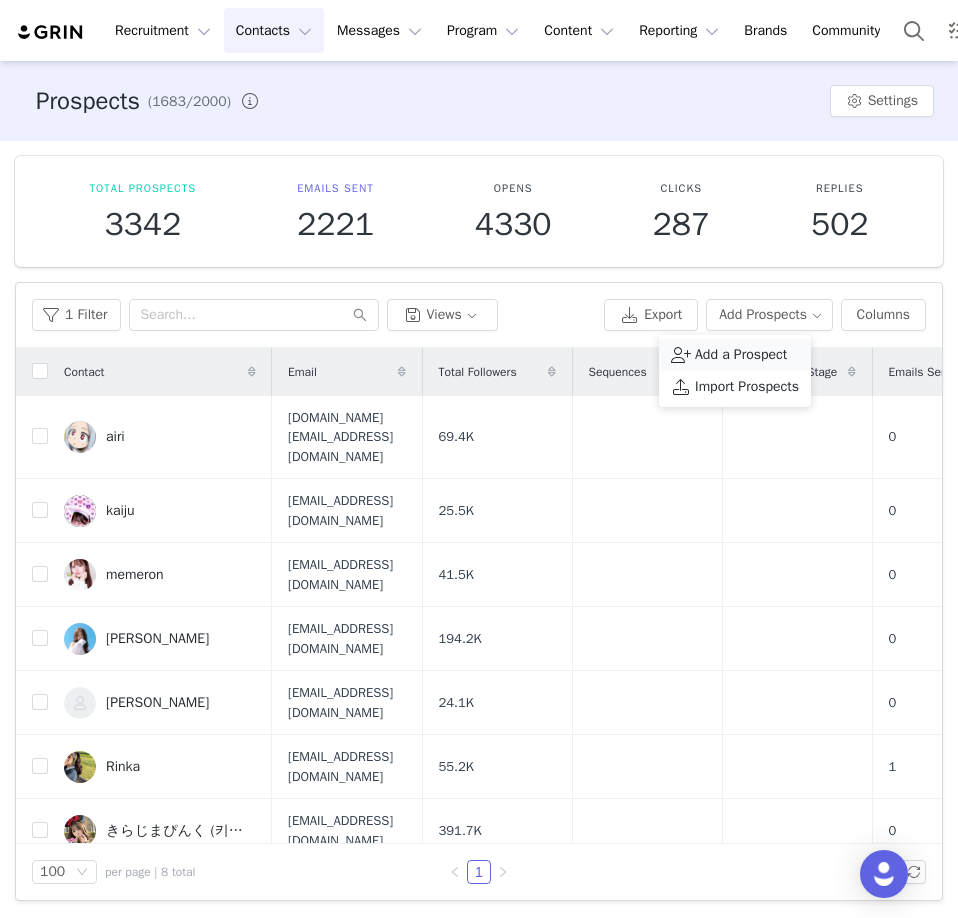 click on "Add a Prospect" at bounding box center [741, 355] 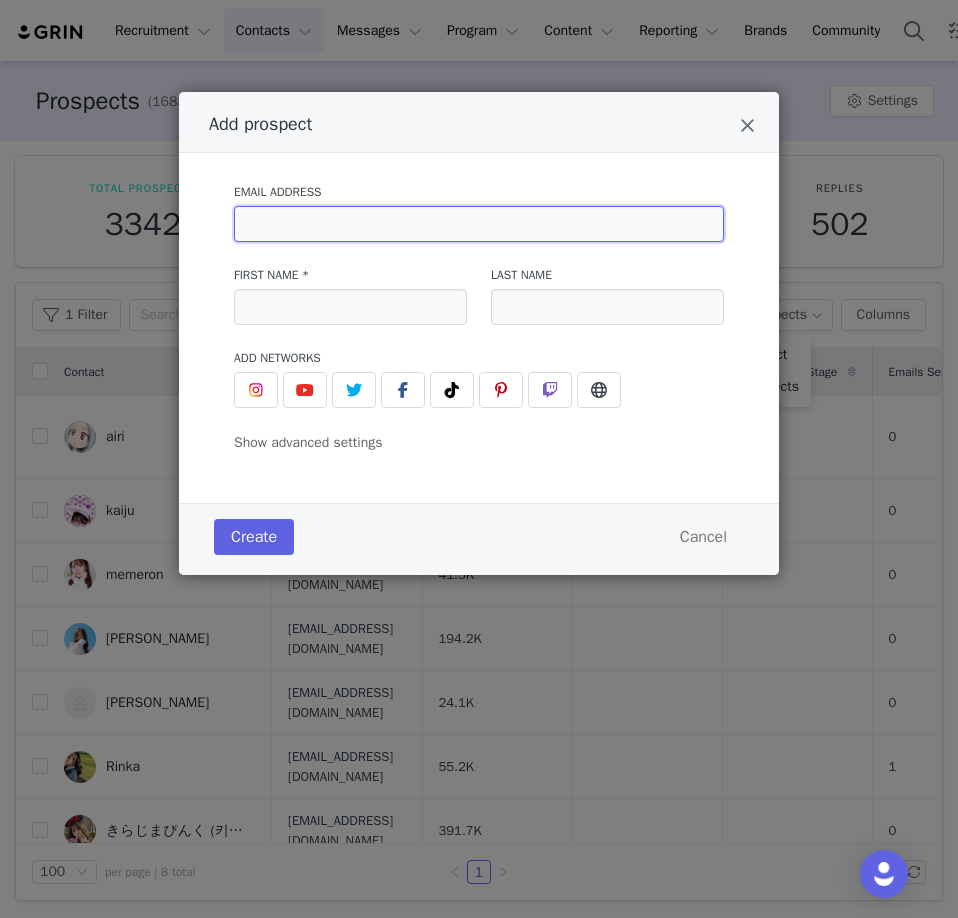 click at bounding box center [479, 224] 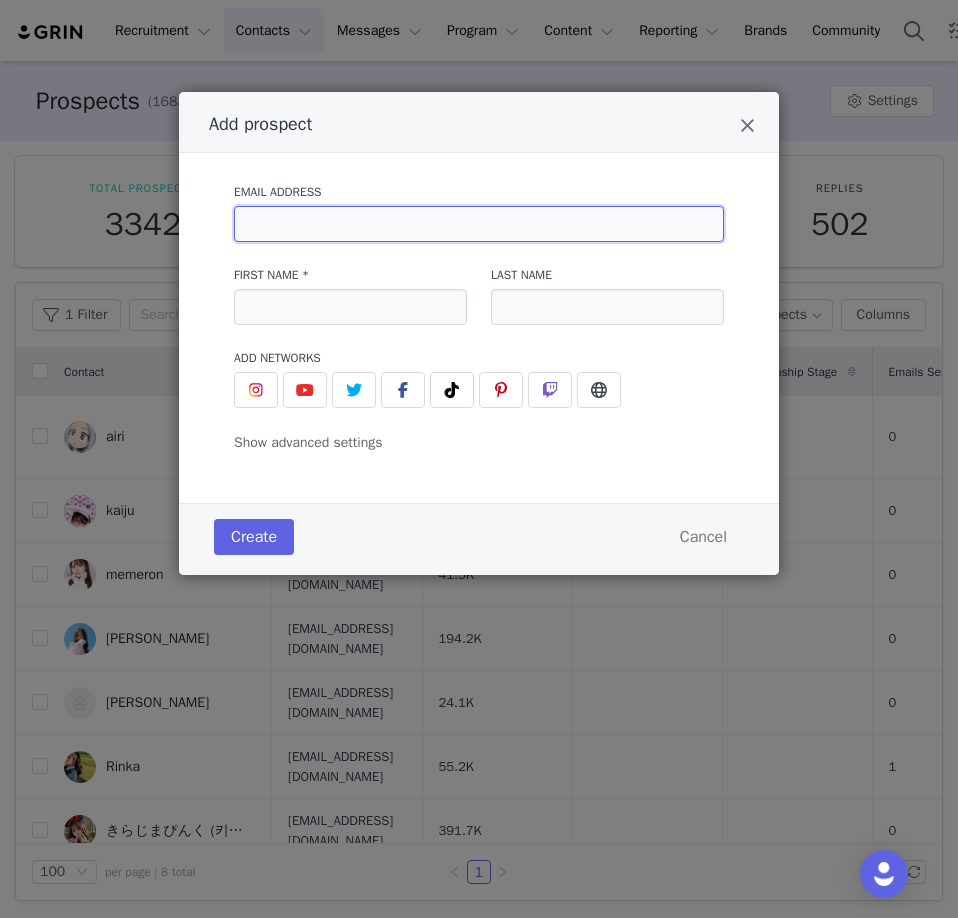 paste on "cues@ultrasocial.jp" 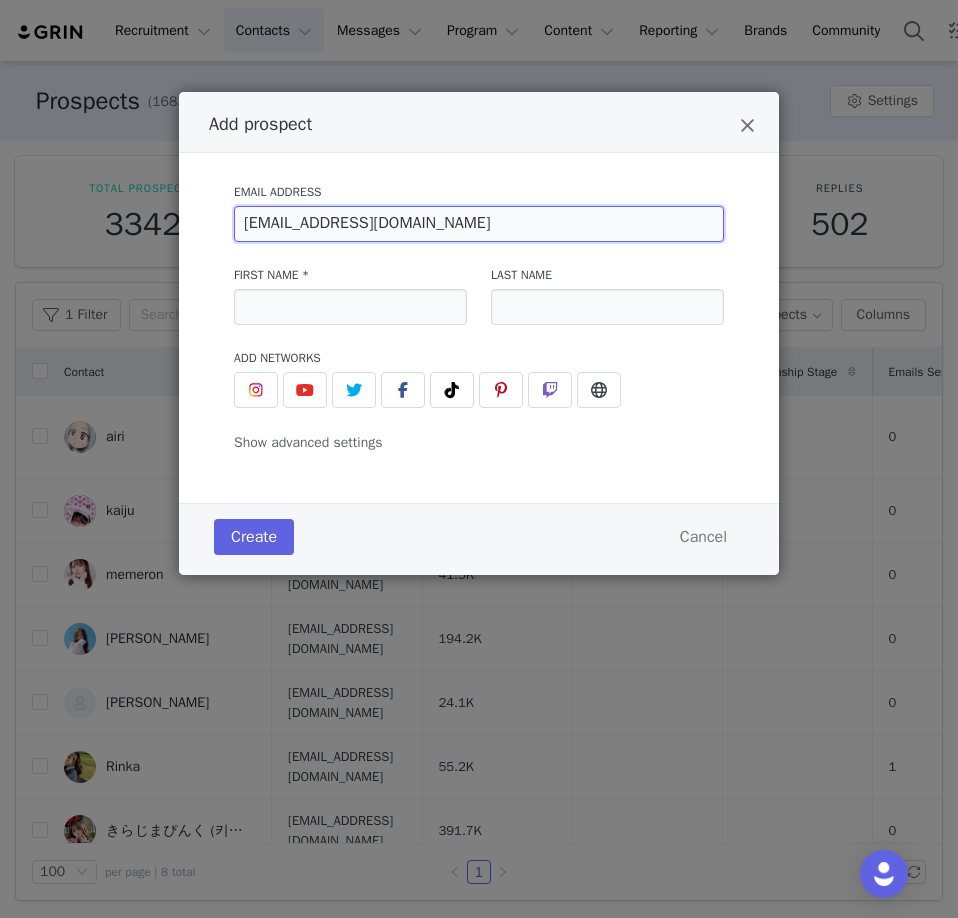 type on "cues@ultrasocial.jp" 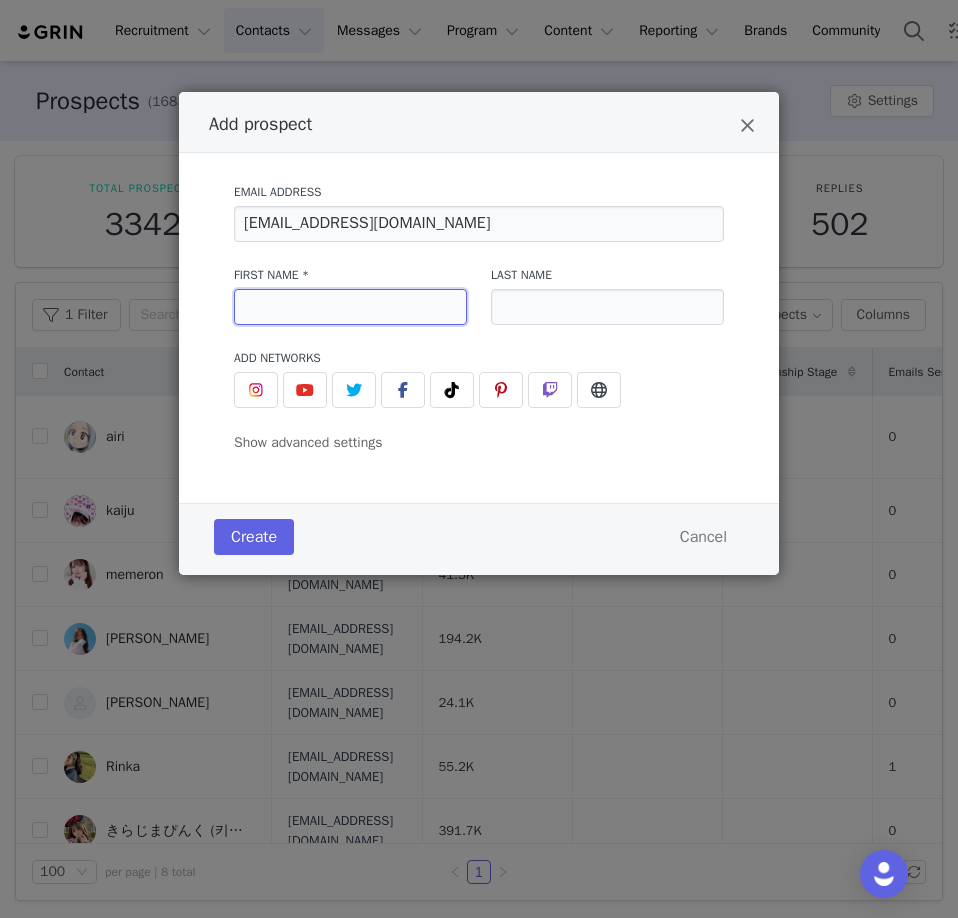 drag, startPoint x: 345, startPoint y: 314, endPoint x: 292, endPoint y: 315, distance: 53.009434 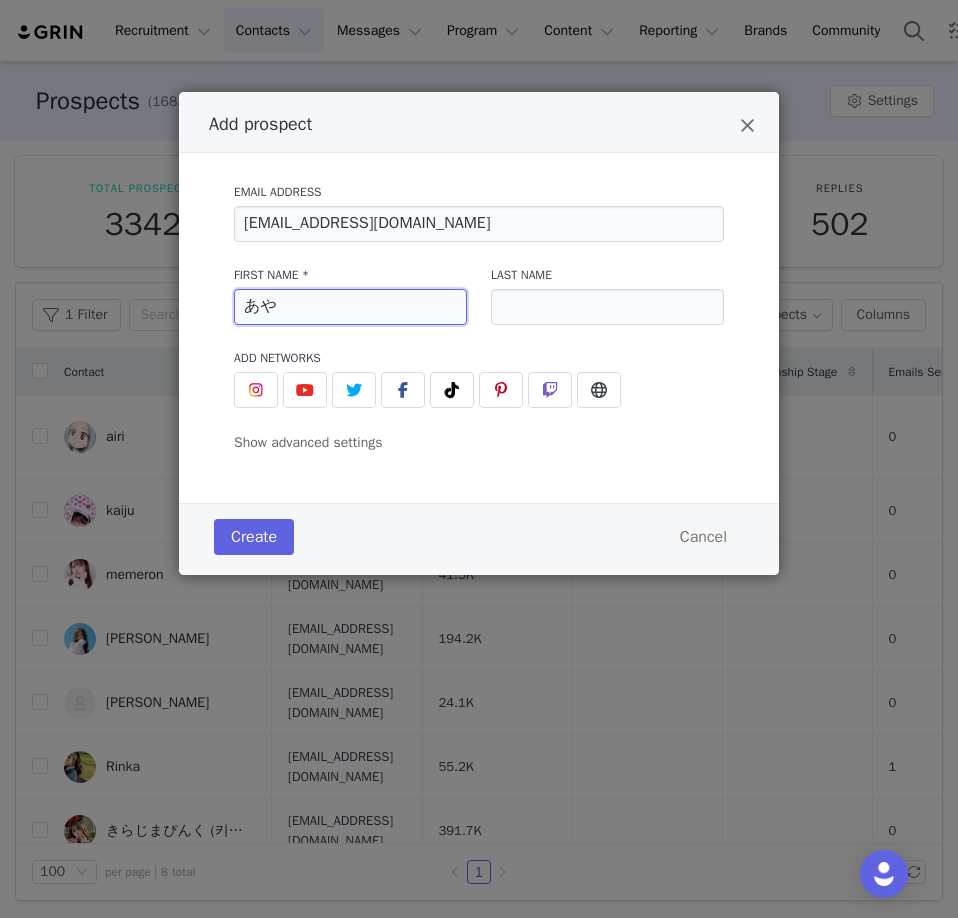 type on "あや" 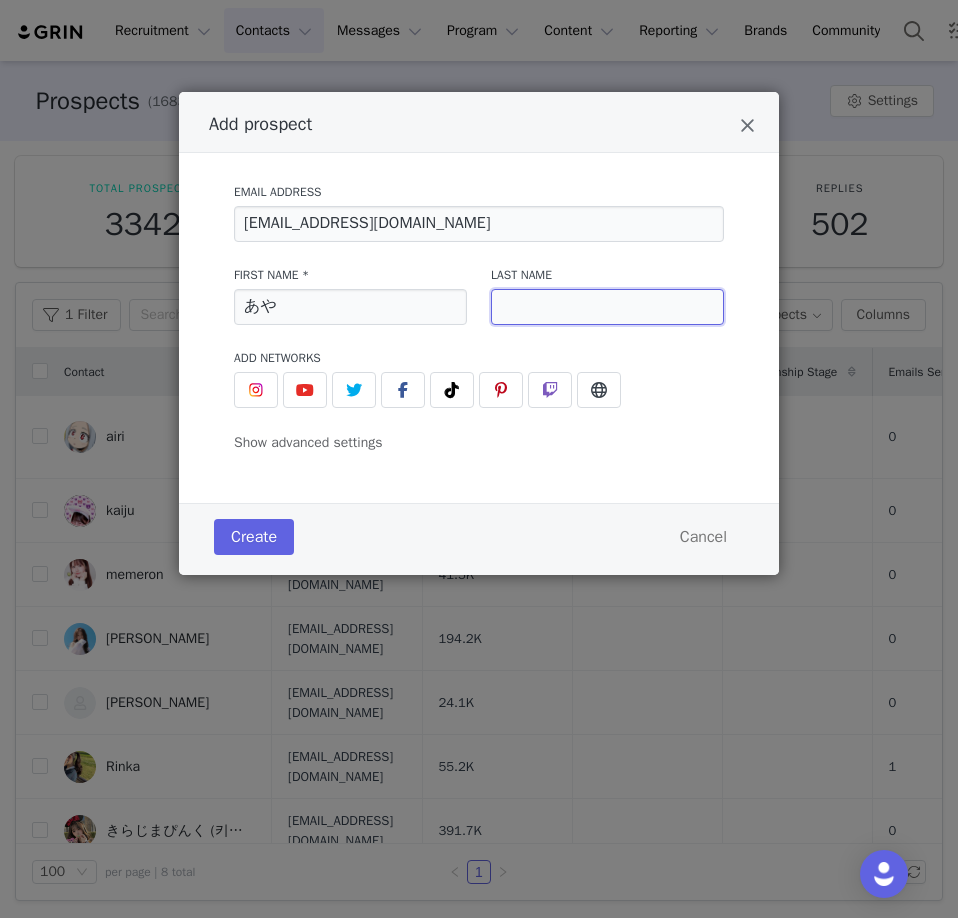 click at bounding box center [607, 307] 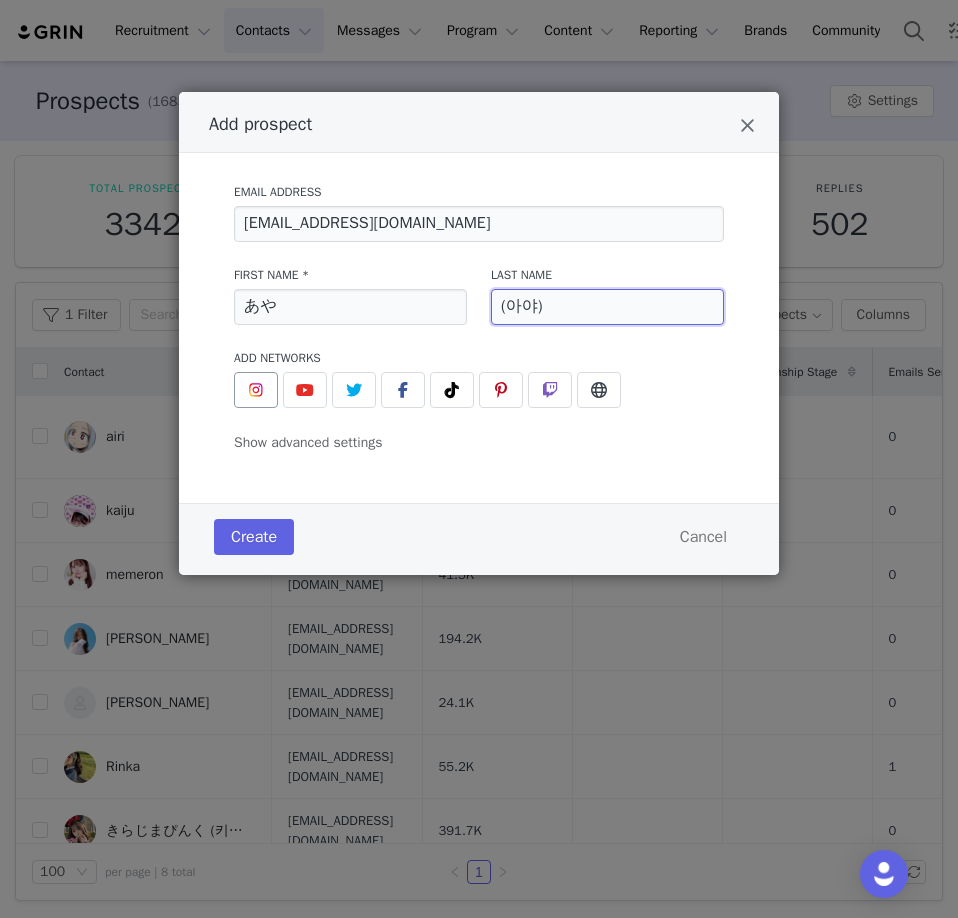 type on "(아야)" 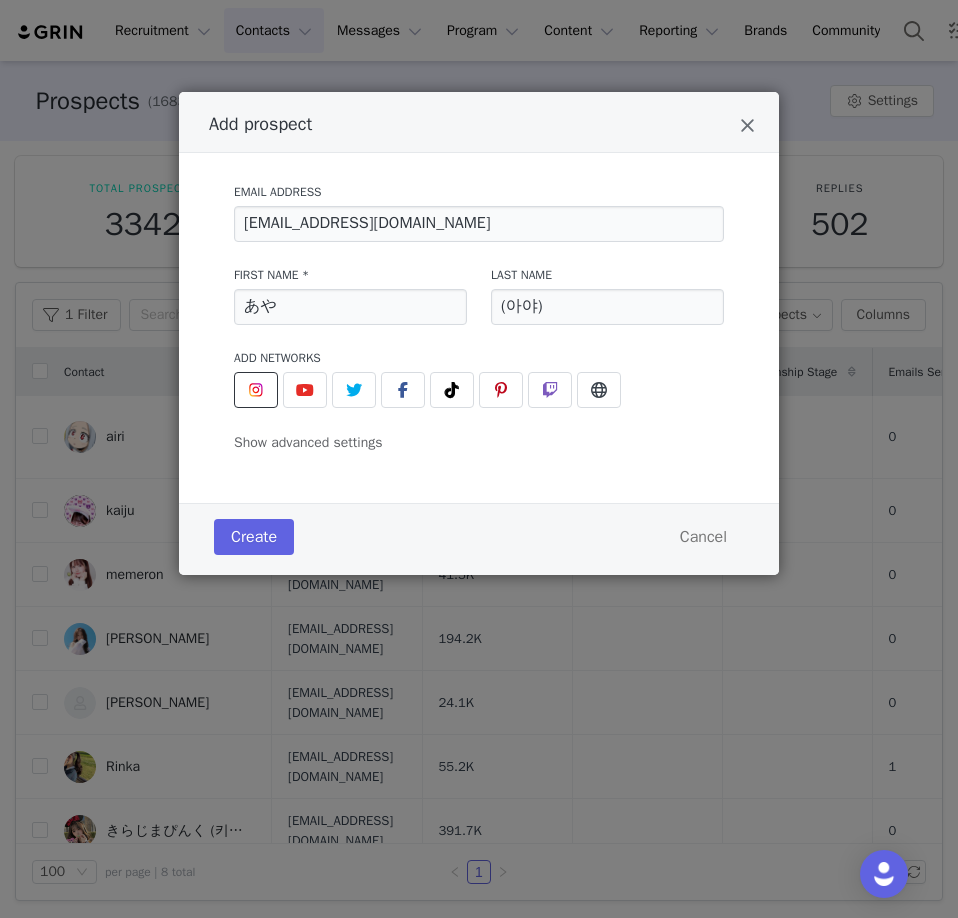 click at bounding box center [256, 390] 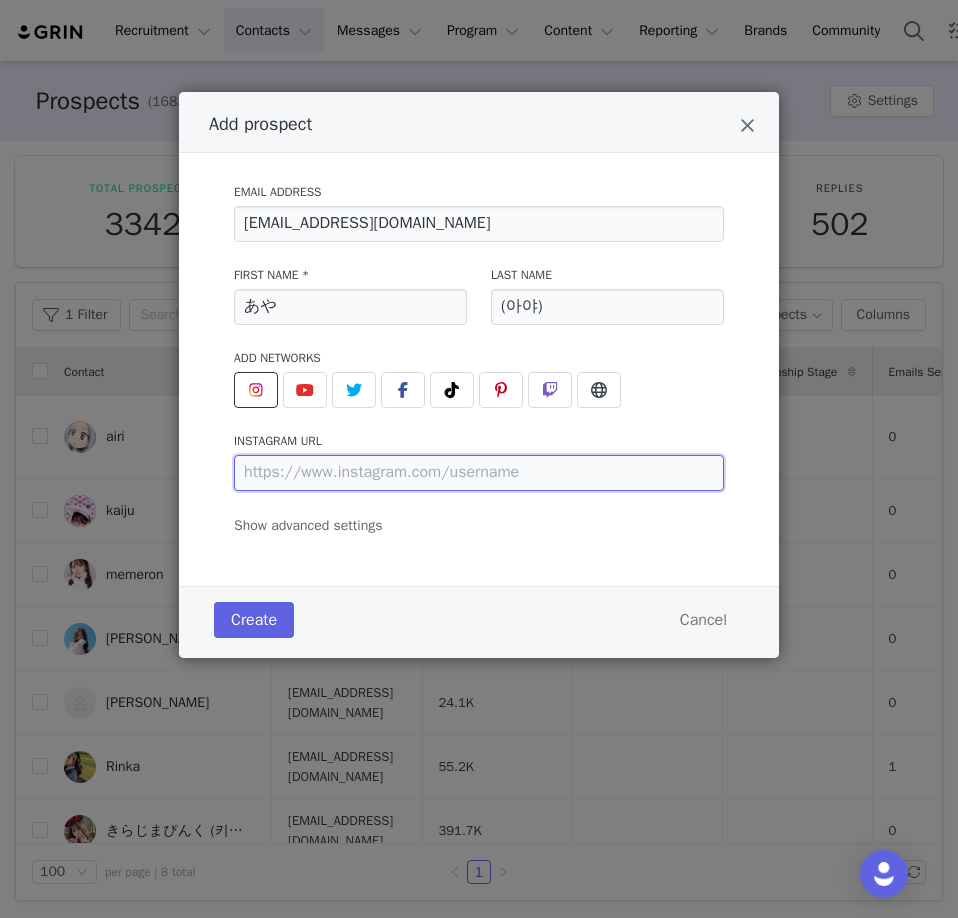 drag, startPoint x: 374, startPoint y: 465, endPoint x: 340, endPoint y: 470, distance: 34.36568 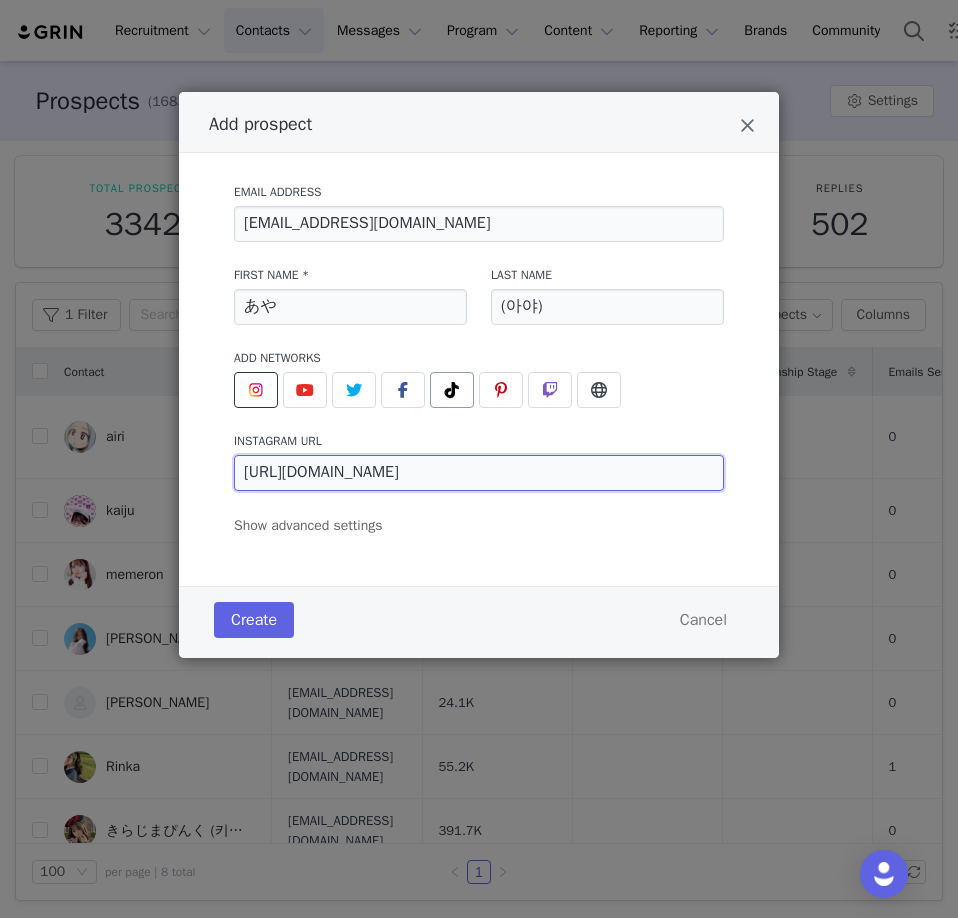 type on "https://www.instagram.com/ayaokutsu" 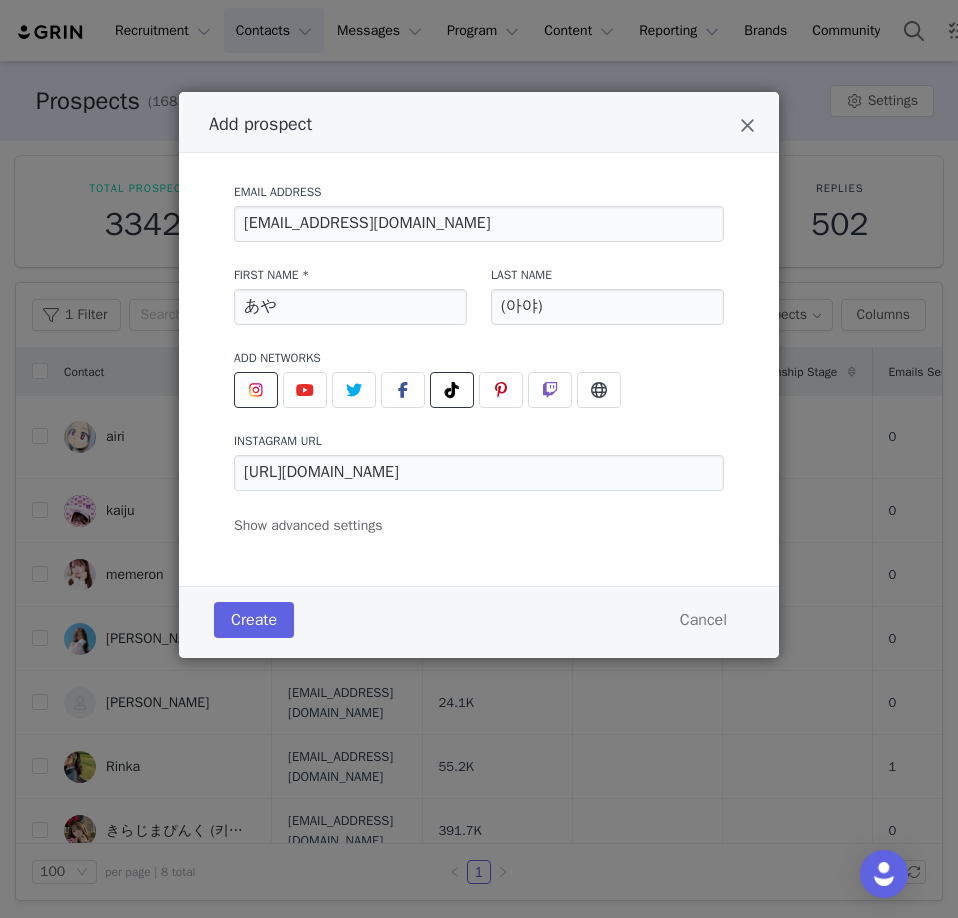 click at bounding box center (452, 390) 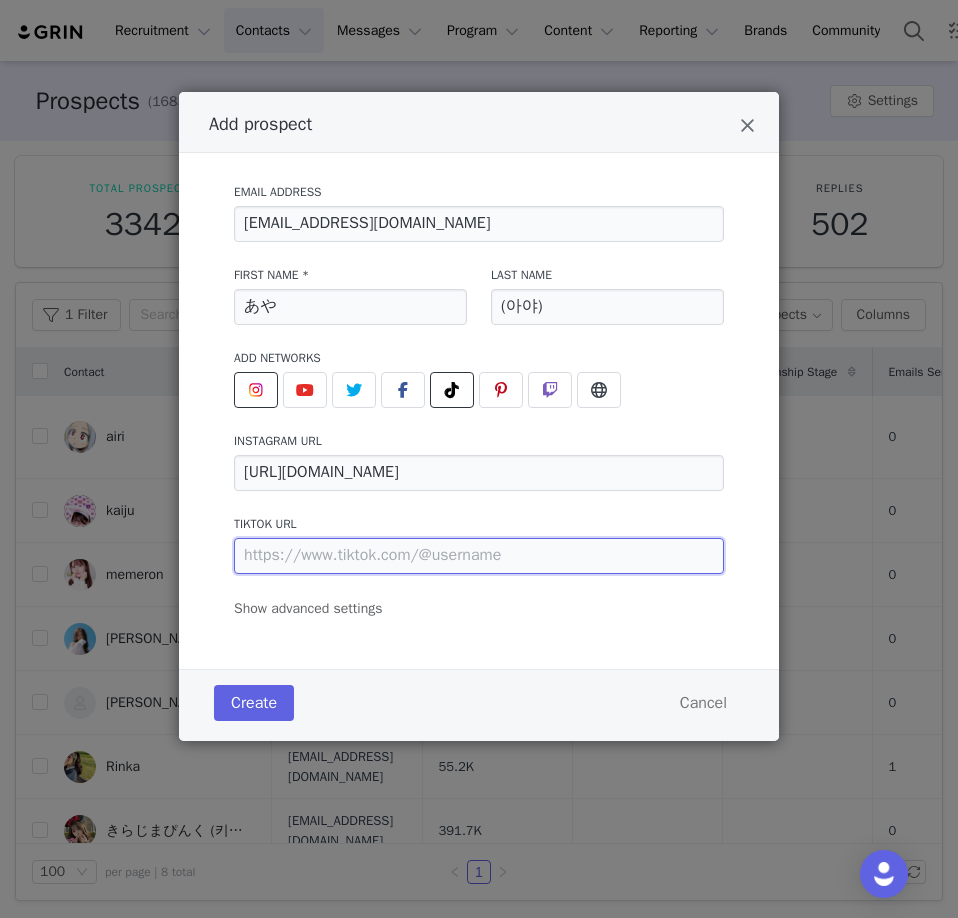 click at bounding box center [479, 556] 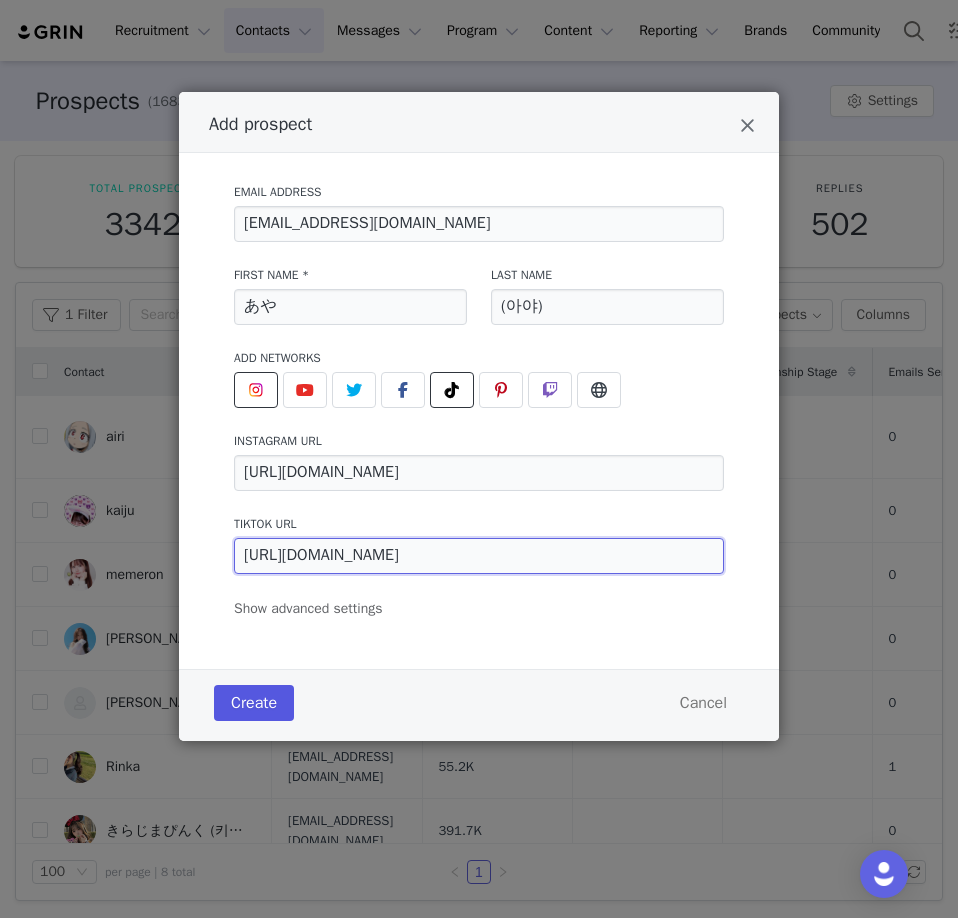 type on "https://www.tiktok.com/@ayaoku222" 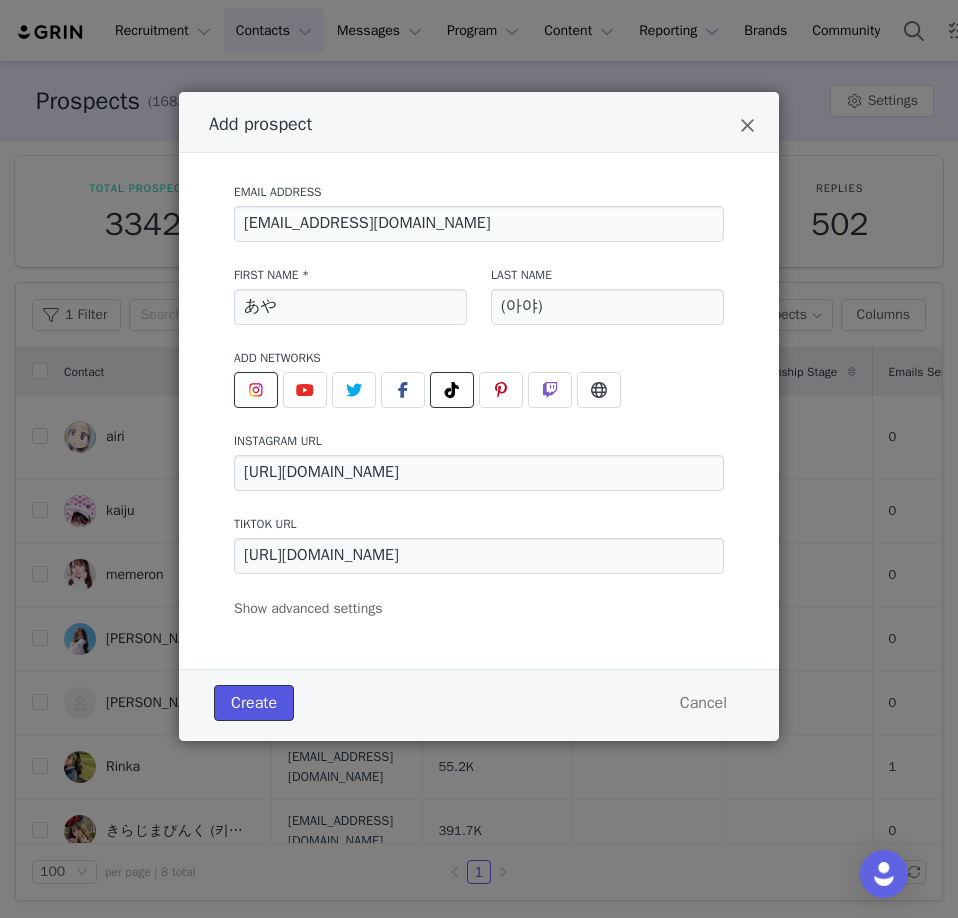 click on "Create" at bounding box center [254, 703] 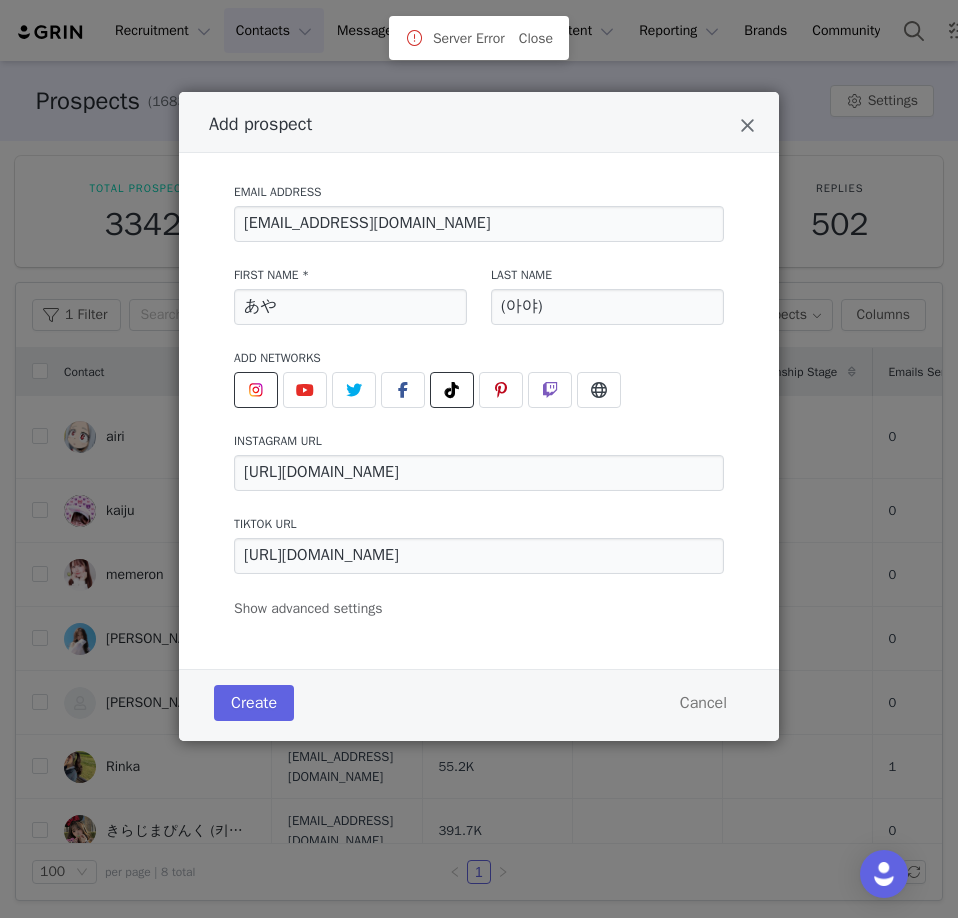 click on "Server Error Close" at bounding box center (479, 38) 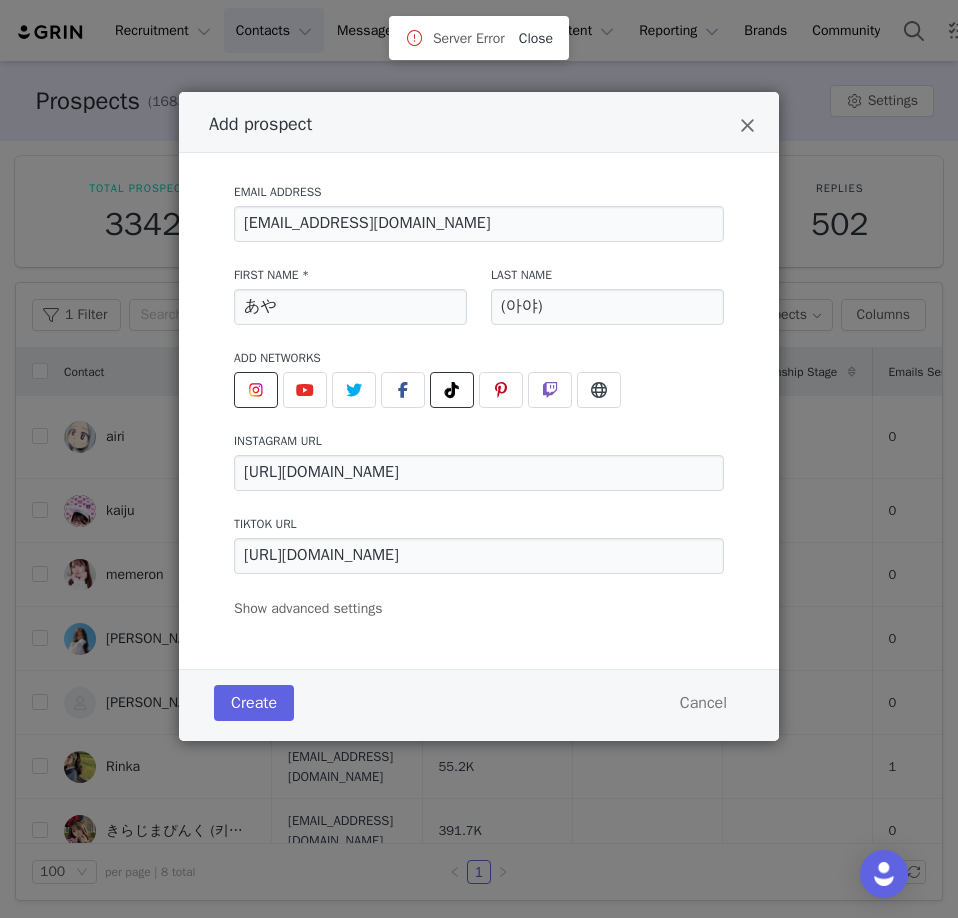 click on "Close" at bounding box center [536, 38] 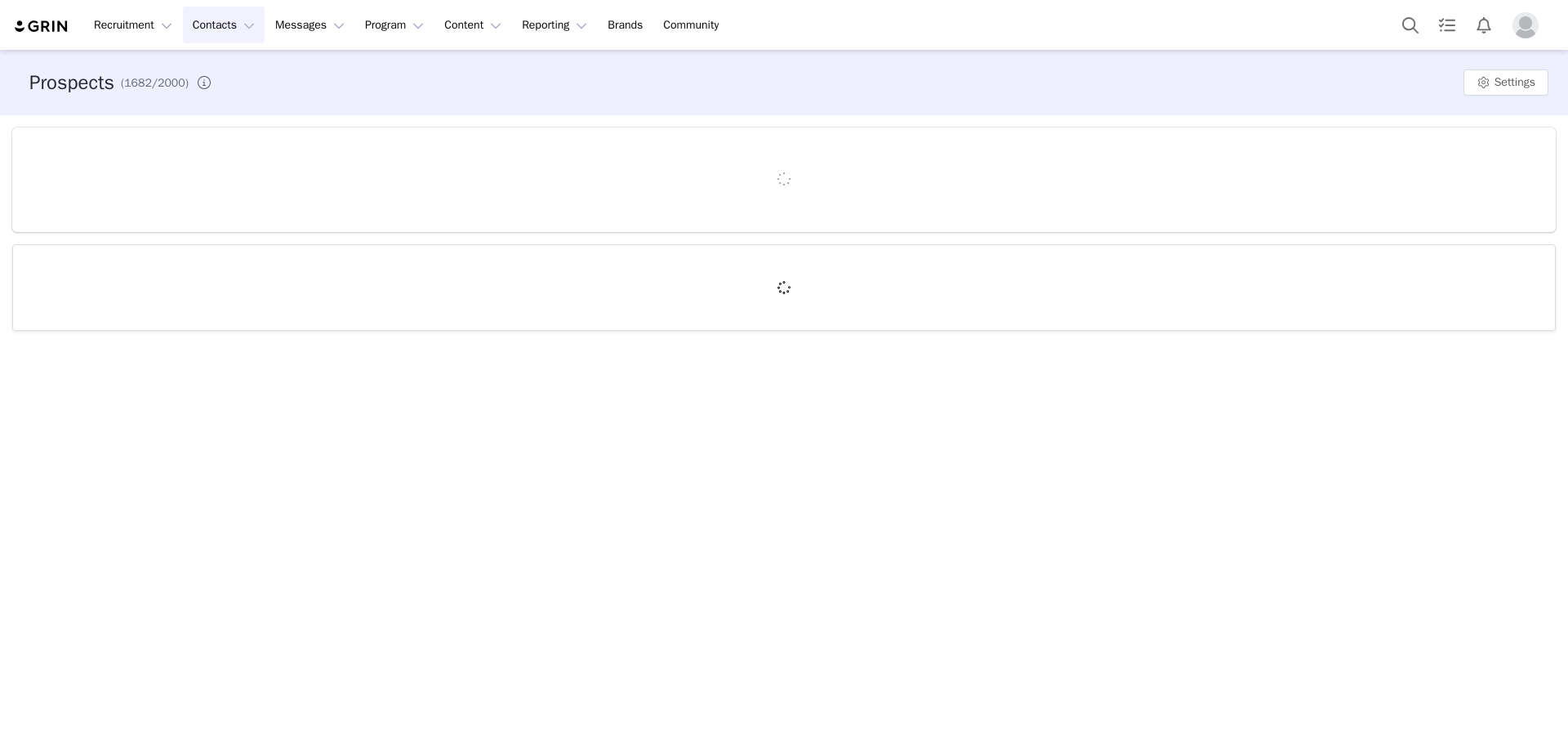 scroll, scrollTop: 0, scrollLeft: 0, axis: both 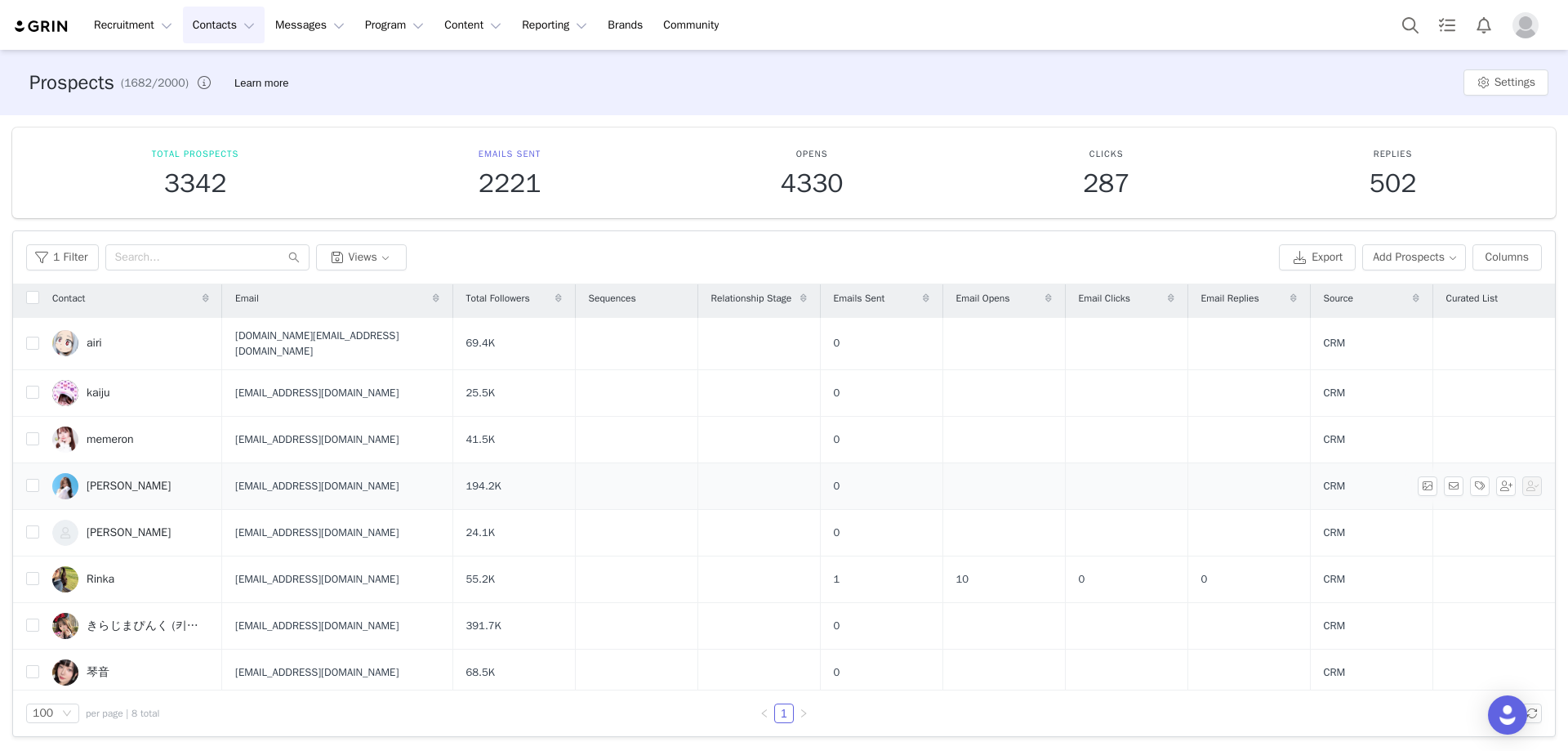 click on "[EMAIL_ADDRESS][DOMAIN_NAME]" at bounding box center (337, 485) 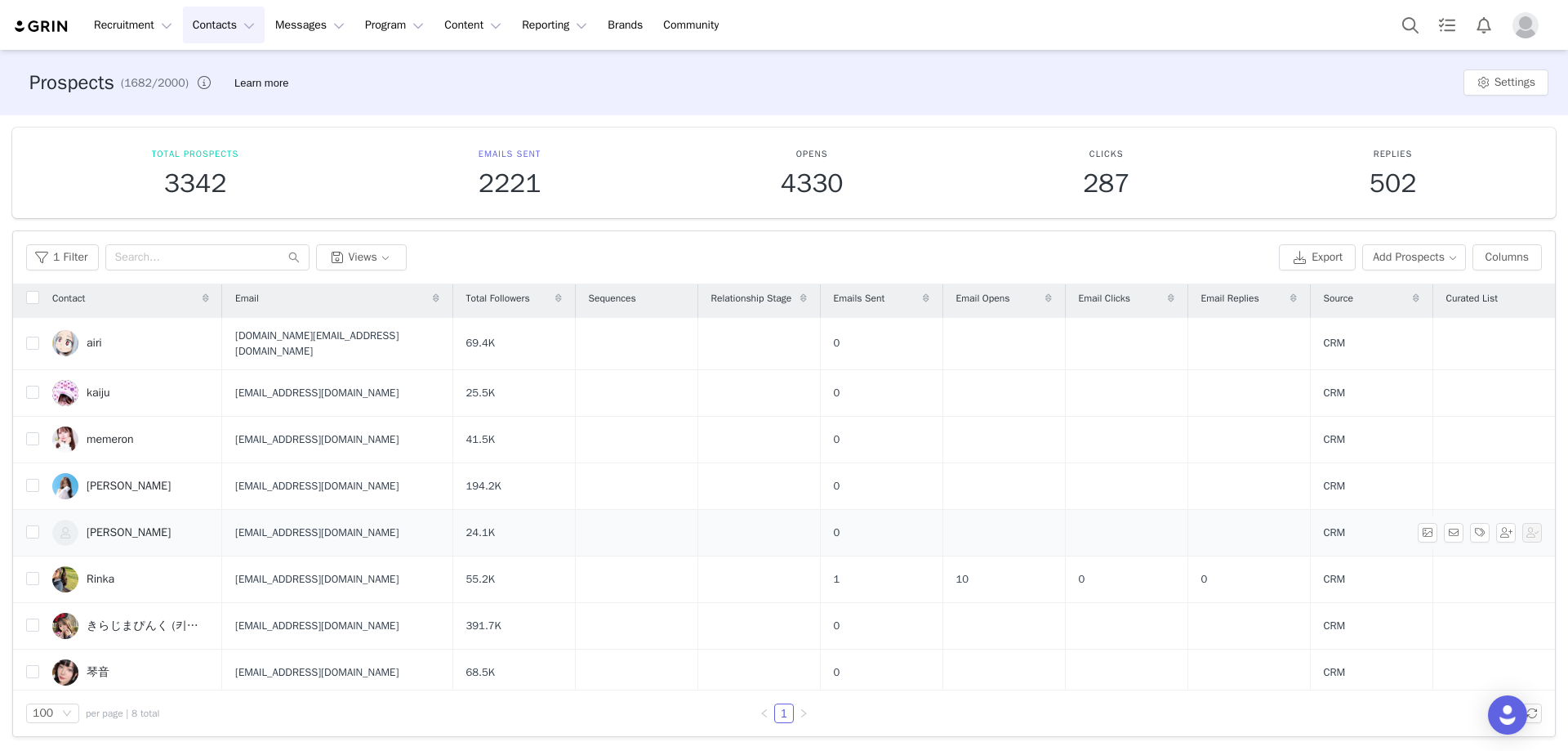 scroll, scrollTop: 1, scrollLeft: 0, axis: vertical 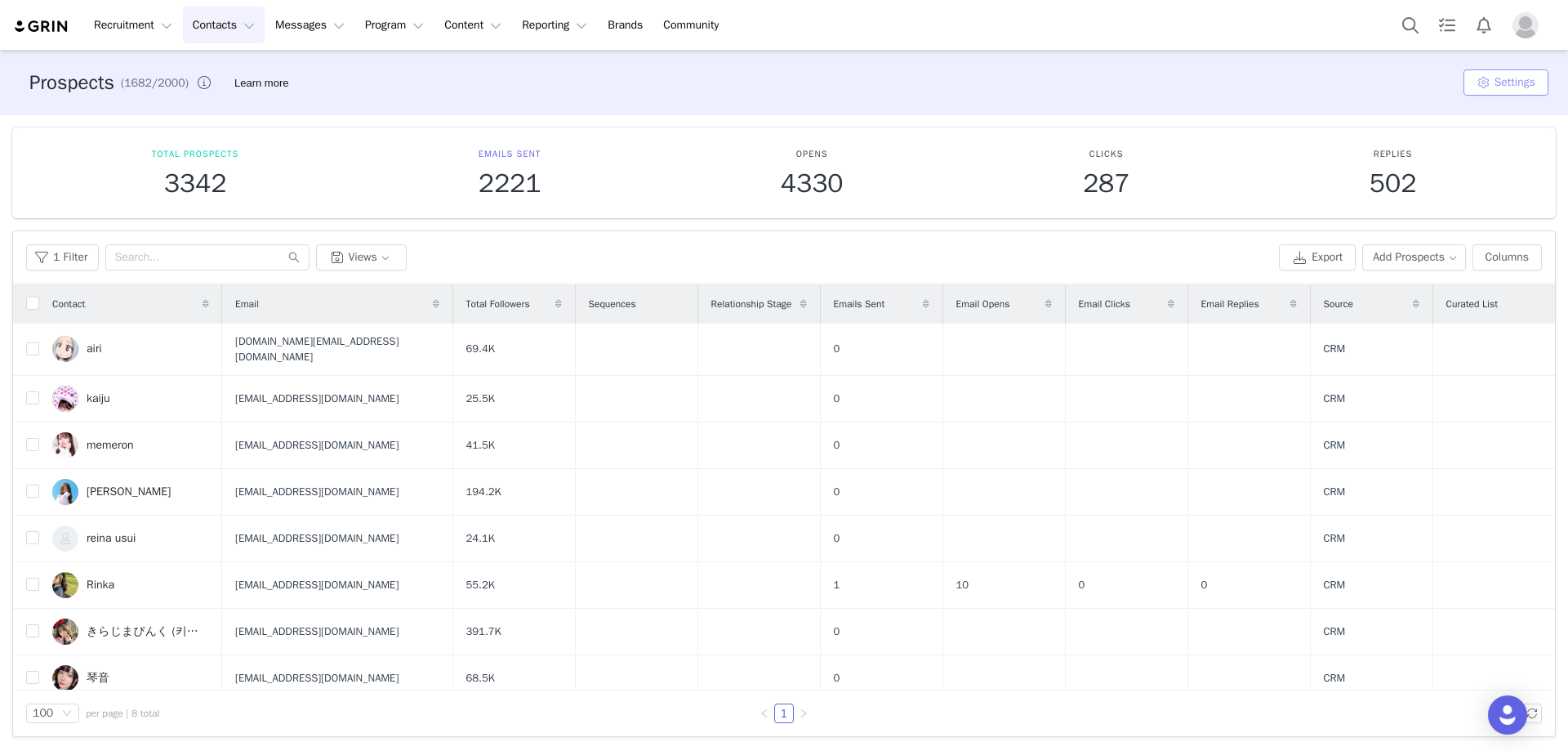 click on "Settings" at bounding box center (1506, 83) 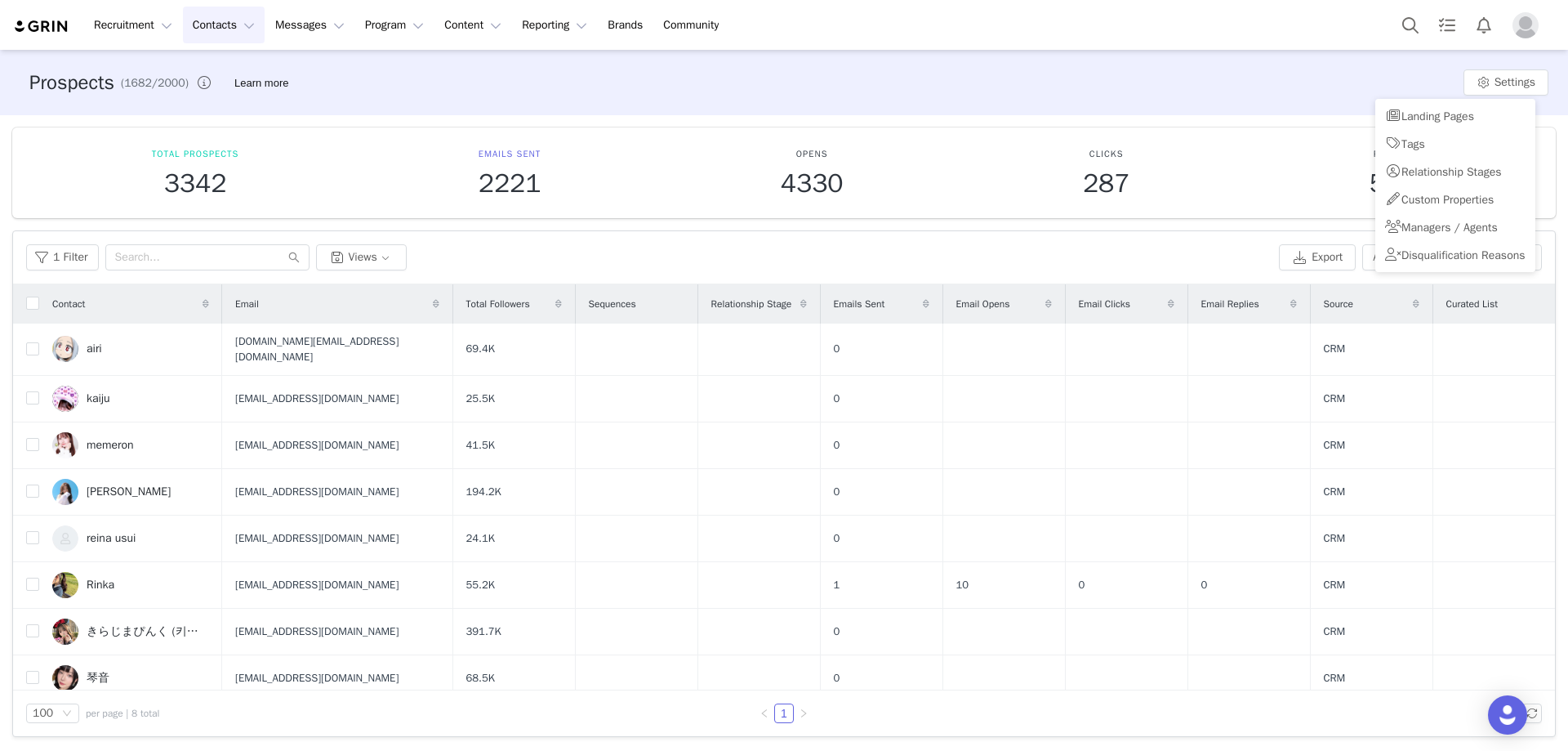 click on "Total Prospects 3342 Emails Sent 2221 Opens 4330 Clicks 287 Replies 502" at bounding box center [784, 172] 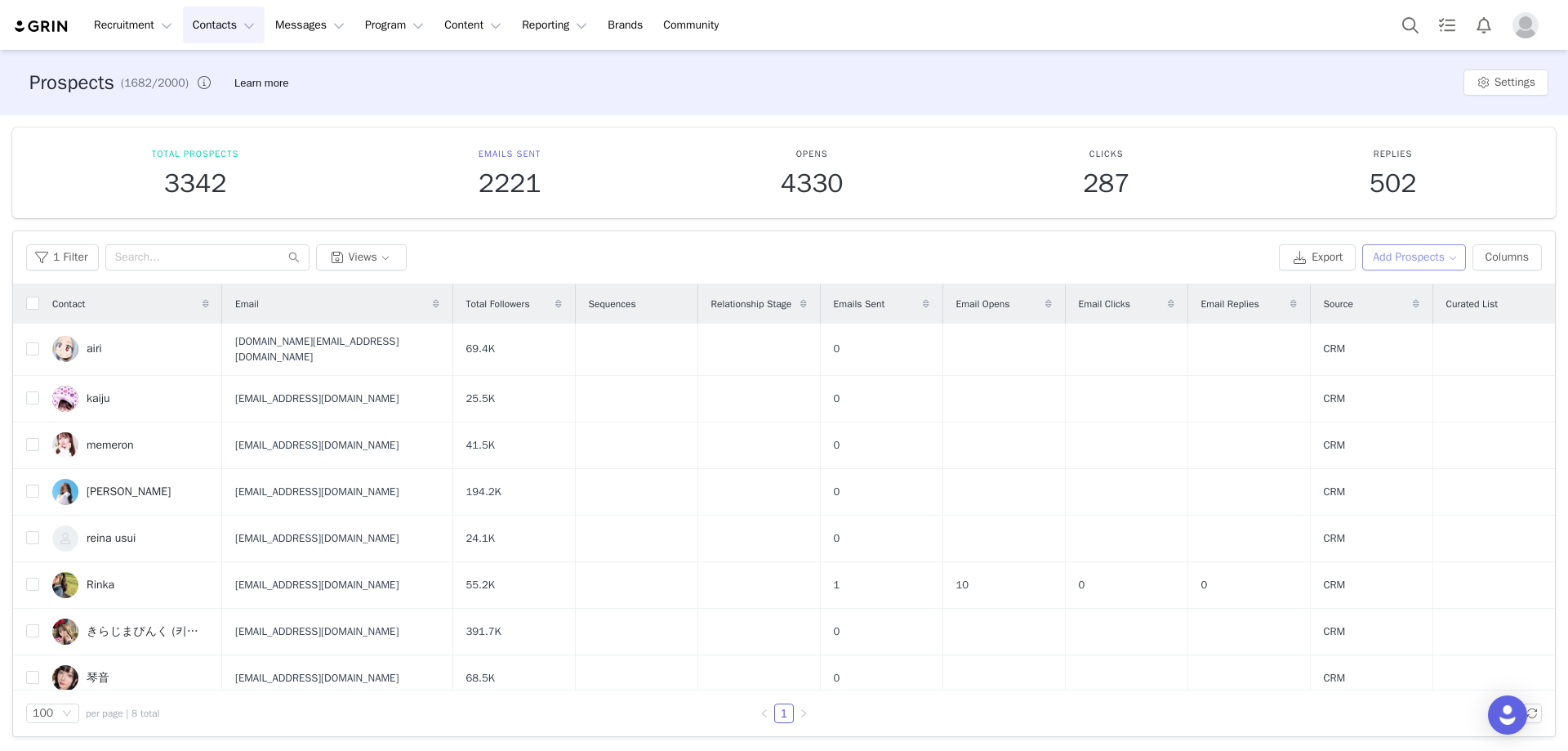 click on "Add Prospects" at bounding box center (1414, 257) 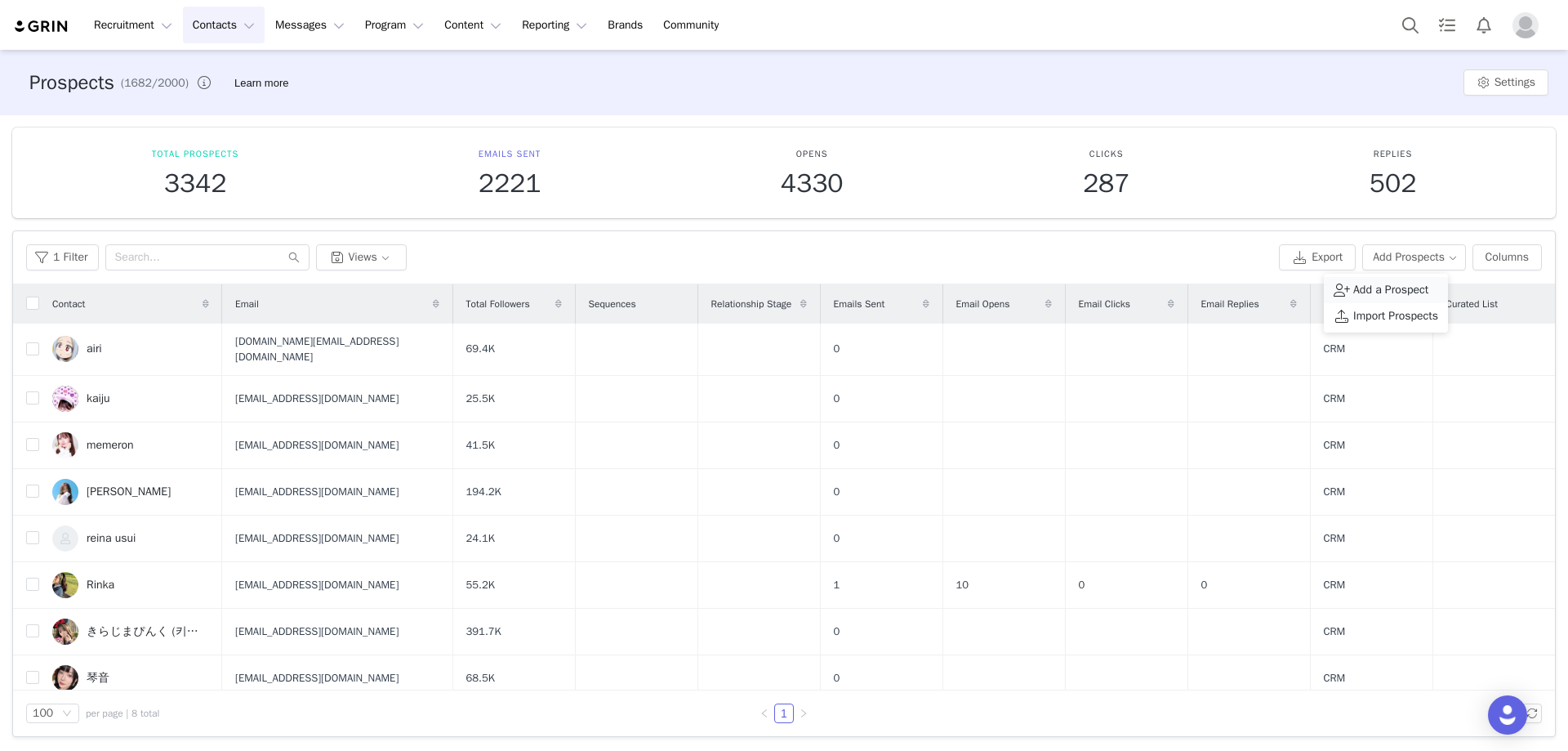 click on "Add a Prospect" at bounding box center [1391, 290] 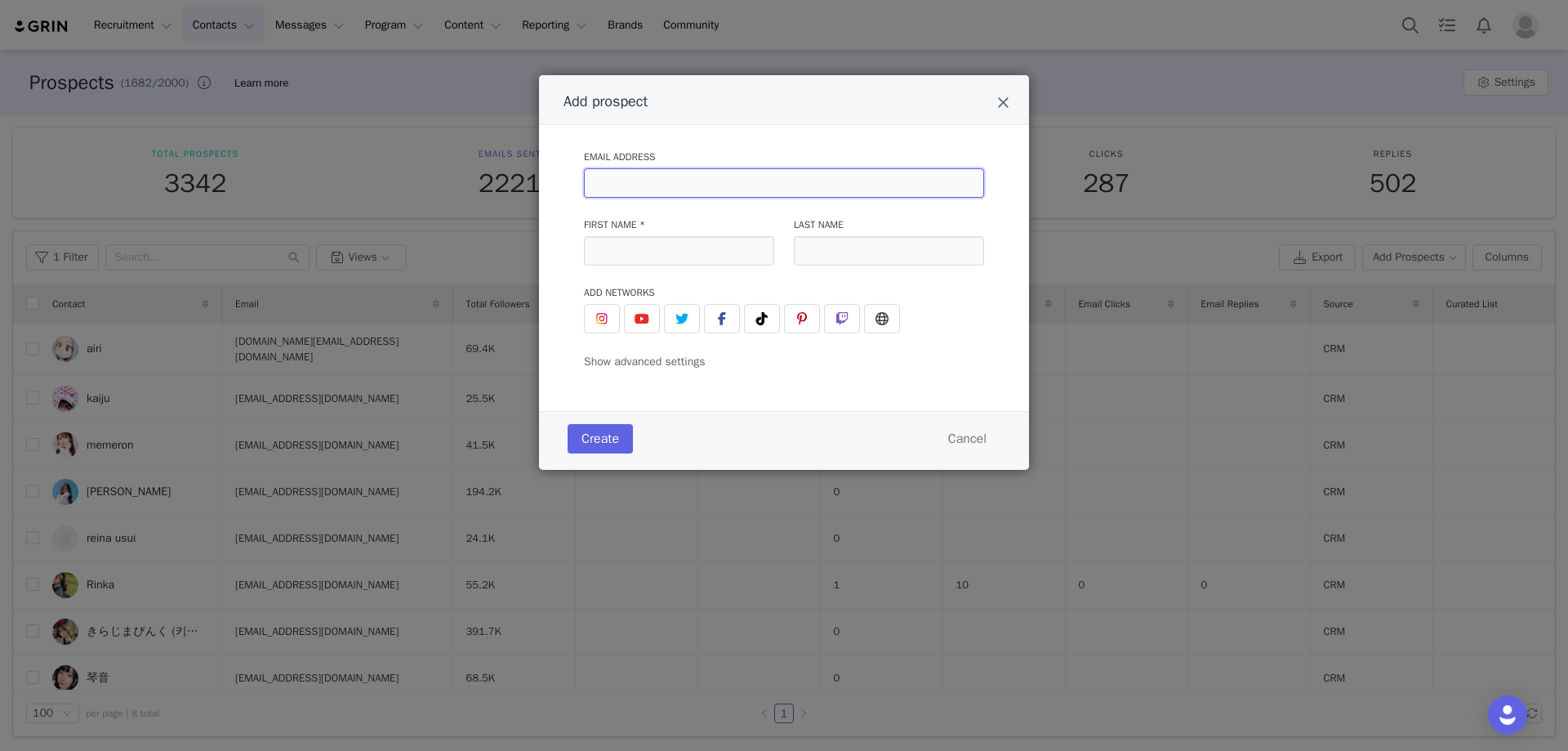click at bounding box center [784, 183] 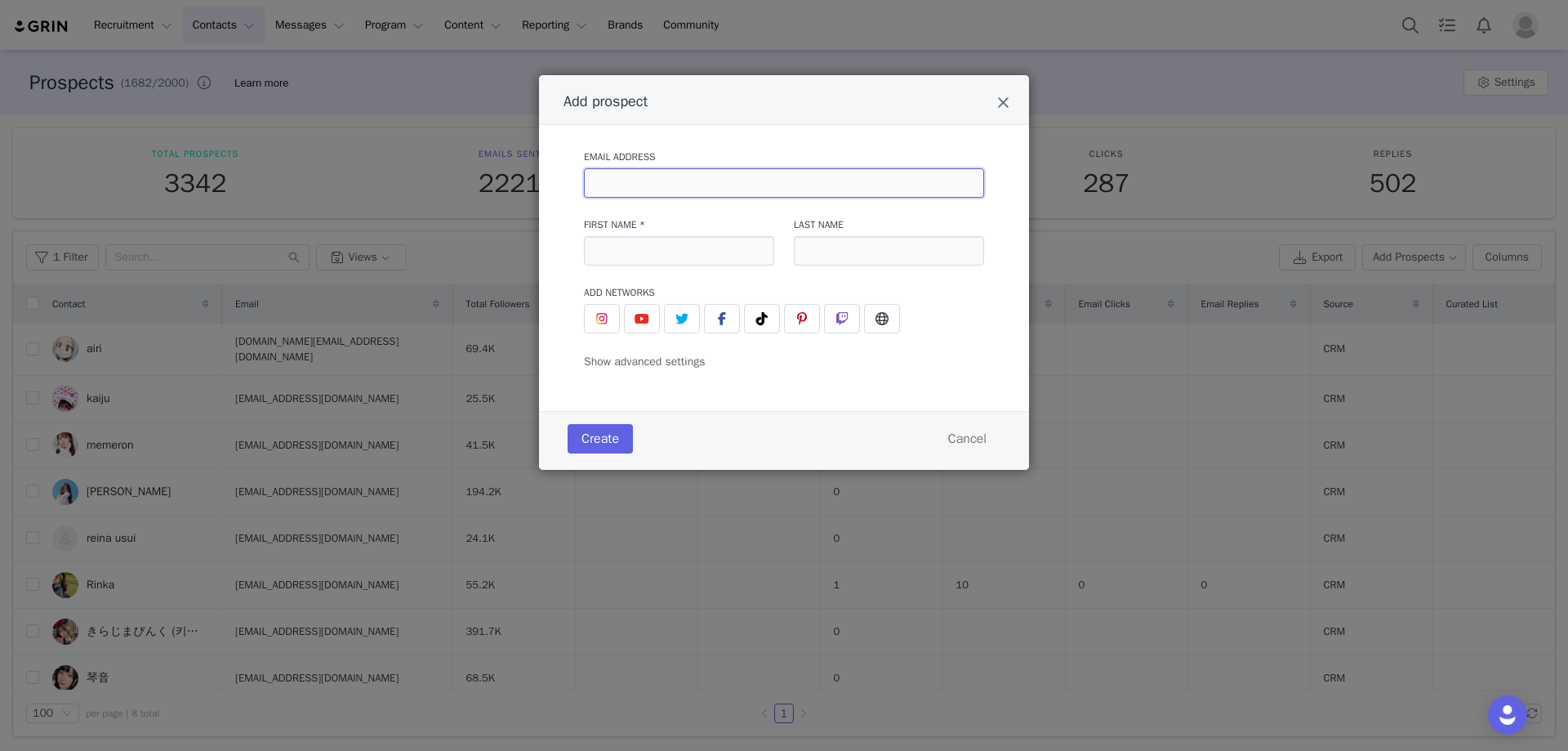 paste on "[URL][DOMAIN_NAME]" 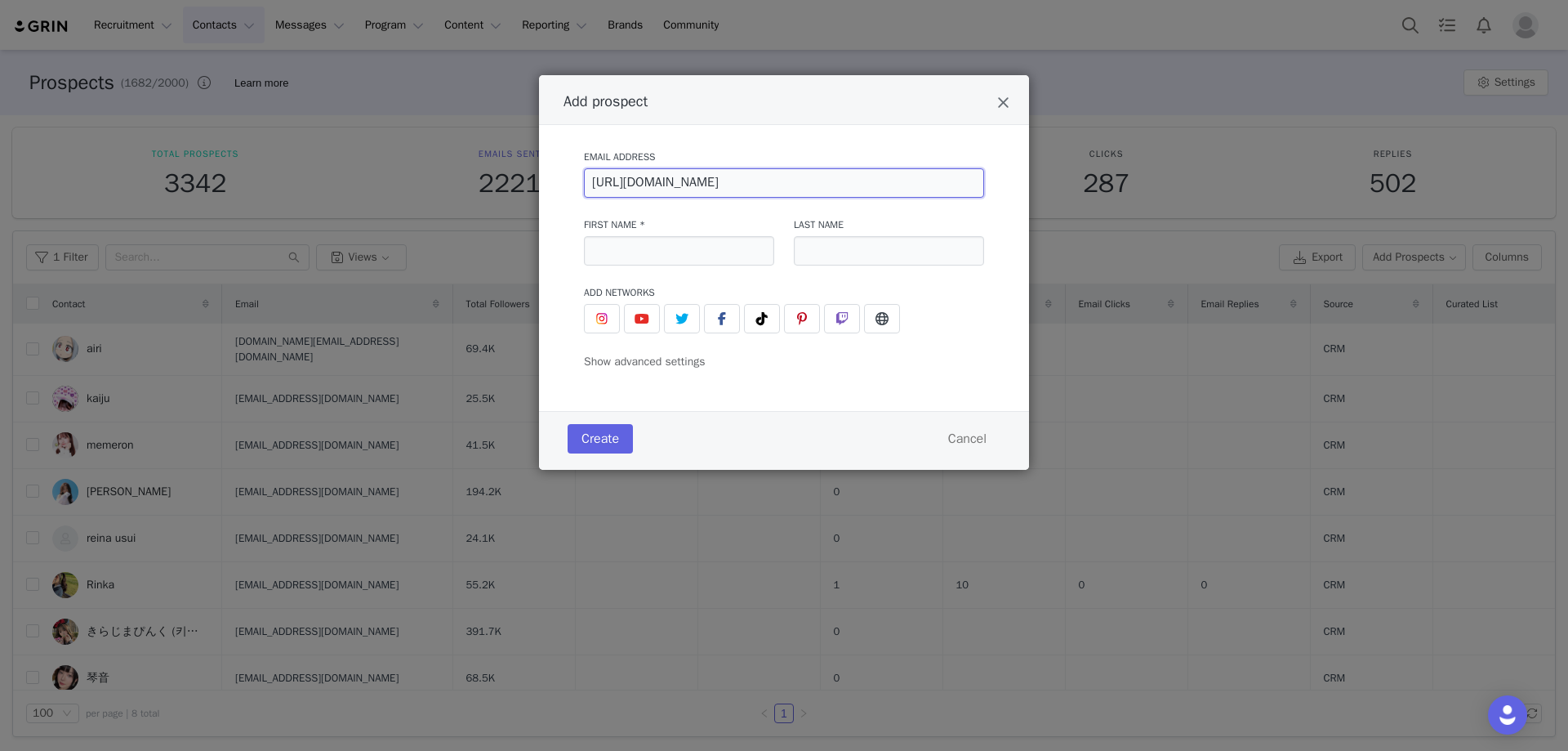 type 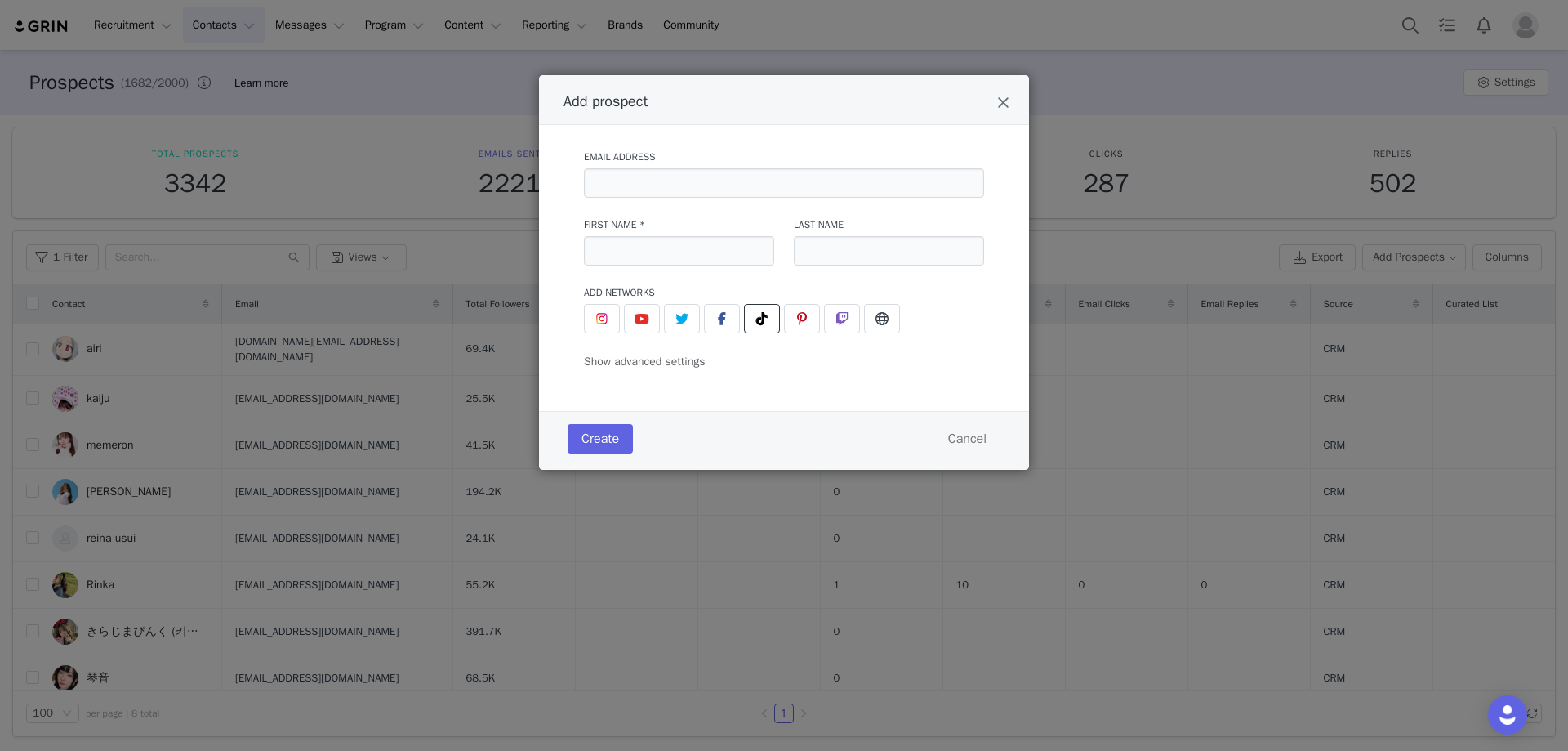 click at bounding box center (762, 319) 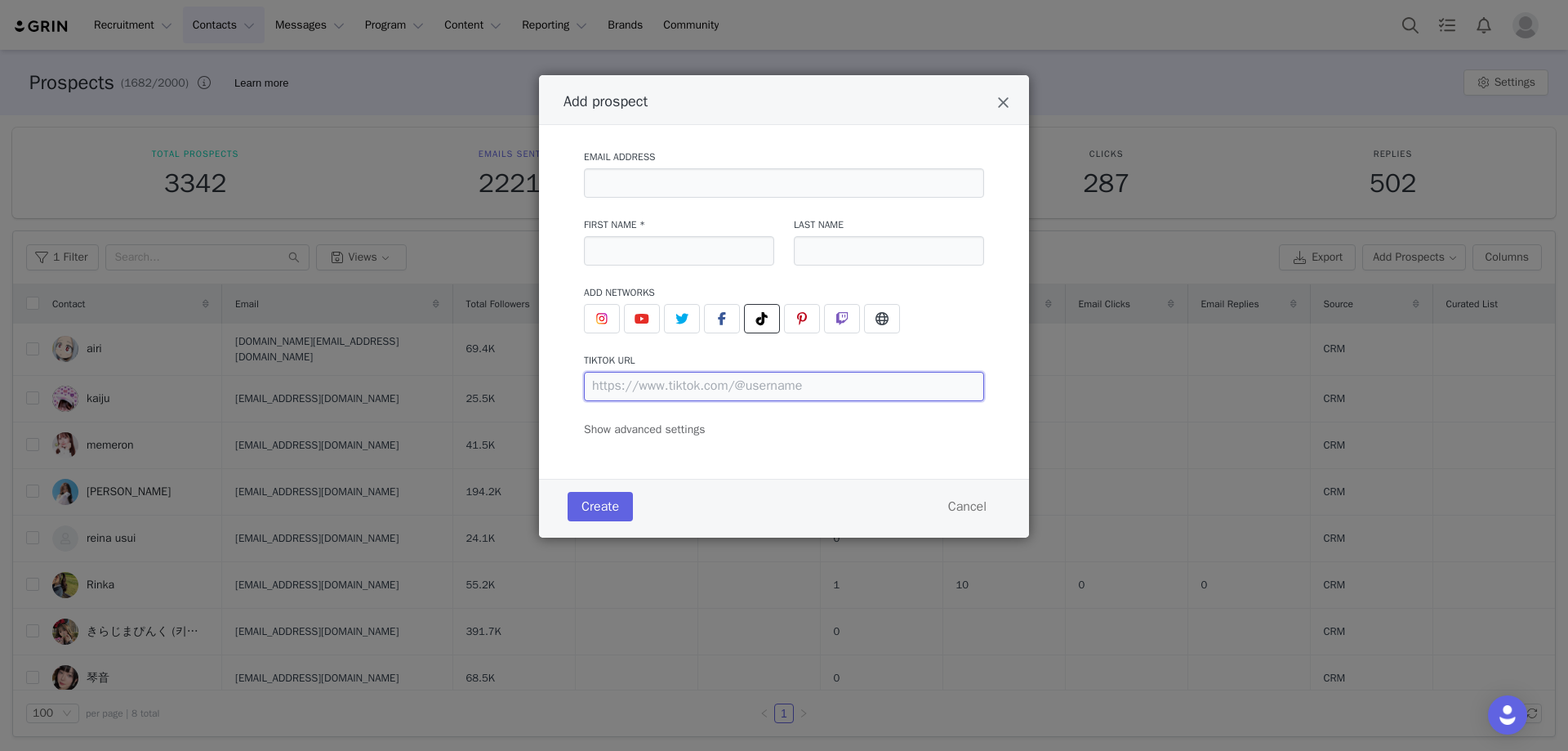 click at bounding box center [784, 387] 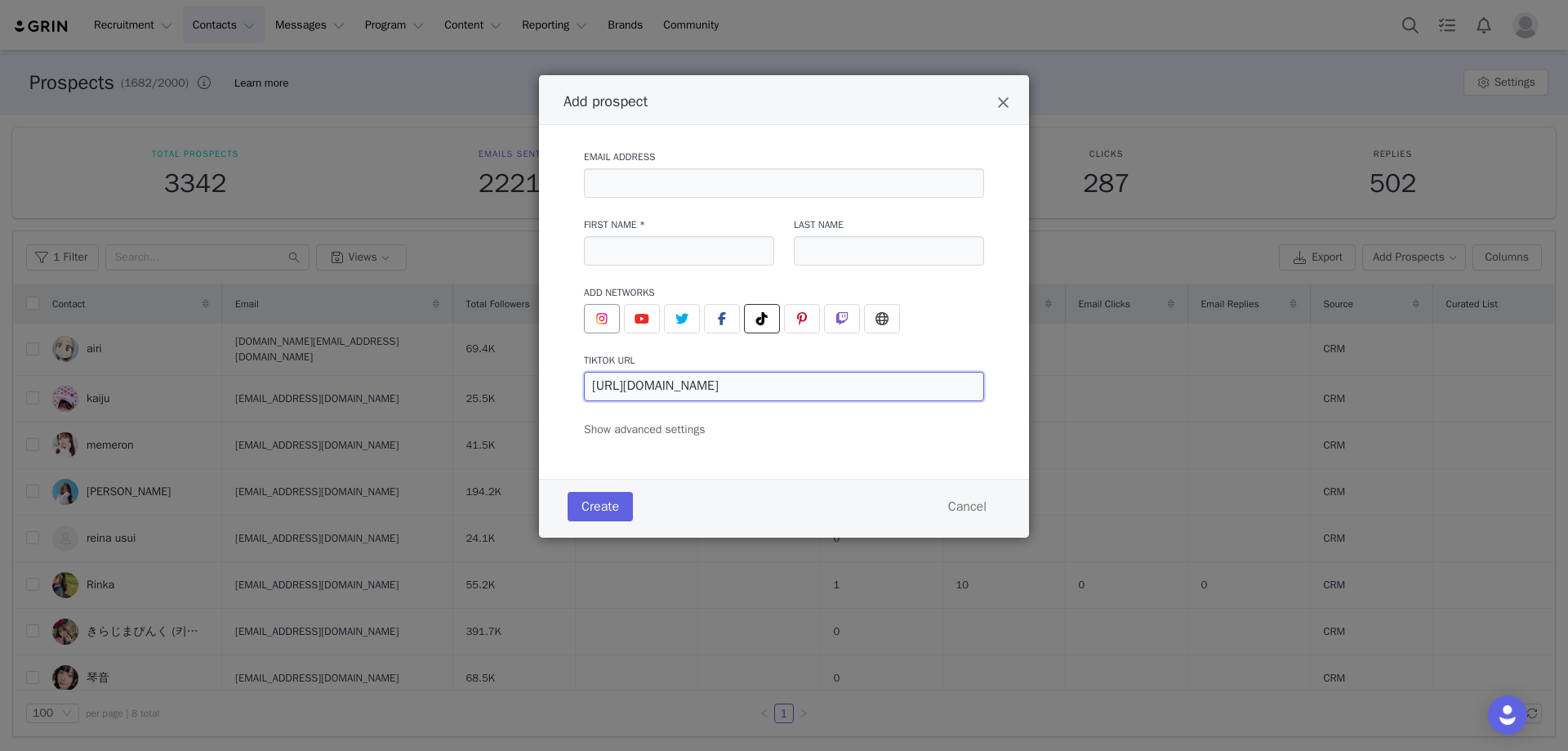 type on "https://www.tiktok.com/@ayaoku222" 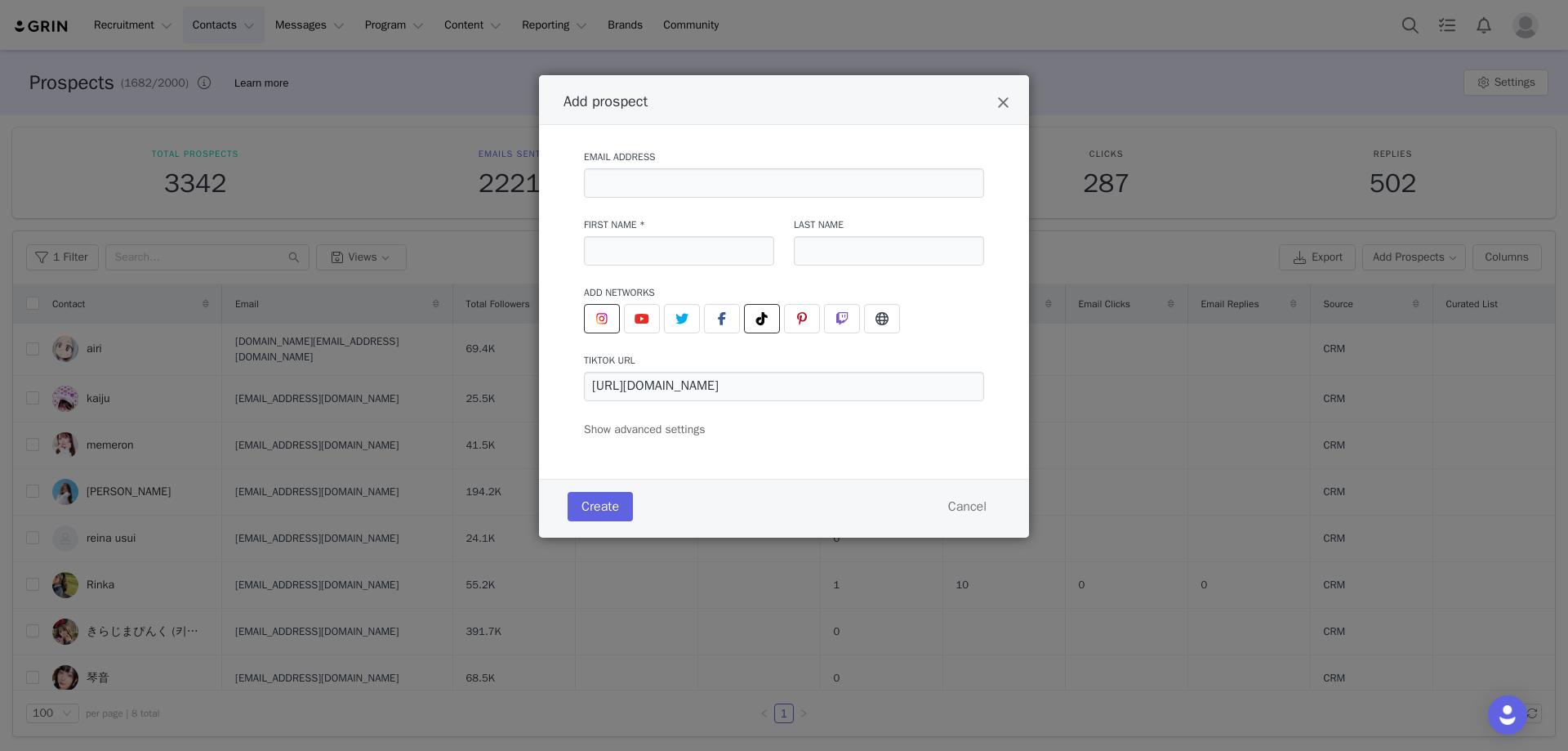 click at bounding box center (602, 319) 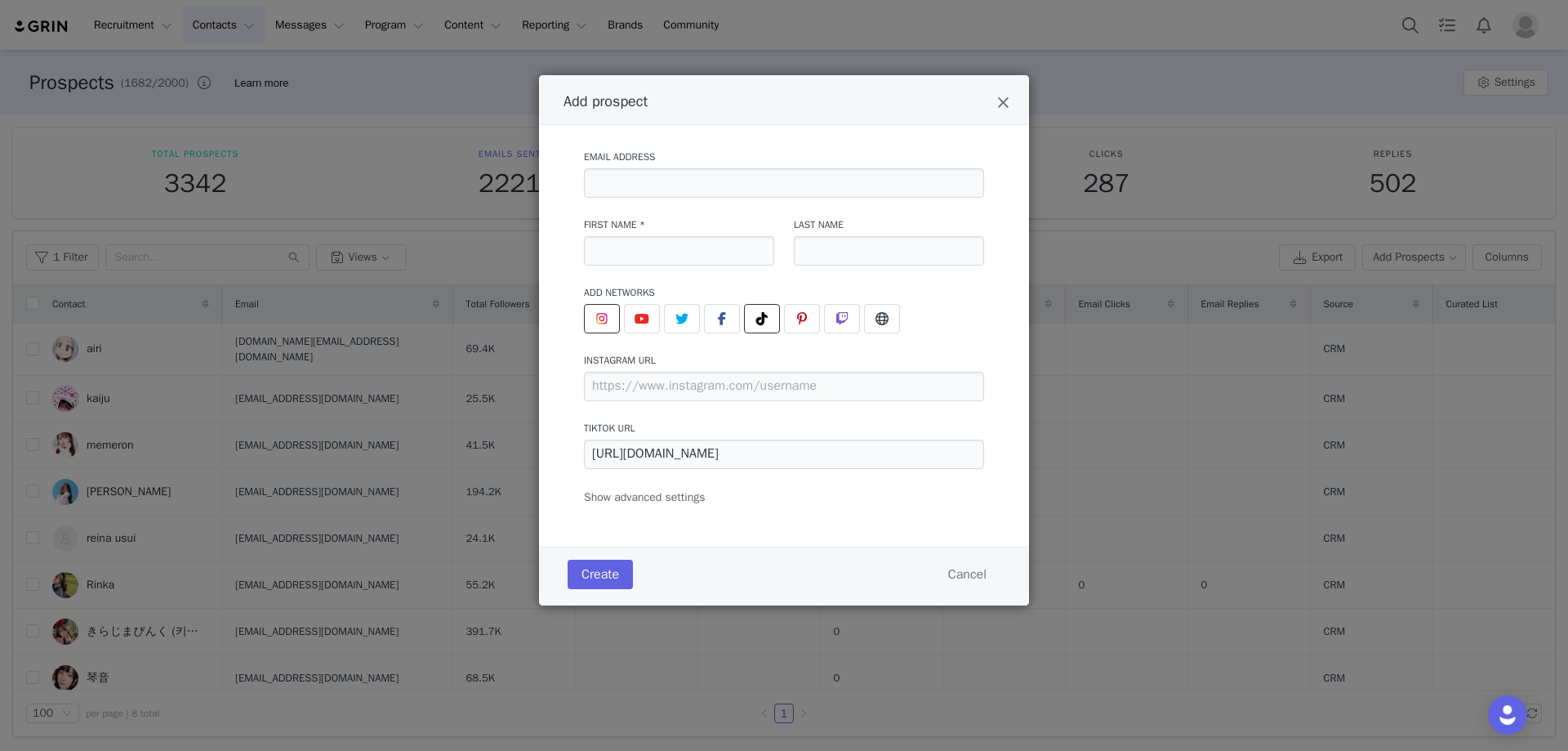 click on "instagram URL" at bounding box center (784, 360) 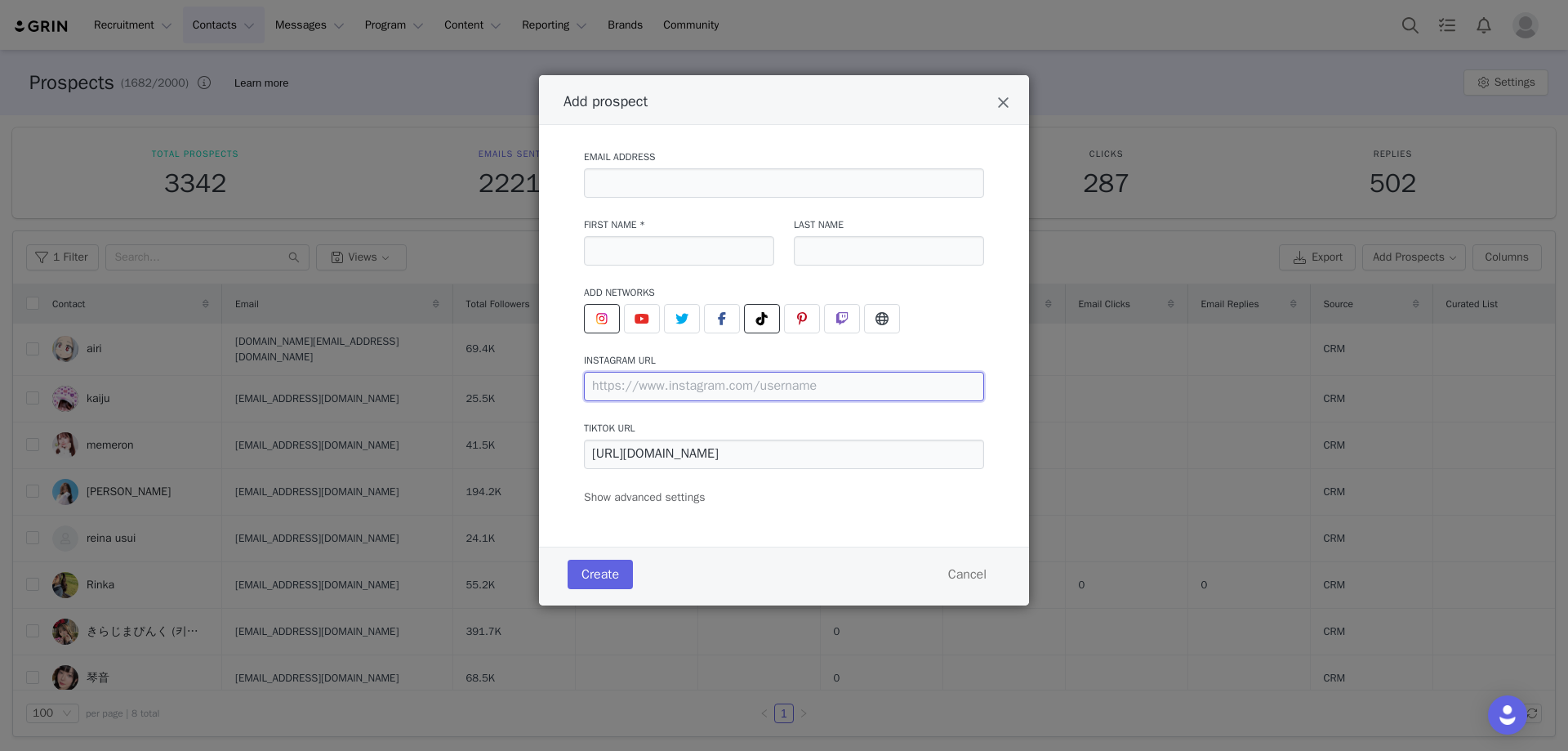 click at bounding box center (784, 387) 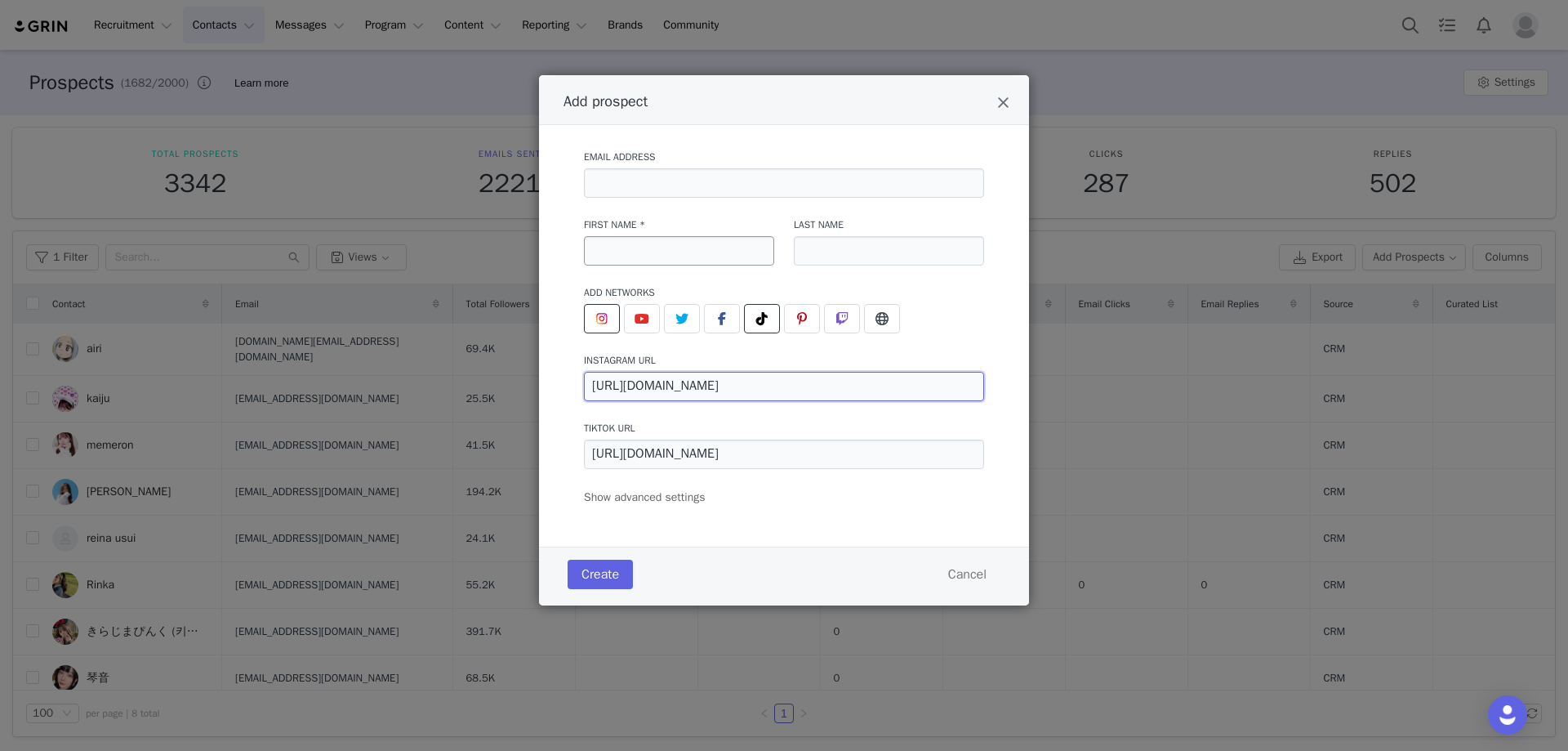 type on "https://www.instagram.com/ayaokutsu" 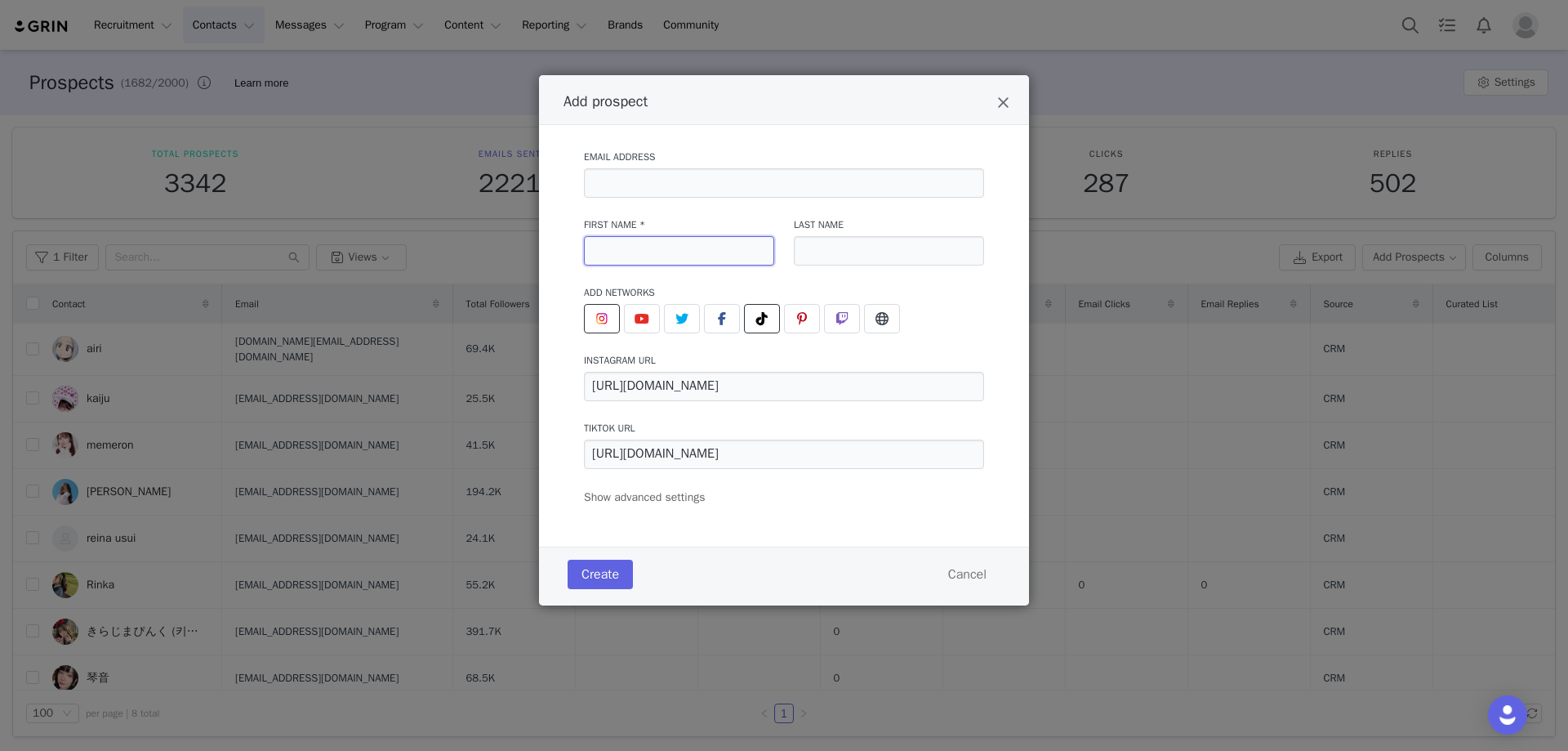 drag, startPoint x: 685, startPoint y: 249, endPoint x: 672, endPoint y: 239, distance: 16.401219 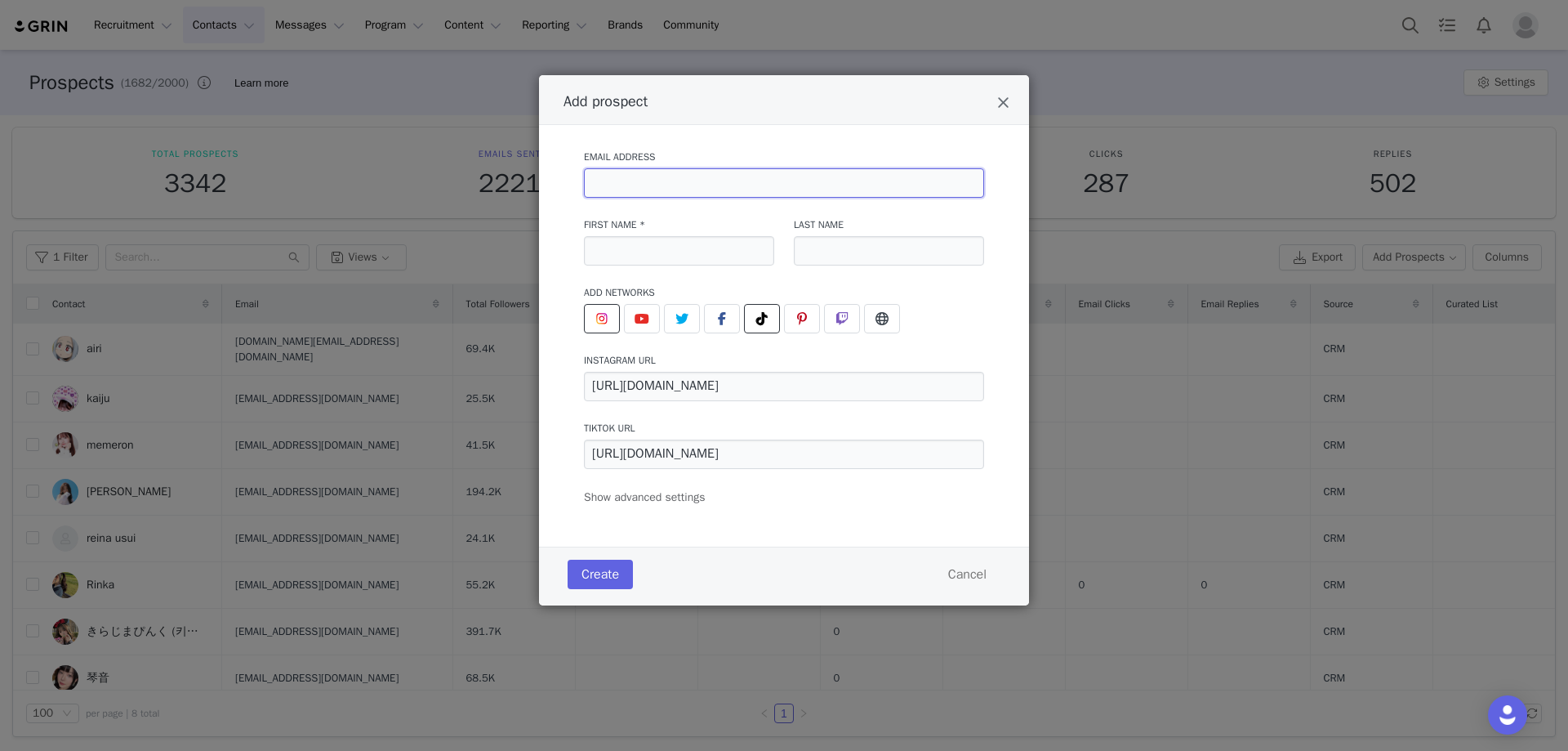 click at bounding box center [784, 183] 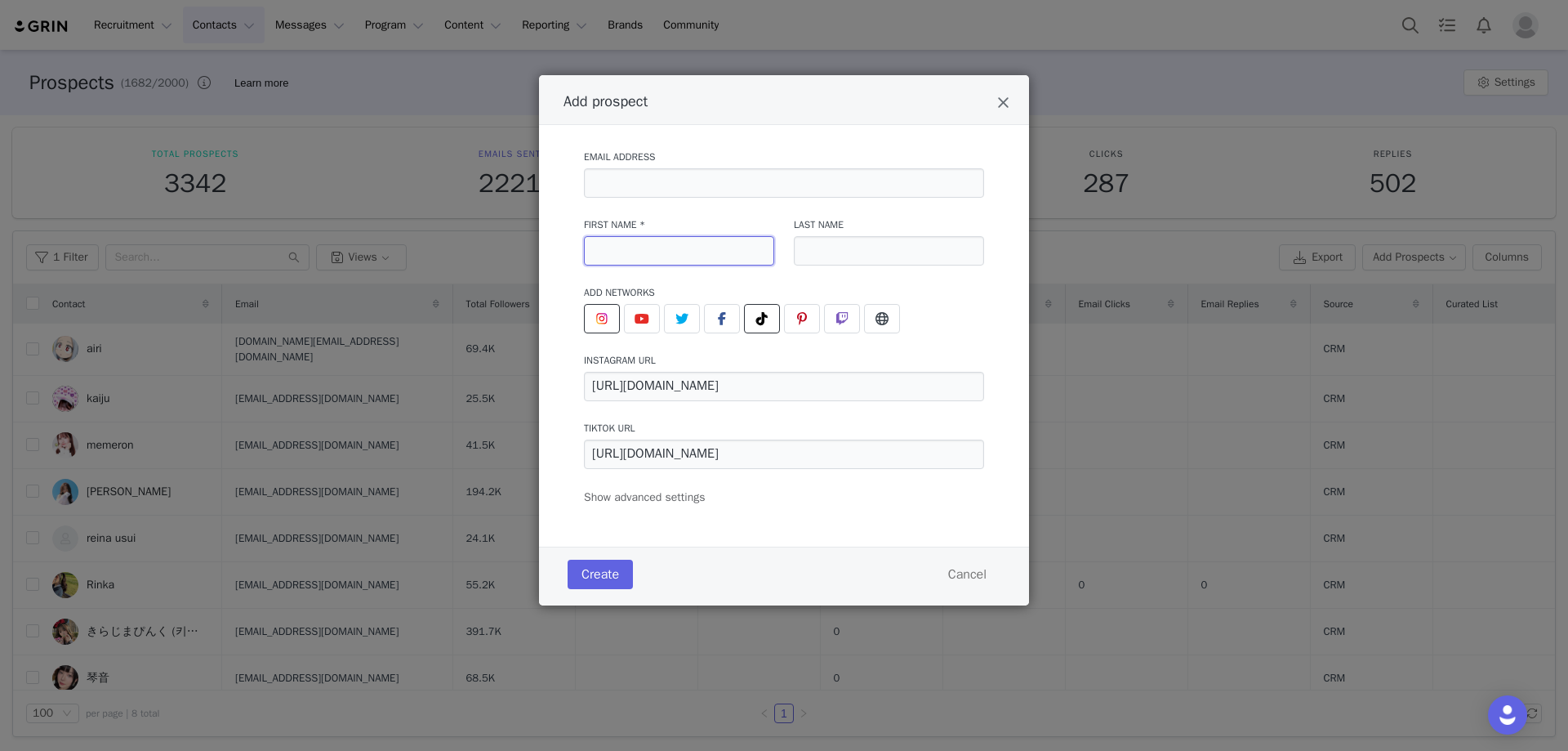 click at bounding box center (679, 251) 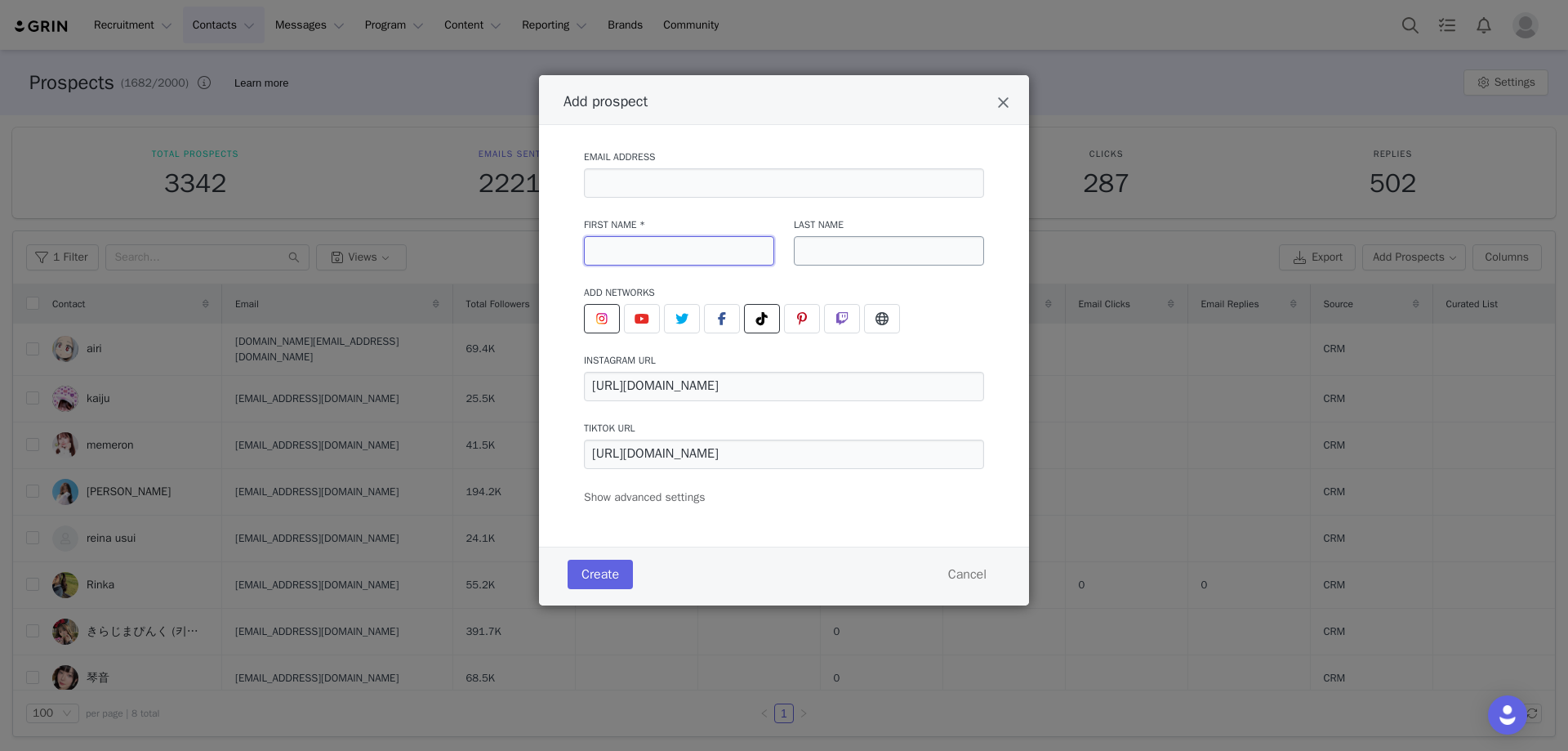 paste on "あや" 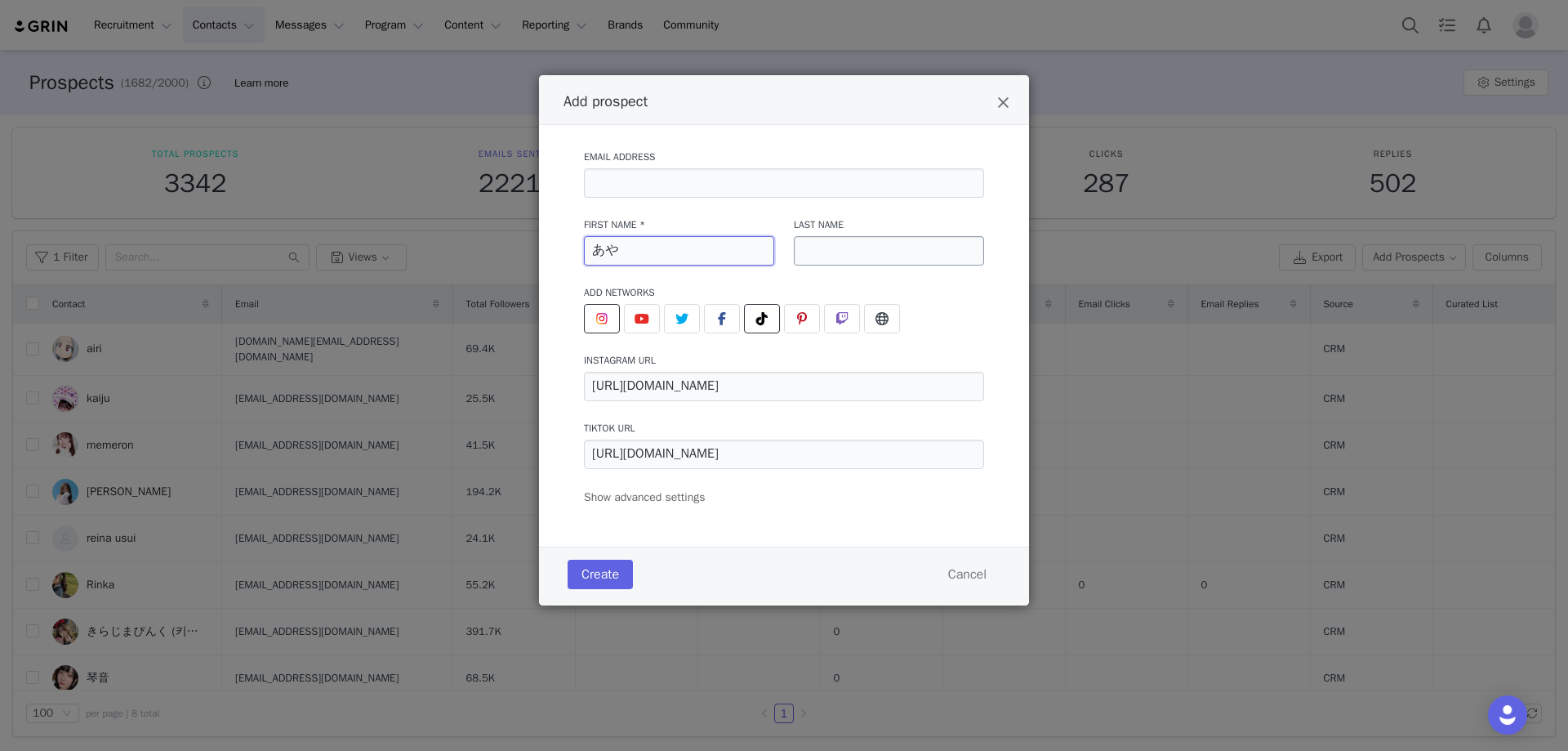 type on "あや" 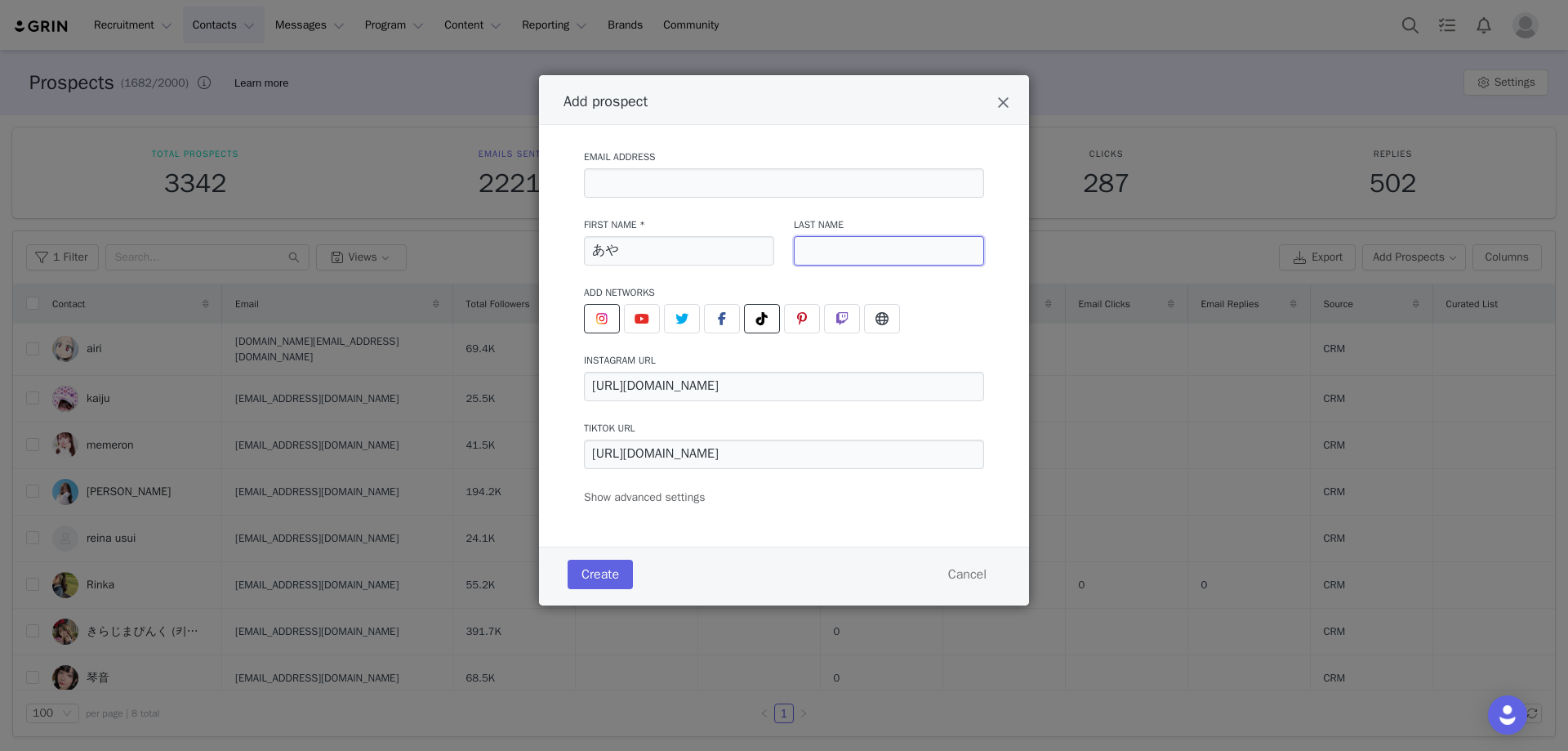 click at bounding box center (889, 251) 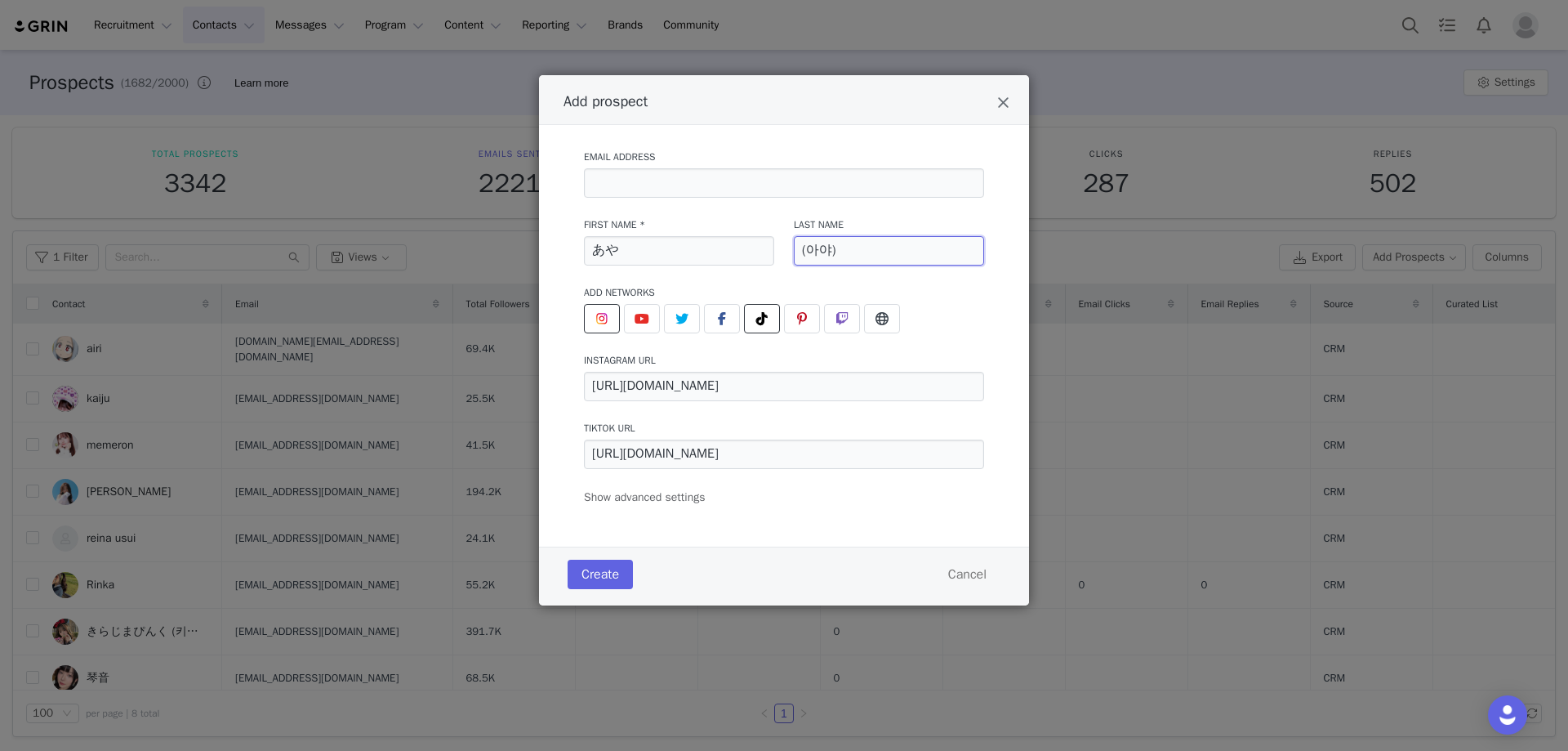 type on "(아야)" 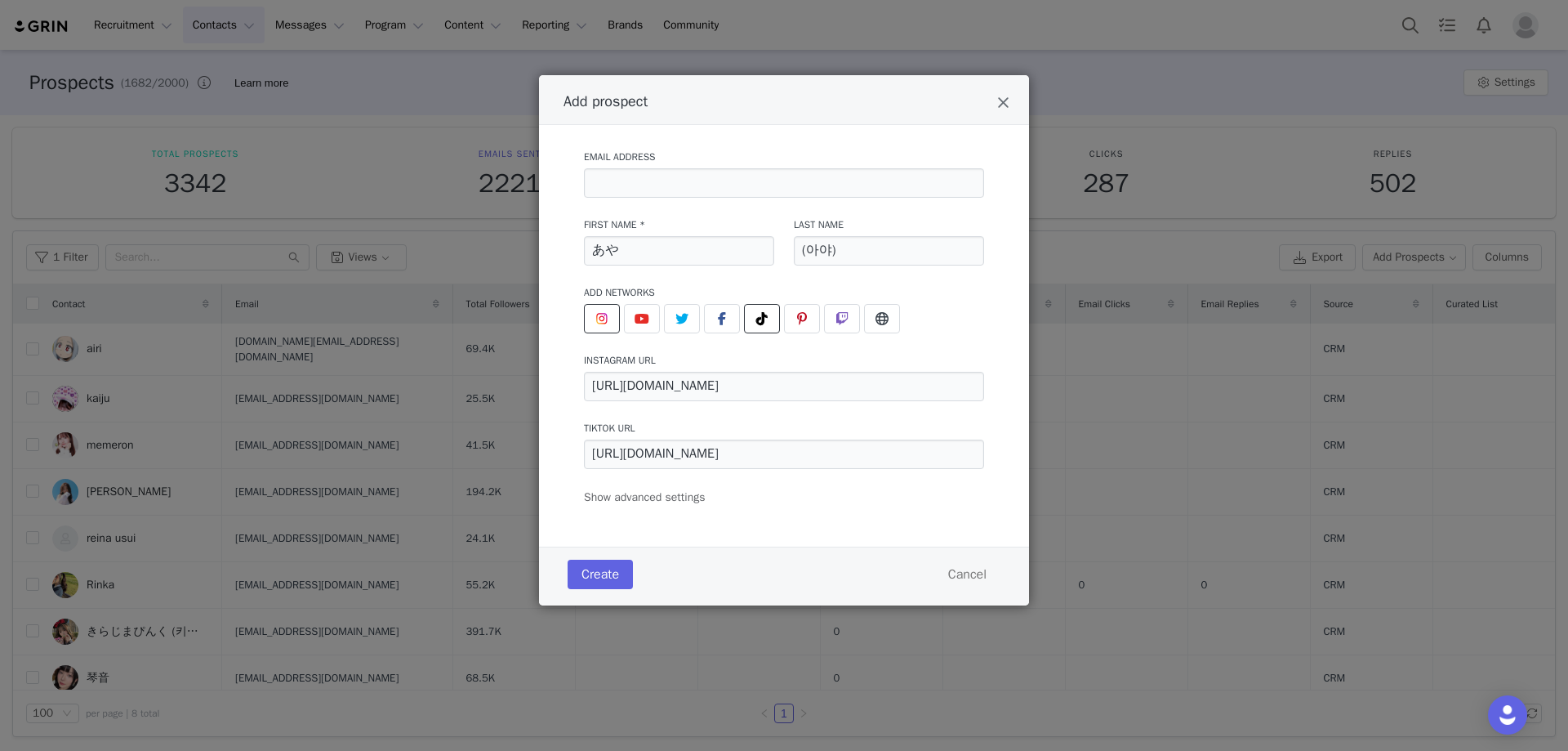 type 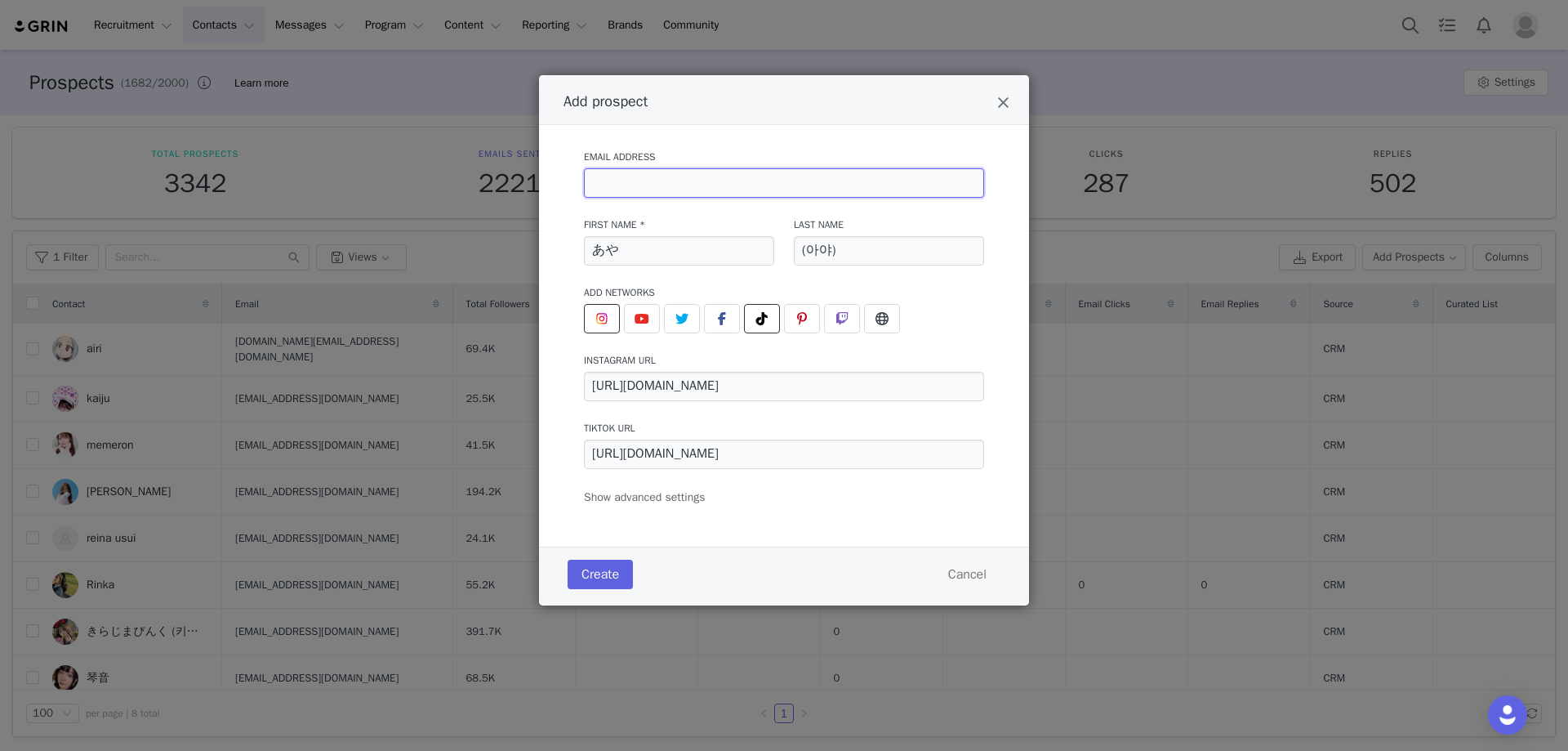 paste on "cues@ultrasocial.jp" 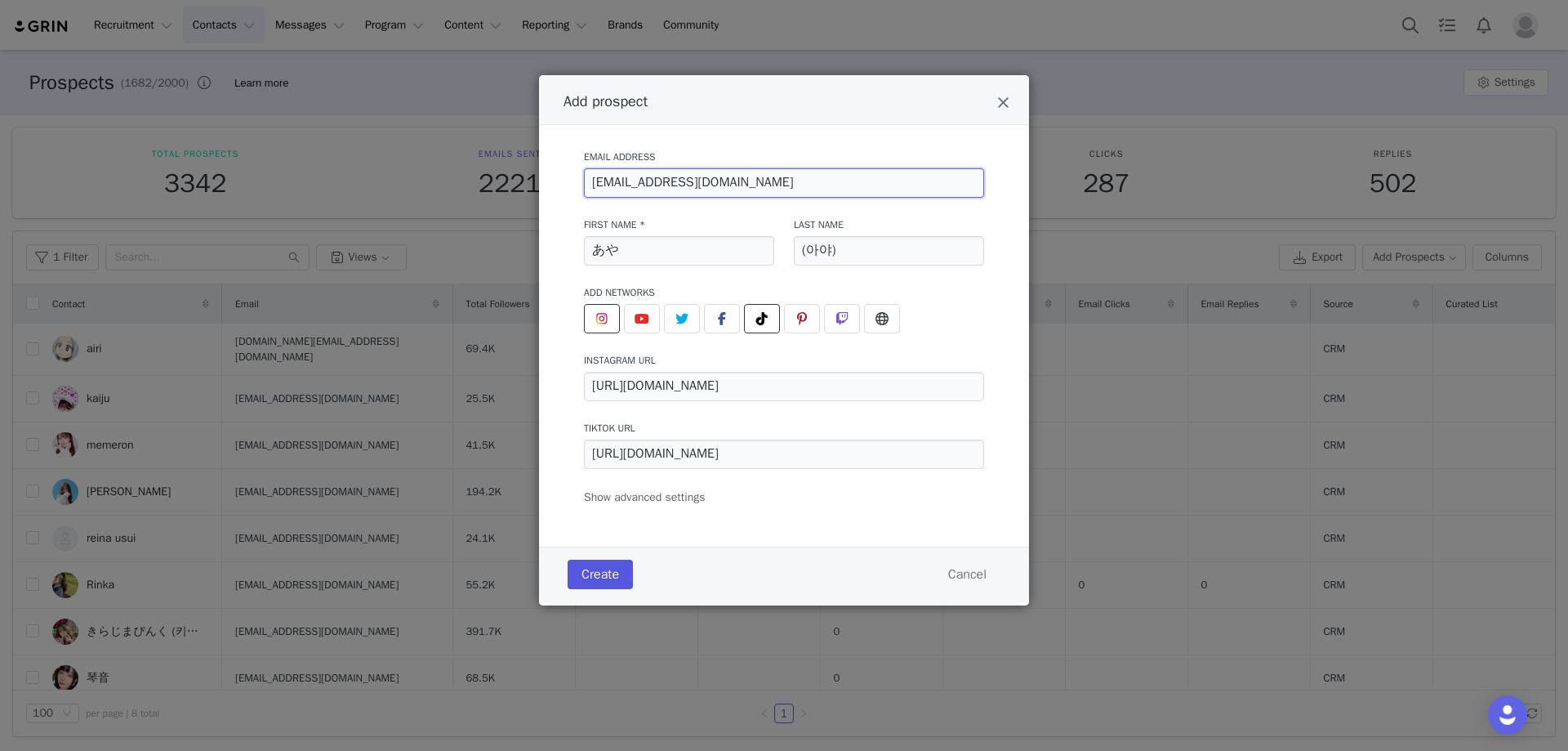 type on "cues@ultrasocial.jp" 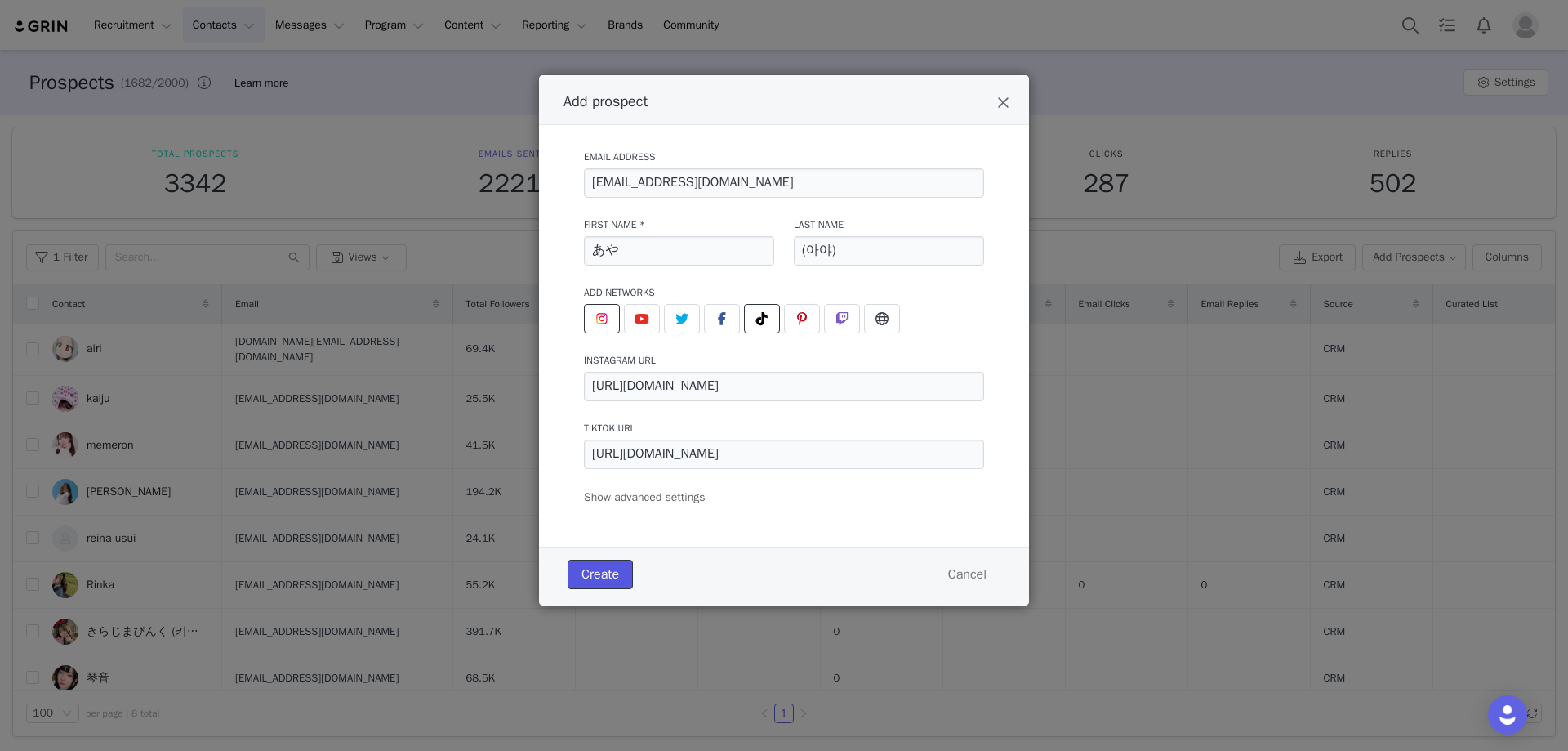 click on "Create" at bounding box center (600, 574) 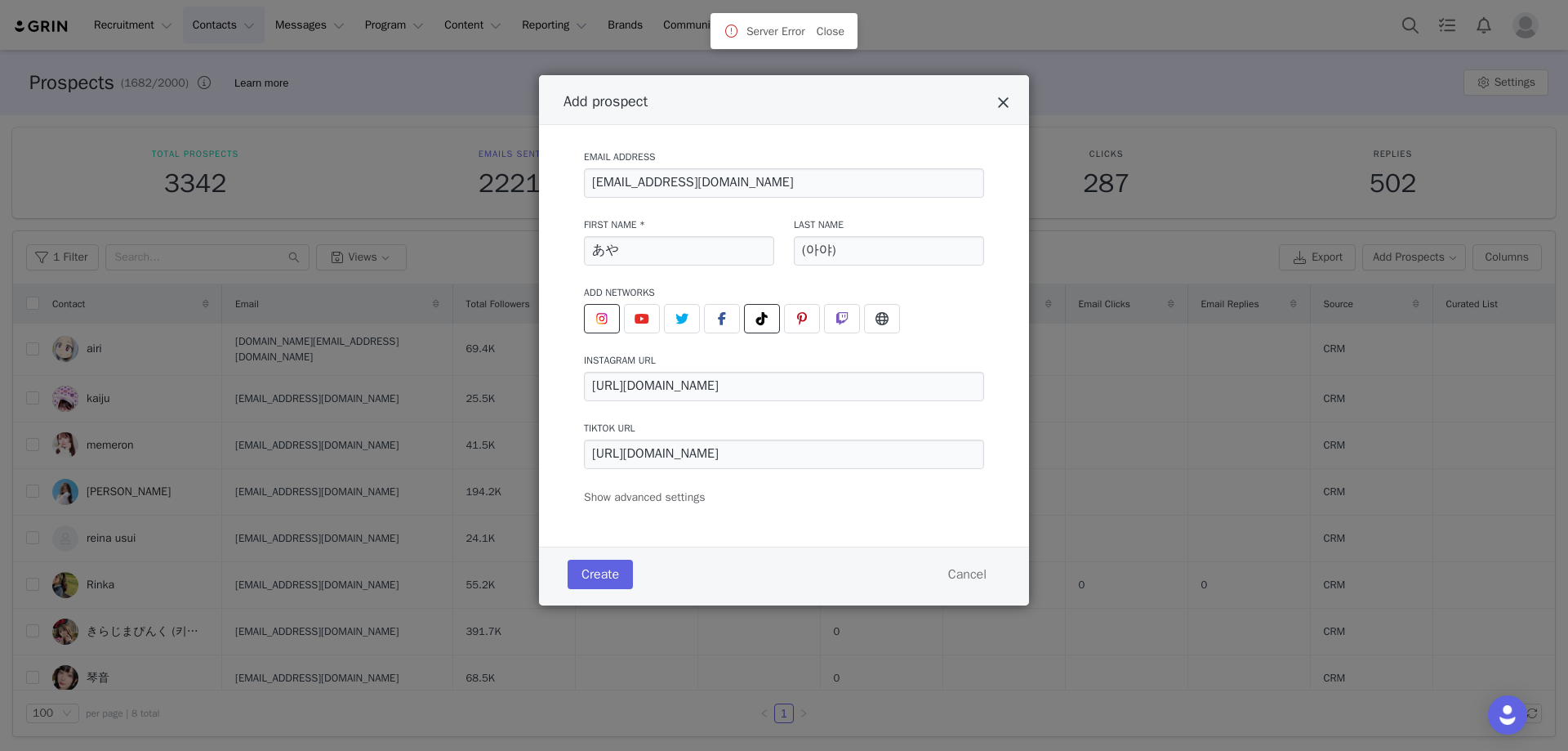 click at bounding box center [1003, 103] 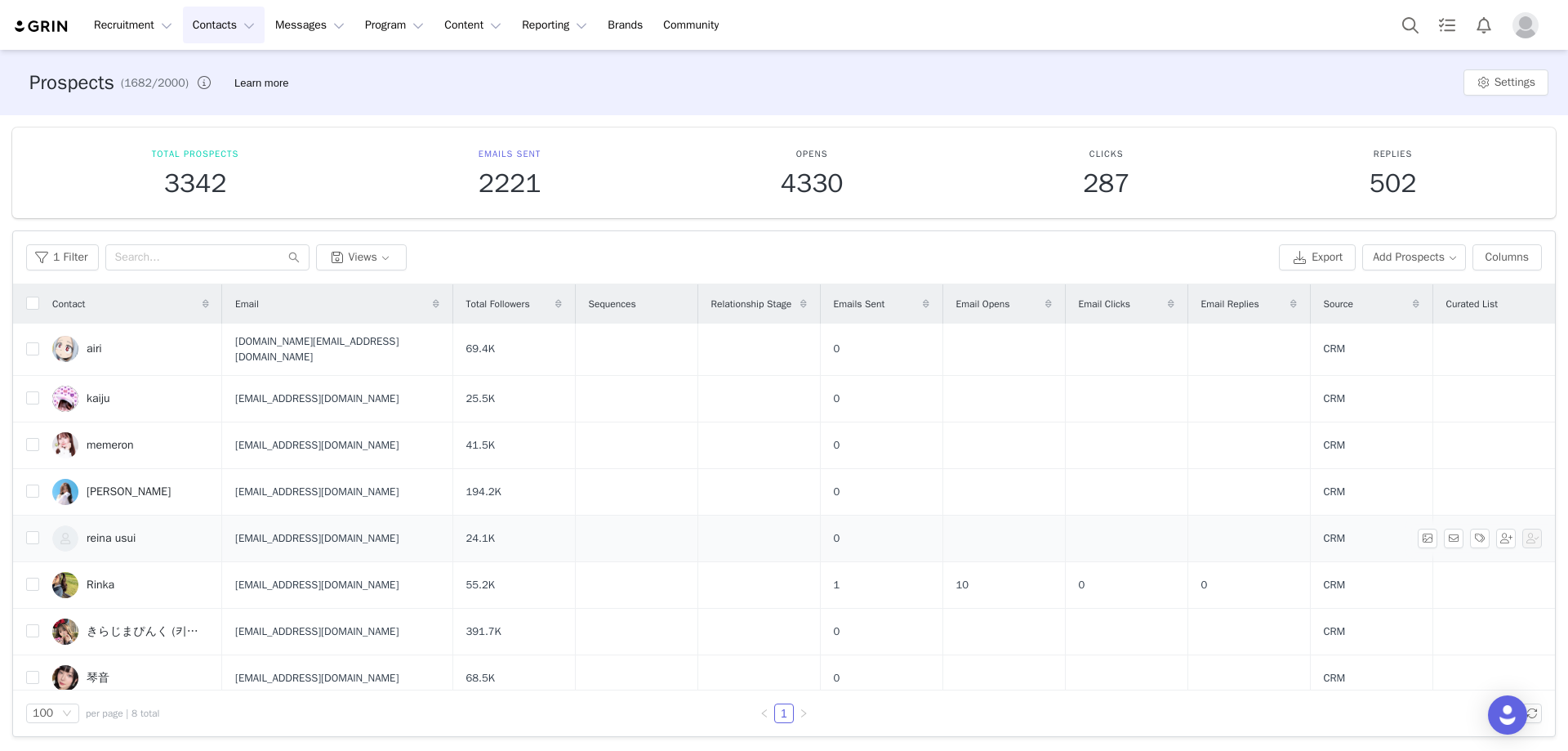 click on "[EMAIL_ADDRESS][DOMAIN_NAME]" at bounding box center (337, 538) 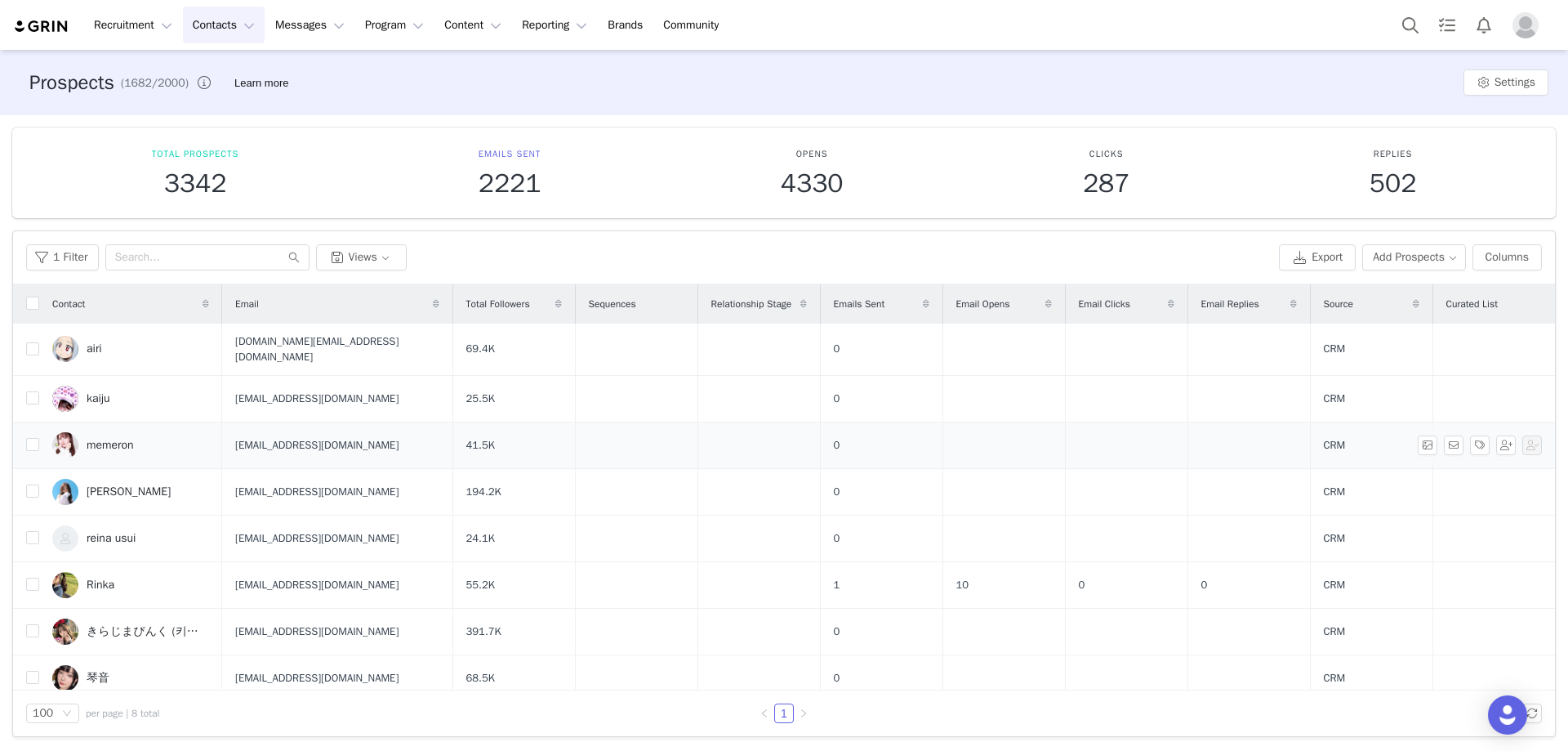 click on "[EMAIL_ADDRESS][DOMAIN_NAME]" at bounding box center (317, 445) 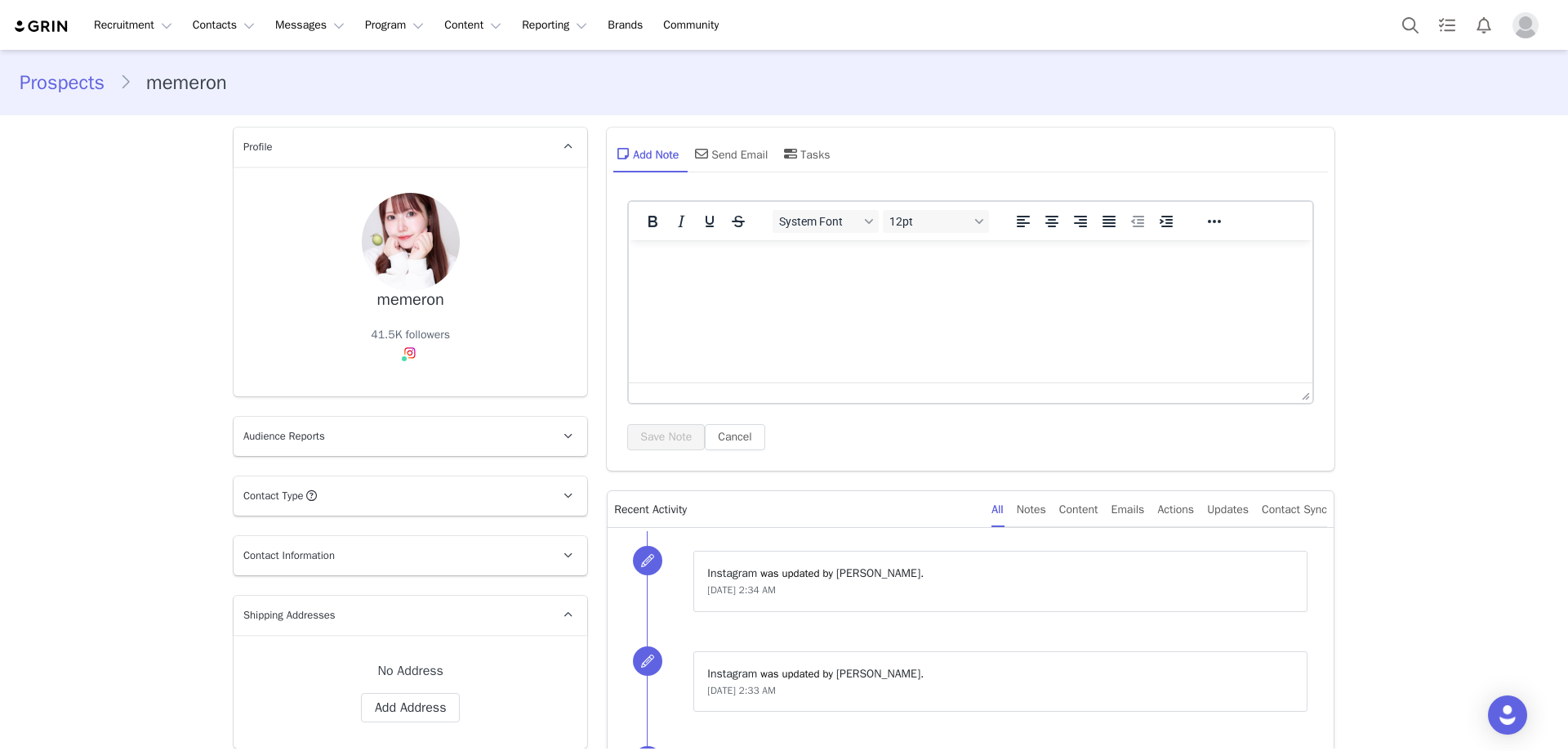 scroll, scrollTop: 0, scrollLeft: 0, axis: both 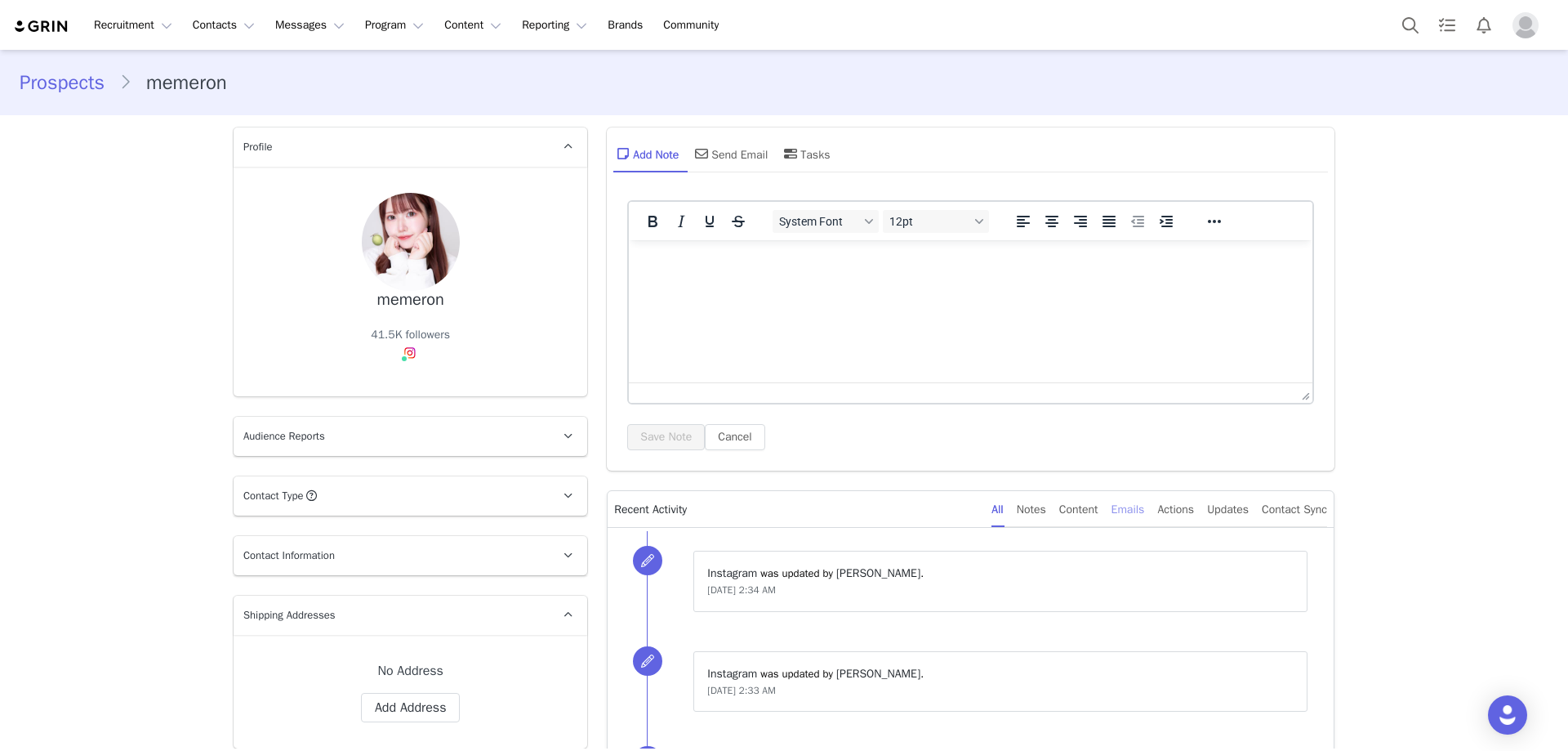 click on "Emails" at bounding box center [1128, 509] 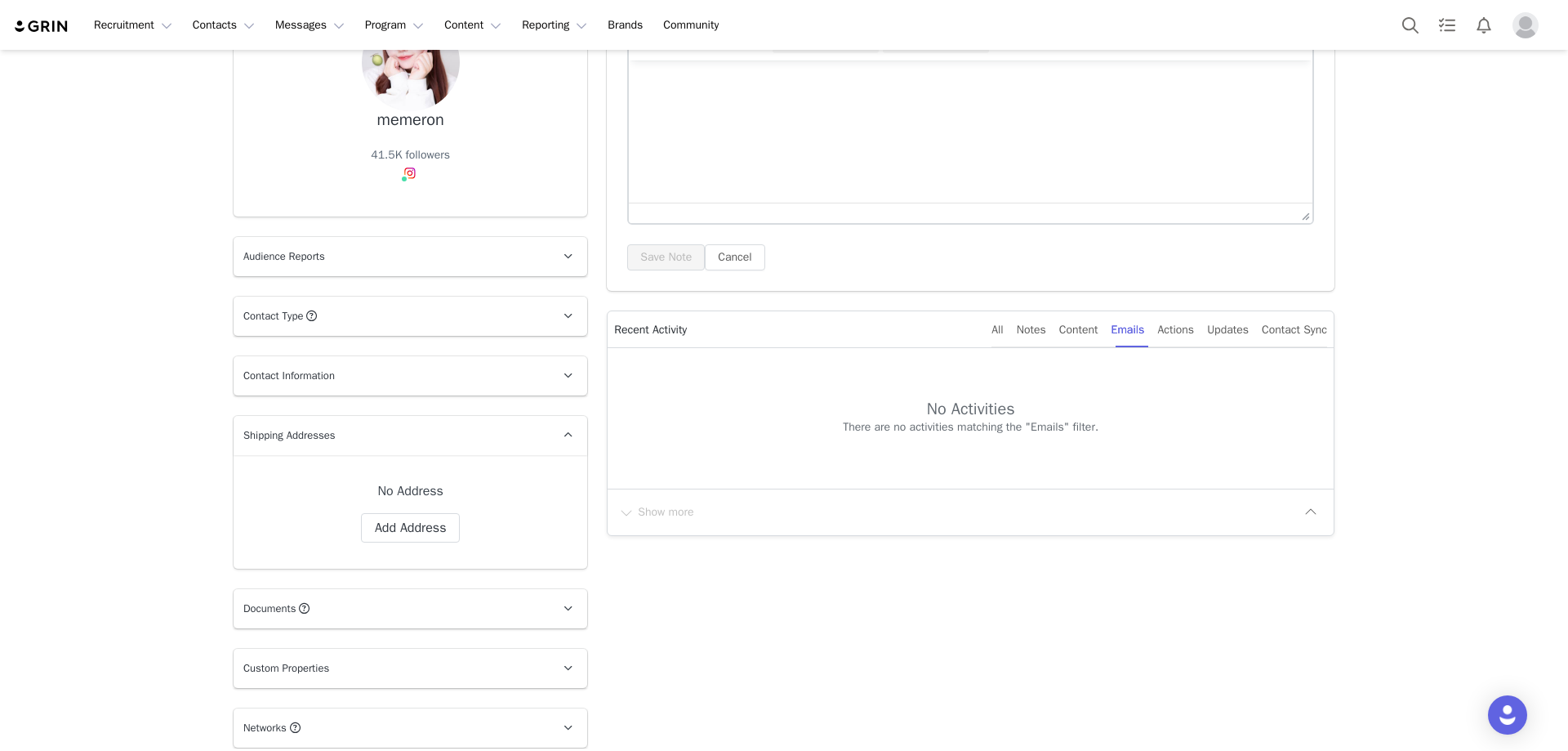 scroll, scrollTop: 0, scrollLeft: 0, axis: both 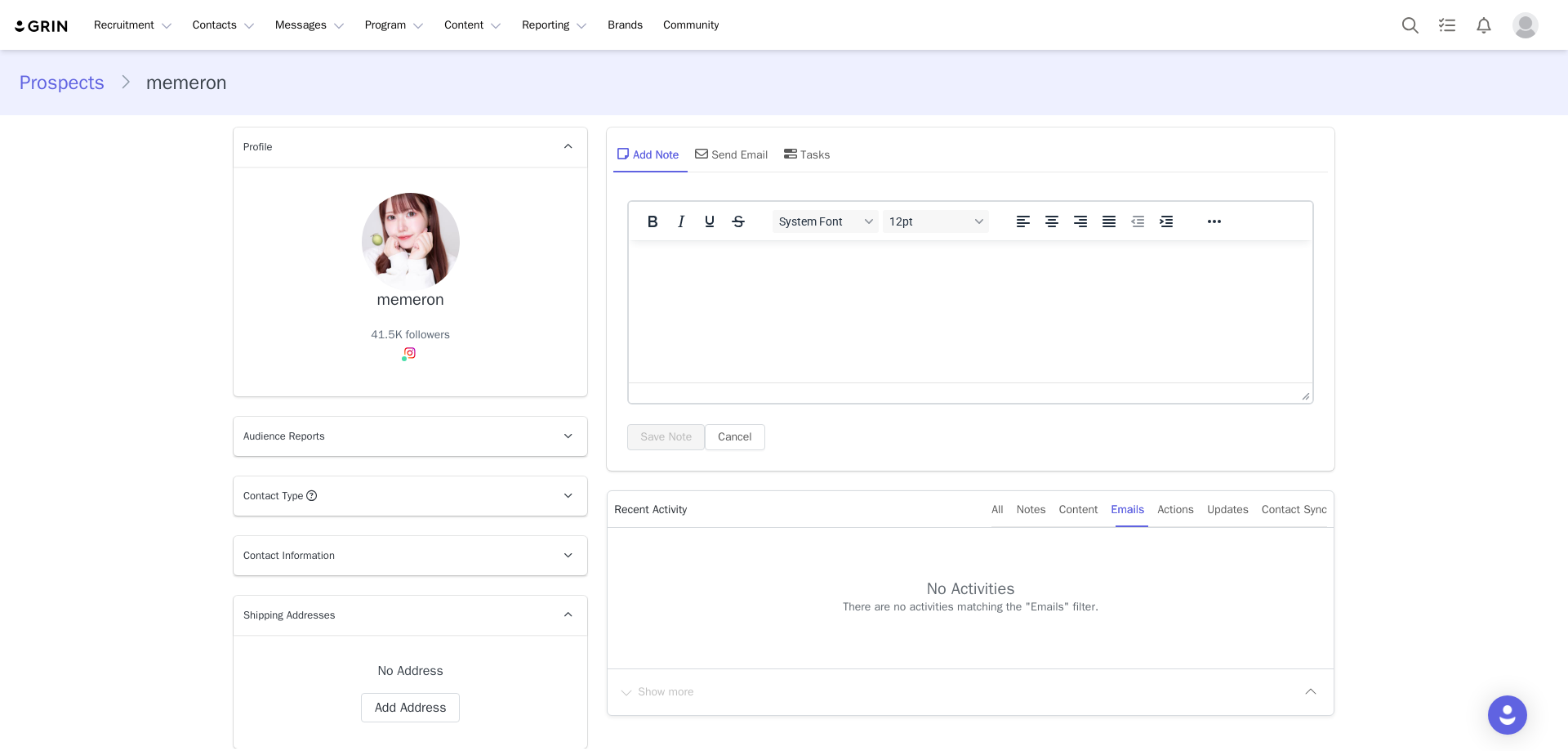 click at bounding box center (970, 262) 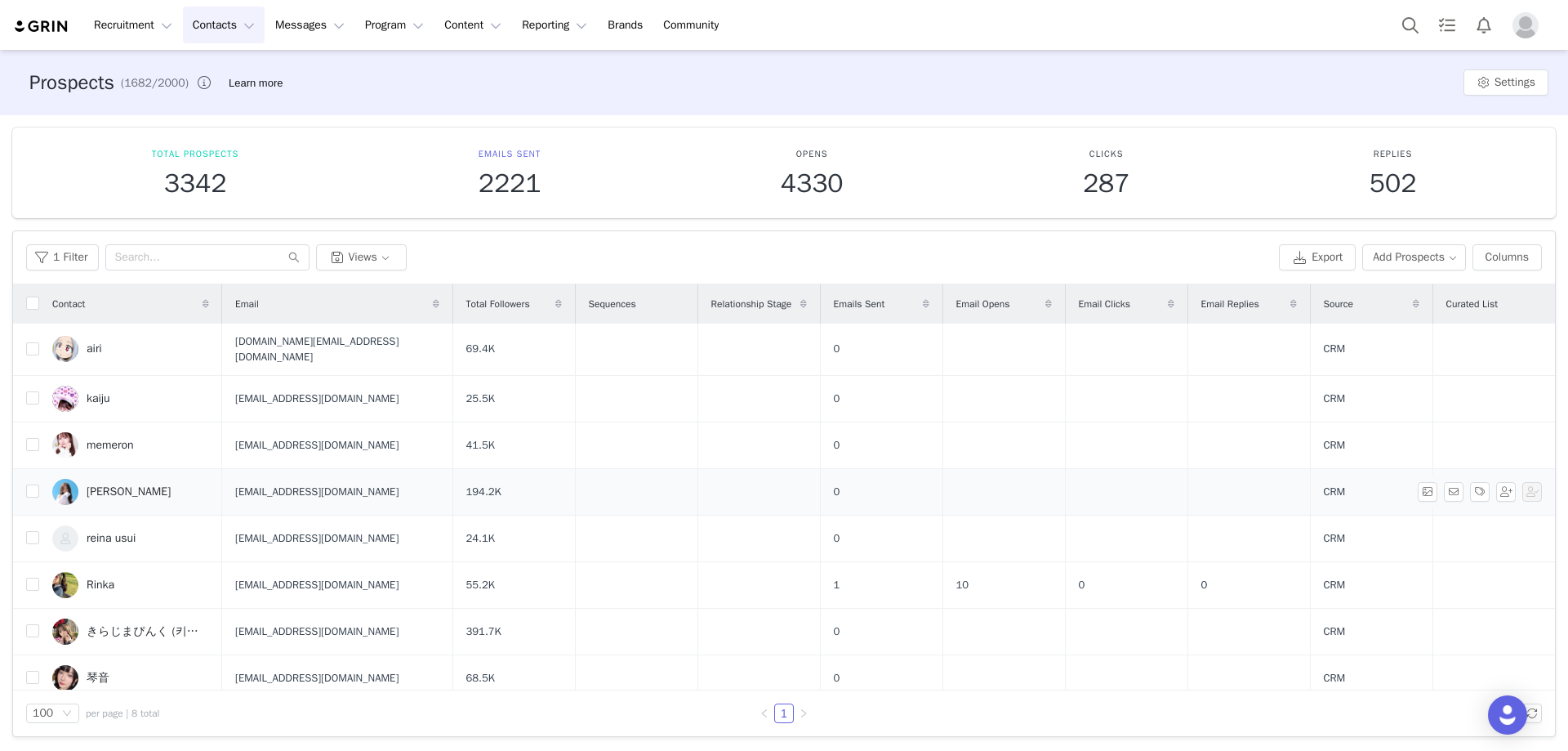 scroll, scrollTop: 6, scrollLeft: 0, axis: vertical 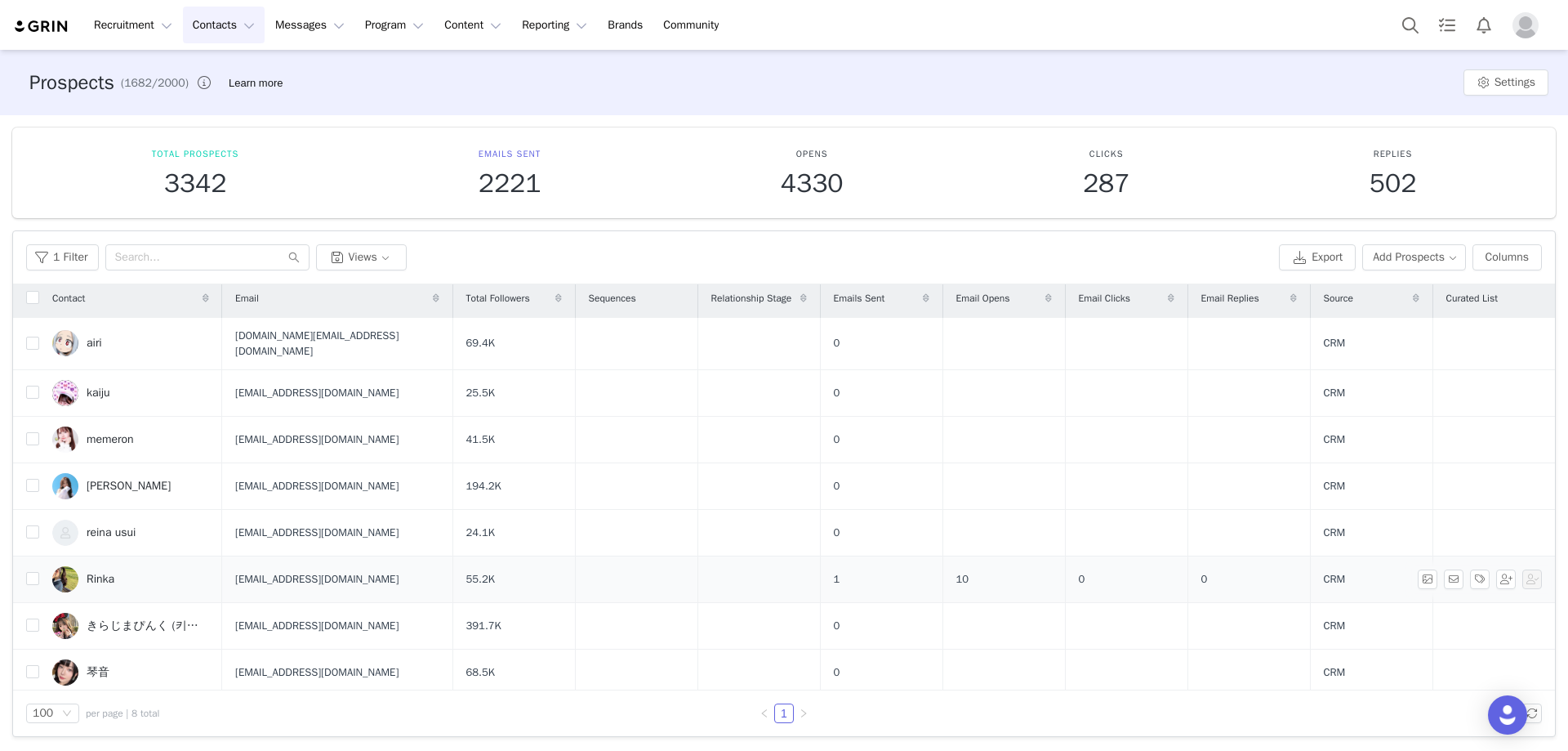 click on "[EMAIL_ADDRESS][DOMAIN_NAME]" at bounding box center [317, 579] 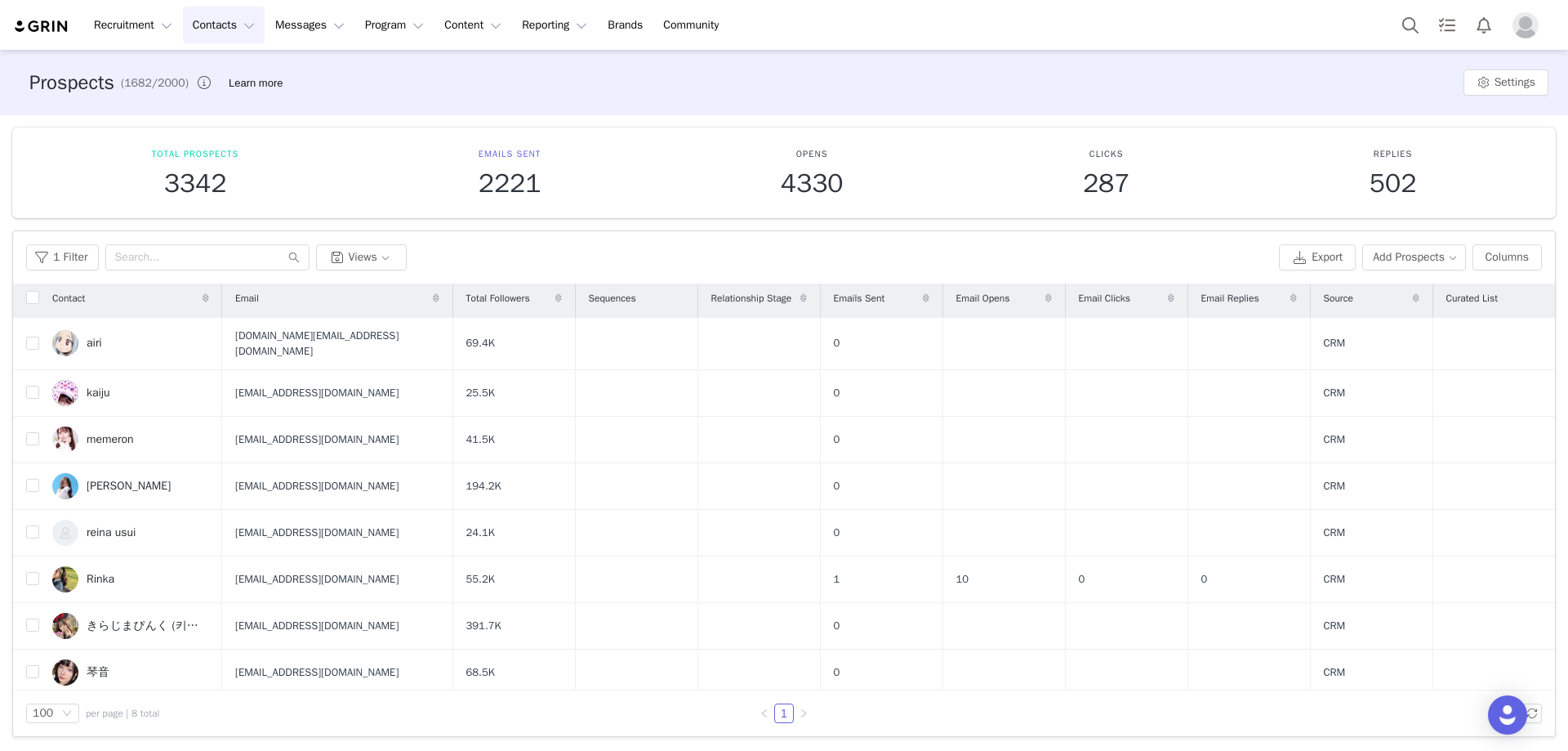 click on "Rinka" at bounding box center (131, 579) 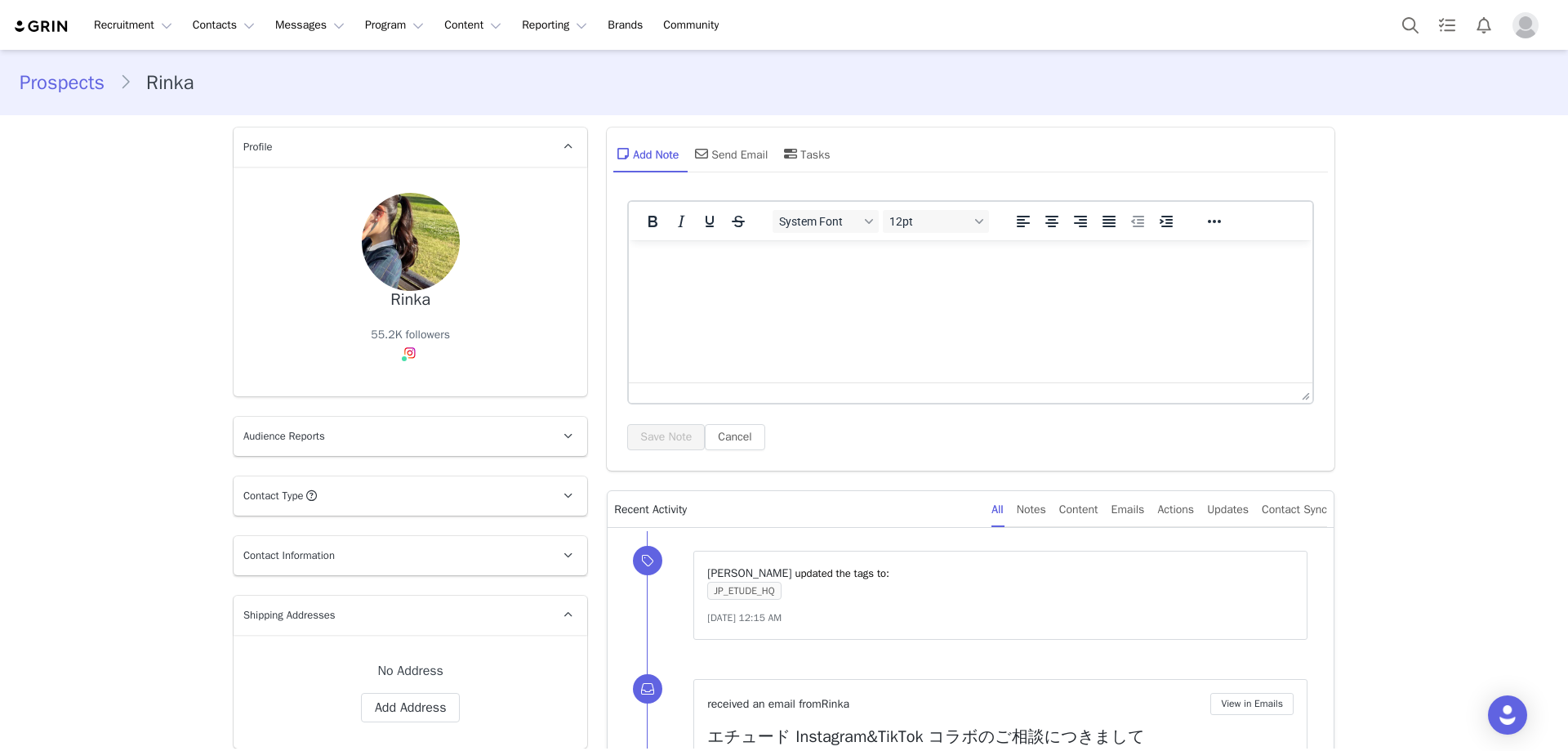 scroll, scrollTop: 0, scrollLeft: 0, axis: both 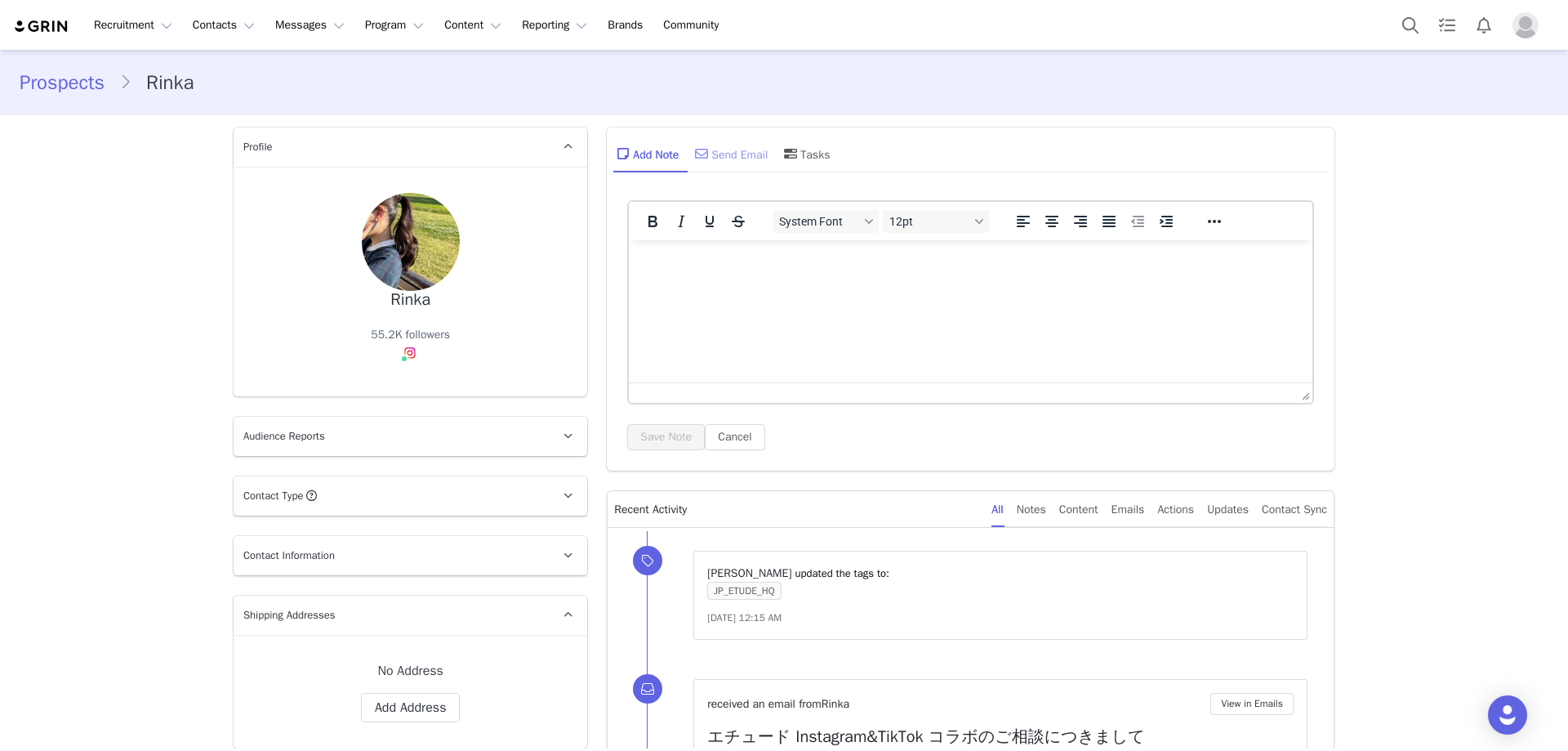 click on "Send Email" at bounding box center [729, 154] 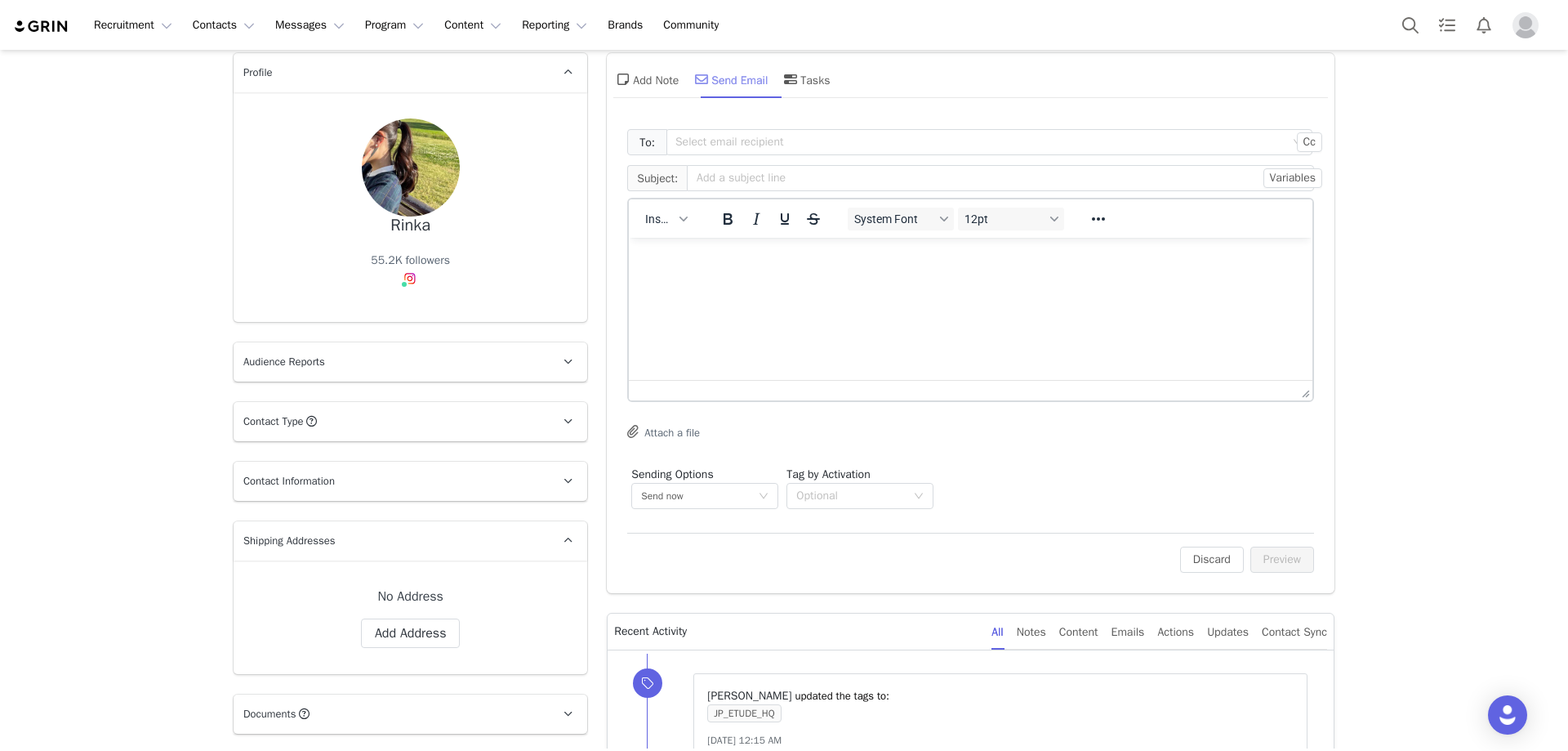 scroll, scrollTop: 235, scrollLeft: 0, axis: vertical 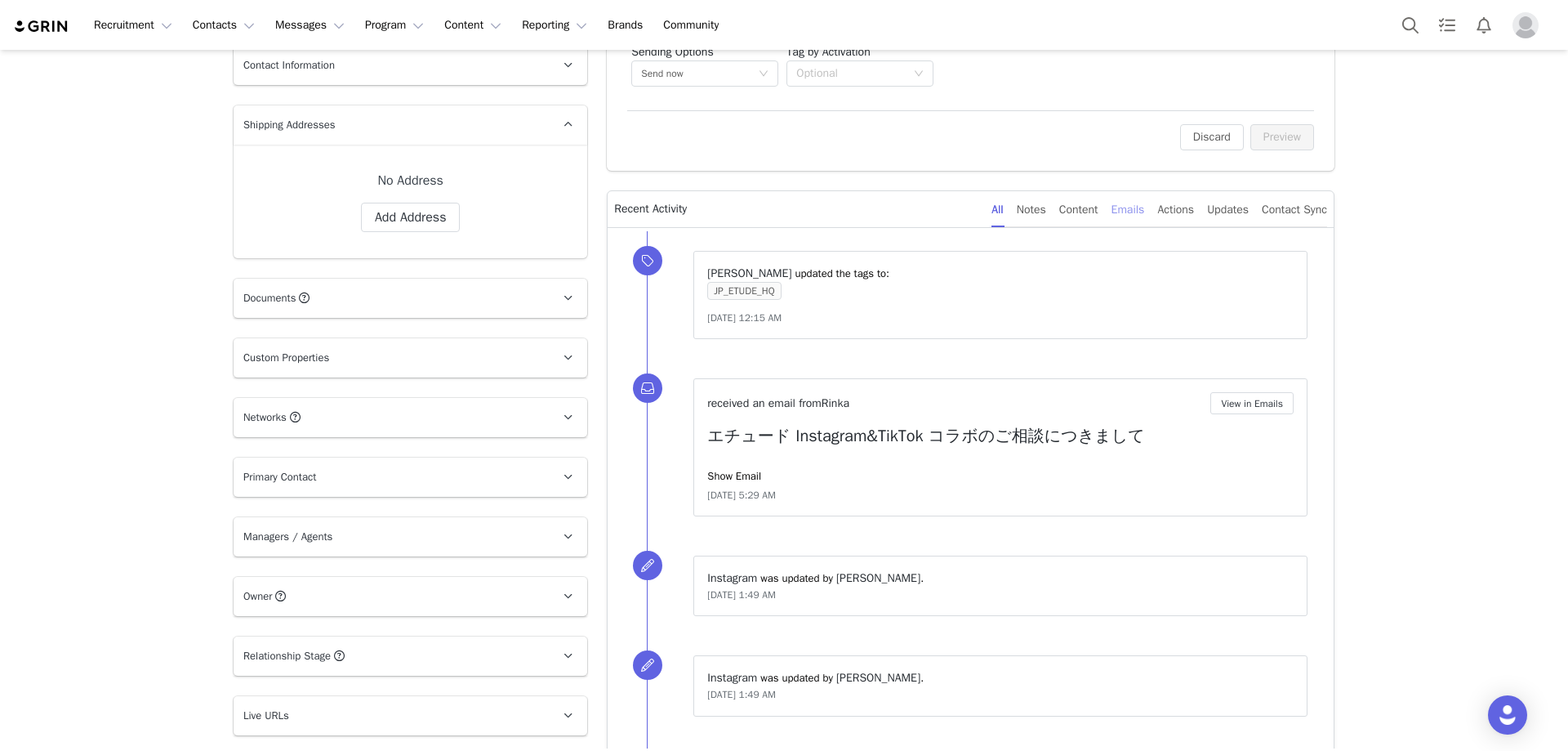 click on "Emails" at bounding box center [1128, 209] 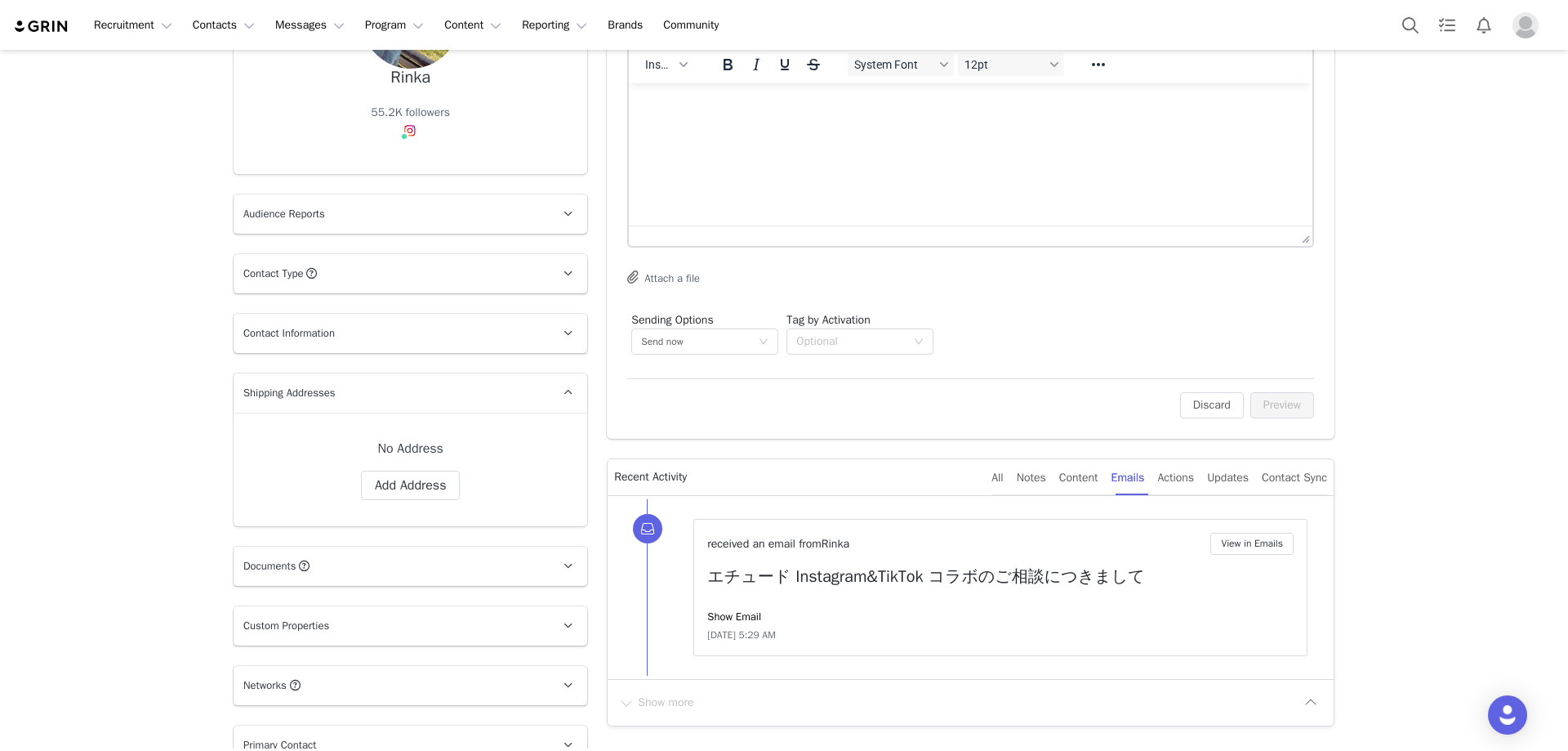scroll, scrollTop: 572, scrollLeft: 0, axis: vertical 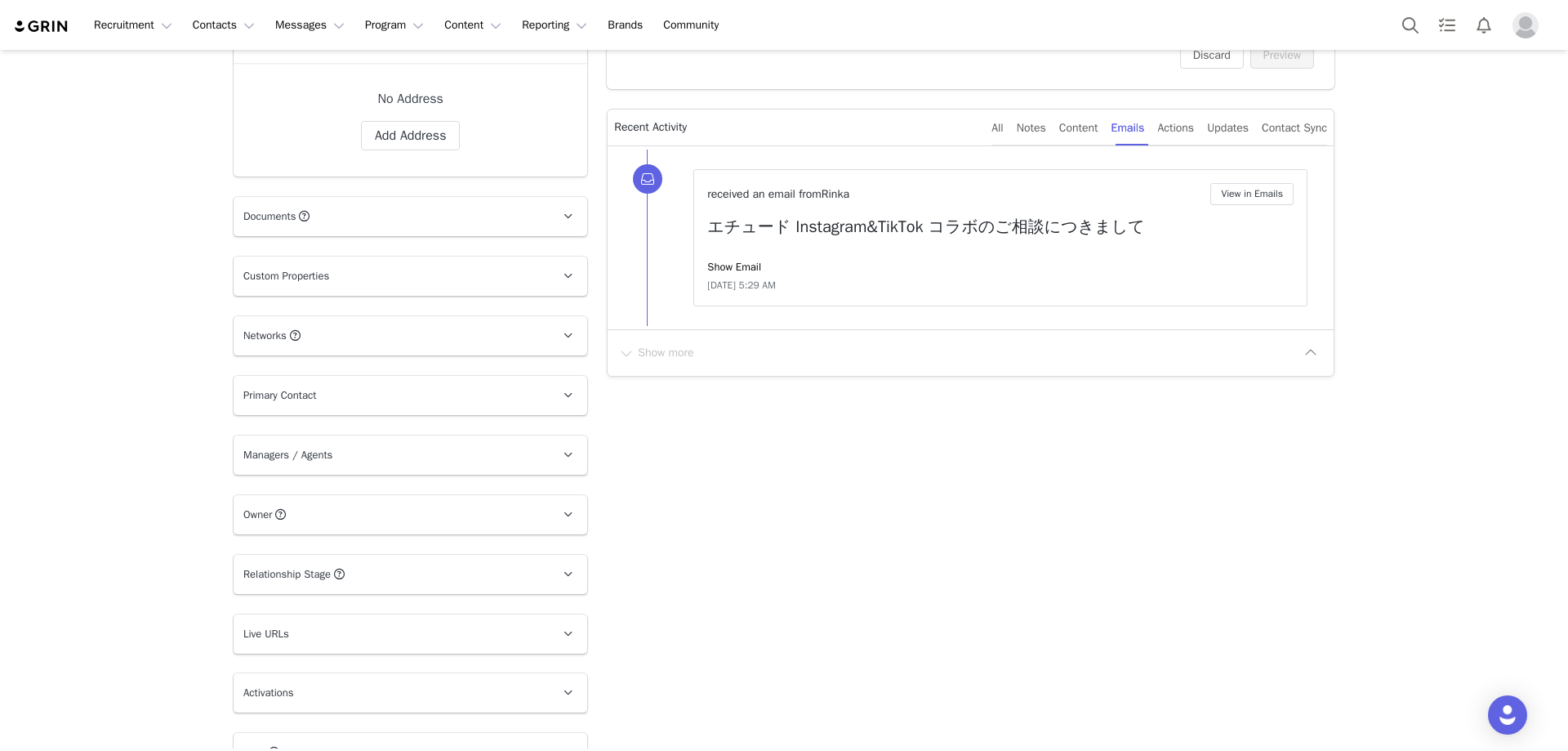 click on "received an email from  Rinka       View in Emails   エチュード Instagram&TikTok コラボのご相談につきまして   Show Email  Jun 25, 2025, 5:29 AM" at bounding box center [1000, 238] 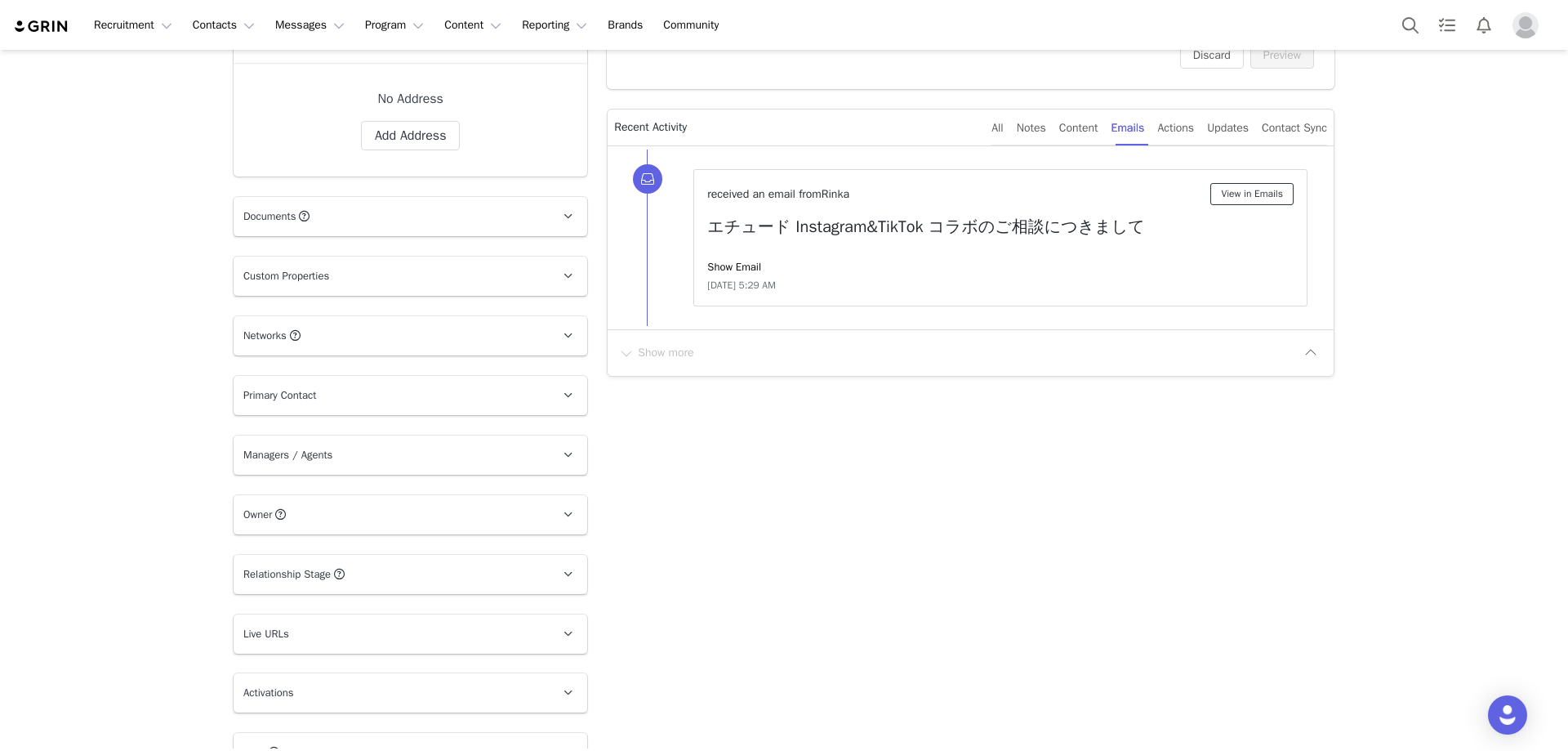 click on "View in Emails" at bounding box center [1252, 194] 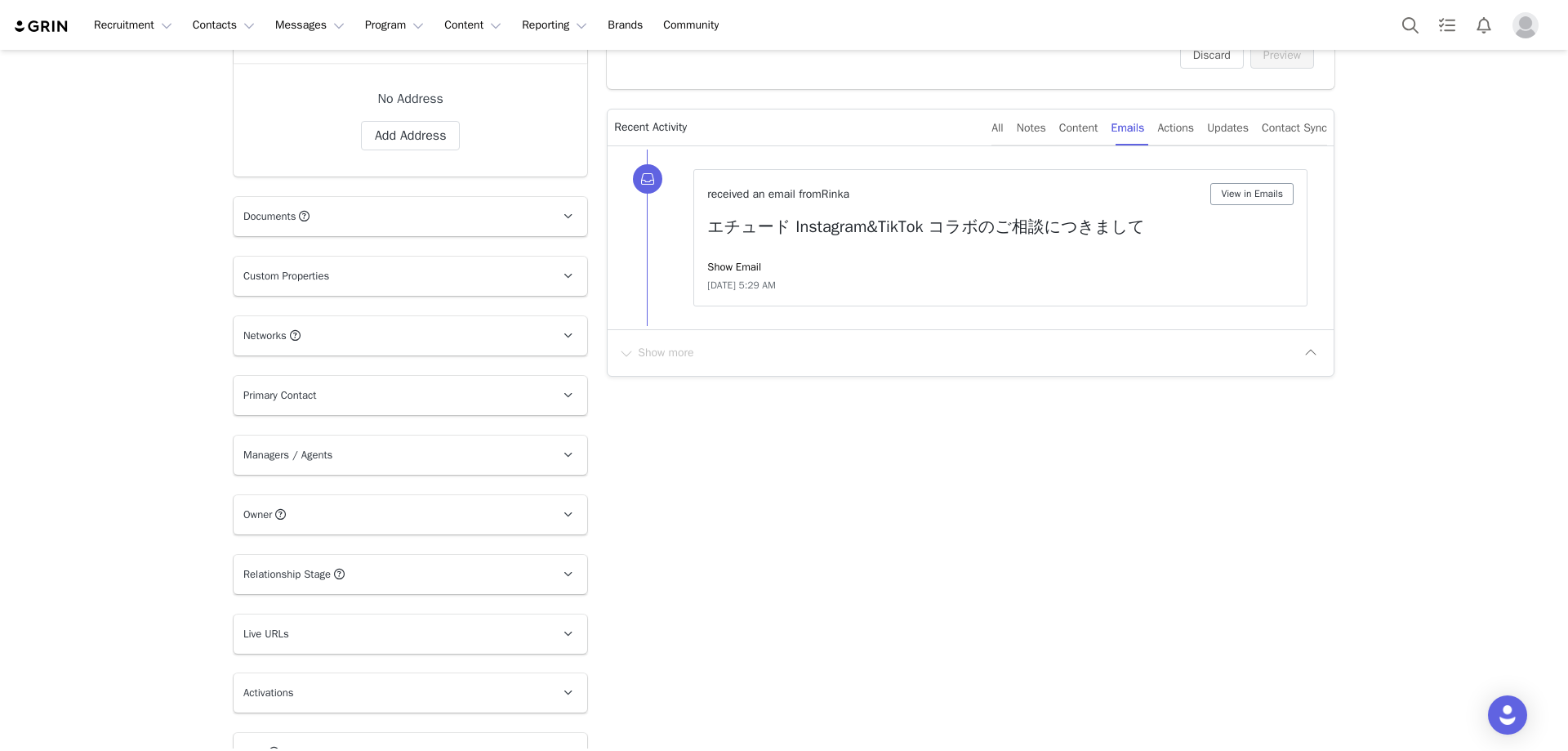scroll, scrollTop: 0, scrollLeft: 0, axis: both 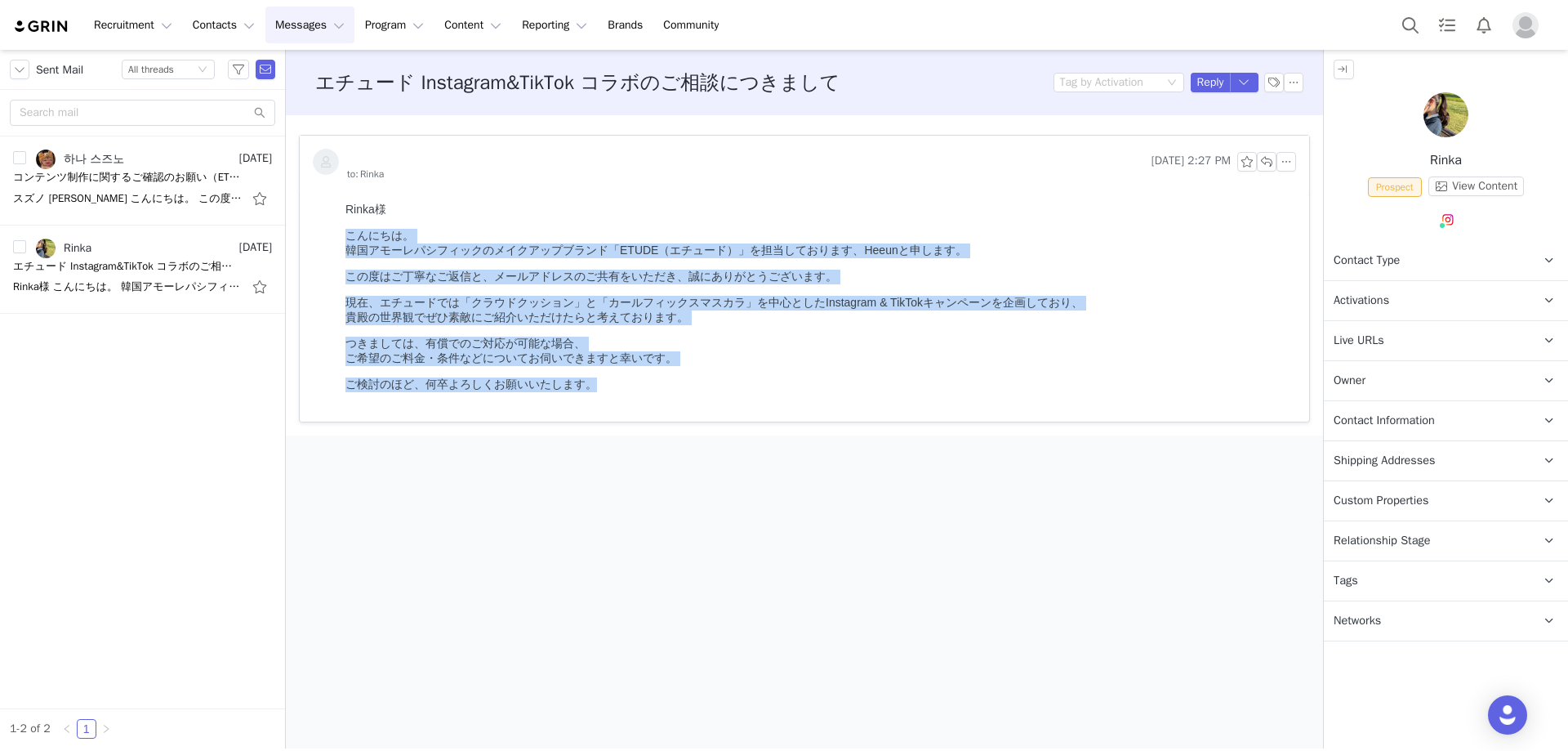 drag, startPoint x: 344, startPoint y: 219, endPoint x: 868, endPoint y: 405, distance: 556.03237 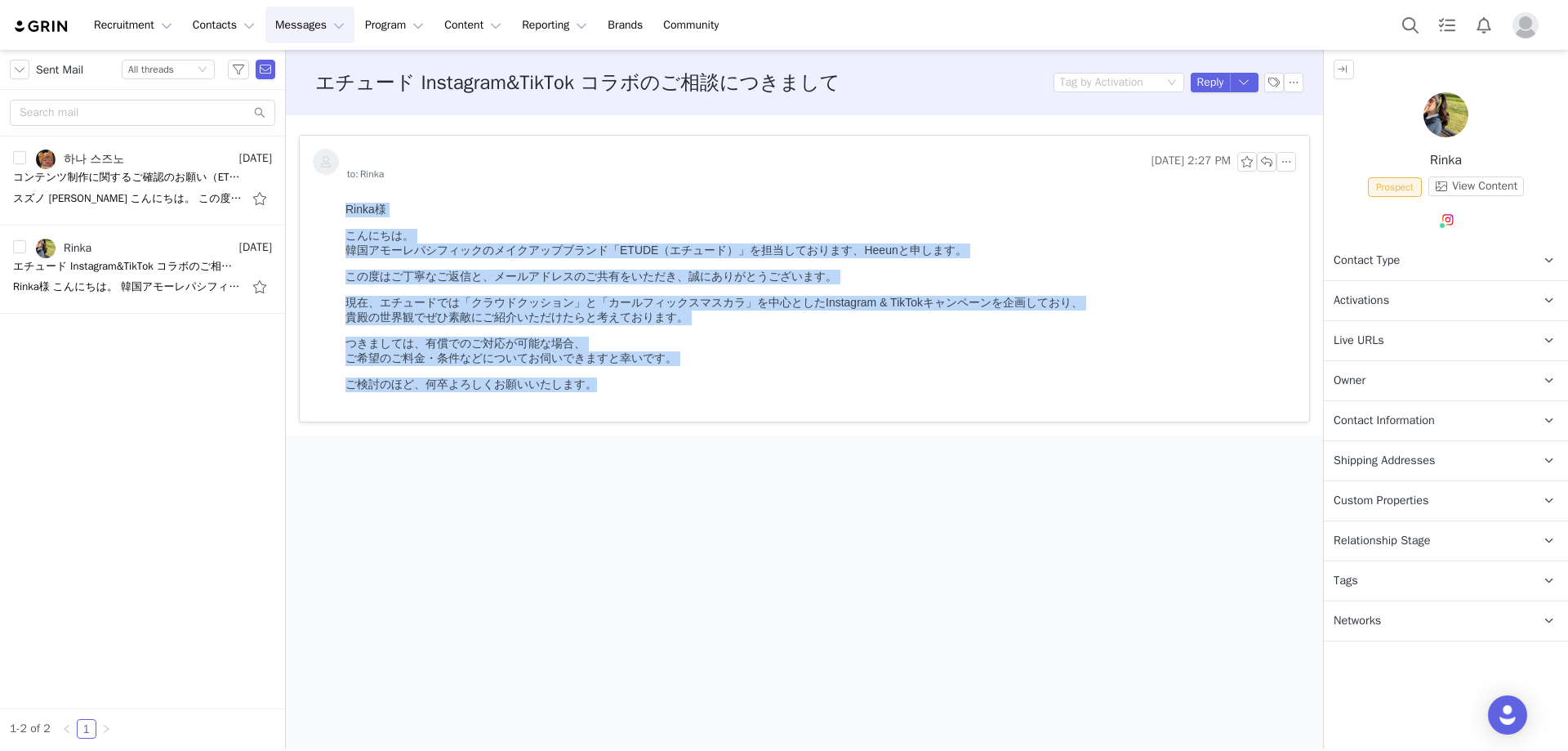 drag, startPoint x: 633, startPoint y: 406, endPoint x: 674, endPoint y: 390, distance: 44.011362 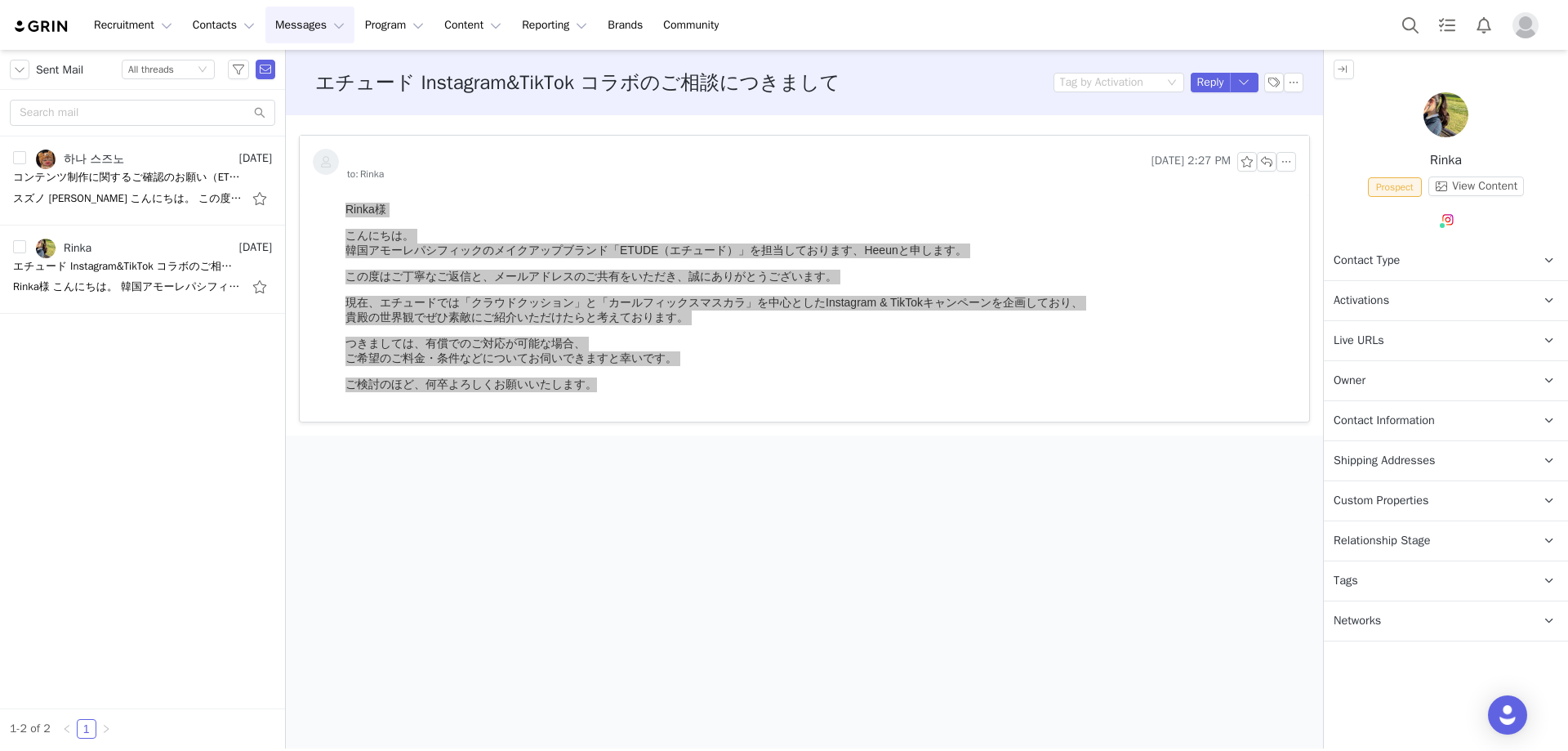click on "エチュード Instagram&TikTok コラボのご相談につきまして     Tag by Activation   Reply         Jun 25, 2025 2:27 PM  to:  Rinka" at bounding box center [804, 399] 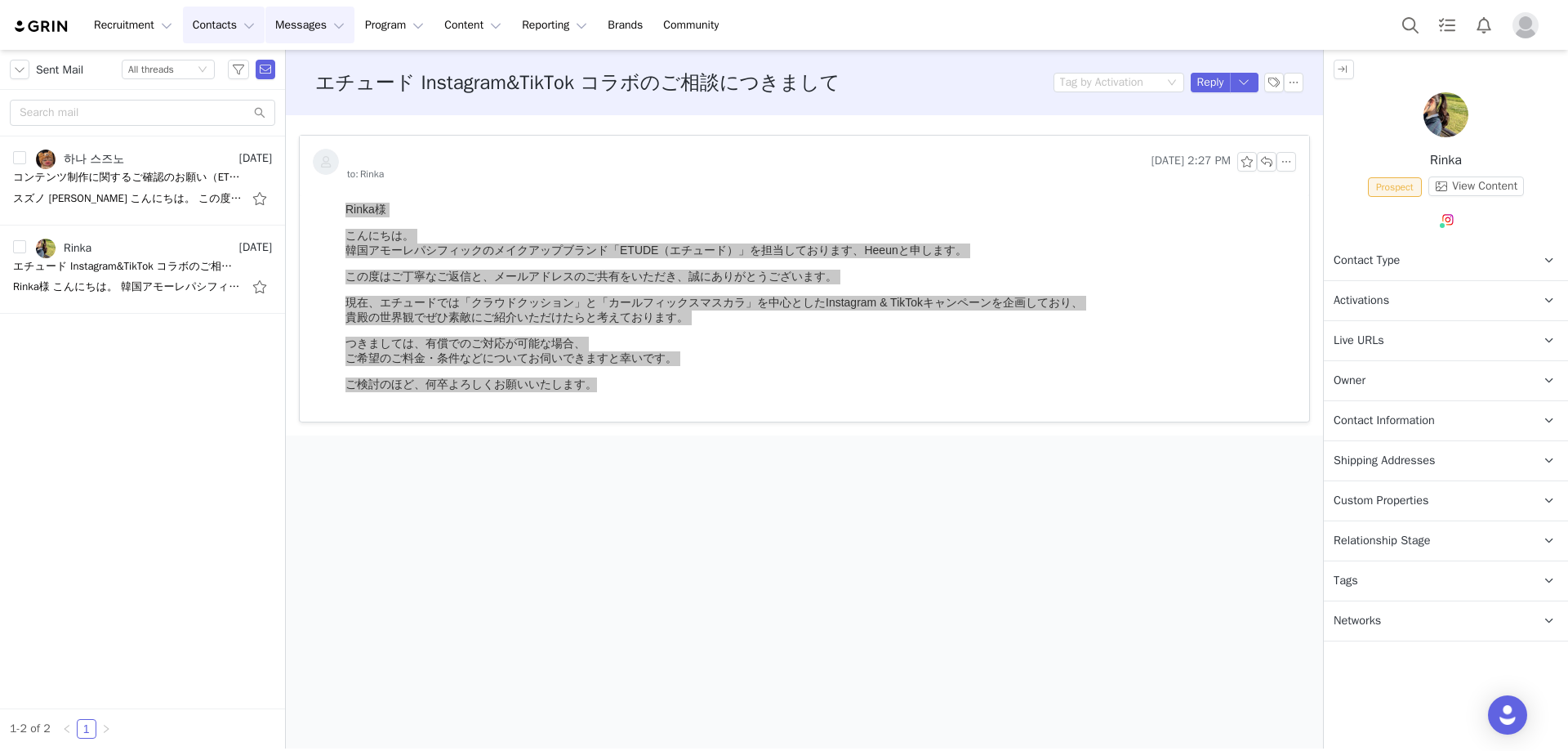 click on "Contacts Contacts" at bounding box center (224, 25) 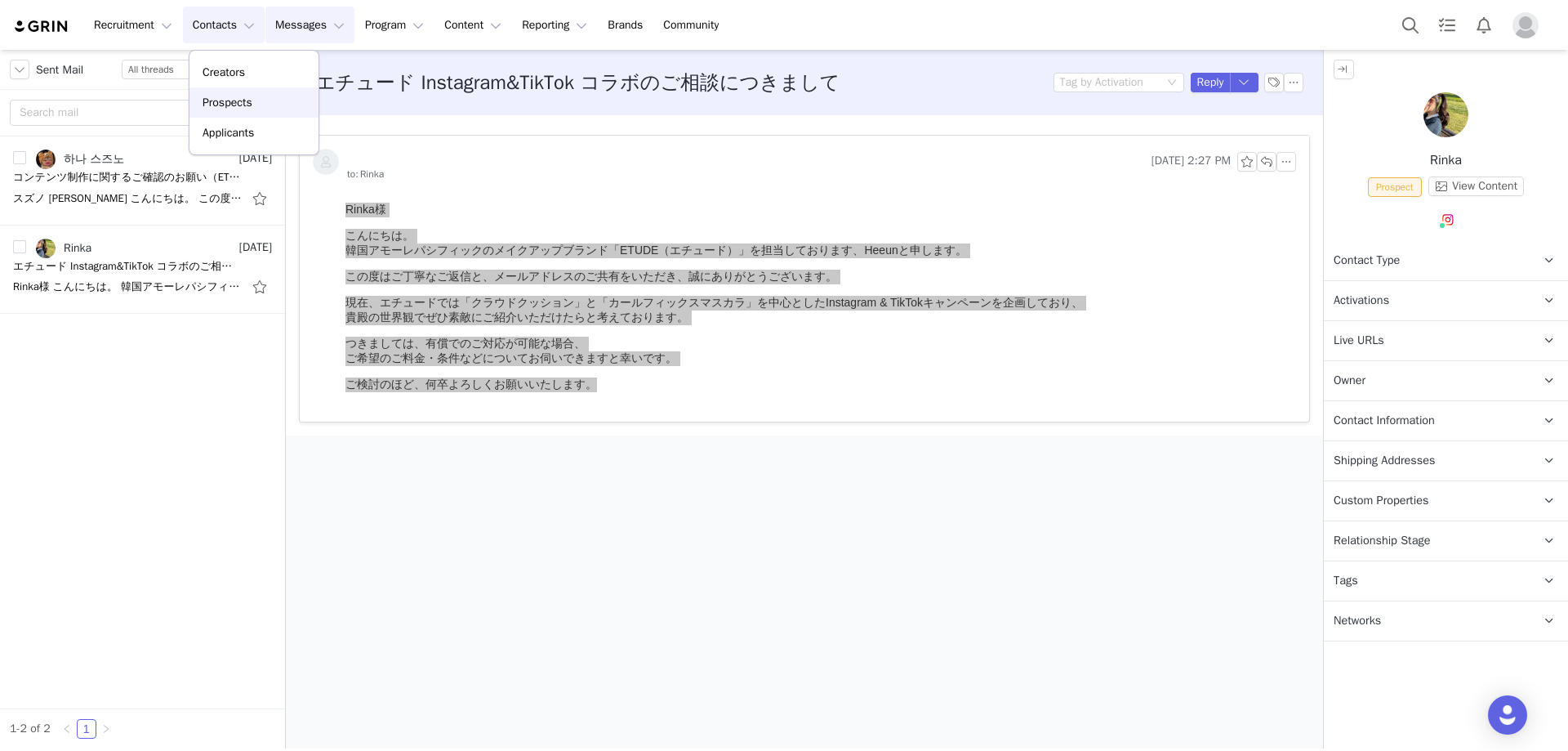 click on "Prospects" at bounding box center (254, 102) 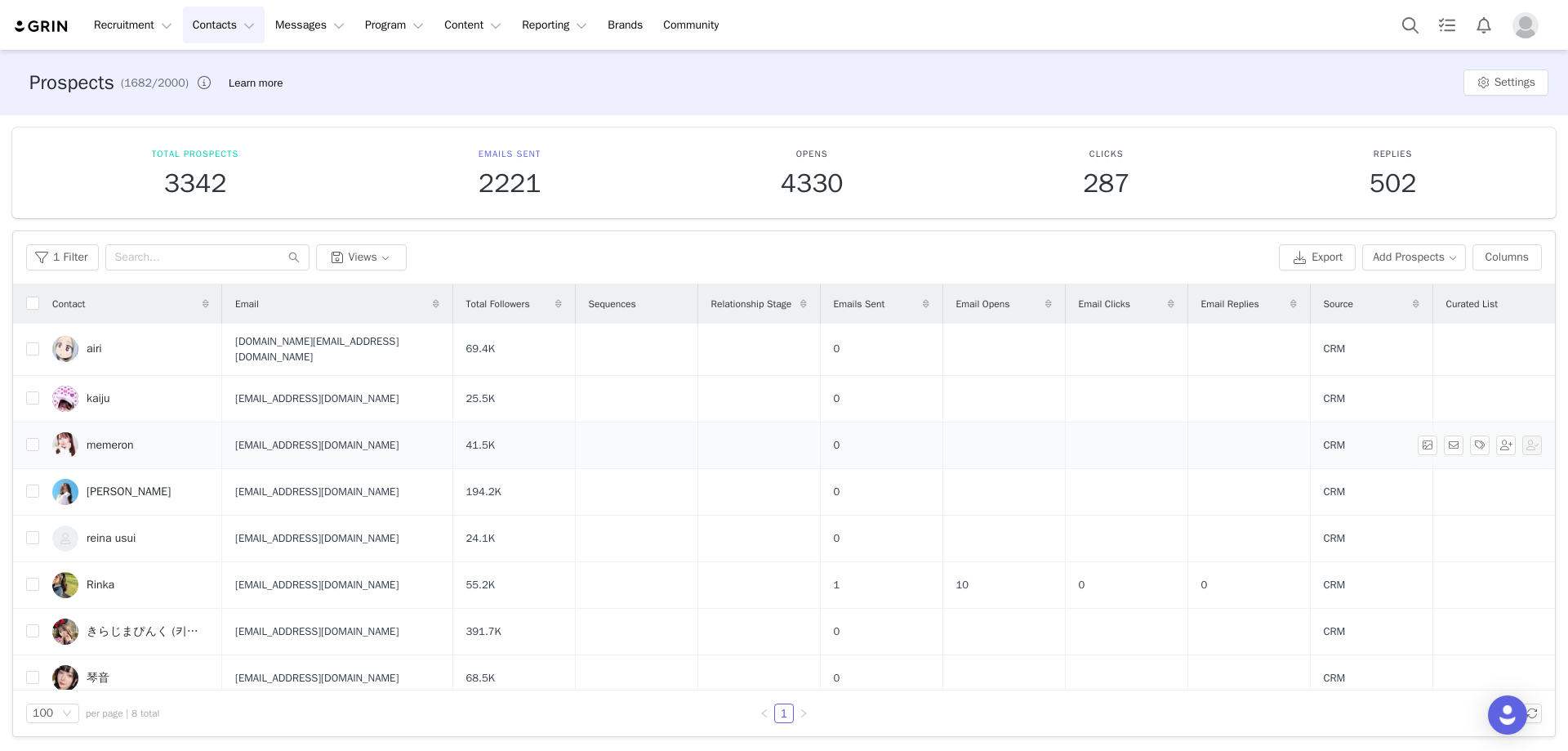 click on "memeron" at bounding box center [131, 445] 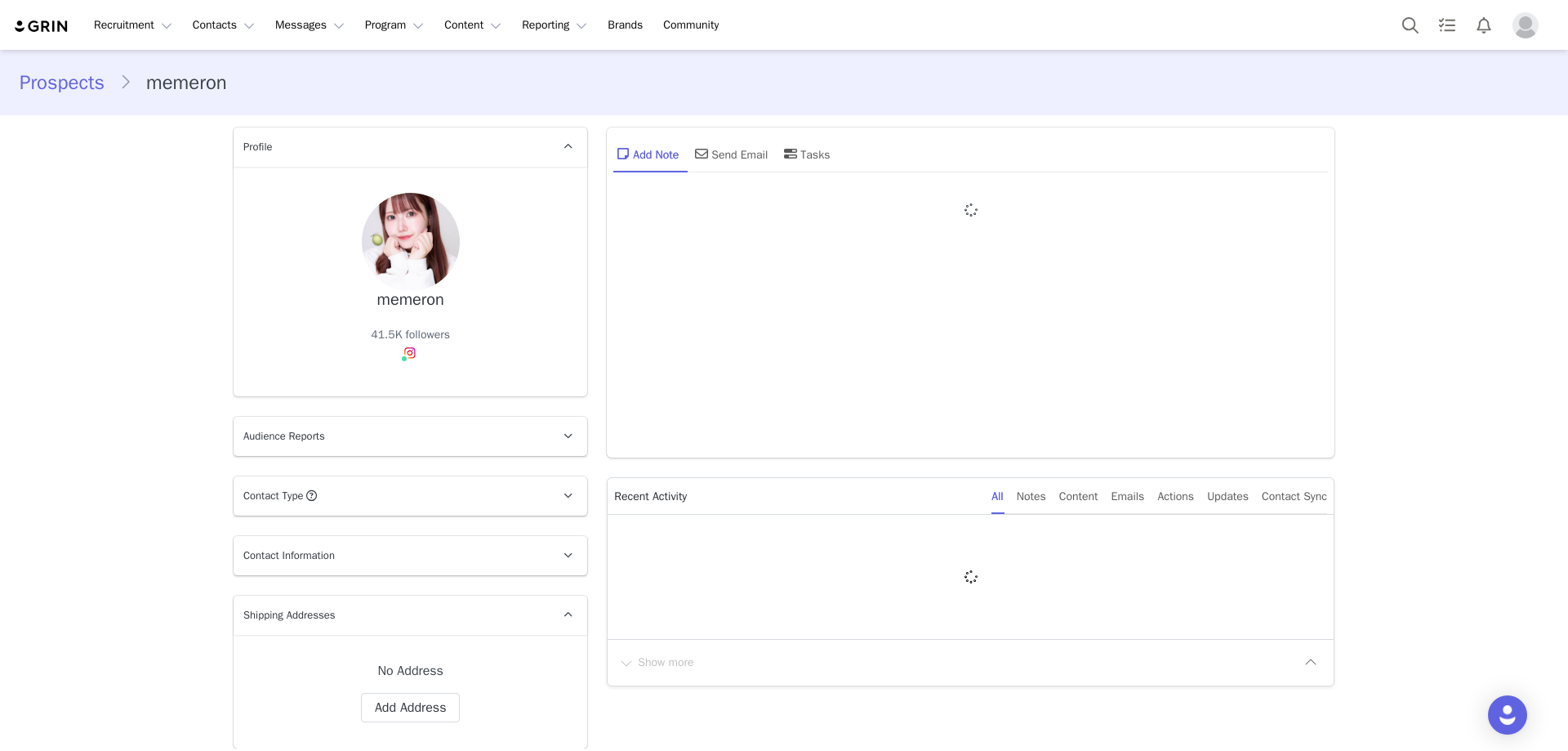 scroll, scrollTop: 82, scrollLeft: 0, axis: vertical 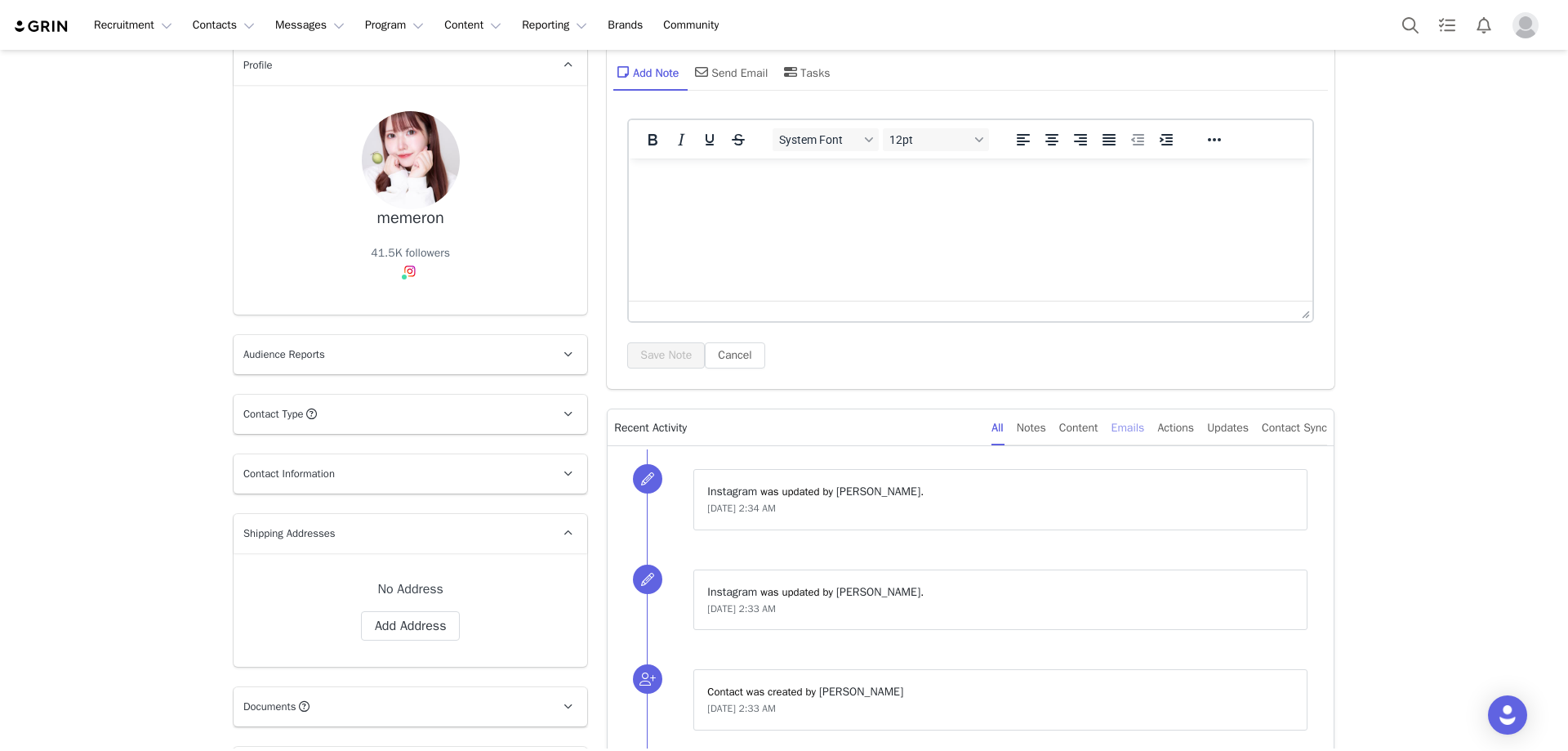 click on "Emails" at bounding box center [1128, 427] 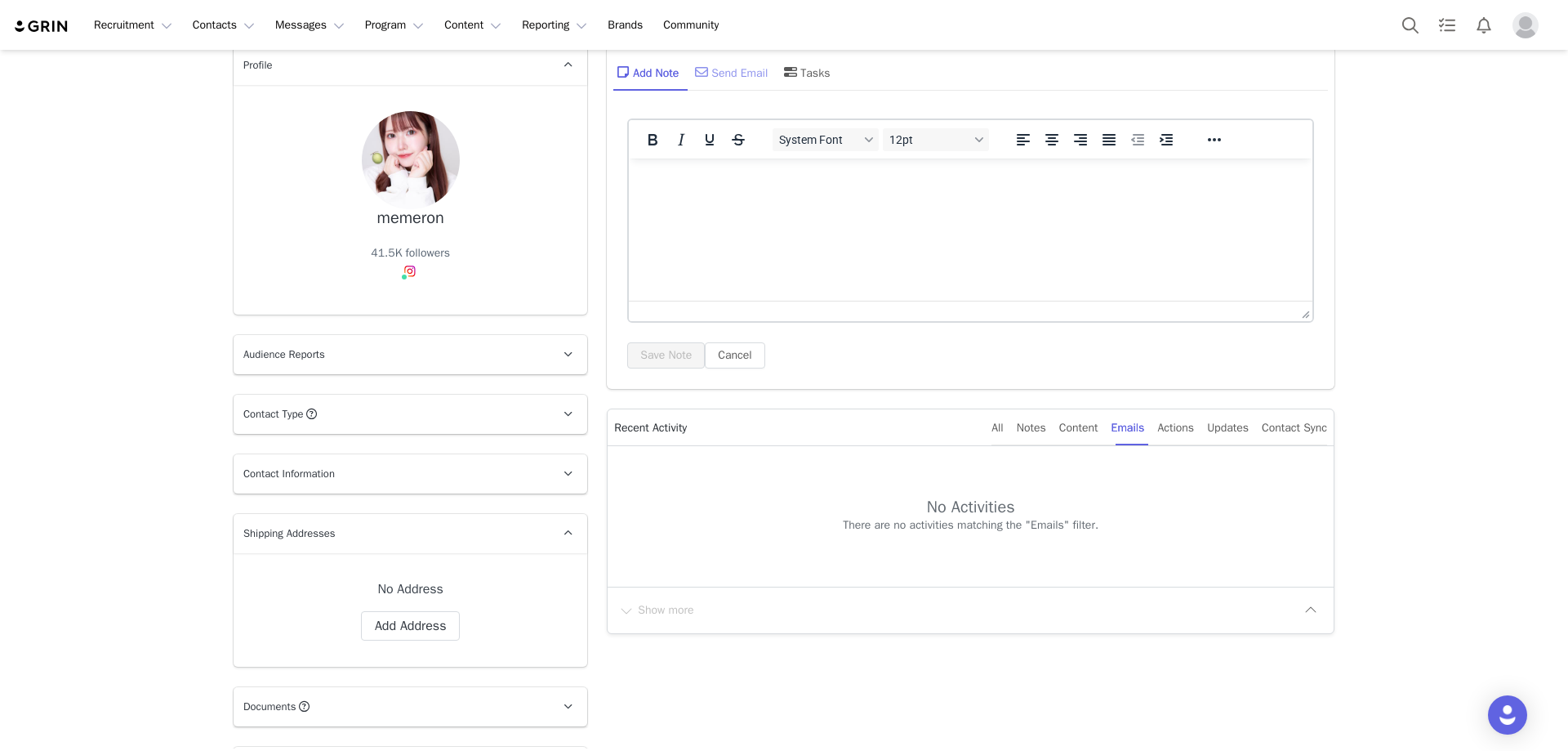 click on "Send Email" at bounding box center (729, 72) 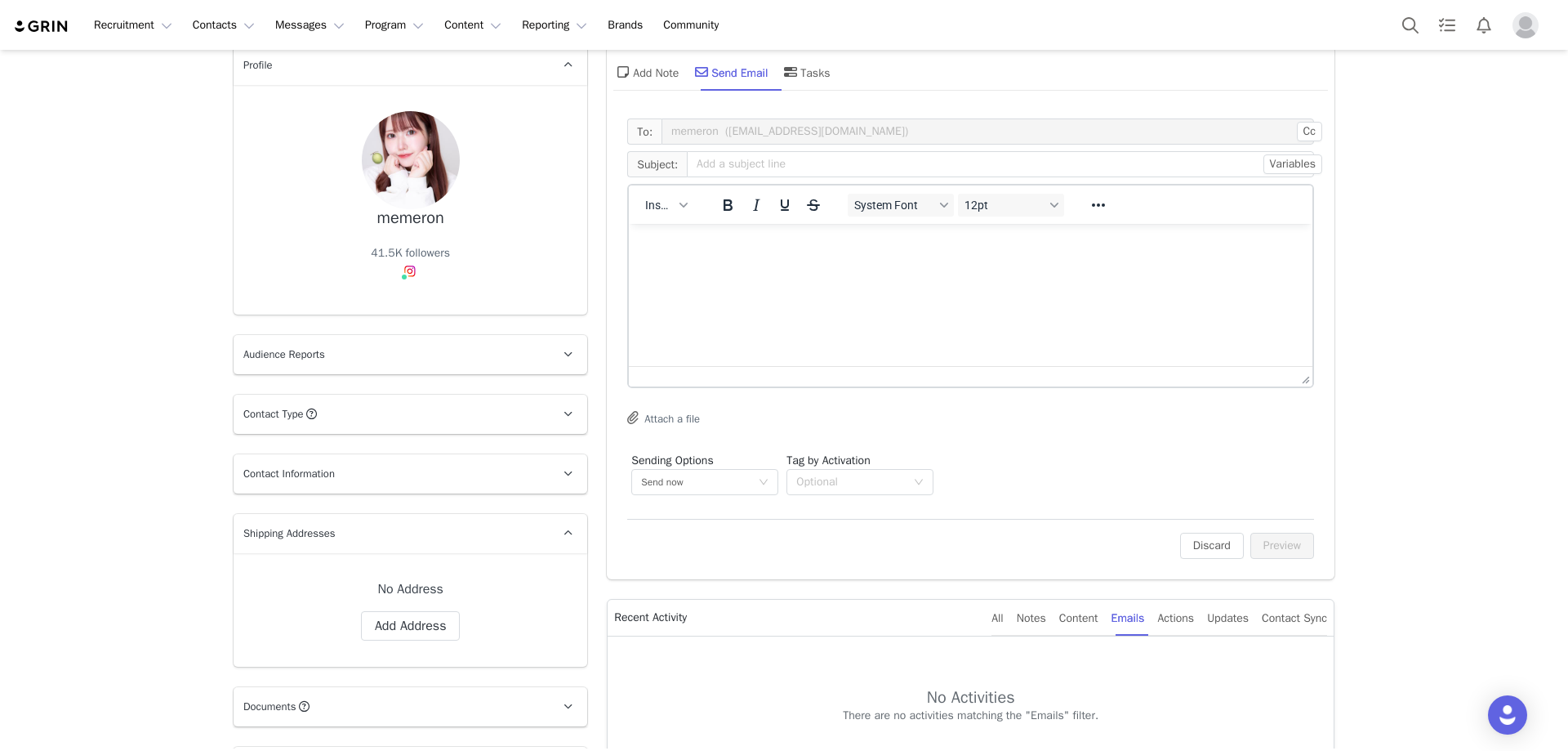 scroll, scrollTop: 0, scrollLeft: 0, axis: both 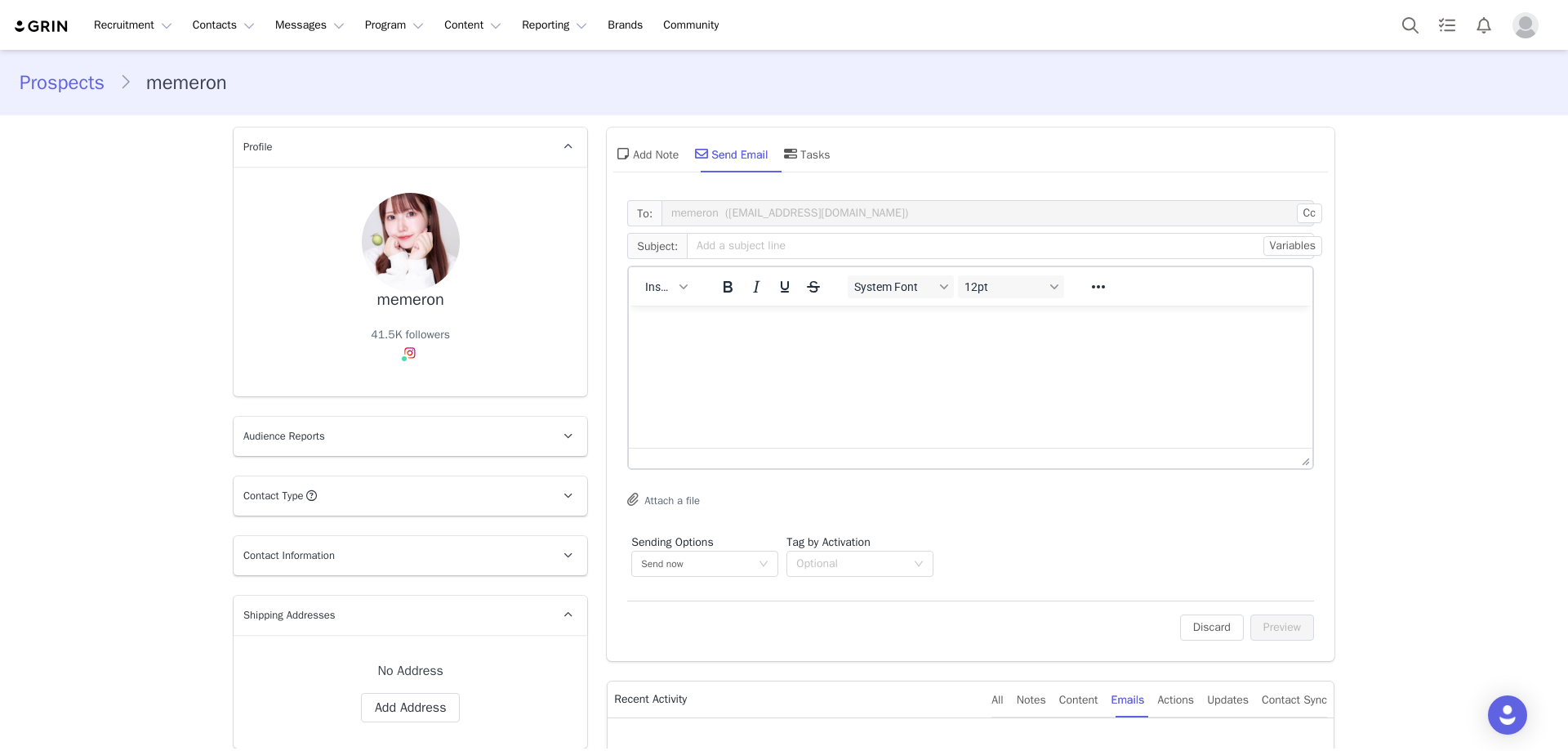 click at bounding box center [970, 328] 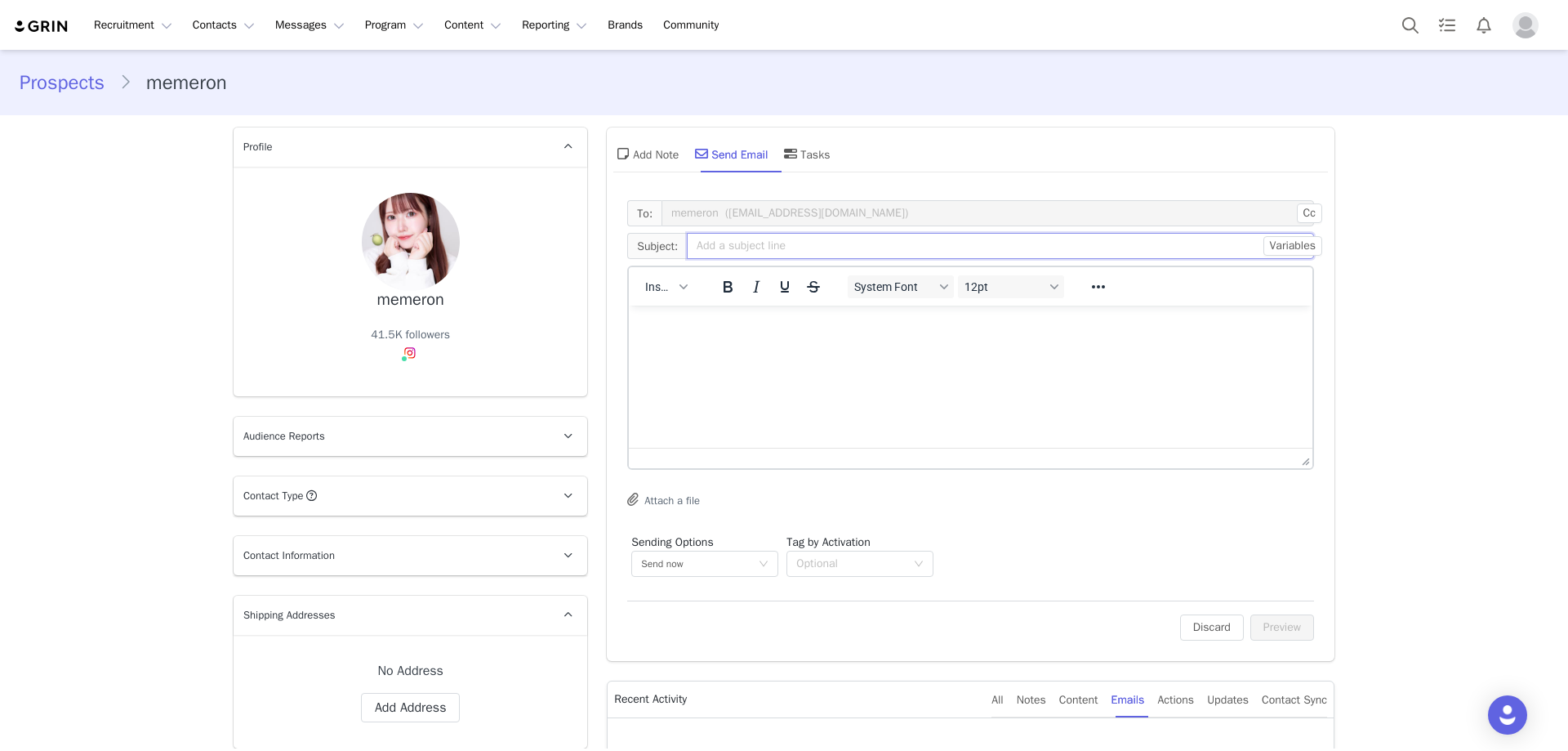 click at bounding box center [1000, 246] 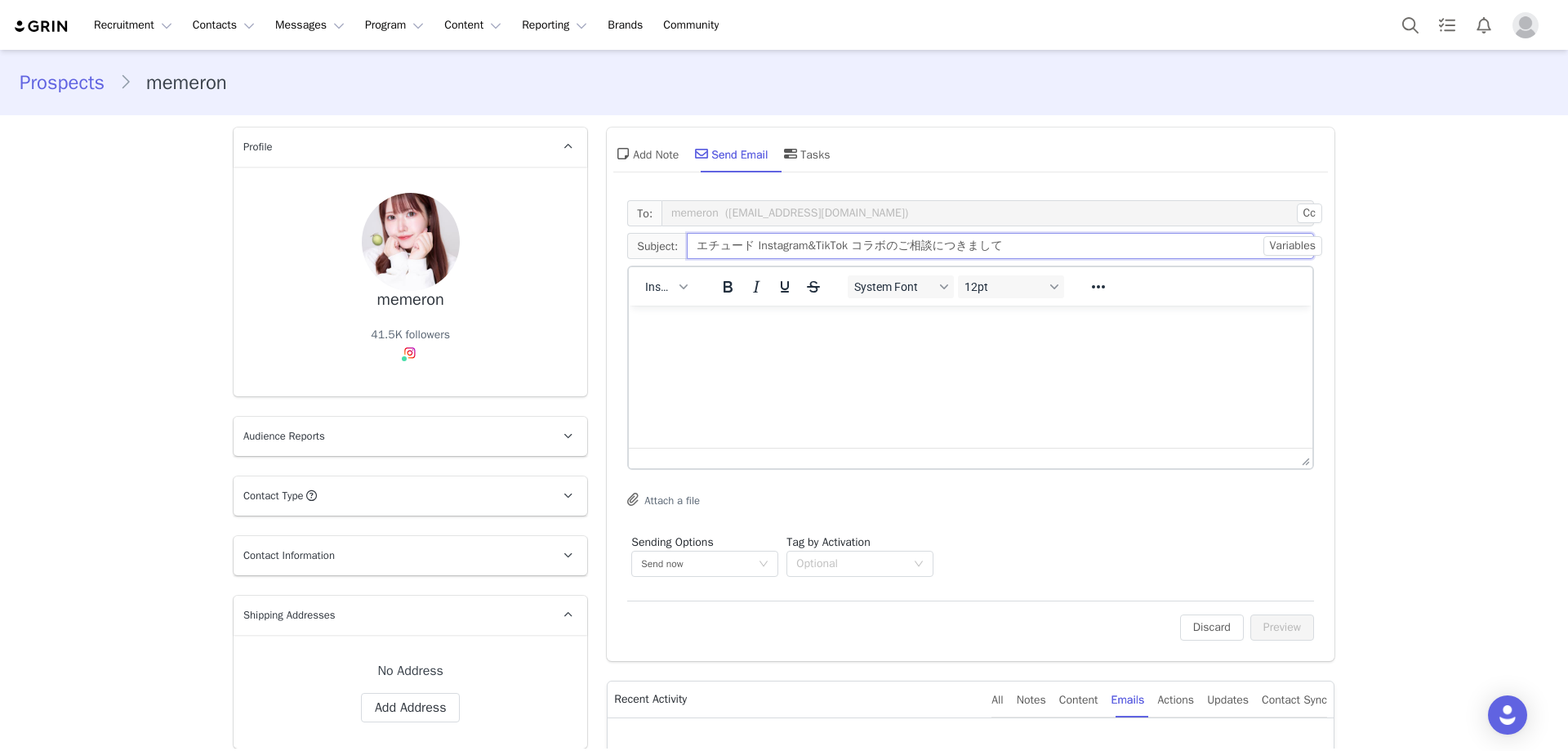click on "エチュード Instagram&TikTok コラボのご相談につきまして" at bounding box center (1000, 246) 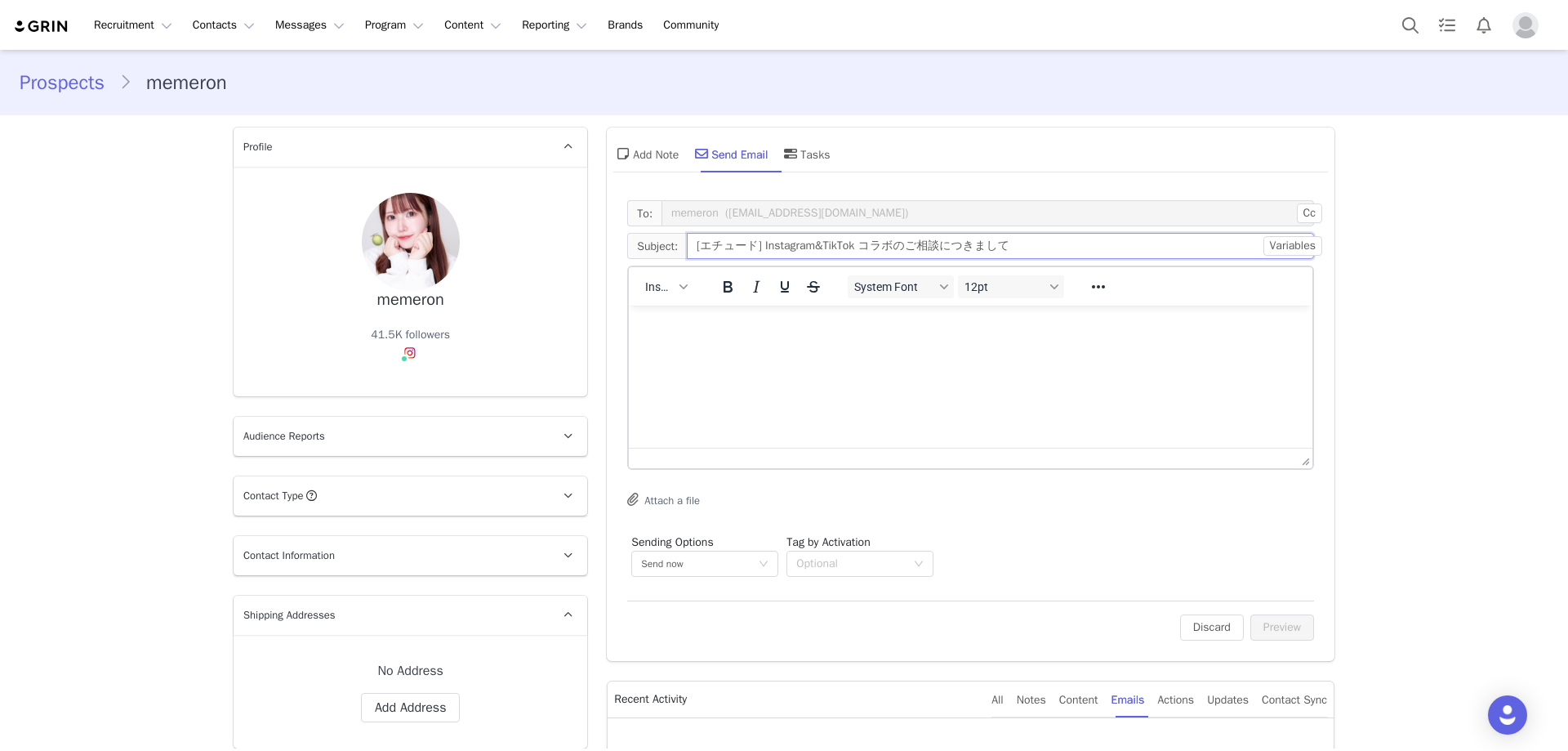 click on "[エチュード] Instagram&TikTok コラボのご相談につきまして" at bounding box center [1000, 246] 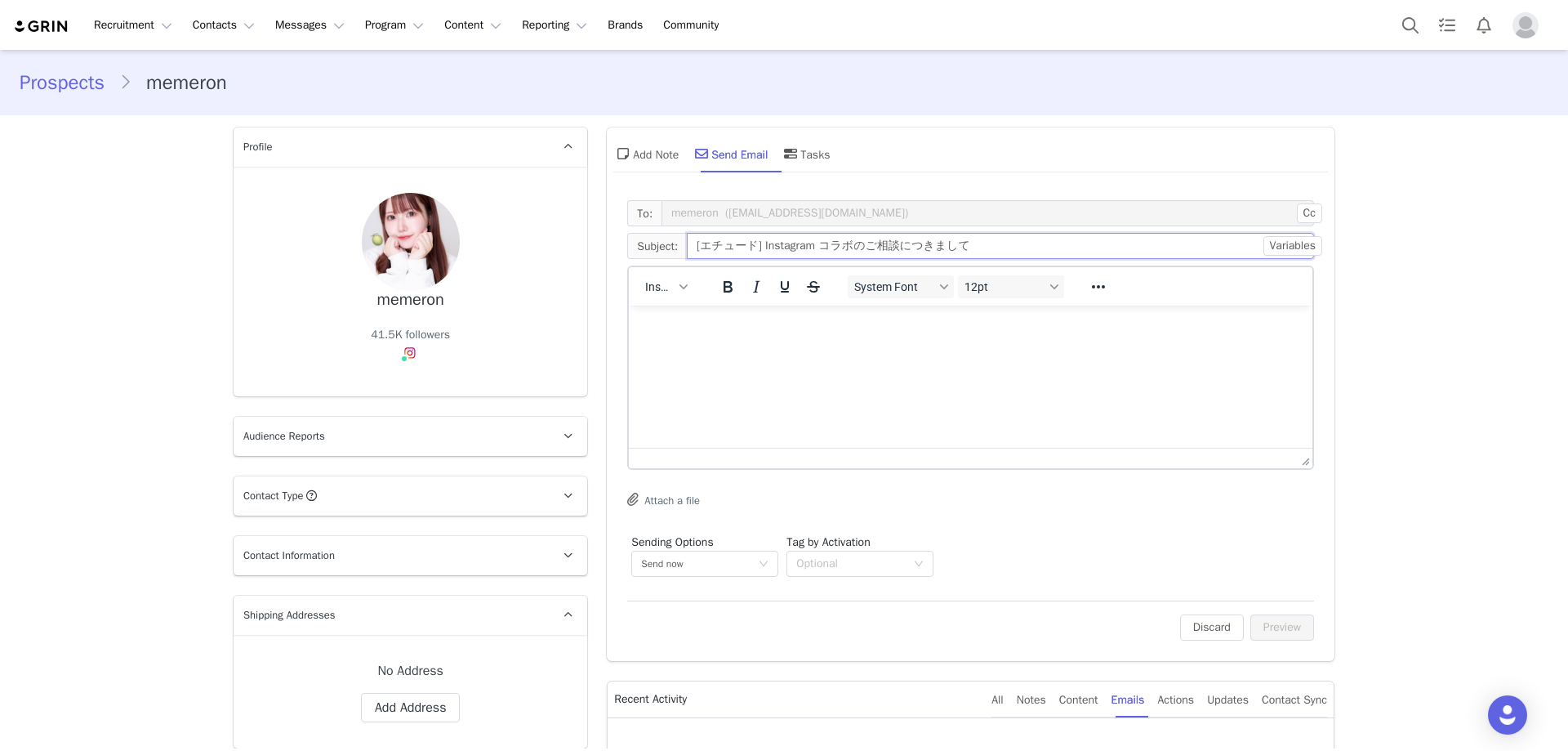 paste on "エチュード Instagram&TikTok" 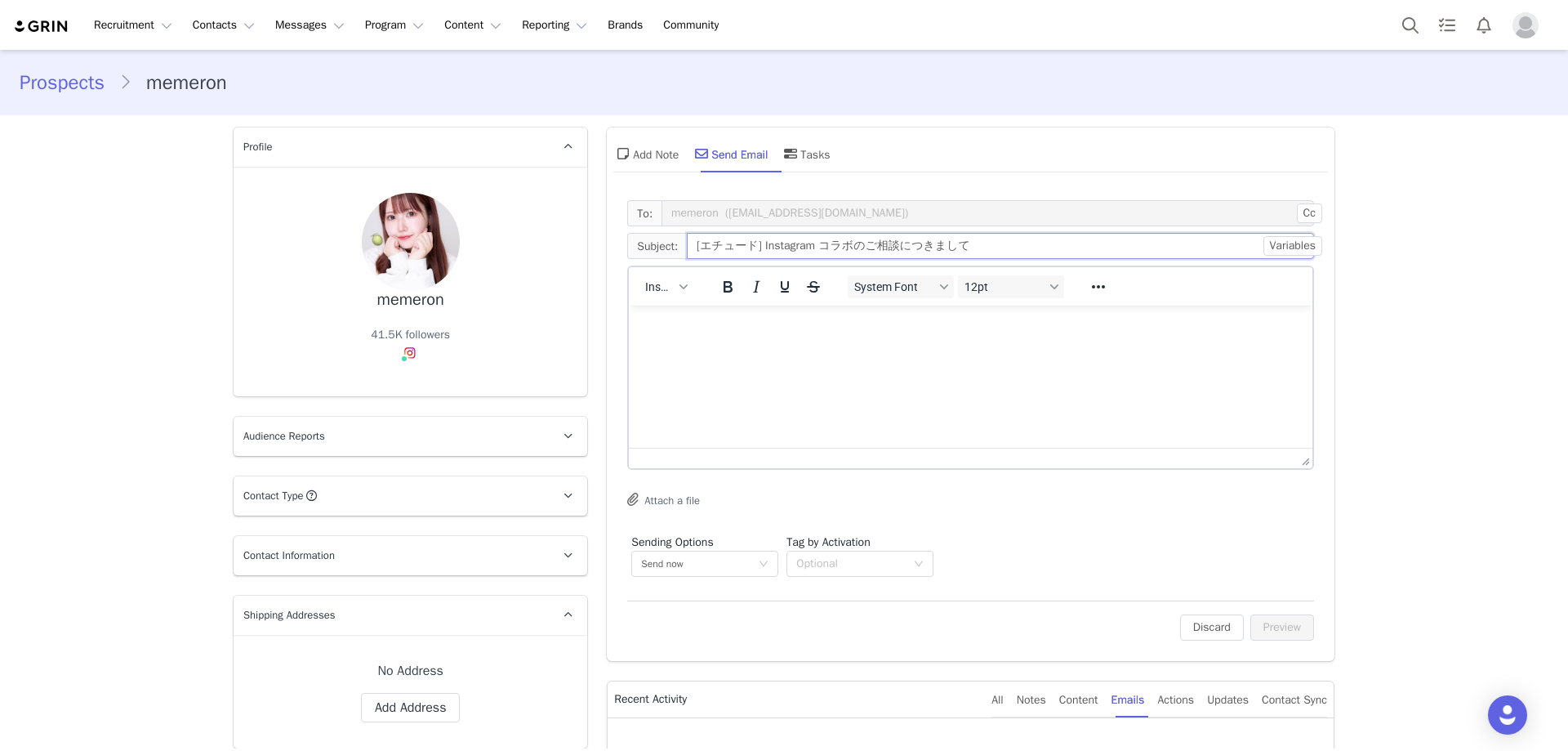 type on "[エチュード] Instagram コラボのご相談につきまして" 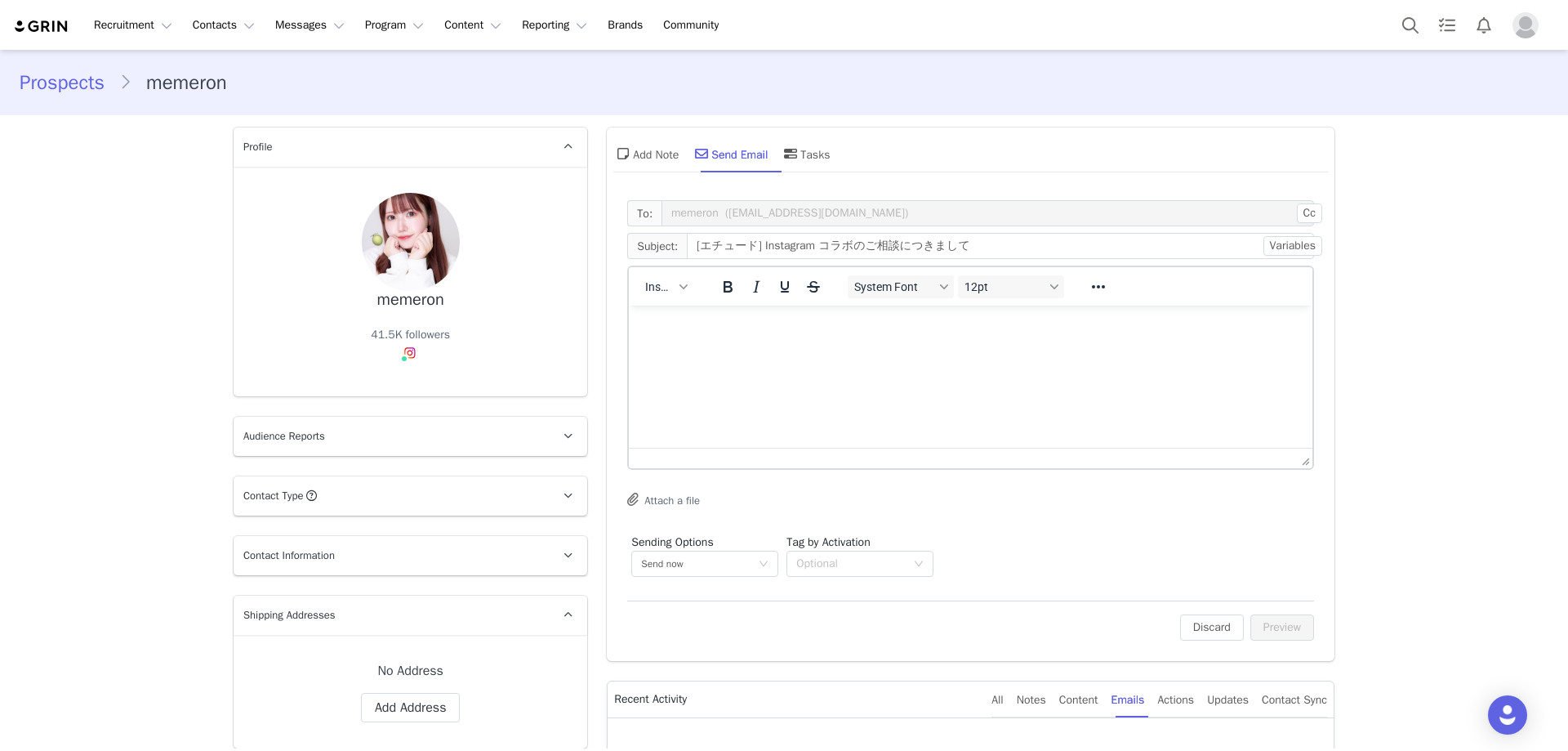 click on "Prospects memeron" at bounding box center (784, 83) 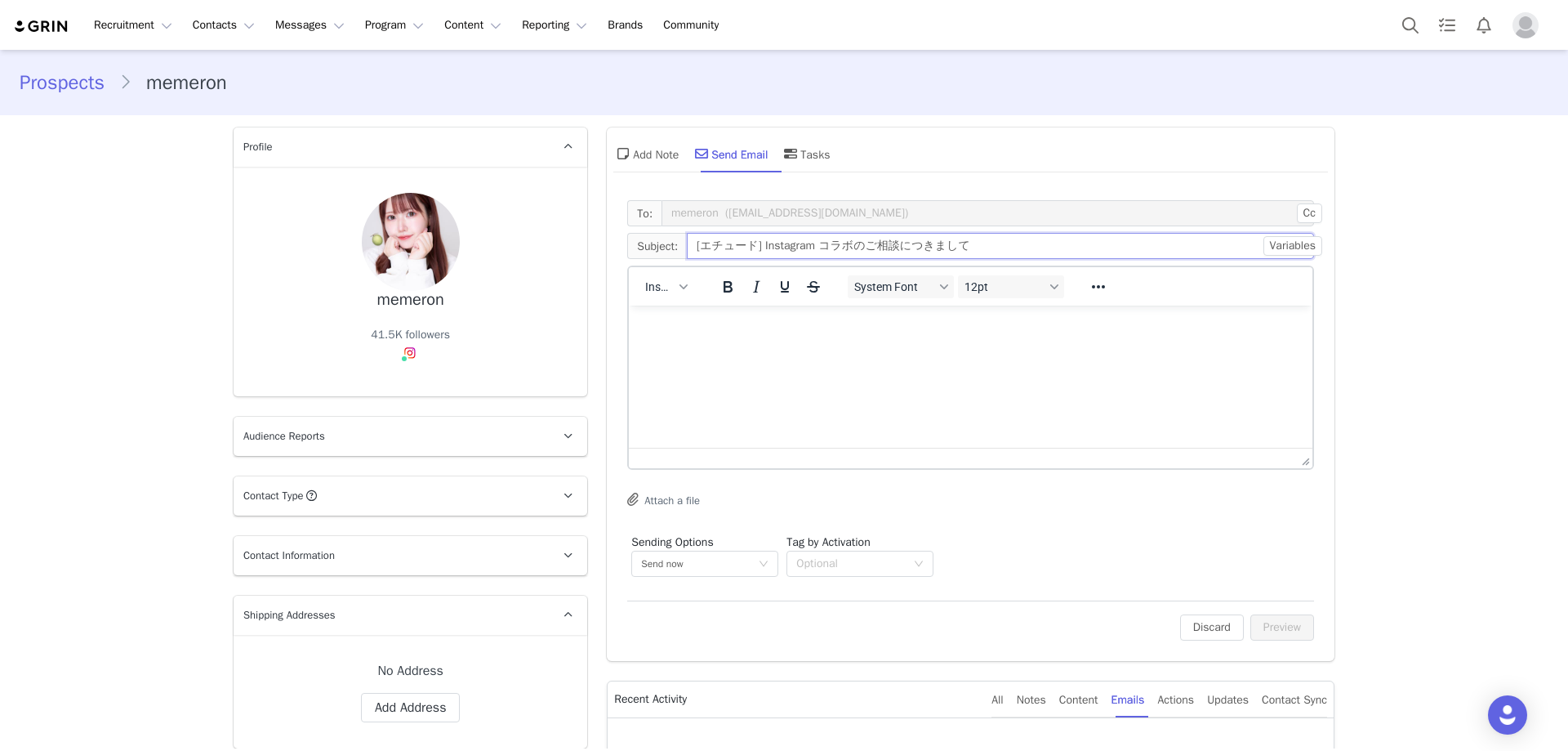 click on "[エチュード] Instagram コラボのご相談につきまして" at bounding box center (1000, 246) 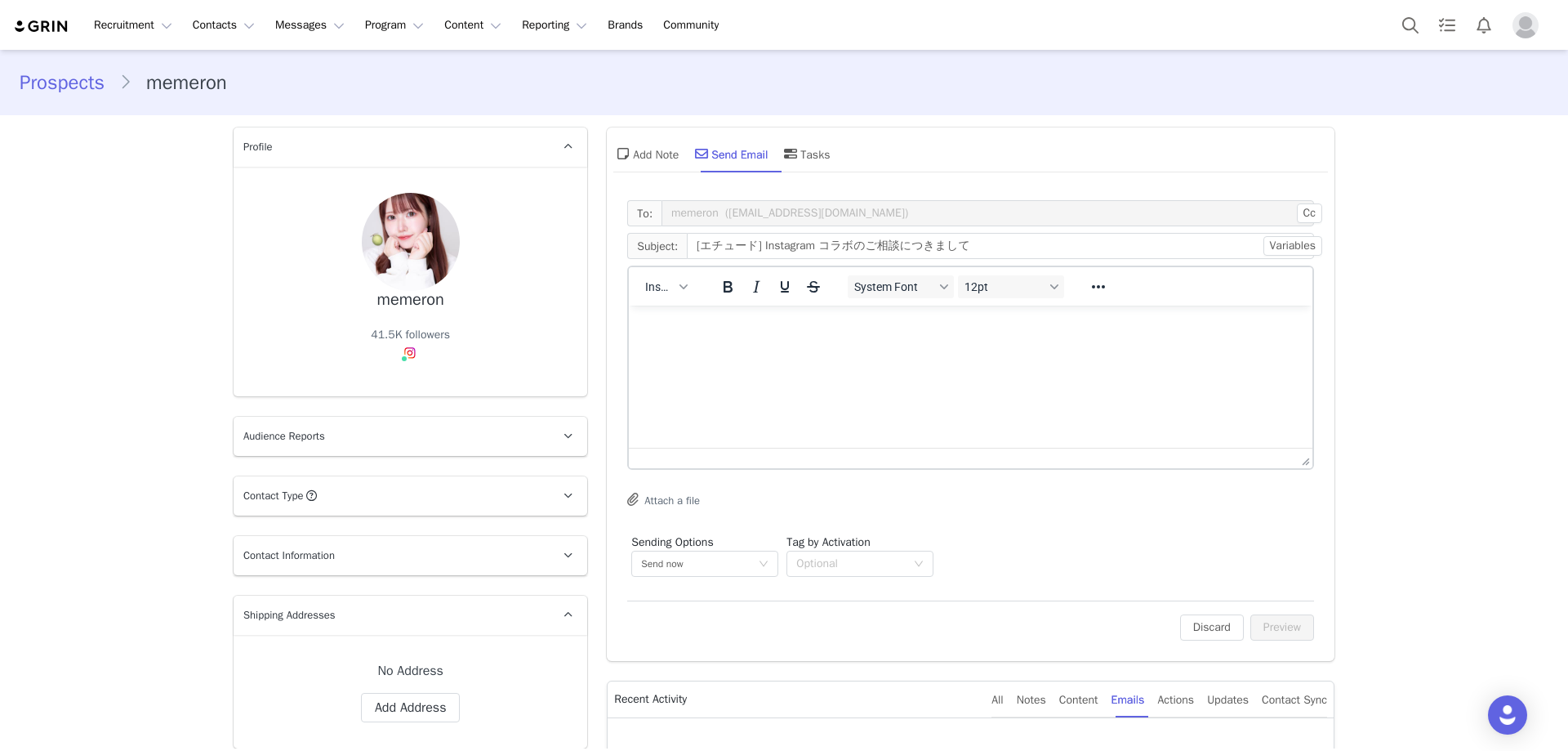click at bounding box center (970, 328) 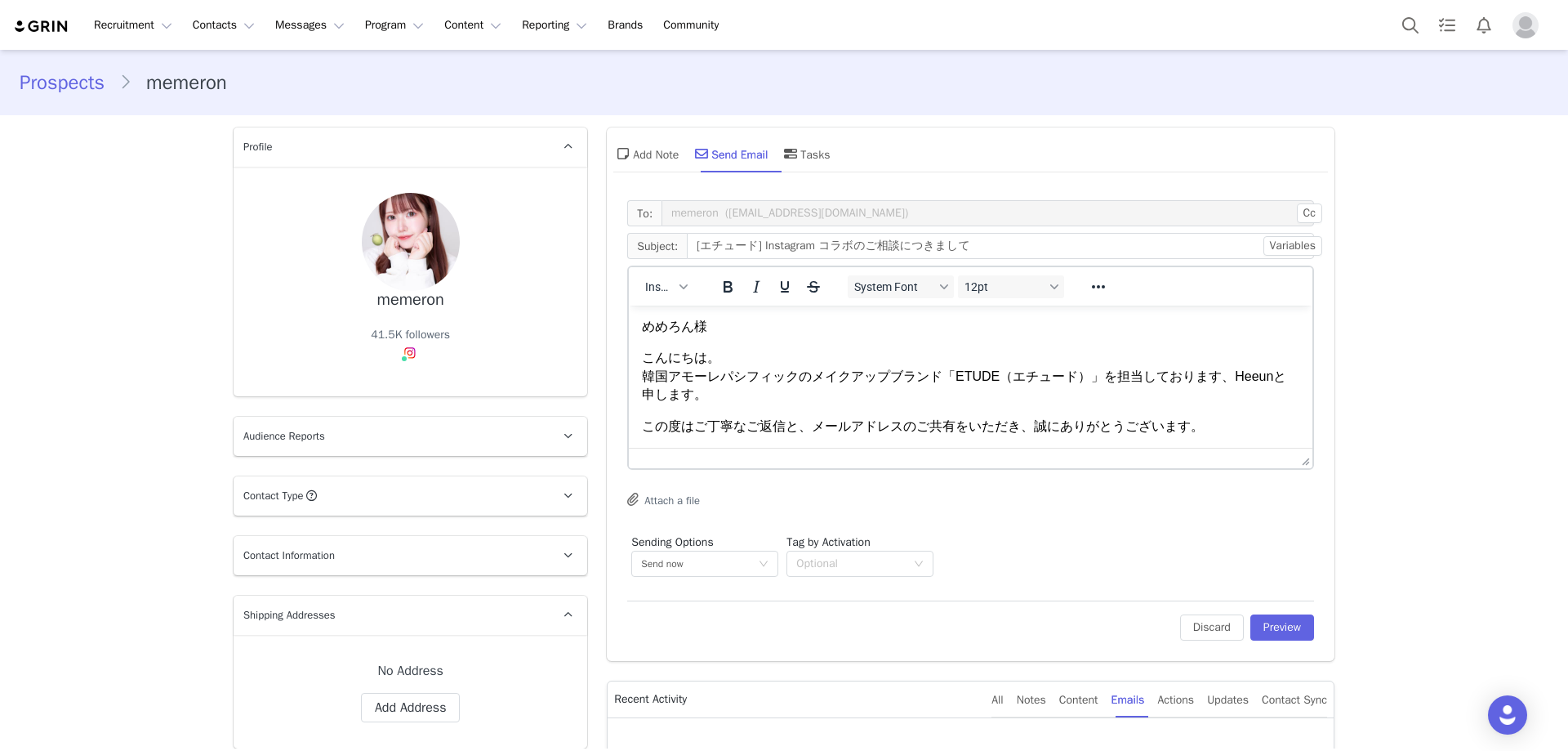 scroll, scrollTop: 0, scrollLeft: 0, axis: both 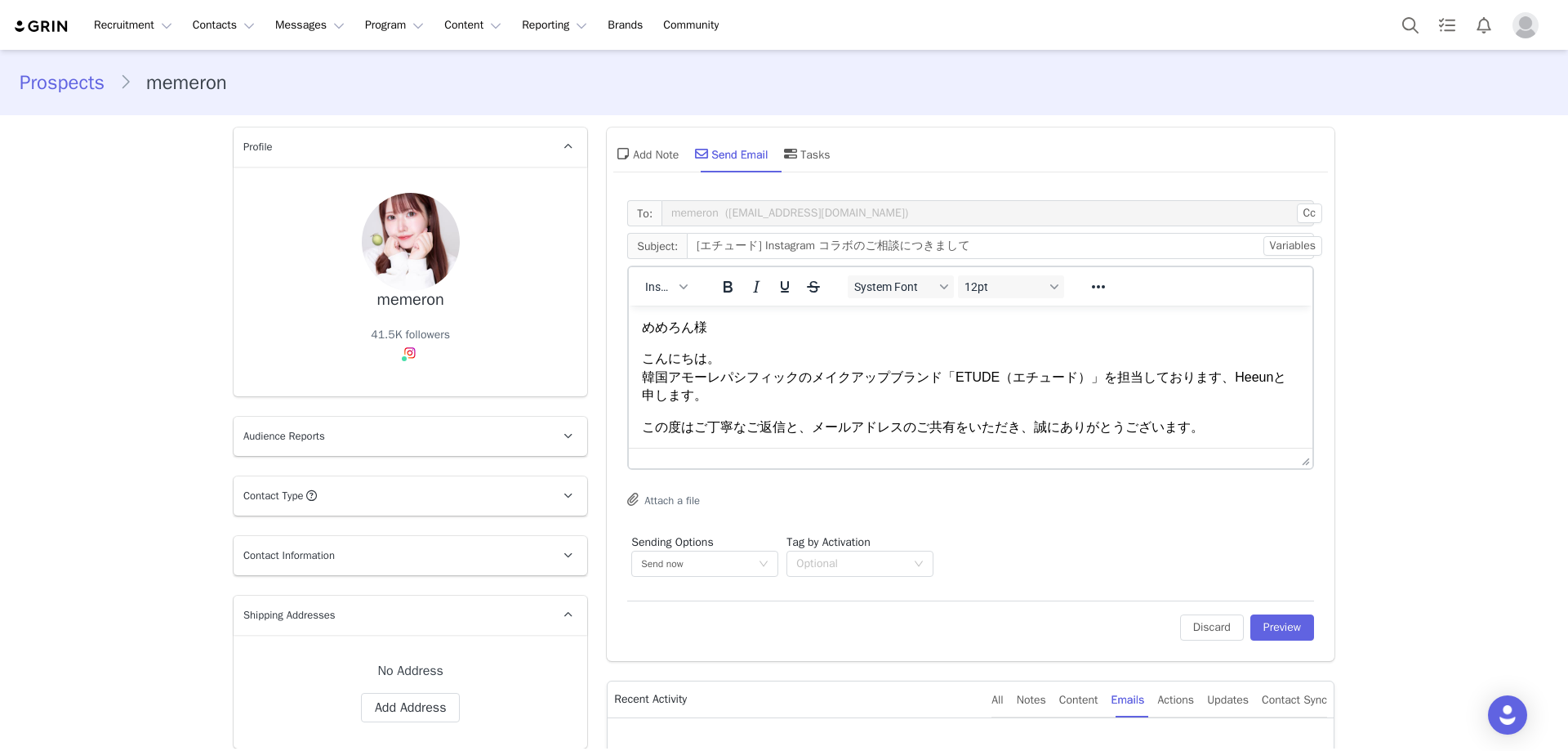 click on "めめろん様 こんにちは。 韓国アモーレパシフィックのメイクアップブランド「ETUDE（エチュード）」を担当しております、Heeunと申します。 この度はご丁寧なご返信と、メールアドレスのご共有をいただき、誠にありがとうございます。 現在、エチュードでは「クラウドクッション」と「カールフィックスマスカラ」を中心とした Instagramキャンペーン を企画しており、 貴殿の世界観でぜひ素敵にご紹介いただけたらと考えております。 つきましては、有償でのご対応が可能な場合、 ご希望のご料金・条件などについてお伺いできますと幸いです。 ご検討のほど、何卒よろしくお願いいたします。" at bounding box center (970, 452) 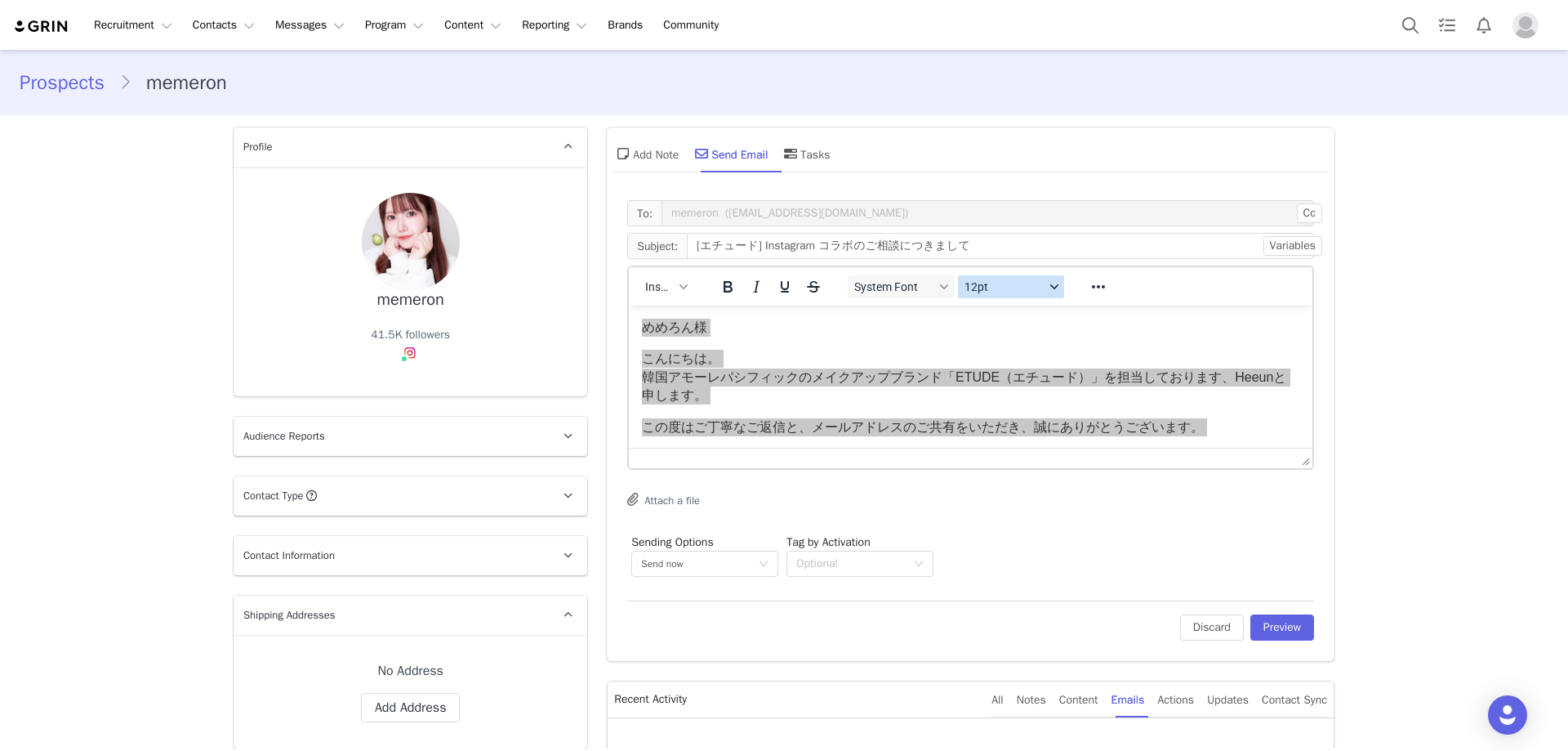 click on "12pt" at bounding box center [1004, 287] 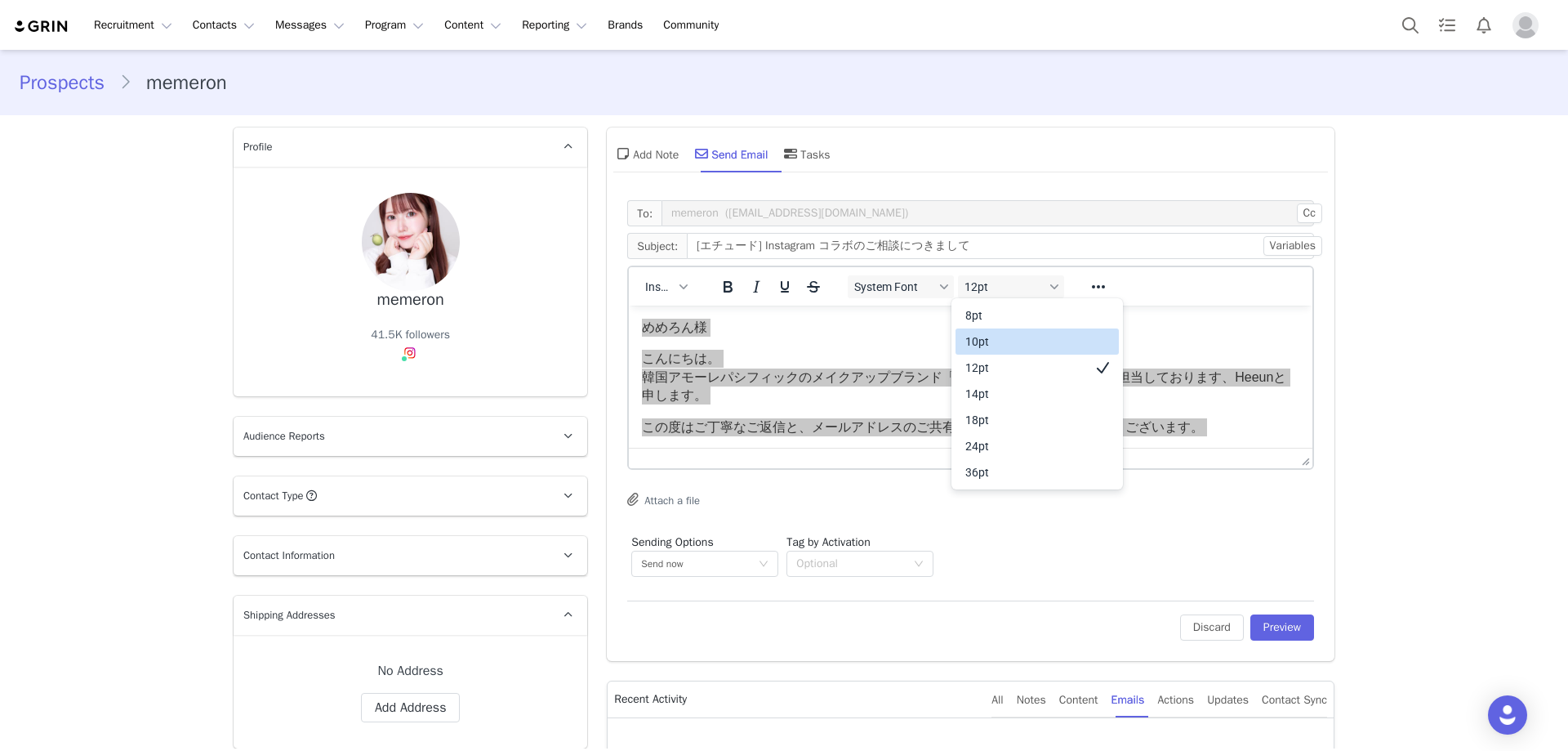 click on "10pt" at bounding box center (1026, 342) 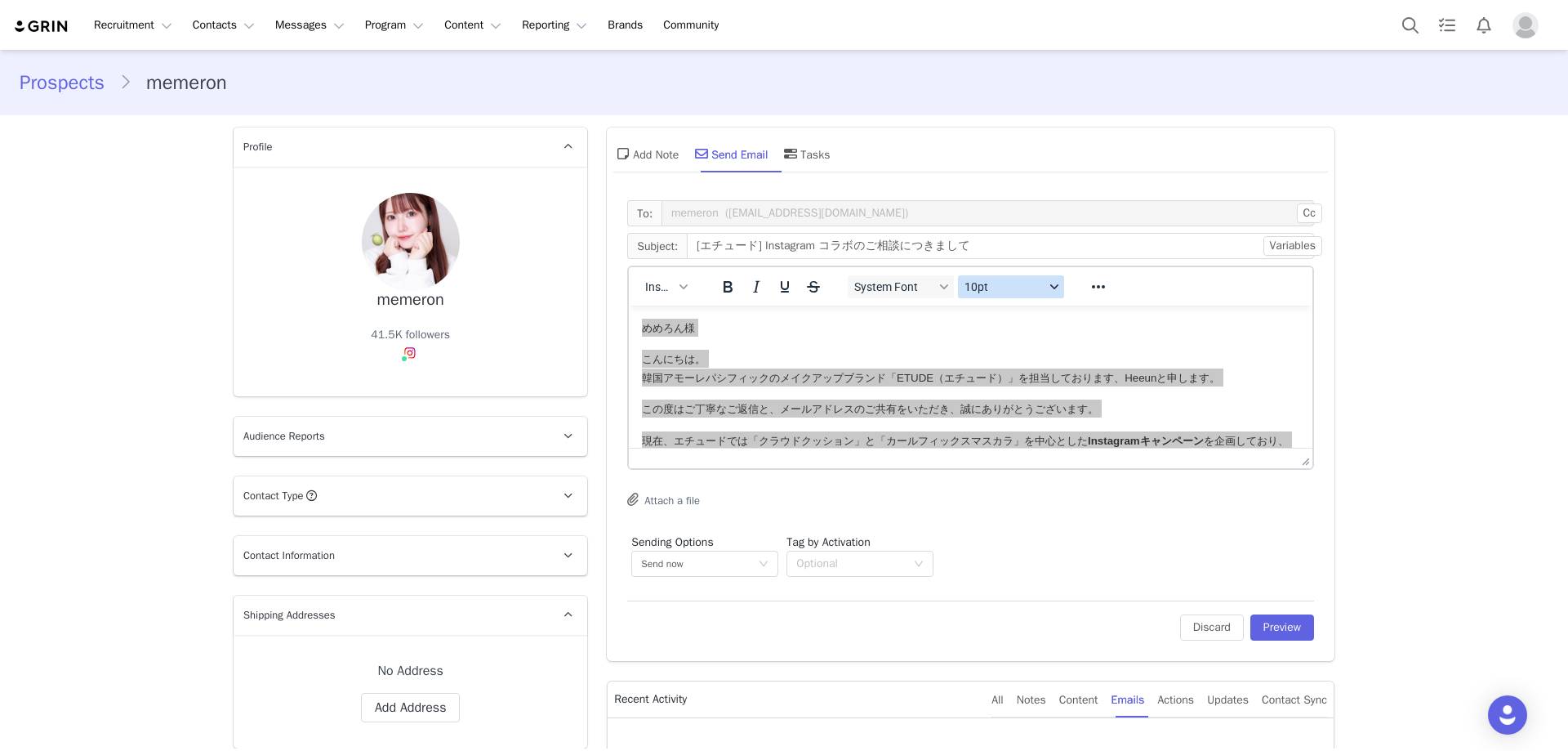 click on "10pt" at bounding box center [1011, 287] 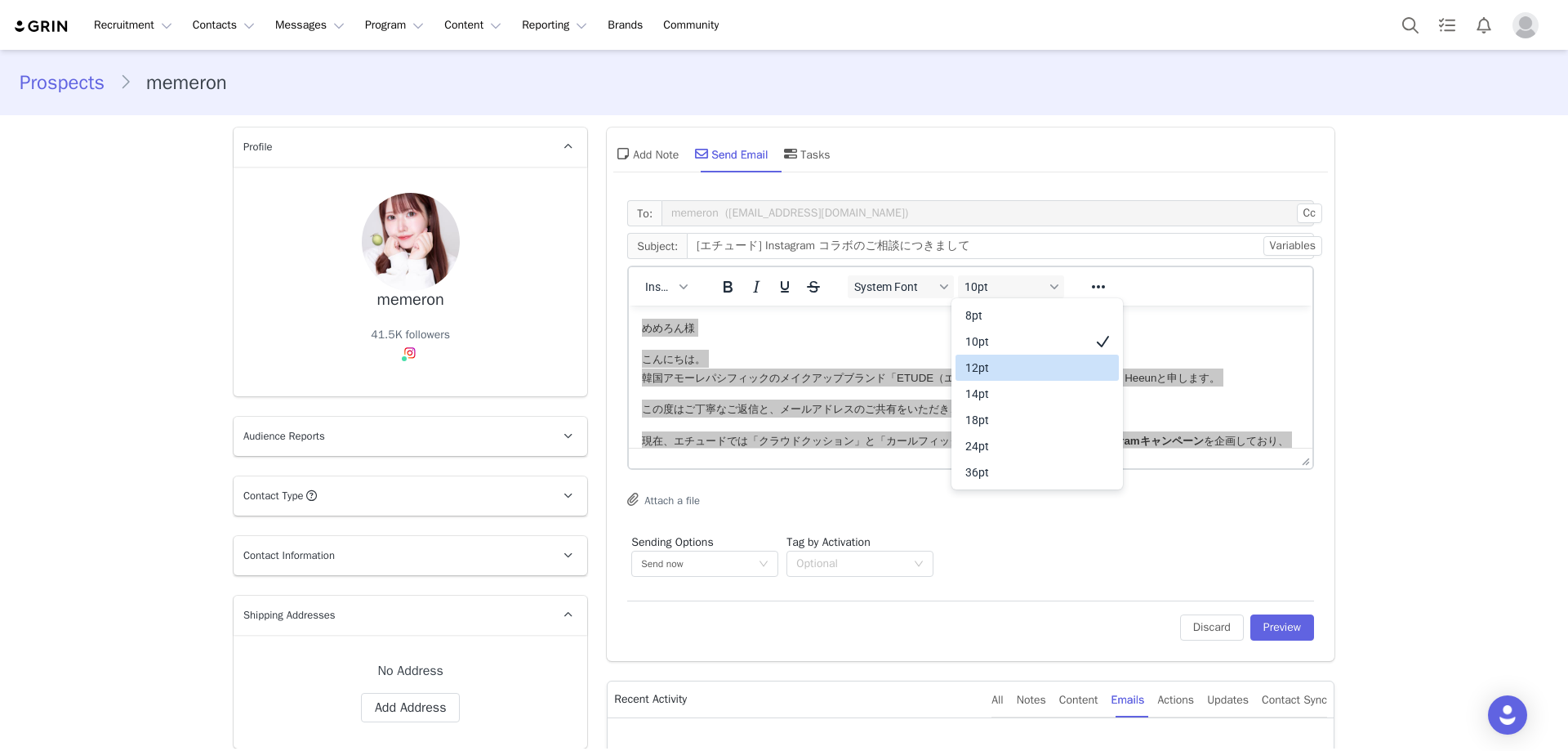 click on "12pt" at bounding box center [1026, 368] 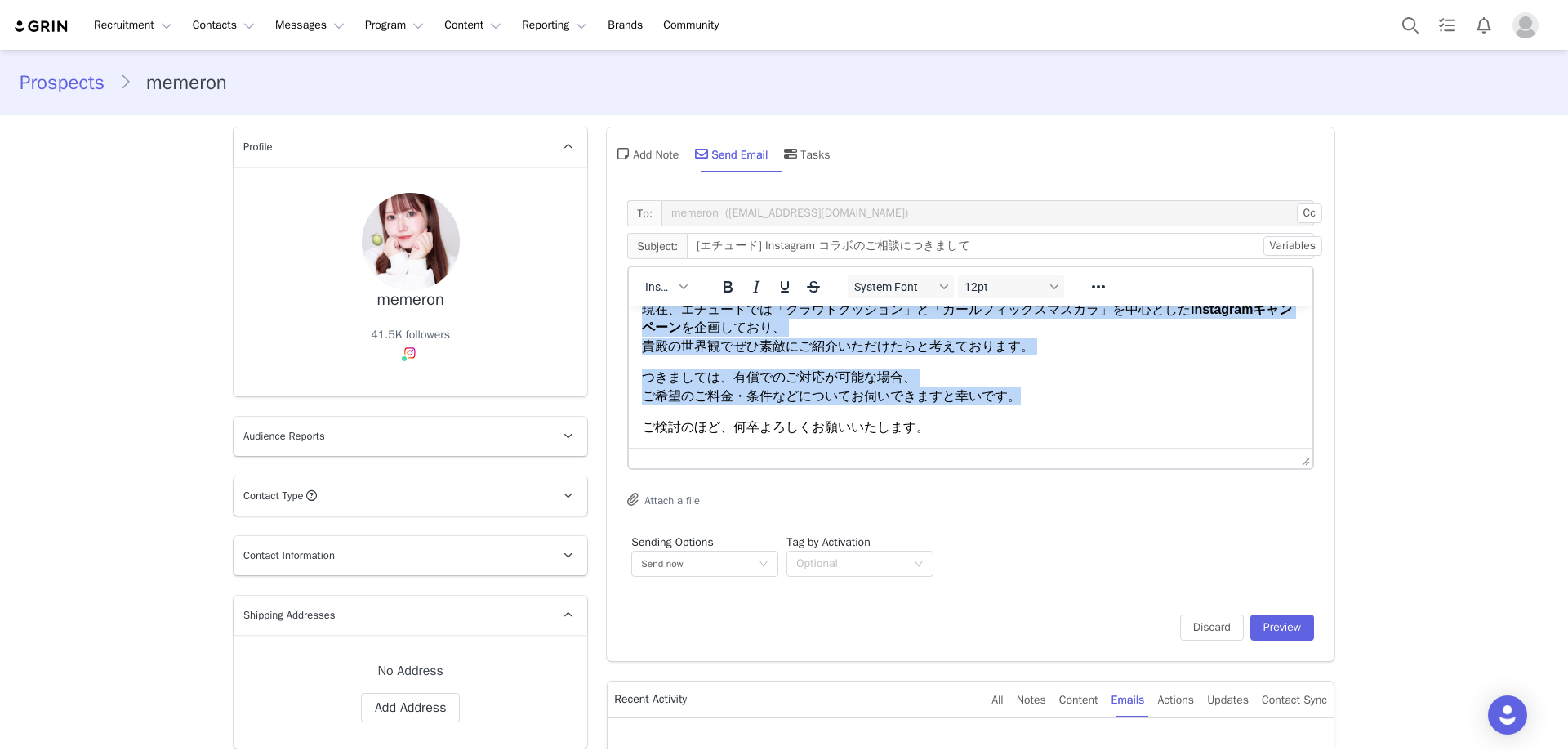 scroll, scrollTop: 150, scrollLeft: 0, axis: vertical 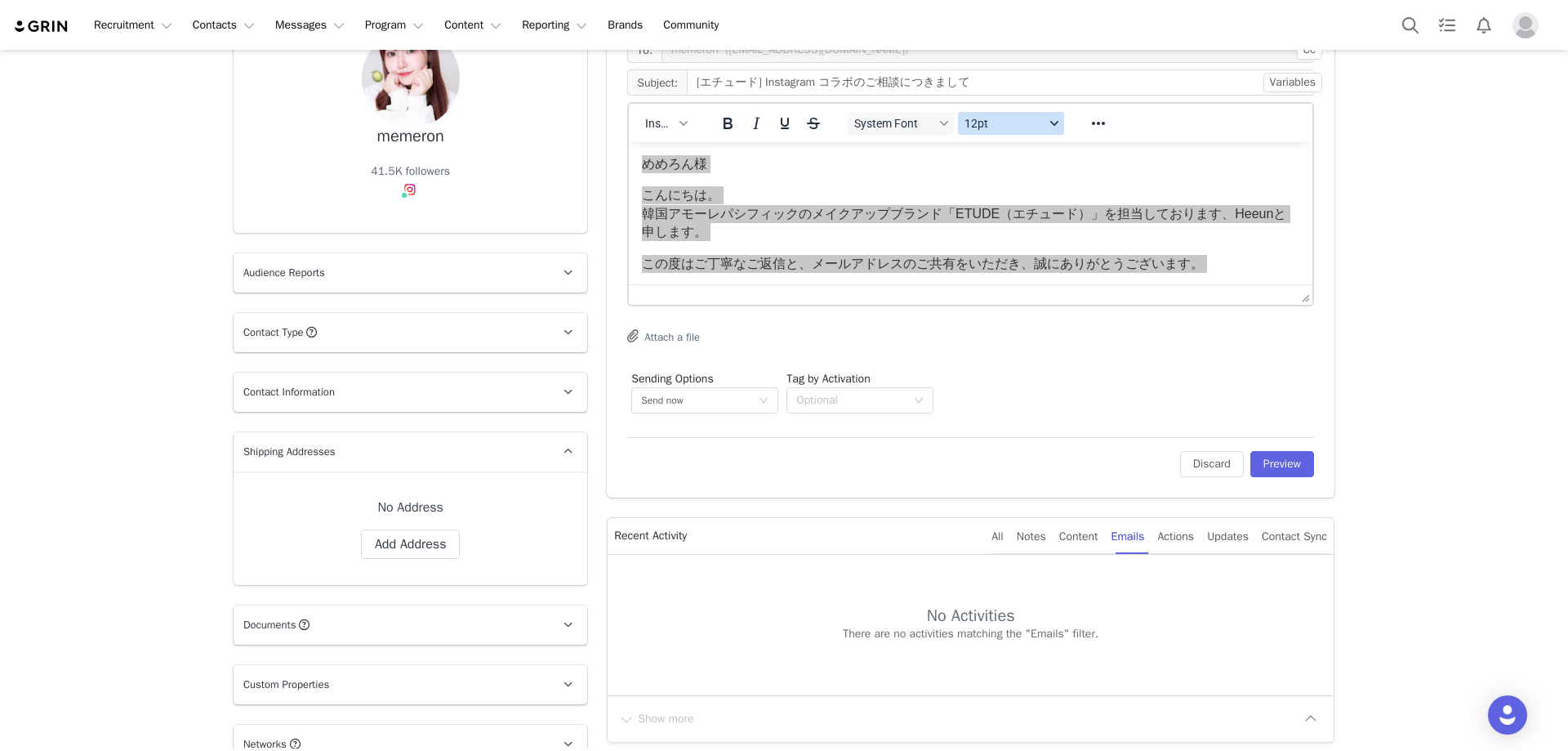 click on "12pt" at bounding box center [1011, 123] 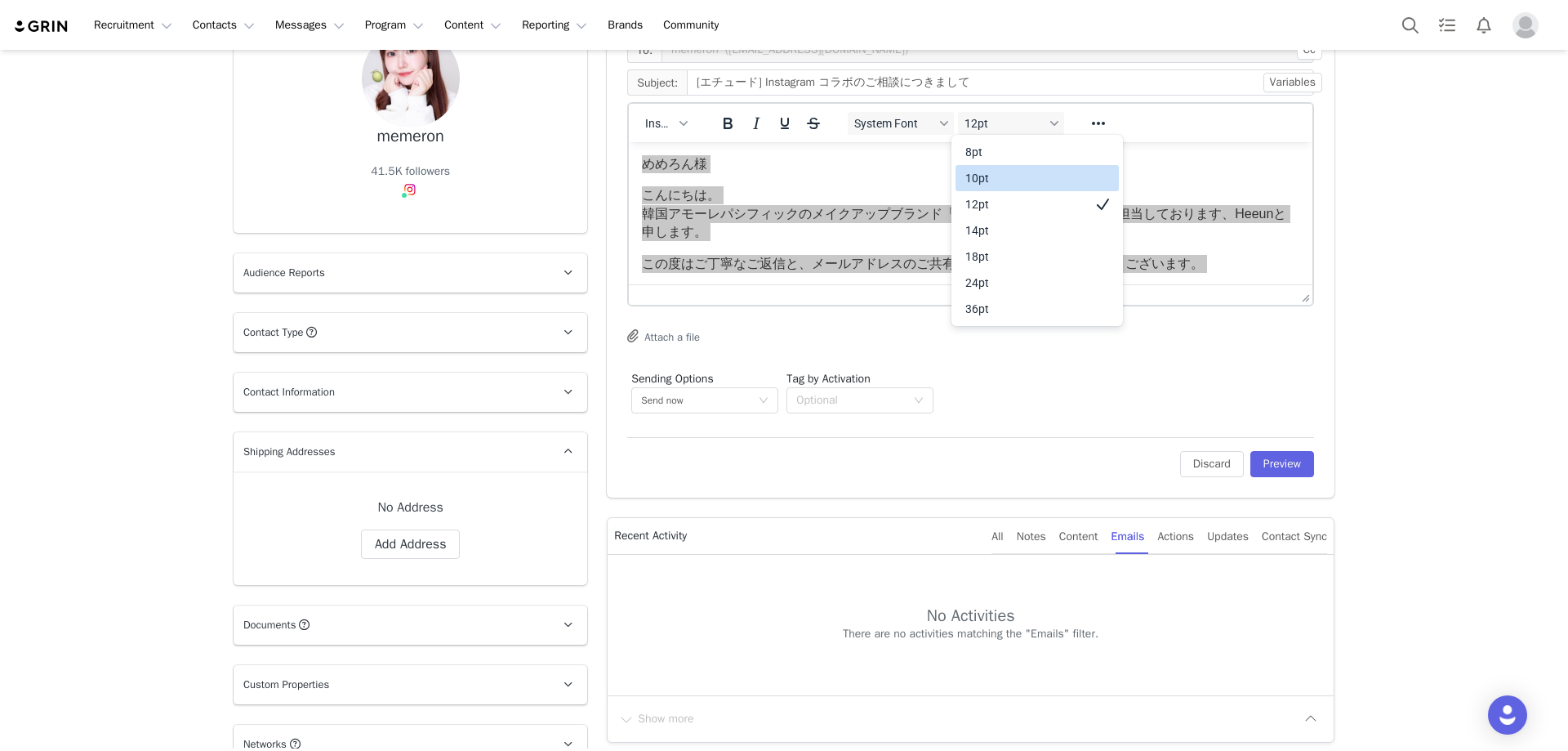 click on "10pt" at bounding box center [1026, 178] 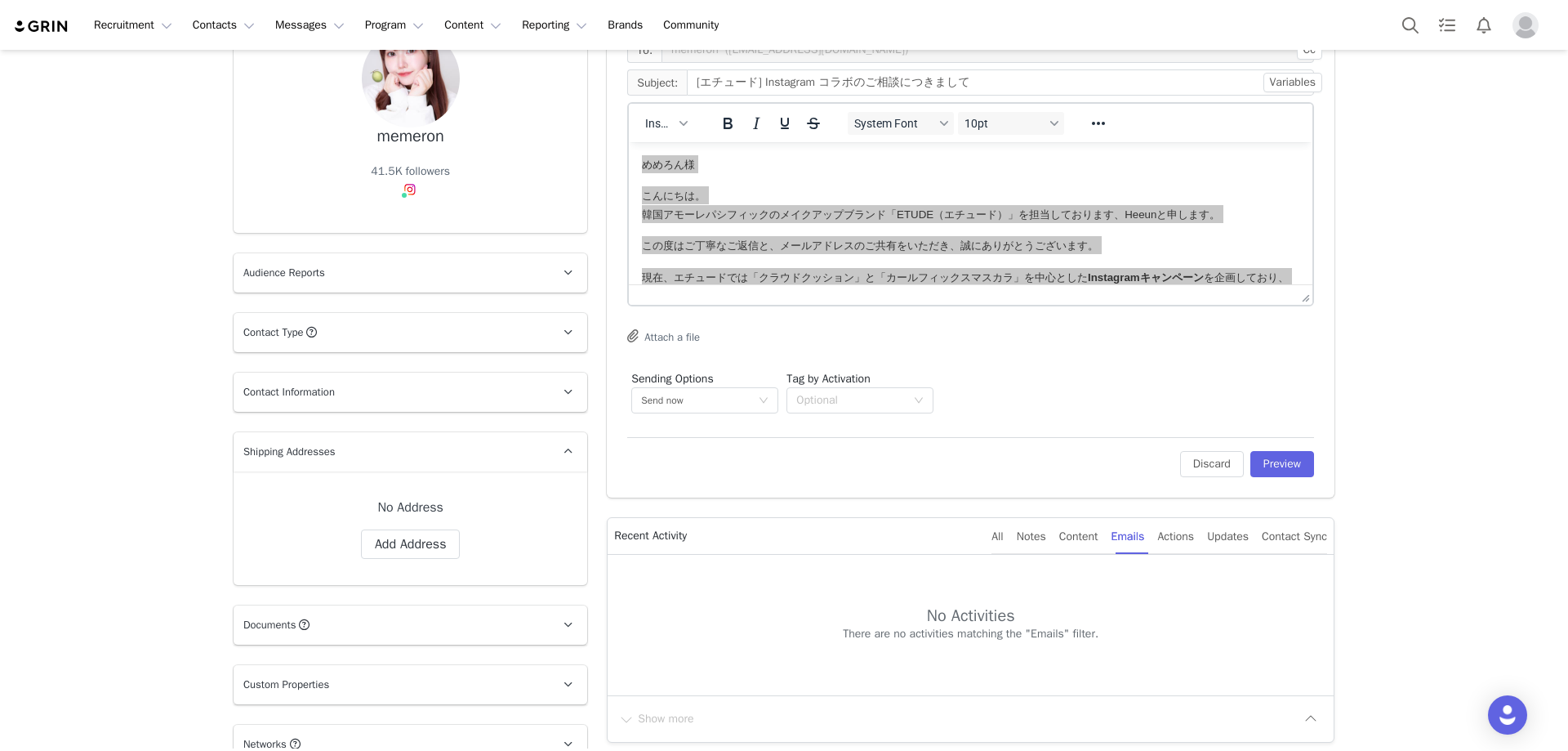 click on "To: memeron  (memeron.manager@gmail.com)     Cc  Cc:       Subject: [エチュード] Instagram コラボのご相談につきまして     Variables Insert System Font 10pt To open the popup, press Shift+Enter To open the popup, press Shift+Enter To open the popup, press Shift+Enter To open the popup, press Shift+Enter Attach a file Sending Options  Send now       This will be sent outside of your set  email hours .       Tag by Activation  Optional" at bounding box center (970, 227) 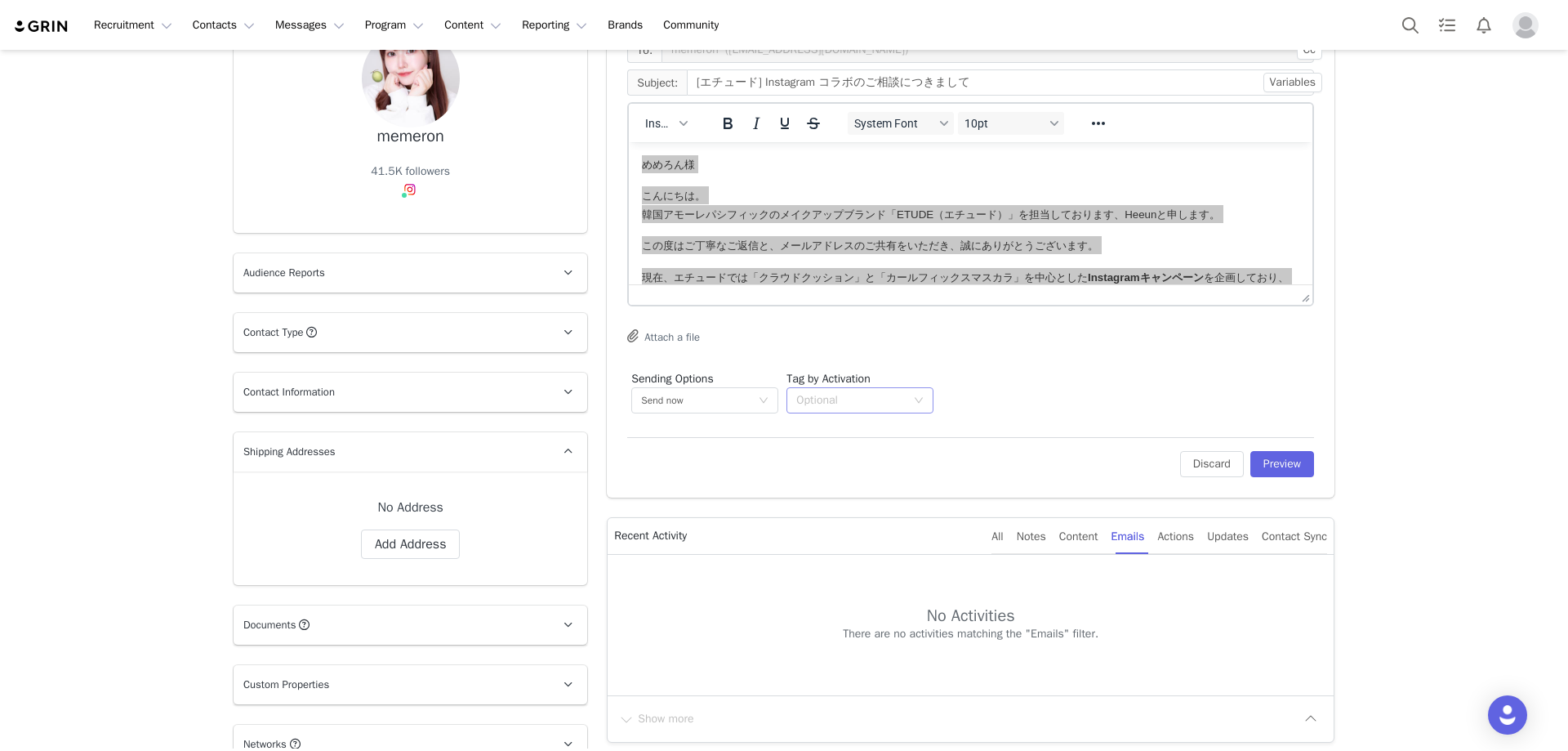 click on "Optional" at bounding box center (854, 400) 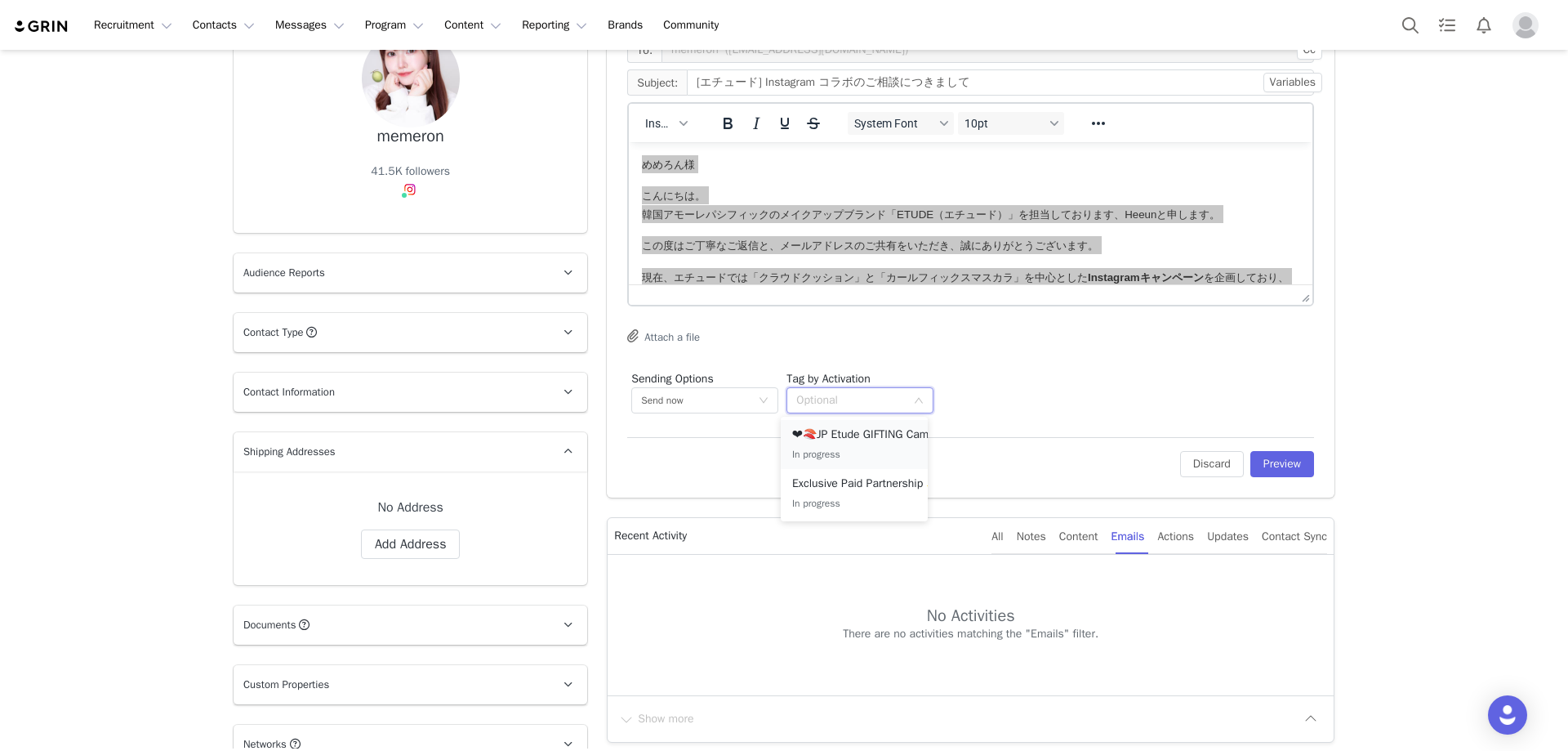 click on "❤🍣JP Etude GIFTING Campaign" at bounding box center (874, 435) 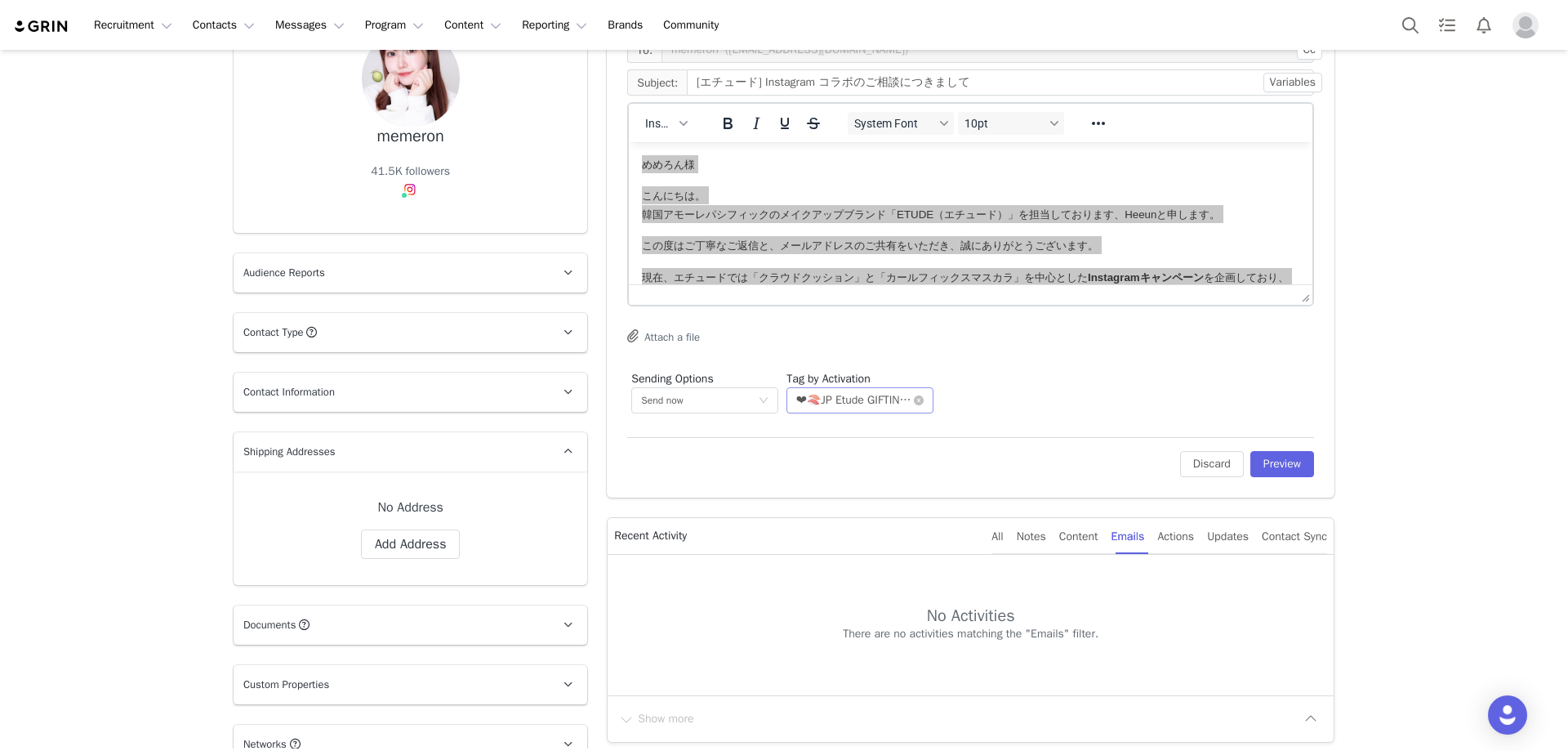 click on "❤🍣JP Etude GIFTING Campaign" at bounding box center [854, 400] 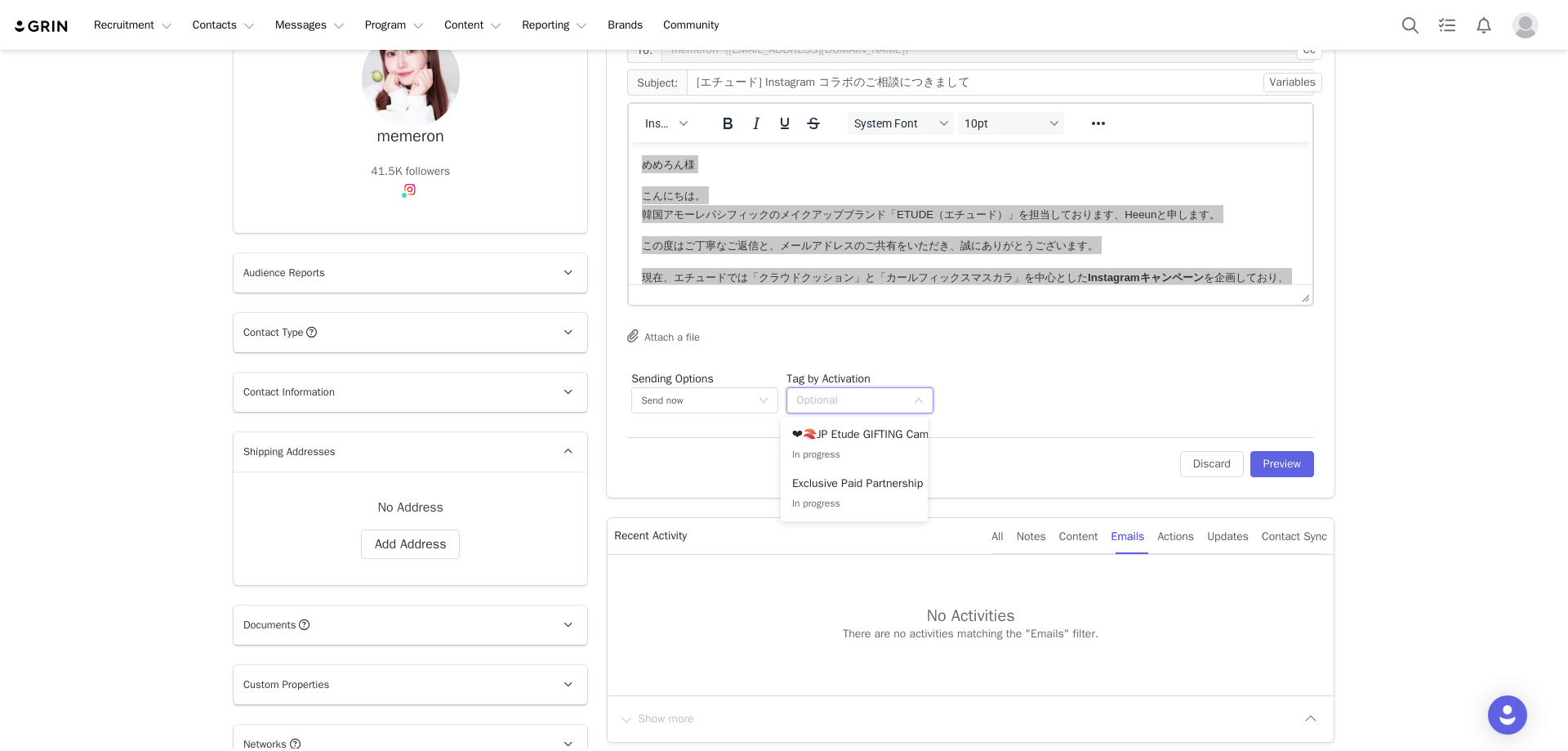click on "Sending Options  Send now       This will be sent outside of your set  email hours .       Tag by Activation  Optional" at bounding box center [970, 391] 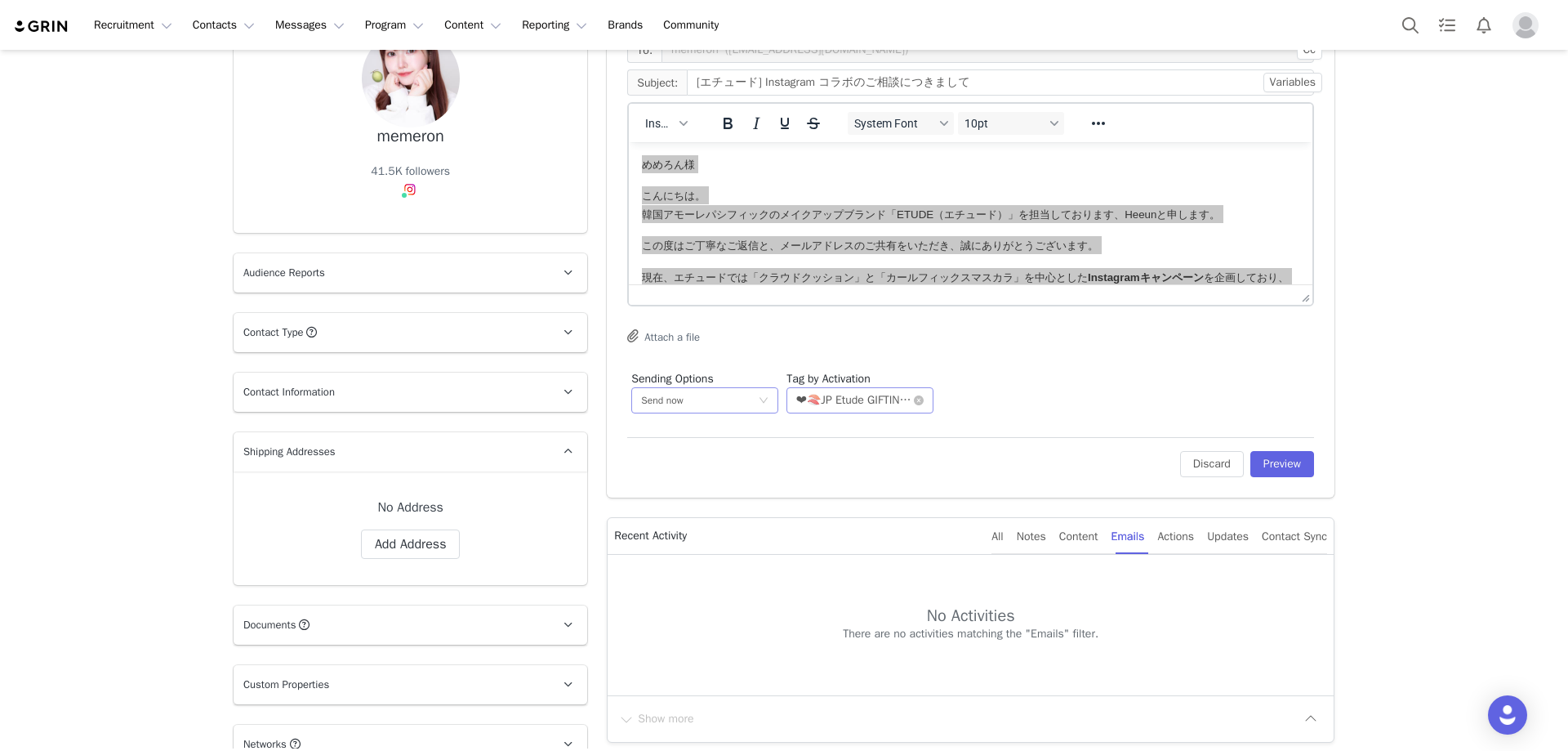 click on "Send now" at bounding box center (699, 400) 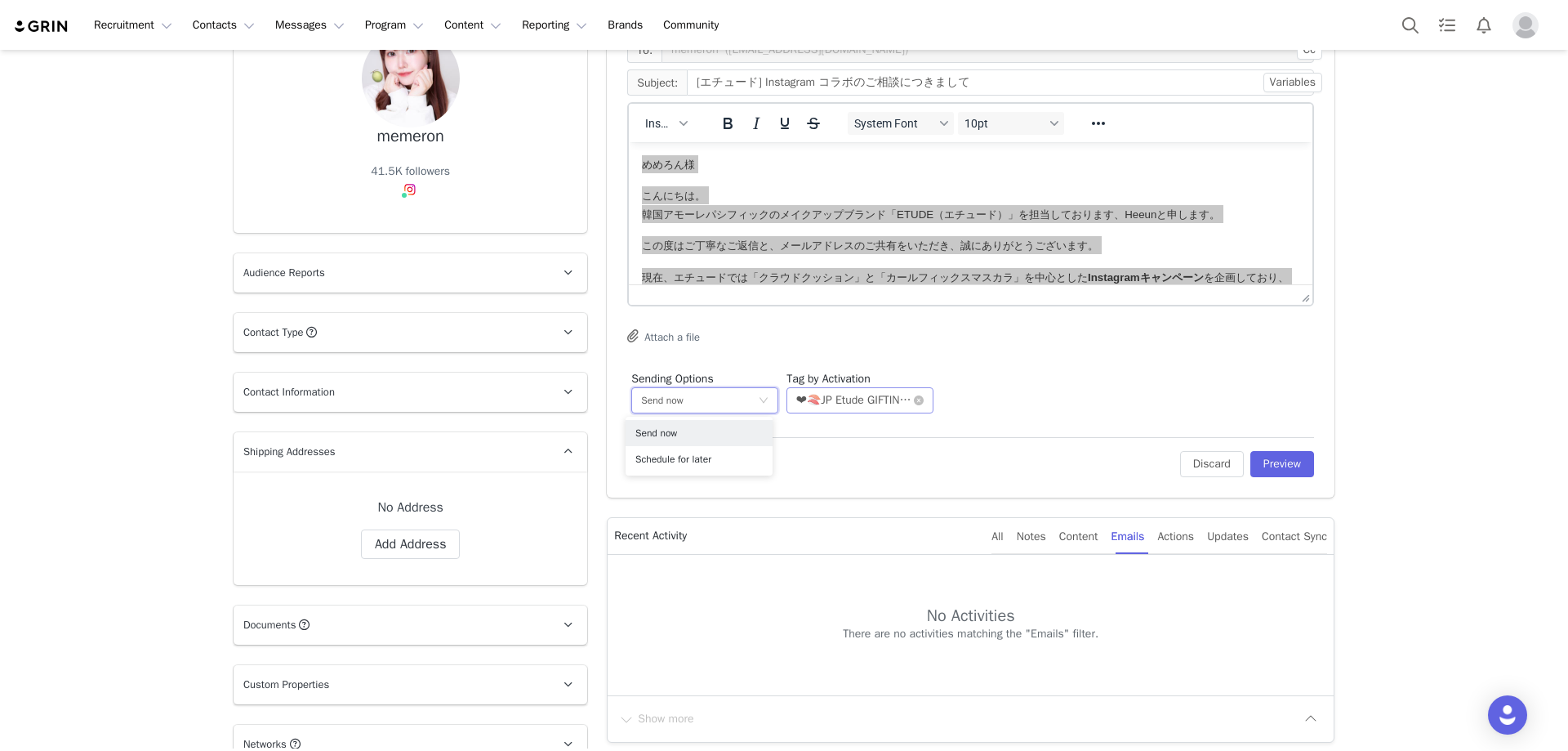 click on "Sending Options  Send now       This will be sent outside of your set  email hours .       Tag by Activation  Optional  ❤🍣JP Etude GIFTING Campaign" at bounding box center (970, 391) 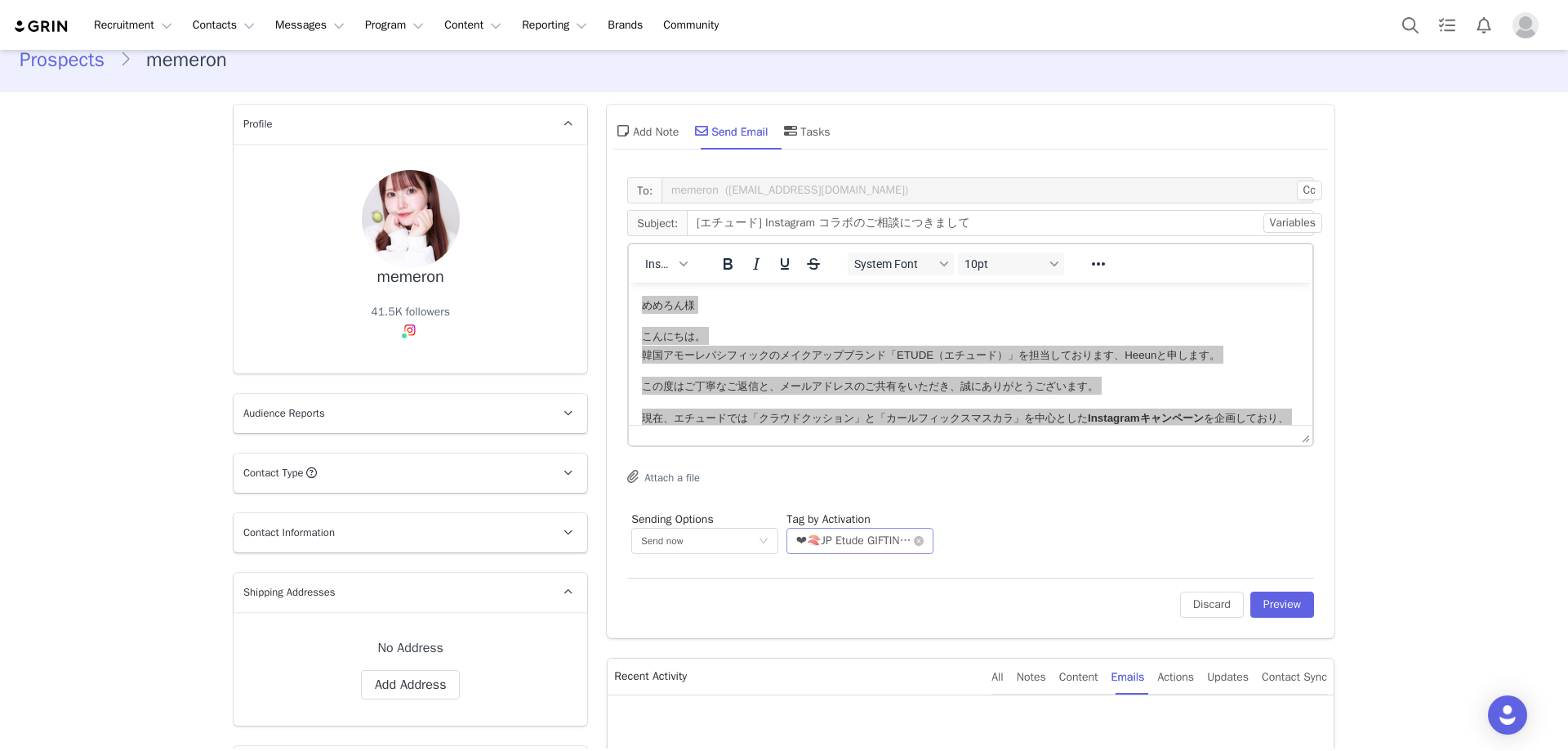 scroll, scrollTop: 0, scrollLeft: 0, axis: both 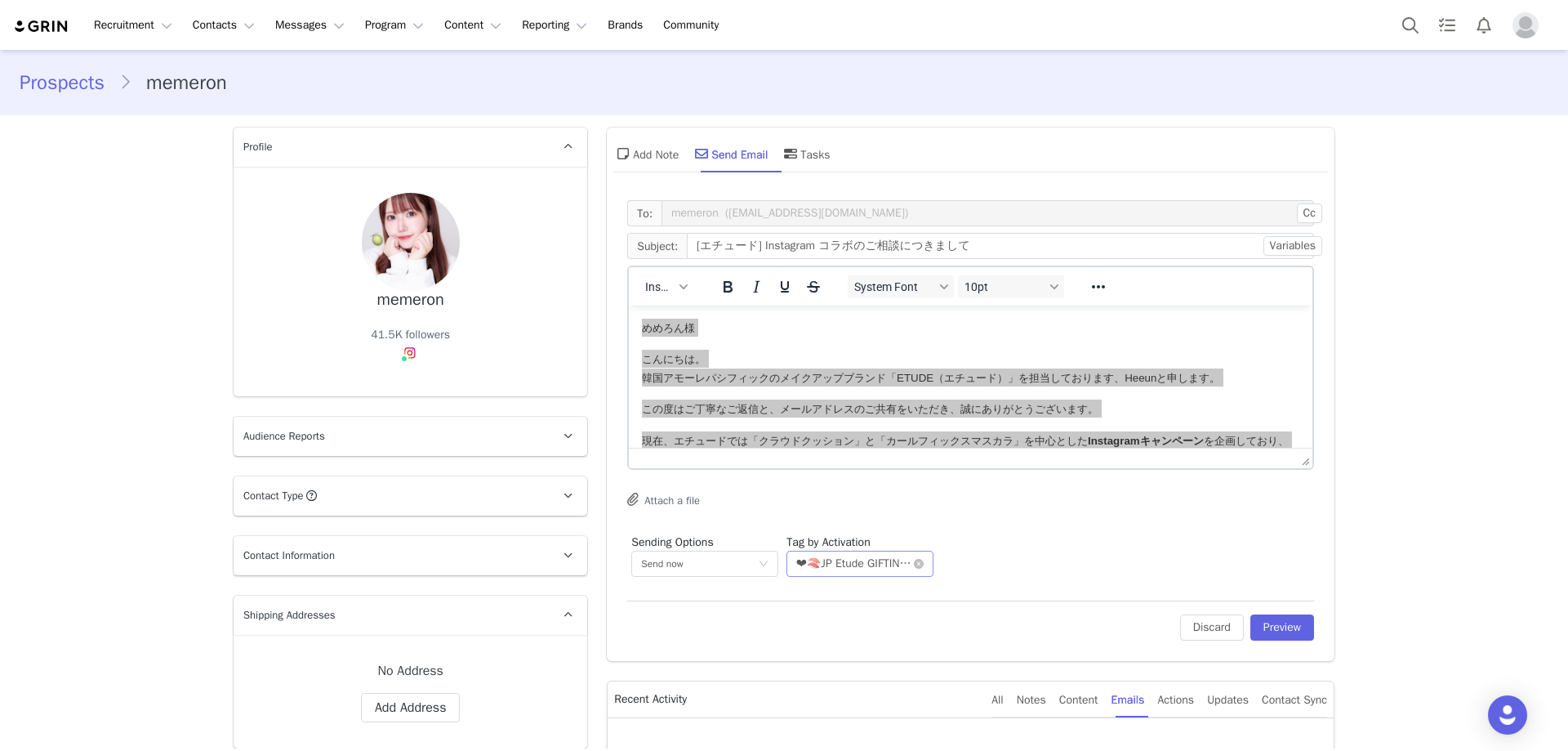 click on "Sending Options  Send now       This will be sent outside of your set  email hours .       Tag by Activation  Optional  ❤🍣JP Etude GIFTING Campaign" at bounding box center [970, 555] 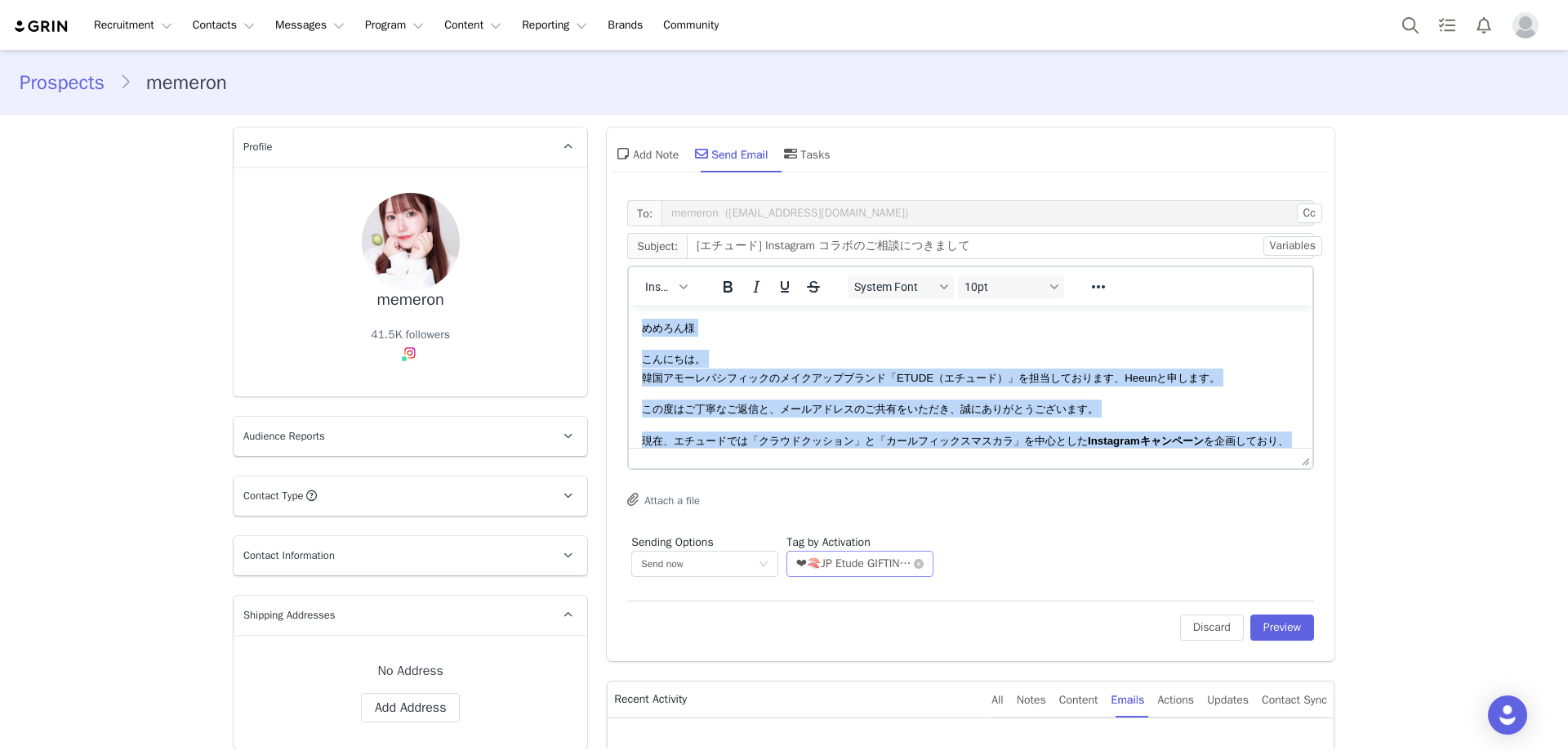 click on "この度はご丁寧なご返信と、メールアドレスのご共有をいただき、誠にありがとうございます。" at bounding box center [870, 409] 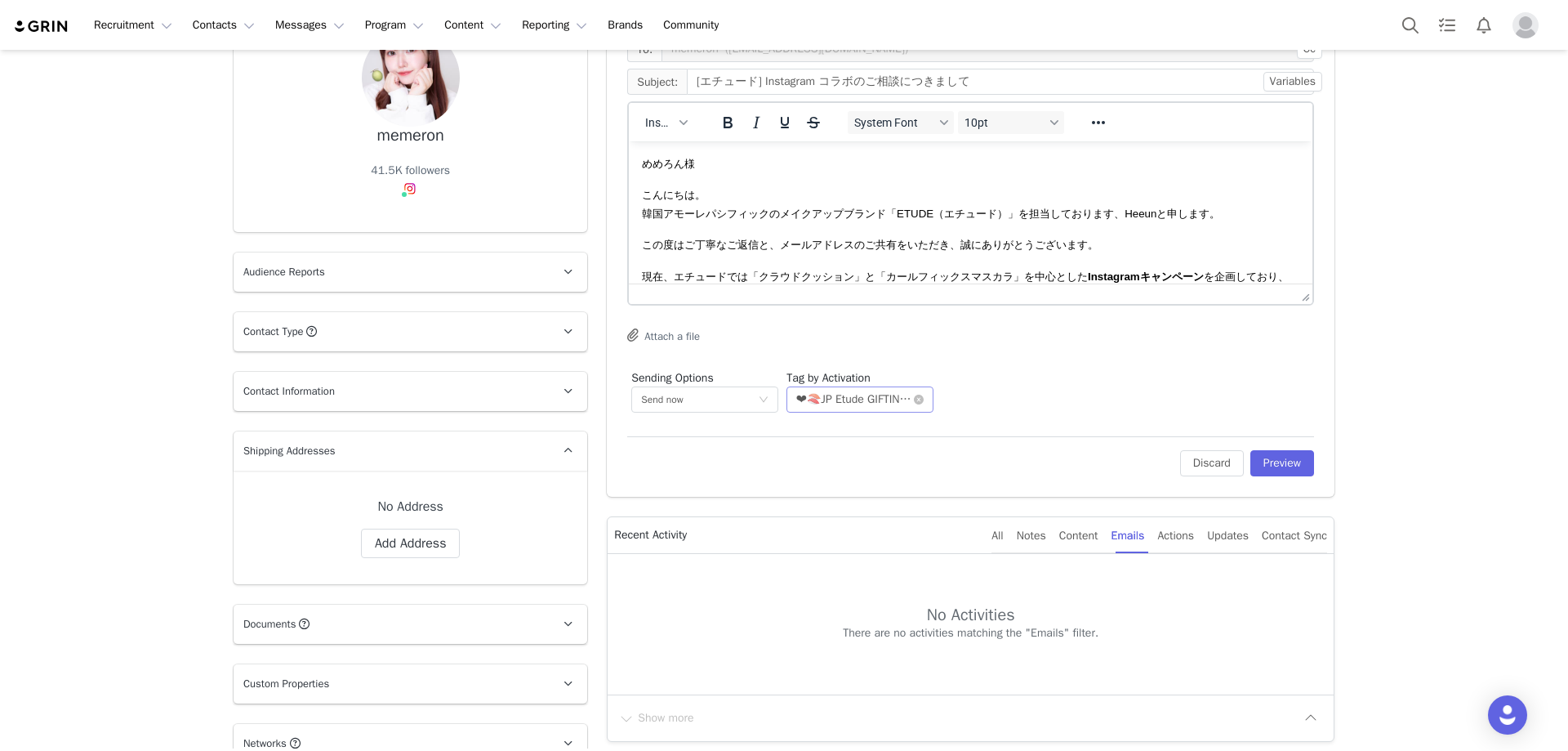 scroll, scrollTop: 163, scrollLeft: 0, axis: vertical 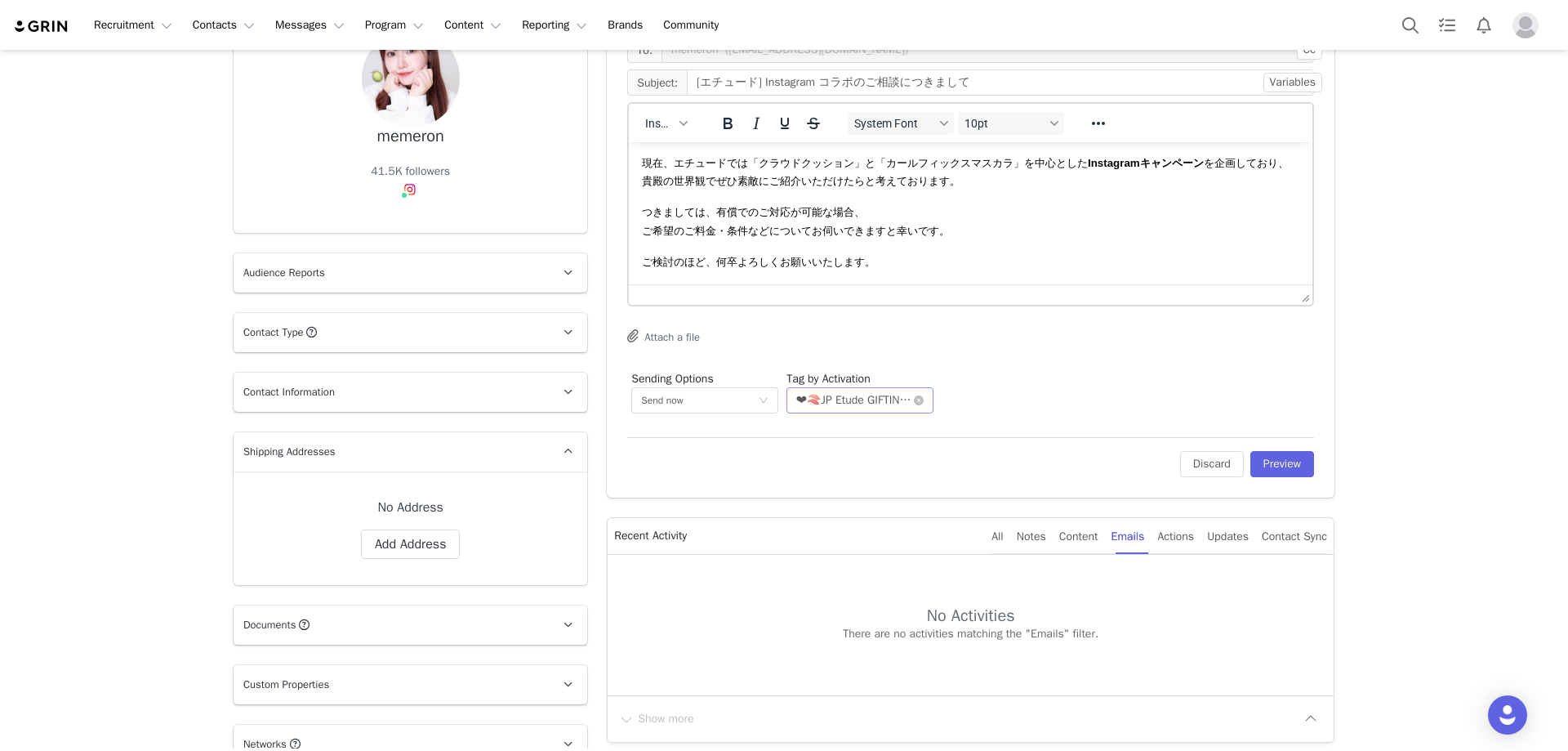 click on "つきましては、有償でのご対応が可能な場合、 ご希望のご料金・条件などについてお伺いできますと幸いです。" at bounding box center (970, 221) 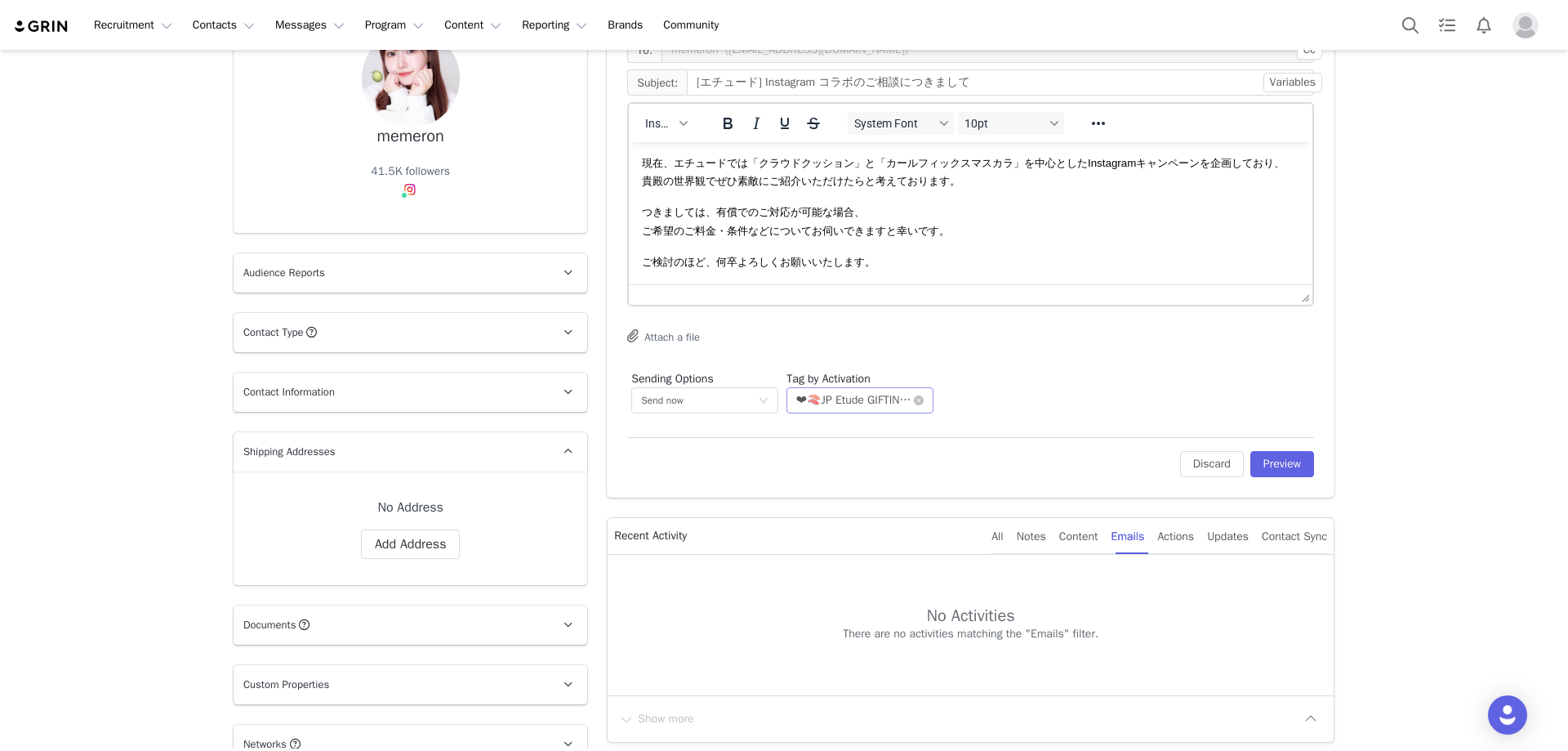 scroll, scrollTop: 0, scrollLeft: 0, axis: both 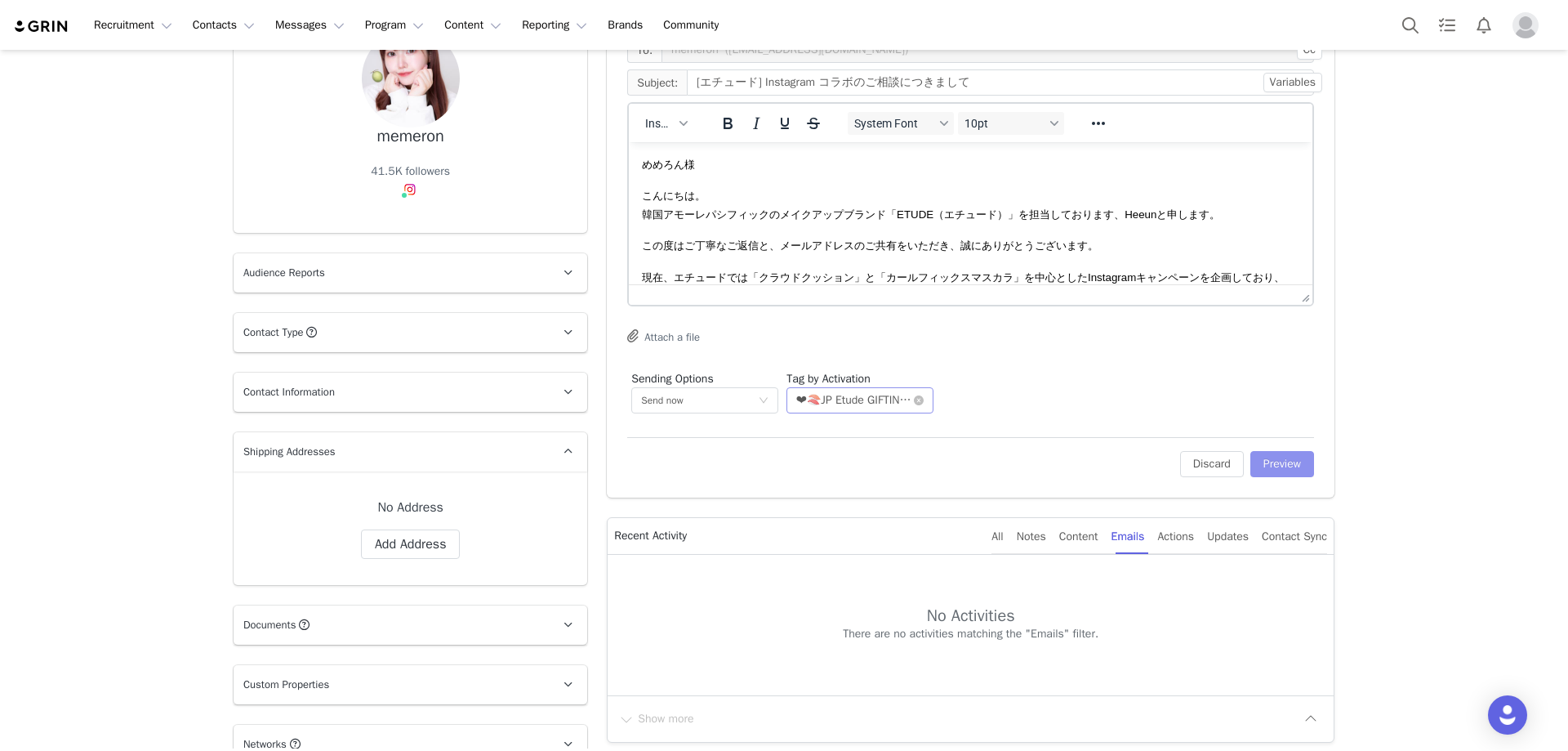 click on "Preview" at bounding box center [1282, 464] 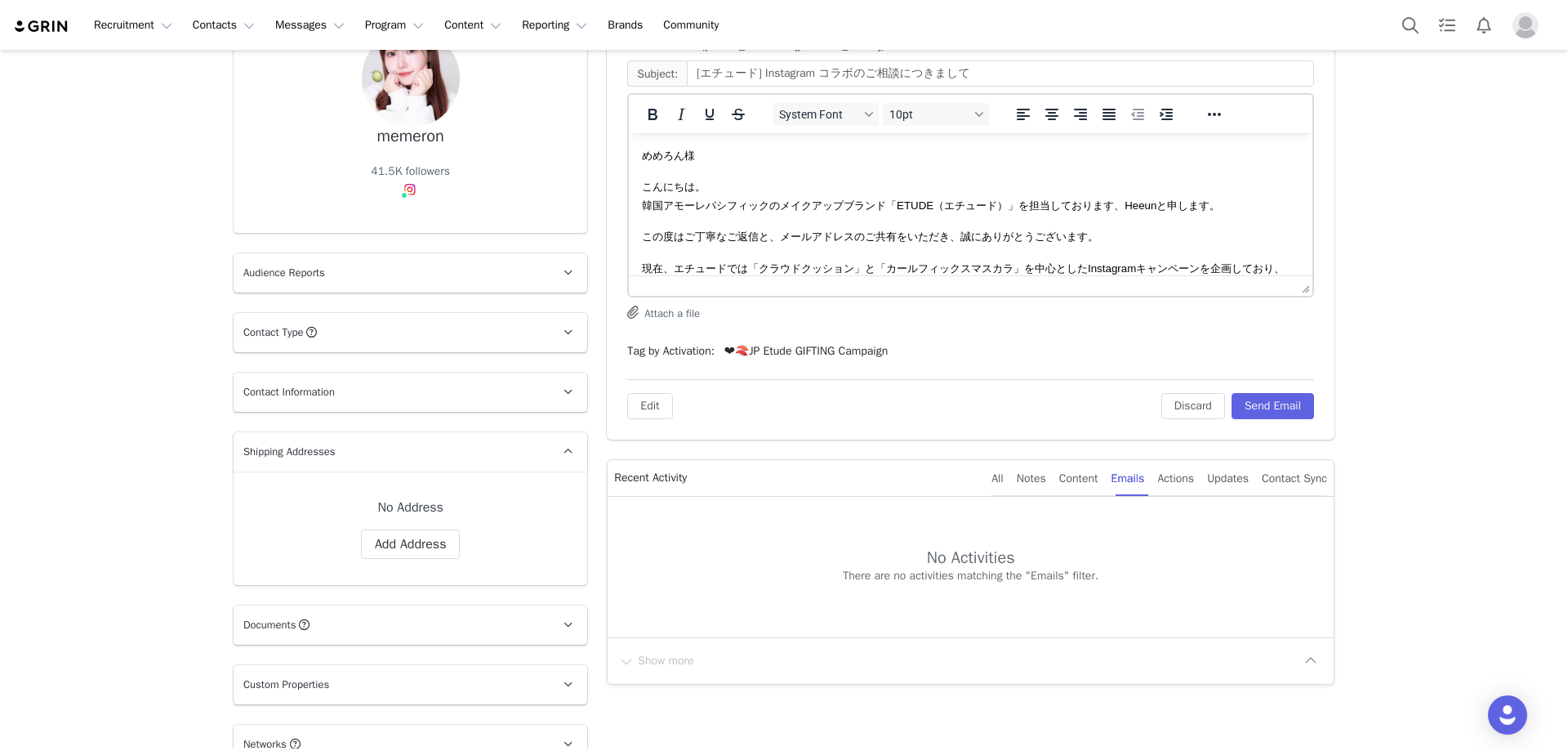 scroll, scrollTop: 0, scrollLeft: 0, axis: both 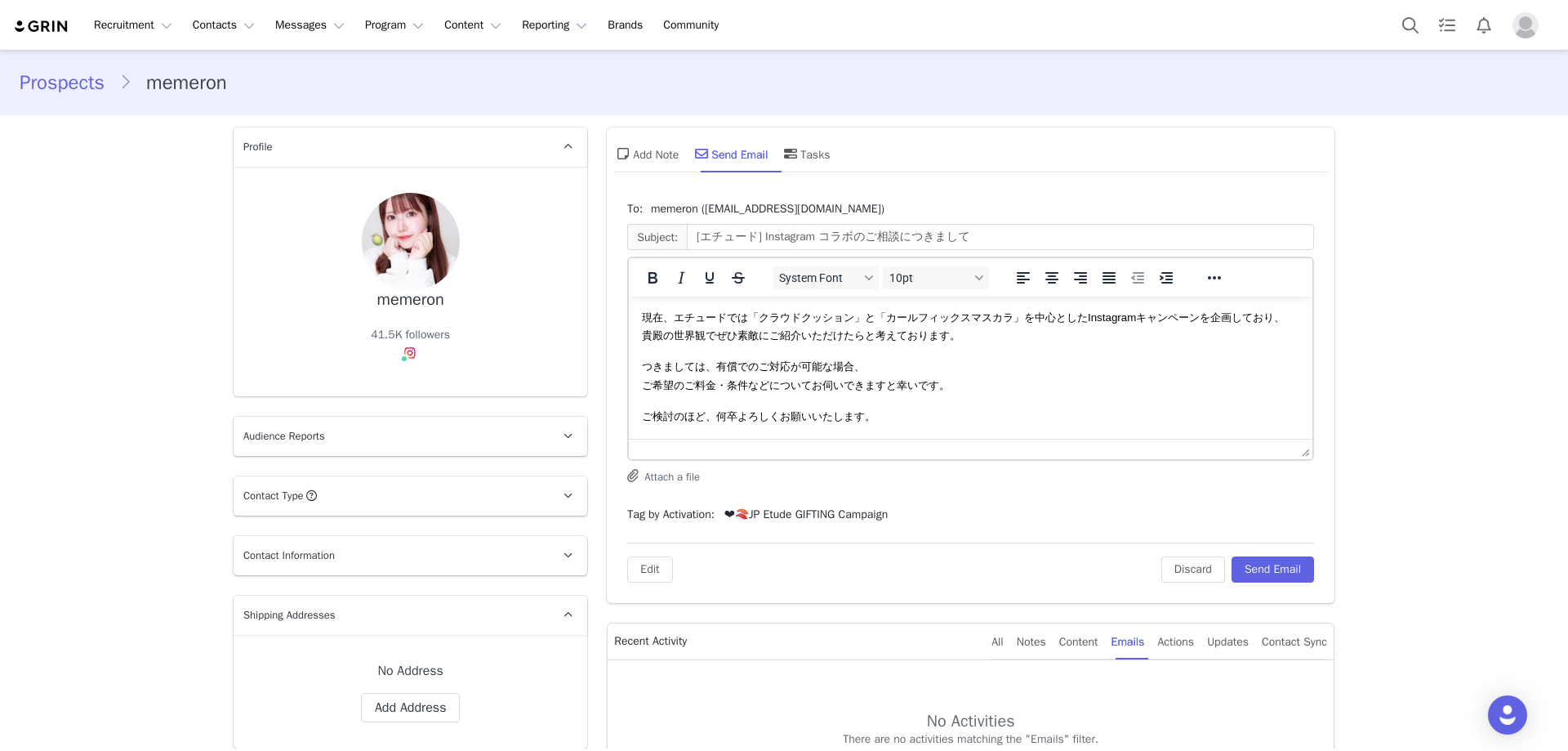 click on "ご検討のほど、何卒よろしくお願いいたします。" at bounding box center [970, 416] 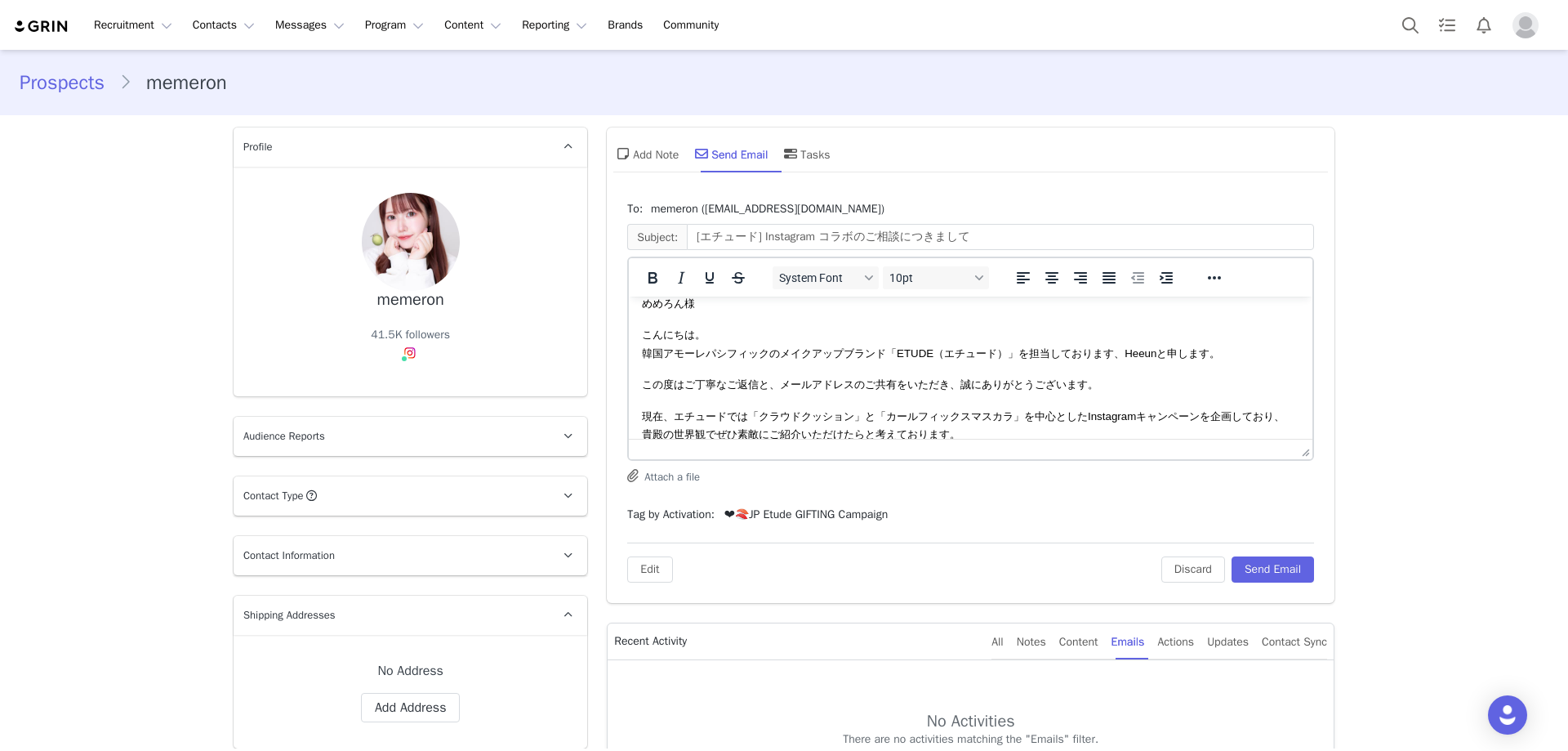 scroll, scrollTop: 0, scrollLeft: 0, axis: both 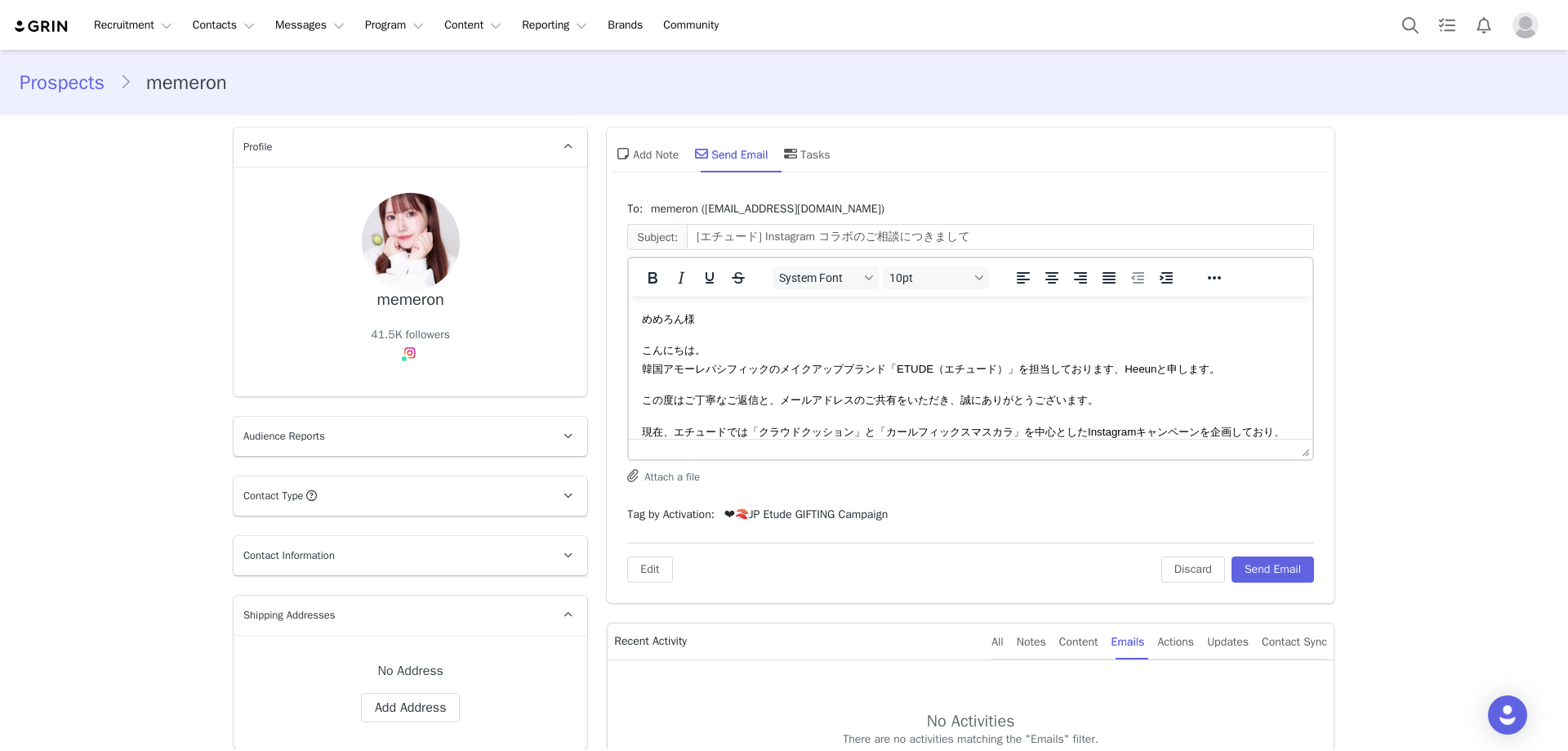 click on "韓国アモーレパシフィックのメイクアップブランド「ETUDE（エチュード）」を担当しております、Heeunと申します。" at bounding box center [931, 369] 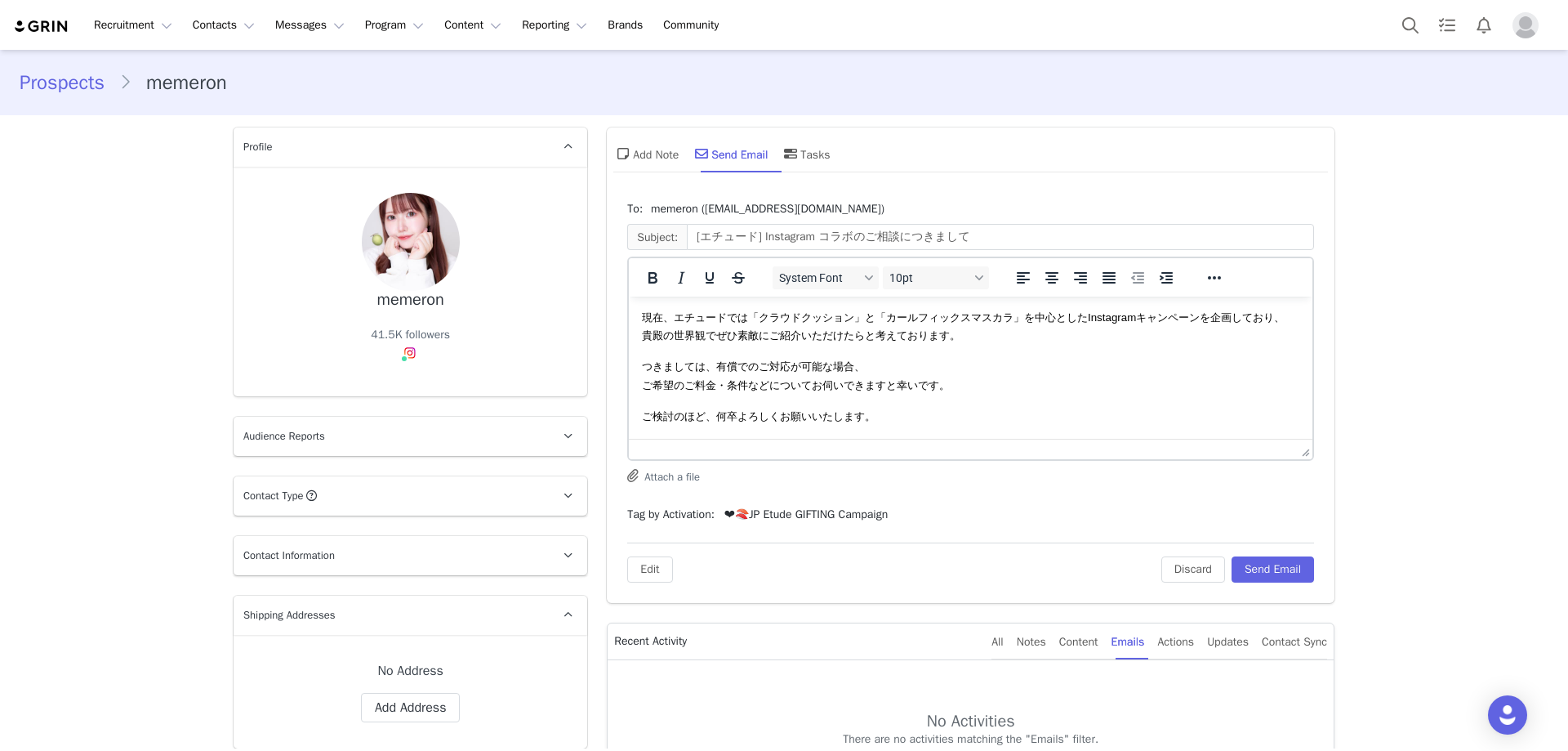scroll, scrollTop: 132, scrollLeft: 0, axis: vertical 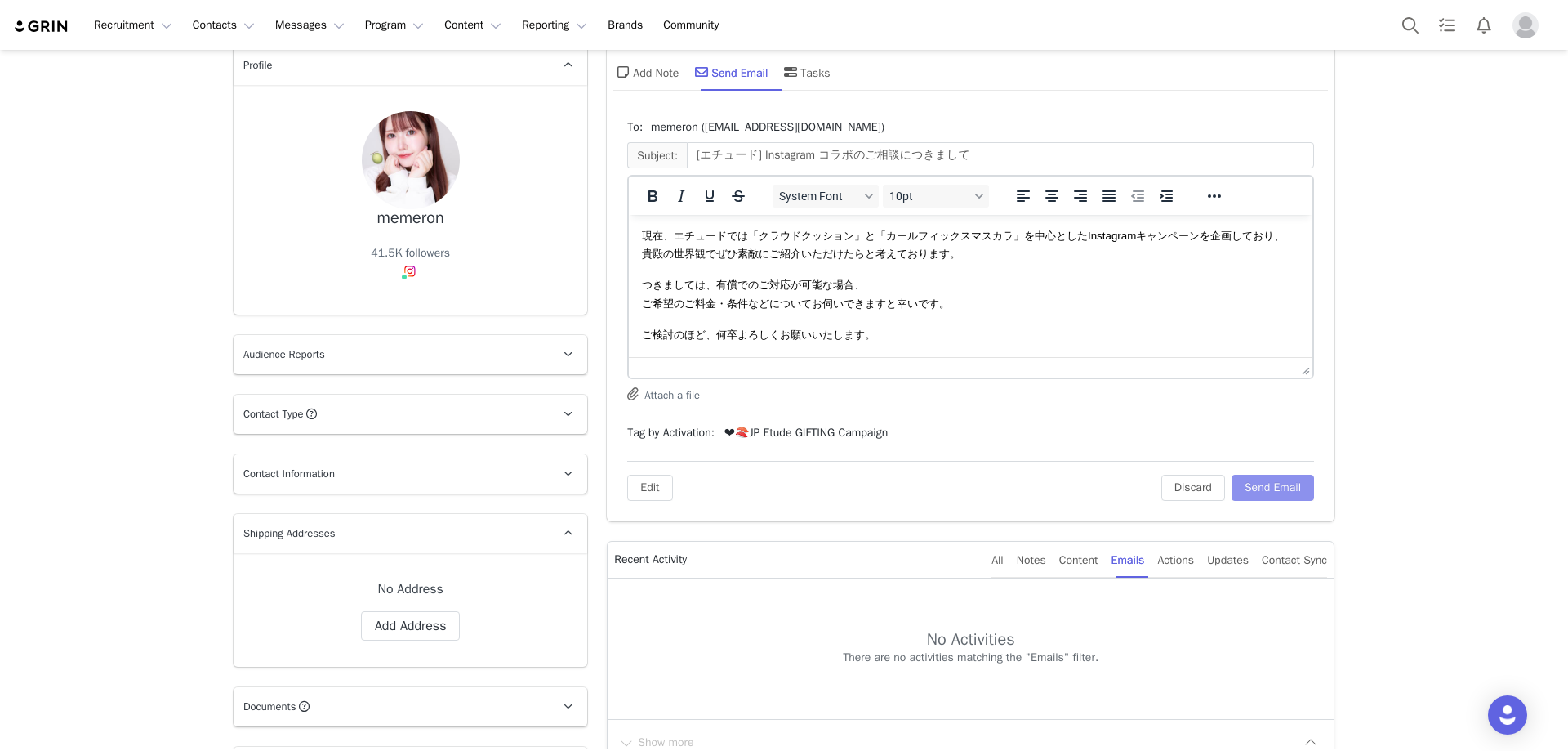 click on "Send Email" at bounding box center (1272, 488) 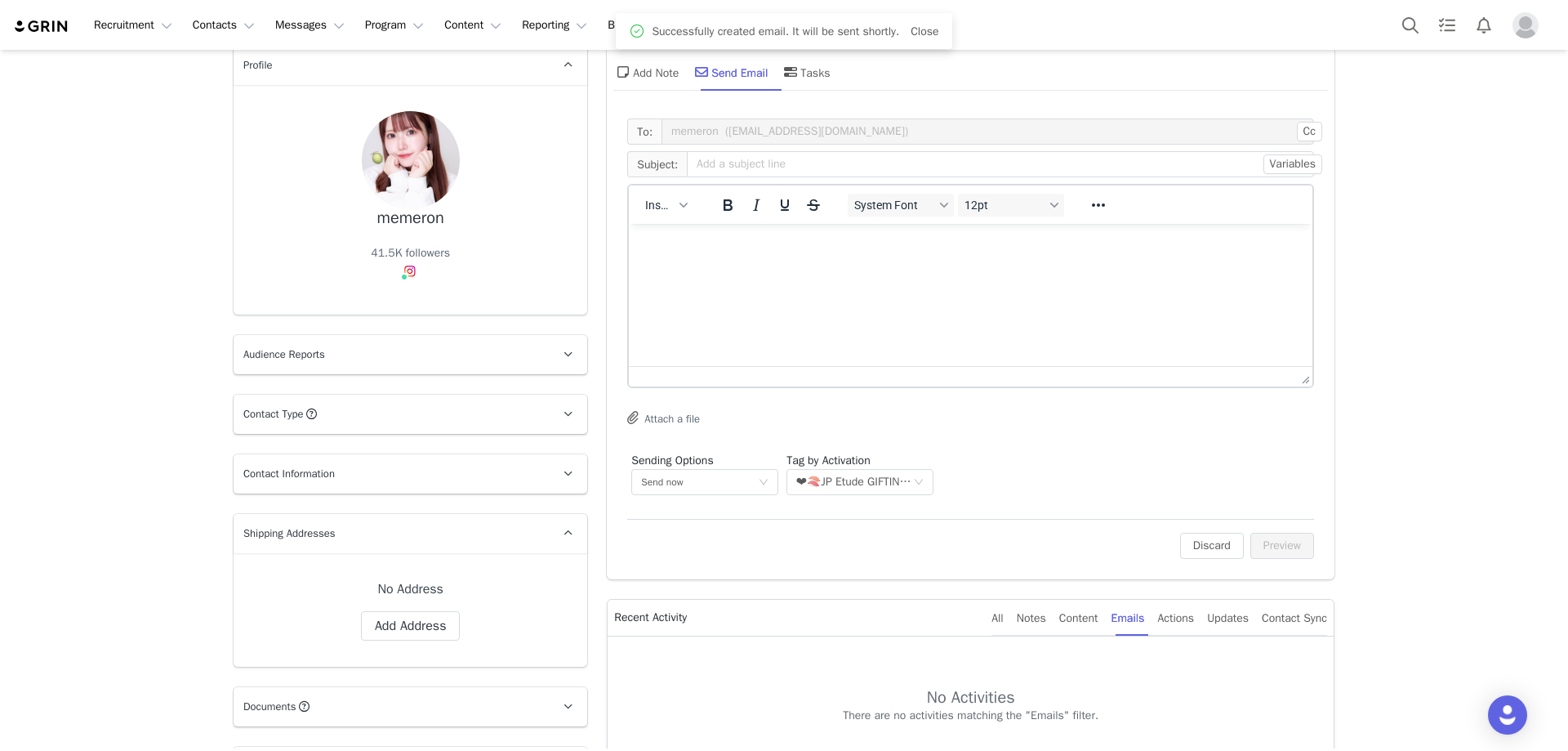 scroll, scrollTop: 0, scrollLeft: 0, axis: both 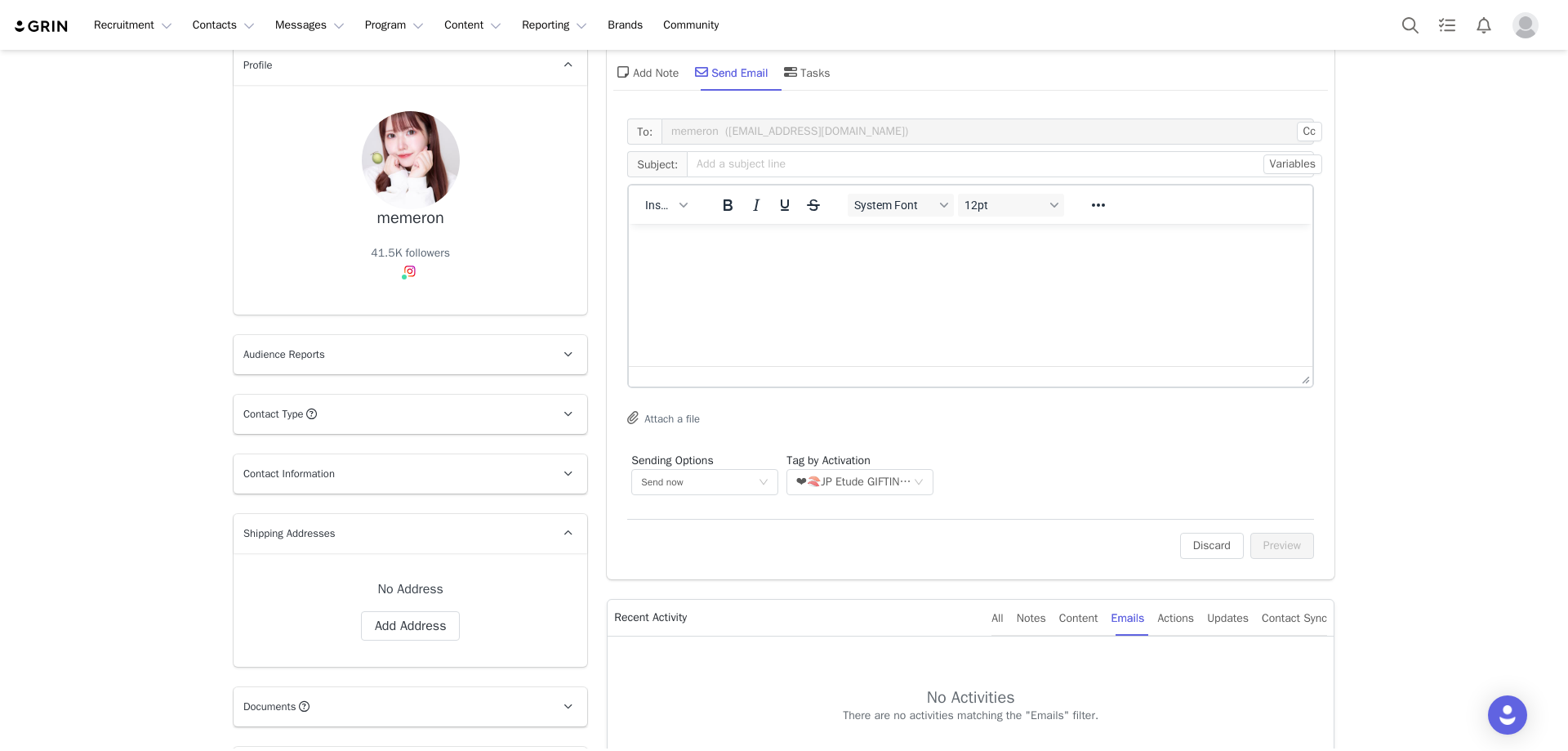 drag, startPoint x: 60, startPoint y: 195, endPoint x: 90, endPoint y: 193, distance: 30.06659 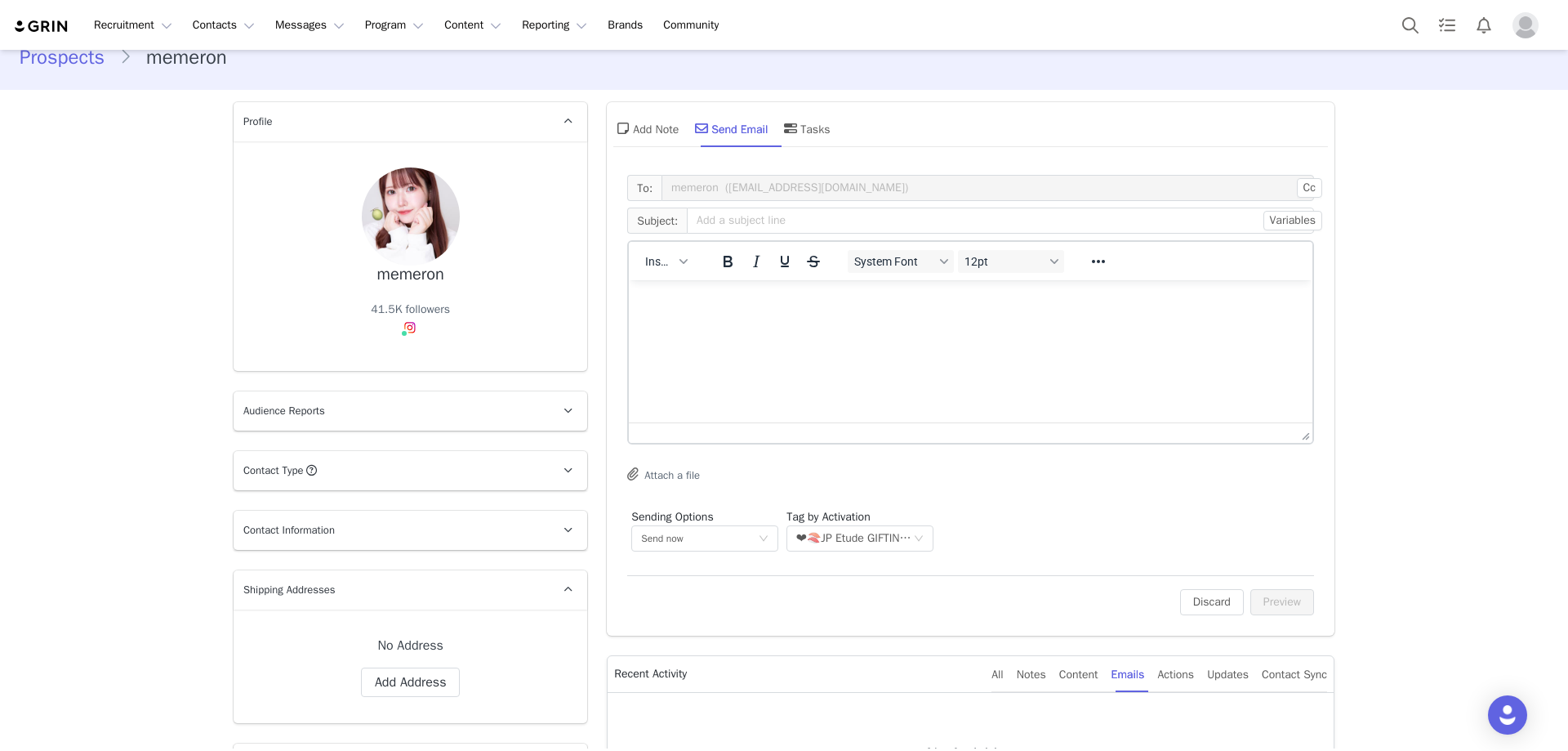scroll, scrollTop: 0, scrollLeft: 0, axis: both 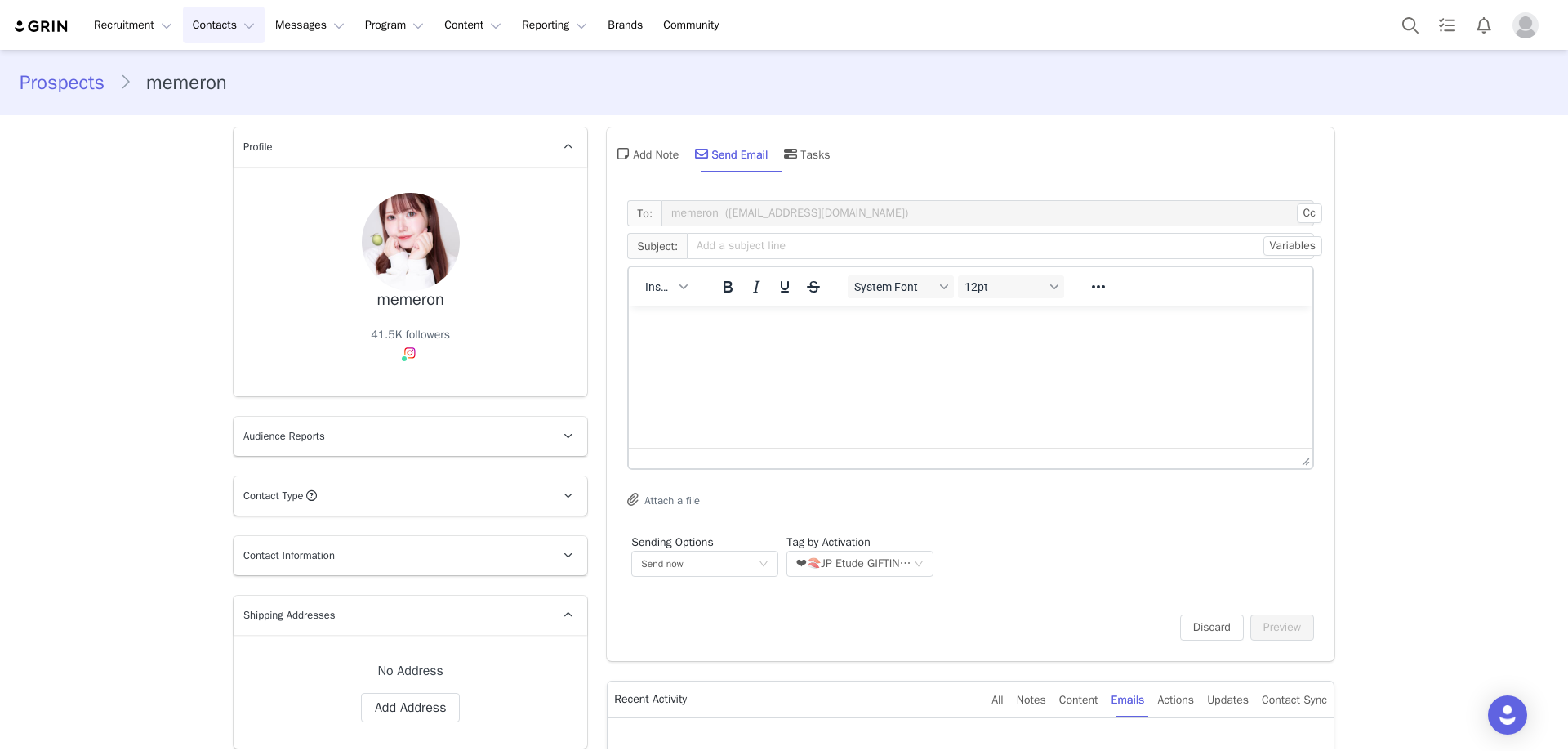 click on "Contacts Contacts" at bounding box center (224, 25) 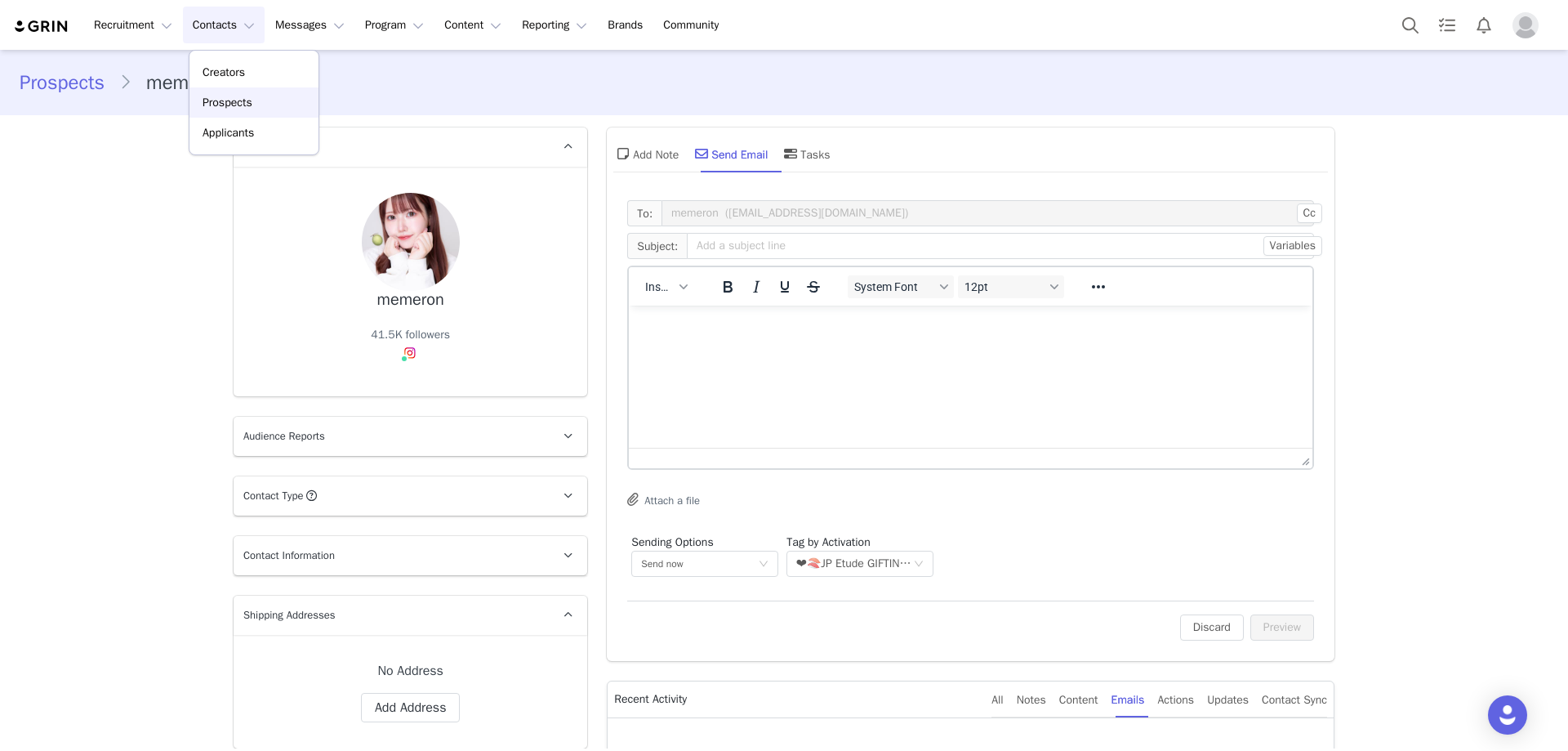 click on "Prospects" at bounding box center (254, 102) 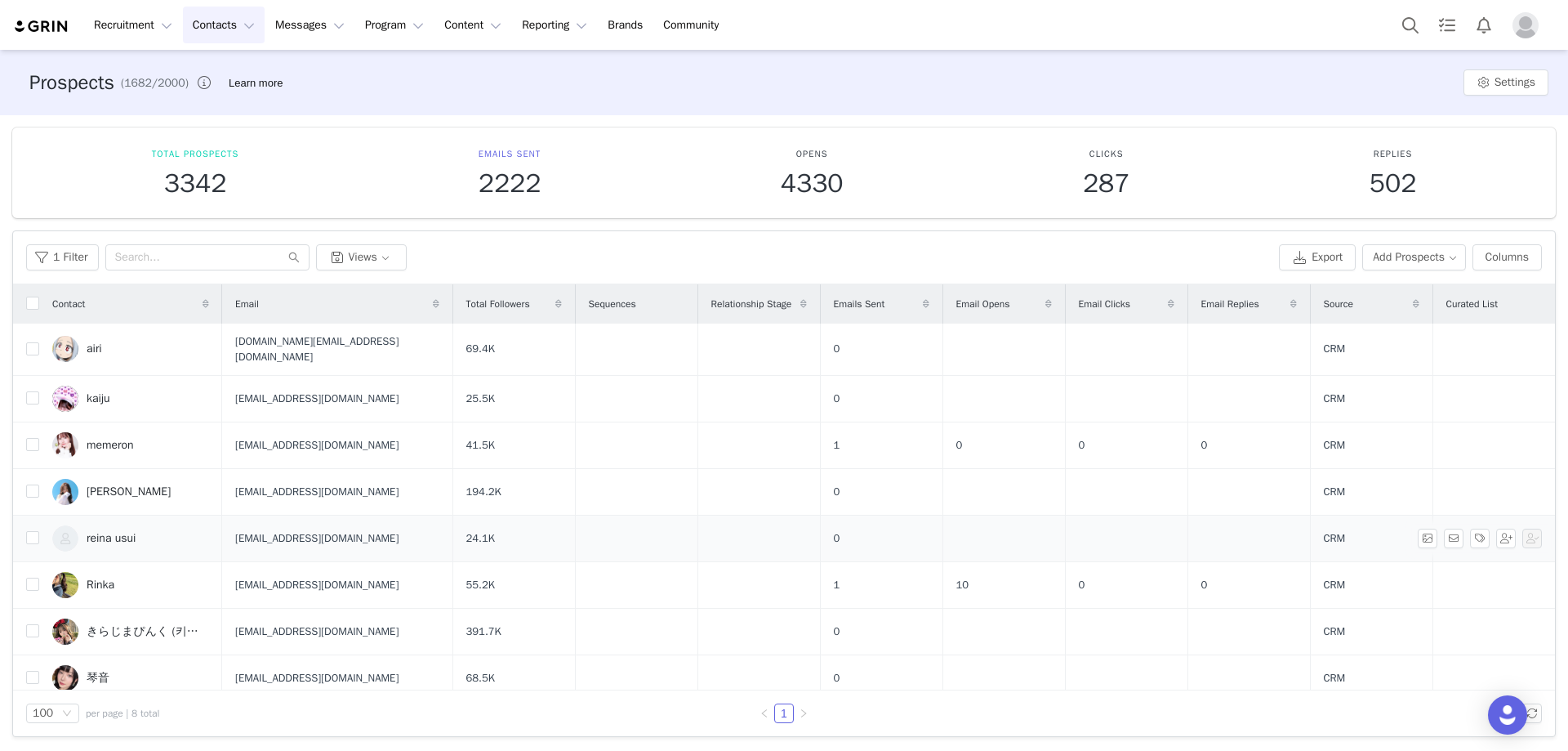 scroll, scrollTop: 6, scrollLeft: 0, axis: vertical 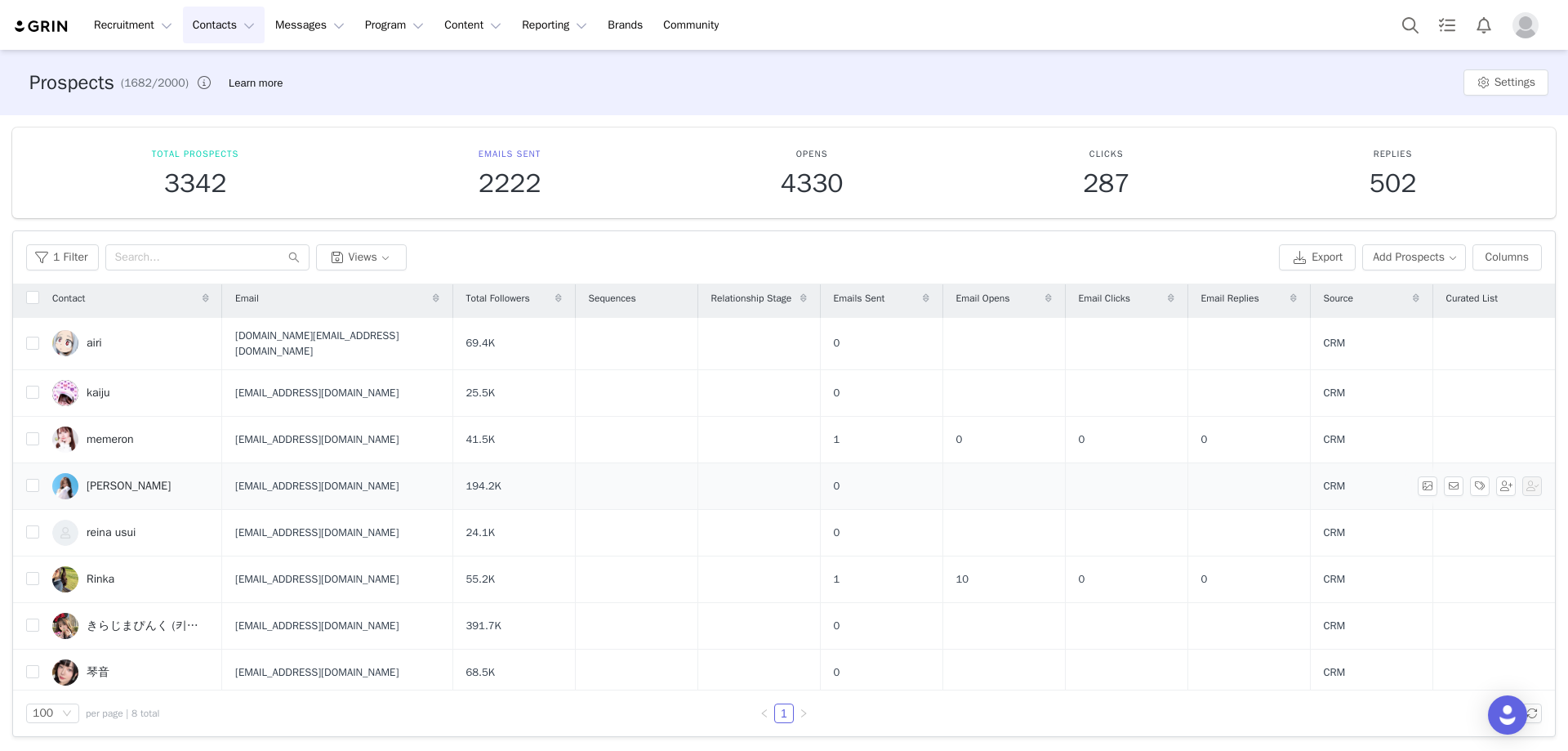 click on "[PERSON_NAME]" at bounding box center [128, 486] 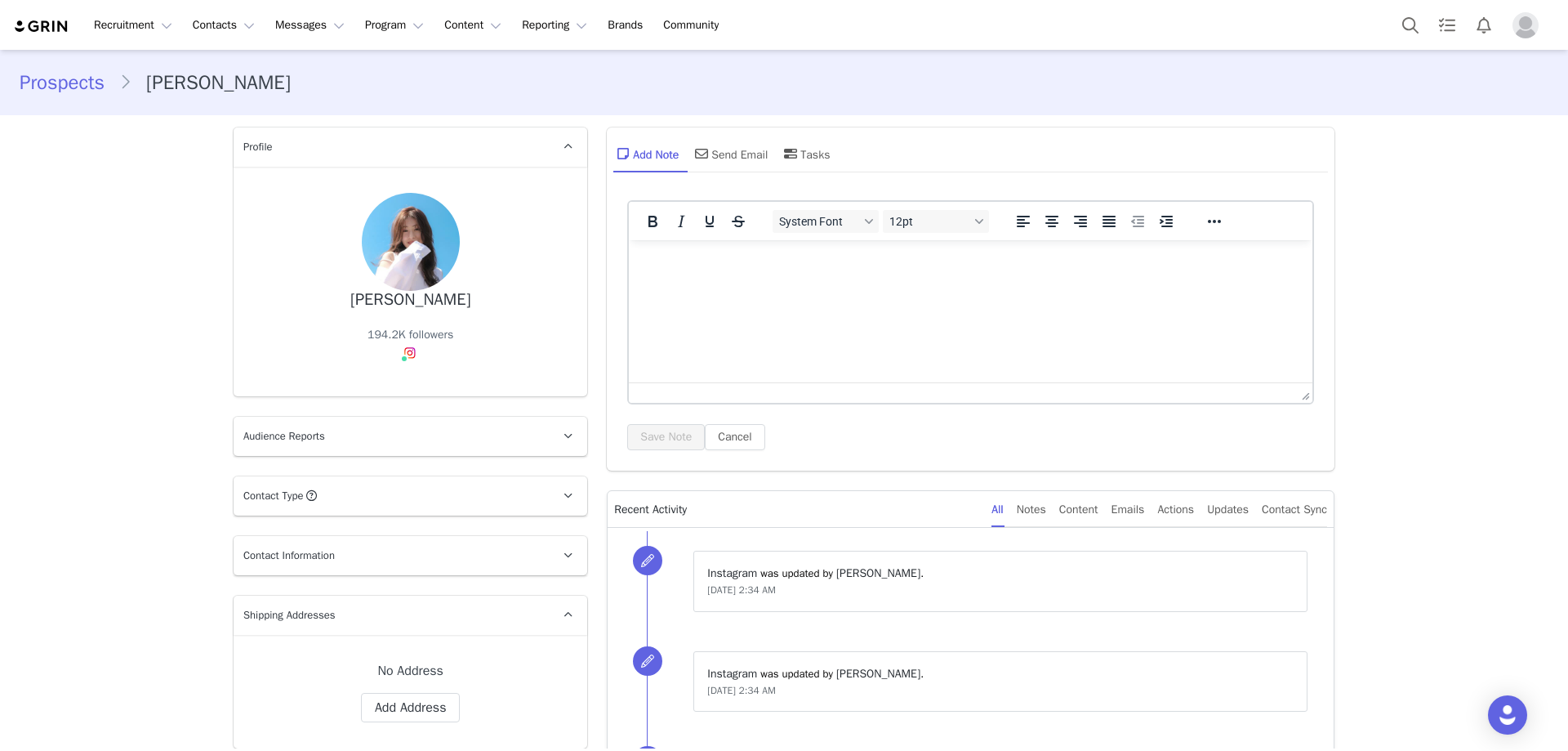 scroll, scrollTop: 0, scrollLeft: 0, axis: both 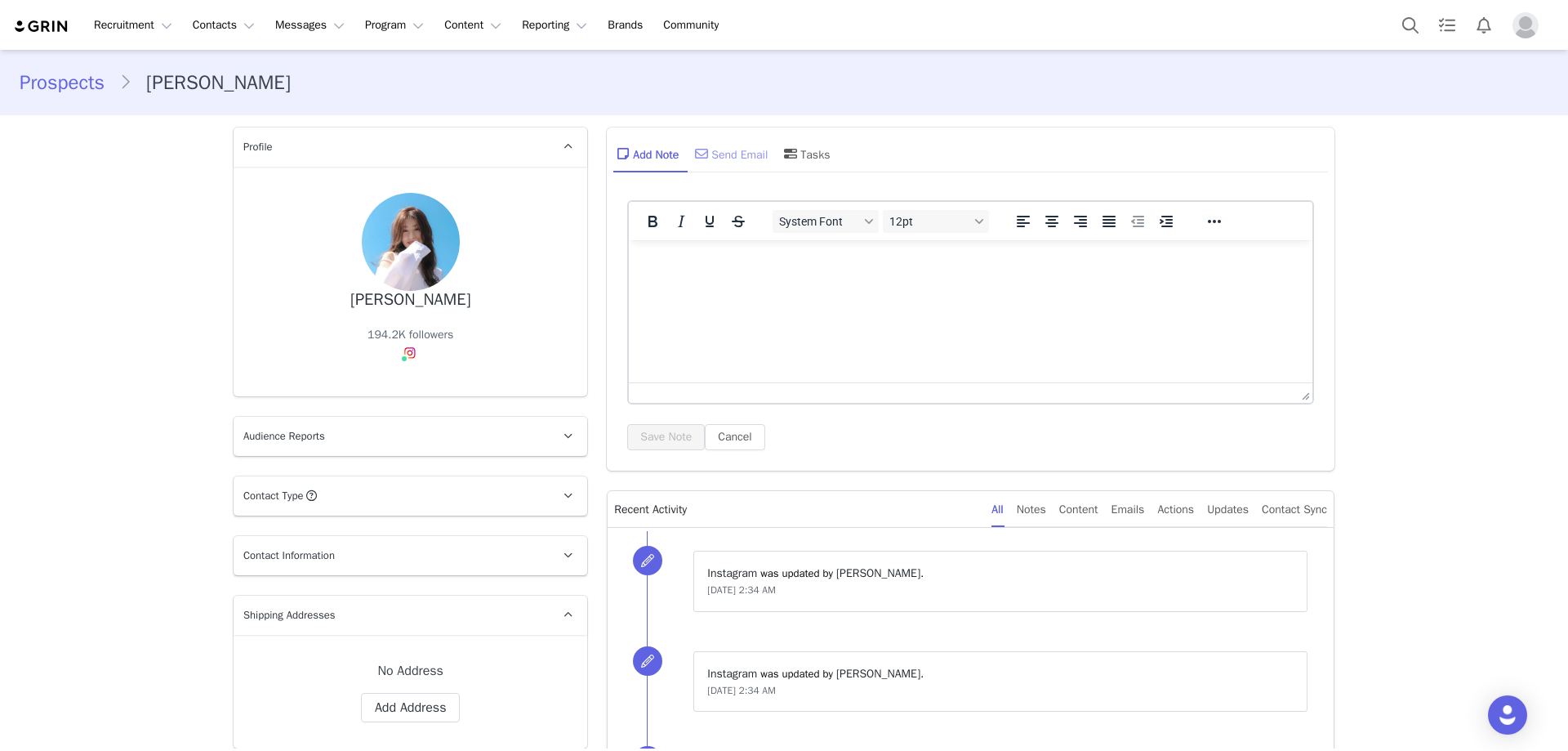 click on "Send Email" at bounding box center (729, 154) 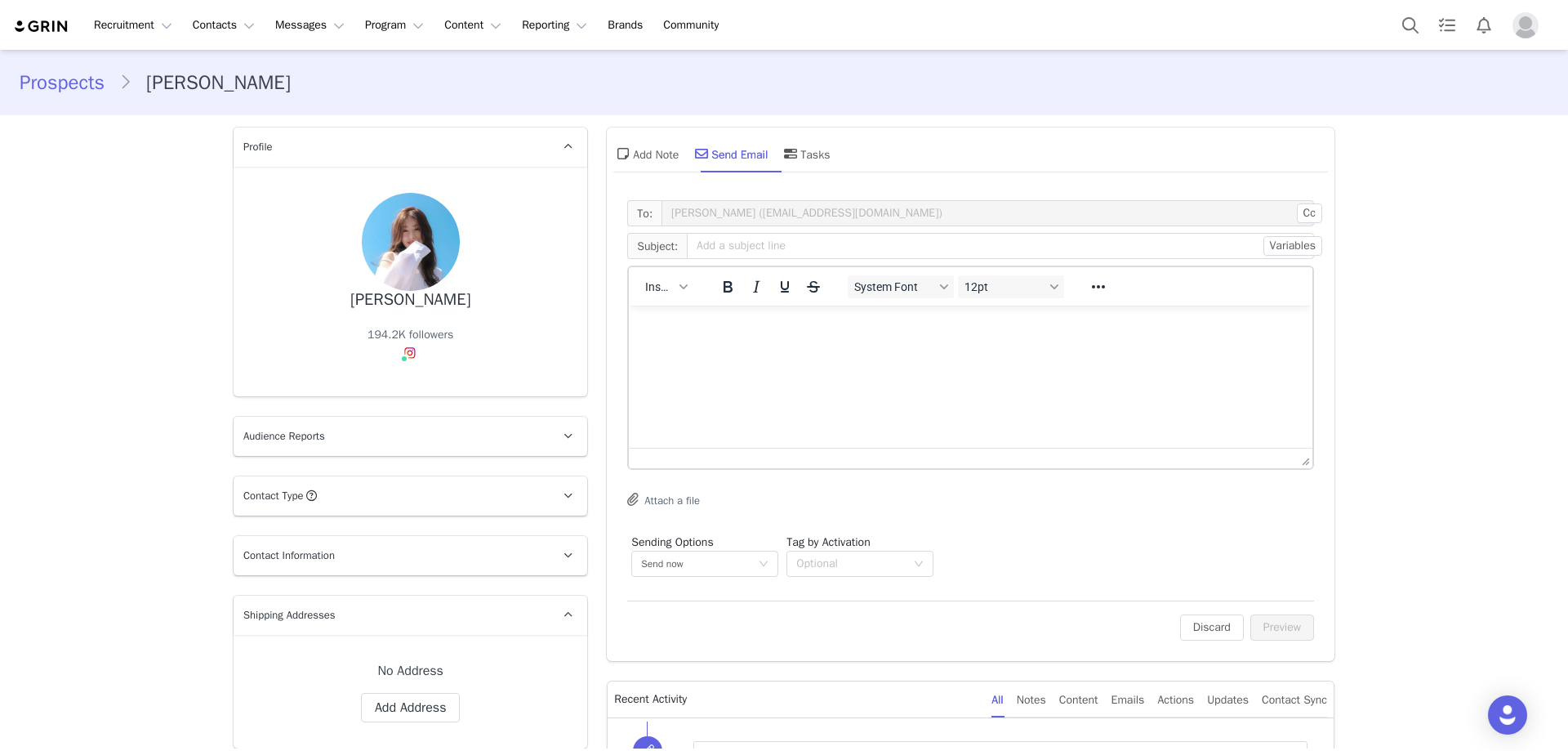 scroll, scrollTop: 0, scrollLeft: 0, axis: both 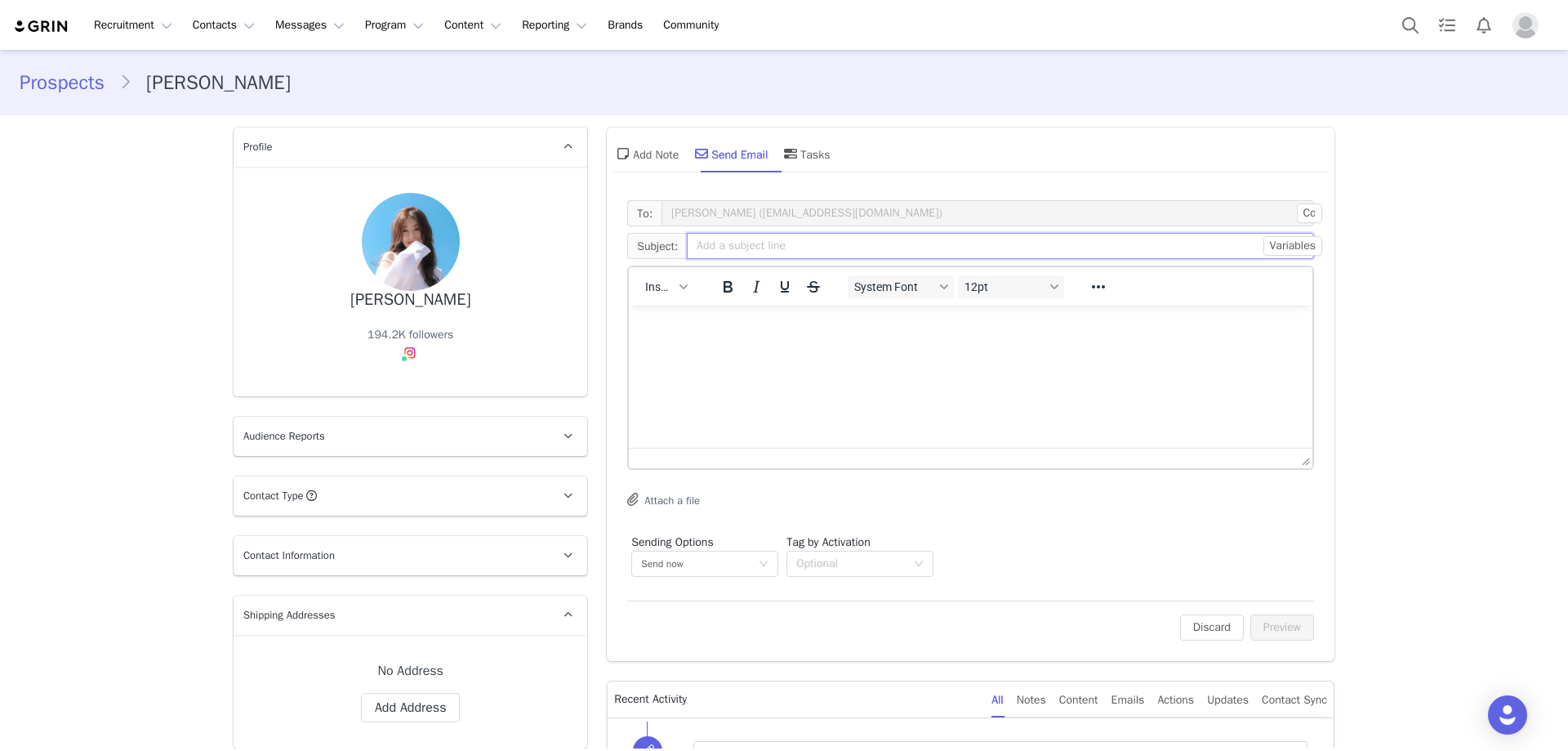 click at bounding box center (1000, 246) 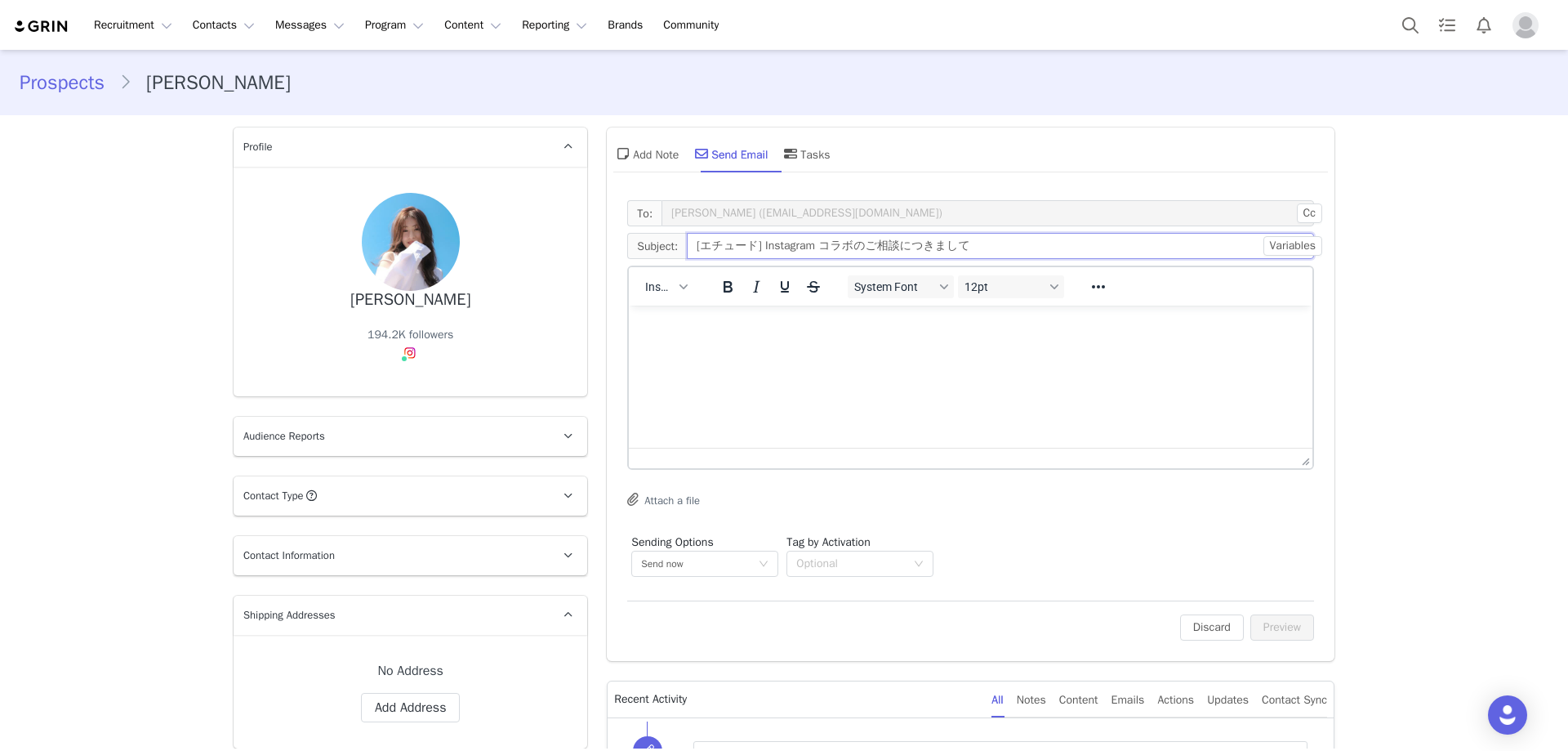 type on "[エチュード] Instagram コラボのご相談につきまして" 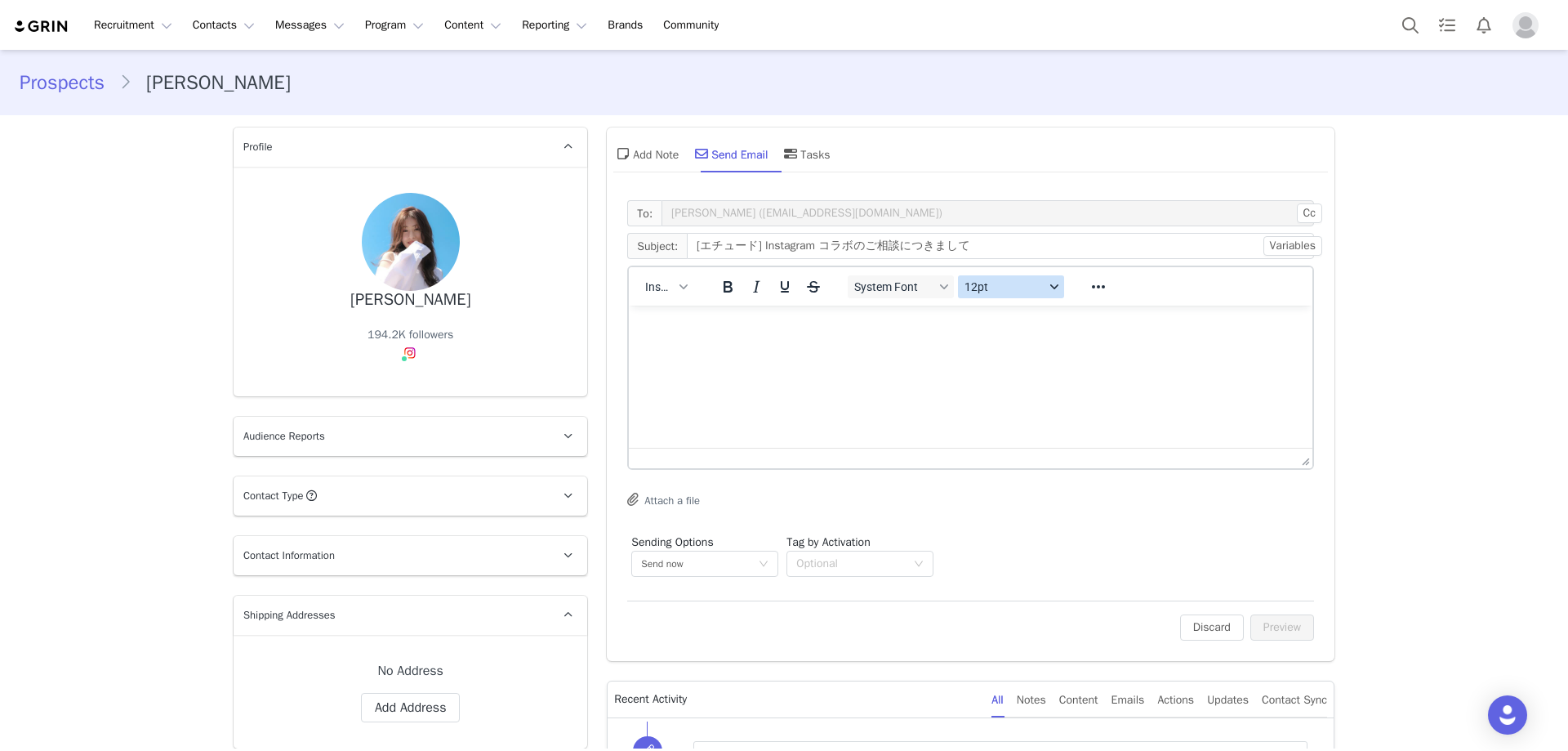 click on "12pt" at bounding box center [1004, 287] 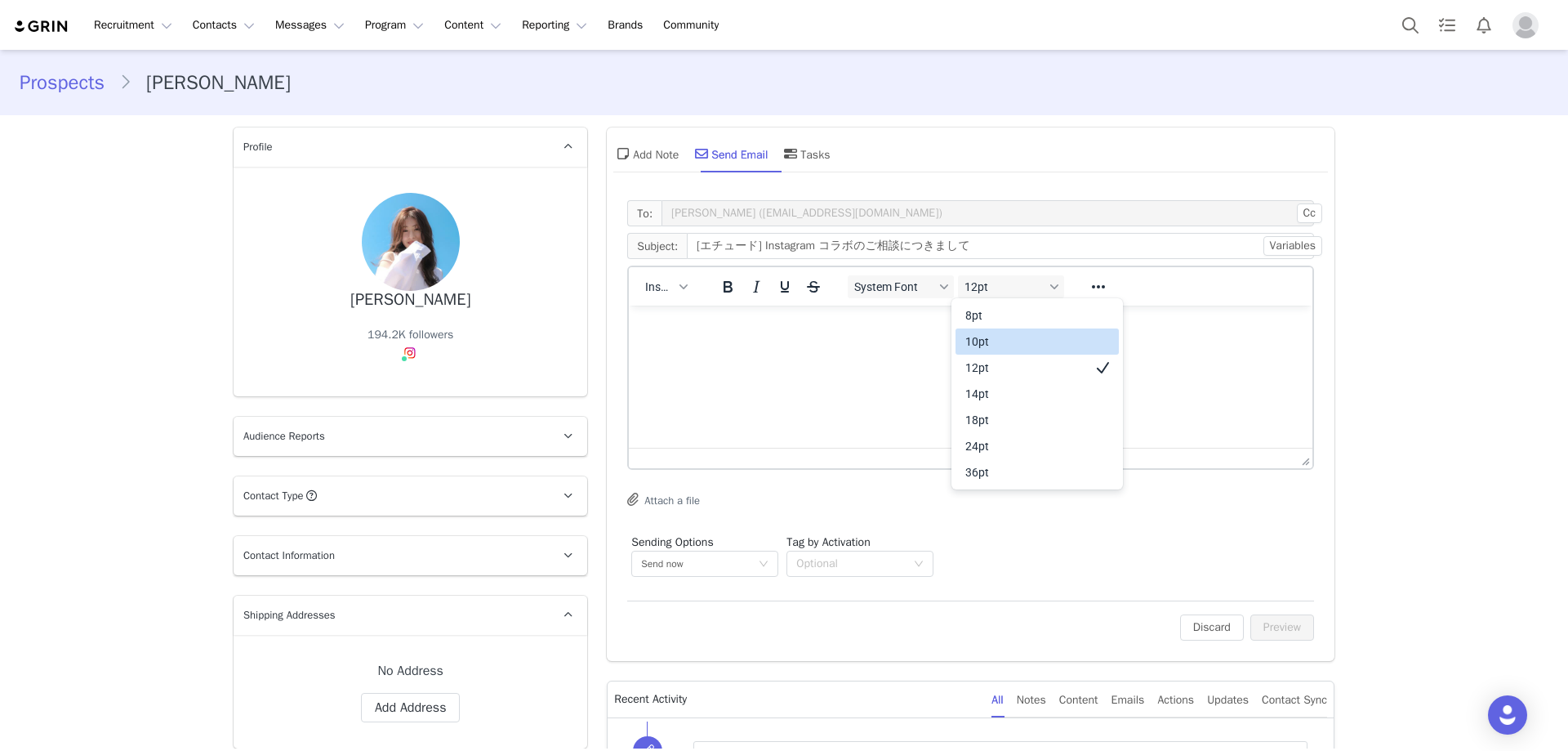 drag, startPoint x: 1011, startPoint y: 338, endPoint x: 246, endPoint y: 62, distance: 813.2656 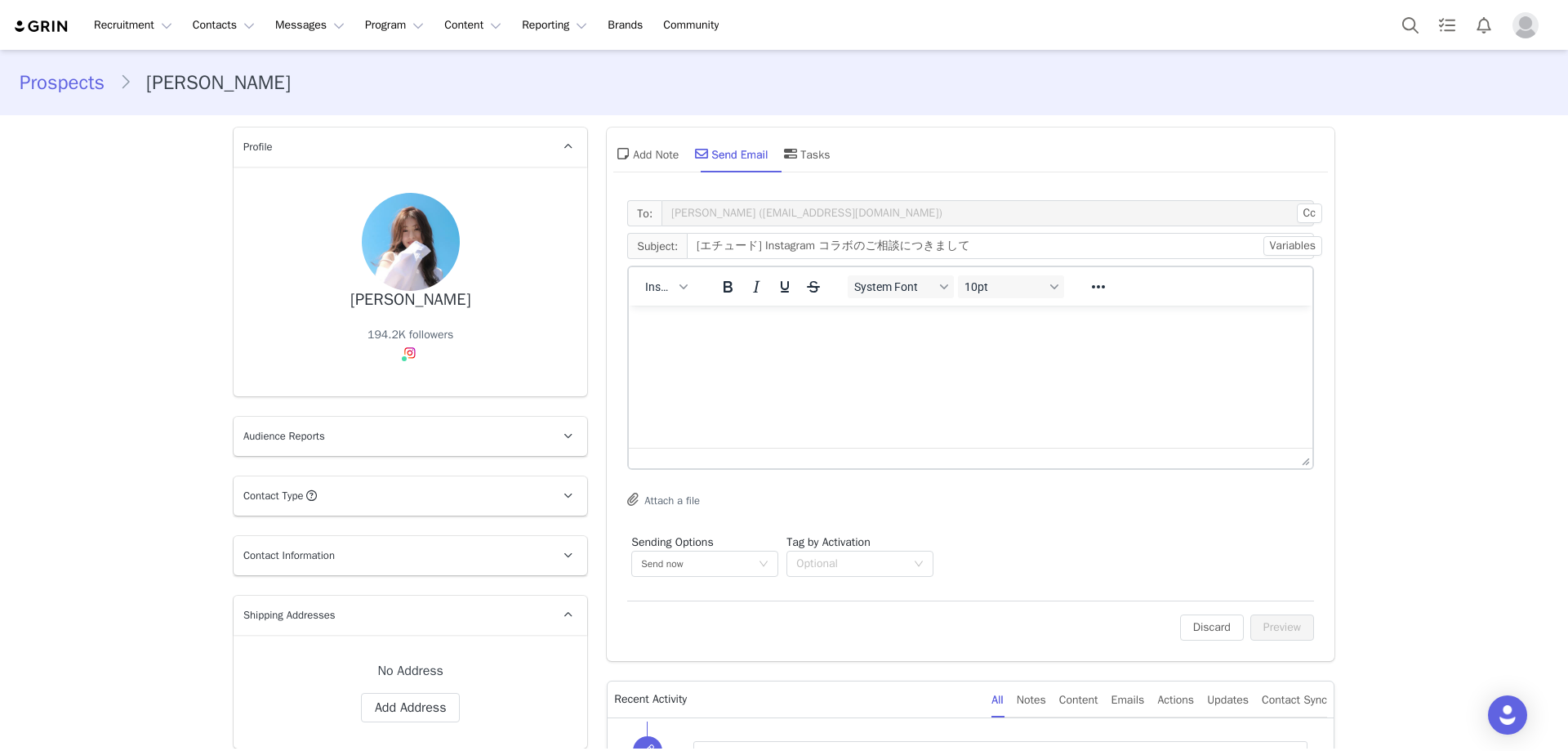 click on "﻿" at bounding box center (970, 328) 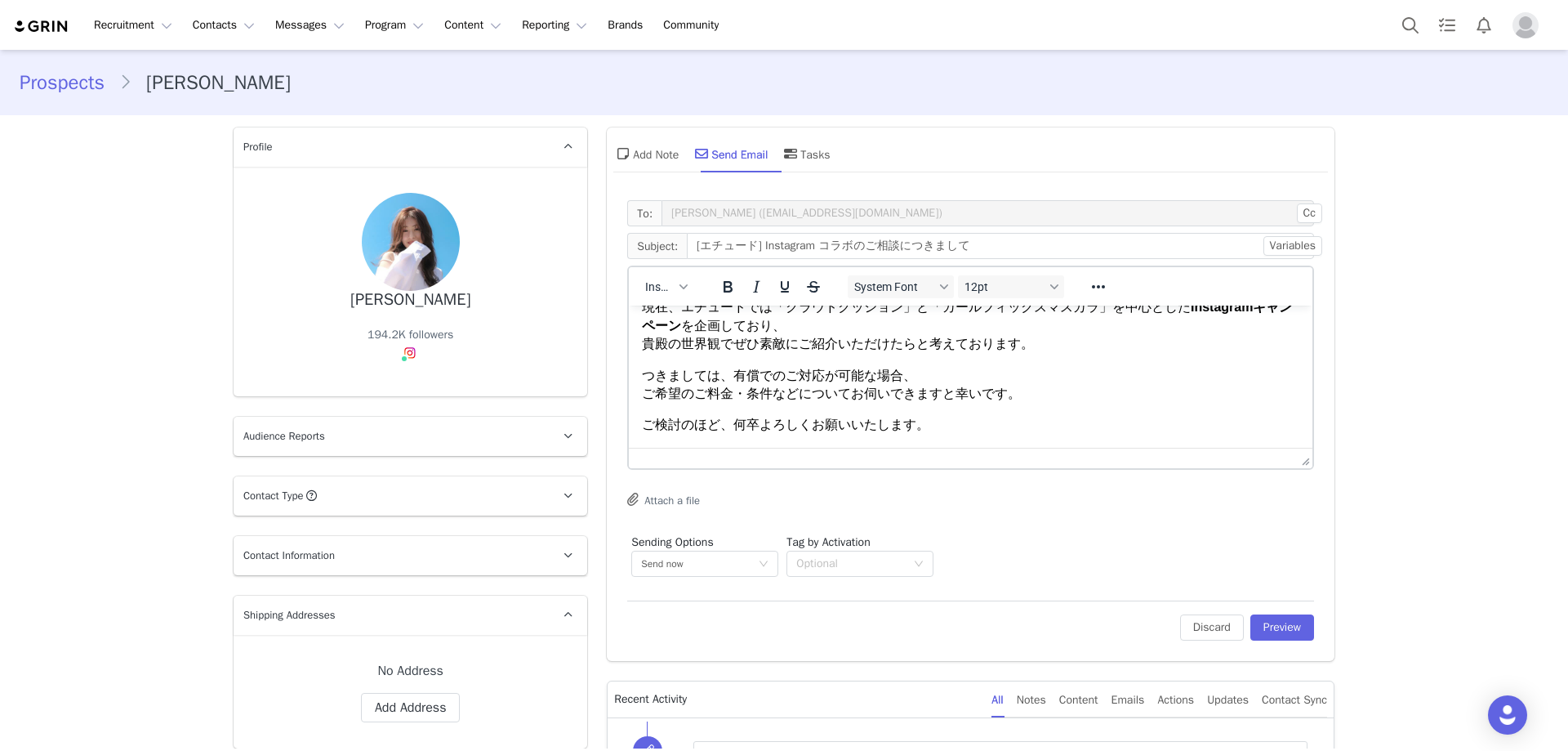 scroll, scrollTop: 0, scrollLeft: 0, axis: both 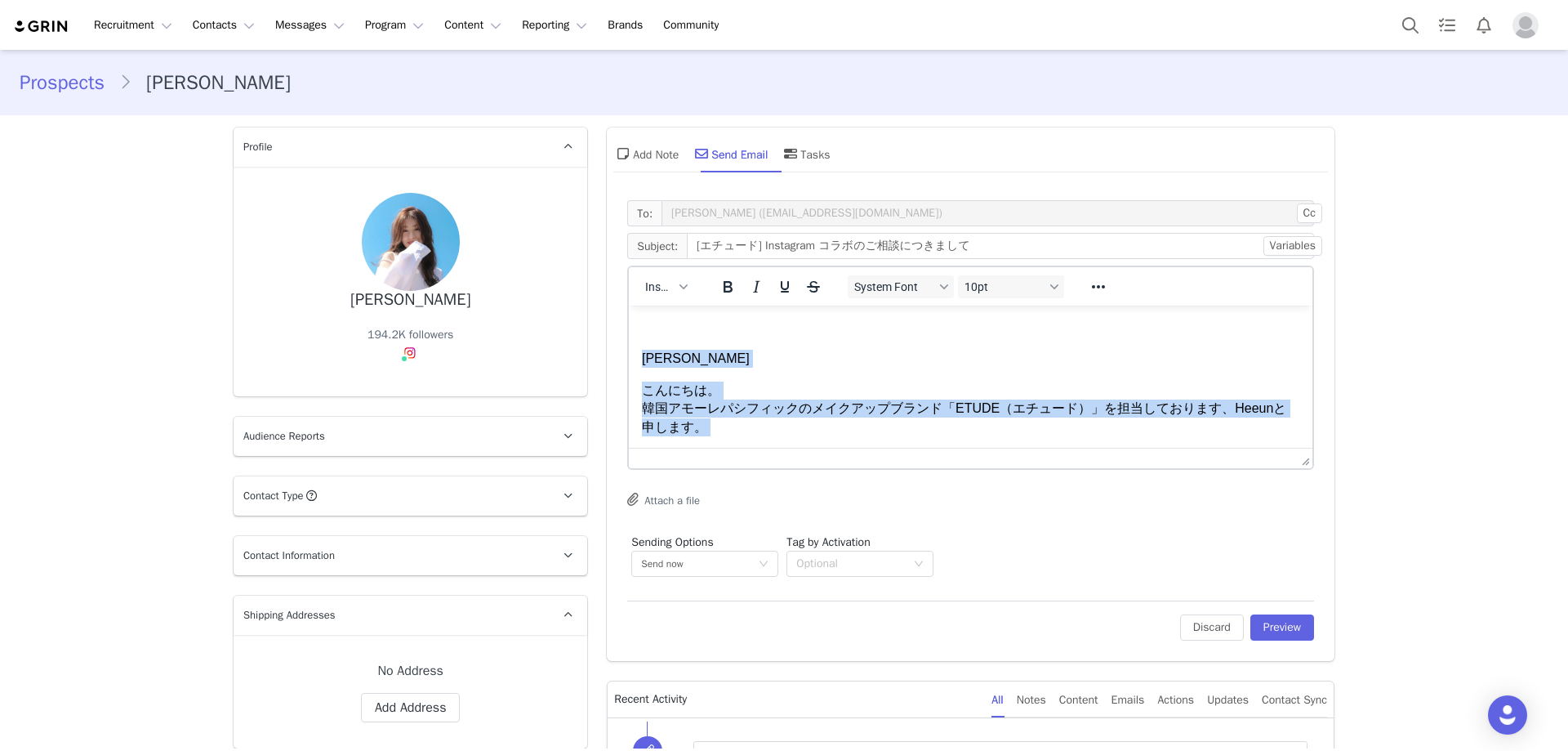 click on "加藤 美南様" at bounding box center [970, 359] 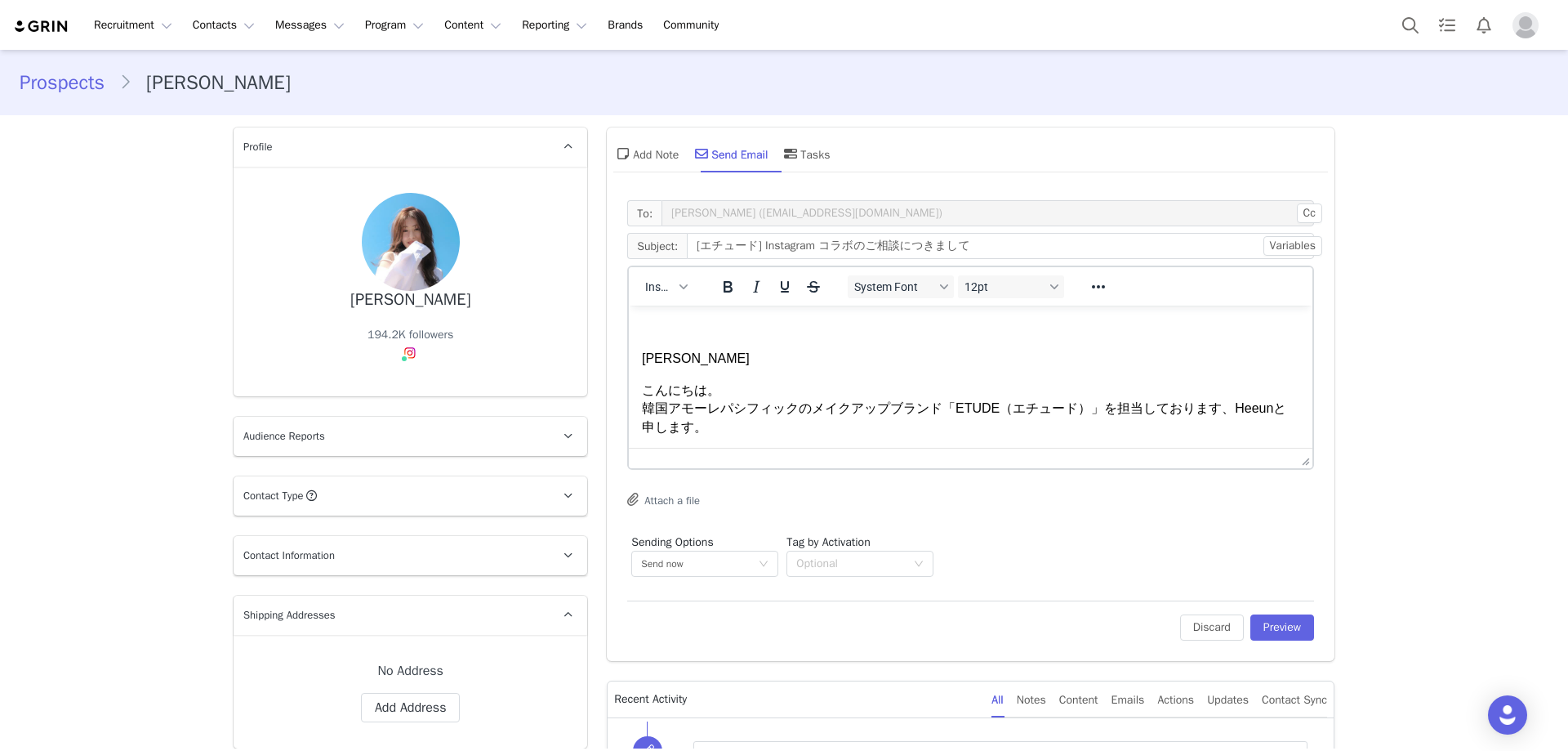 click on "﻿ 加藤 美南様 こんにちは。 韓国アモーレパシフィックのメイクアップブランド「ETUDE（エチュード）」を担当しております、Heeunと申します。 この度はご丁寧なご返信と、メールアドレスのご共有をいただき、誠にありがとうございます。 現在、エチュードでは「クラウドクッション」と「カールフィックスマスカラ」を中心とした Instagramキャンペーン を企画しており、 貴殿の世界観でぜひ素敵にご紹介いただけたらと考えております。 つきましては、有償でのご対応が可能な場合、 ご希望のご料金・条件などについてお伺いできますと幸いです。 ご検討のほど、何卒よろしくお願いいたします。" at bounding box center (970, 467) 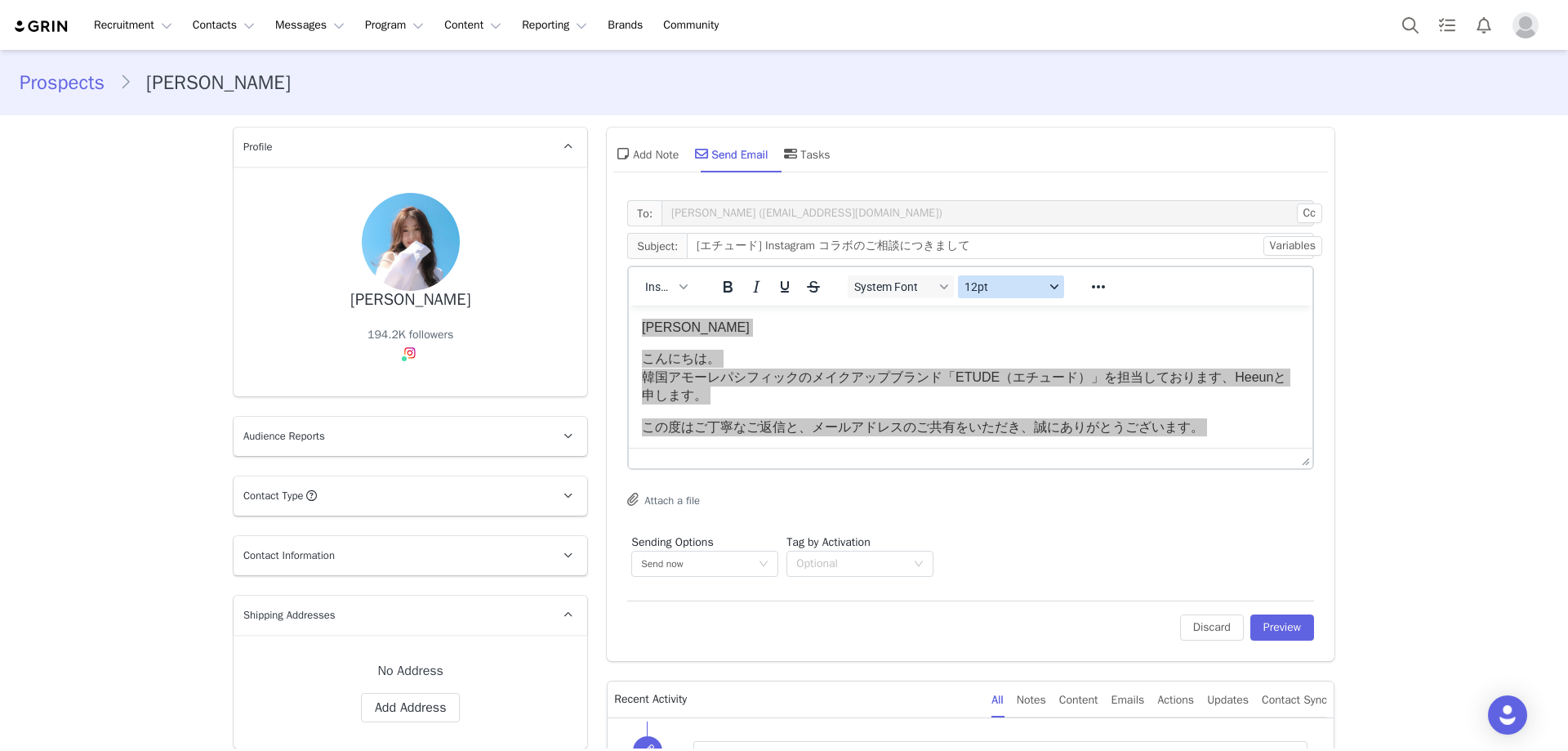 click on "12pt" at bounding box center (1004, 287) 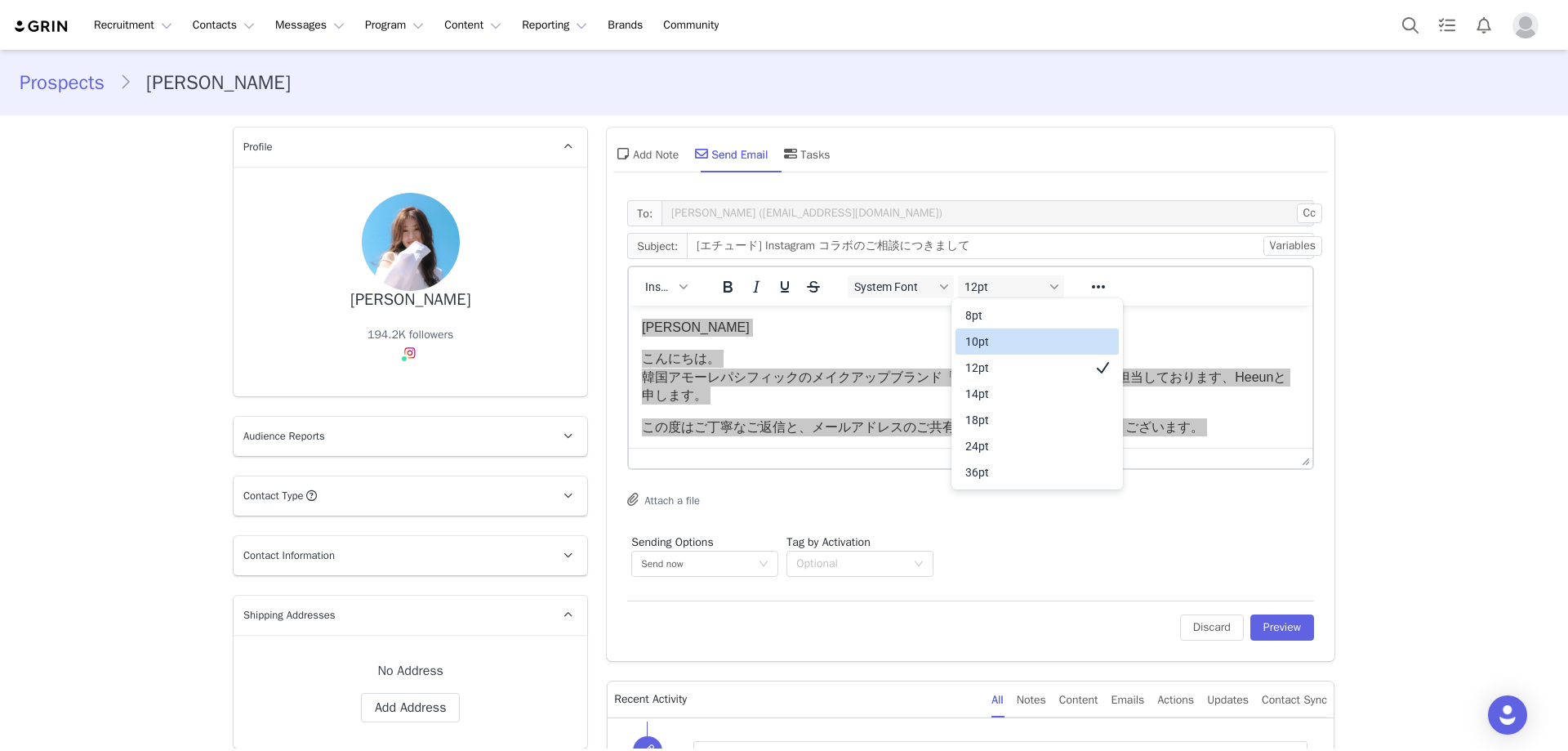 click on "10pt" at bounding box center [1026, 342] 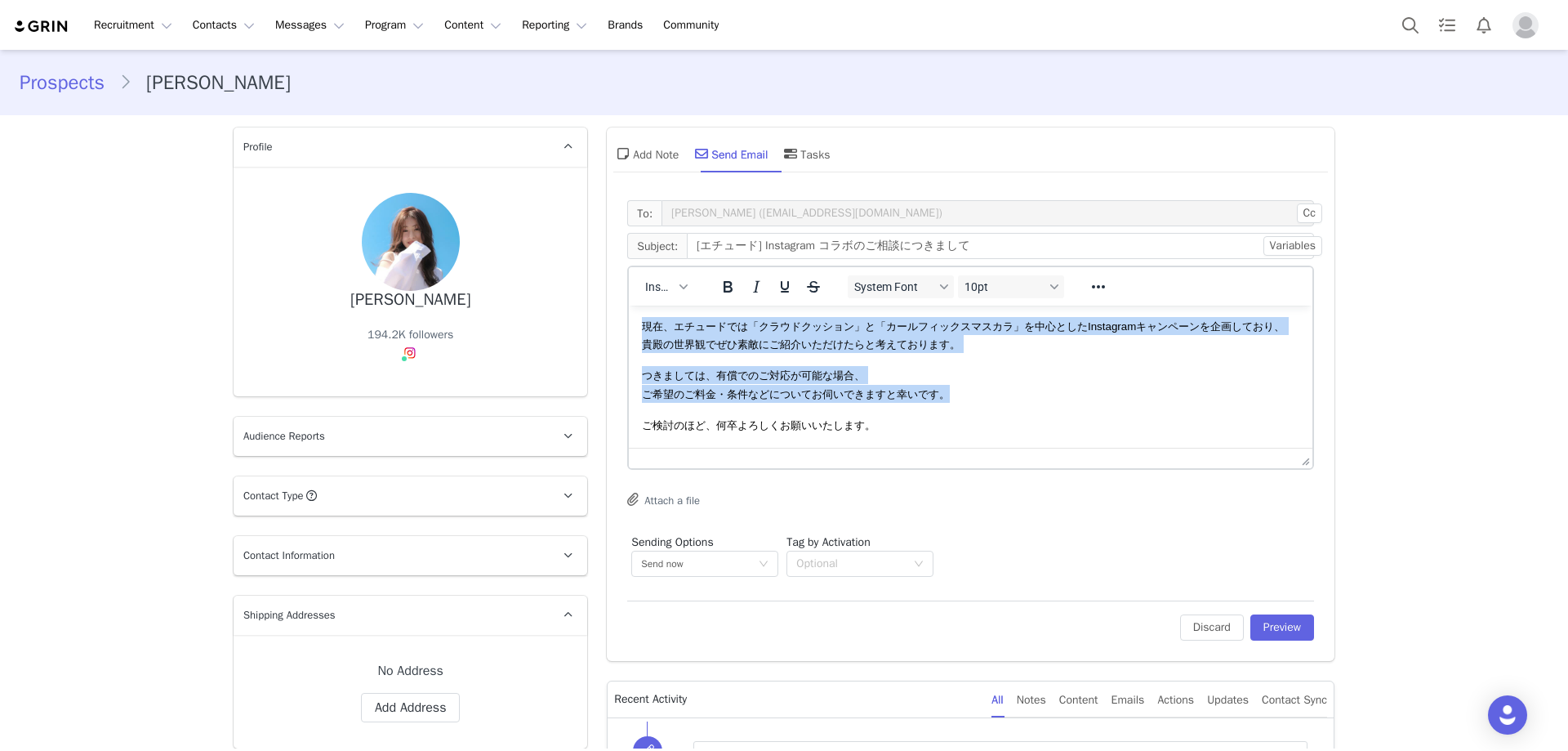 scroll, scrollTop: 132, scrollLeft: 0, axis: vertical 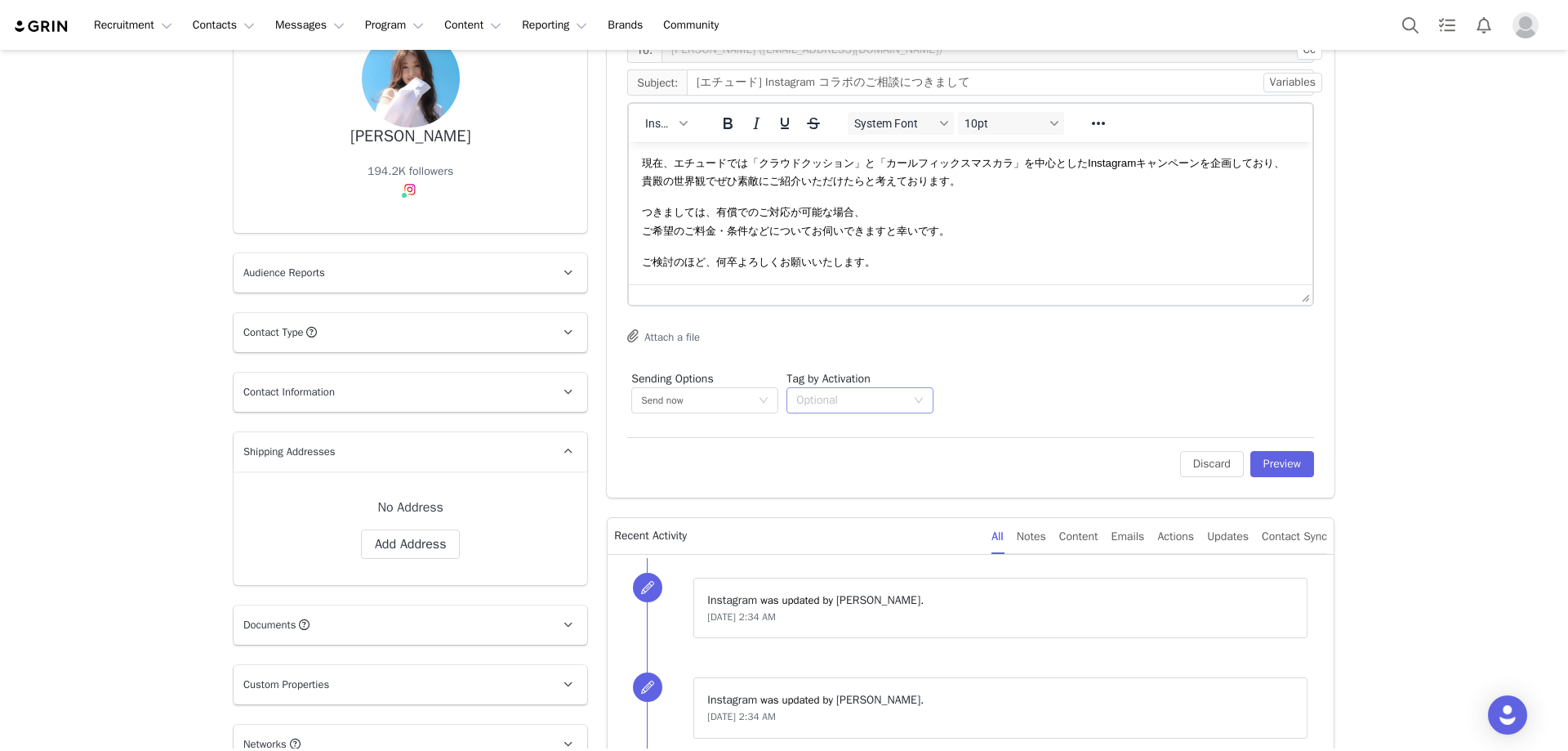 click on "Optional" at bounding box center [851, 400] 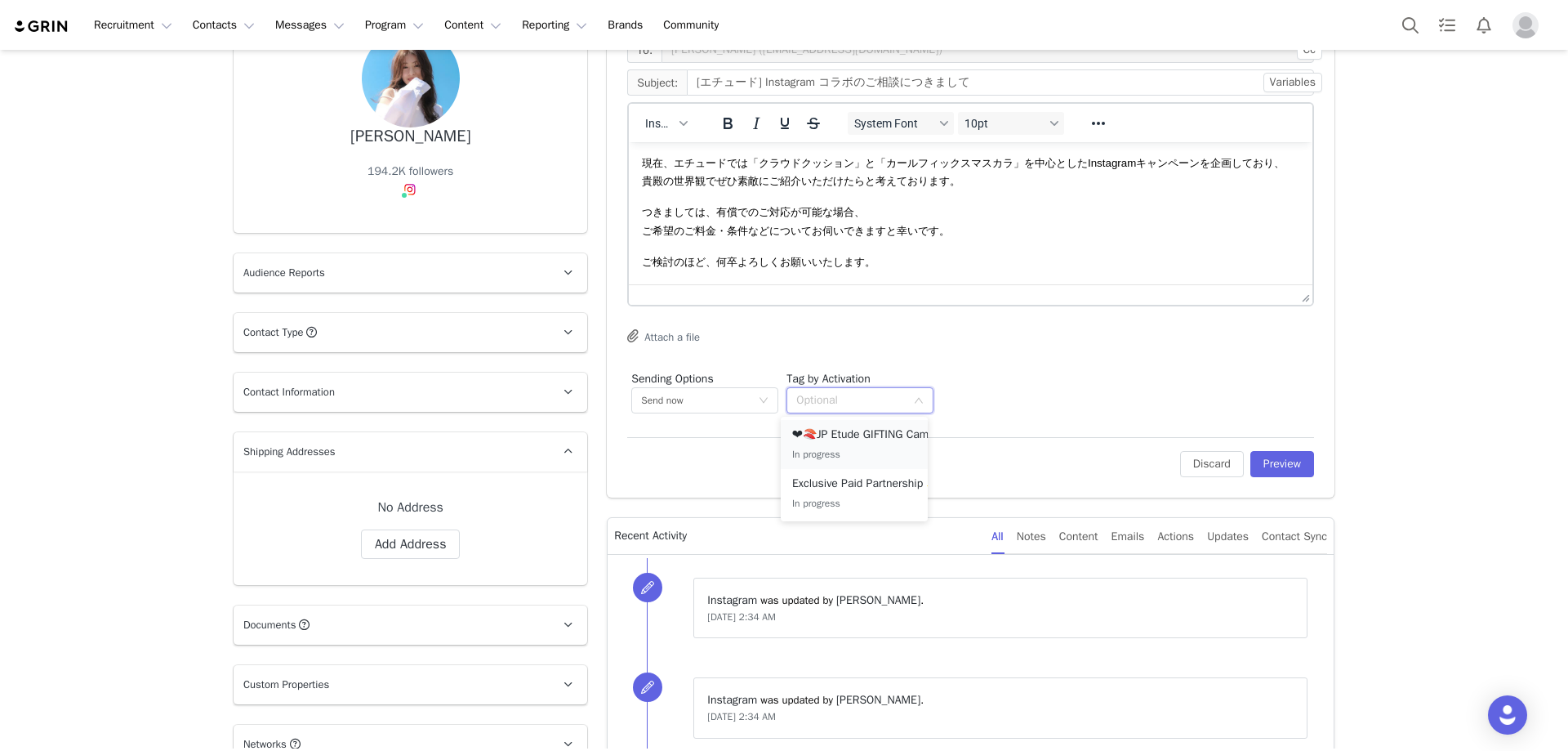click on "❤🍣JP Etude GIFTING Campaign In progress" at bounding box center [874, 445] 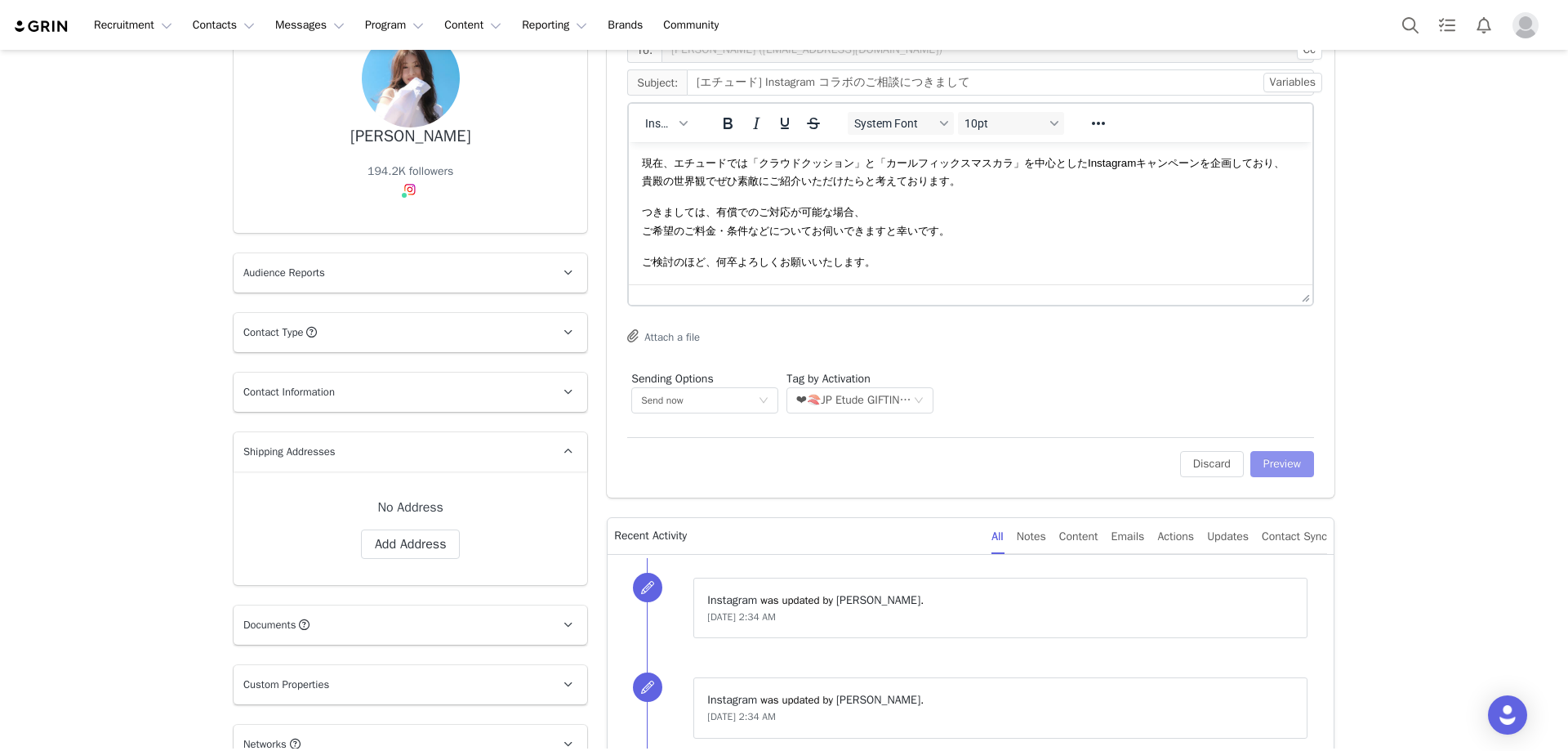 click on "Preview" at bounding box center (1282, 464) 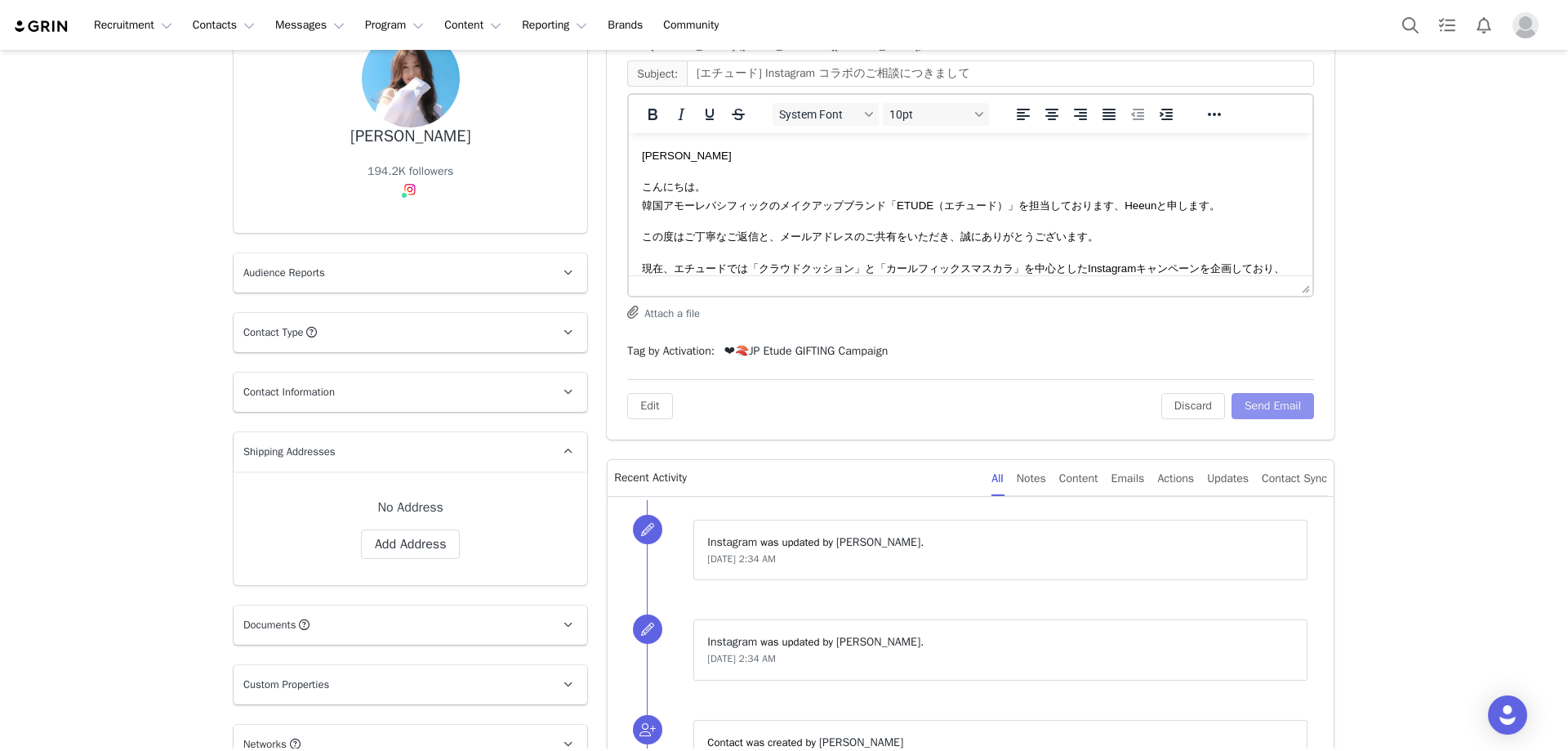 scroll, scrollTop: 0, scrollLeft: 0, axis: both 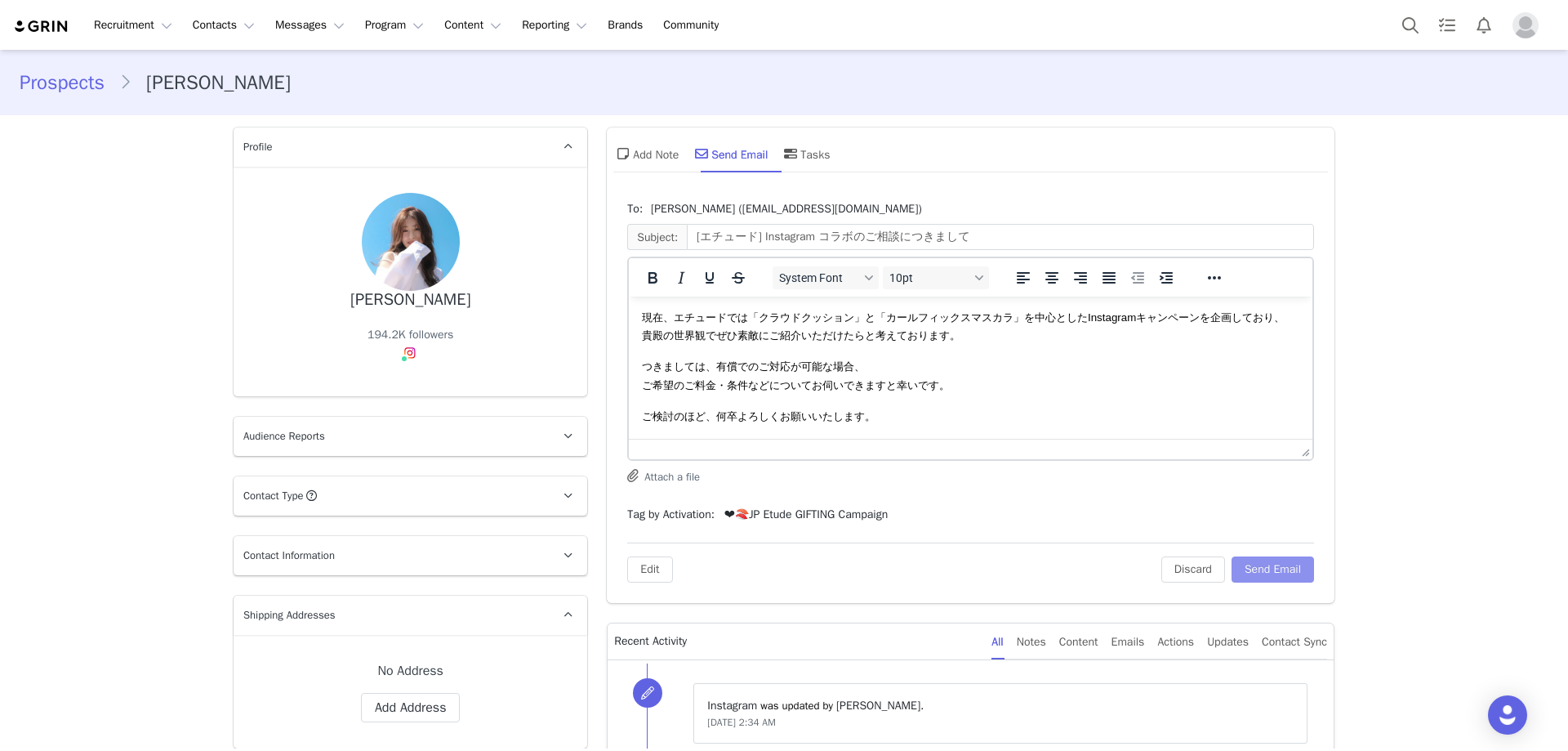 click on "Send Email" at bounding box center [1272, 570] 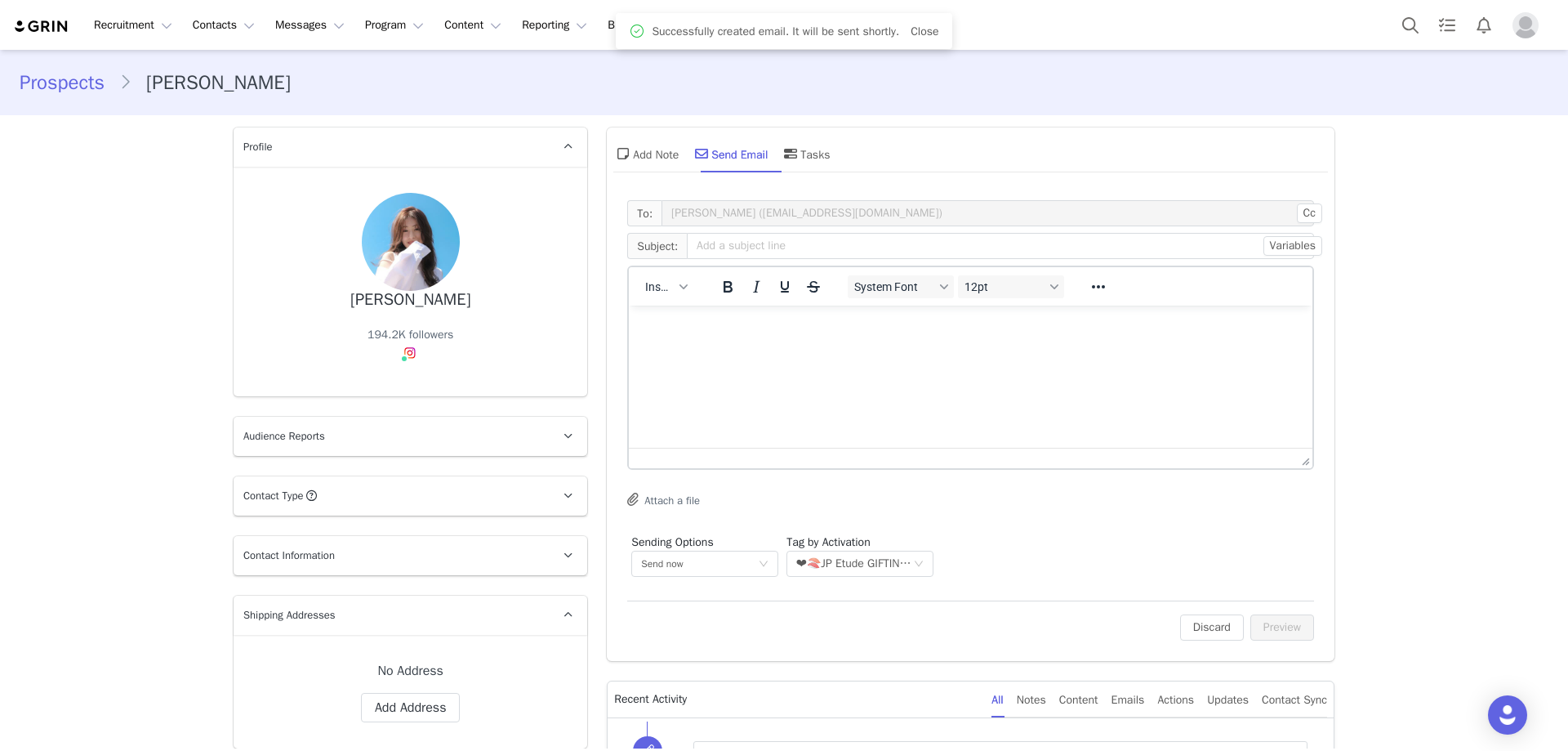 scroll, scrollTop: 0, scrollLeft: 0, axis: both 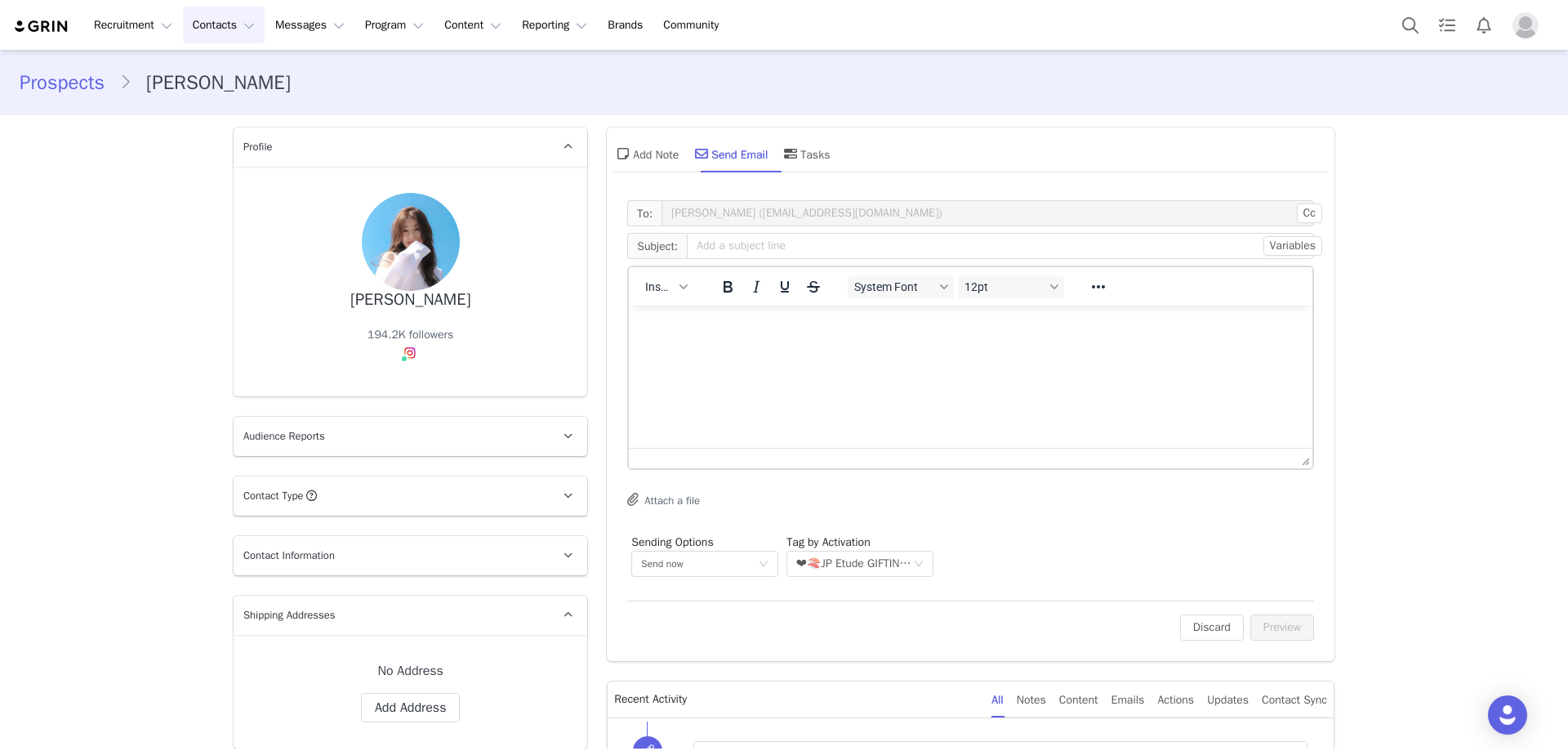 drag, startPoint x: 218, startPoint y: 24, endPoint x: 229, endPoint y: 38, distance: 17.804494 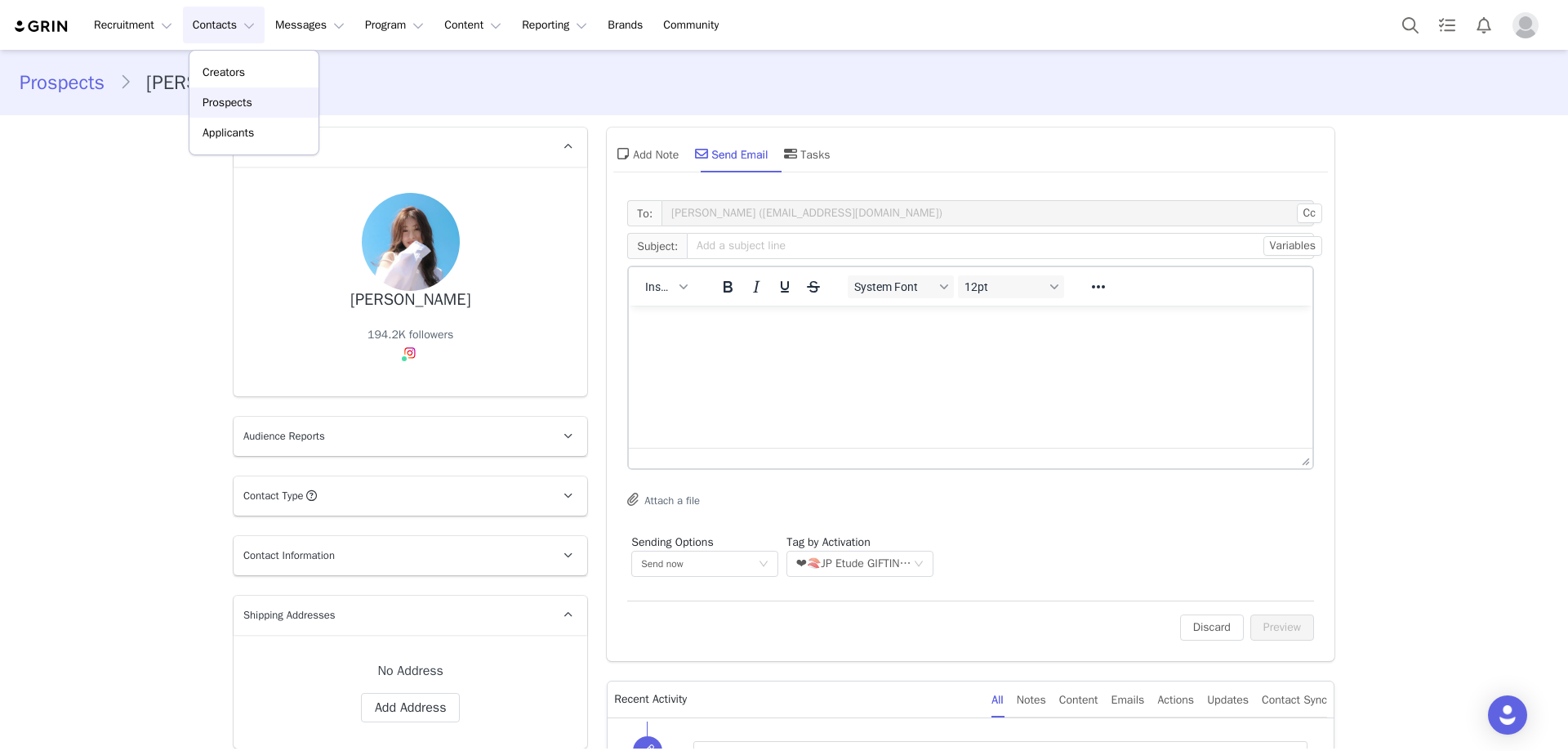 click on "Prospects" at bounding box center [254, 102] 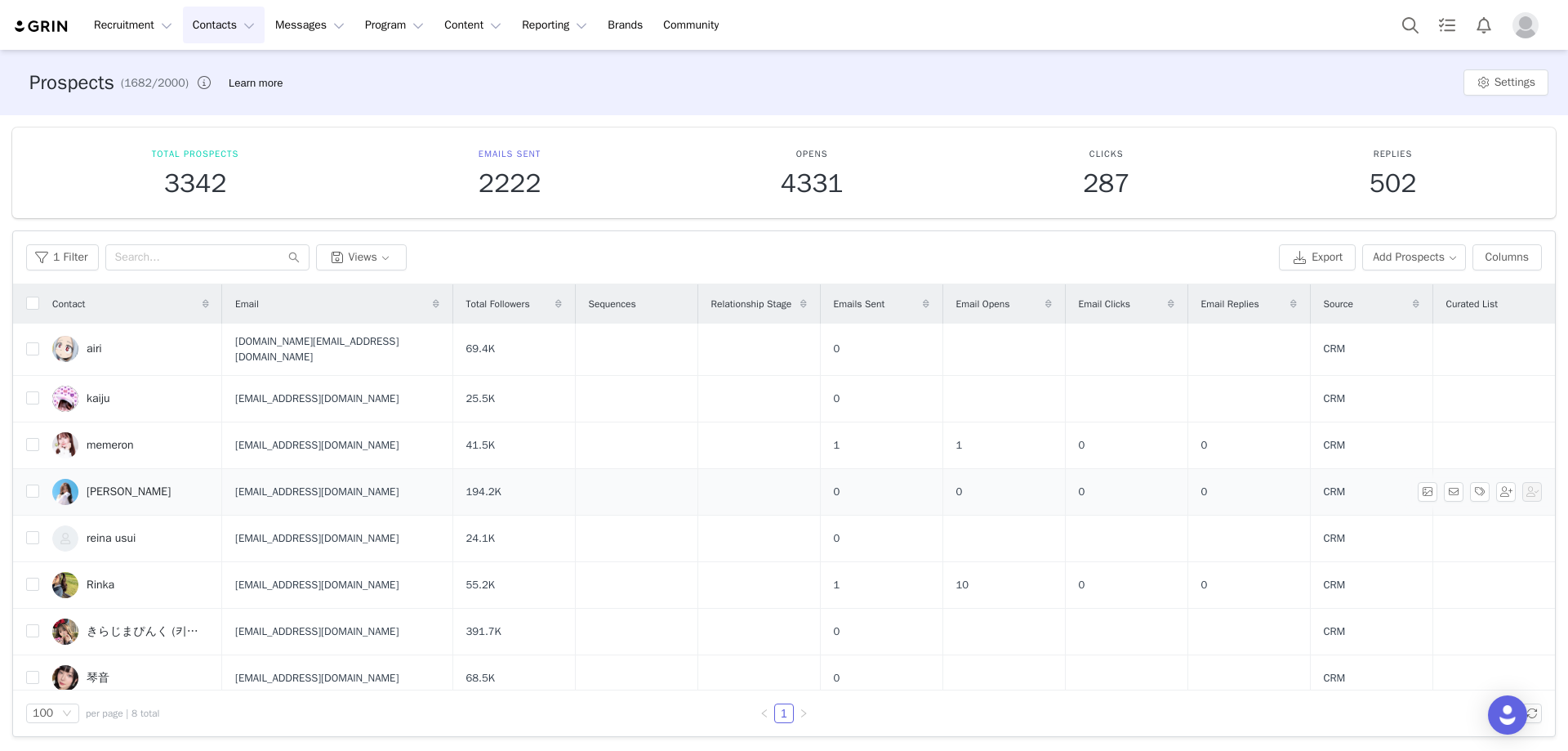 scroll, scrollTop: 6, scrollLeft: 0, axis: vertical 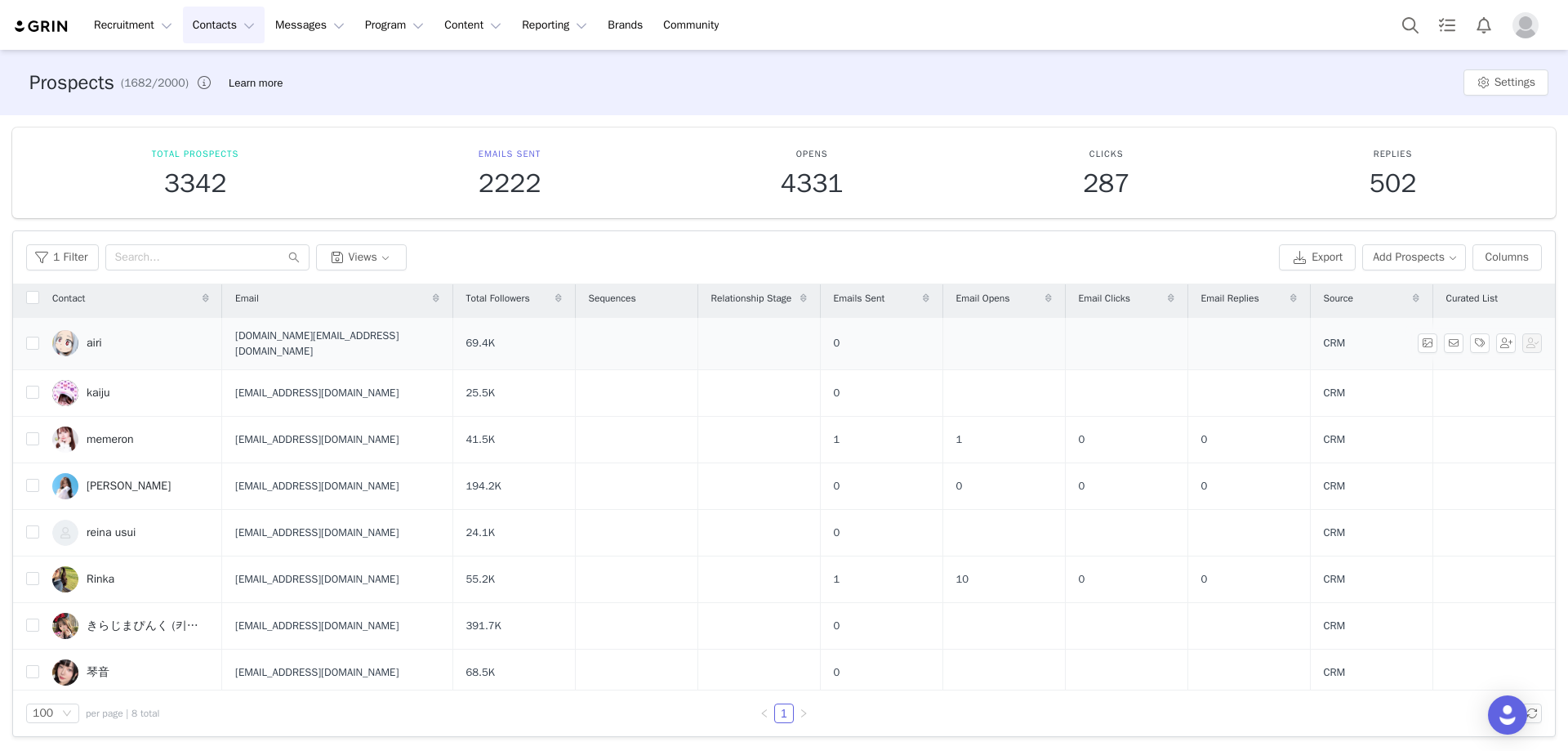 click on "airi" at bounding box center (131, 343) 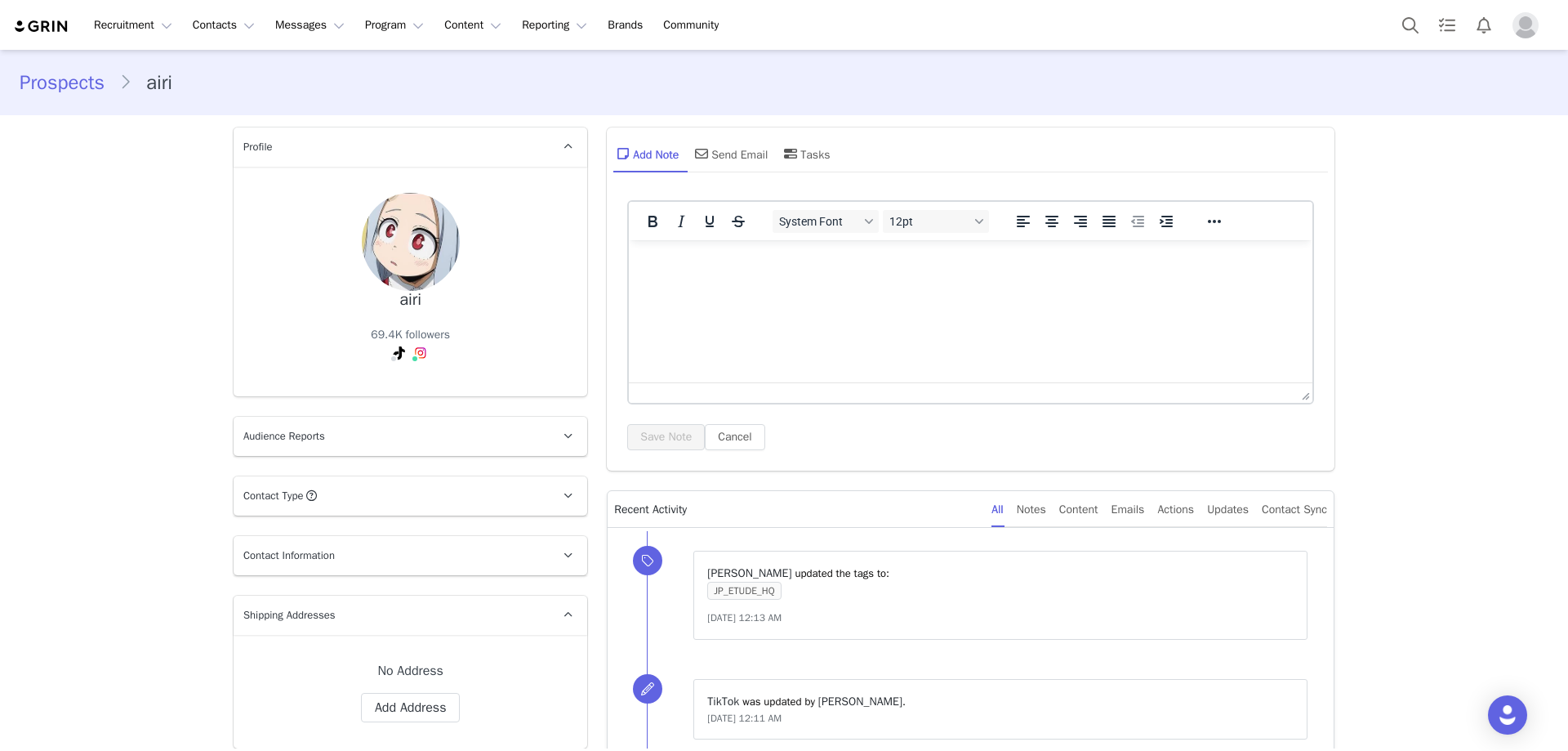 scroll, scrollTop: 0, scrollLeft: 0, axis: both 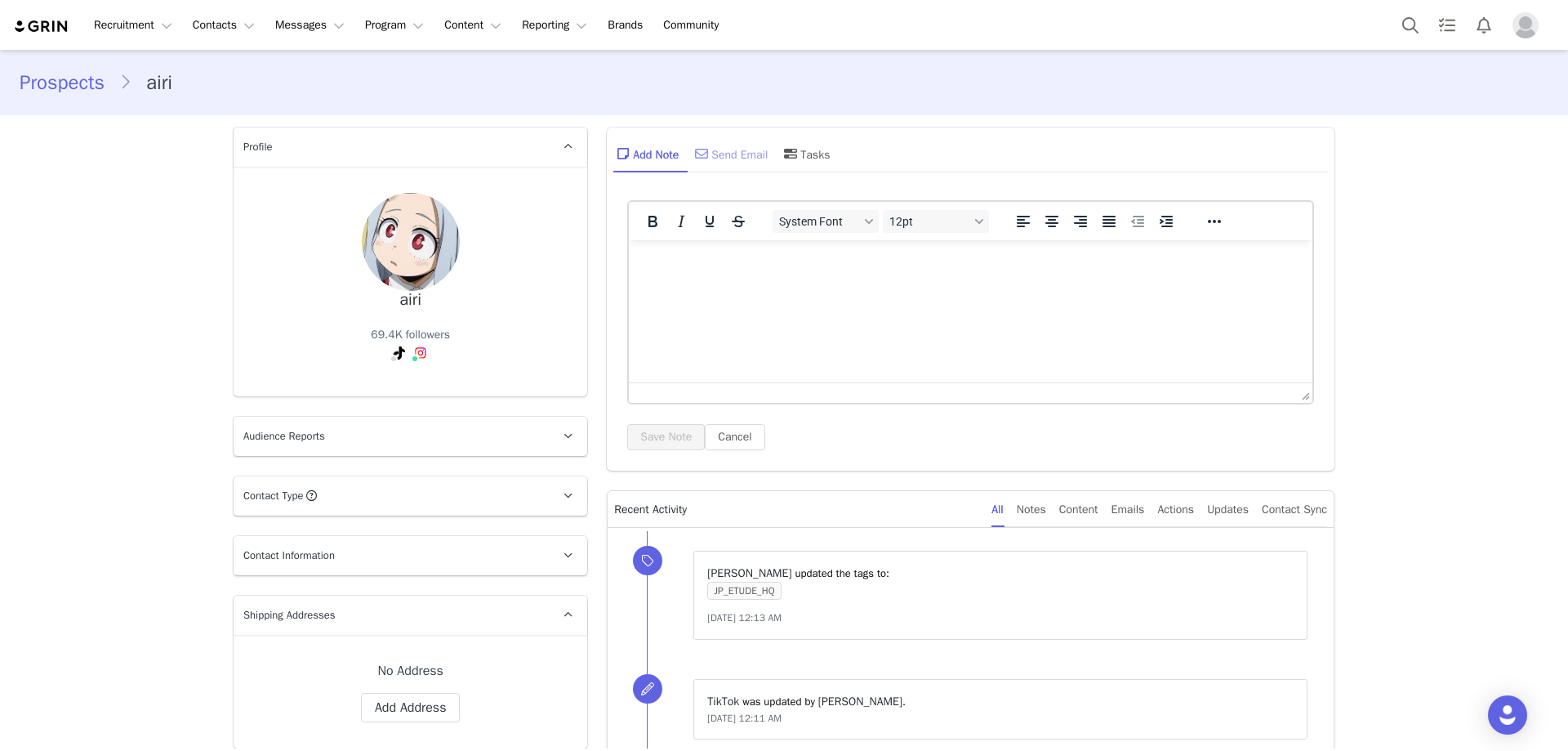 click on "Send Email" at bounding box center [729, 154] 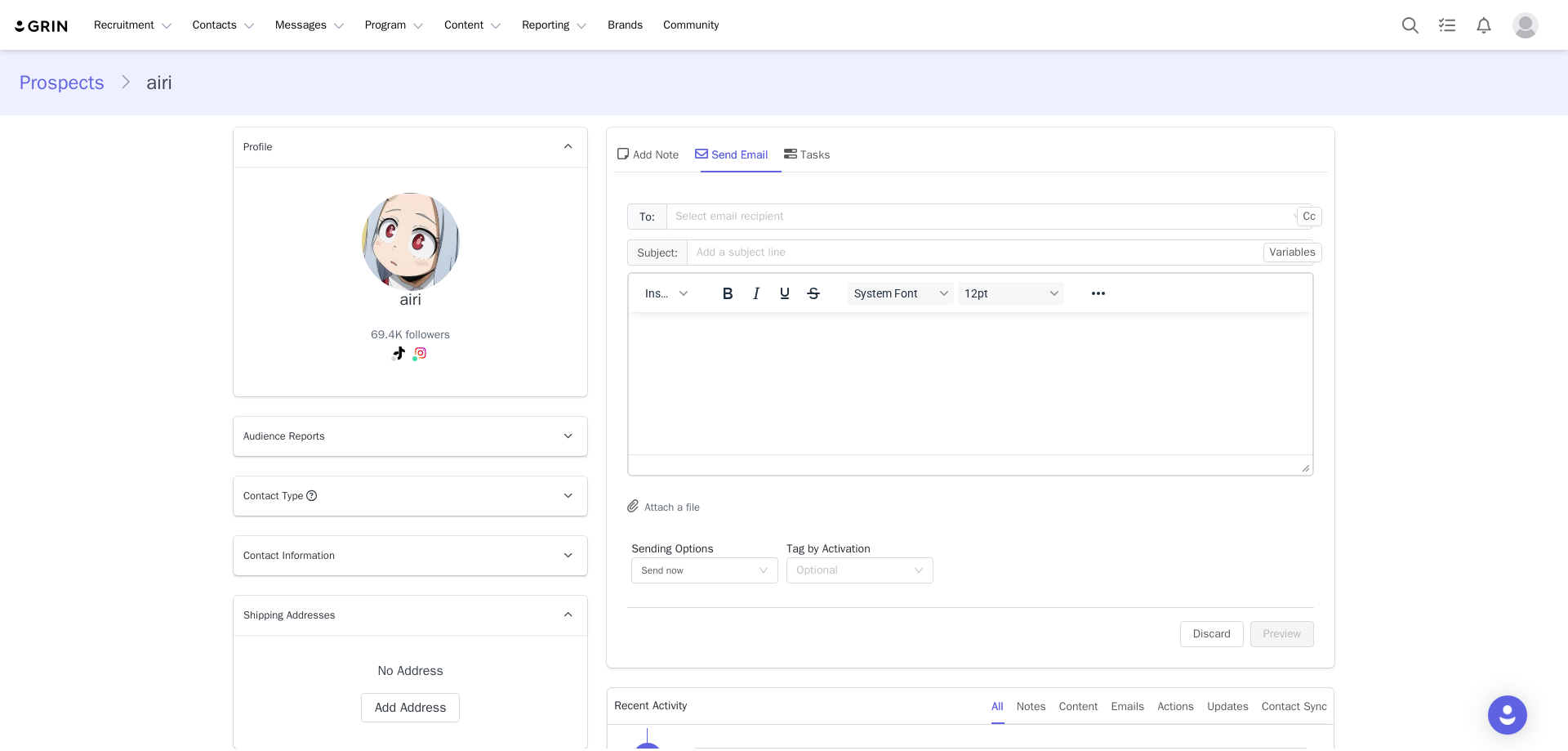 scroll, scrollTop: 0, scrollLeft: 0, axis: both 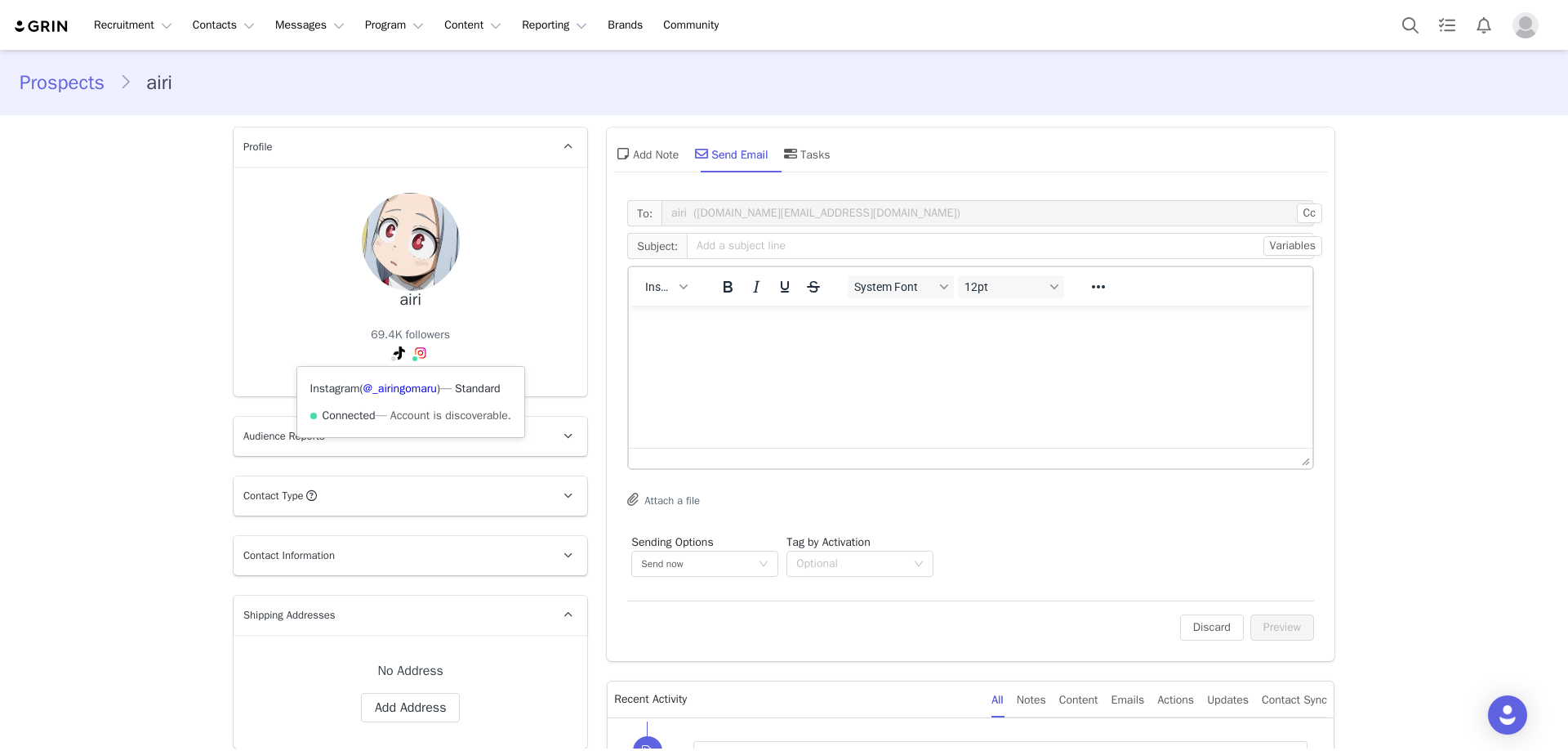 click at bounding box center [421, 353] 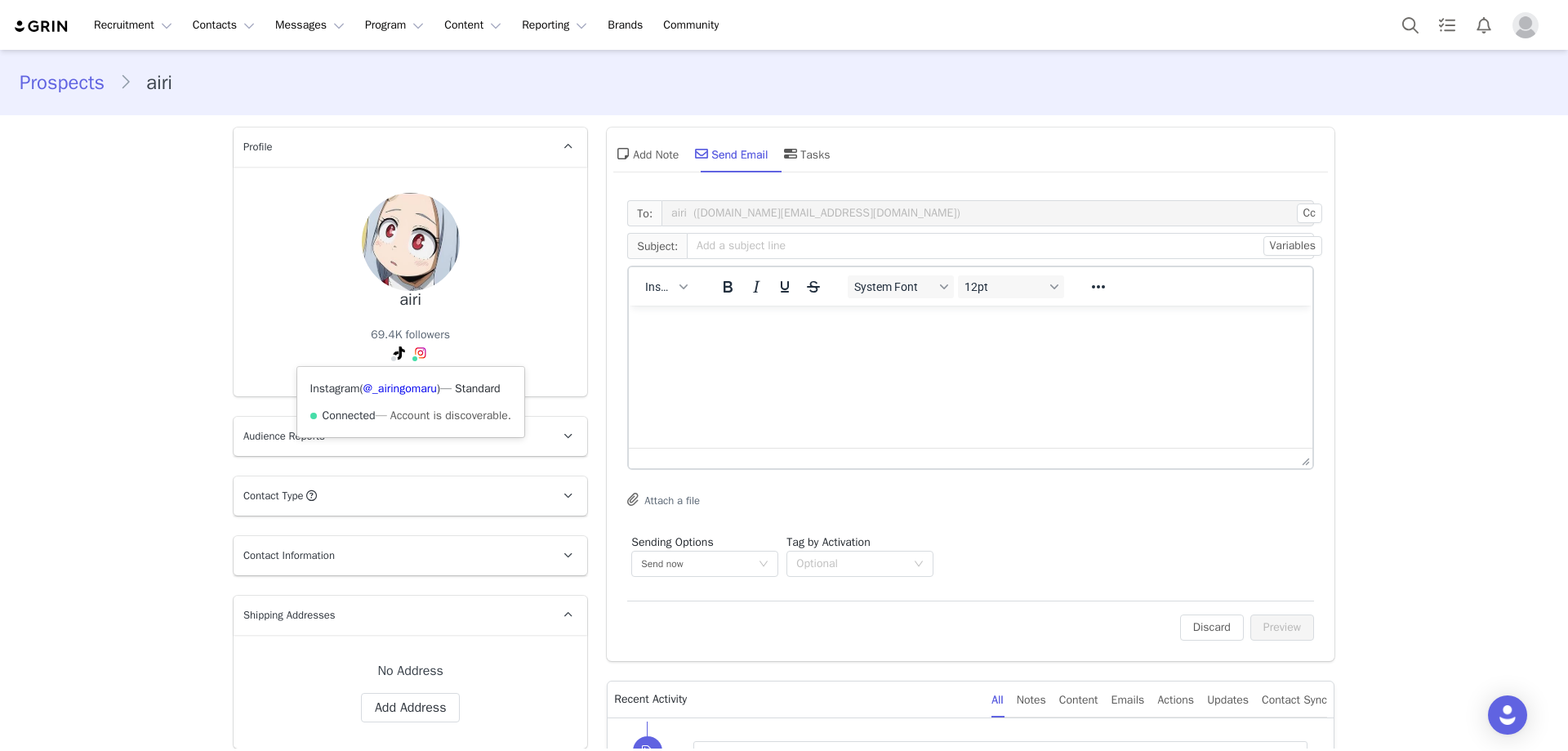 click at bounding box center (421, 353) 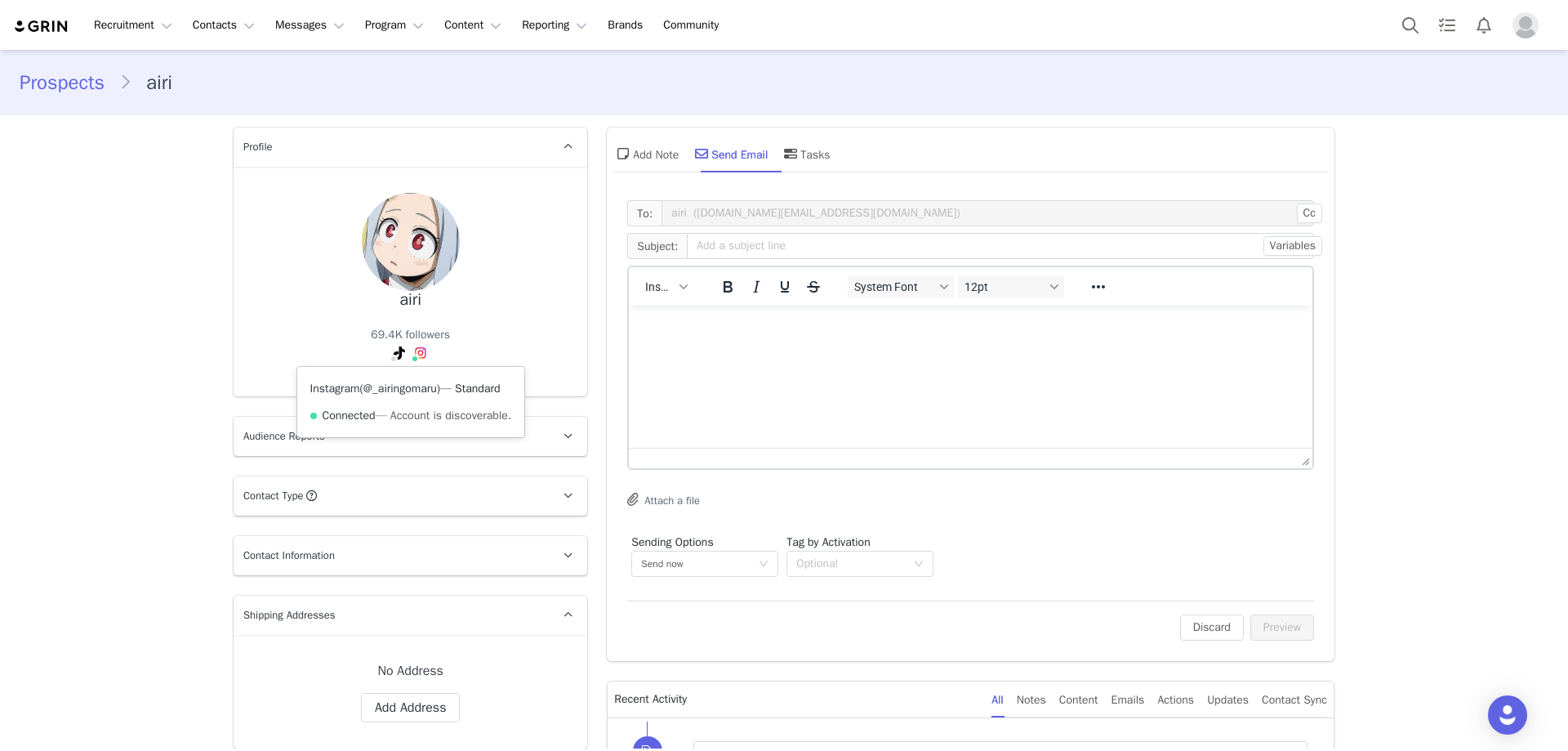 click on "@_airingomaru" at bounding box center [400, 388] 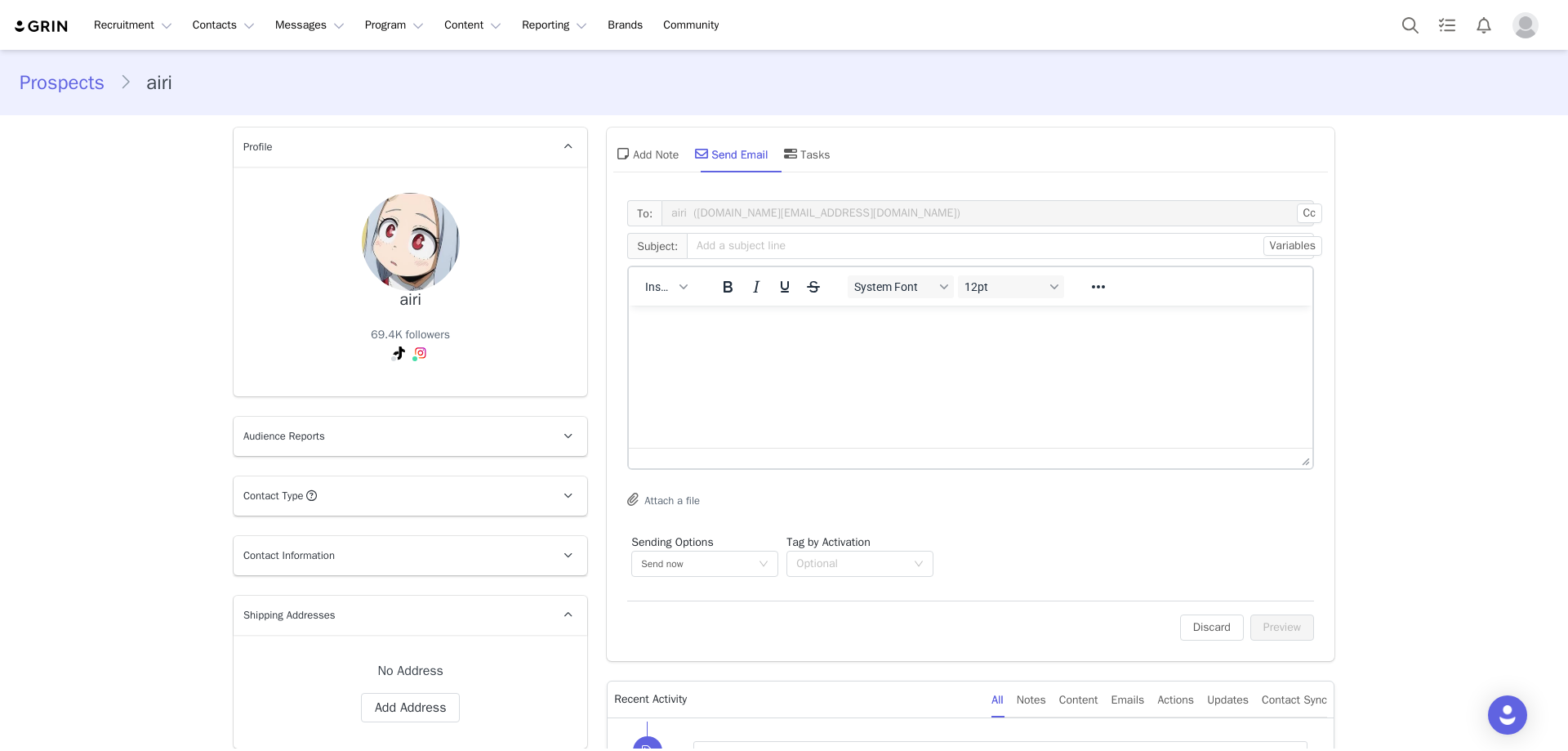 drag, startPoint x: 415, startPoint y: 266, endPoint x: 412, endPoint y: 279, distance: 13.341664 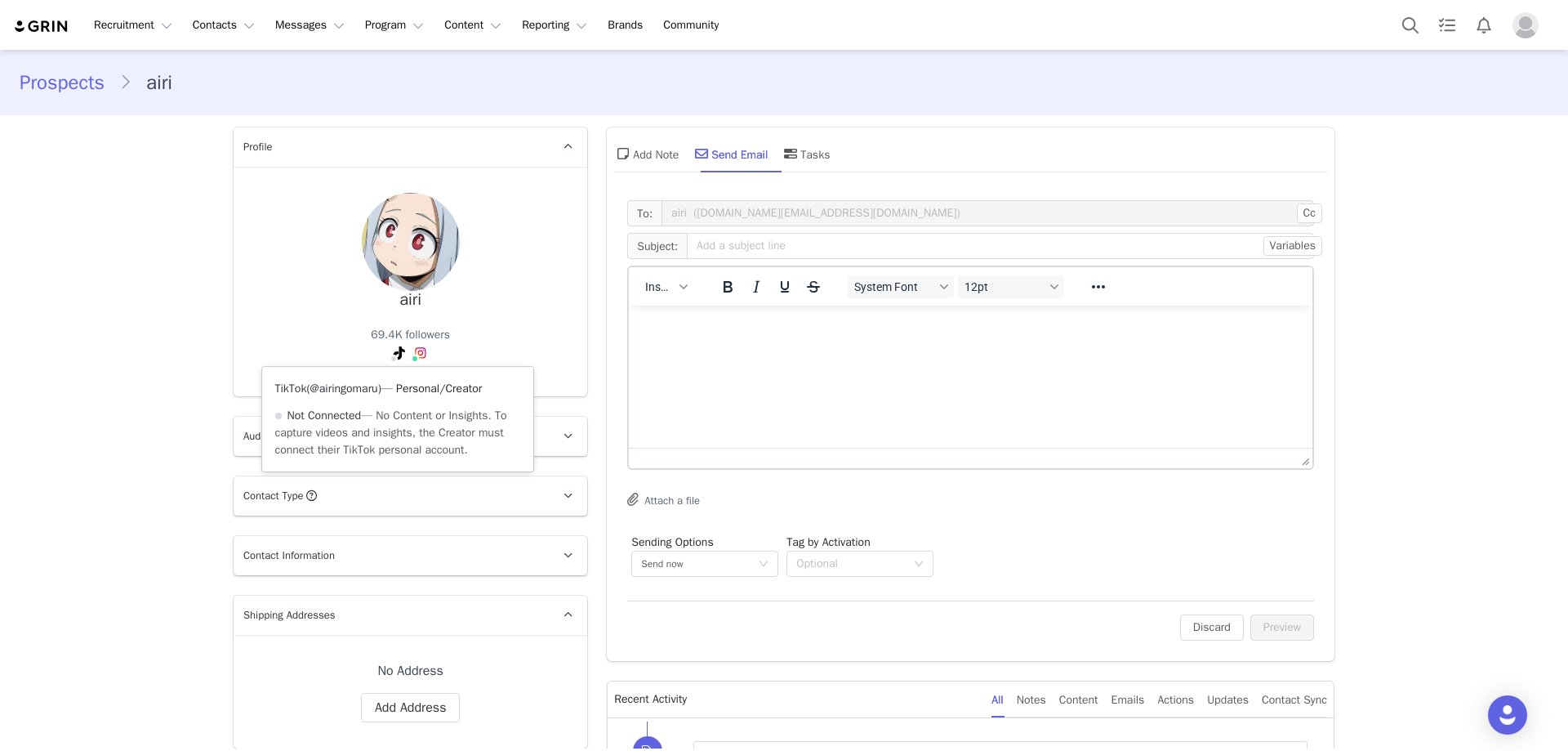 click on "@airingomaru" at bounding box center [344, 388] 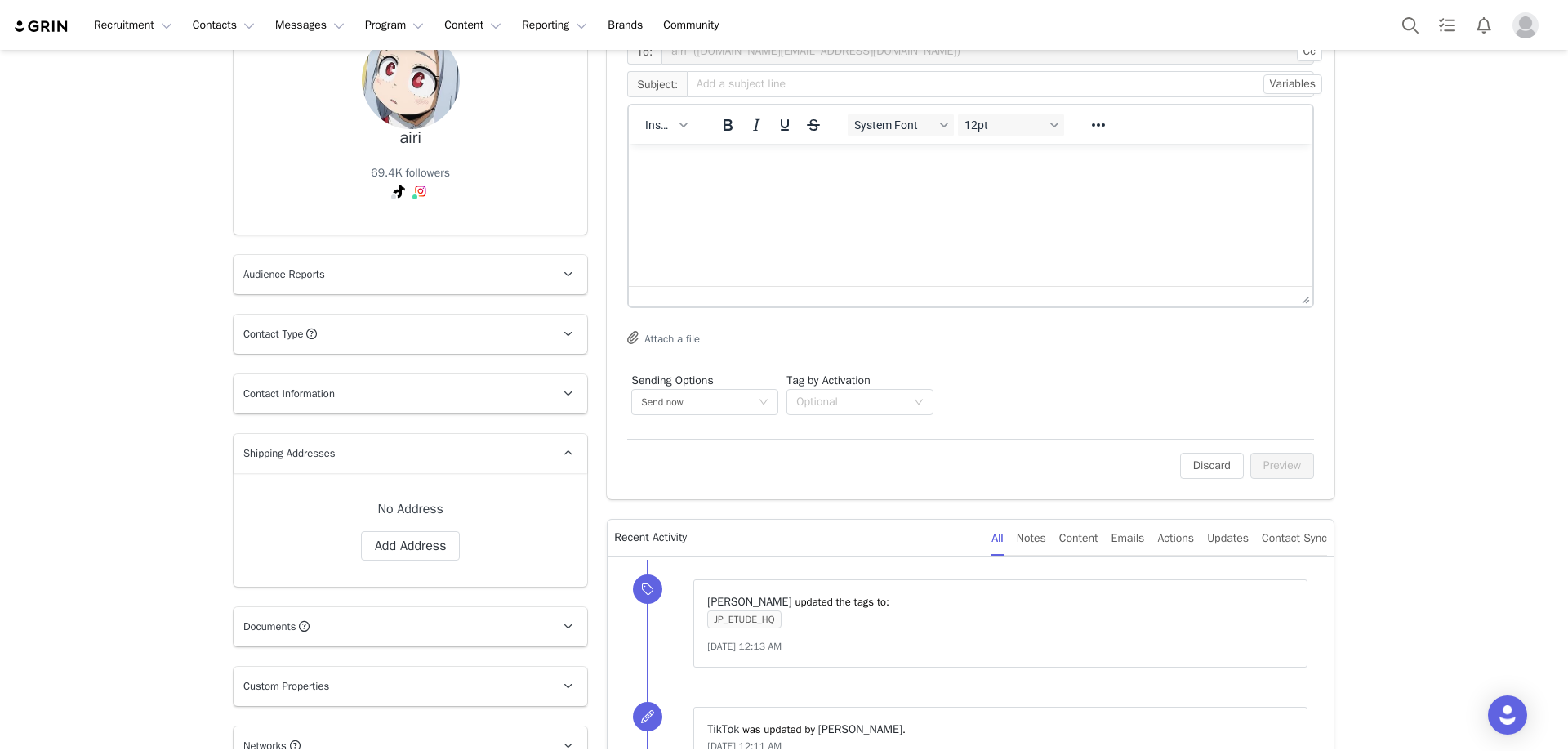 scroll, scrollTop: 163, scrollLeft: 0, axis: vertical 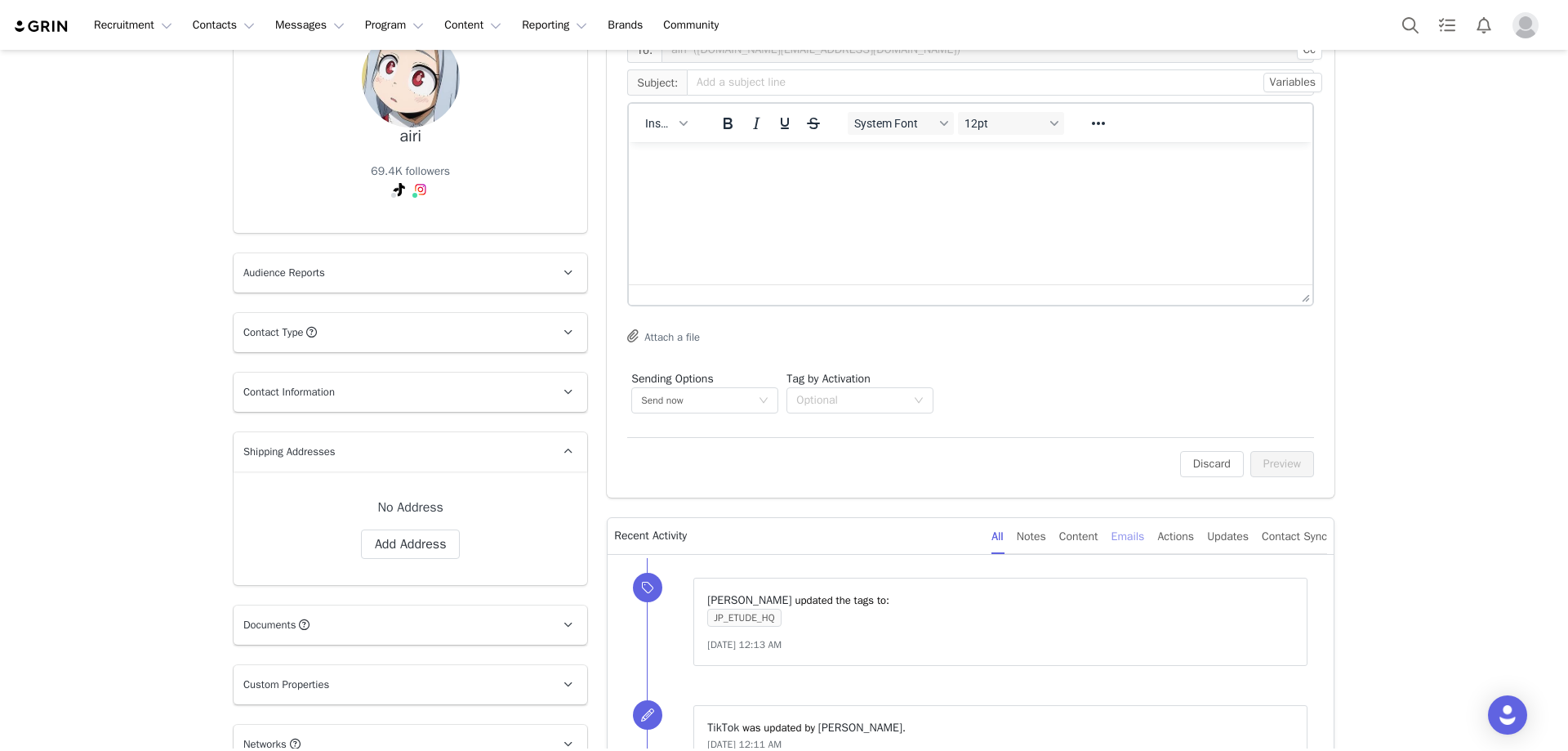 click on "Emails" at bounding box center (1128, 536) 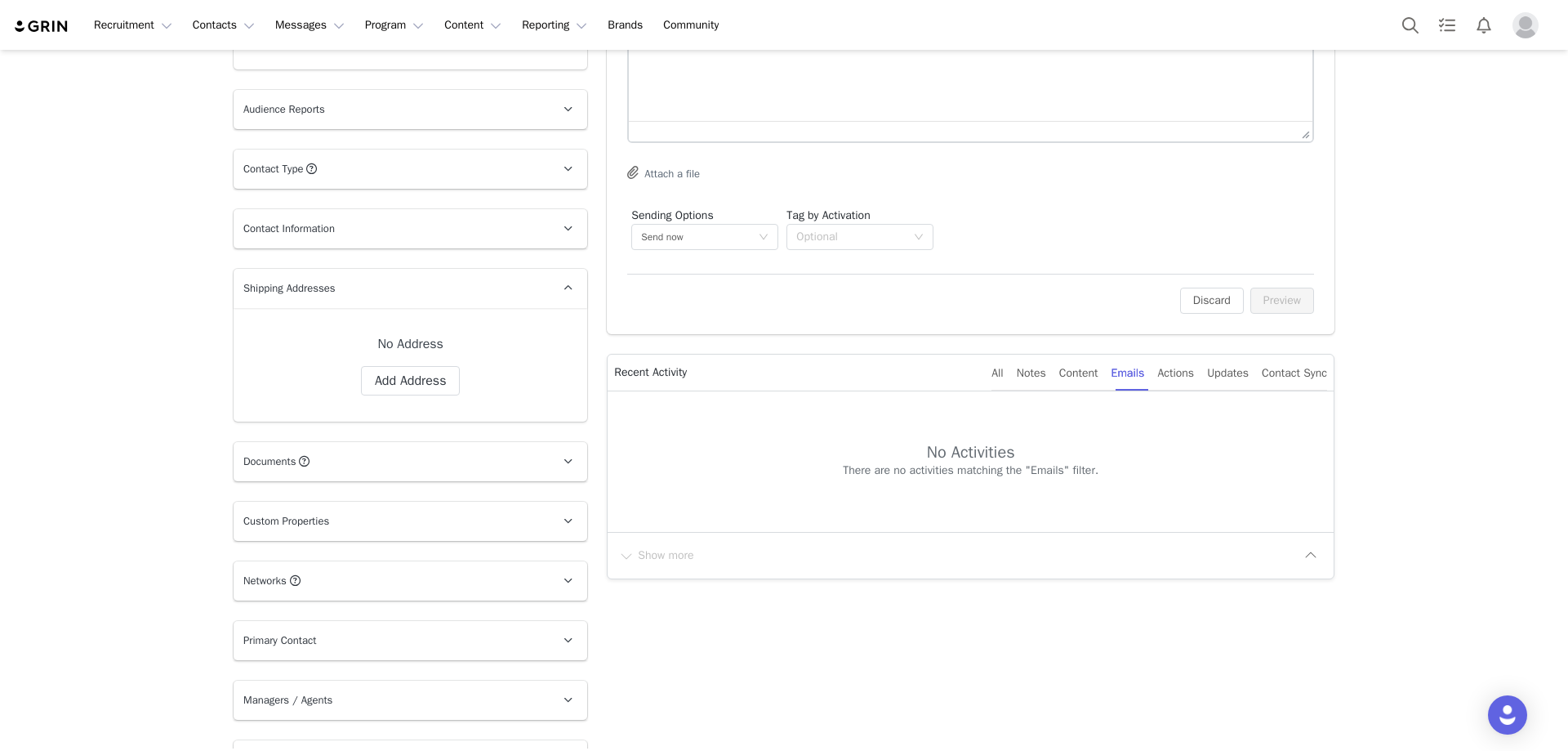 scroll, scrollTop: 0, scrollLeft: 0, axis: both 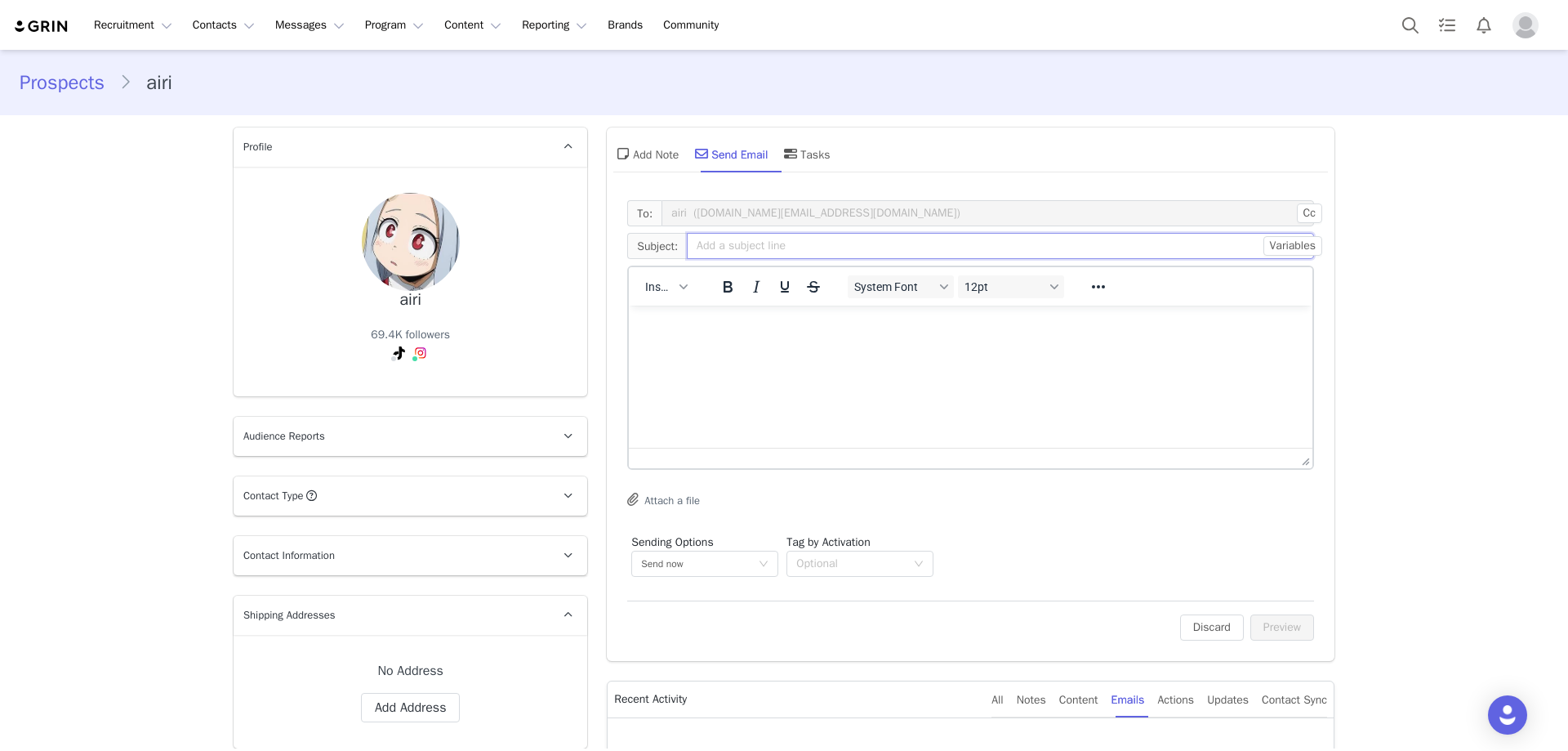 click at bounding box center [1000, 246] 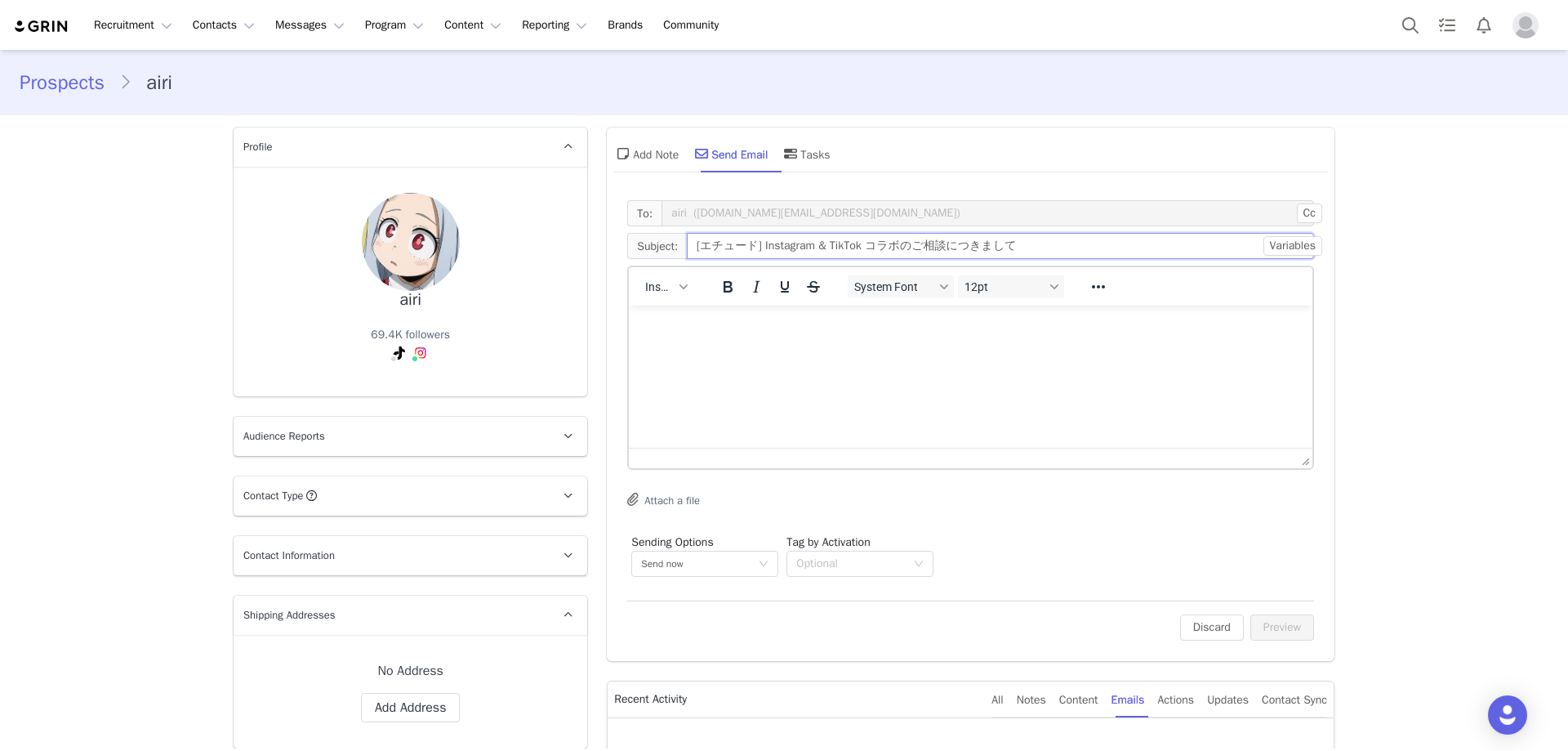 type on "[エチュード] Instagram & TikTok コラボのご相談につきまして" 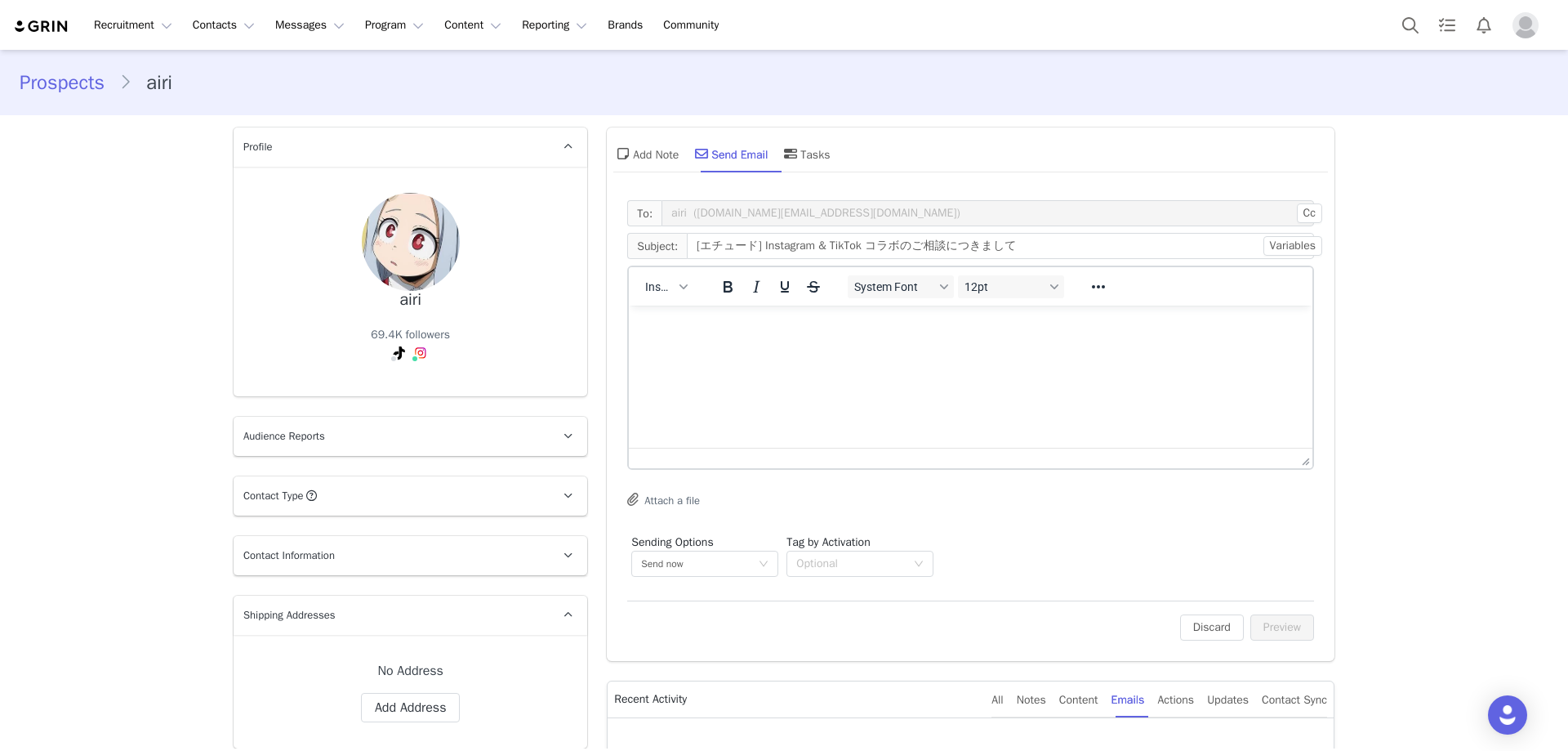 click at bounding box center [970, 328] 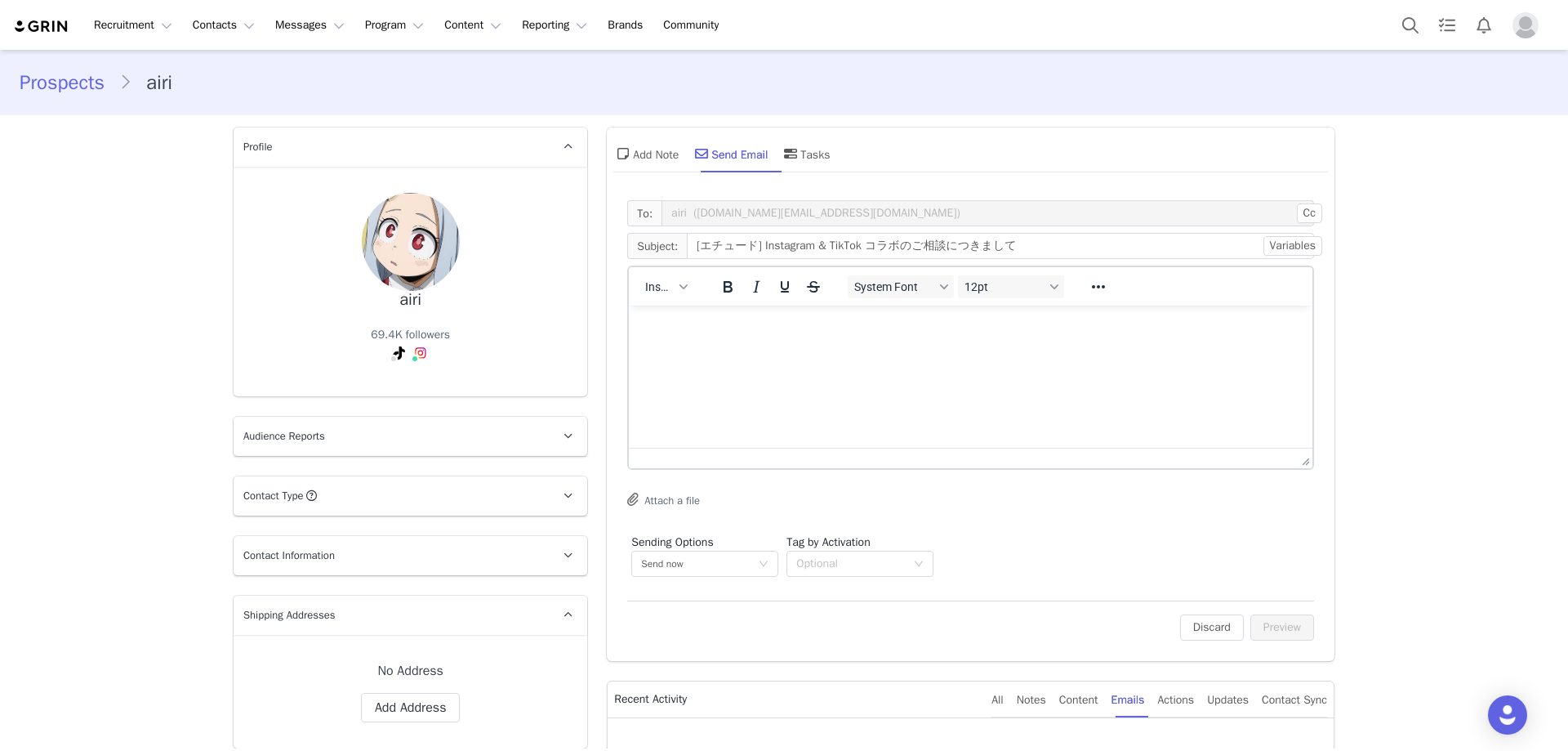 type 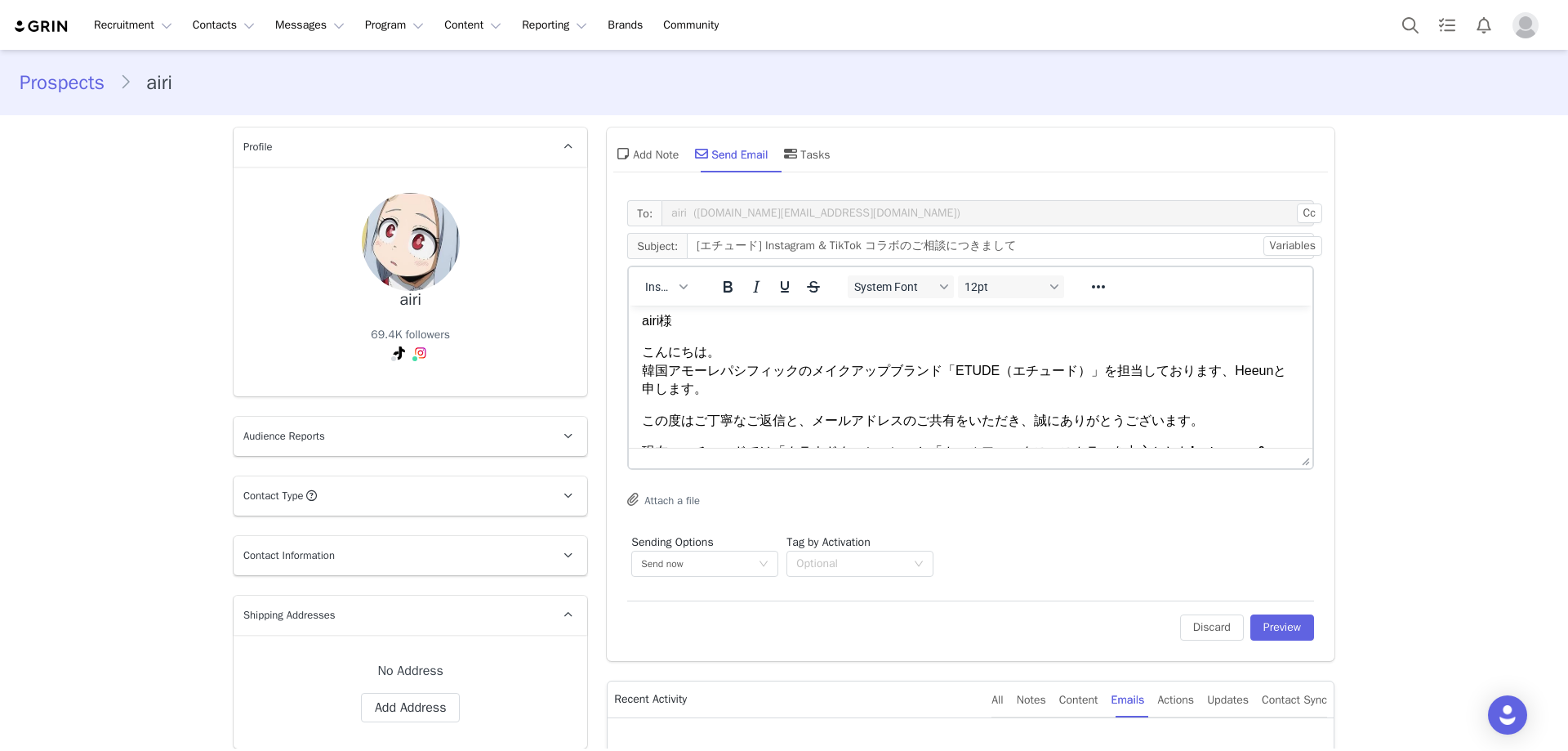 scroll, scrollTop: 0, scrollLeft: 0, axis: both 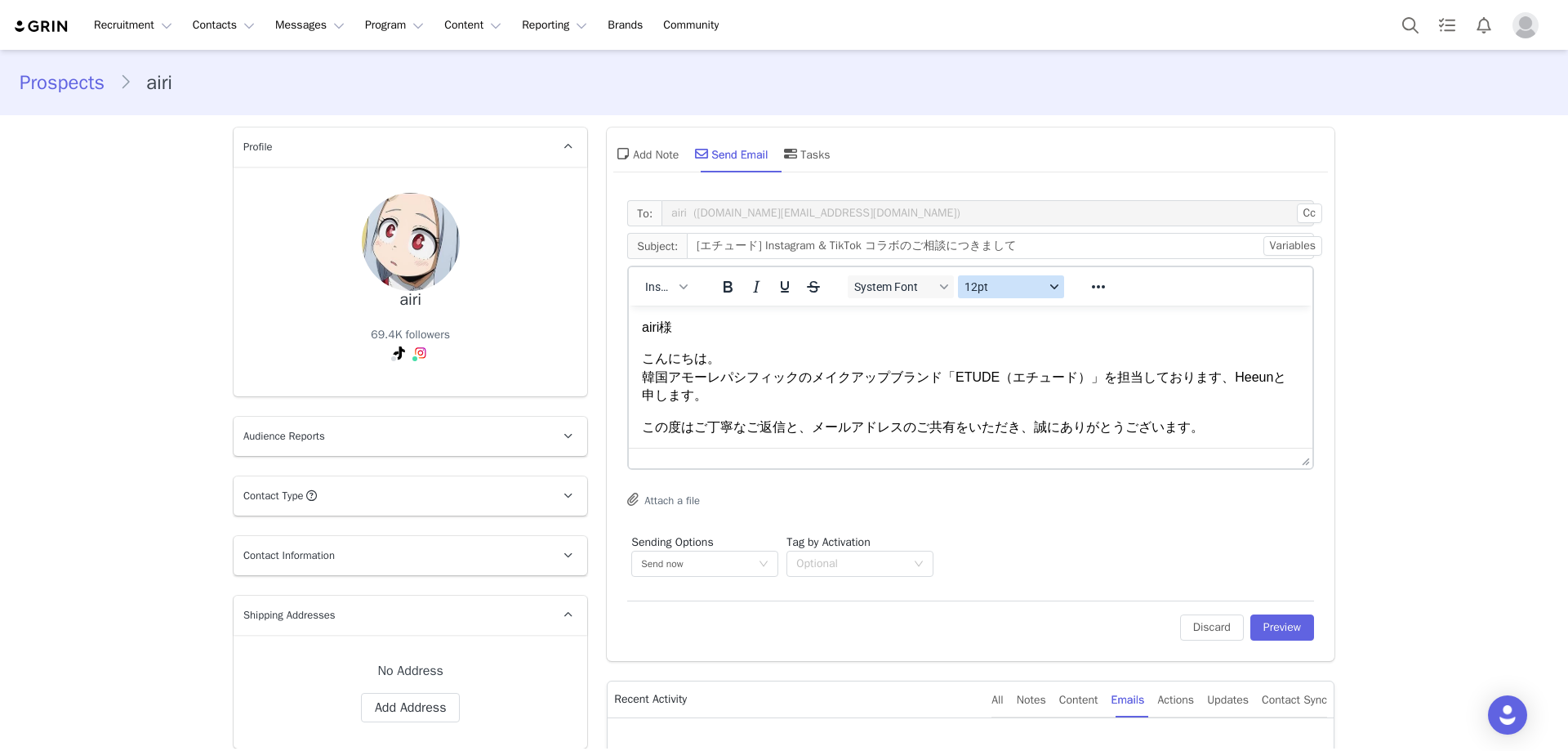 click on "12pt" at bounding box center [1004, 287] 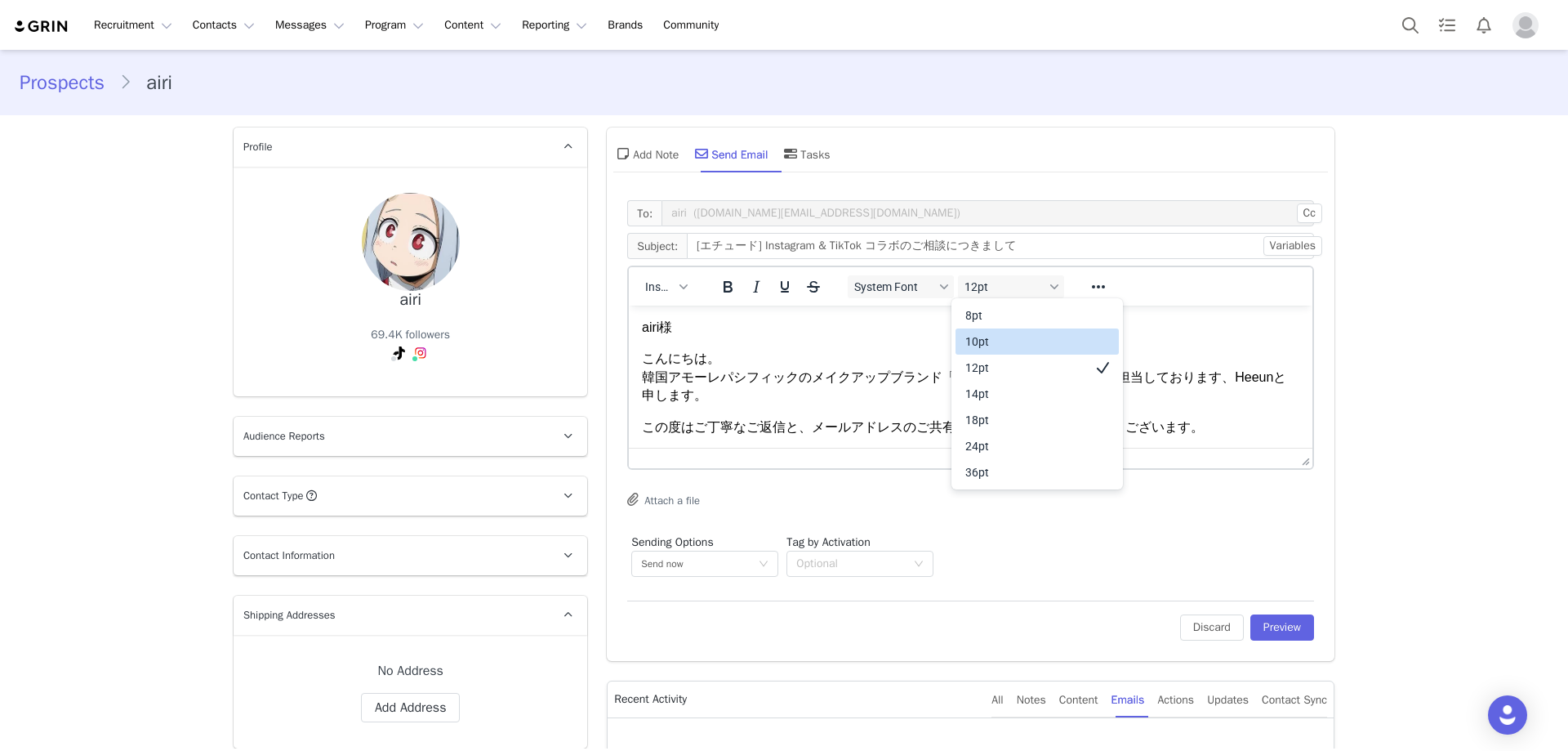 click on "10pt" at bounding box center (1026, 342) 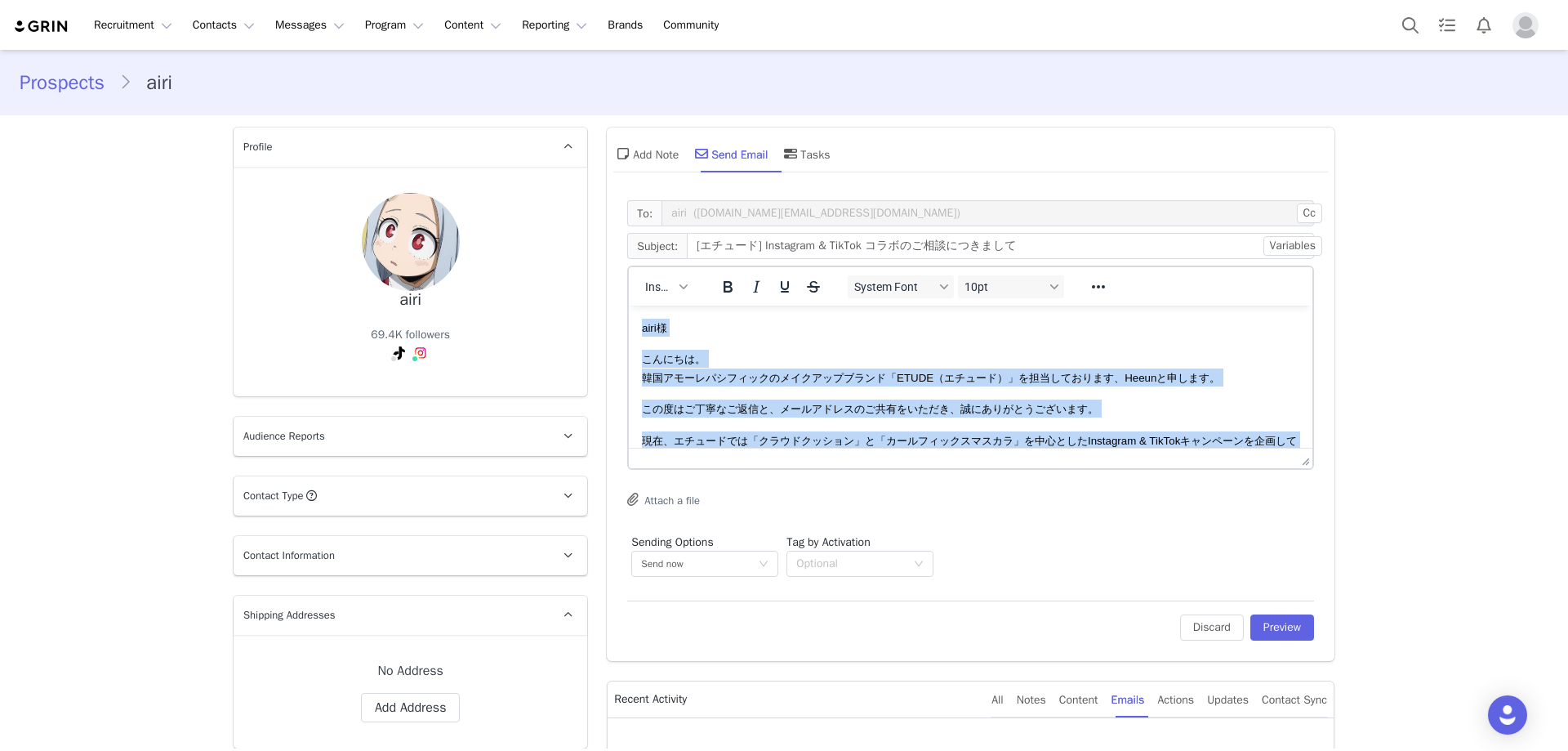 click on "airi様" at bounding box center (654, 328) 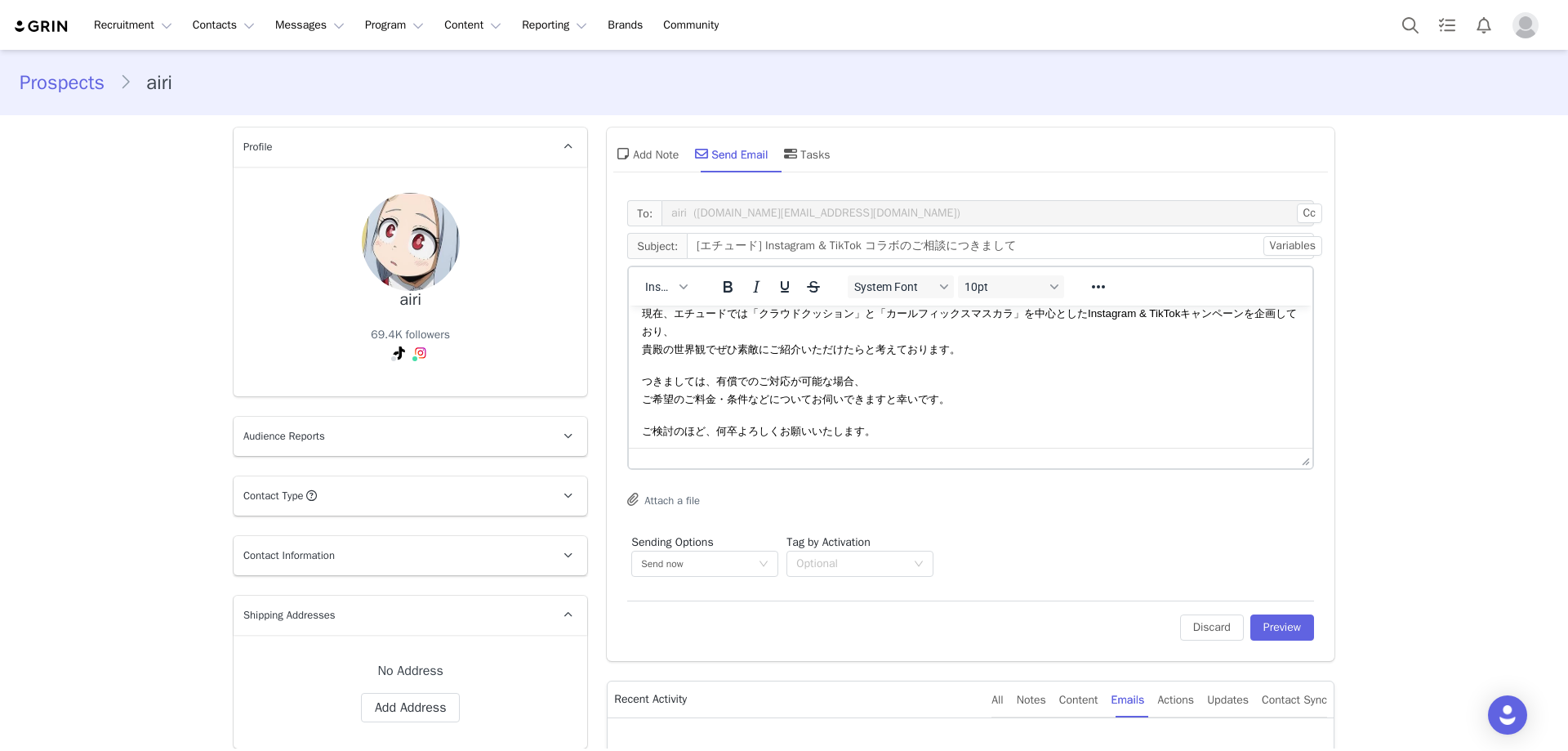 scroll, scrollTop: 132, scrollLeft: 0, axis: vertical 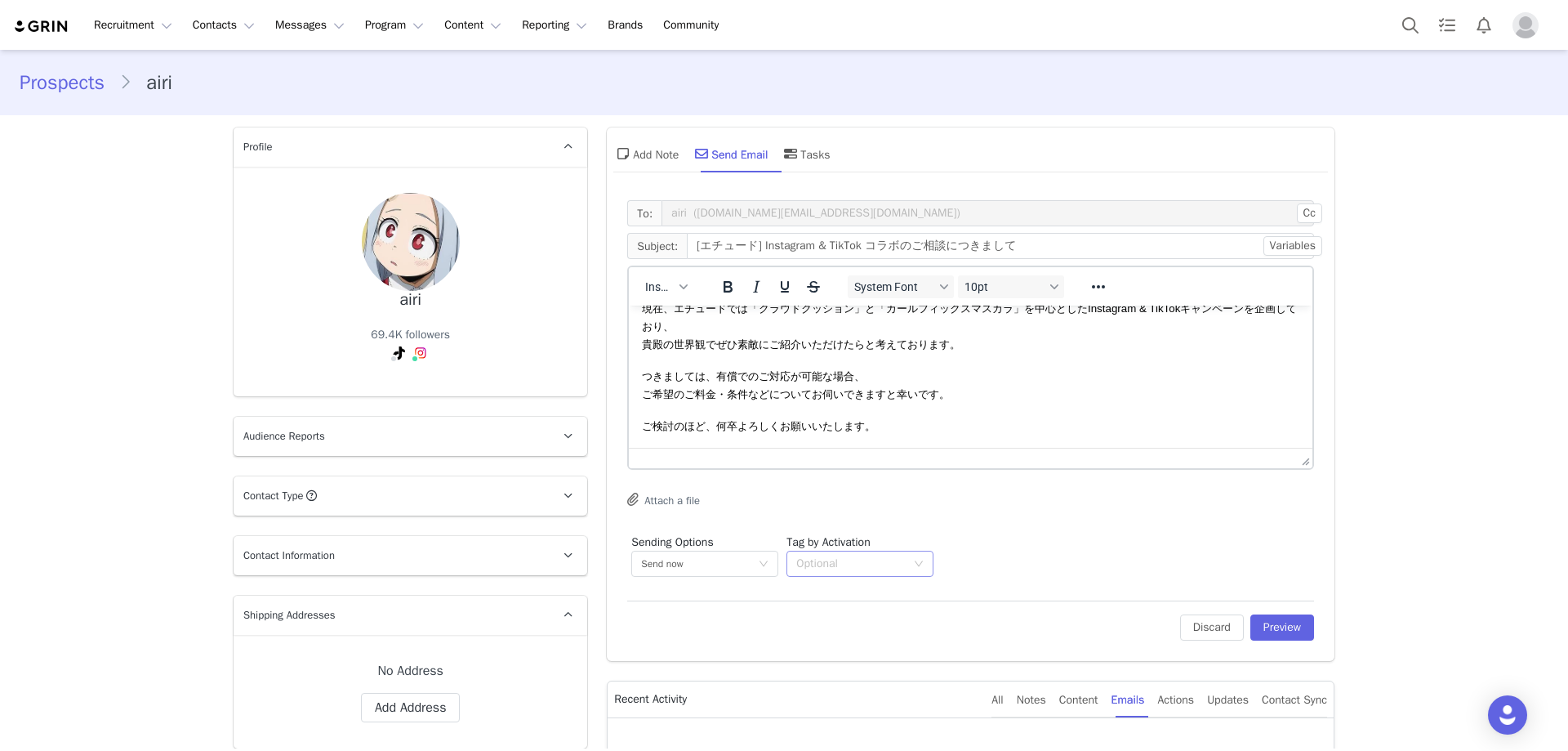 click on "Optional" at bounding box center [854, 564] 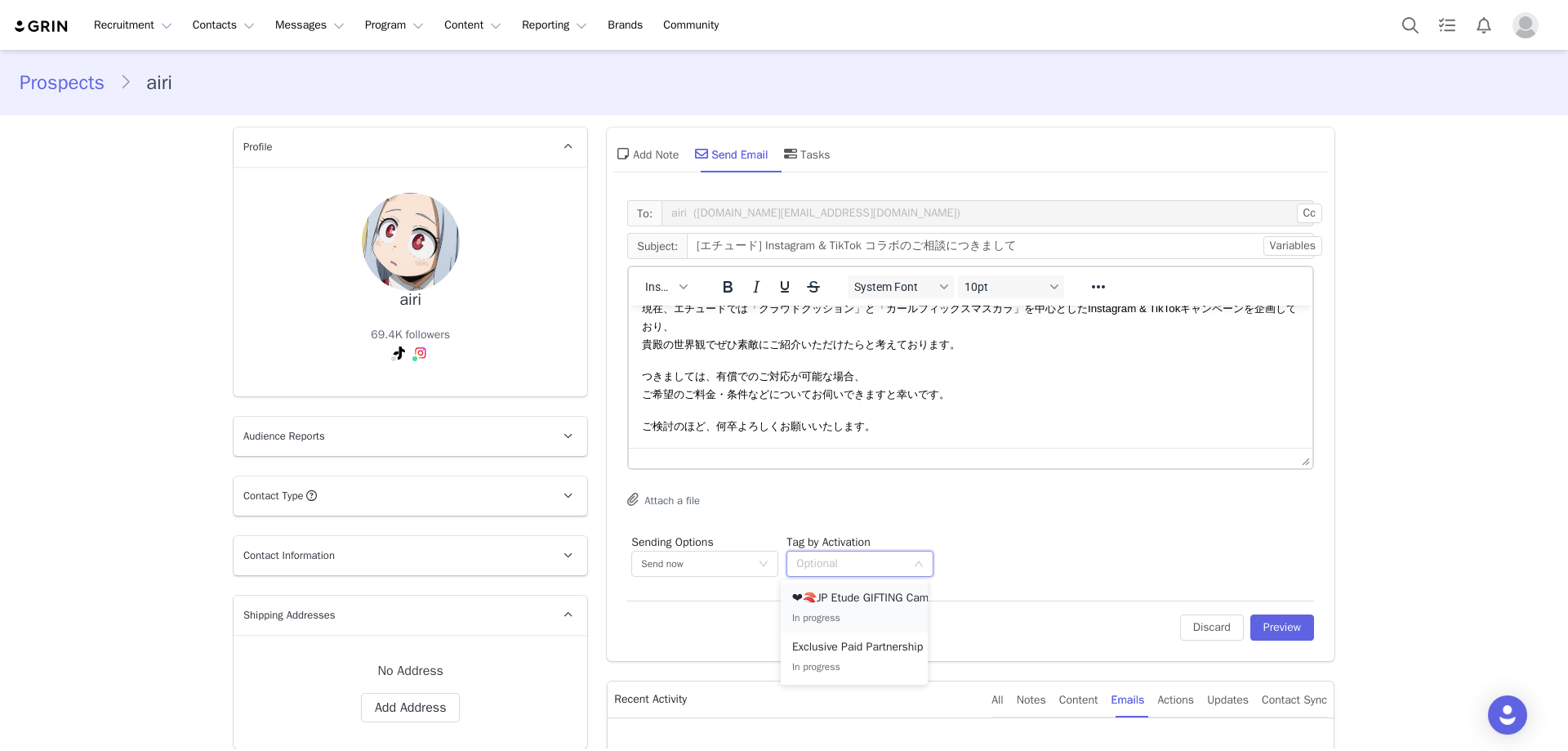 click on "❤🍣JP Etude GIFTING Campaign" at bounding box center (874, 598) 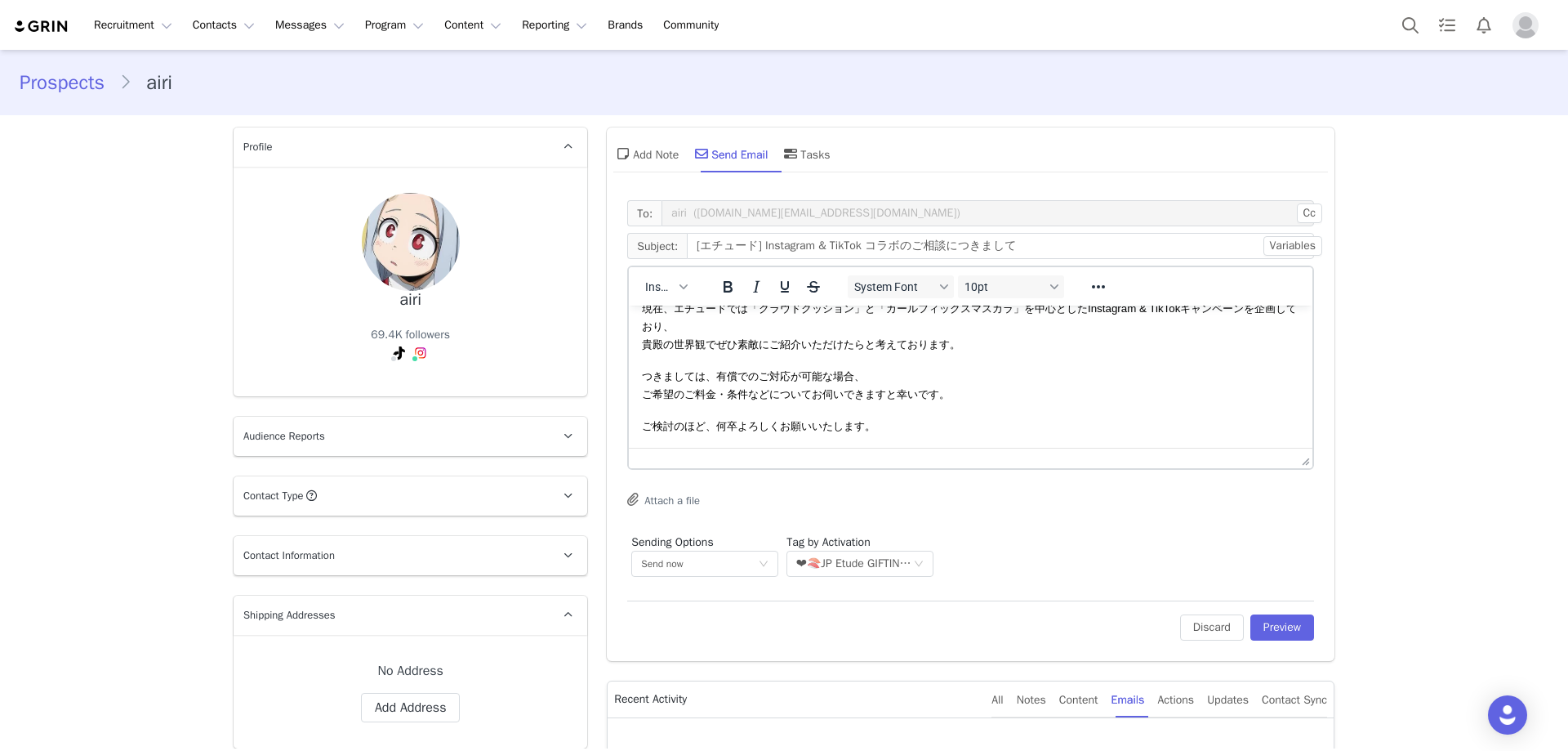 scroll, scrollTop: 163, scrollLeft: 0, axis: vertical 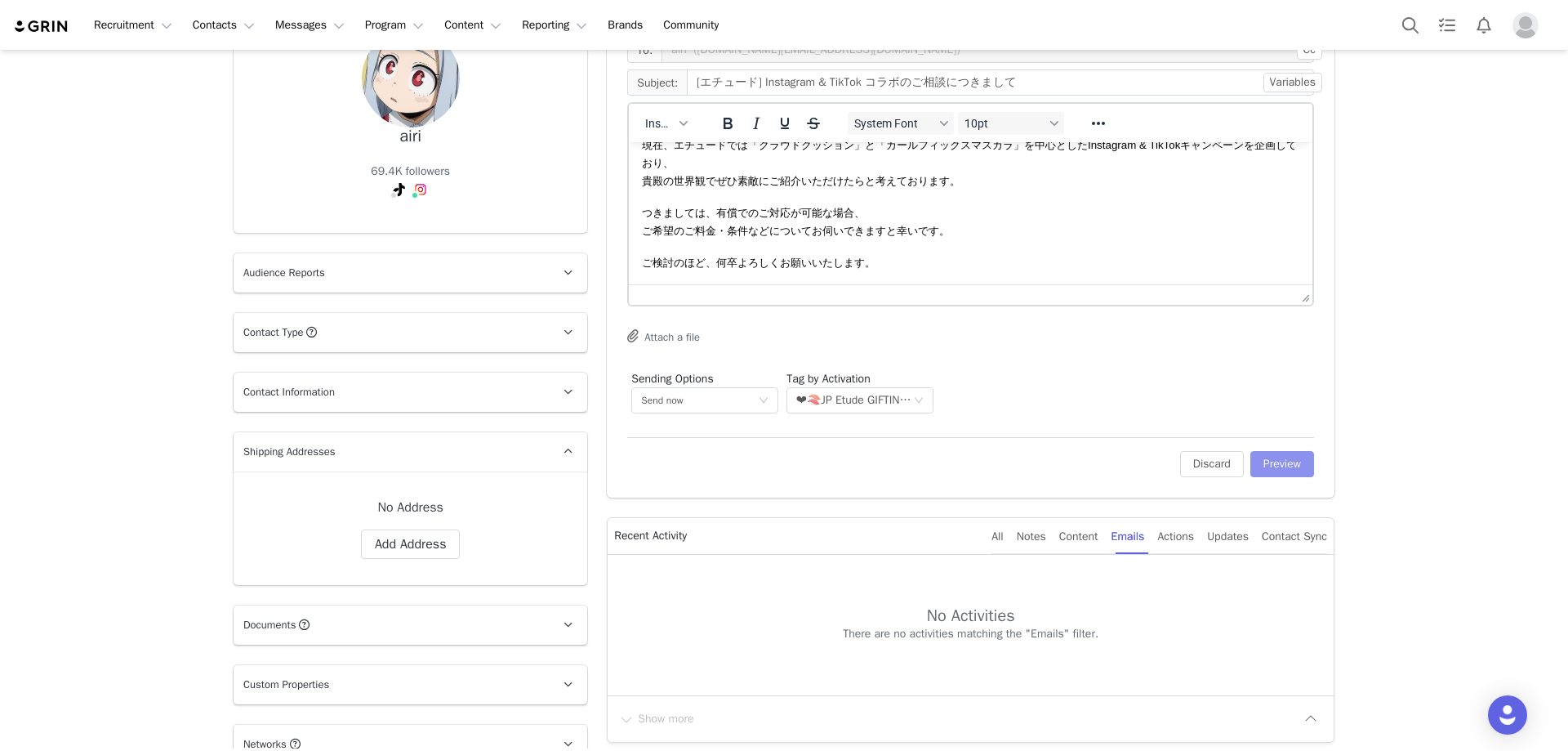 click on "Preview" at bounding box center (1282, 464) 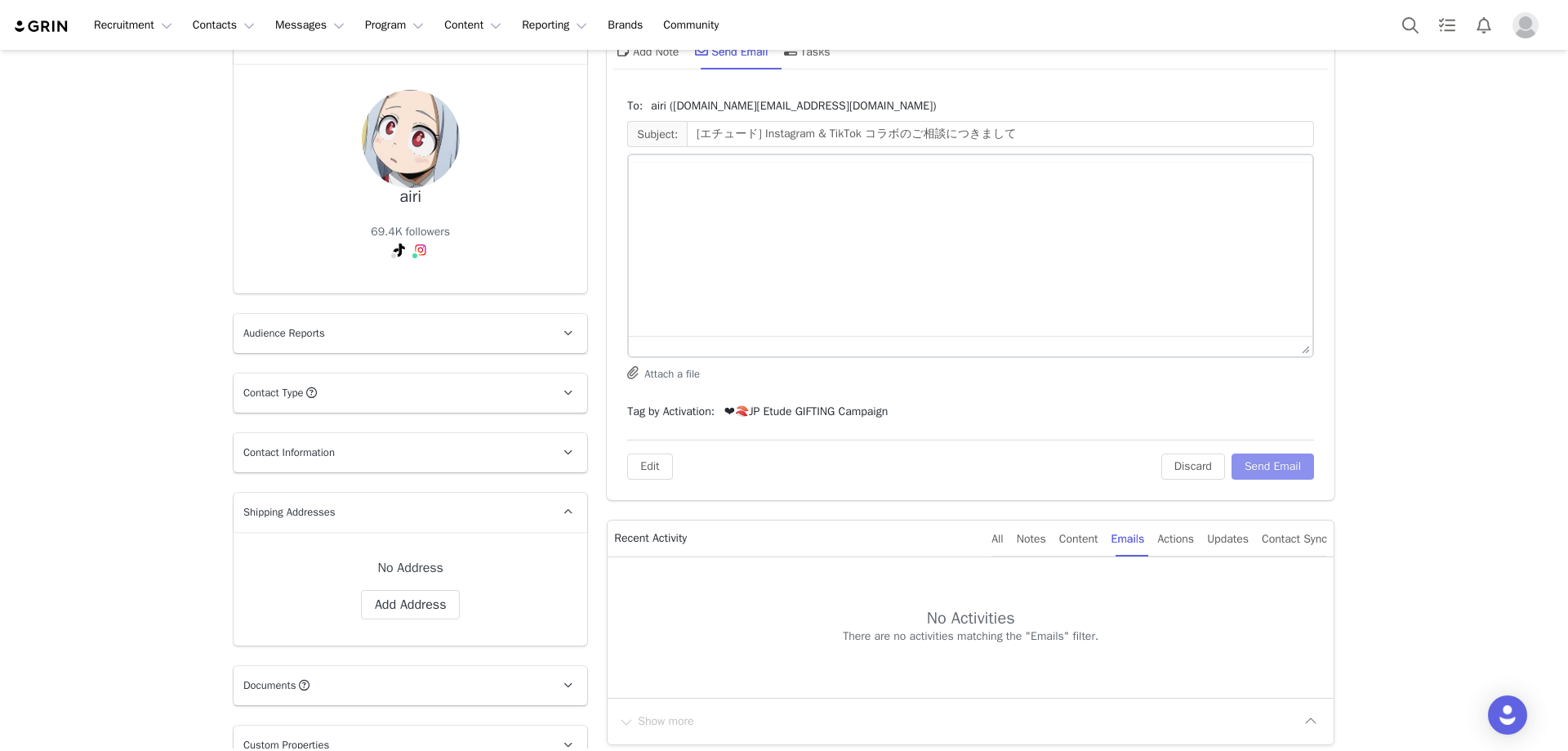 scroll, scrollTop: 0, scrollLeft: 0, axis: both 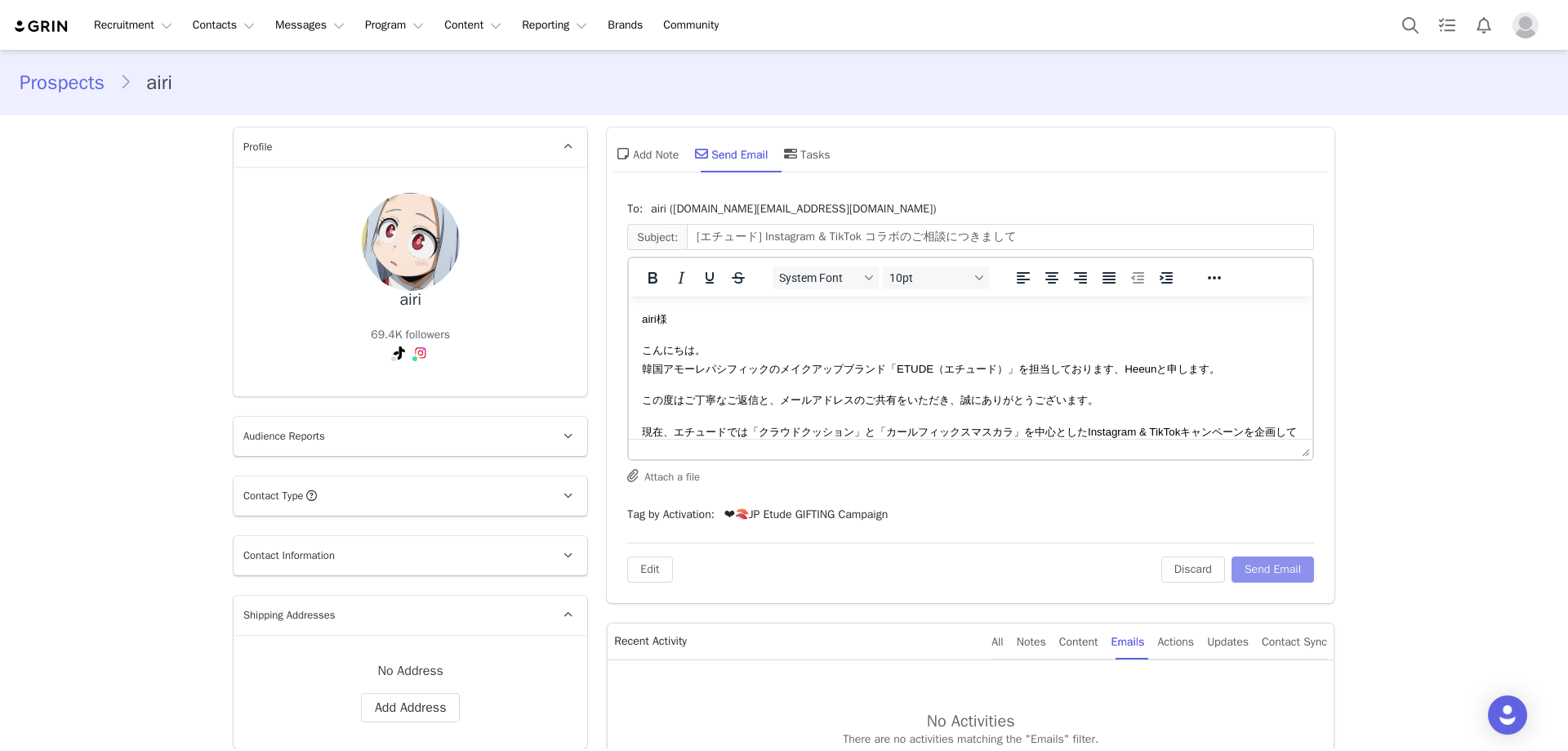click on "Send Email" at bounding box center (1272, 570) 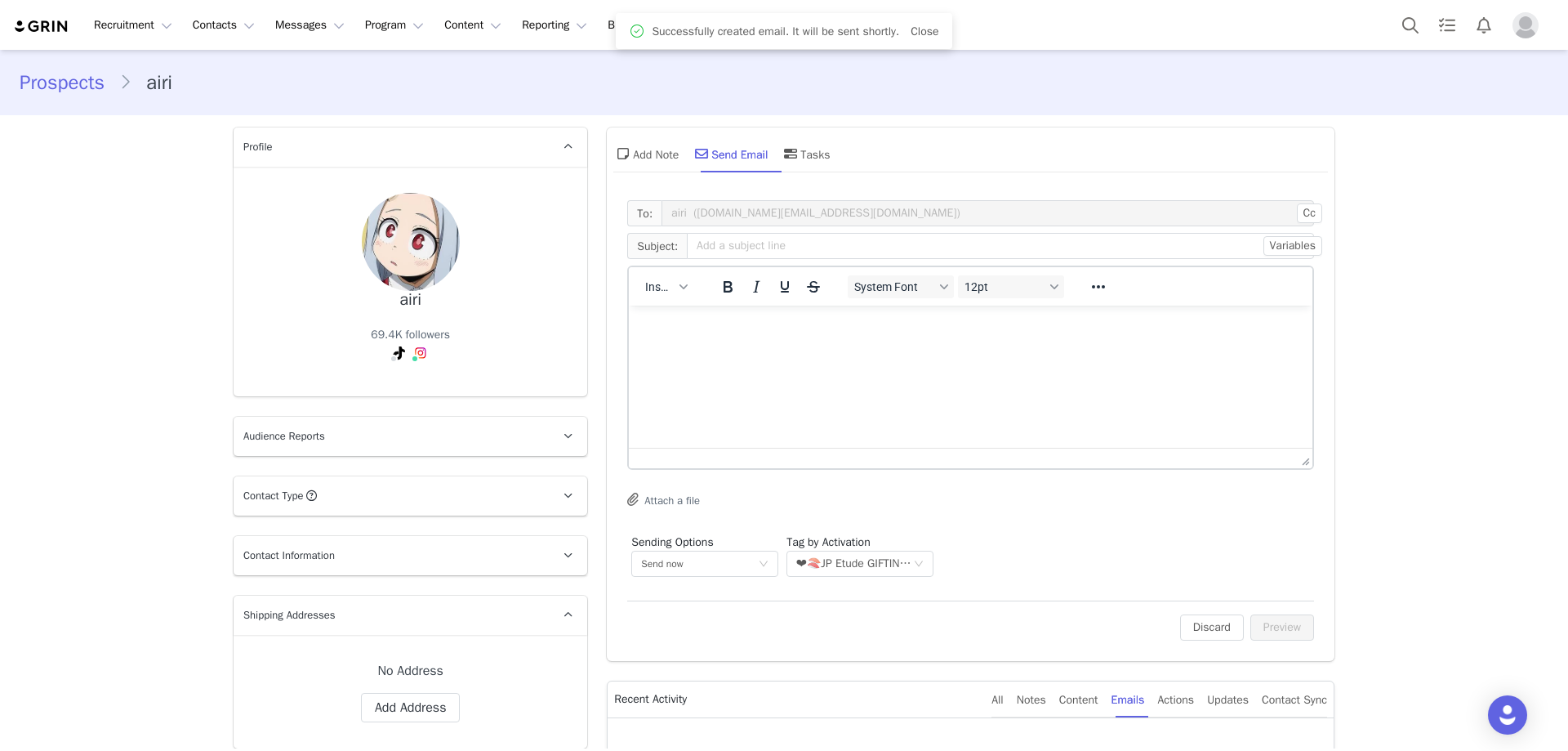 scroll, scrollTop: 0, scrollLeft: 0, axis: both 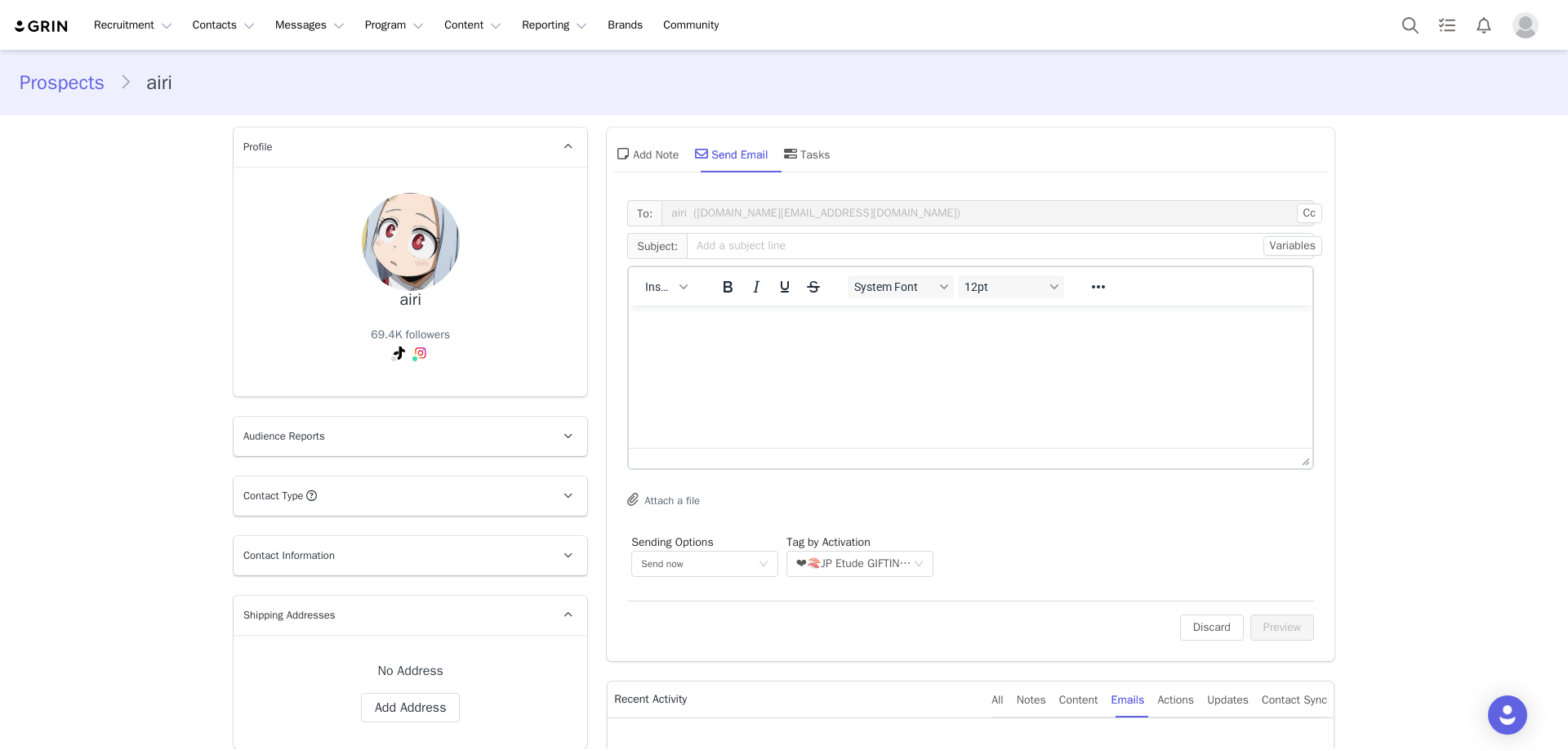 click at bounding box center (970, 328) 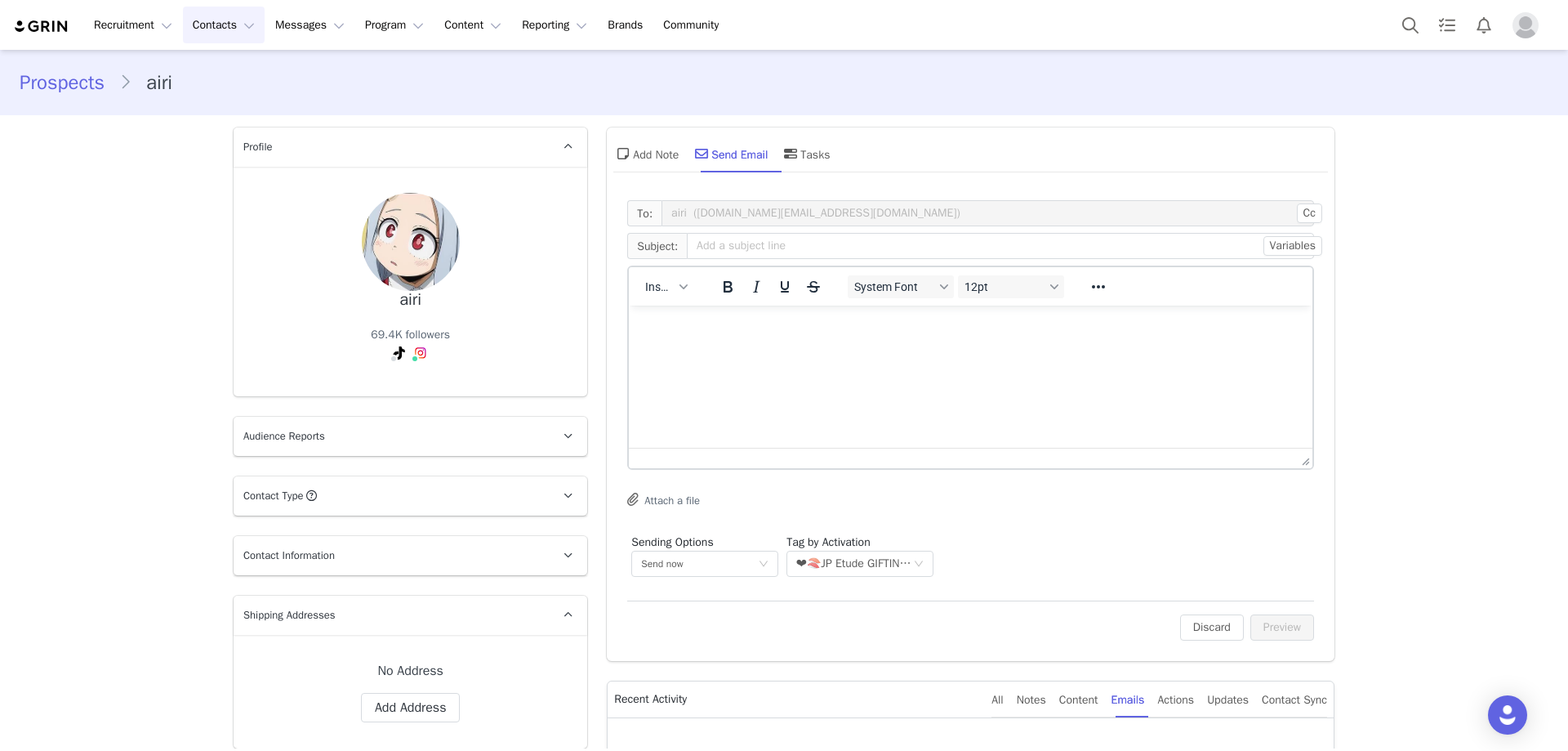 click on "Contacts Contacts" at bounding box center [224, 25] 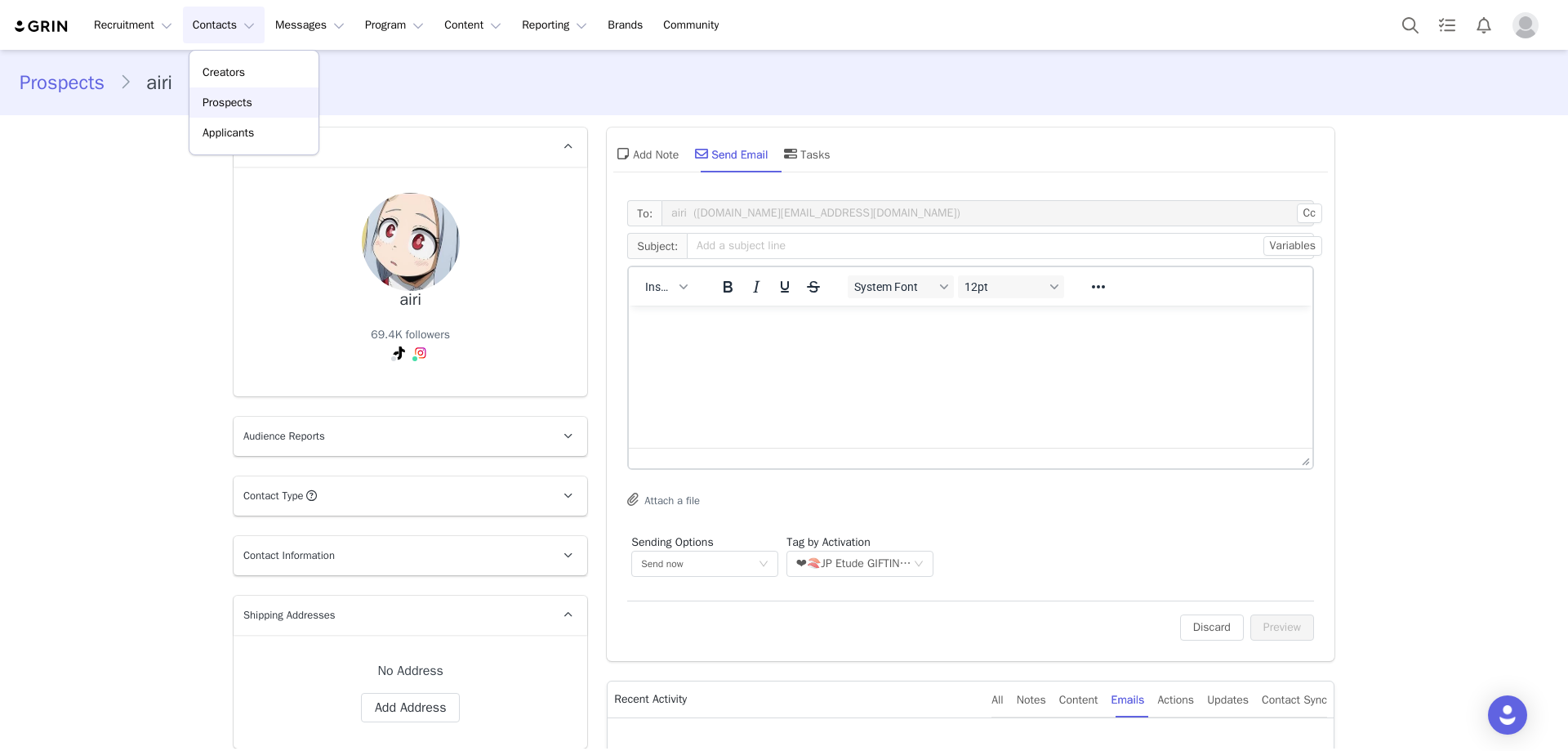 click on "Prospects" at bounding box center (254, 102) 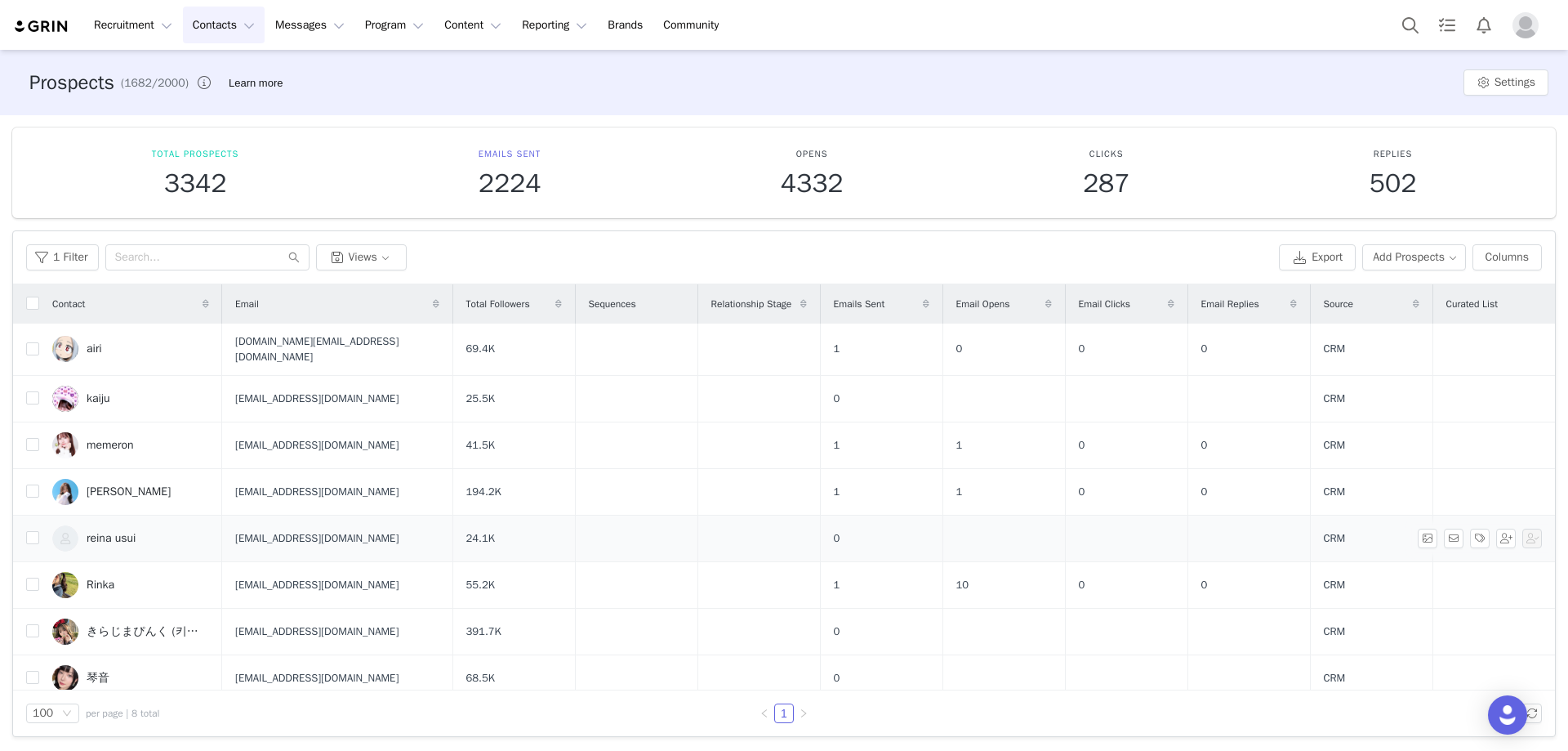click on "reina usui" at bounding box center (131, 539) 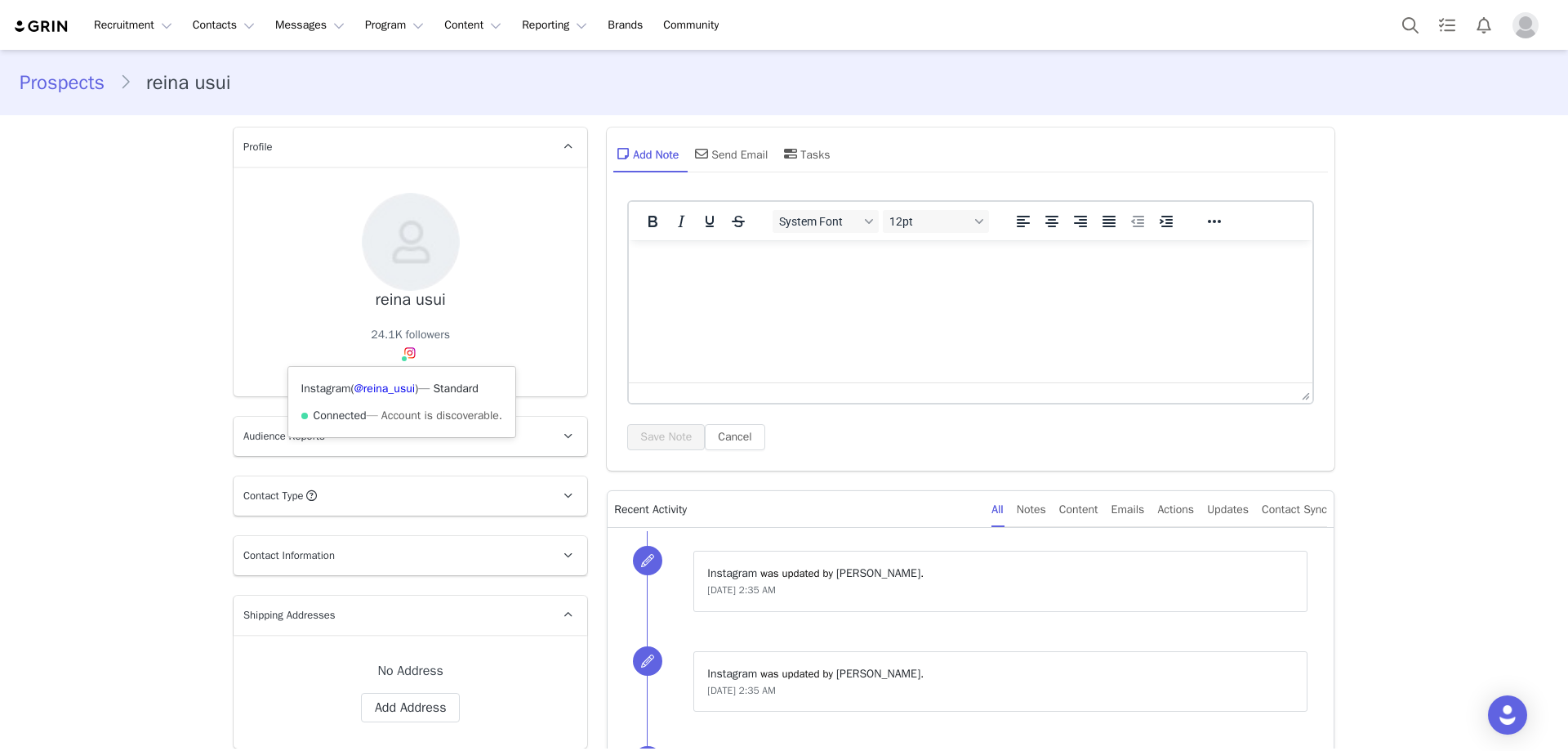 scroll, scrollTop: 0, scrollLeft: 0, axis: both 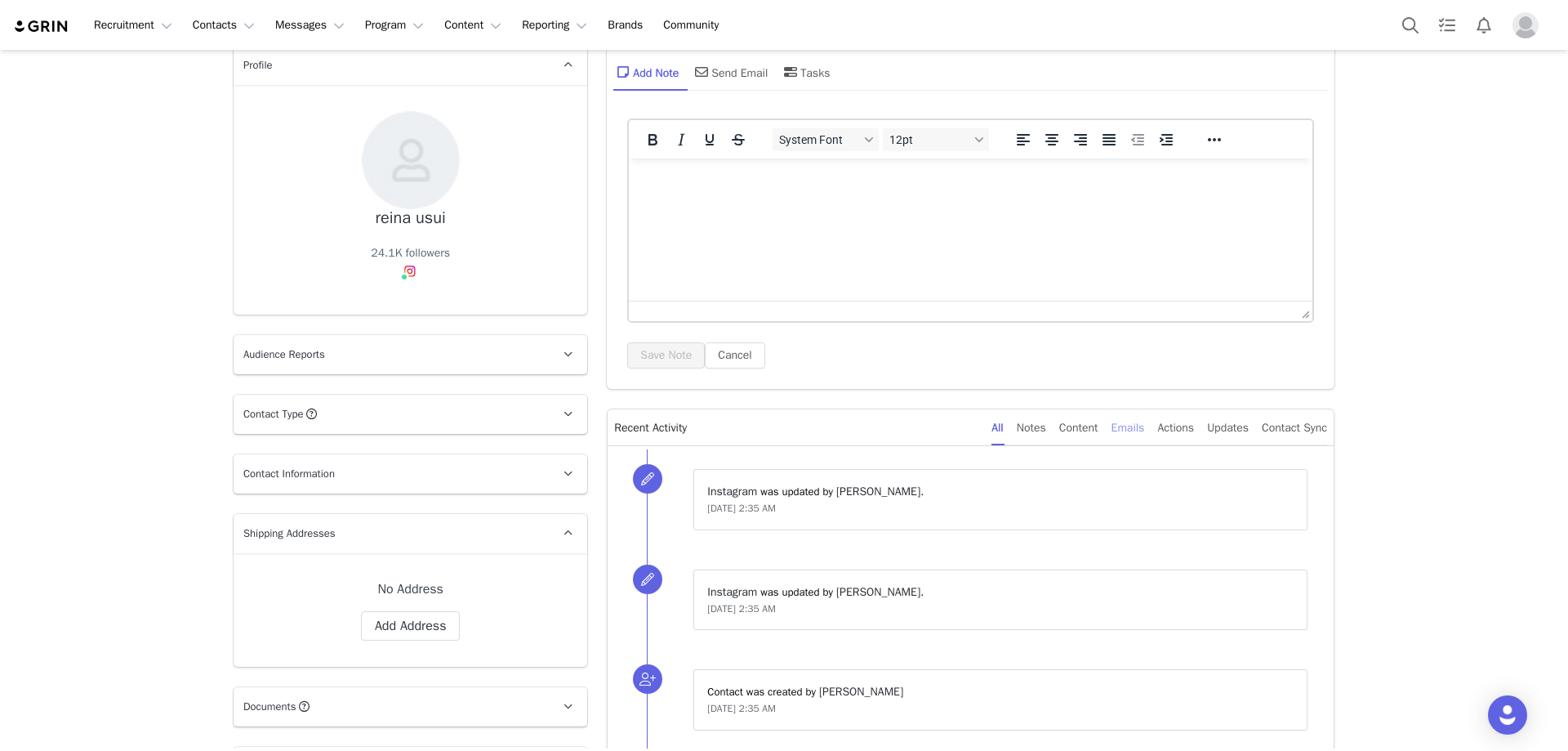 click on "Emails" at bounding box center [1128, 427] 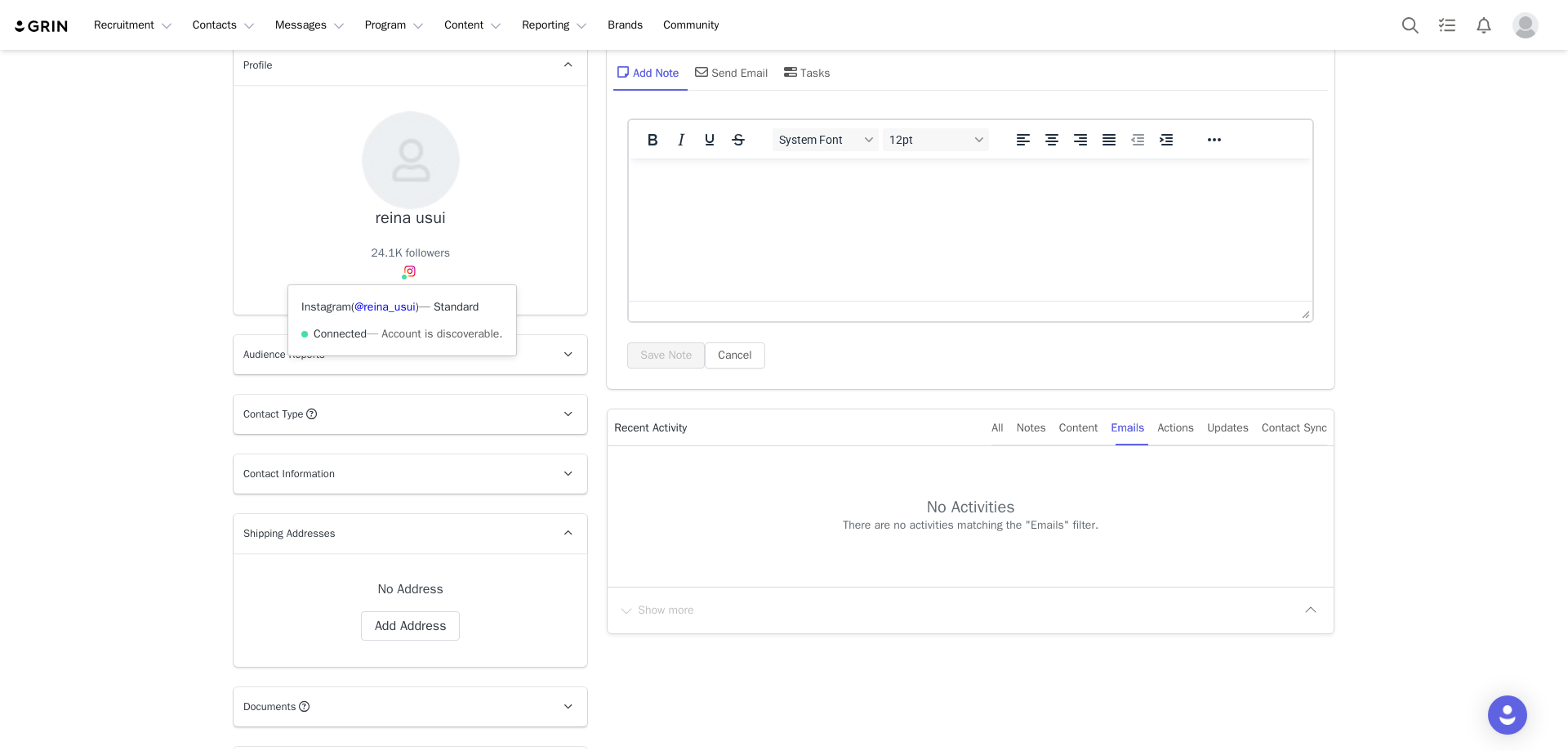 click at bounding box center (410, 271) 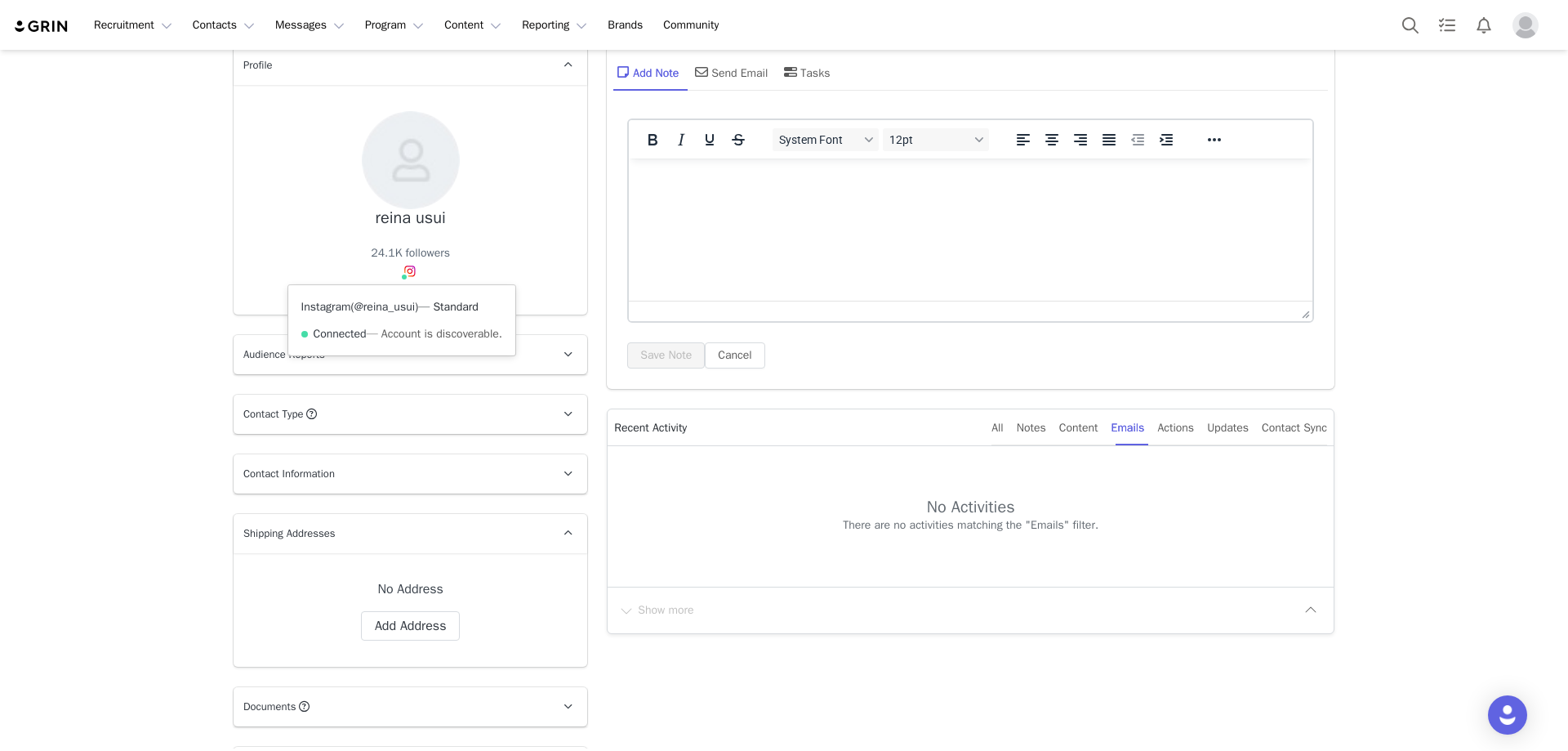 click on "@reina_usui" at bounding box center (385, 306) 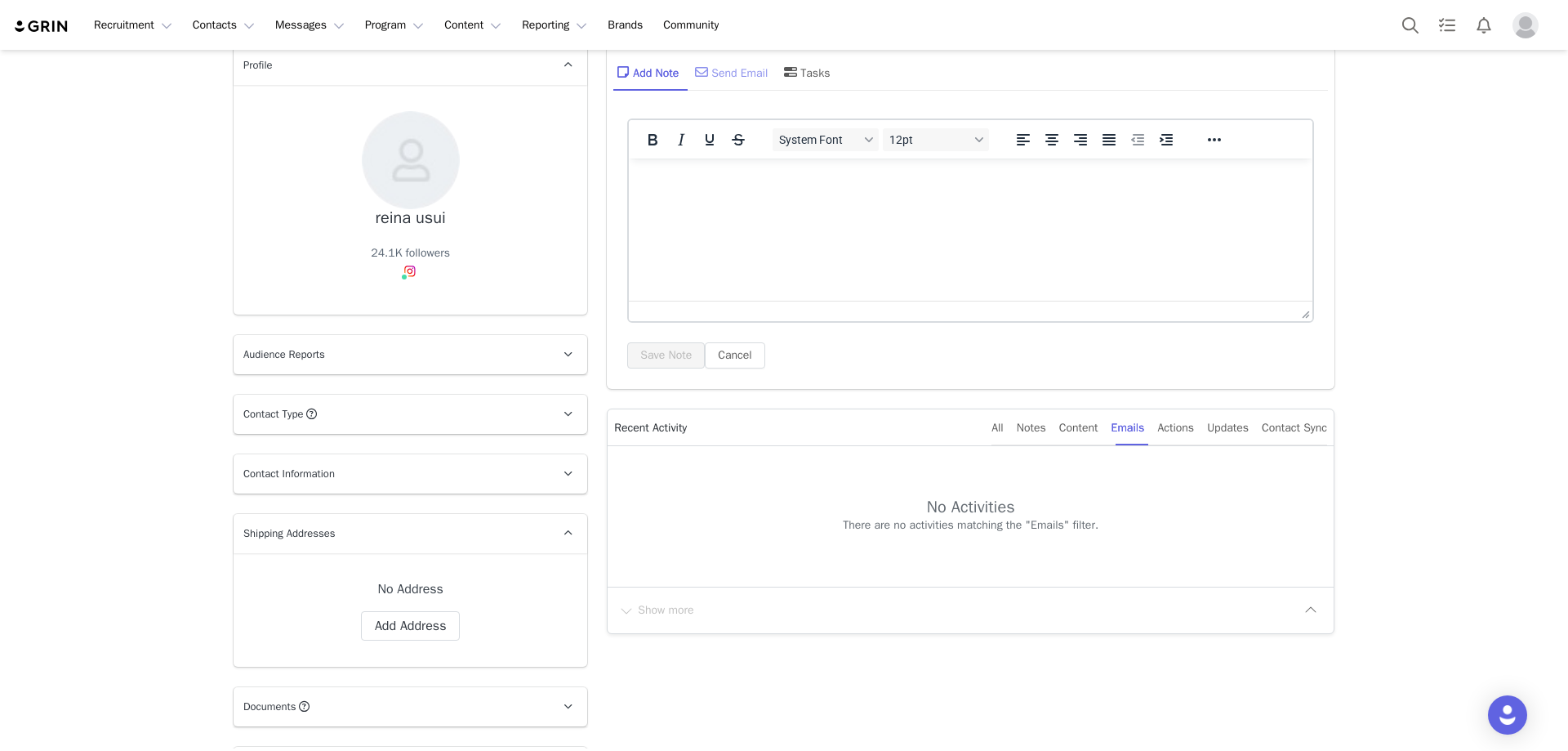 click on "Send Email" at bounding box center (729, 72) 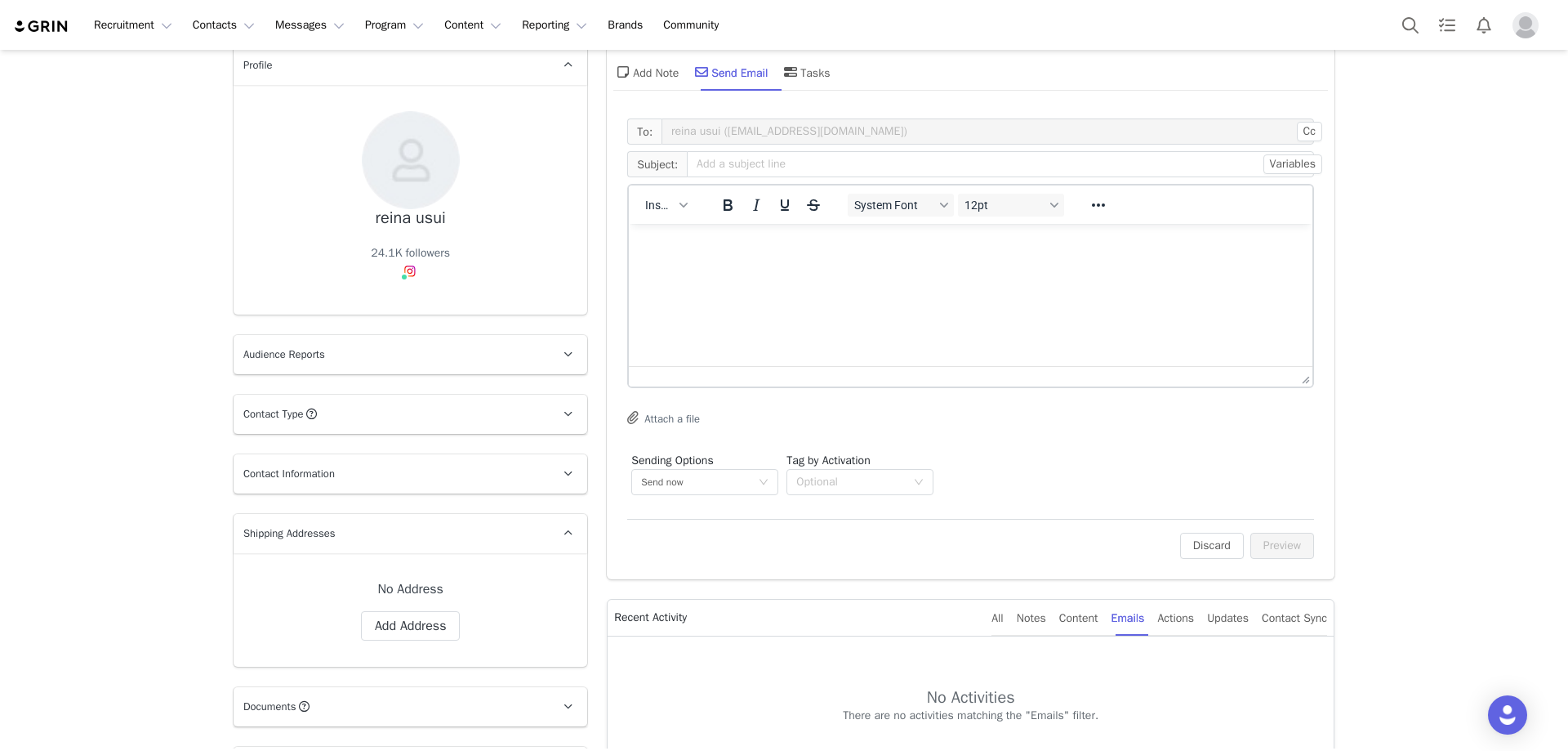 scroll, scrollTop: 0, scrollLeft: 0, axis: both 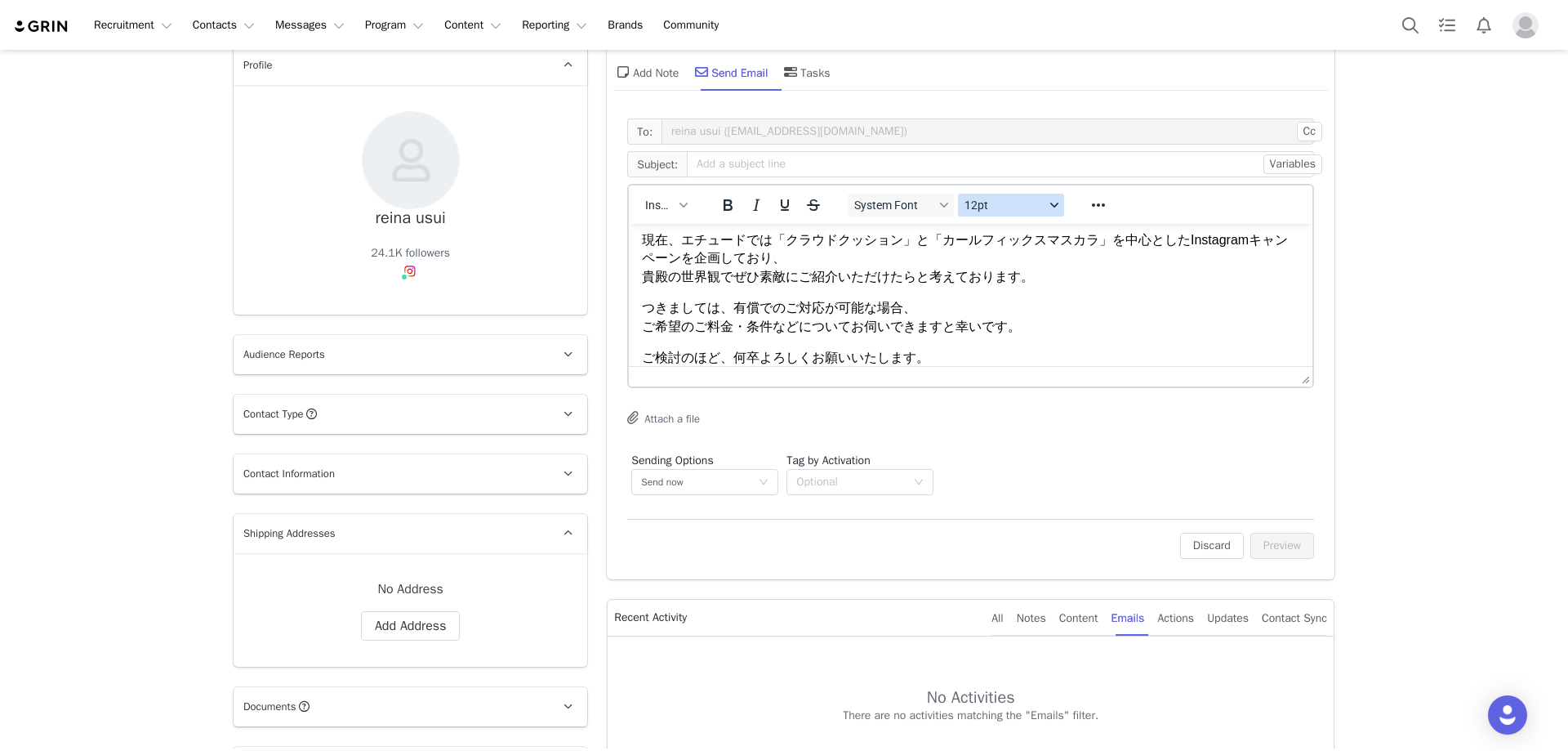 click on "12pt" at bounding box center (1004, 205) 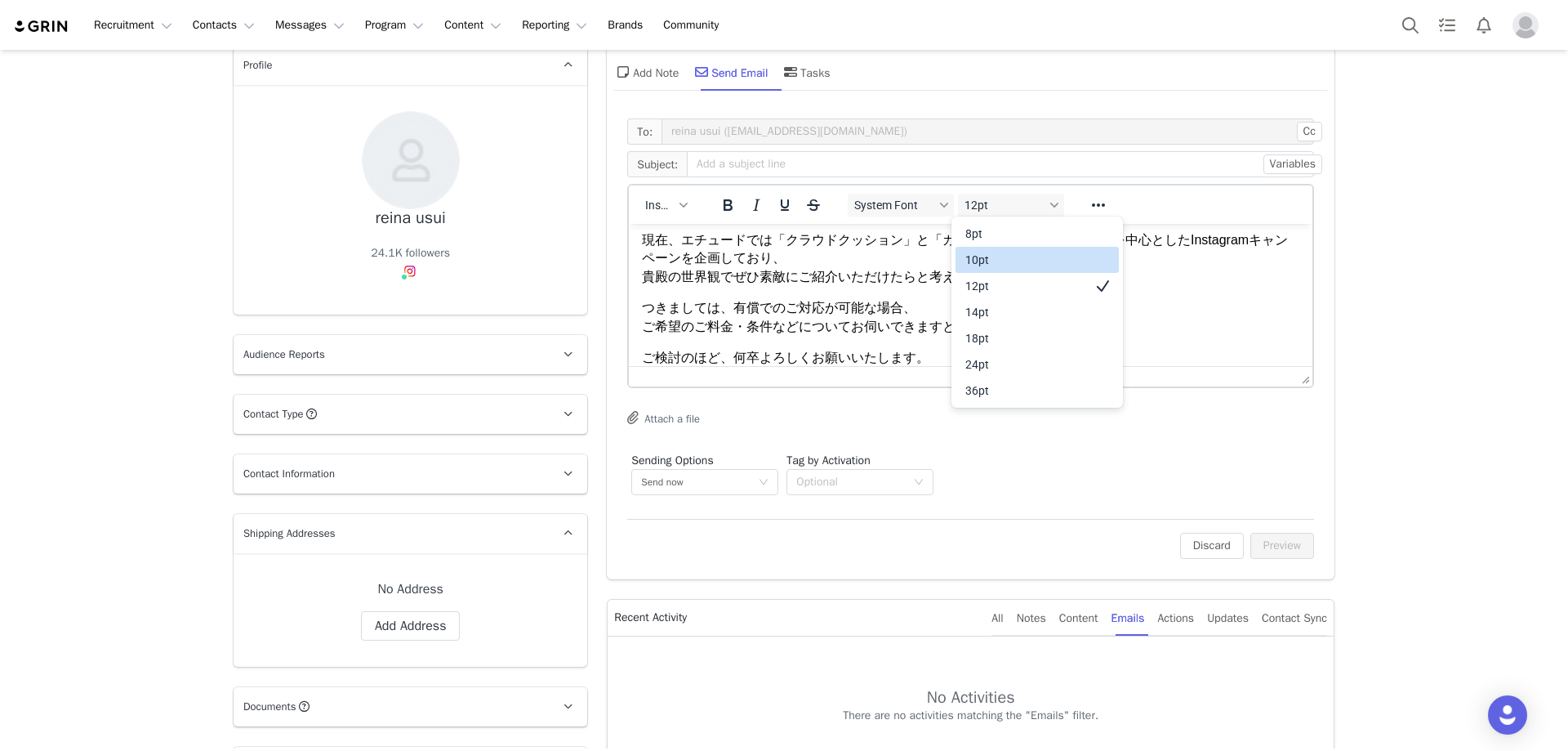 click on "10pt" at bounding box center (1026, 260) 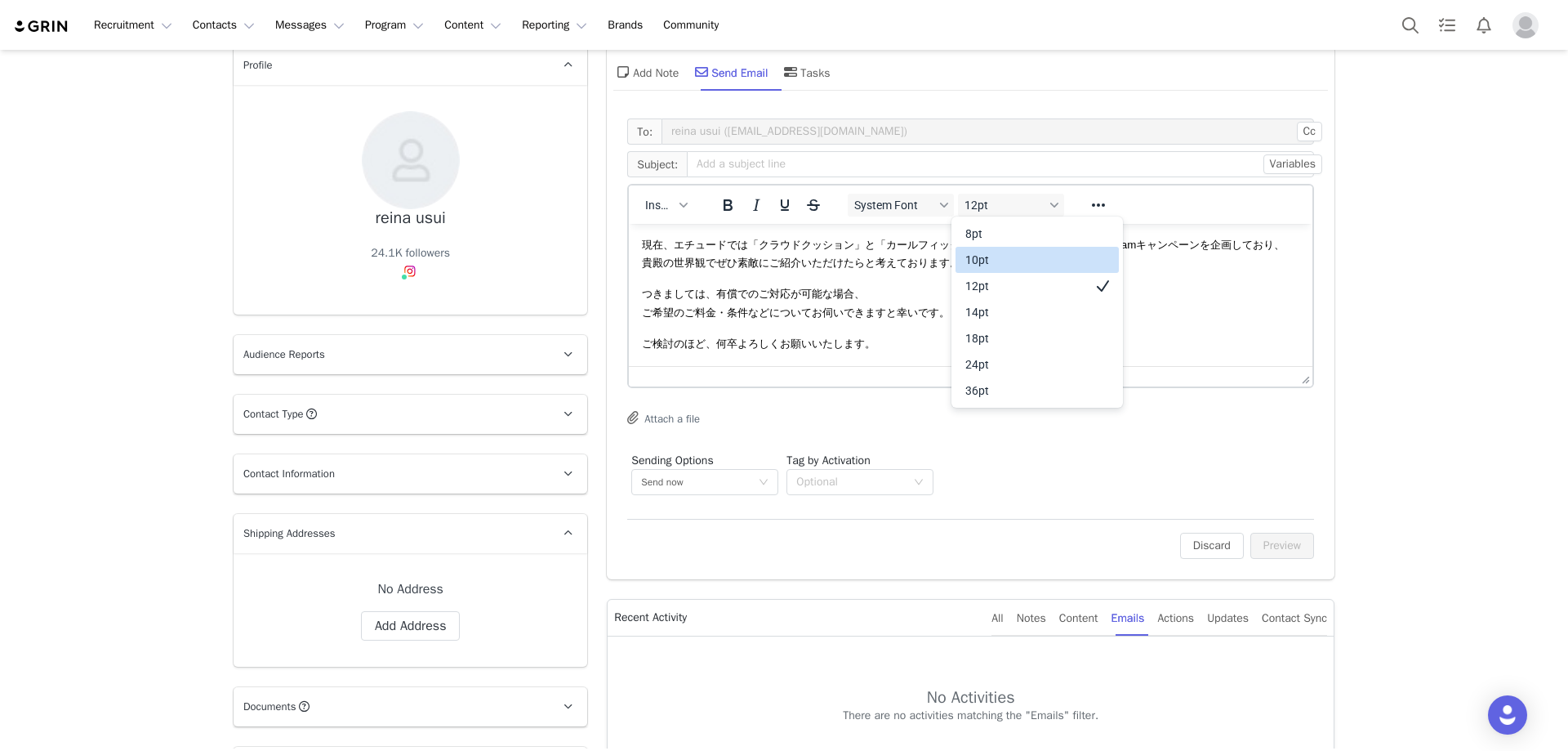 scroll, scrollTop: 132, scrollLeft: 0, axis: vertical 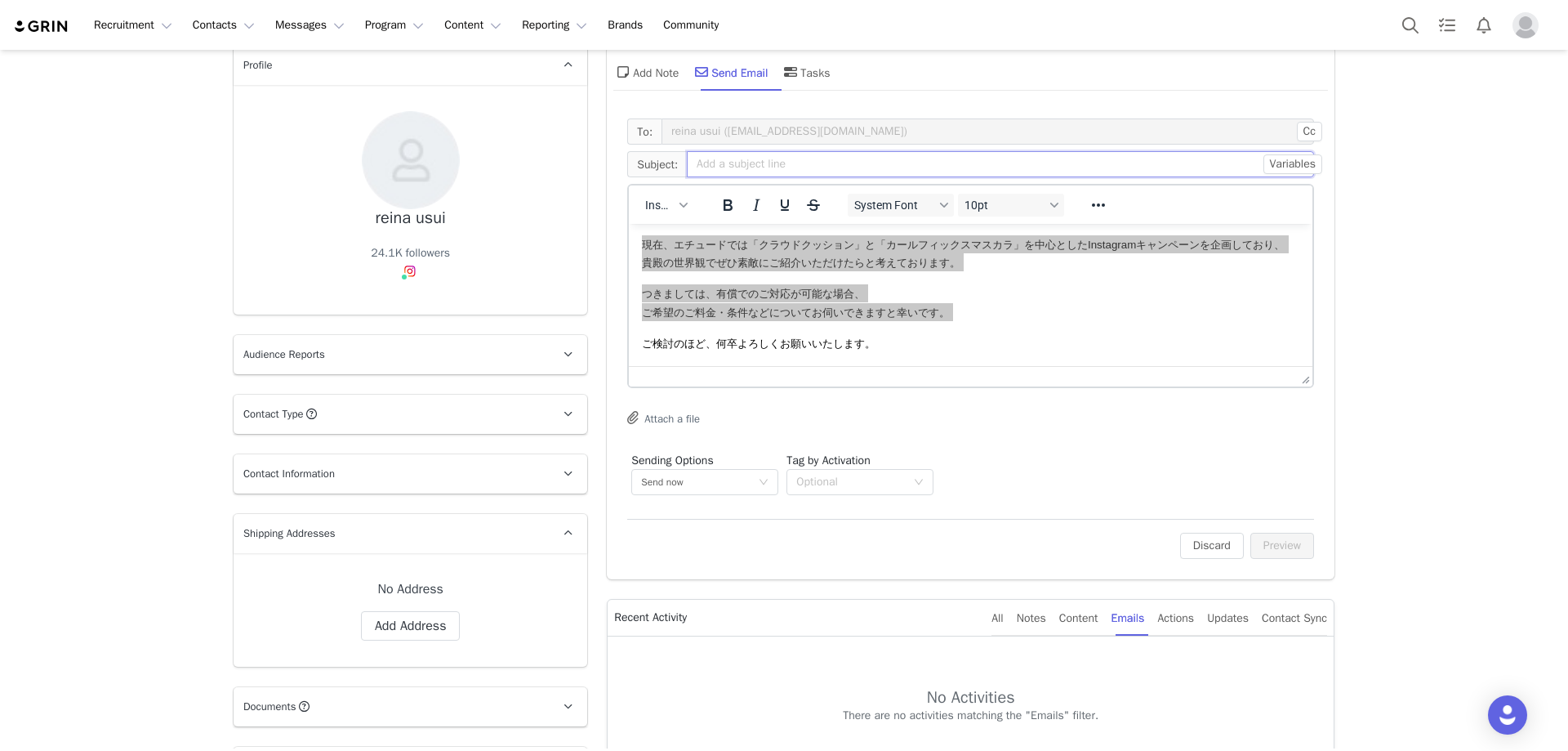 click at bounding box center (1000, 164) 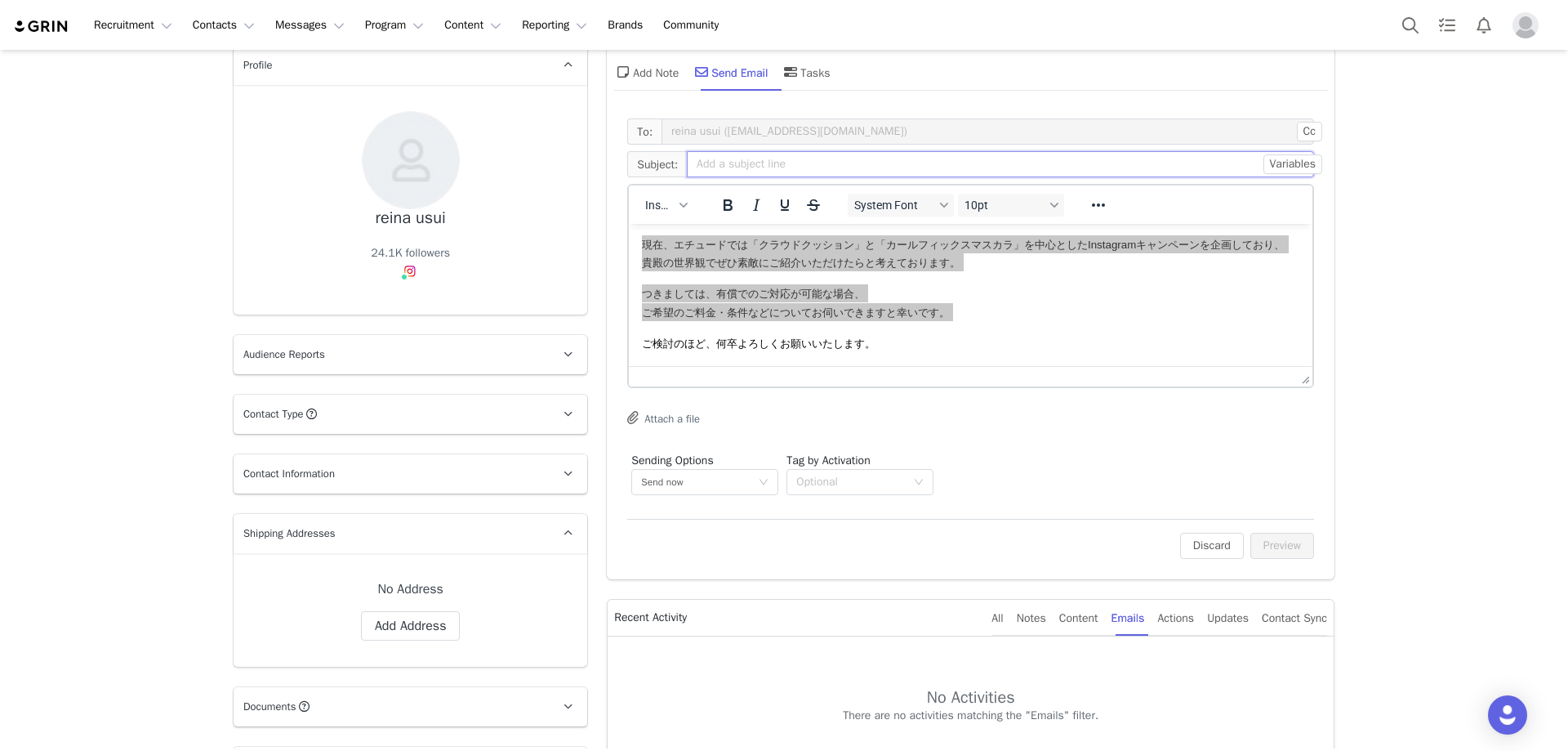 paste on "[エチュード] Instagram コラボのご相談につきまして" 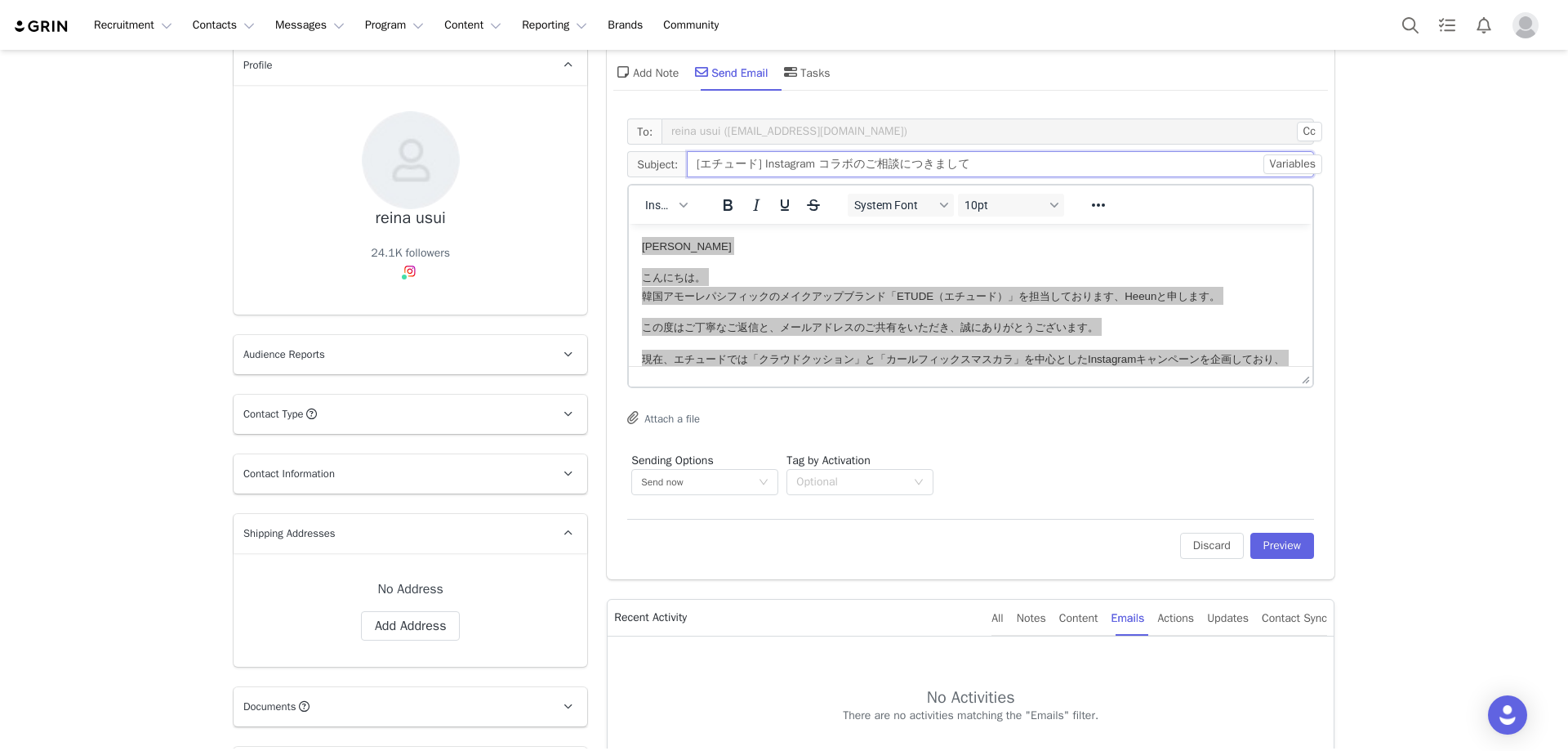 scroll, scrollTop: 132, scrollLeft: 0, axis: vertical 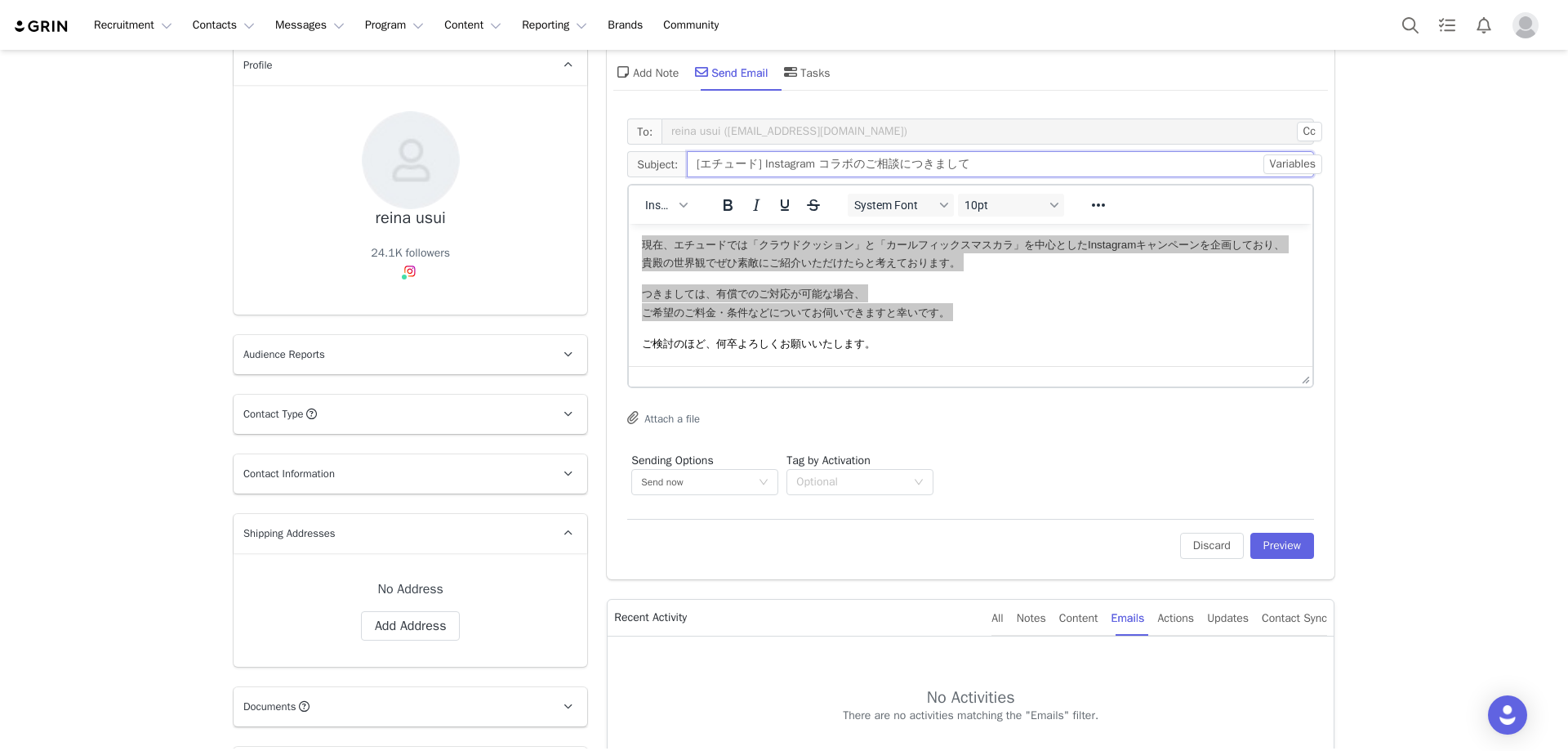 type on "[エチュード] Instagram コラボのご相談につきまして" 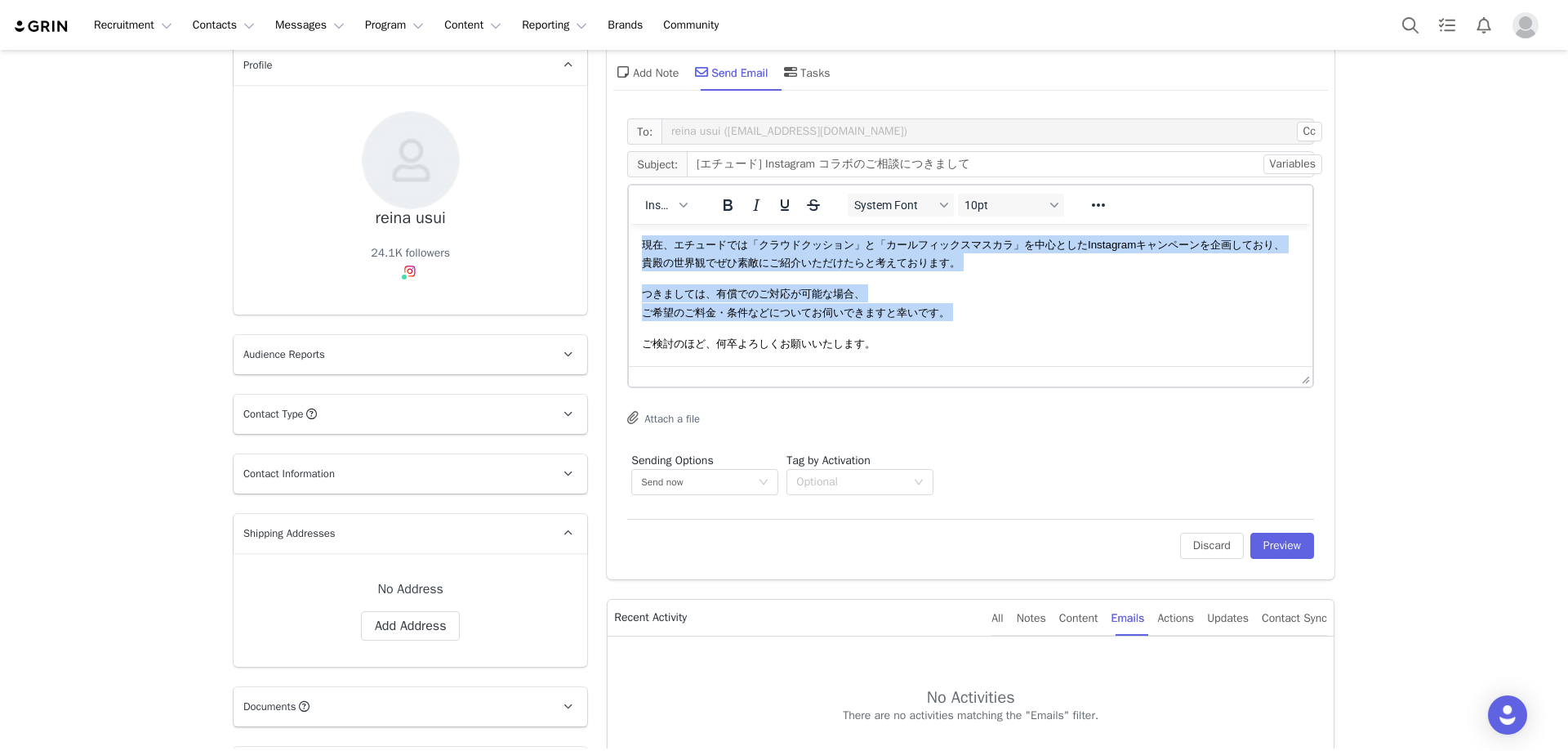 click on "つきましては、有償でのご対応が可能な場合、 ご希望のご料金・条件などについてお伺いできますと幸いです。" at bounding box center [970, 302] 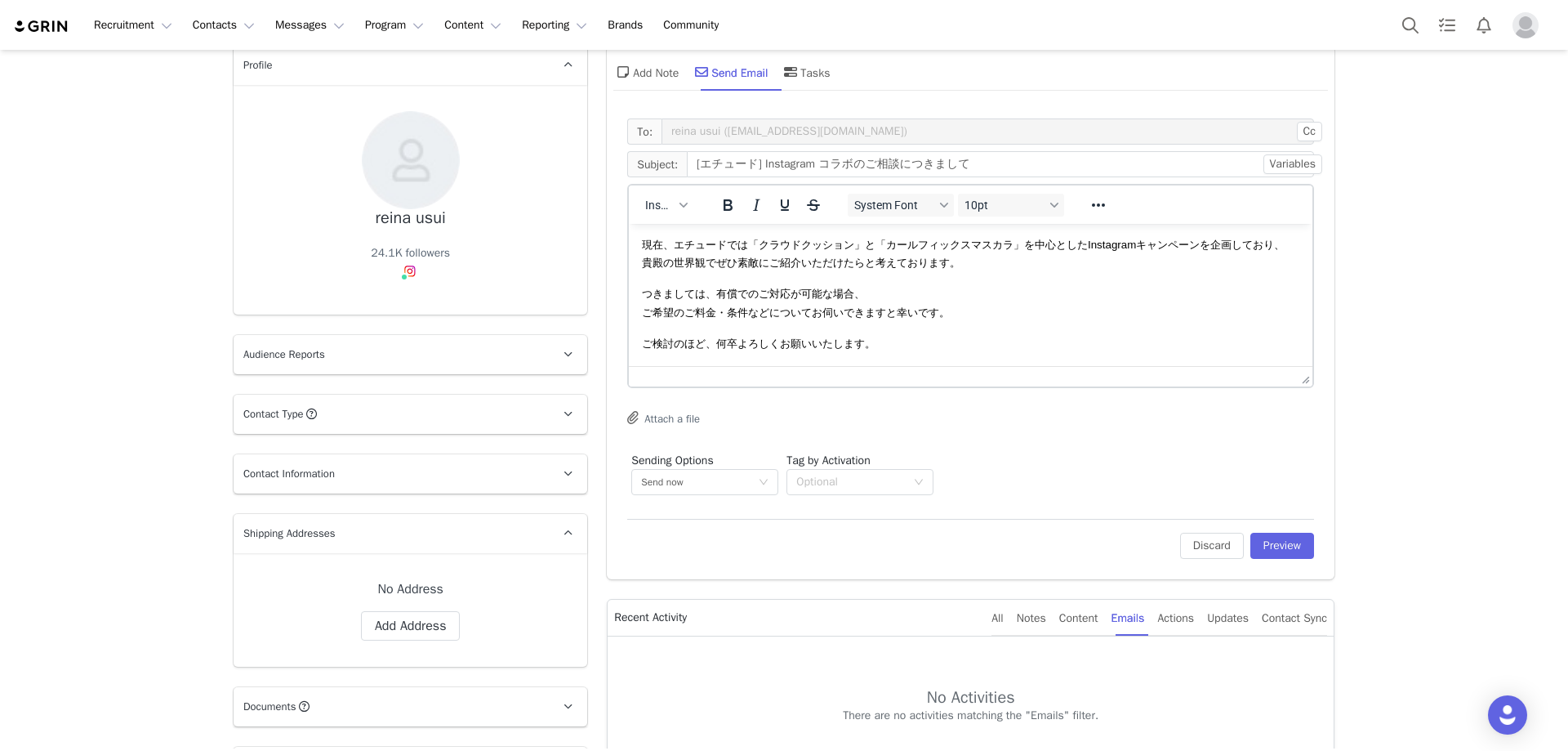 click on "碓井 玲菜様 こんにちは。 韓国アモーレパシフィックのメイクアップブランド「ETUDE（エチュード）」を担当しております、Heeunと申します。 この度はご丁寧なご返信と、メールアドレスのご共有をいただき、誠にありがとうございます。 現在、エチュードでは「クラウドクッション」と「カールフィックスマスカラ」を中心とした Instagramキャンペーン を企画しており、 貴殿の世界観でぜひ素敵にご紹介いただけたらと考えております。 つきましては、有償でのご対応が可能な場合、 ご希望のご料金・条件などについてお伺いできますと幸いです。 ご検討のほど、何卒よろしくお願いいたします。" at bounding box center (970, 238) 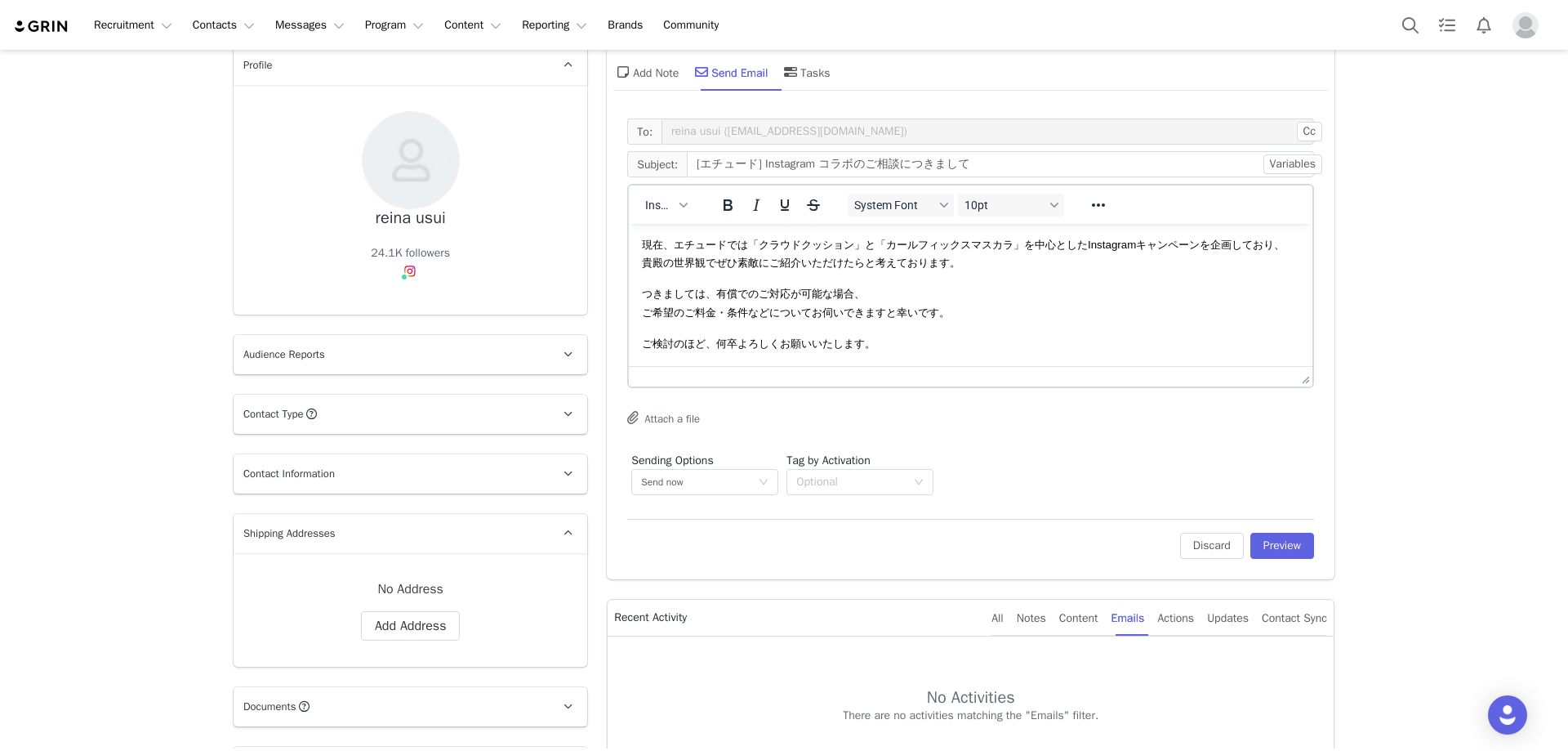 click on "Prospects reina usui Profile  reina usui      24.1K followers  Instagram  (   @reina_usui   )   — Standard  Connected  — Account is discoverable. Audience Reports  Request a detailed report of this creator's audience demographics and content performance for each social channel. Limit 100 reports per month.  0 / 100 reports used this month  Instagram          Request Report Contact Type  Contact type can be Creator, Prospect, Application, or Manager.   Prospect  Promote to Creator Disqualify this Prospect?  Yes, disqualify  Disqualify Prospect Contact Information  First Name  reina  Last Name  usui Email Address rio.shoji@twinplanet.co.jp  Phone Number  +1 (United States) +93 (Afghanistan) +358 (Aland Islands) +355 (Albania) +213 (Algeria) +376 (Andorra) +244 (Angola) +1264 (Anguilla) +1268 (Antigua And Barbuda) +54 (Argentina) +374 (Armenia) +297 (Aruba) +61 (Australia) +43 (Austria) +994 (Azerbaijan) +1242 (Bahamas) +973 (Bahrain) +880 (Bangladesh) +1246 (Barbados) +375 (Belarus) +32 (Belgium) +53 (Cuba)" at bounding box center [784, 621] 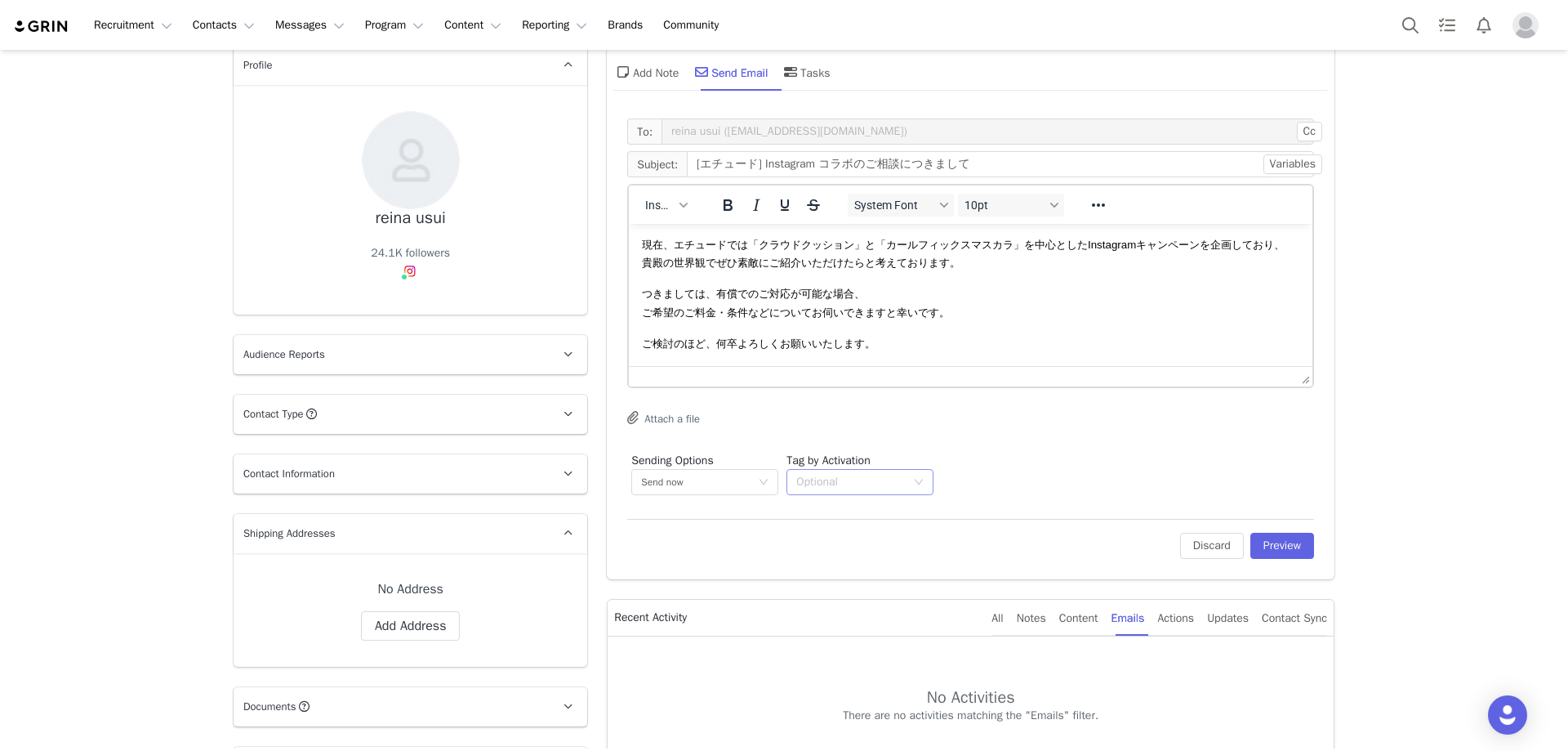 click on "Optional" at bounding box center [851, 482] 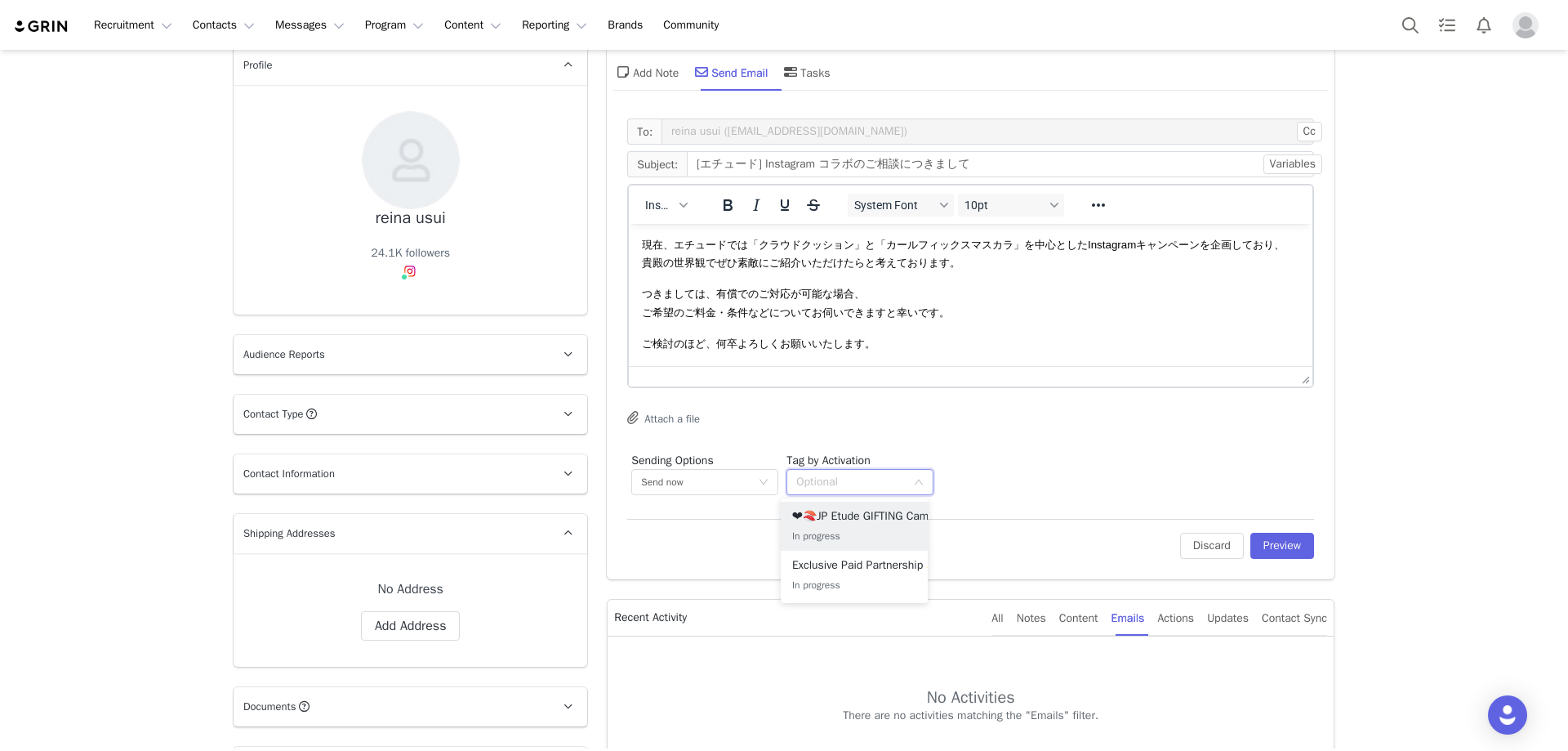 drag, startPoint x: 890, startPoint y: 516, endPoint x: 906, endPoint y: 519, distance: 16.278821 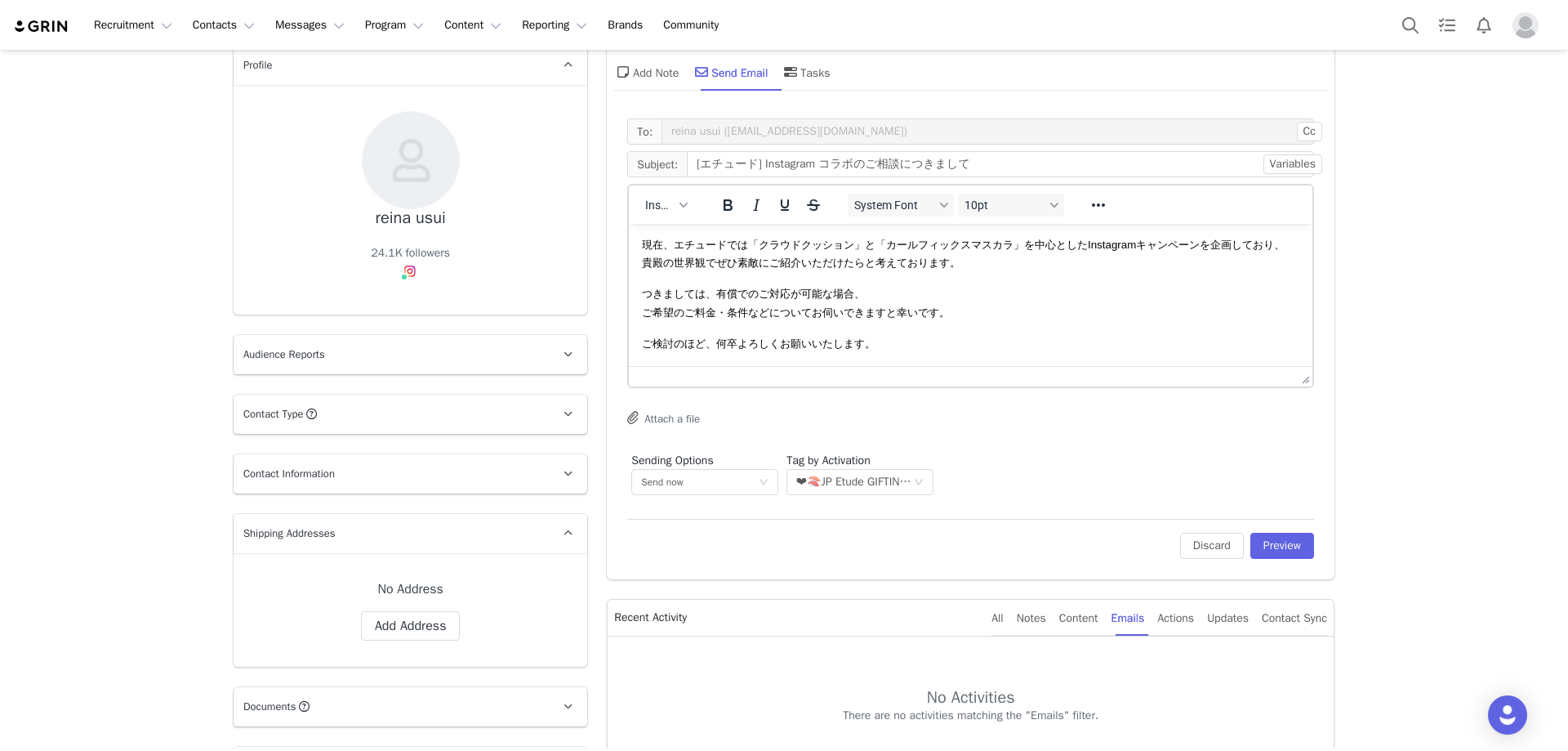 scroll, scrollTop: 18, scrollLeft: 0, axis: vertical 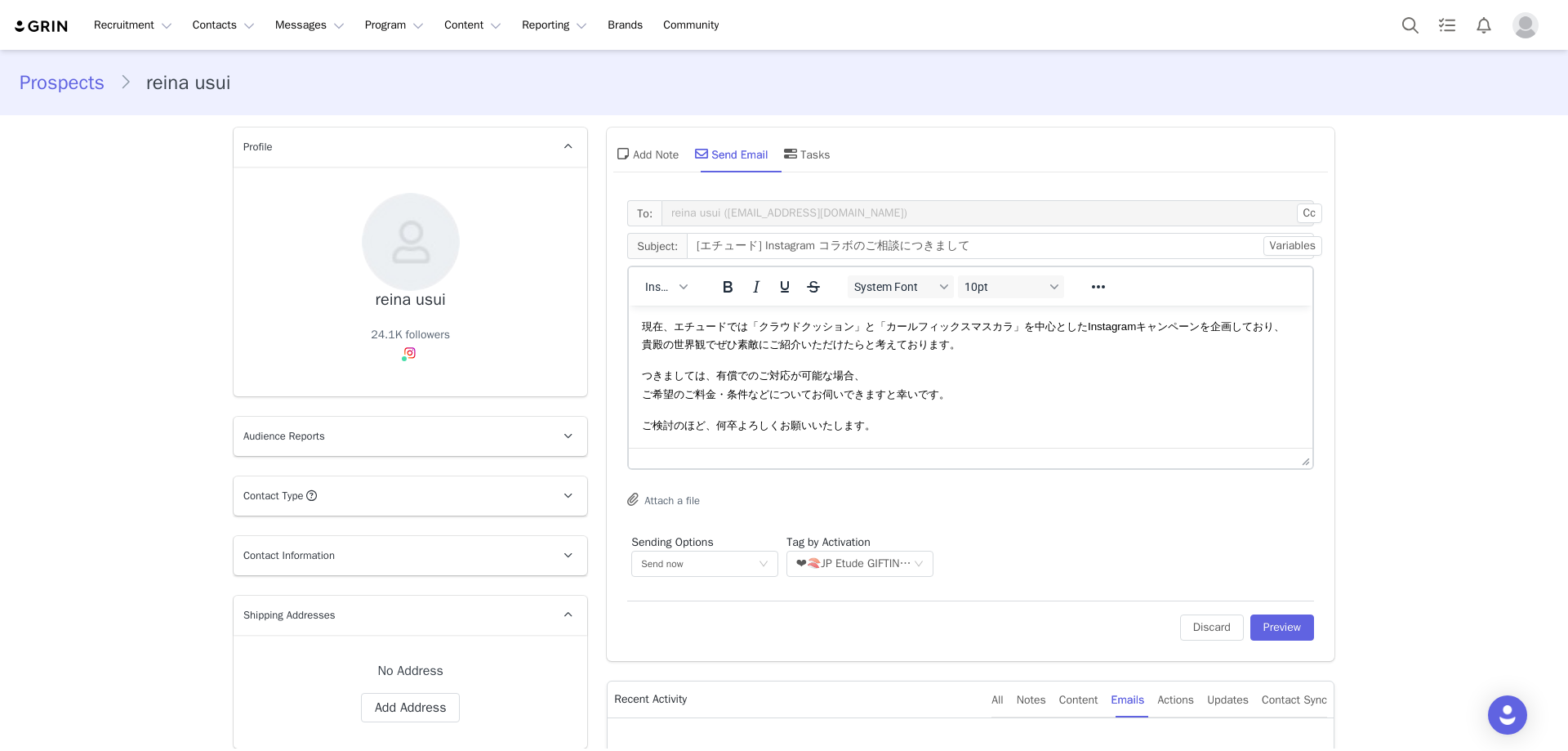 drag, startPoint x: 1156, startPoint y: 462, endPoint x: 1211, endPoint y: 521, distance: 80.65978 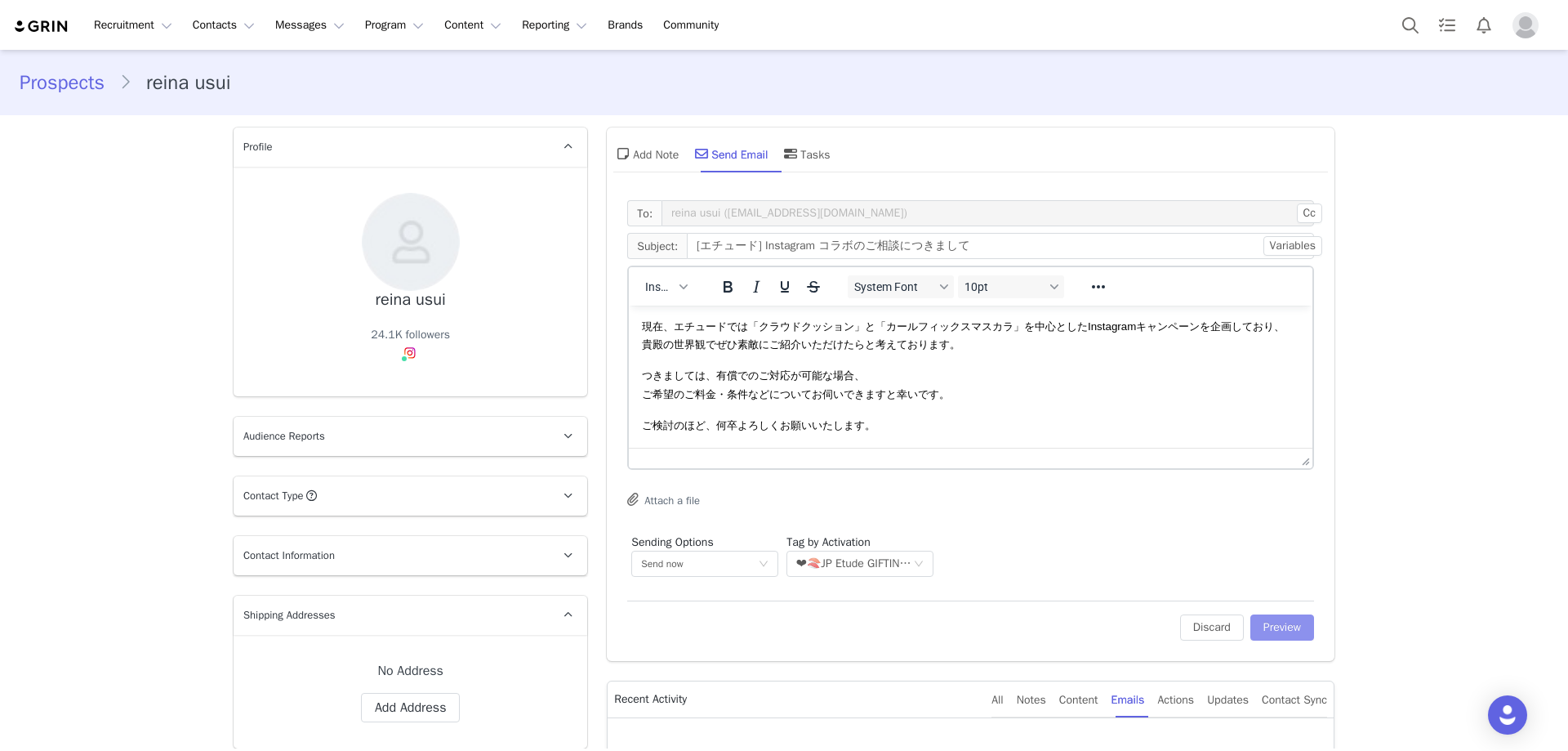 click on "Preview" at bounding box center (1282, 628) 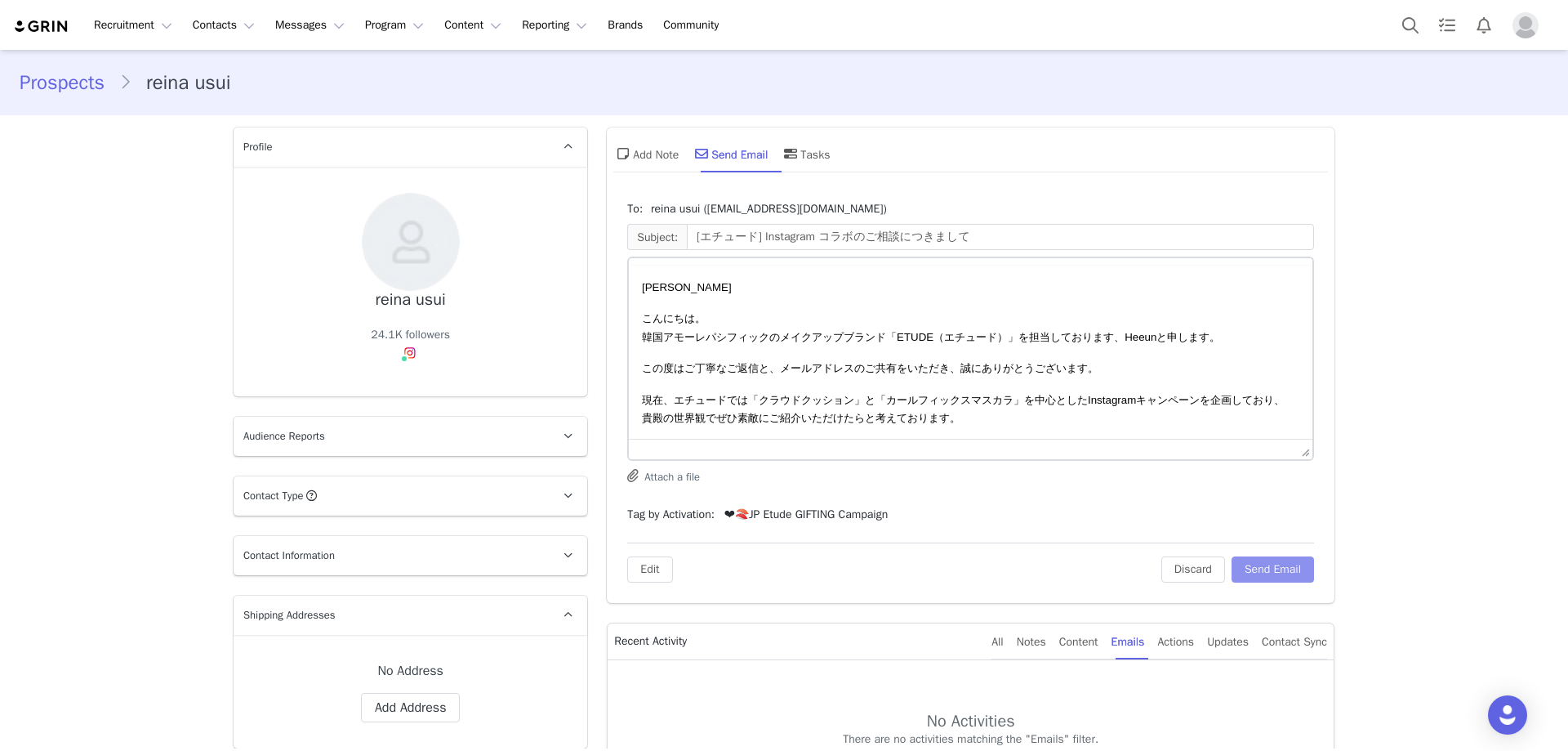 scroll, scrollTop: 0, scrollLeft: 0, axis: both 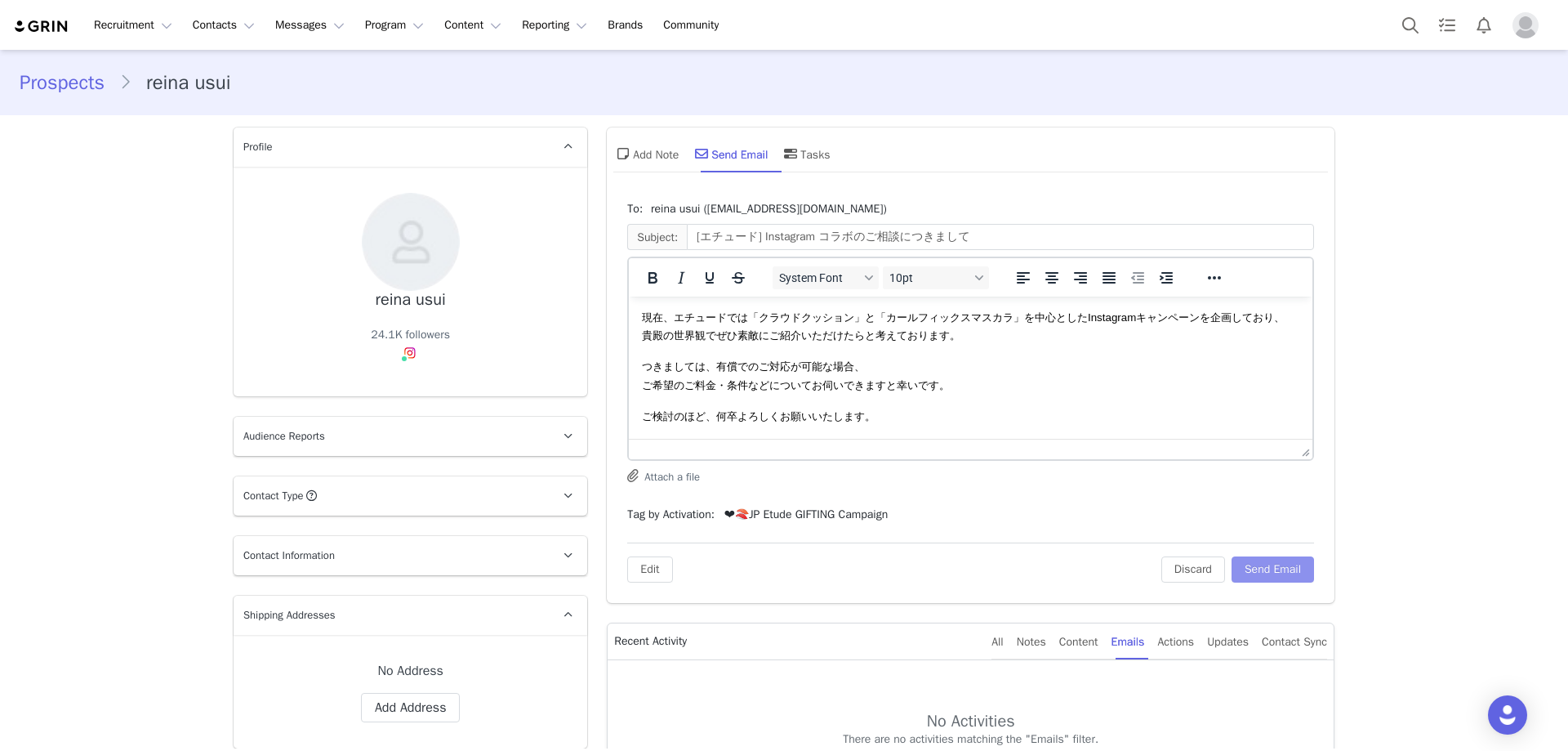 click on "Send Email" at bounding box center (1272, 570) 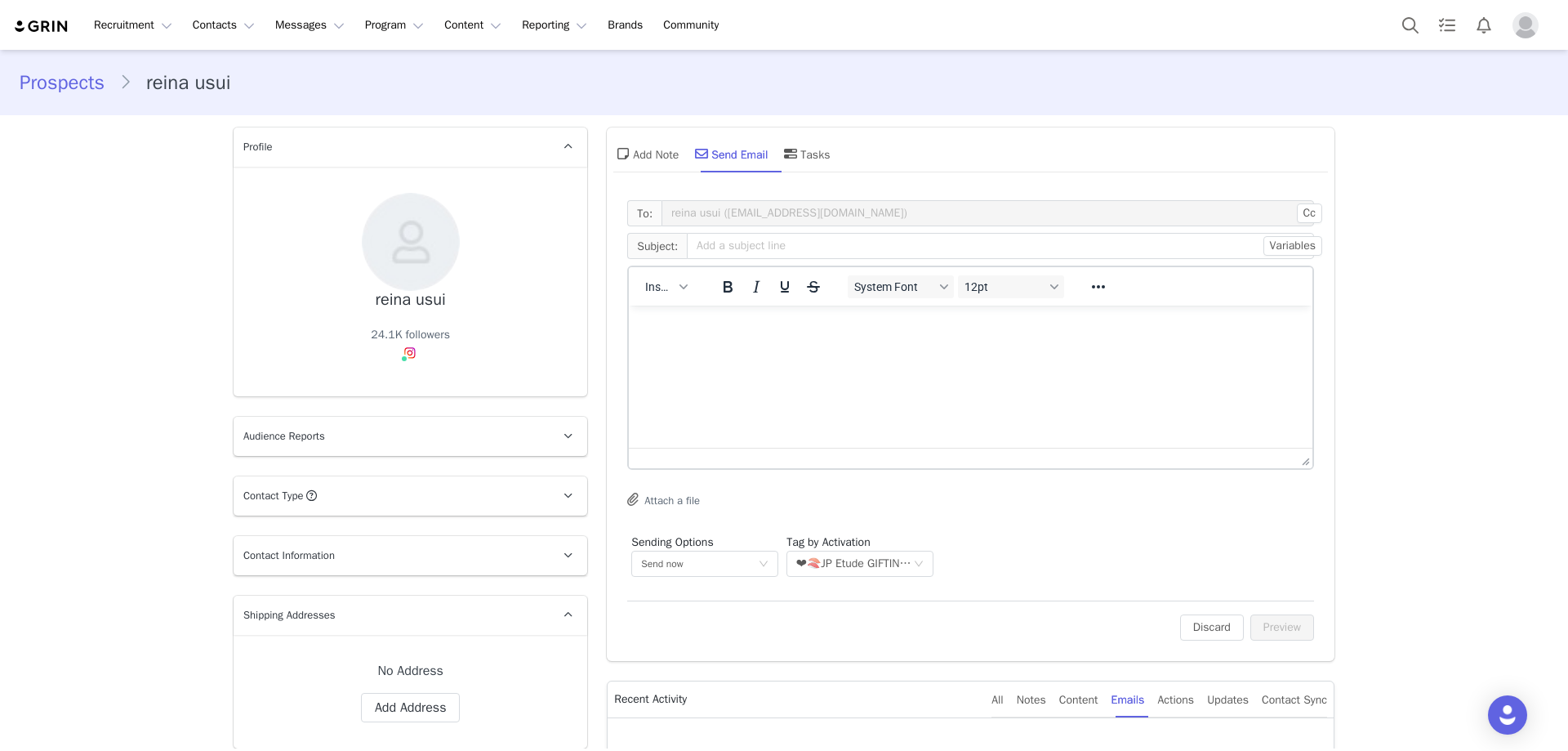 scroll, scrollTop: 0, scrollLeft: 0, axis: both 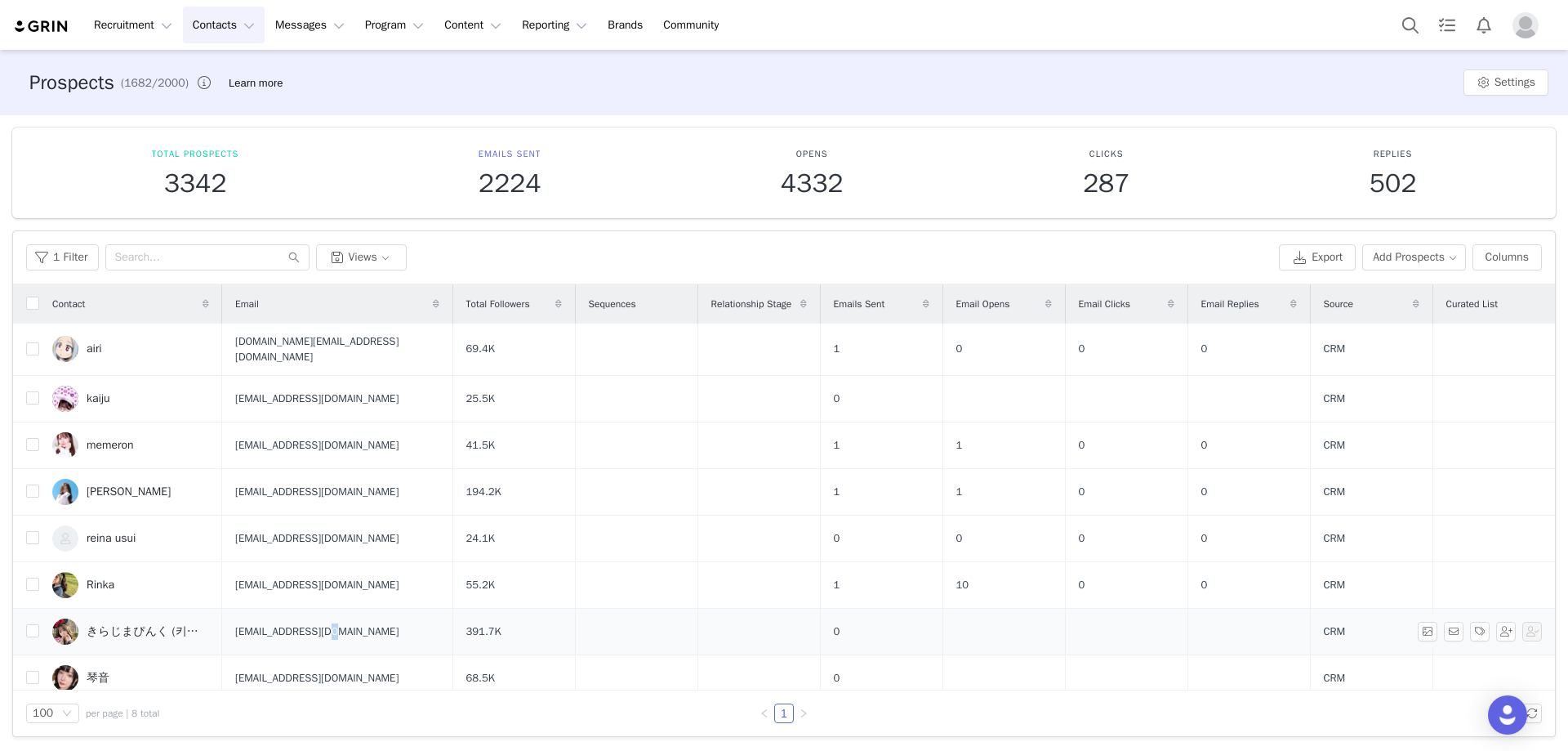 drag, startPoint x: 332, startPoint y: 622, endPoint x: 331, endPoint y: 631, distance: 9.055385 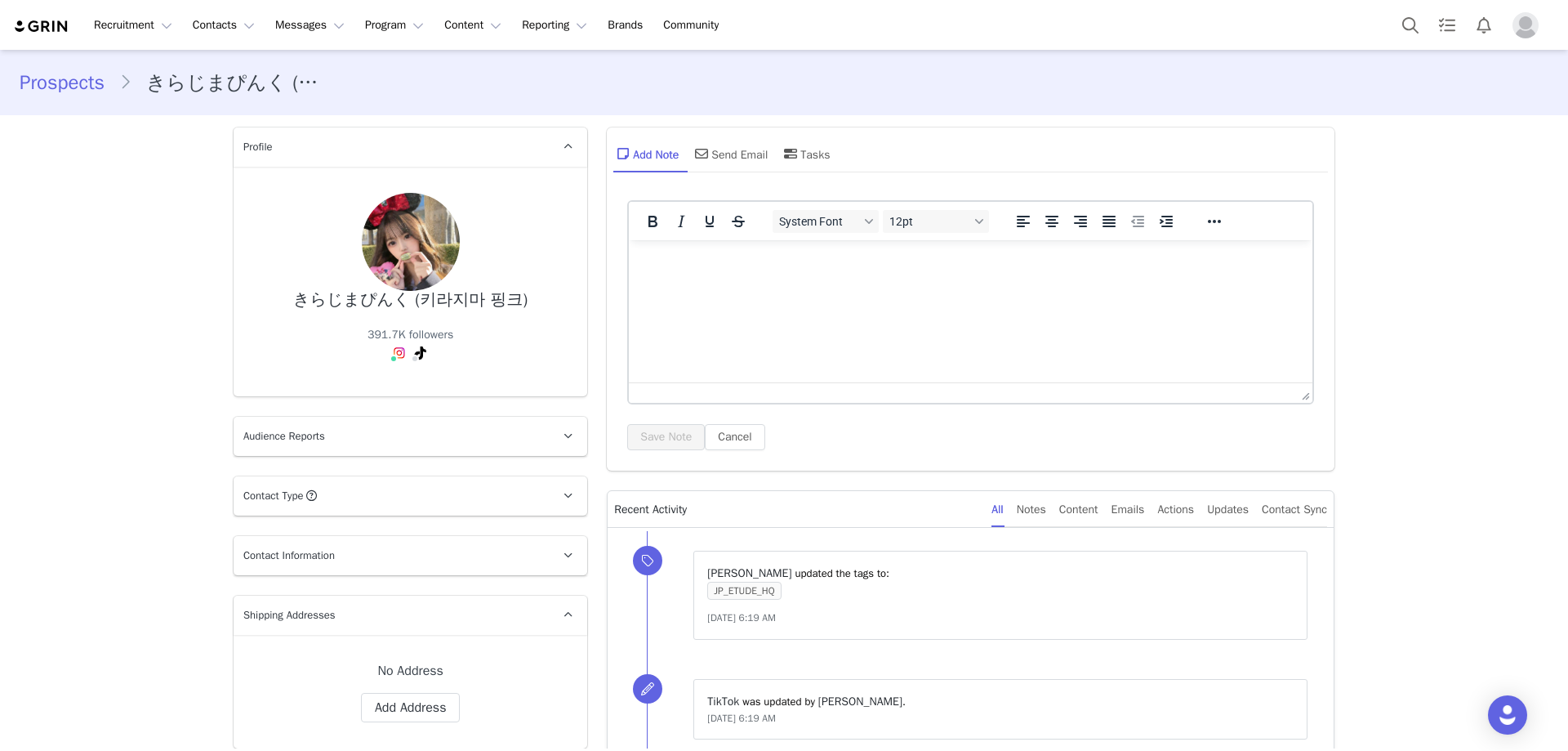 scroll, scrollTop: 177, scrollLeft: 0, axis: vertical 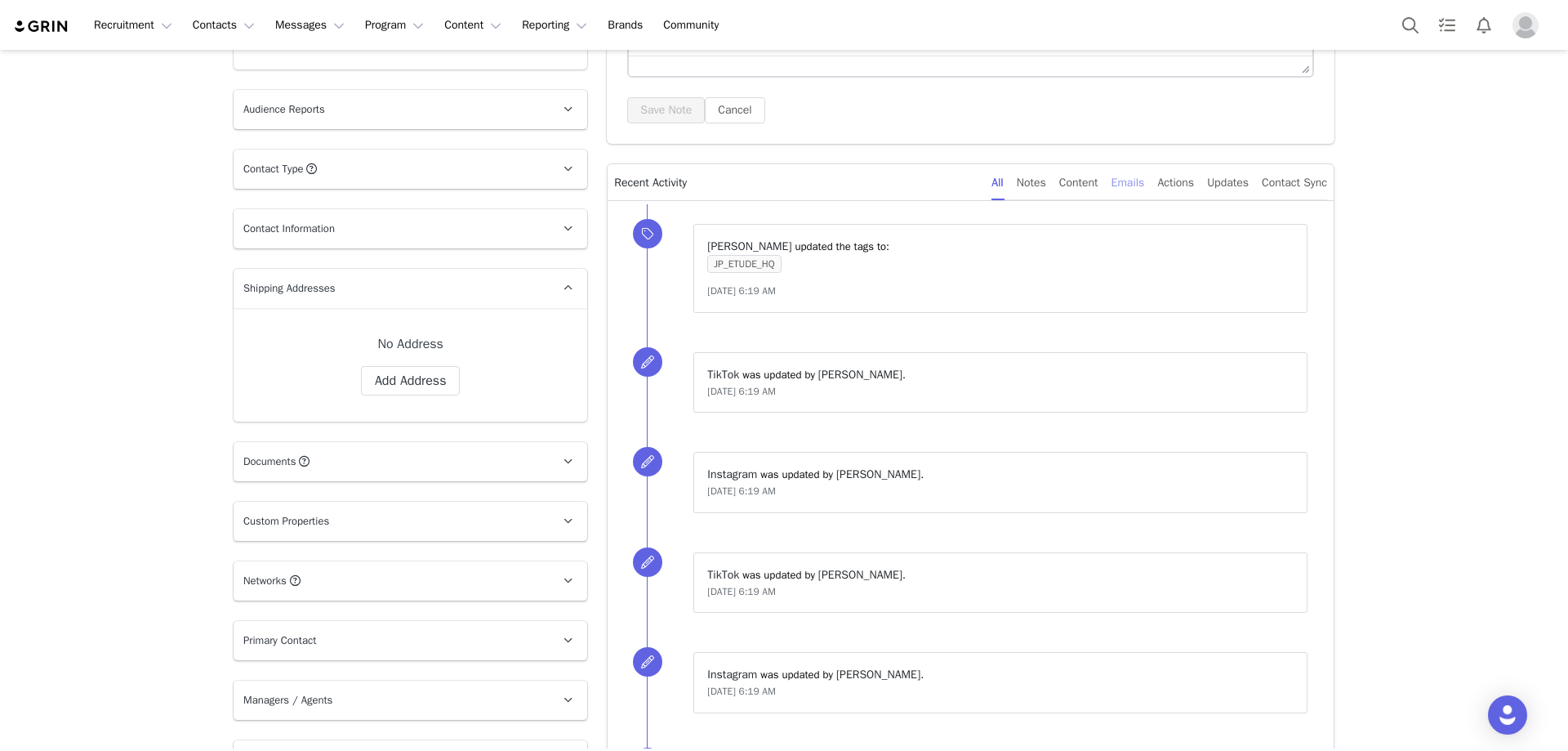 click on "Emails" at bounding box center [1128, 182] 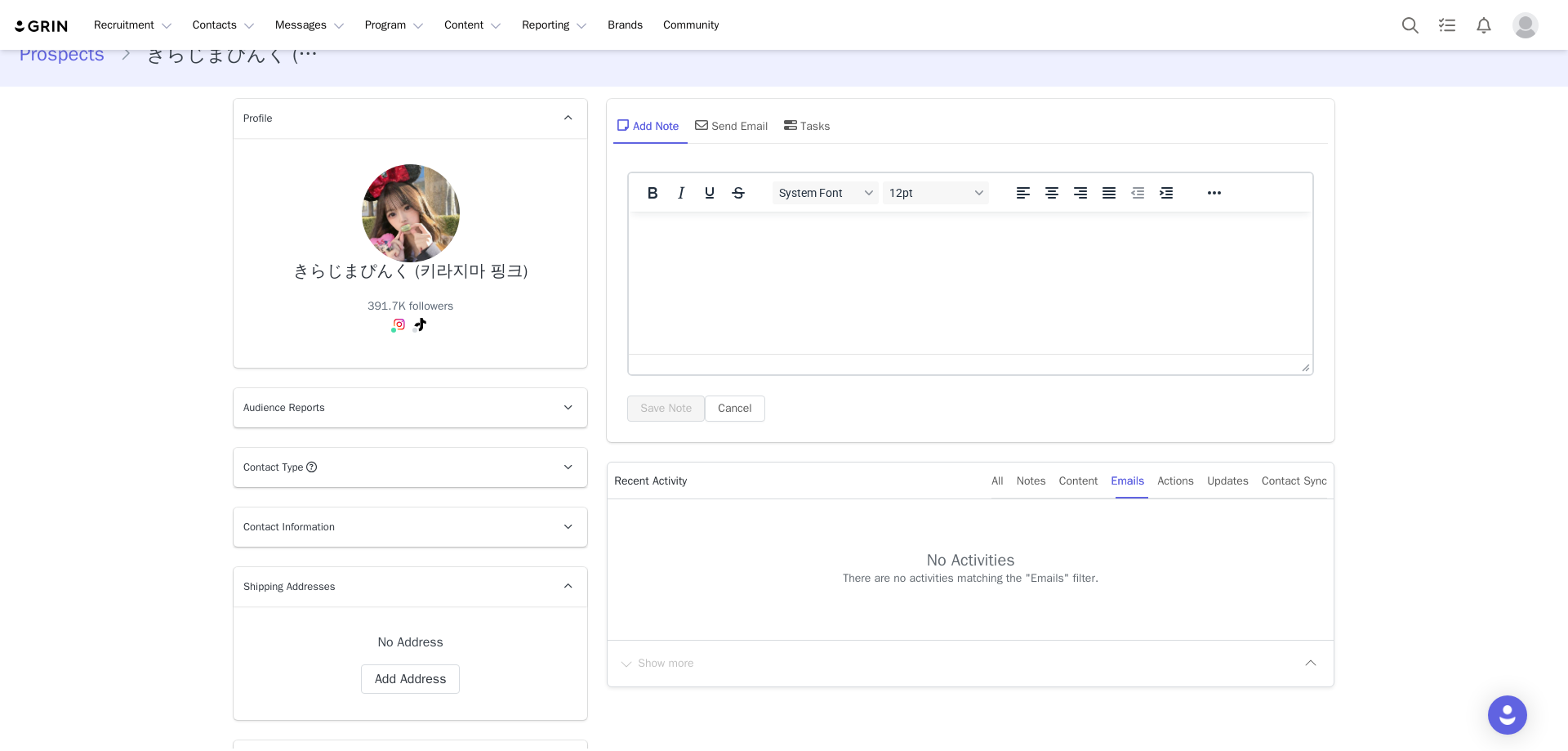 scroll, scrollTop: 0, scrollLeft: 0, axis: both 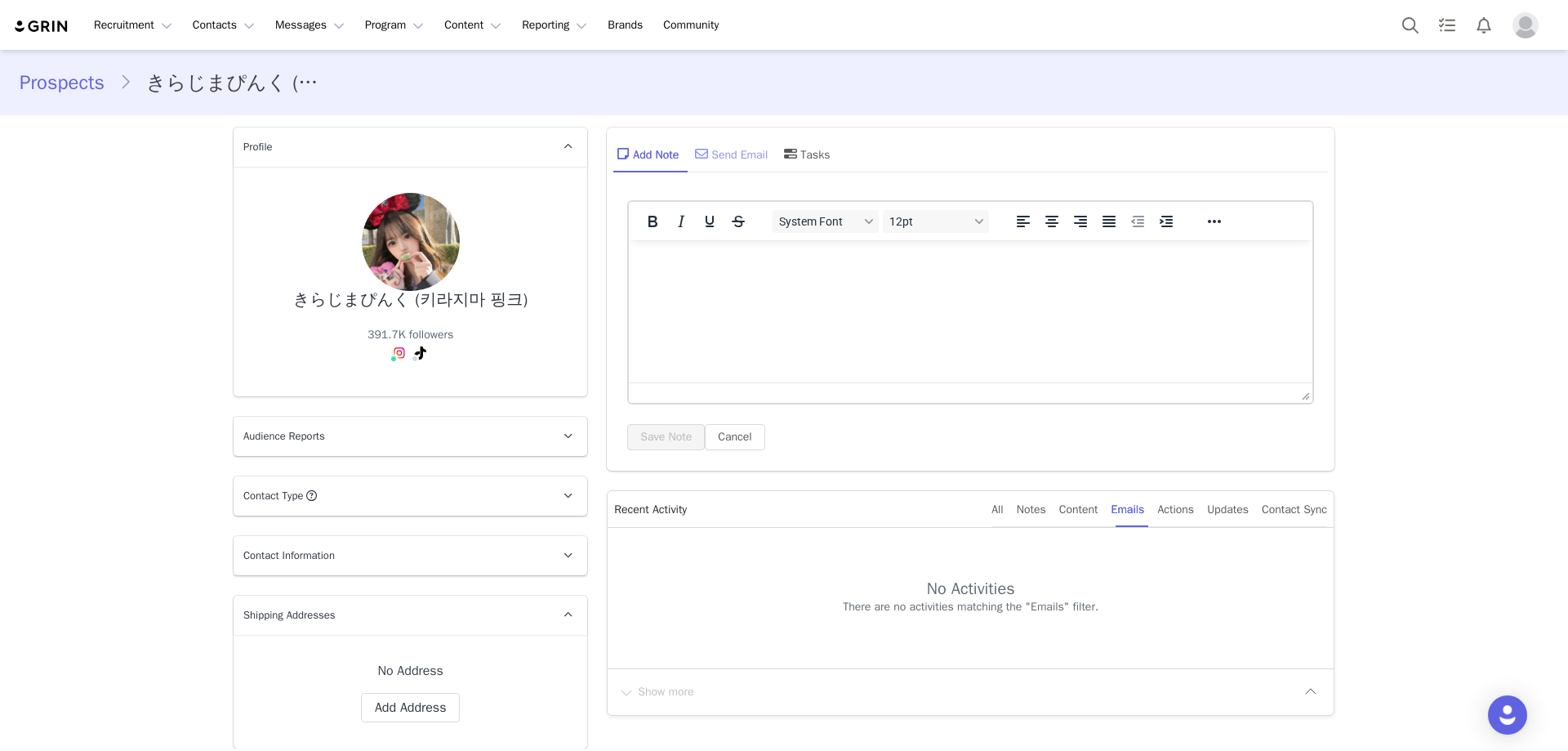 click on "Send Email" at bounding box center (729, 154) 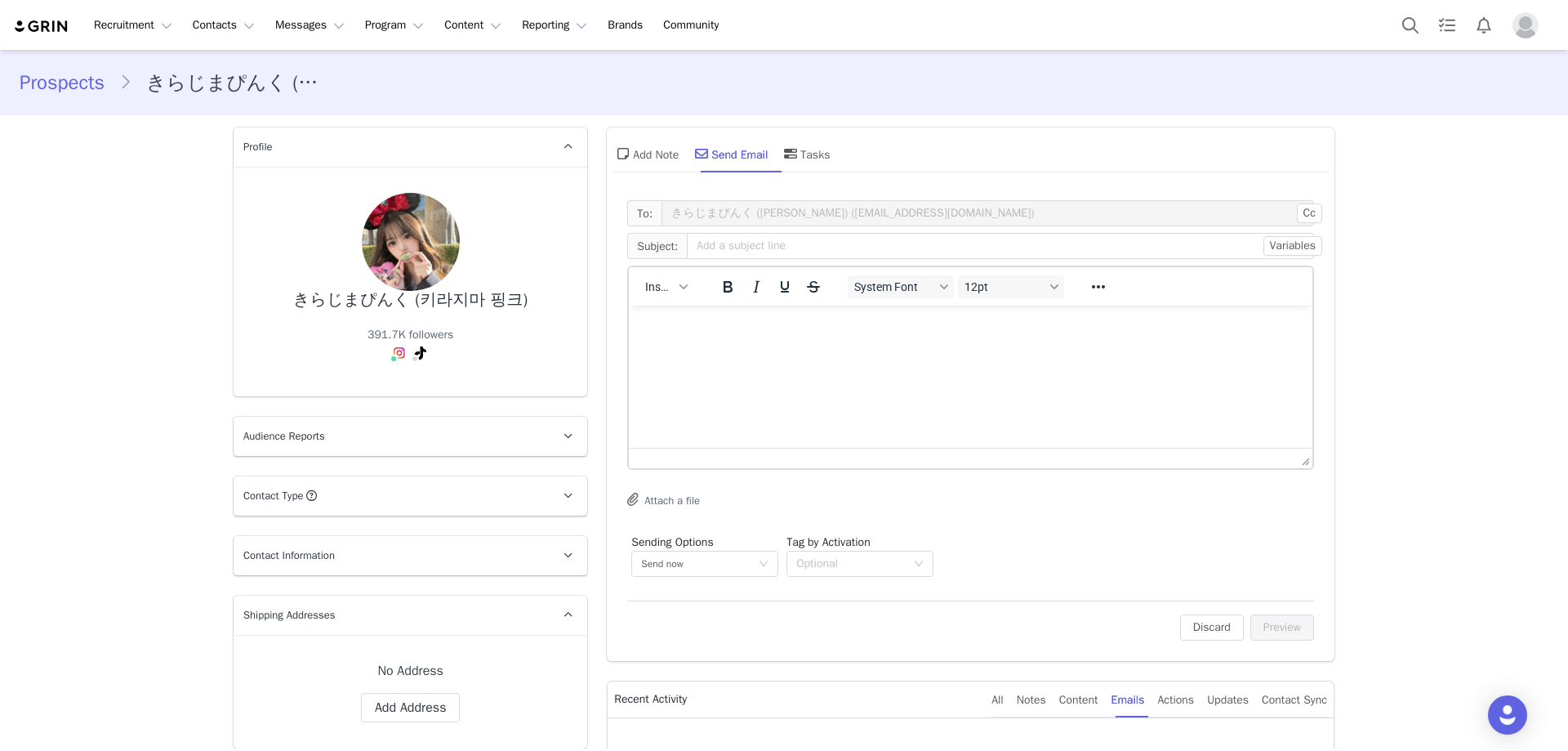 scroll, scrollTop: 0, scrollLeft: 0, axis: both 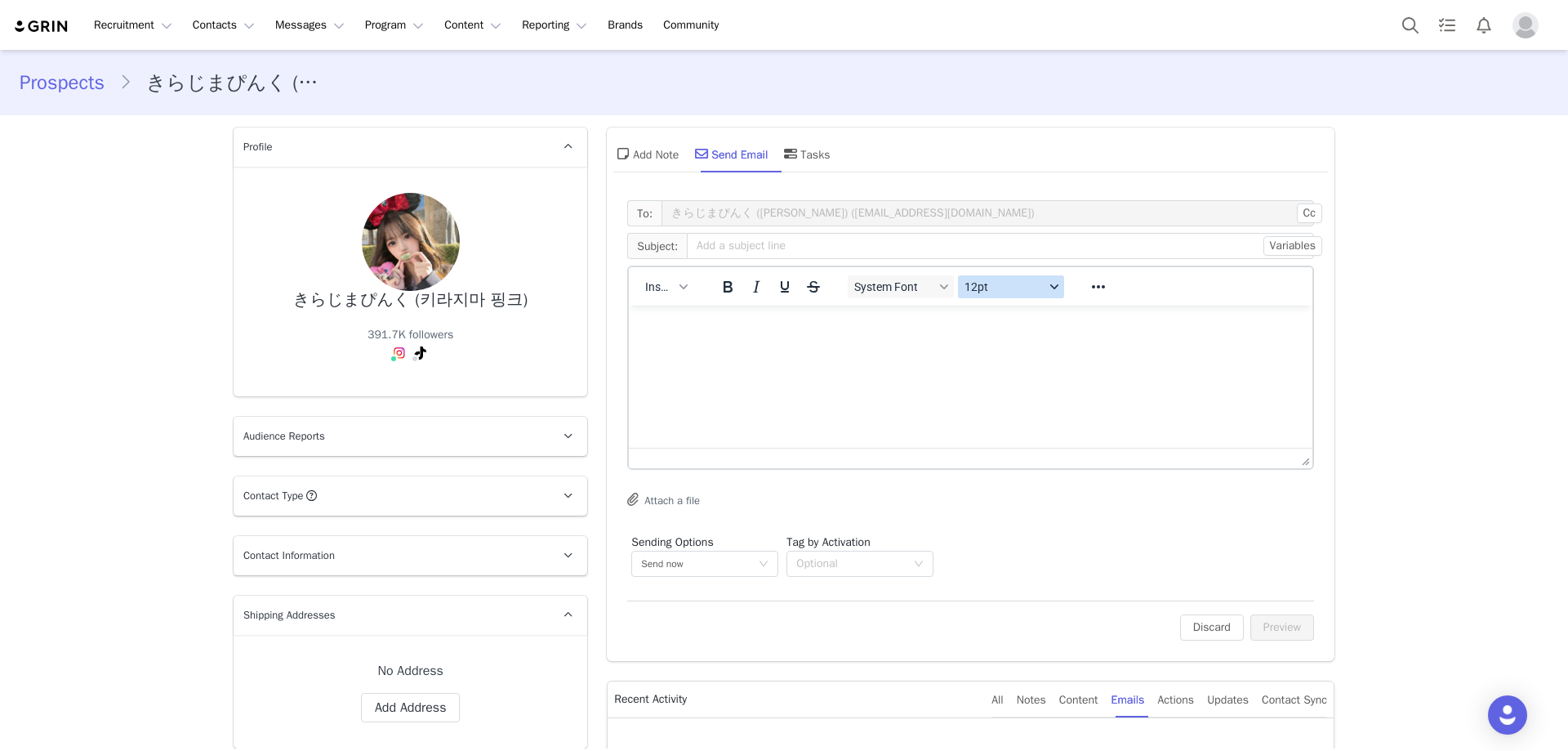 click on "12pt" at bounding box center [1004, 287] 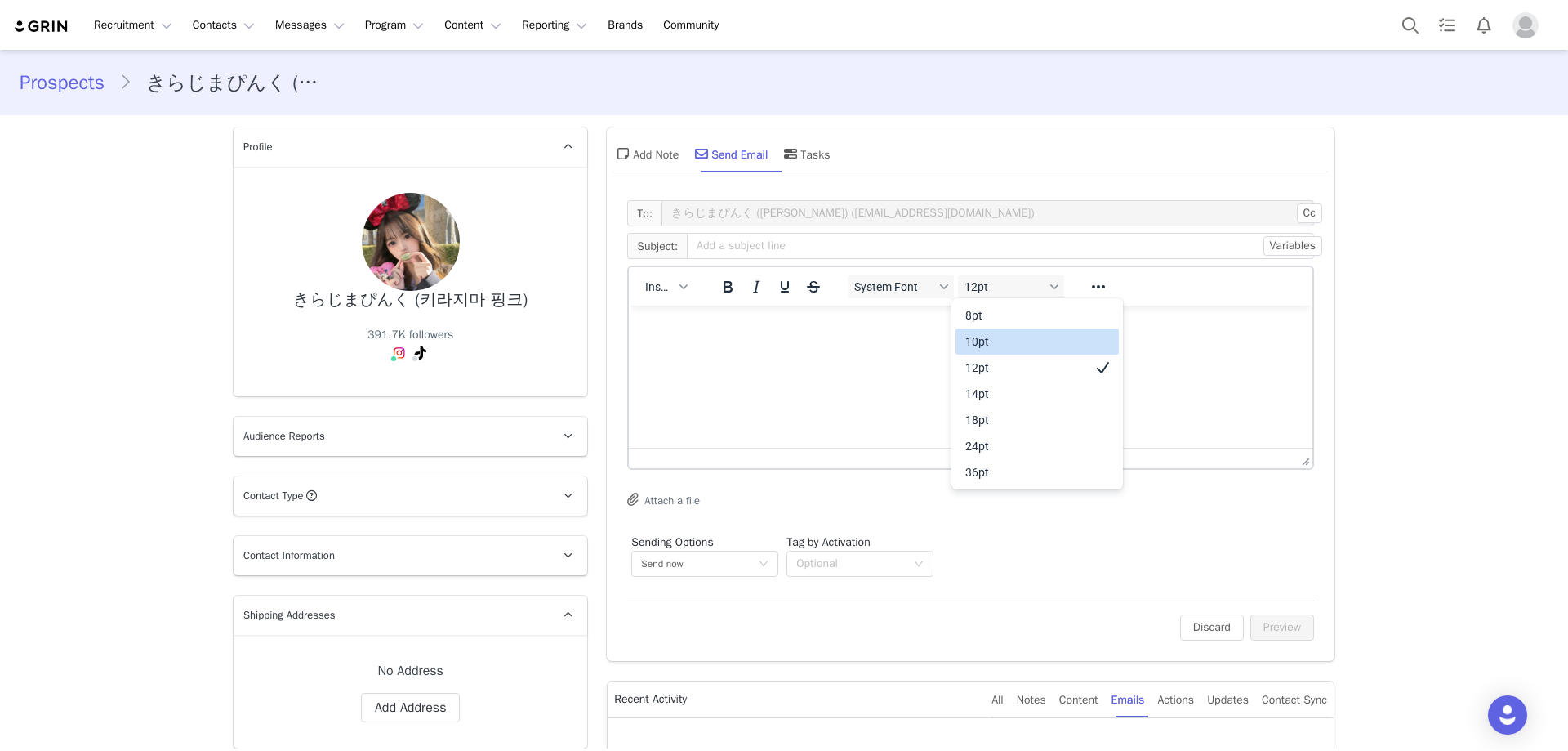 drag, startPoint x: 1009, startPoint y: 343, endPoint x: 69, endPoint y: 53, distance: 983.7174 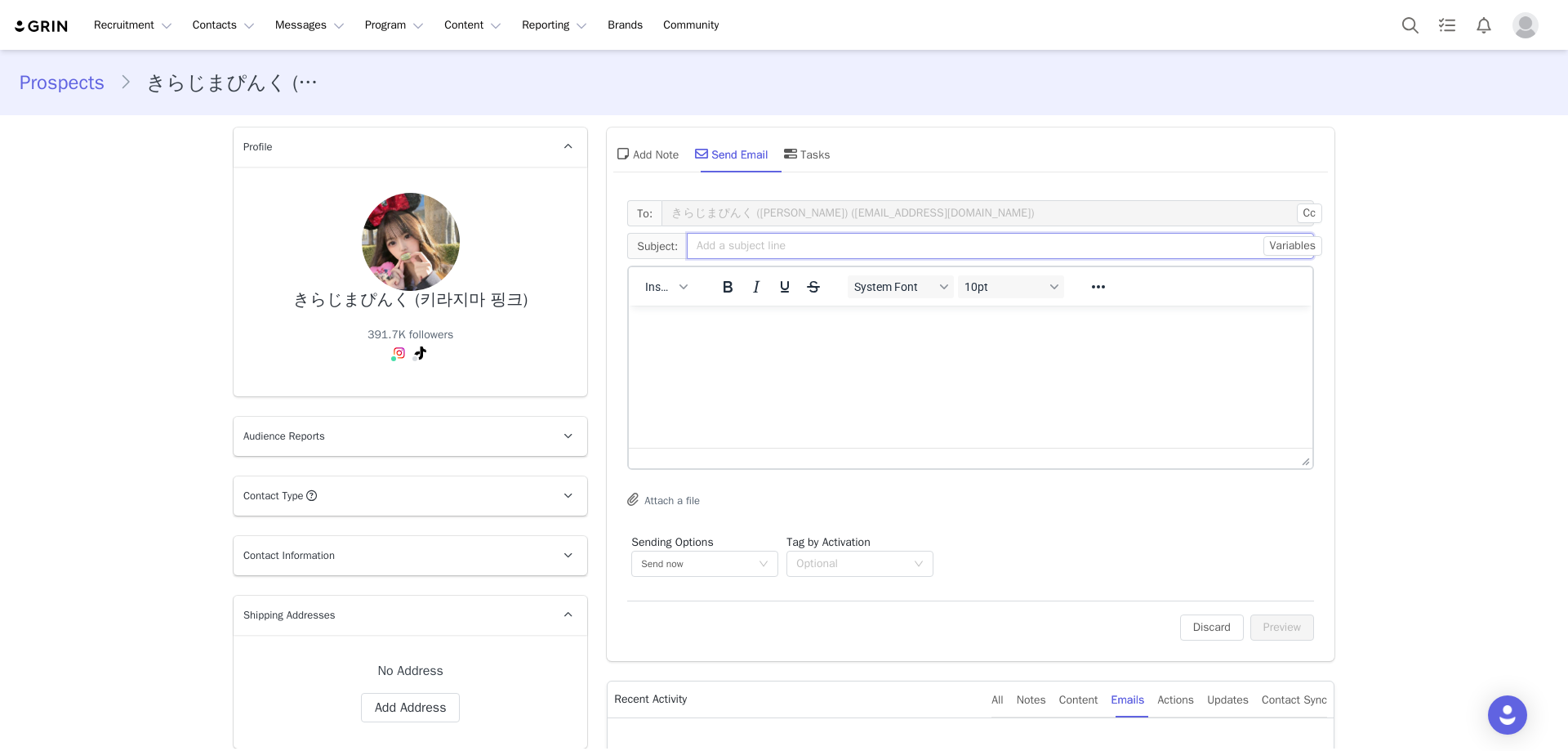 click at bounding box center [1000, 246] 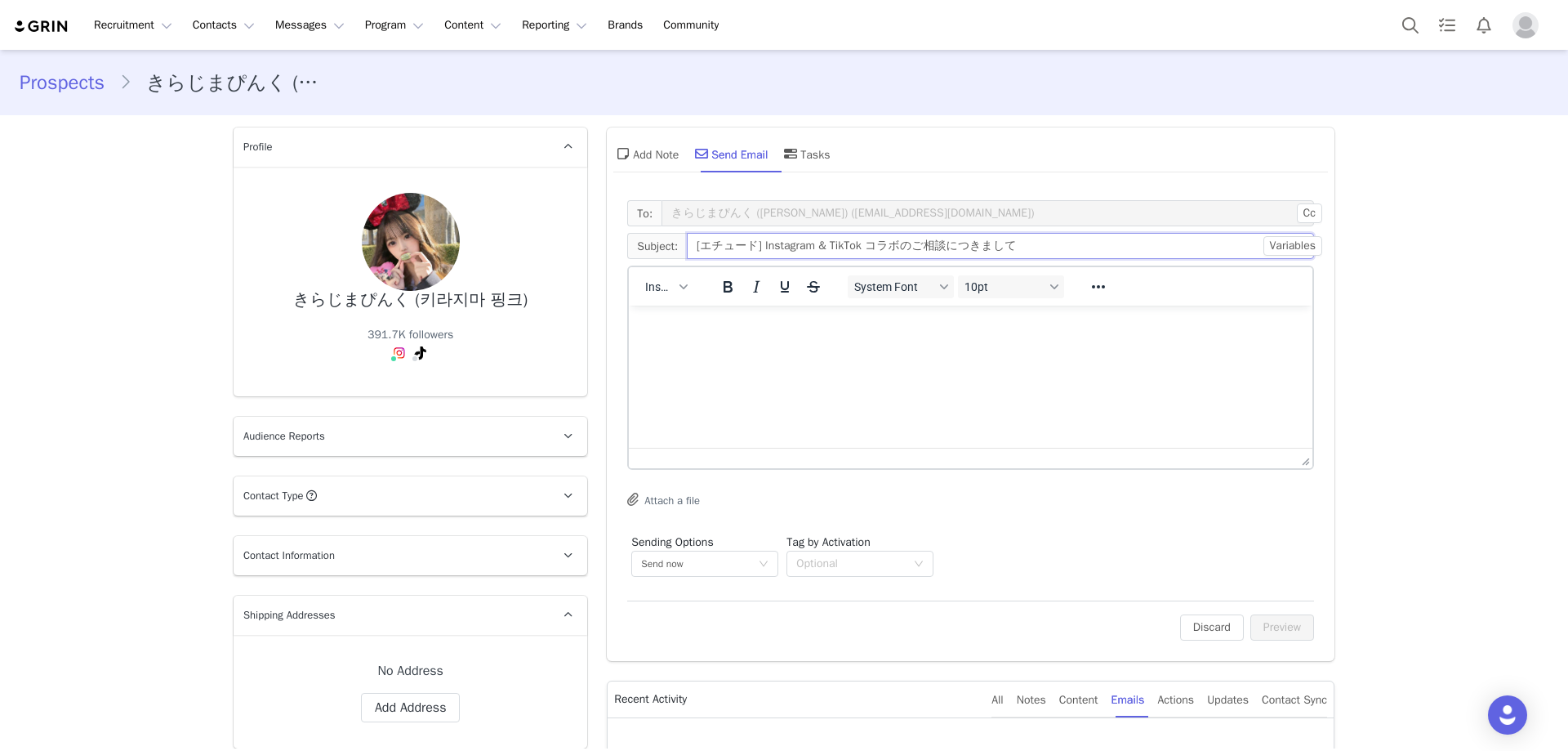 click on "[エチュード] Instagram & TikTok コラボのご相談につきまして" at bounding box center [1000, 246] 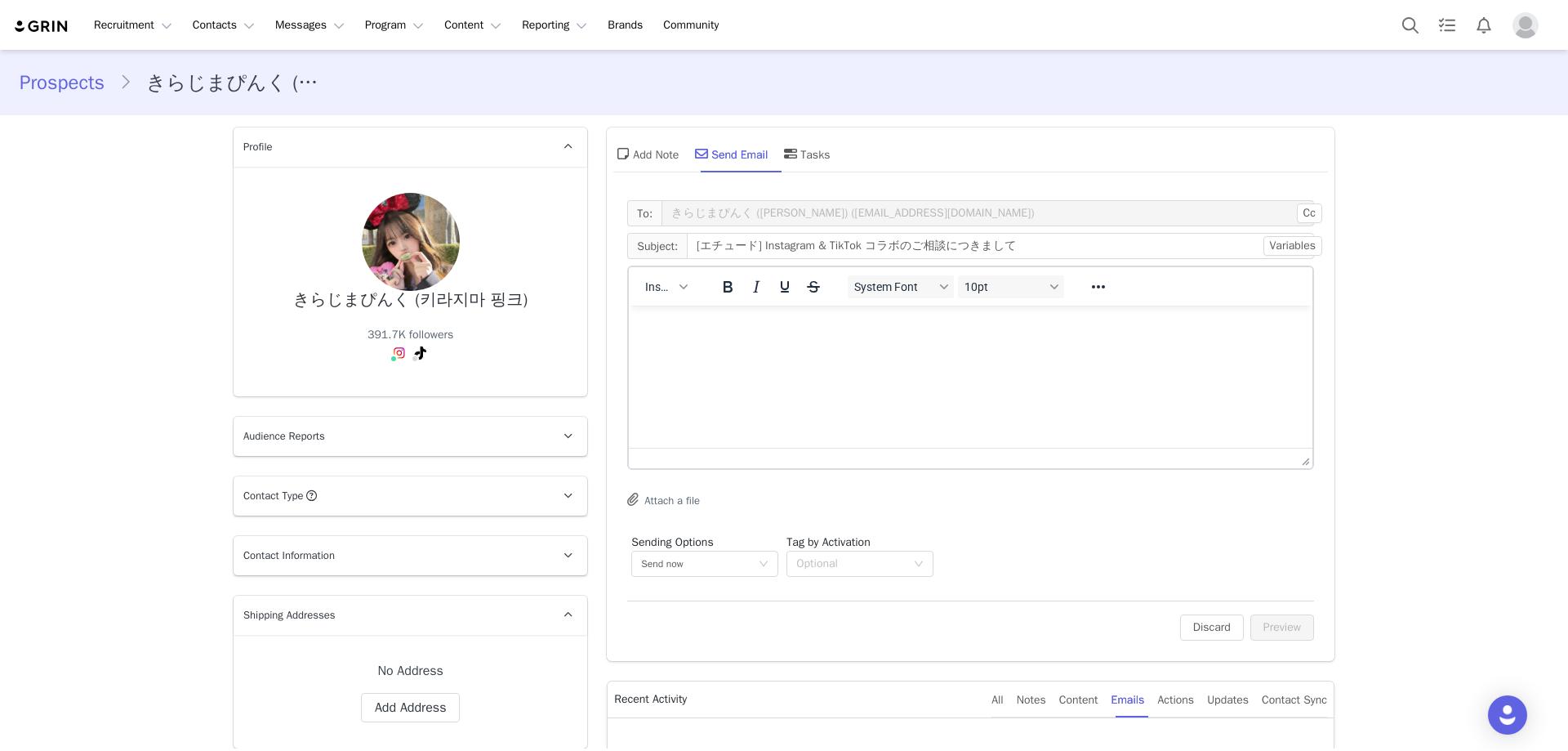 click on "﻿" at bounding box center [970, 328] 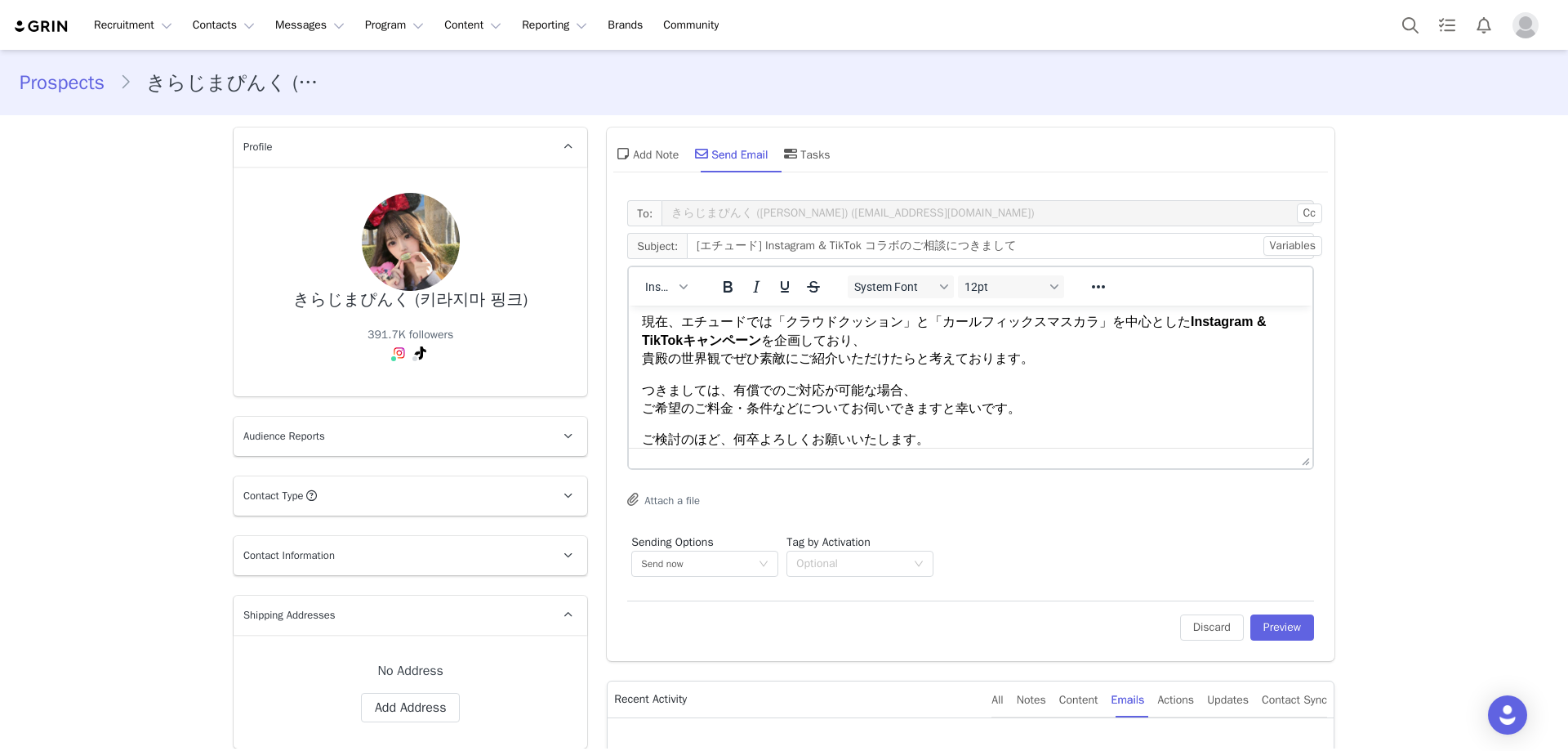 type 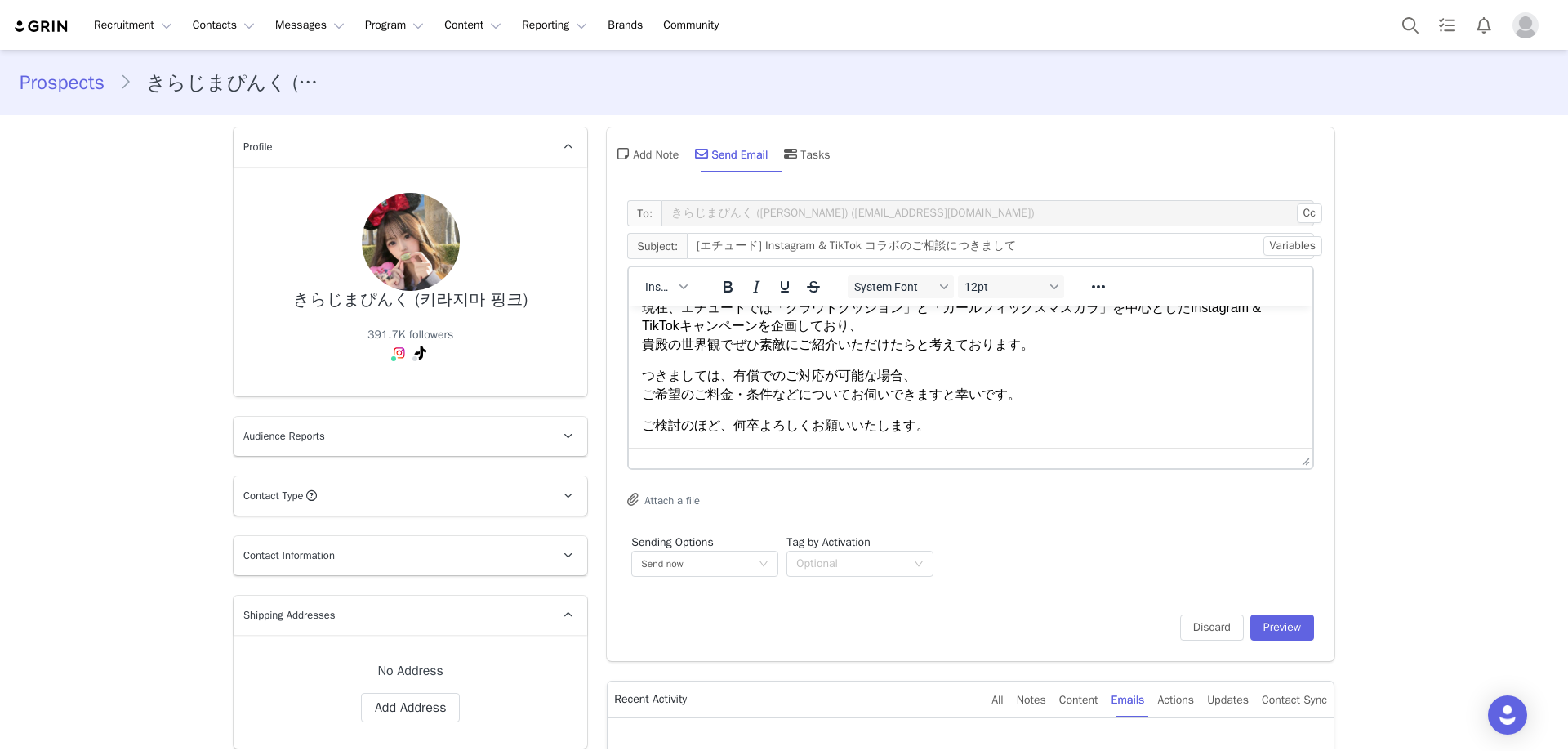 scroll, scrollTop: 13, scrollLeft: 0, axis: vertical 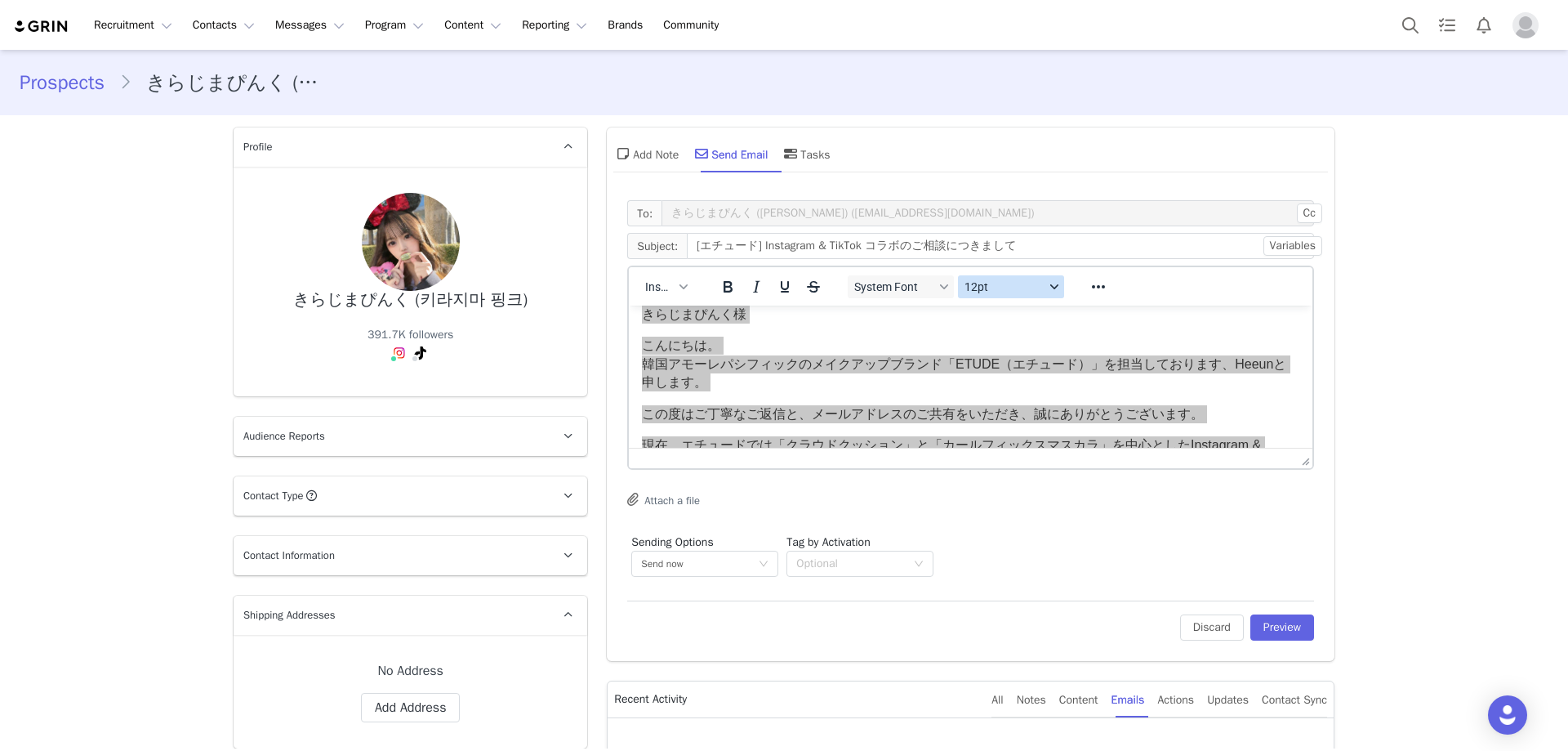 click on "12pt" at bounding box center [1004, 287] 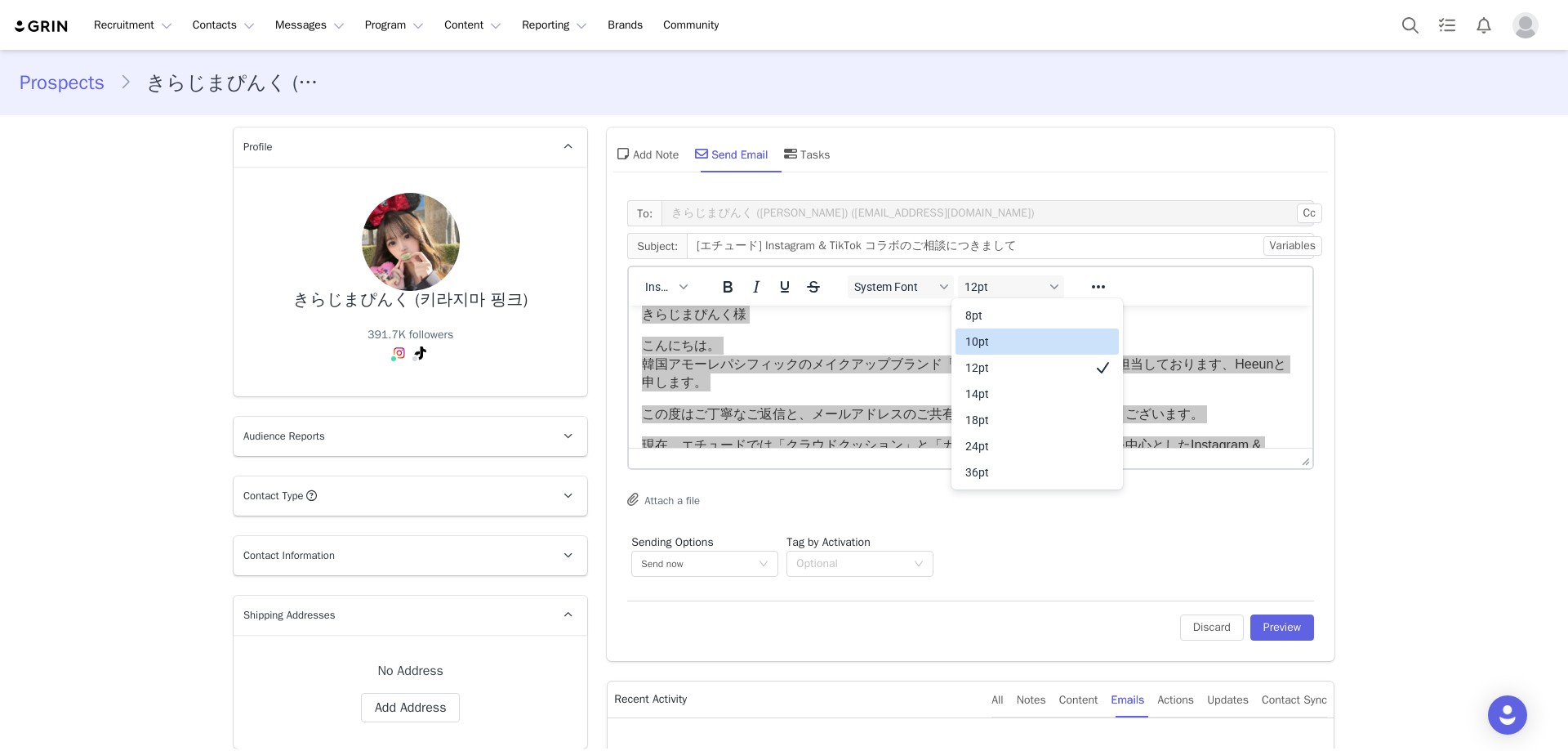 click on "10pt" at bounding box center (1026, 342) 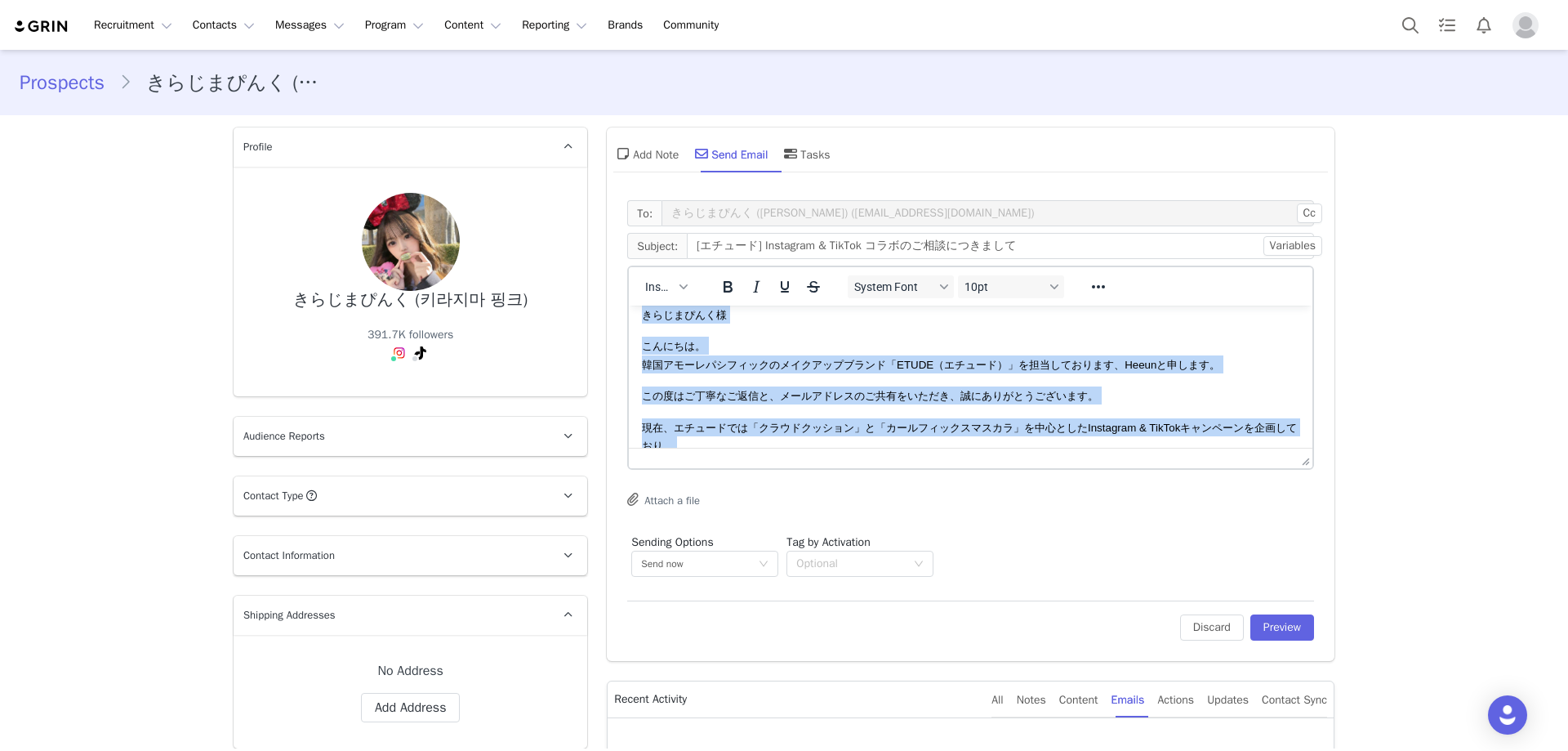 click on "こんにちは。 韓国アモーレパシフィックのメイクアップブランド「ETUDE（エチュード）」を担当しております、Heeunと申します。" at bounding box center (970, 355) 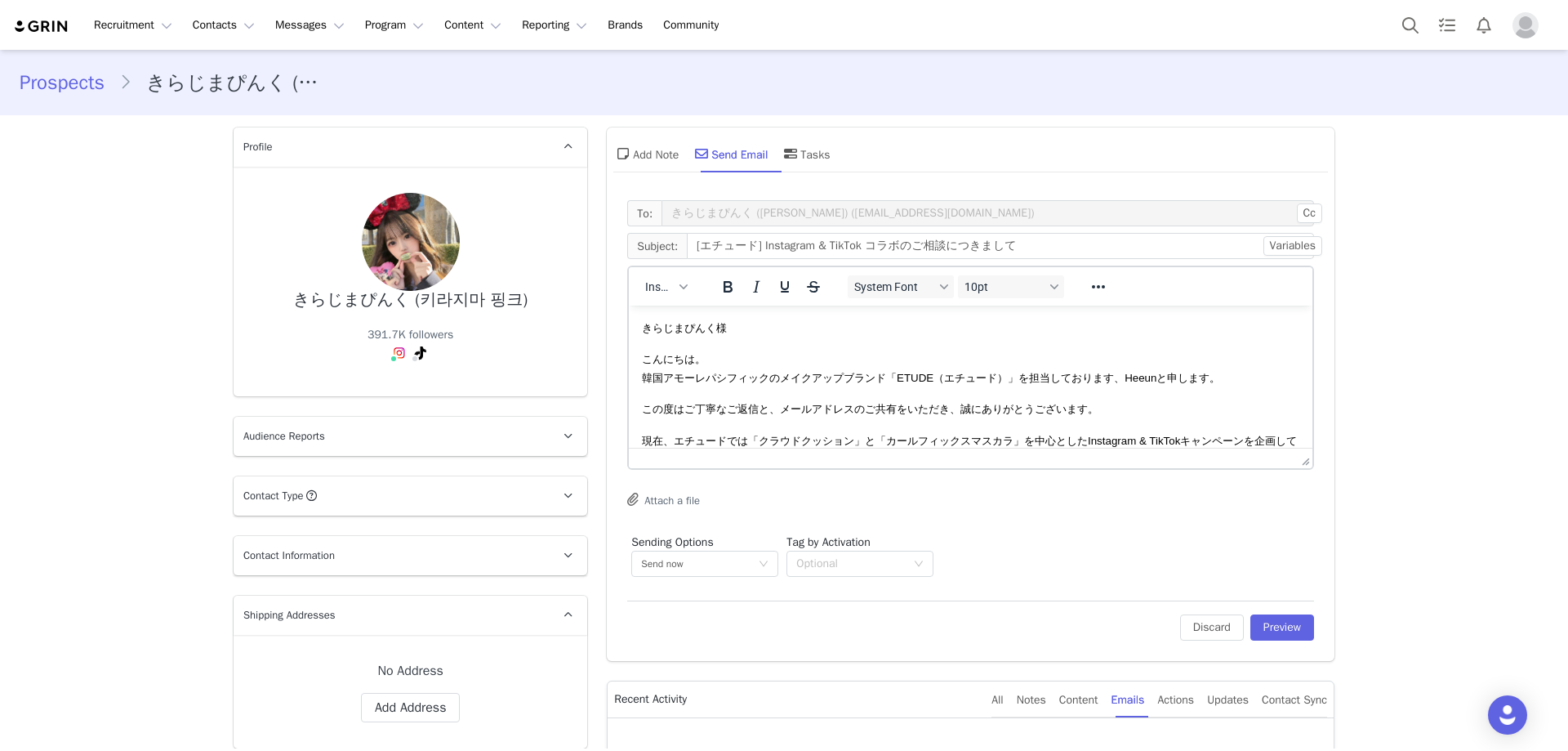 scroll, scrollTop: 132, scrollLeft: 0, axis: vertical 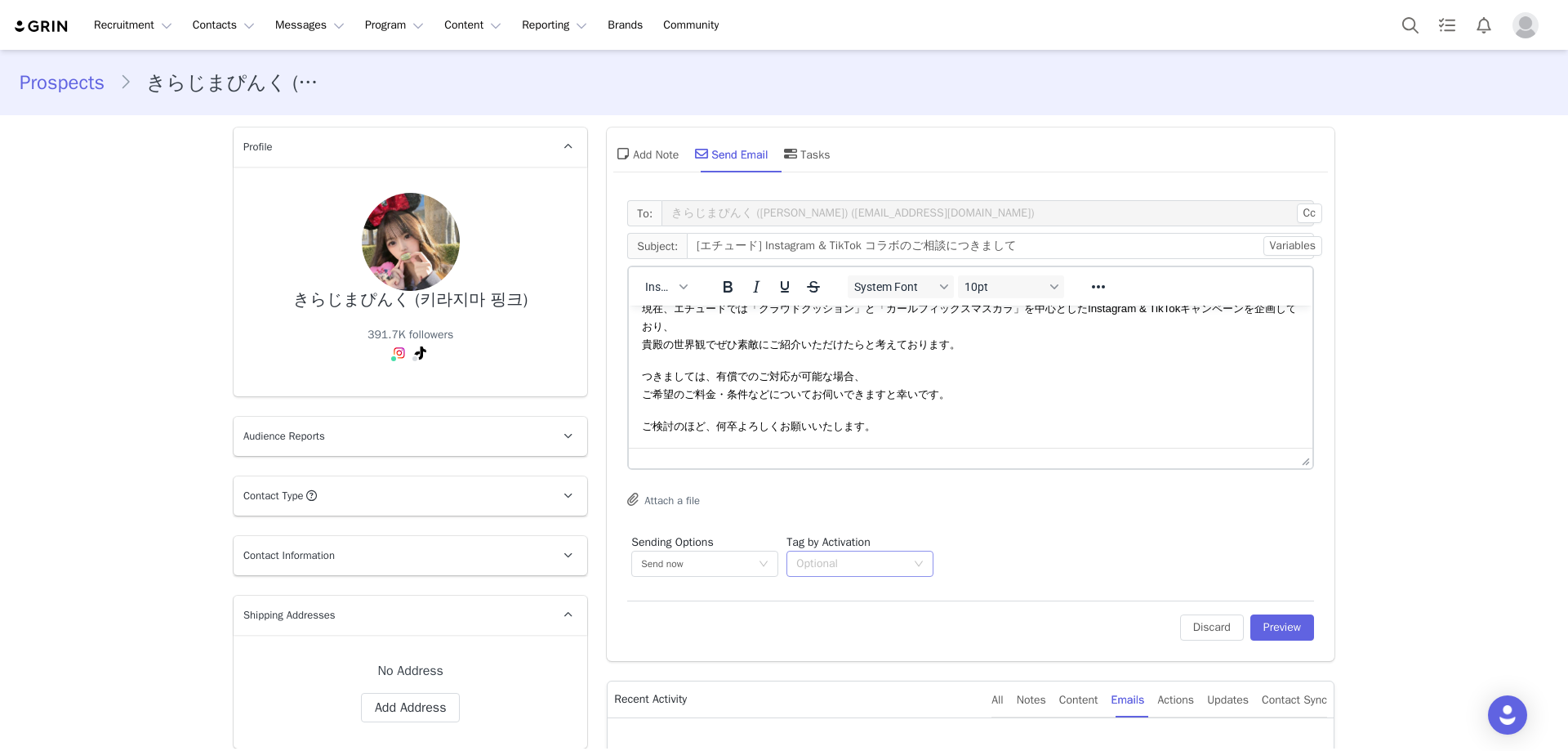 click on "Optional" at bounding box center [854, 564] 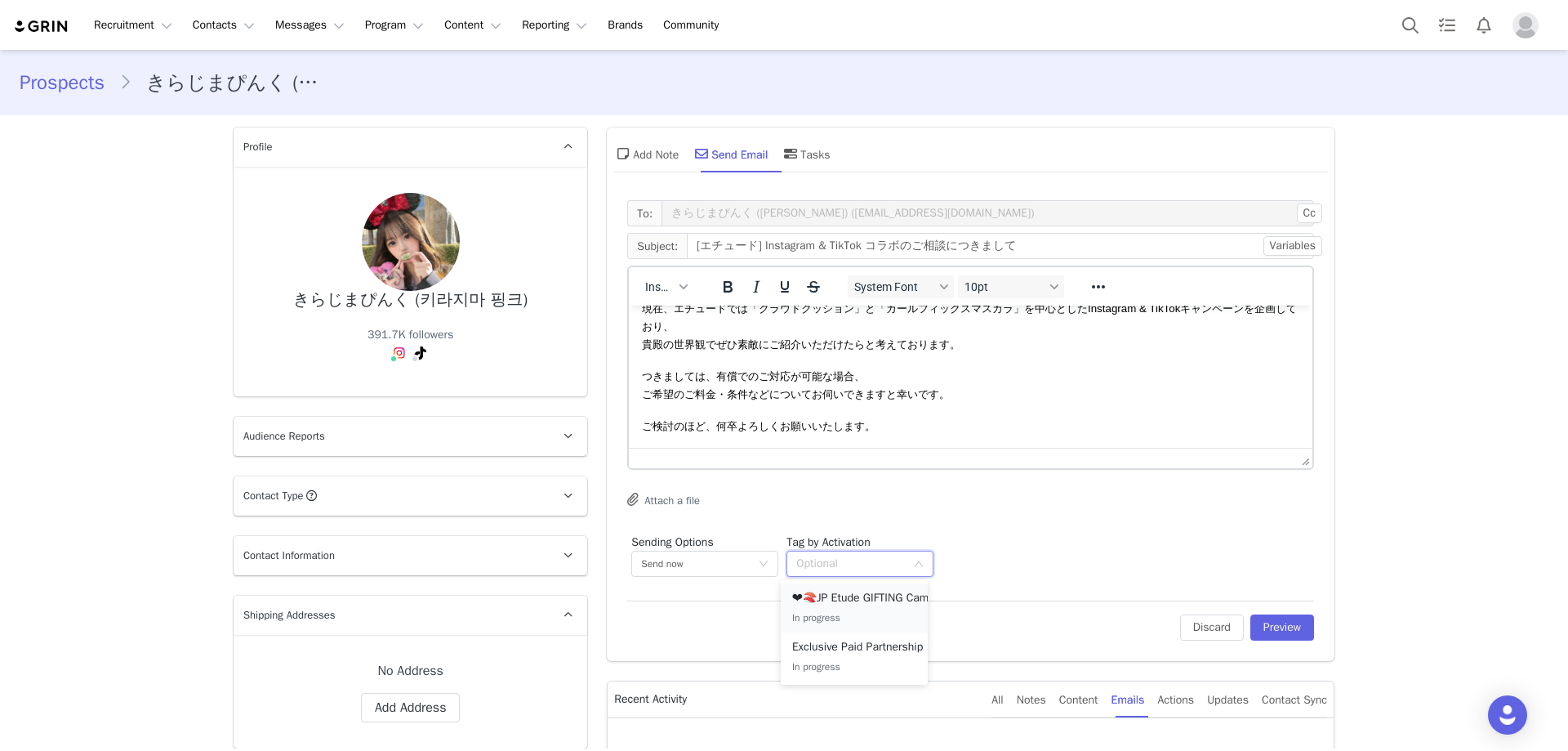 click on "❤🍣JP Etude GIFTING Campaign In progress" at bounding box center [874, 608] 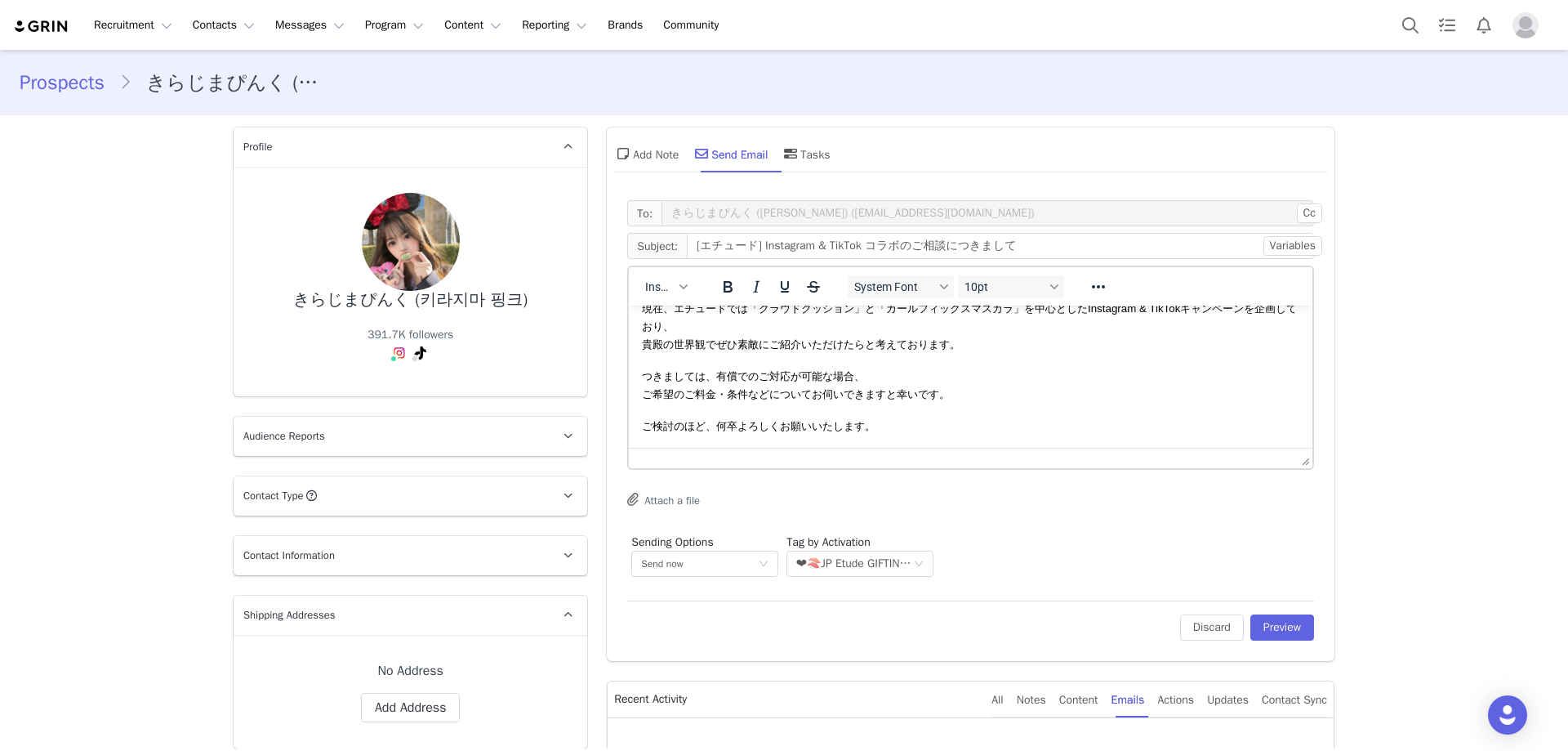 click on "Attach a file" at bounding box center (970, 501) 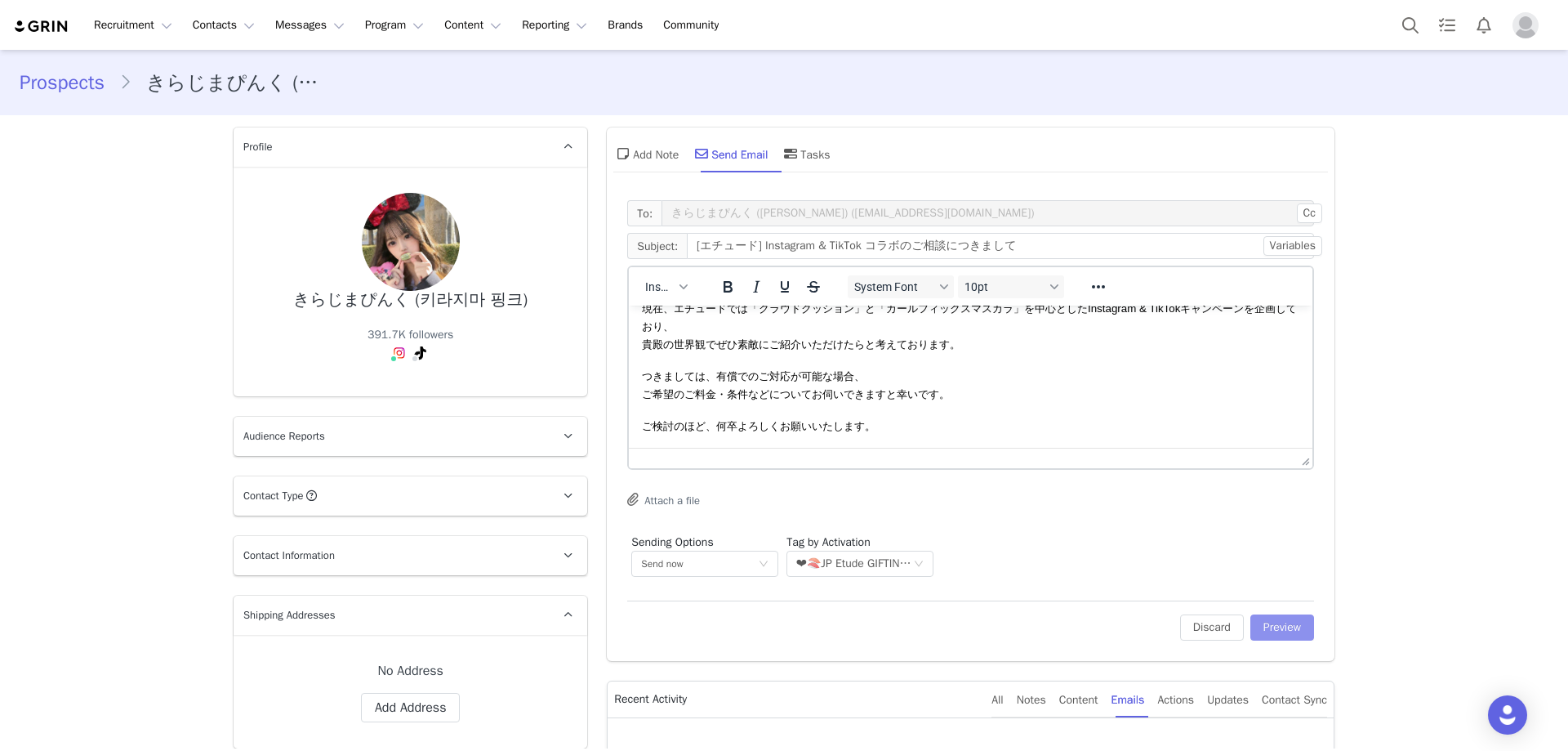 click on "Preview" at bounding box center (1282, 628) 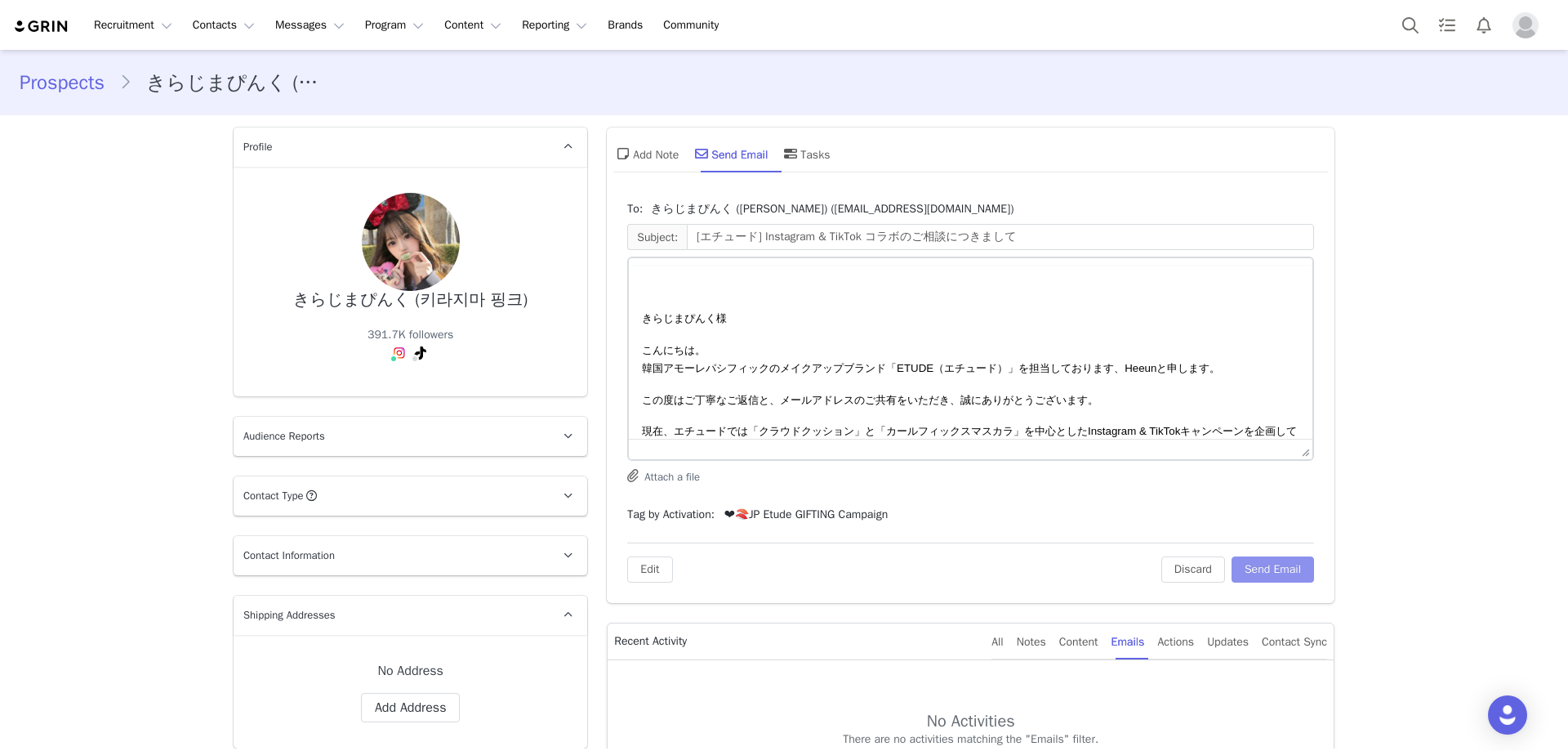 scroll, scrollTop: 0, scrollLeft: 0, axis: both 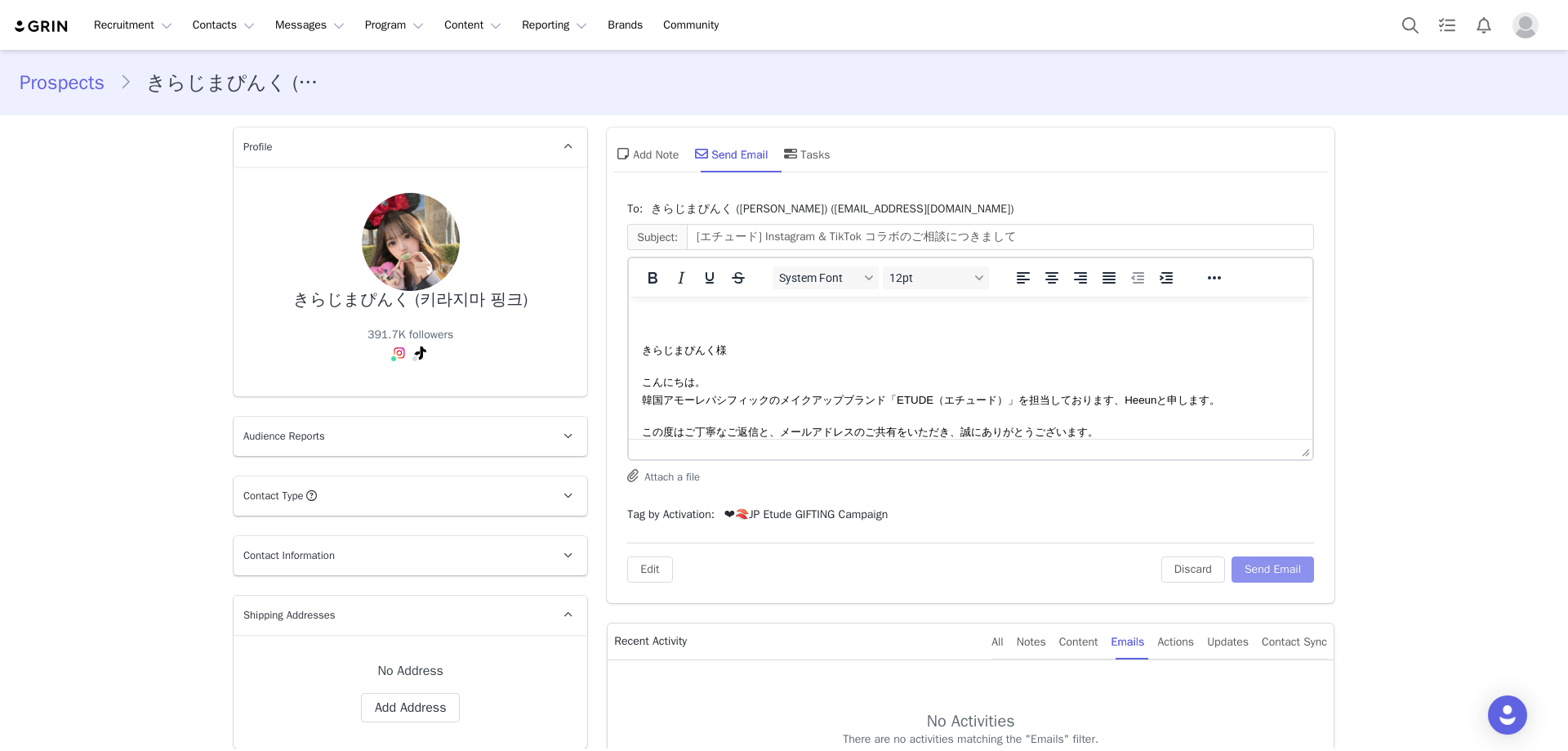 click on "Send Email" at bounding box center [1272, 570] 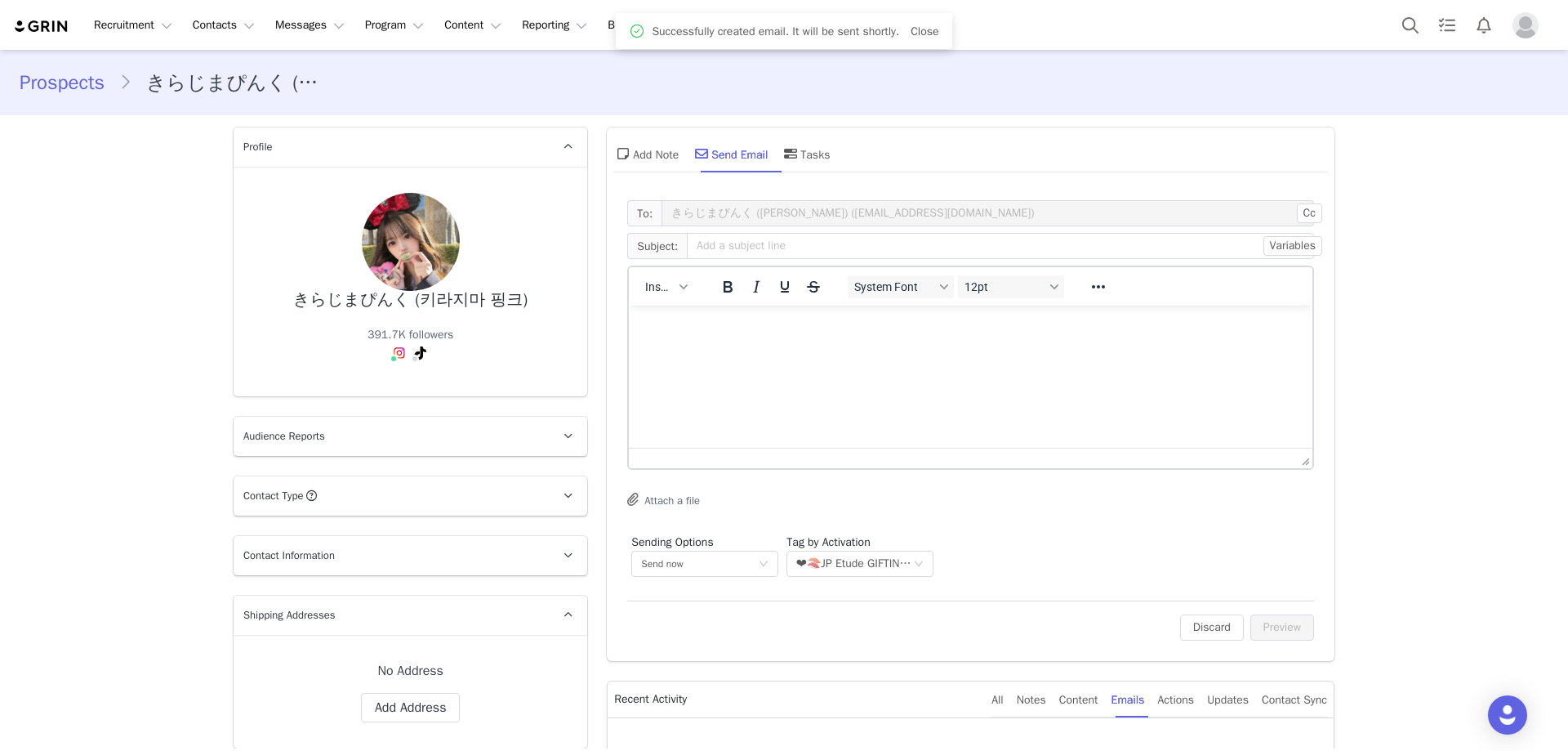 scroll, scrollTop: 0, scrollLeft: 0, axis: both 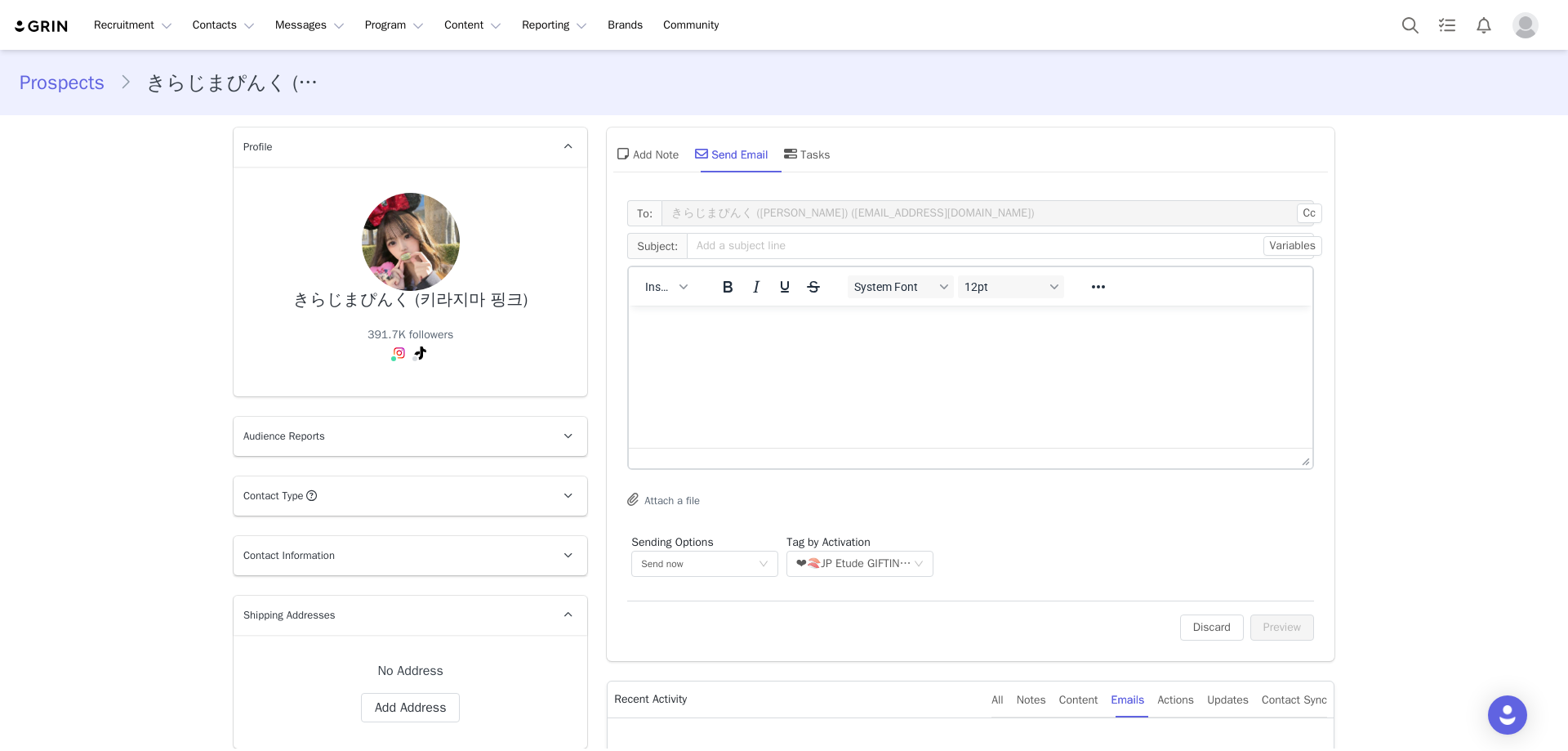 click on "きらじまぴんく (키라지마 핑크)      391.7K followers" at bounding box center [410, 281] 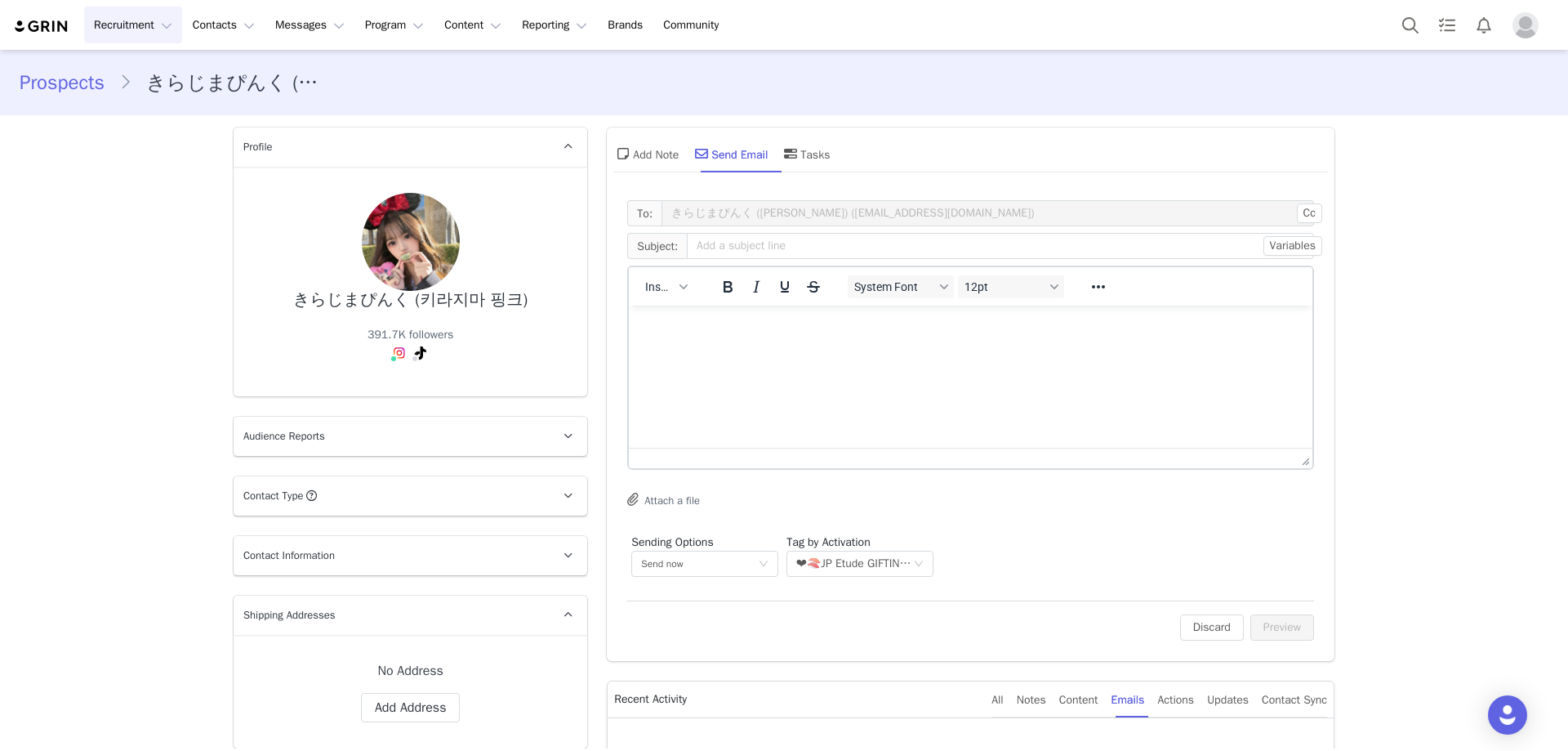 click on "Recruitment Recruitment" at bounding box center (133, 25) 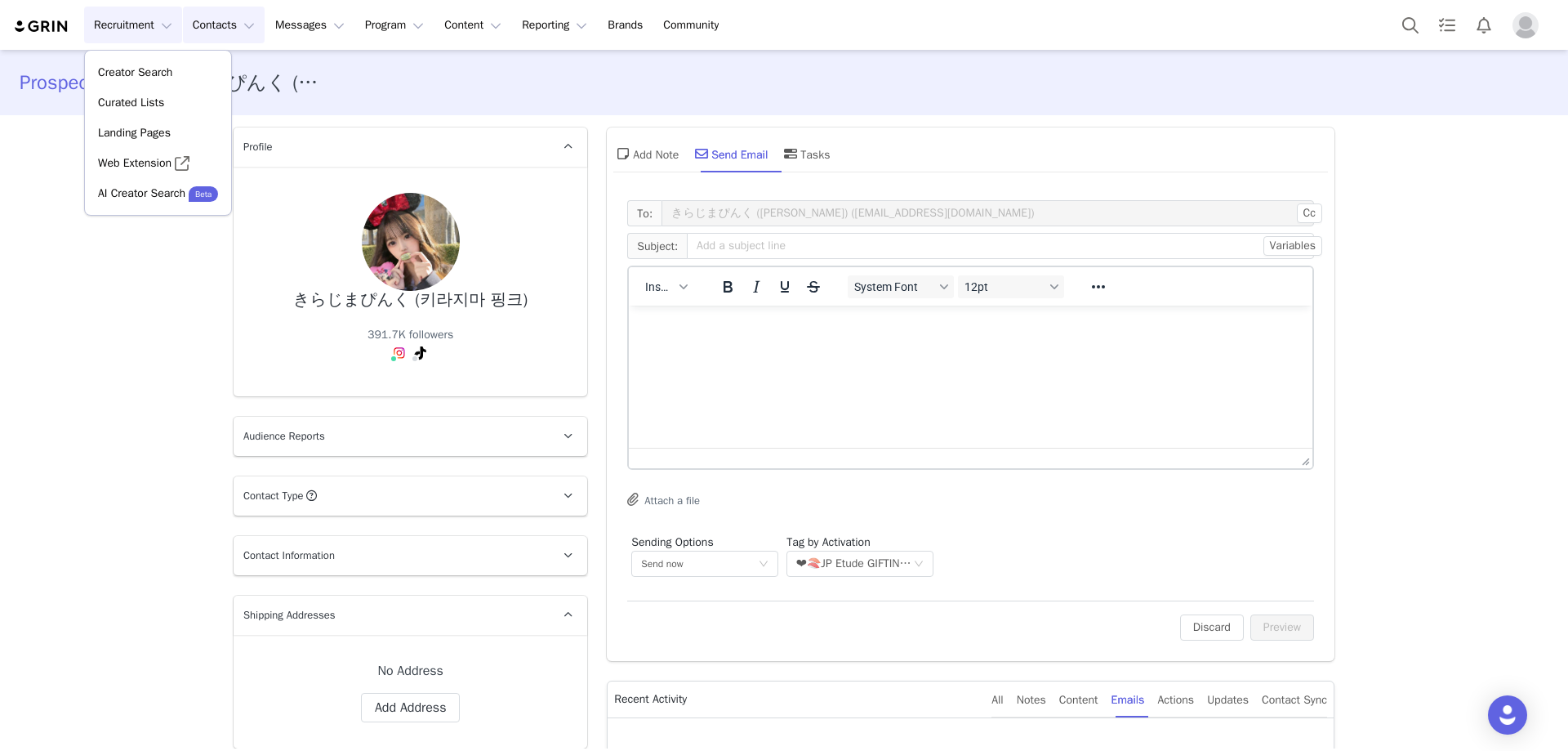 click on "Contacts Contacts" at bounding box center (224, 25) 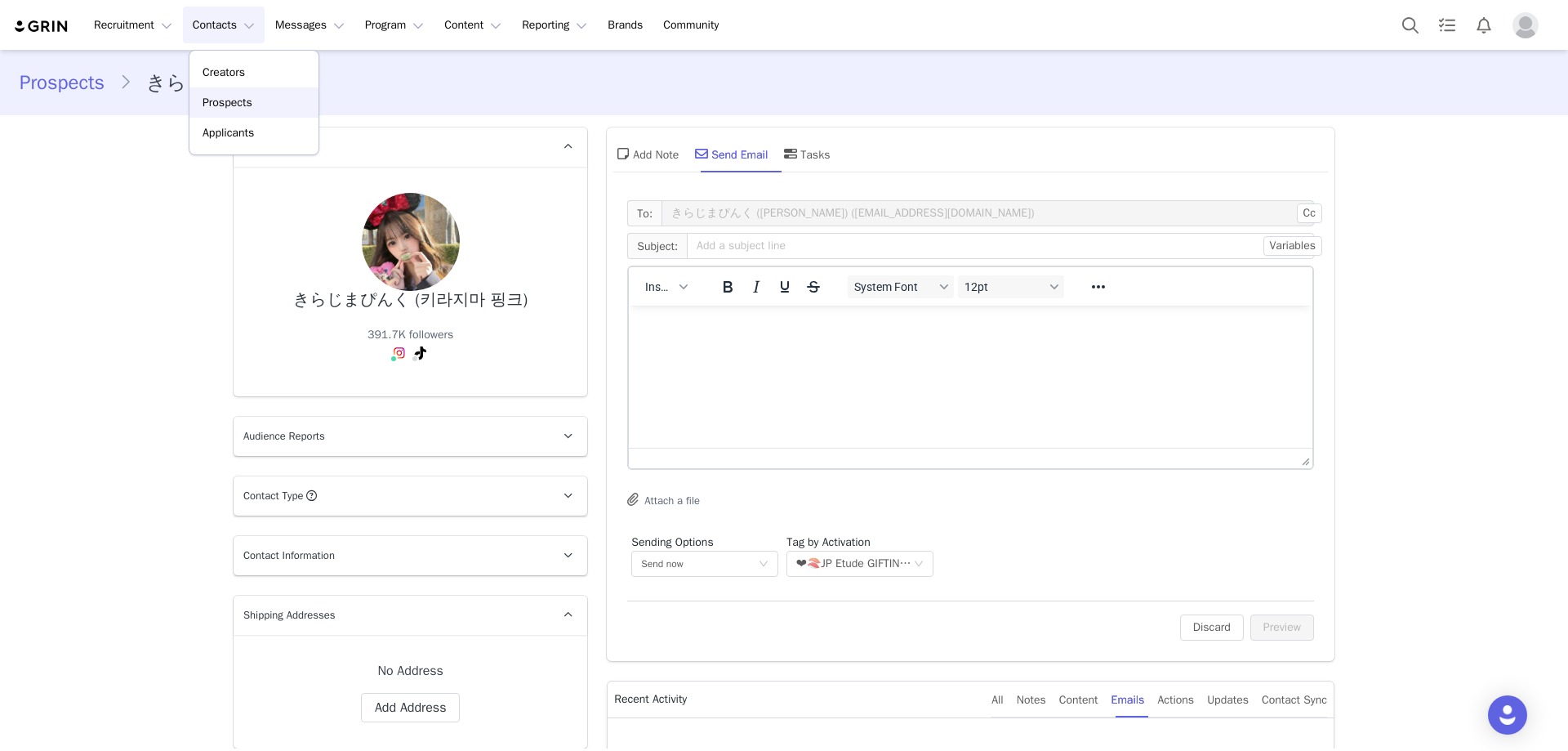 click on "Prospects" at bounding box center (227, 102) 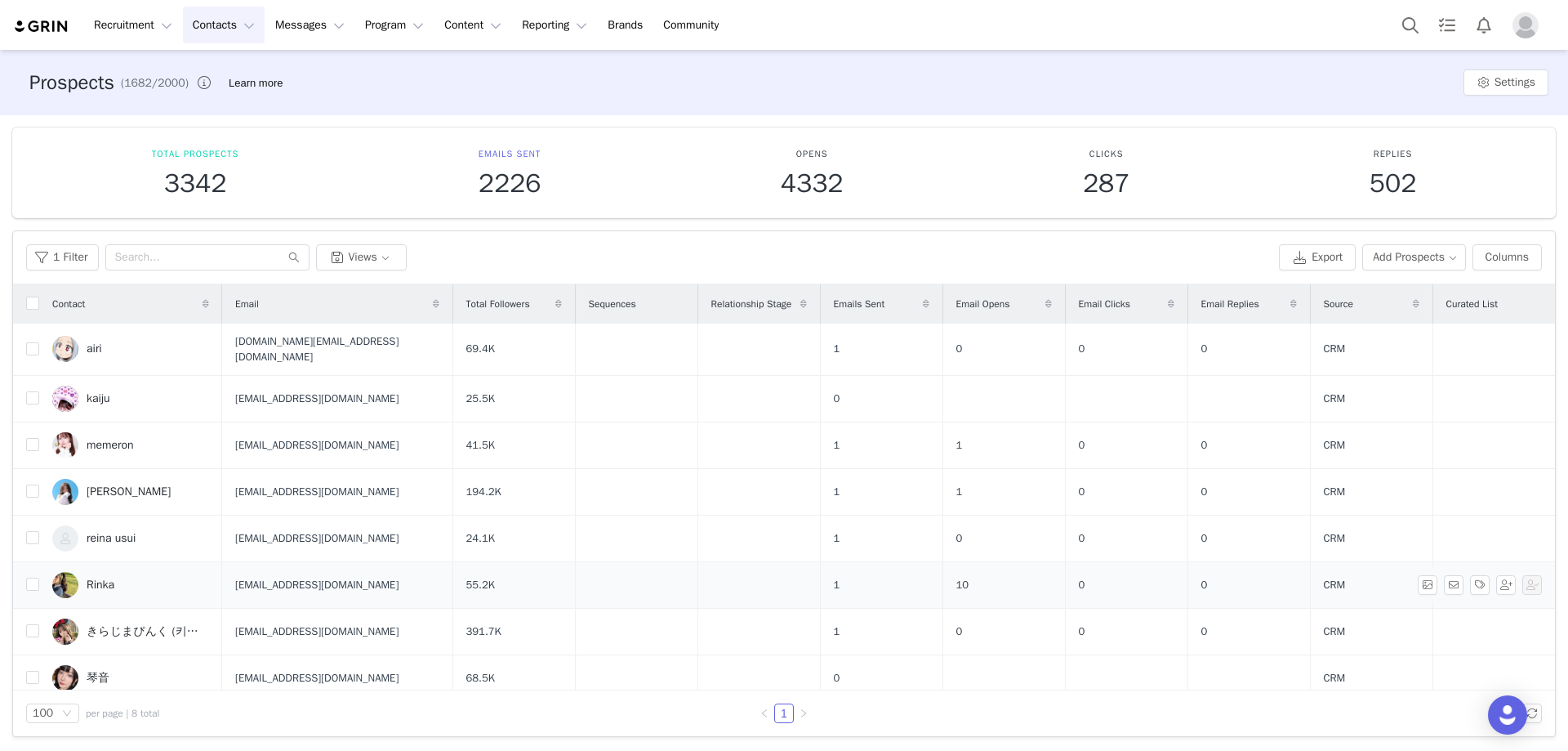 scroll, scrollTop: 6, scrollLeft: 0, axis: vertical 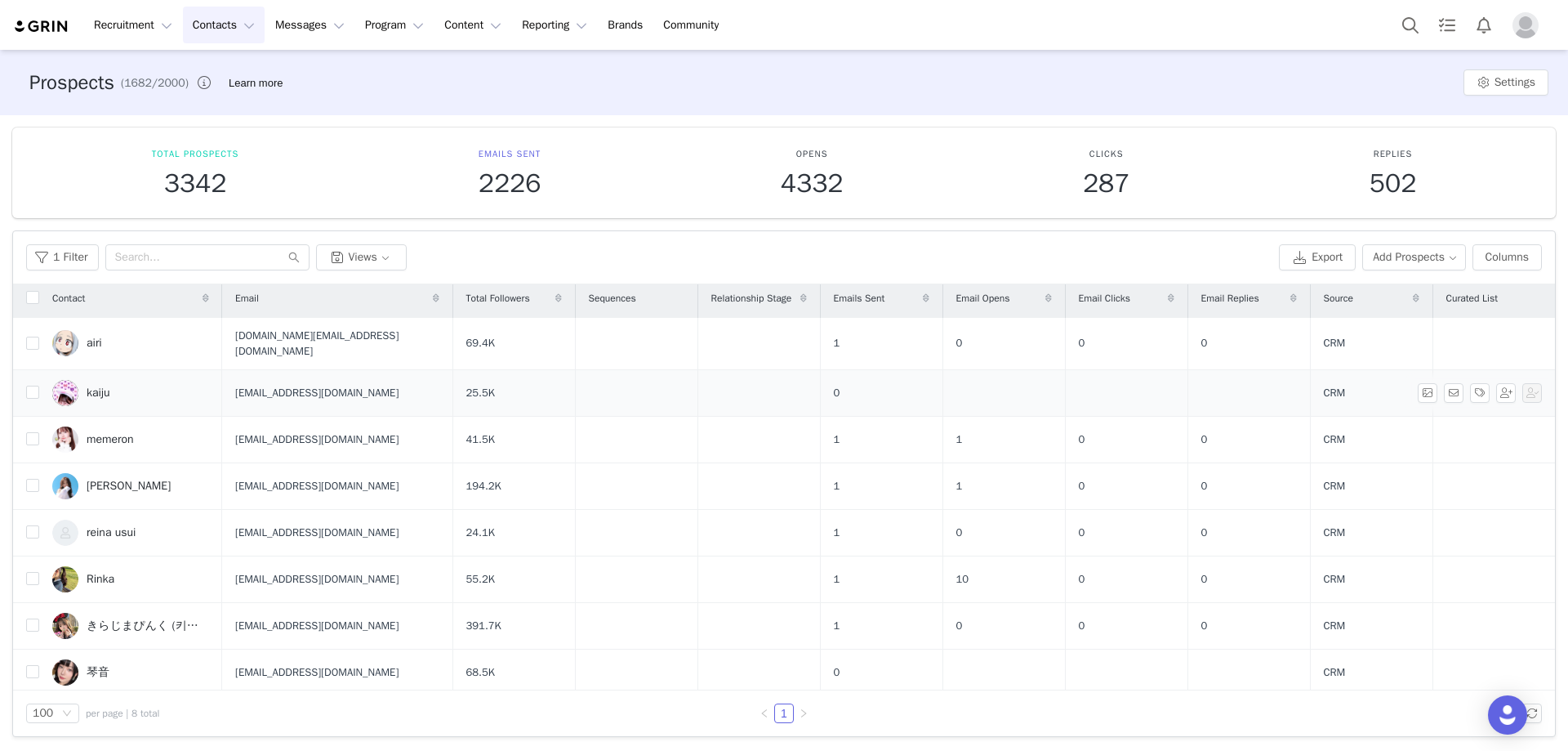 click on "kaiju" at bounding box center [131, 393] 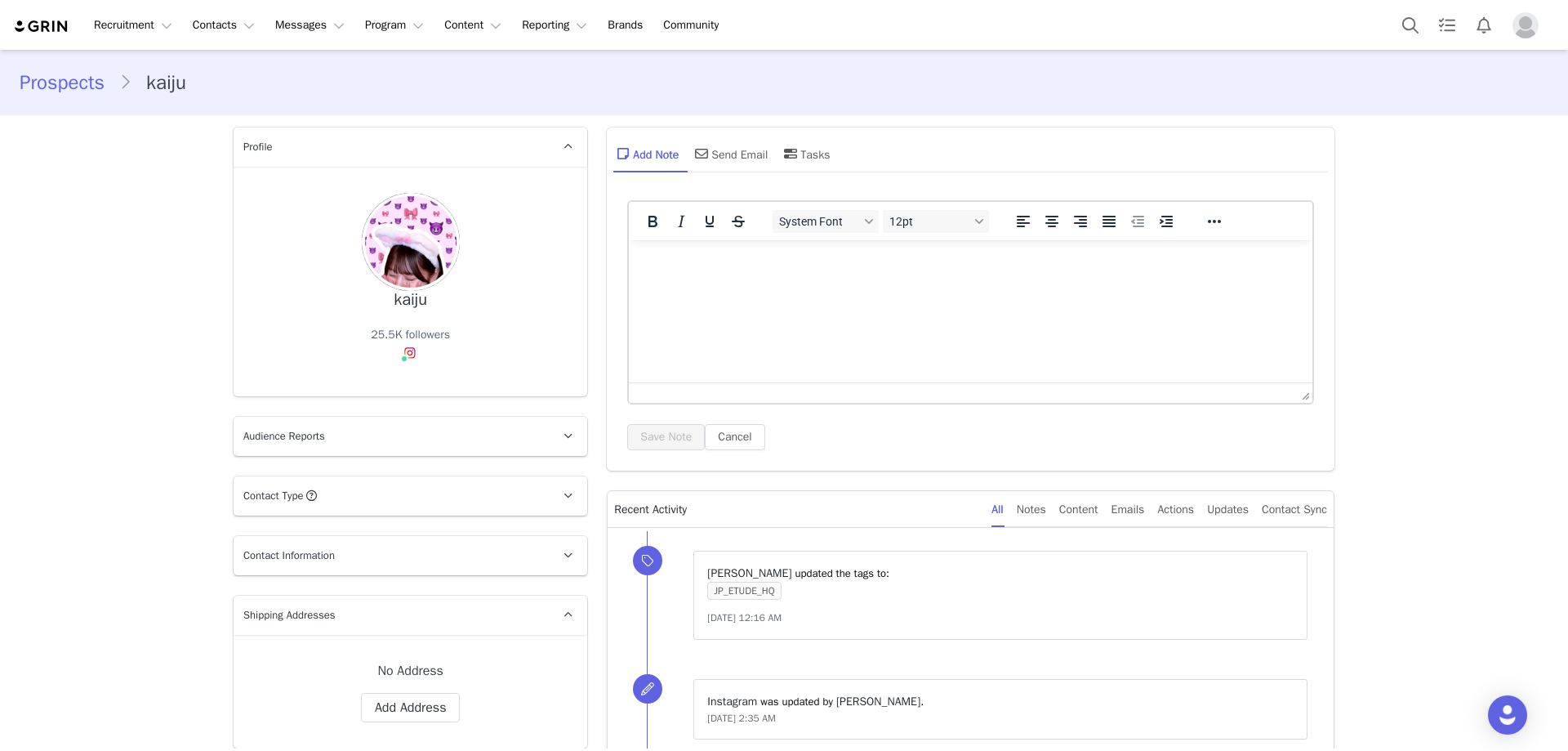 scroll, scrollTop: 0, scrollLeft: 0, axis: both 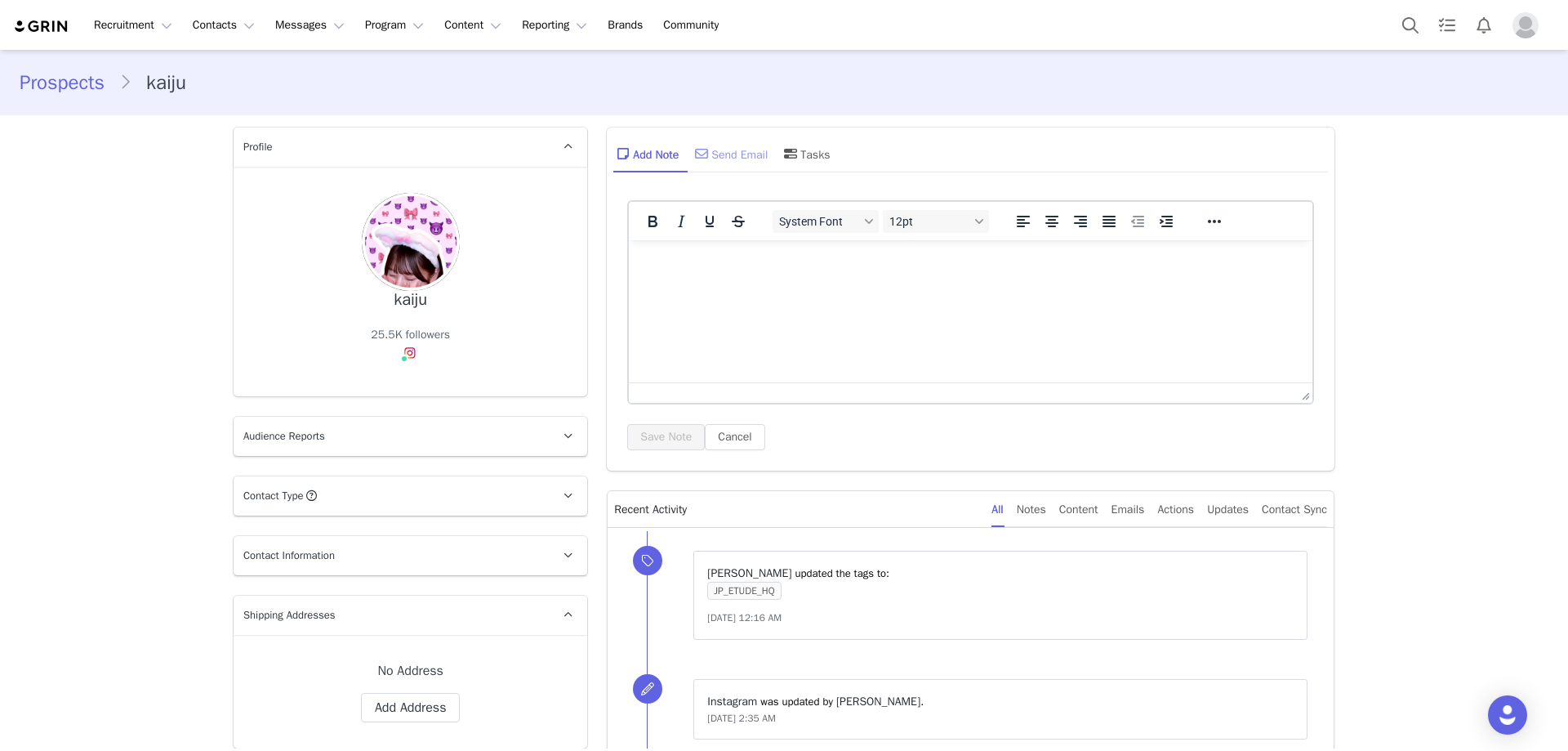 click on "Send Email" at bounding box center (729, 154) 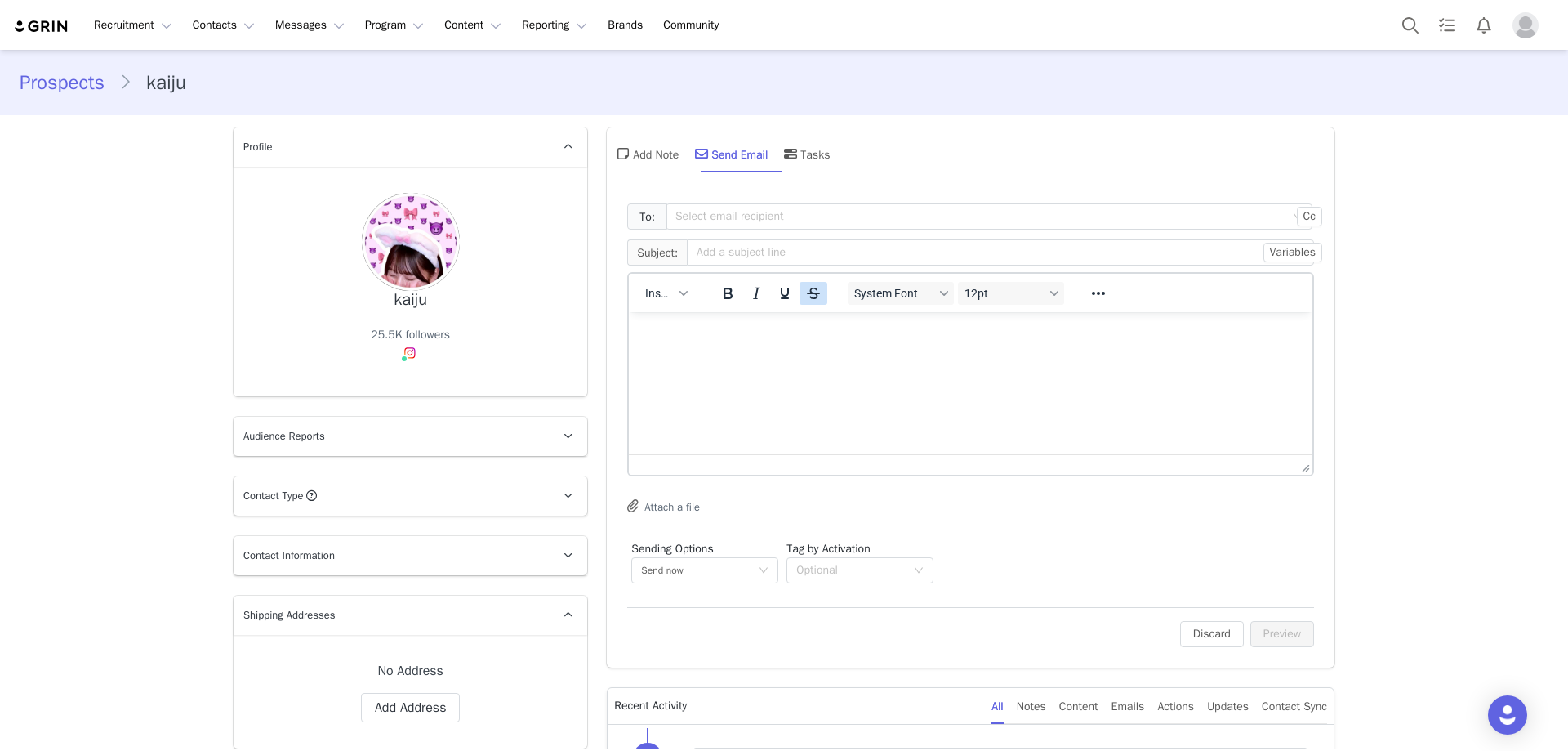scroll, scrollTop: 0, scrollLeft: 0, axis: both 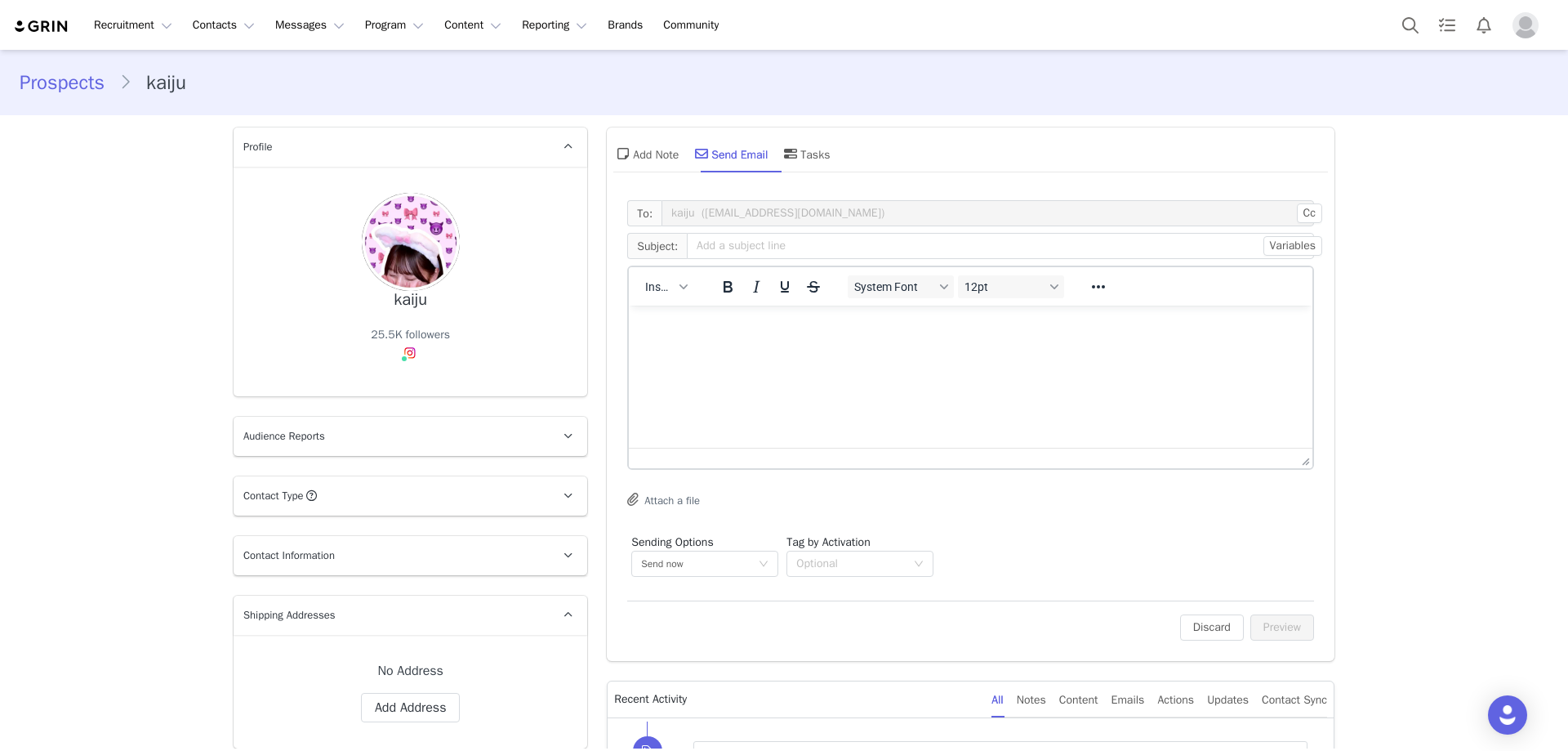 click at bounding box center (410, 353) 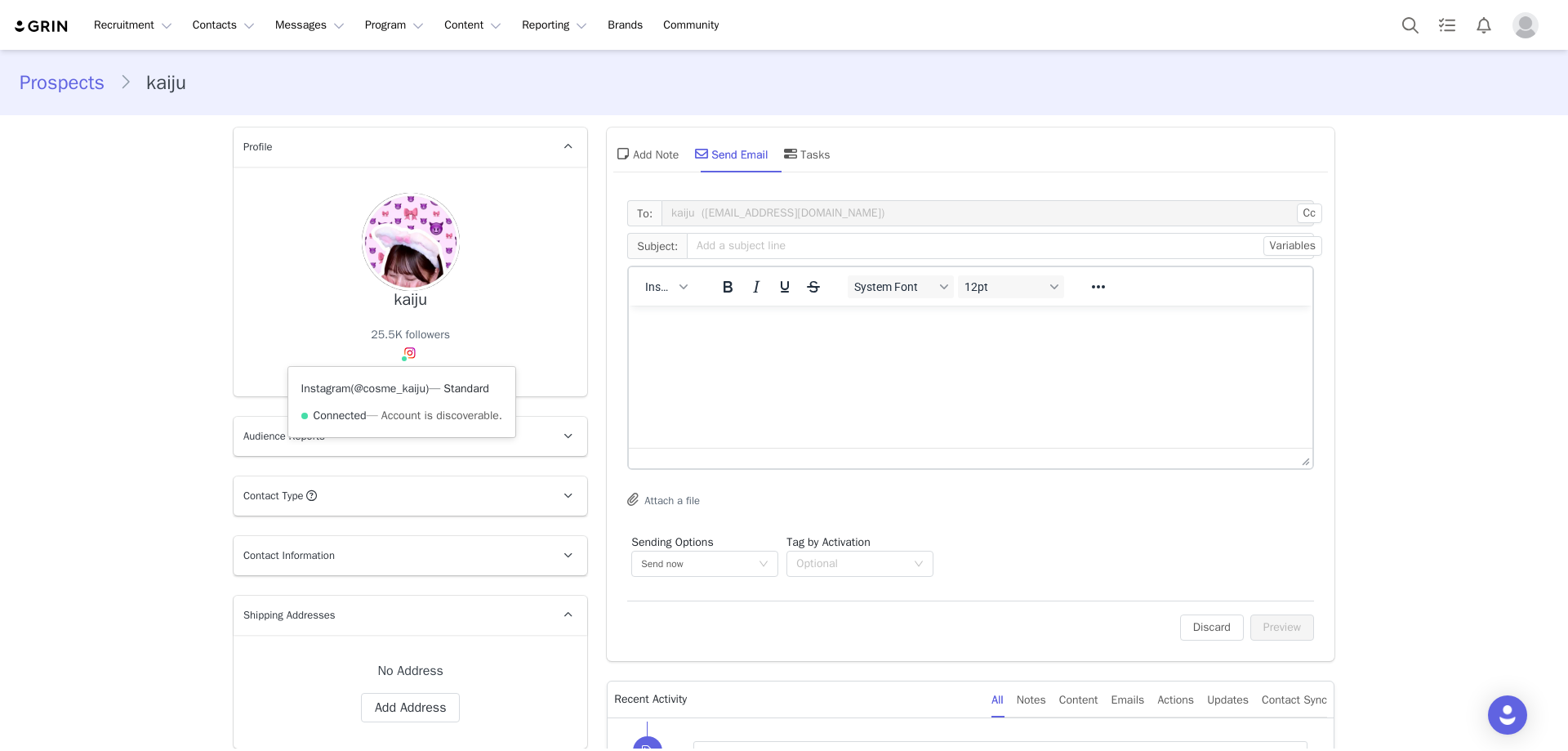 click on "@cosme_kaiju" at bounding box center [390, 388] 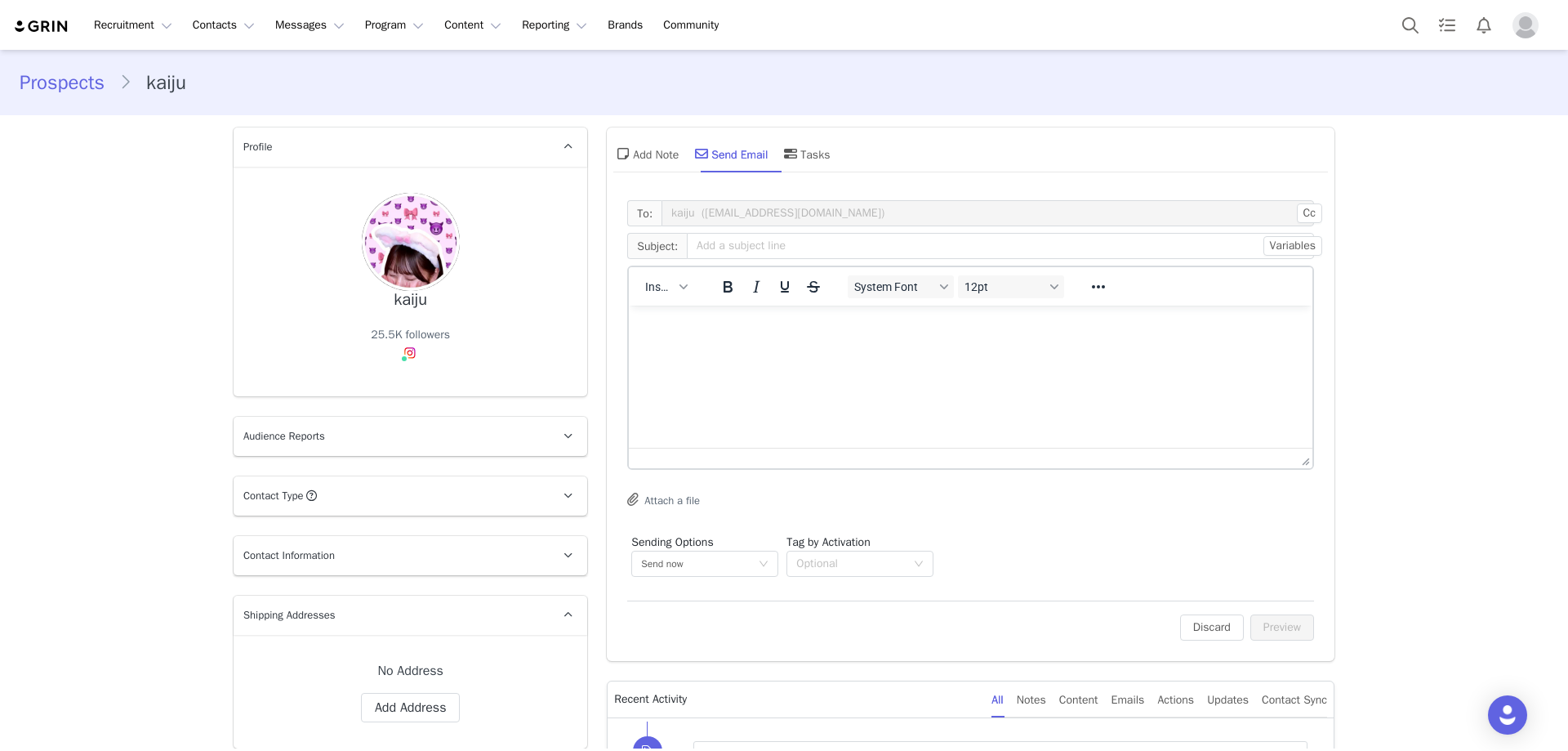 scroll, scrollTop: 163, scrollLeft: 0, axis: vertical 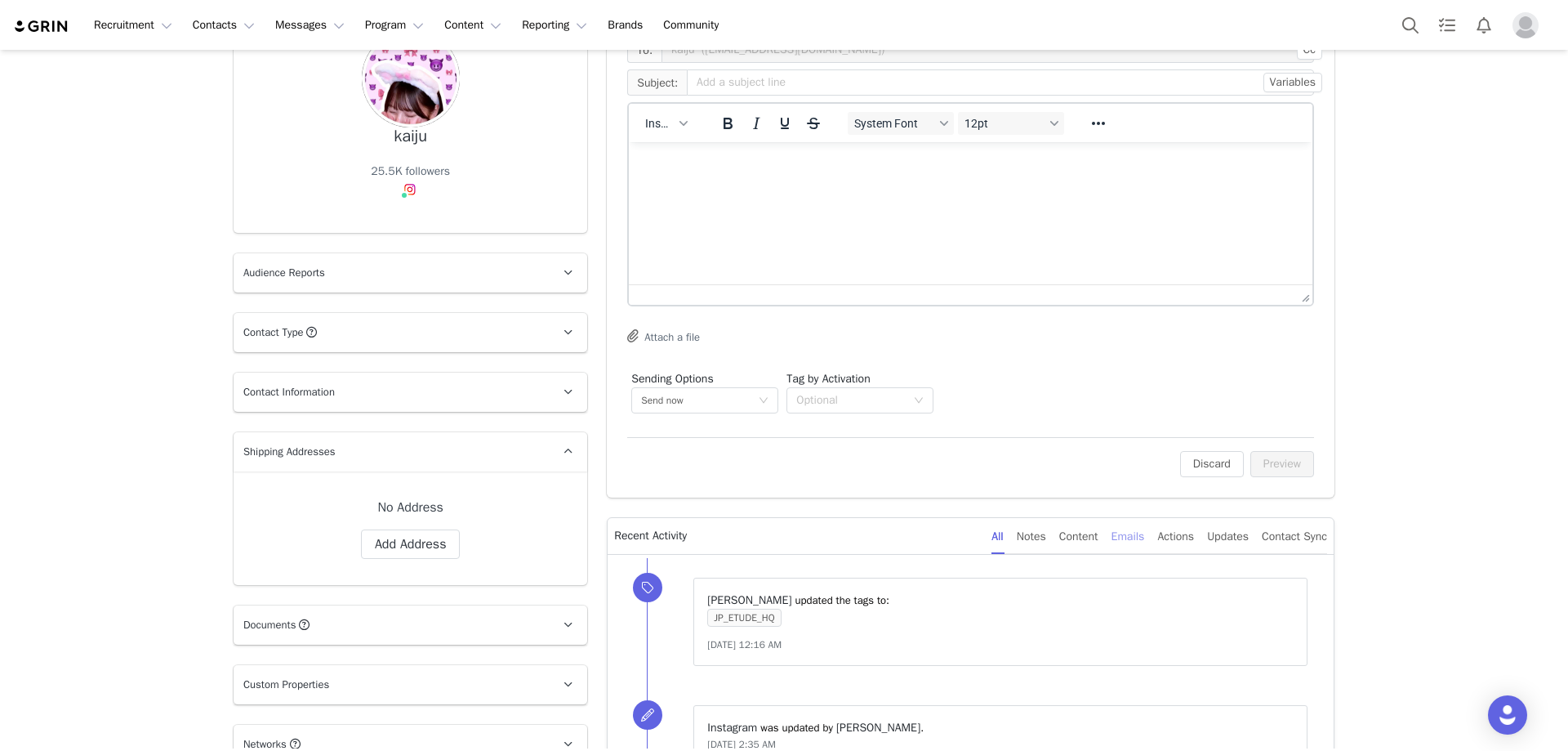 click on "Emails" at bounding box center [1128, 536] 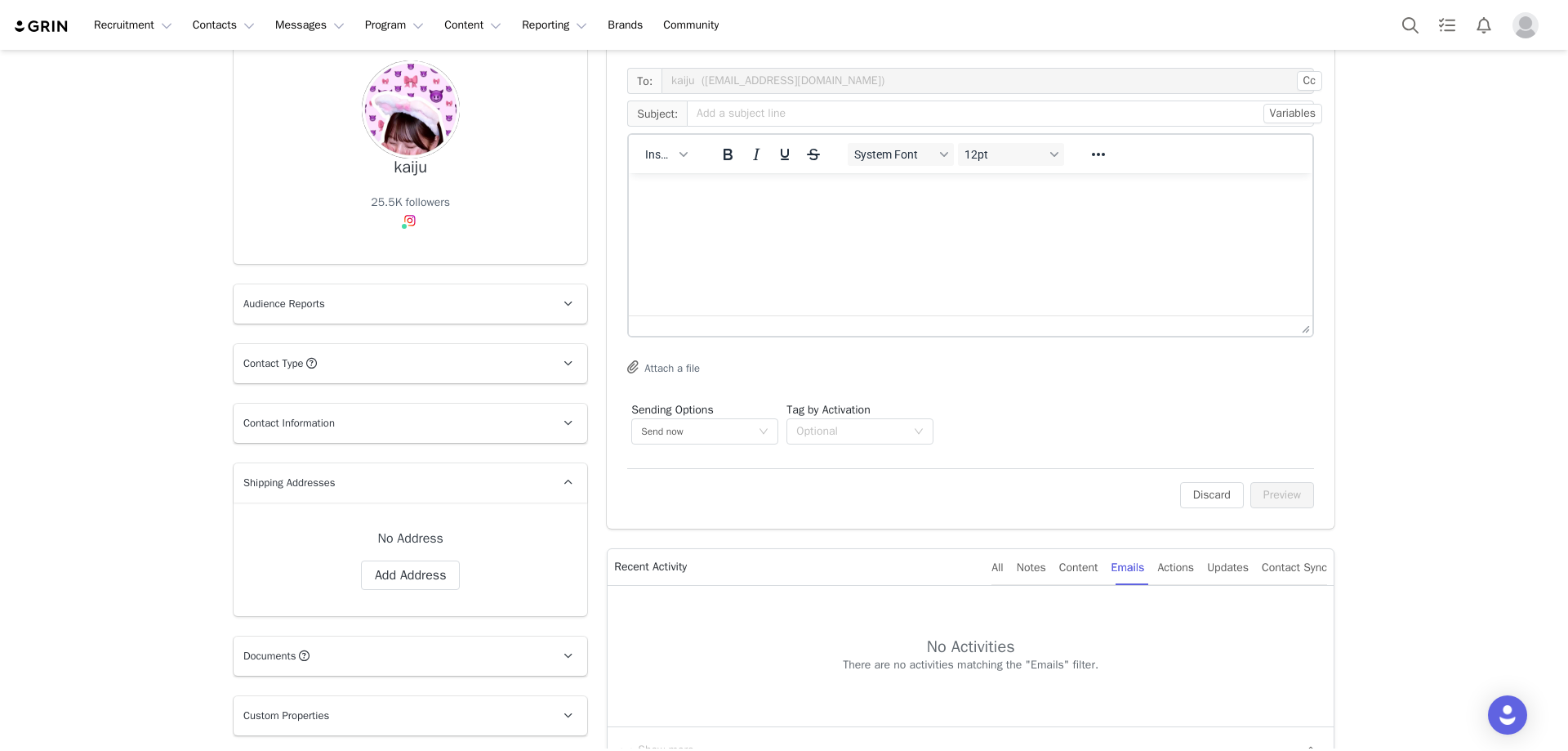 scroll, scrollTop: 0, scrollLeft: 0, axis: both 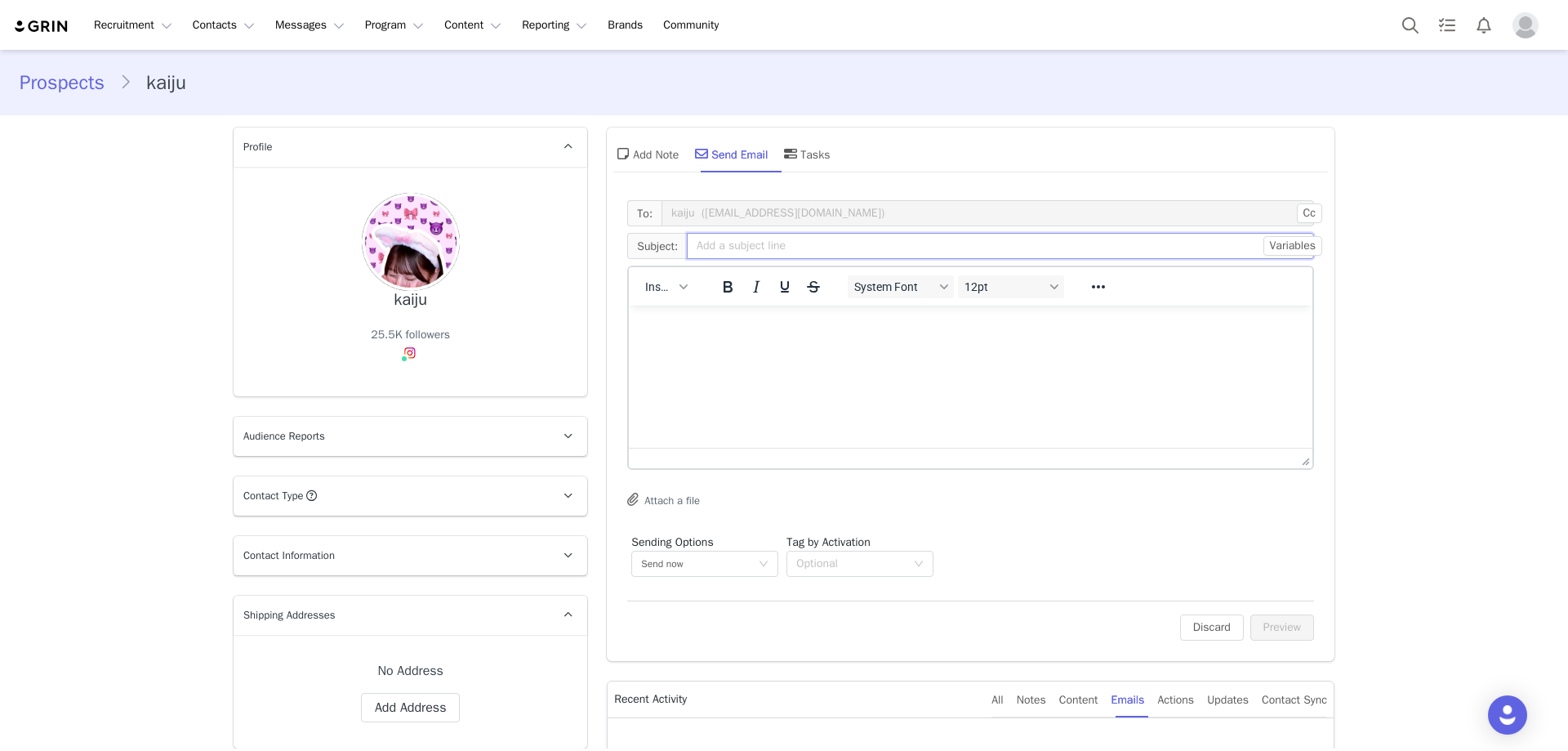 click at bounding box center (1000, 246) 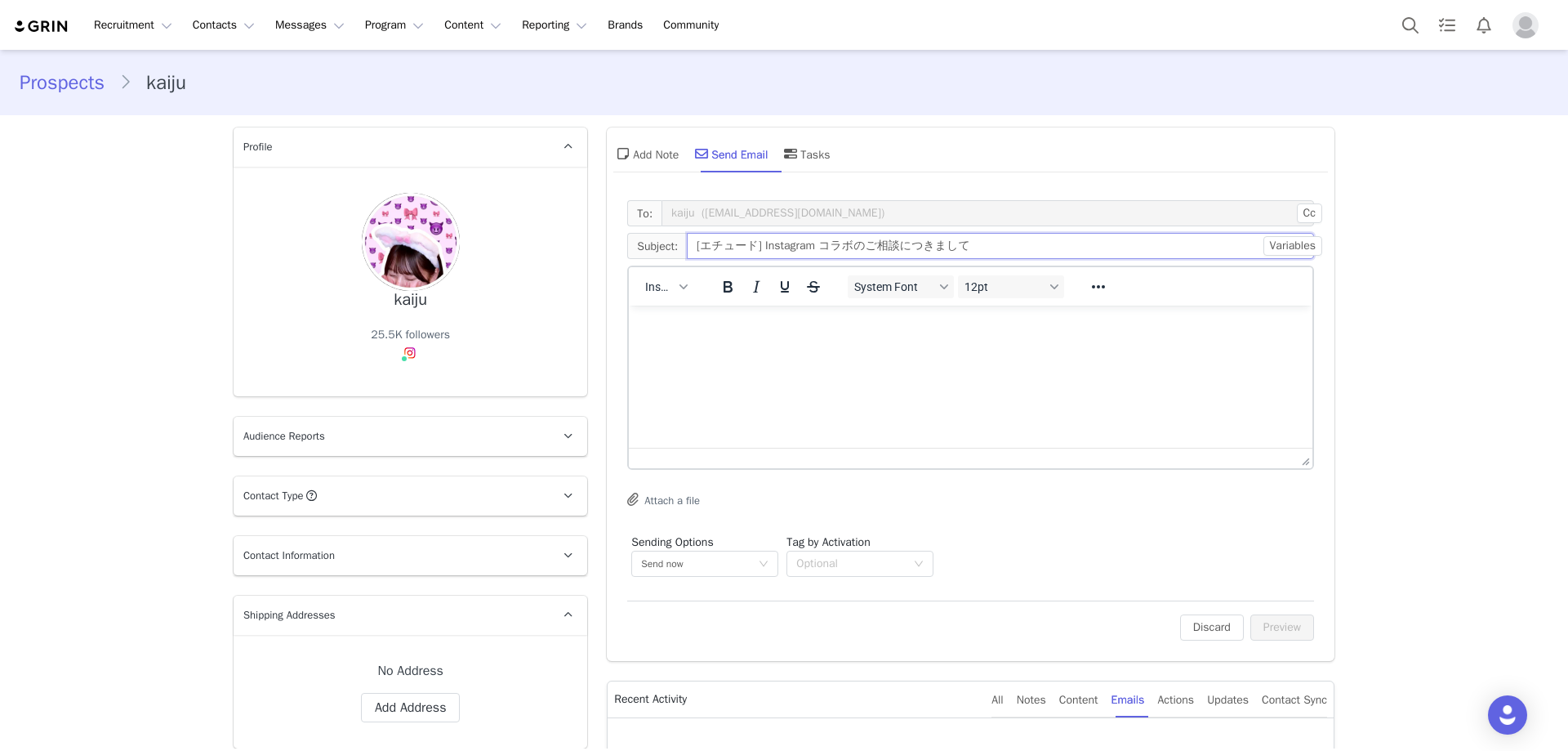 type on "[エチュード] Instagram コラボのご相談につきまして" 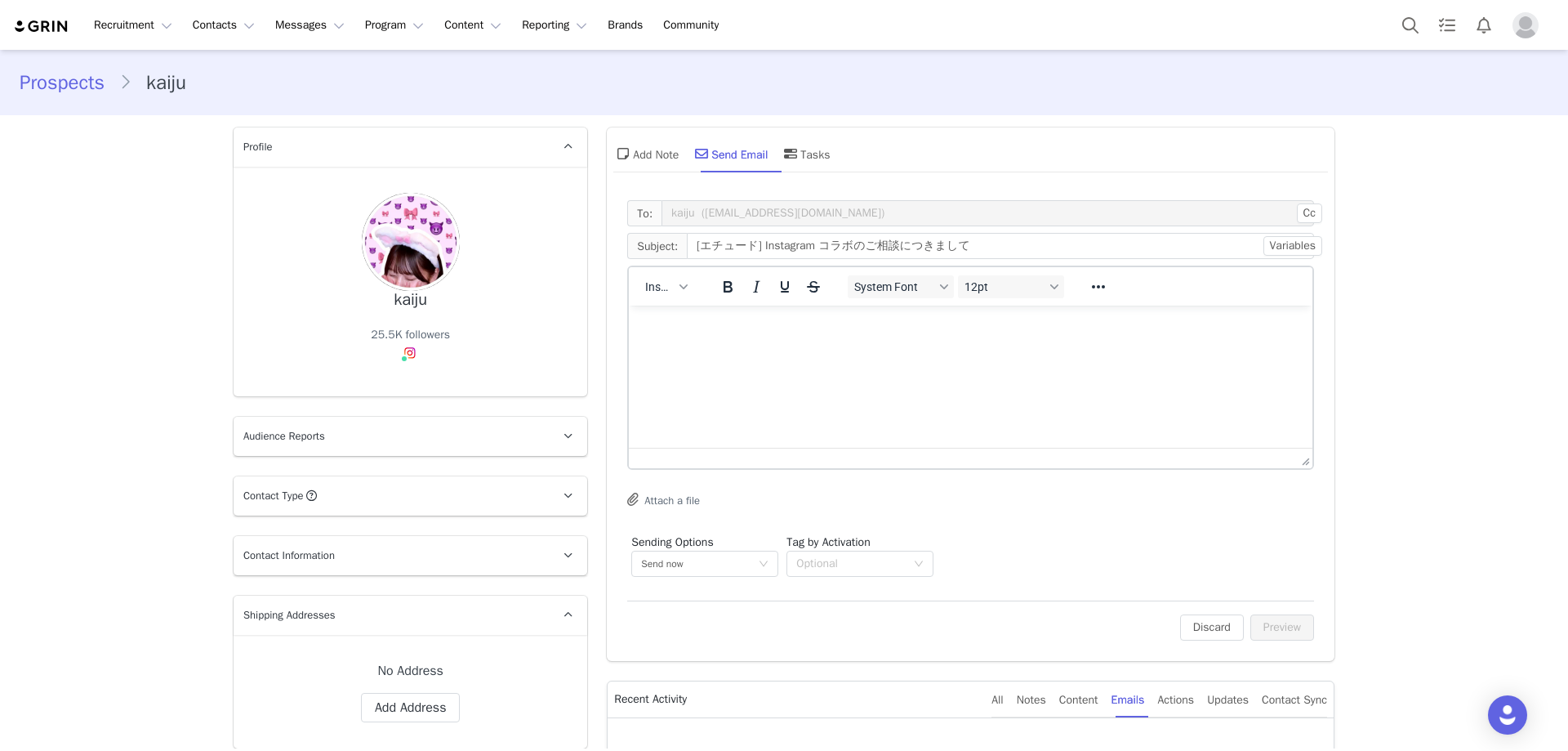 click at bounding box center [970, 328] 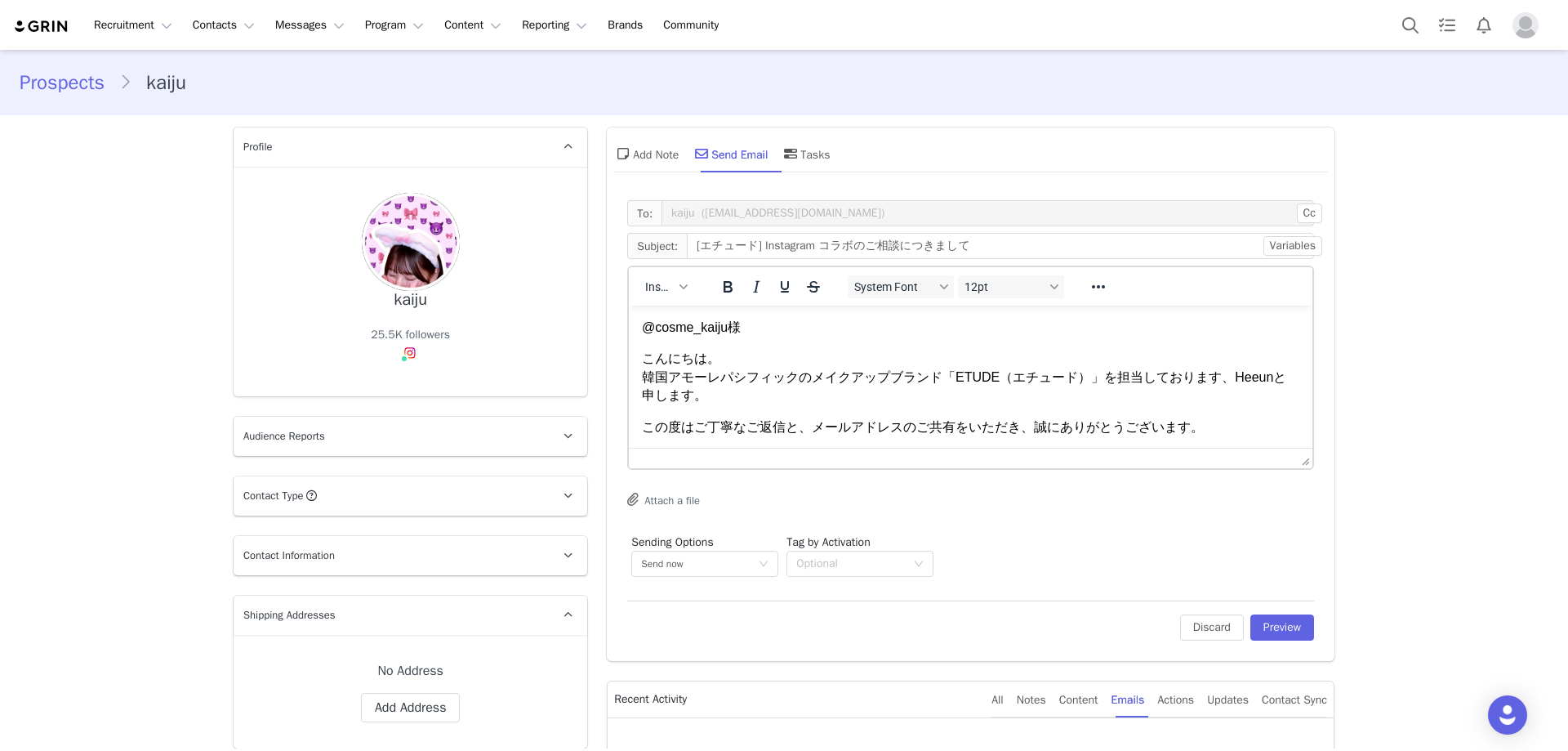 scroll, scrollTop: 136, scrollLeft: 0, axis: vertical 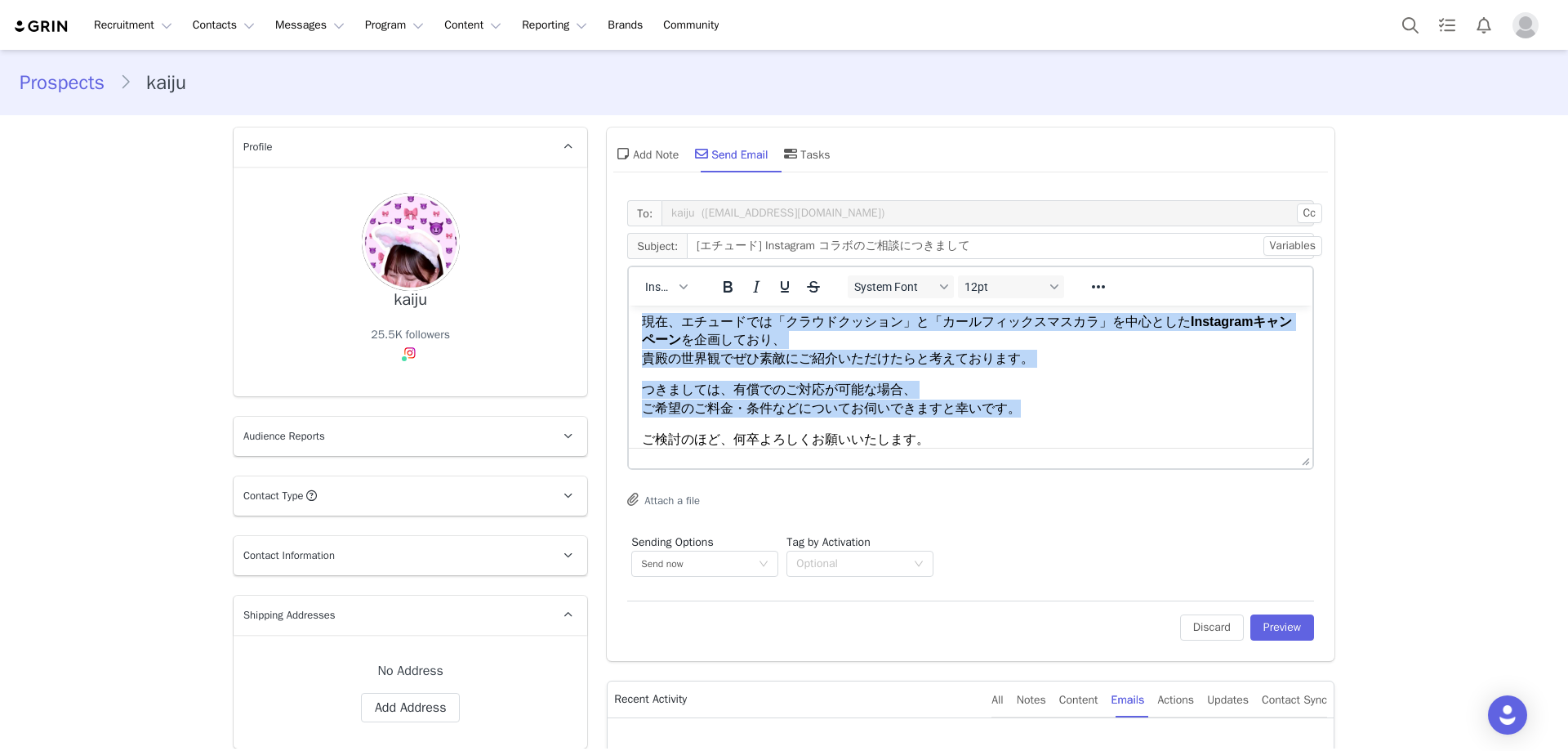 paste 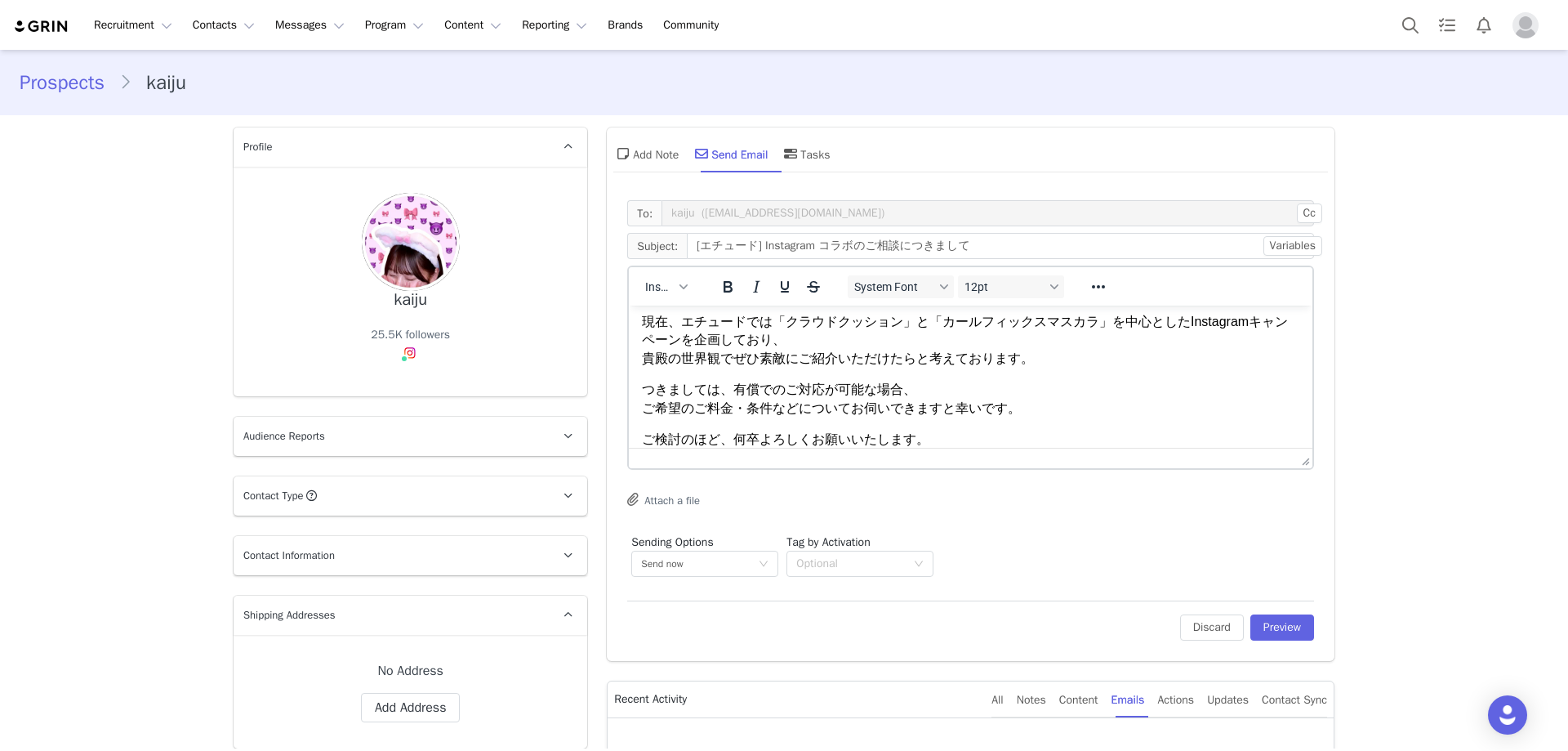 click on "System Font 12pt" at bounding box center [956, 286] 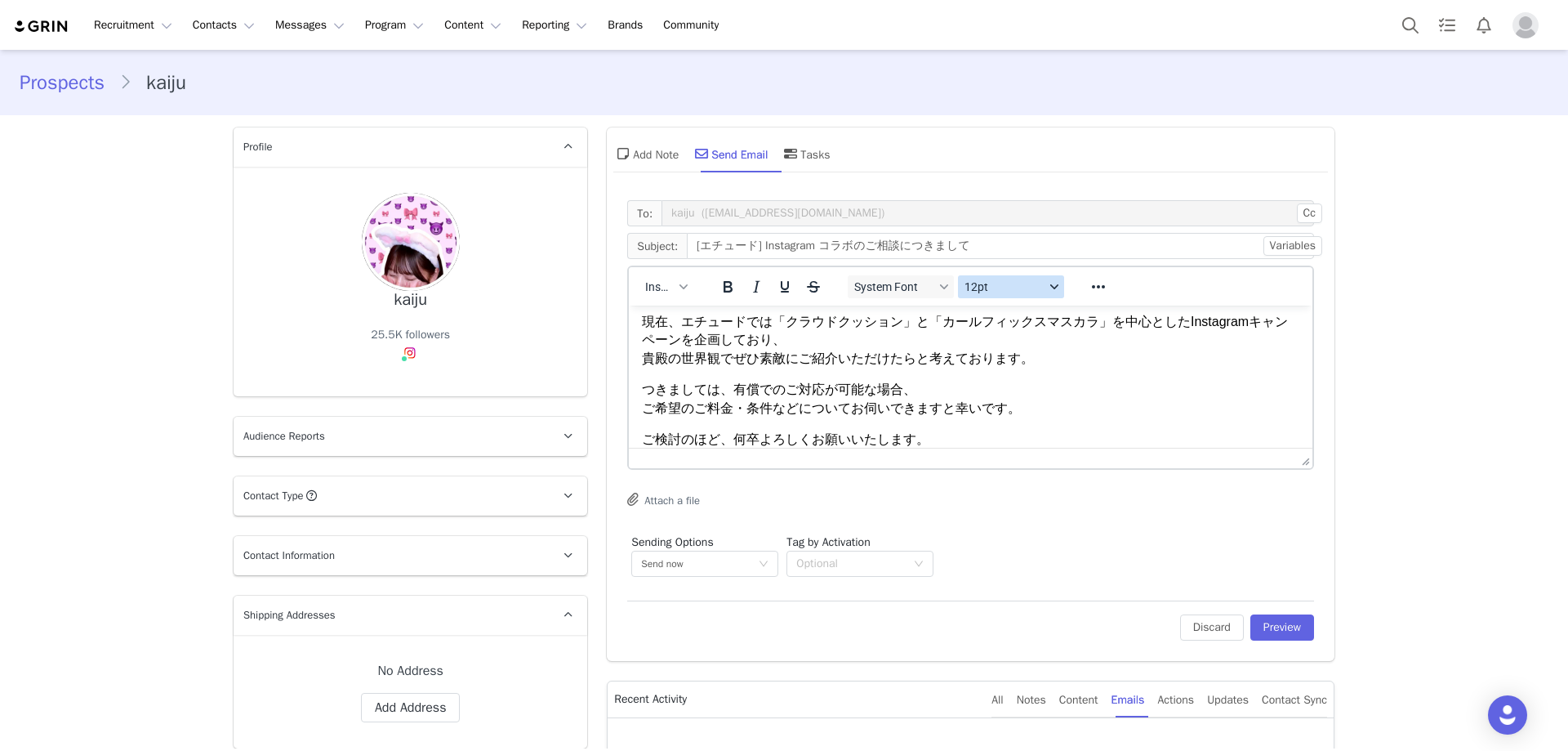 click on "12pt" at bounding box center [1004, 287] 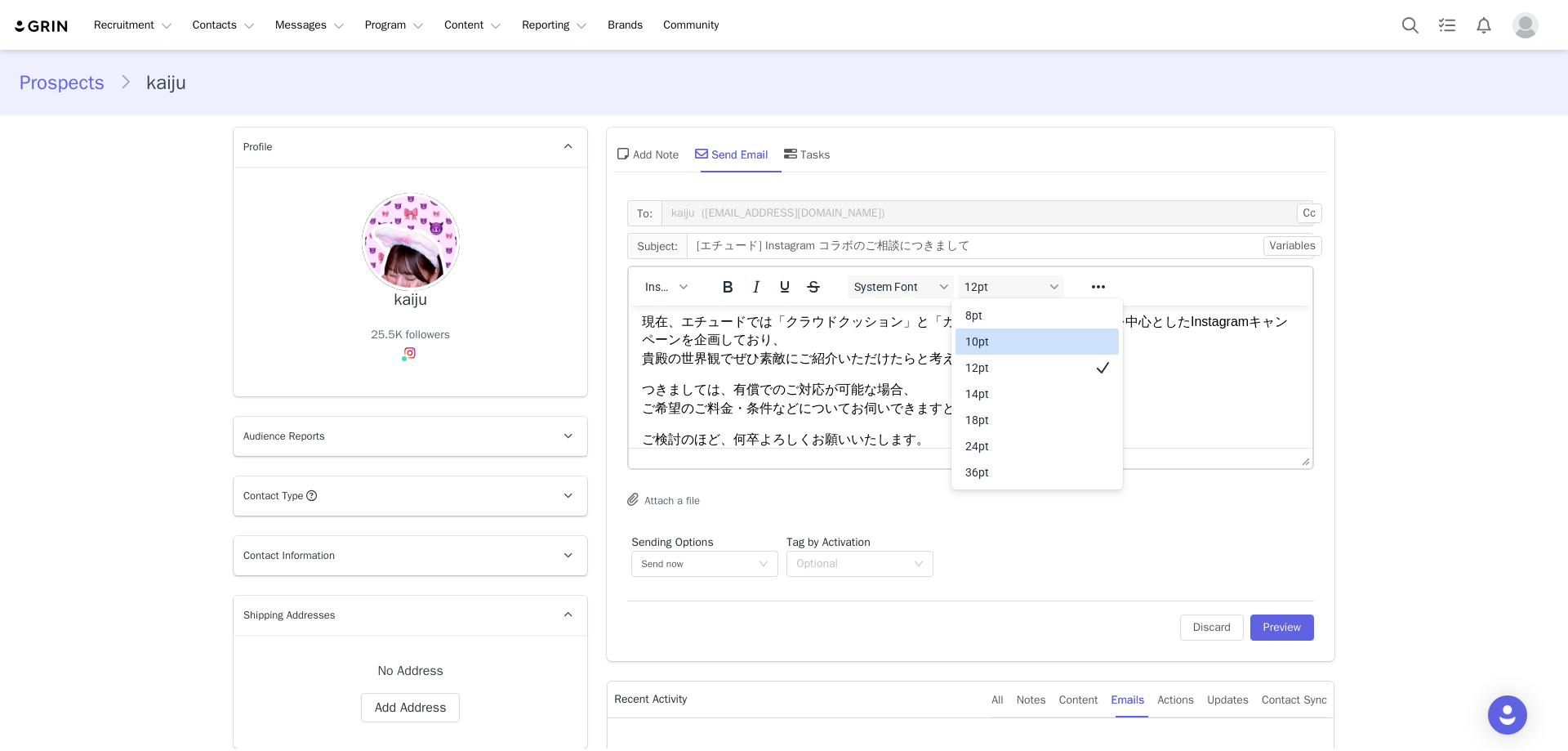 click on "10pt" at bounding box center (1026, 342) 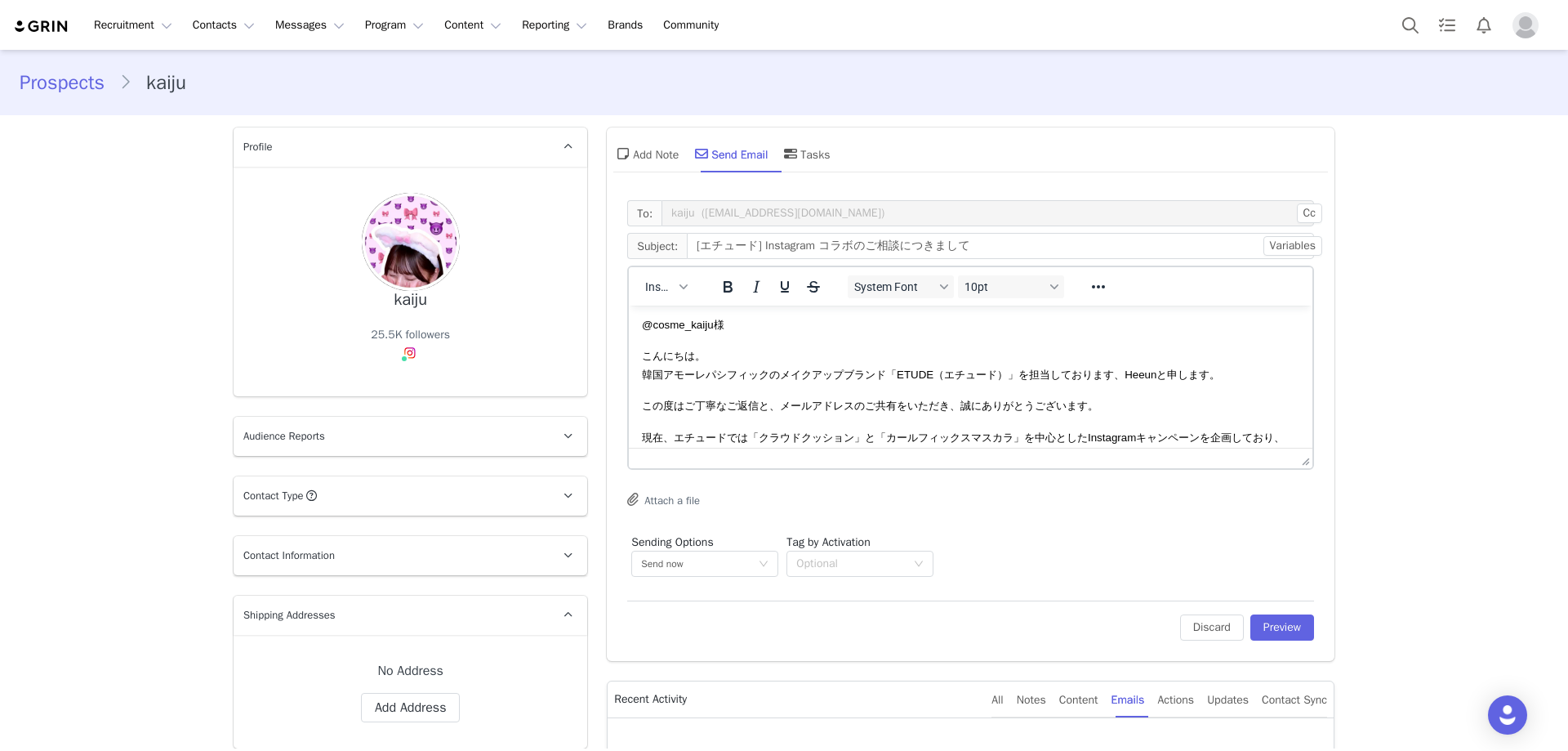 scroll, scrollTop: 0, scrollLeft: 0, axis: both 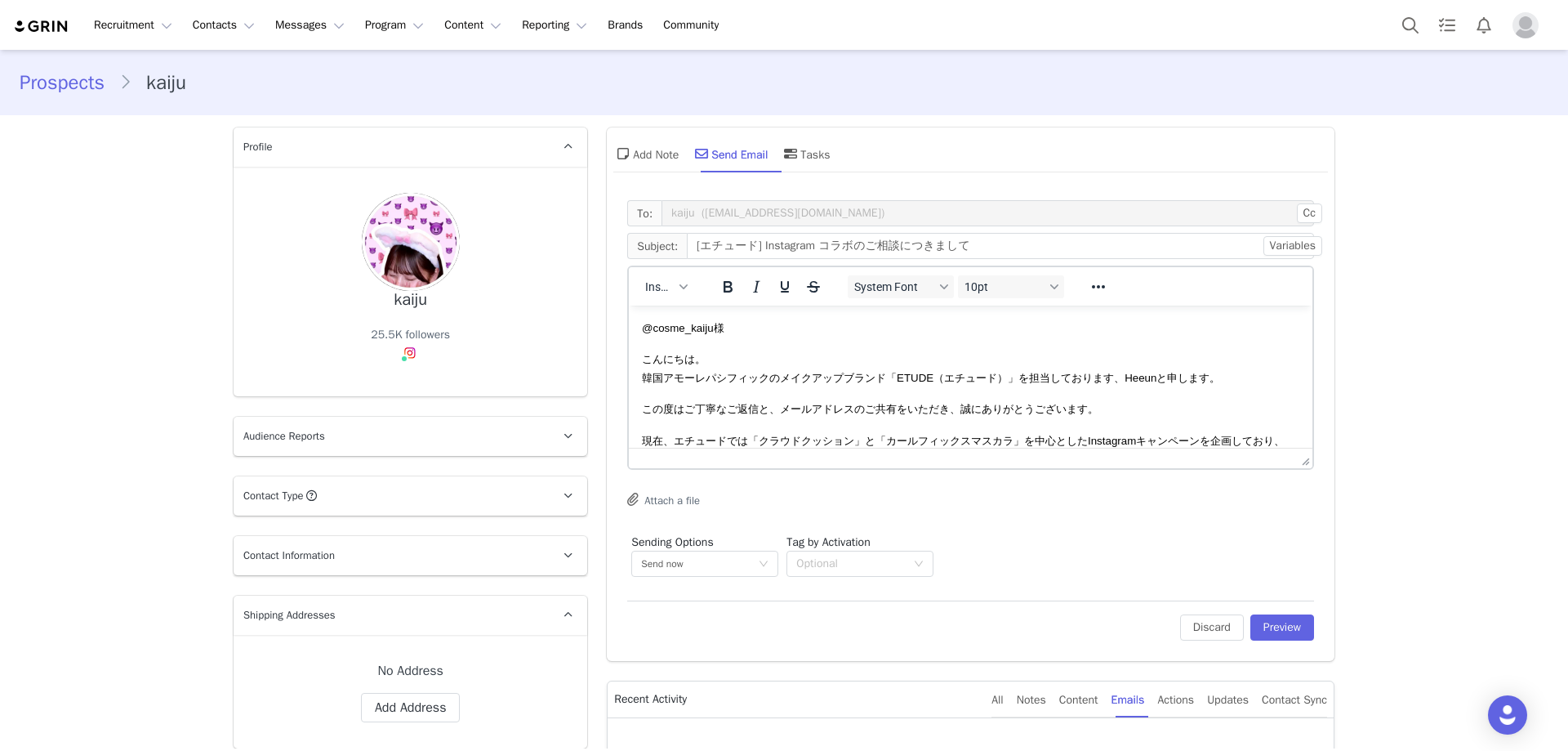 click on "@cosme_kaiju様 こんにちは。 韓国アモーレパシフィックのメイクアップブランド「ETUDE（エチュード）」を担当しております、Heeunと申します。 この度はご丁寧なご返信と、メールアドレスのご共有をいただき、誠にありがとうございます。 現在、エチュードでは「クラウドクッション」と「カールフィックスマスカラ」を中心とした Instagramキャンペーン を企画しており、 貴殿の世界観でぜひ素敵にご紹介いただけたらと考えております。 つきましては、有償でのご対応が可能な場合、 ご希望のご料金・条件などについてお伺いできますと幸いです。 ご検討のほど、何卒よろしくお願いいたします。" at bounding box center (970, 434) 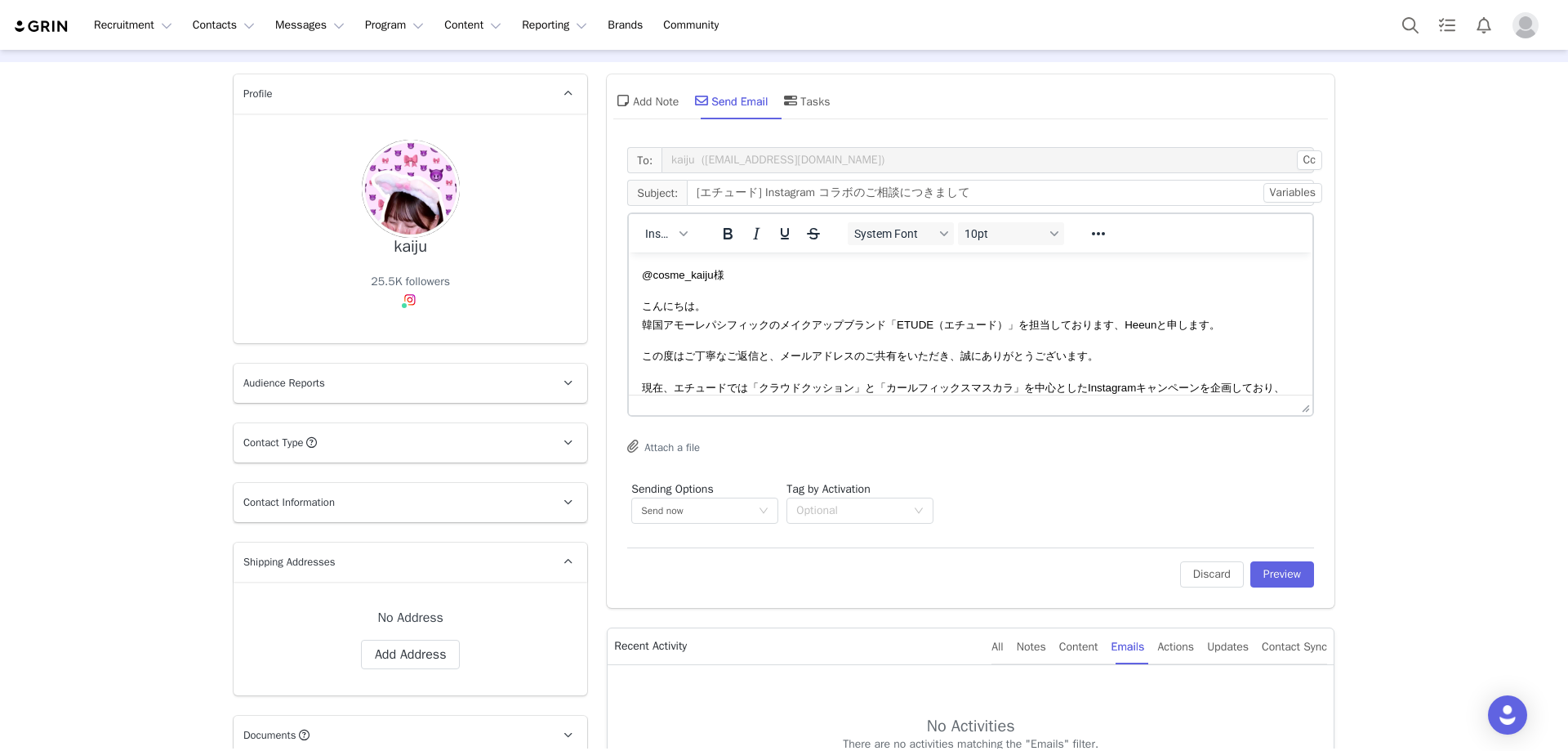 scroll, scrollTop: 82, scrollLeft: 0, axis: vertical 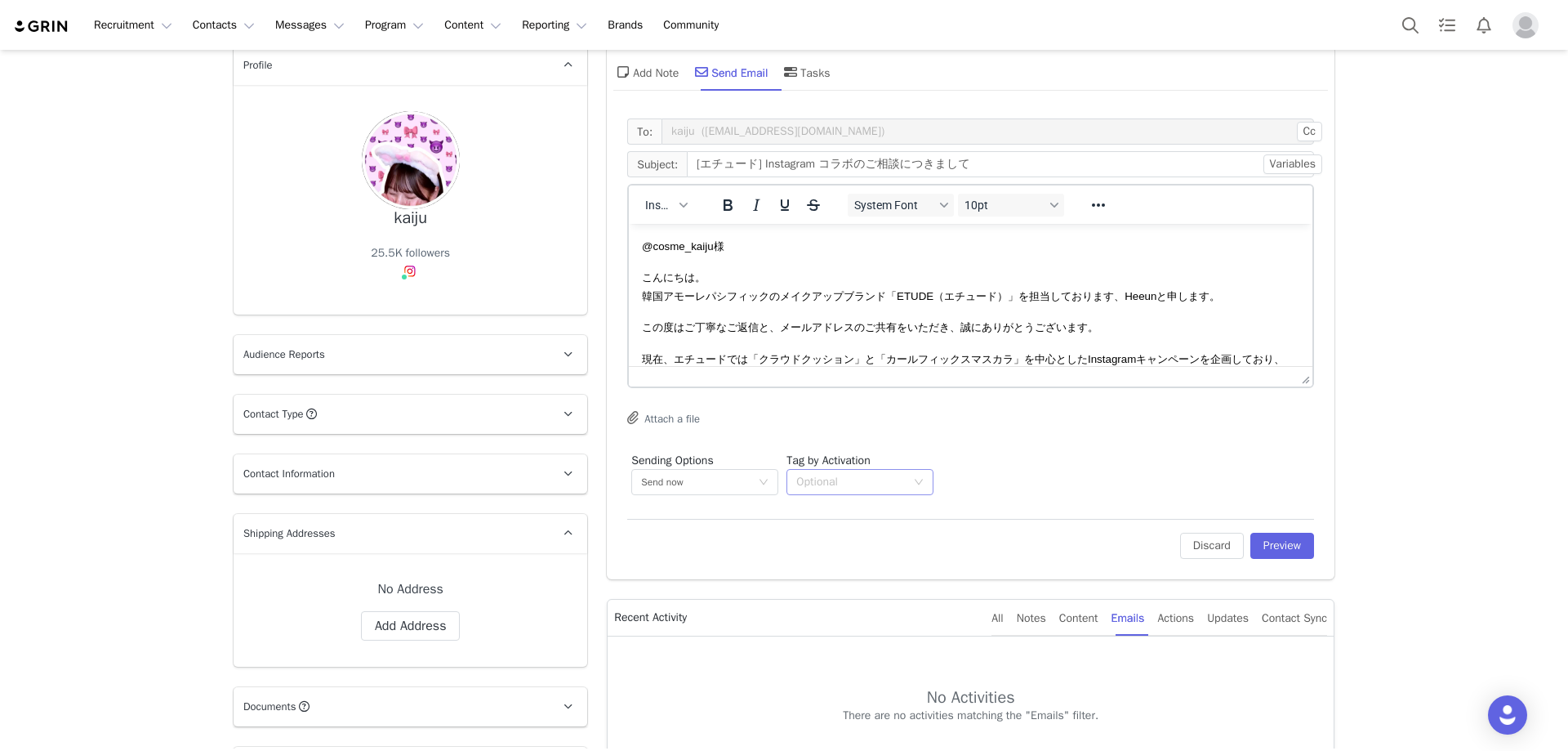 click on "Optional" at bounding box center (851, 482) 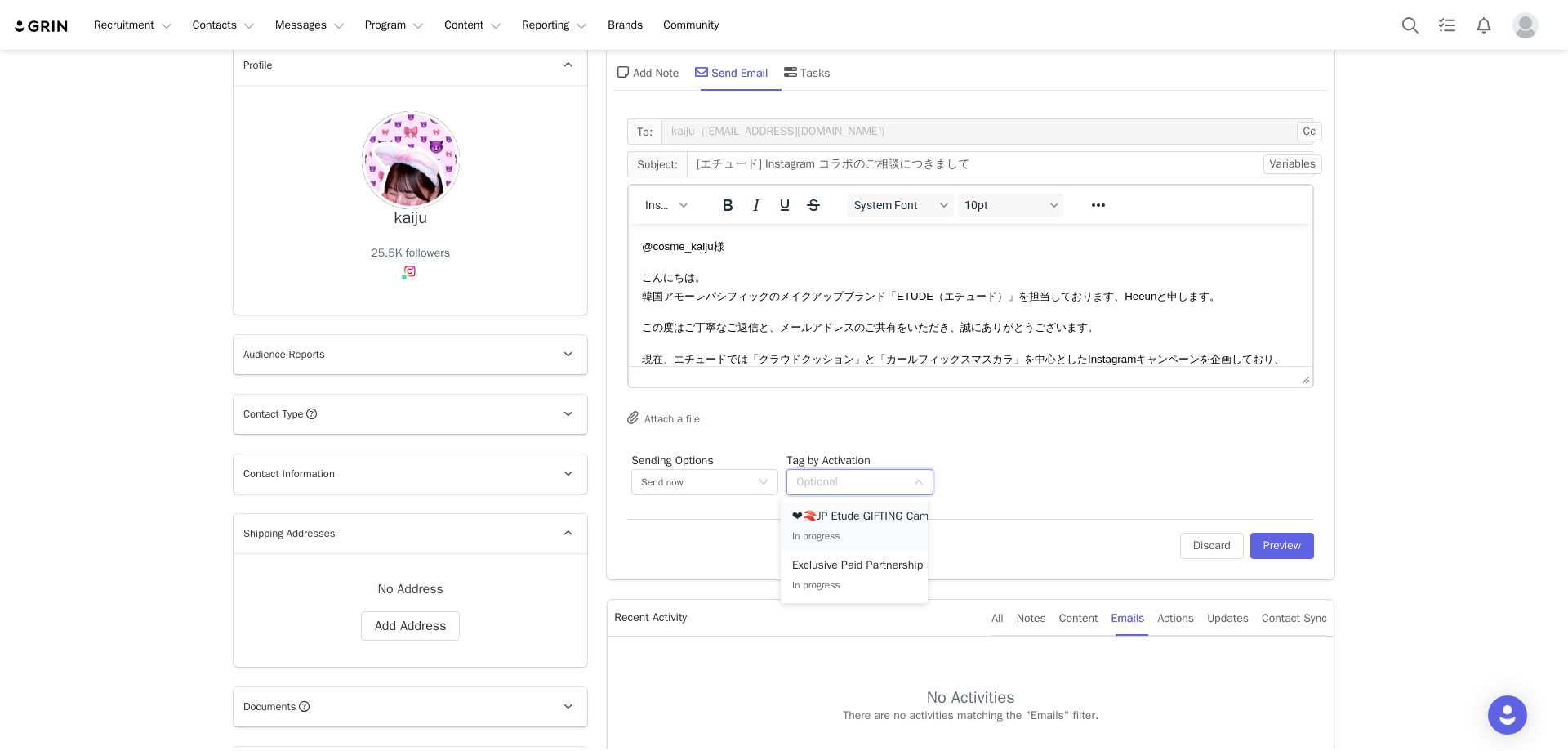 click on "❤🍣JP Etude GIFTING Campaign" at bounding box center [874, 516] 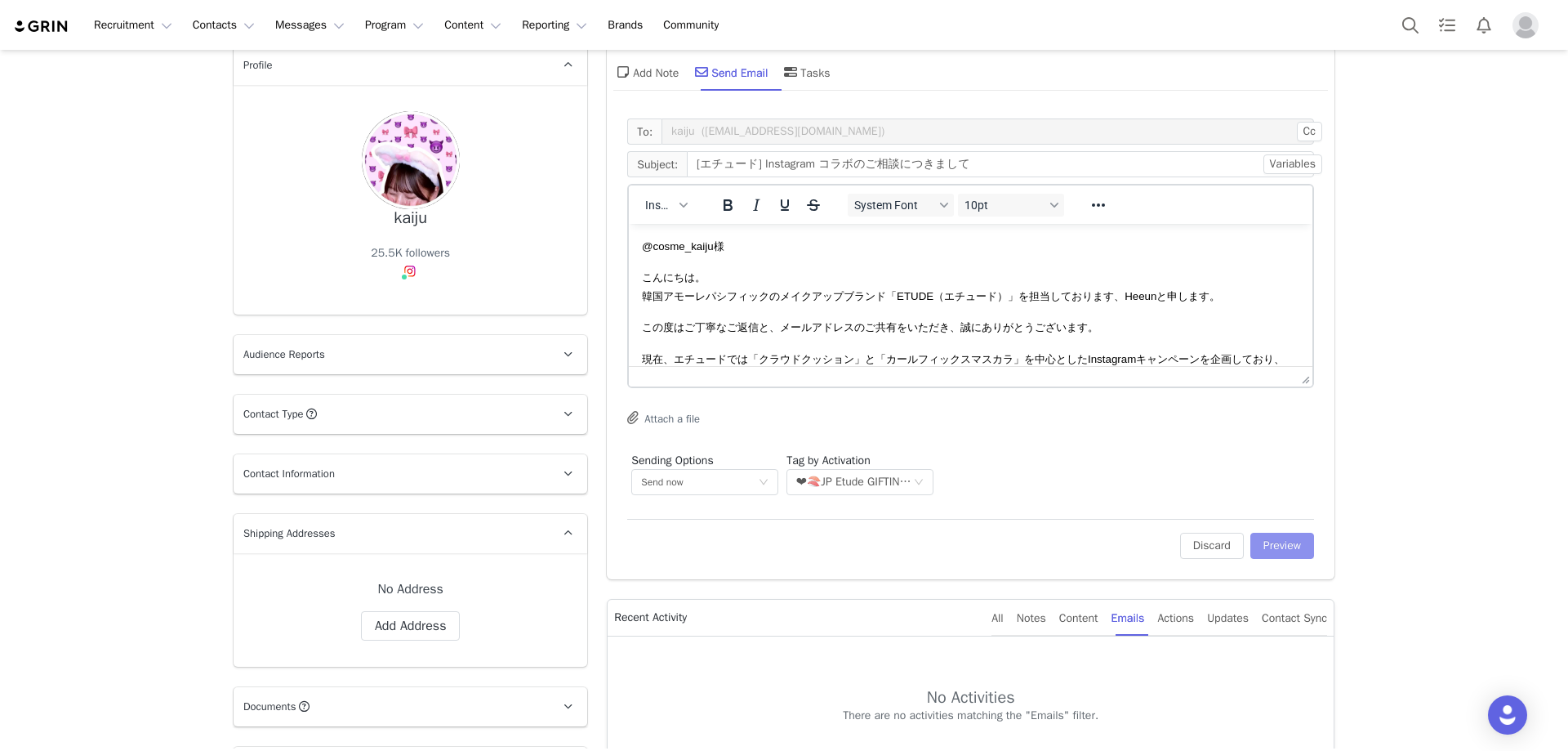 click on "Preview" at bounding box center (1282, 546) 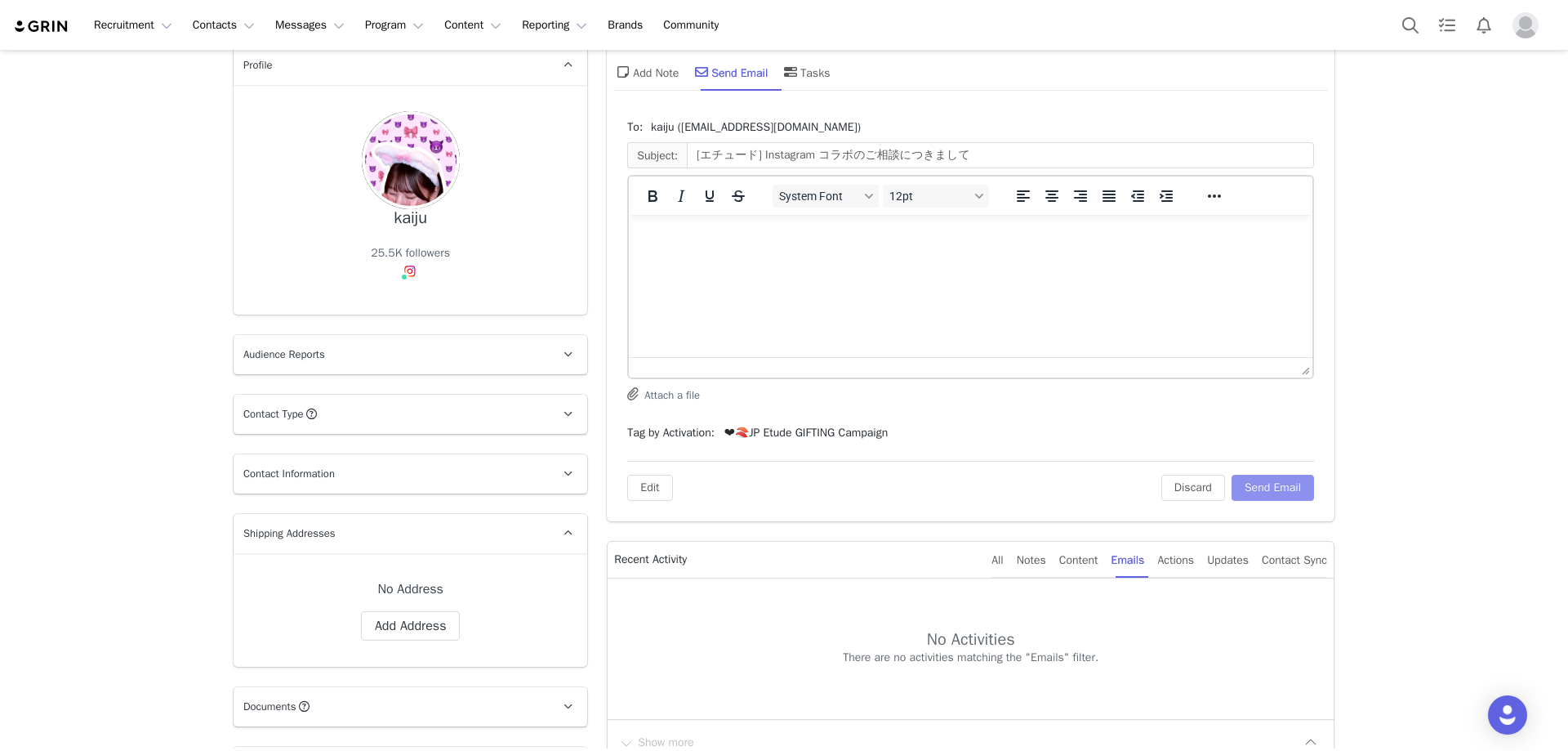 scroll, scrollTop: 0, scrollLeft: 0, axis: both 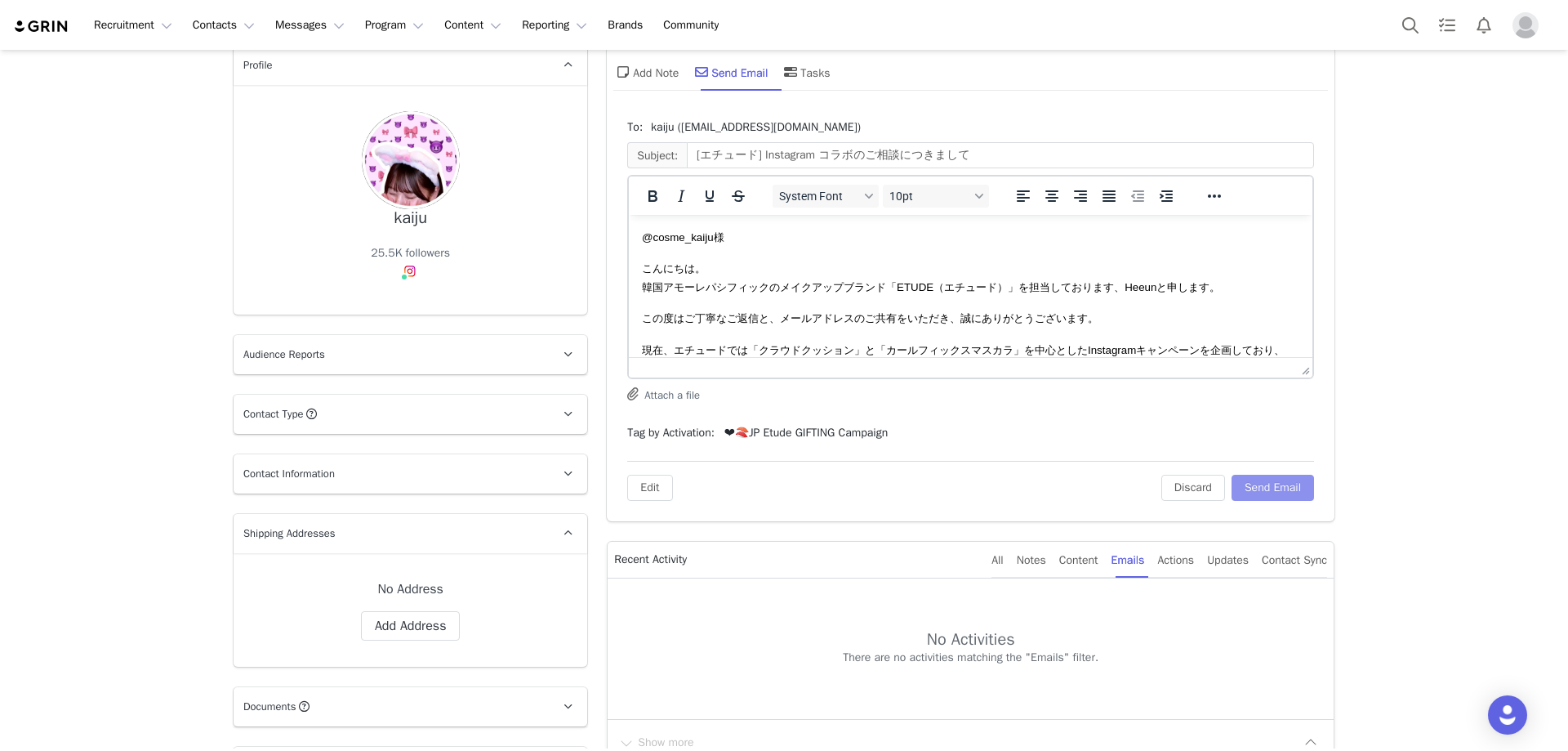 click on "Send Email" at bounding box center (1272, 488) 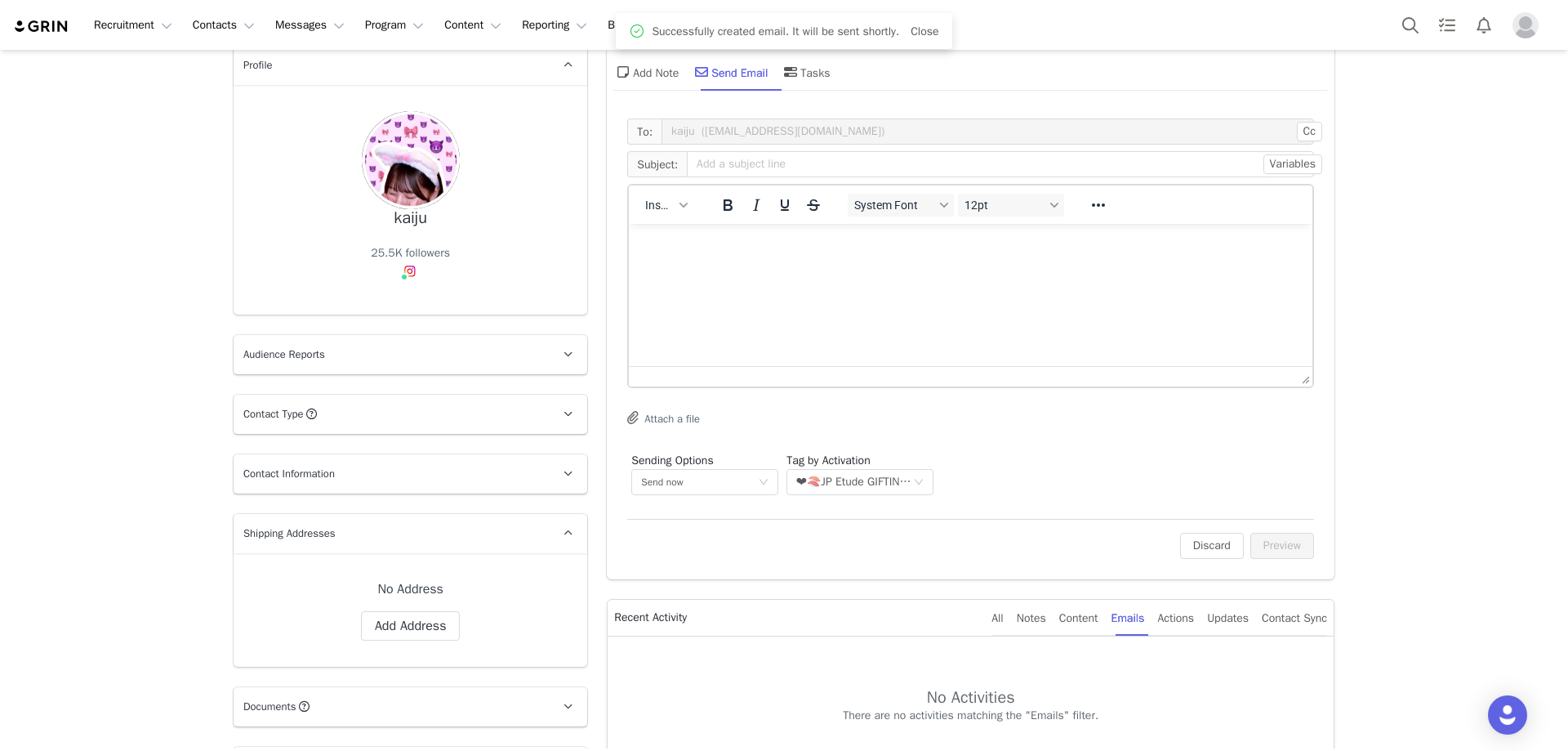 scroll, scrollTop: 0, scrollLeft: 0, axis: both 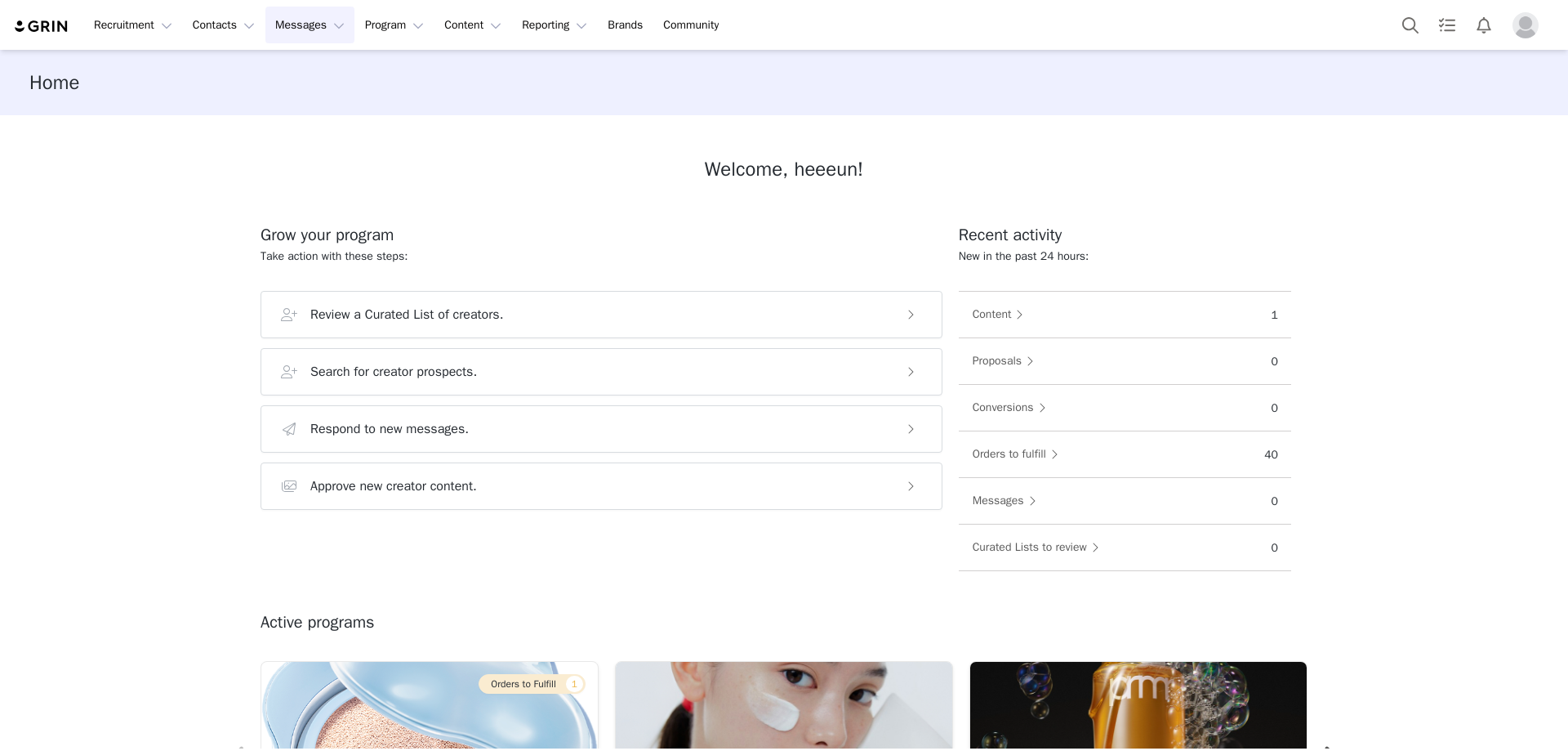 click on "Messages Messages" at bounding box center (310, 25) 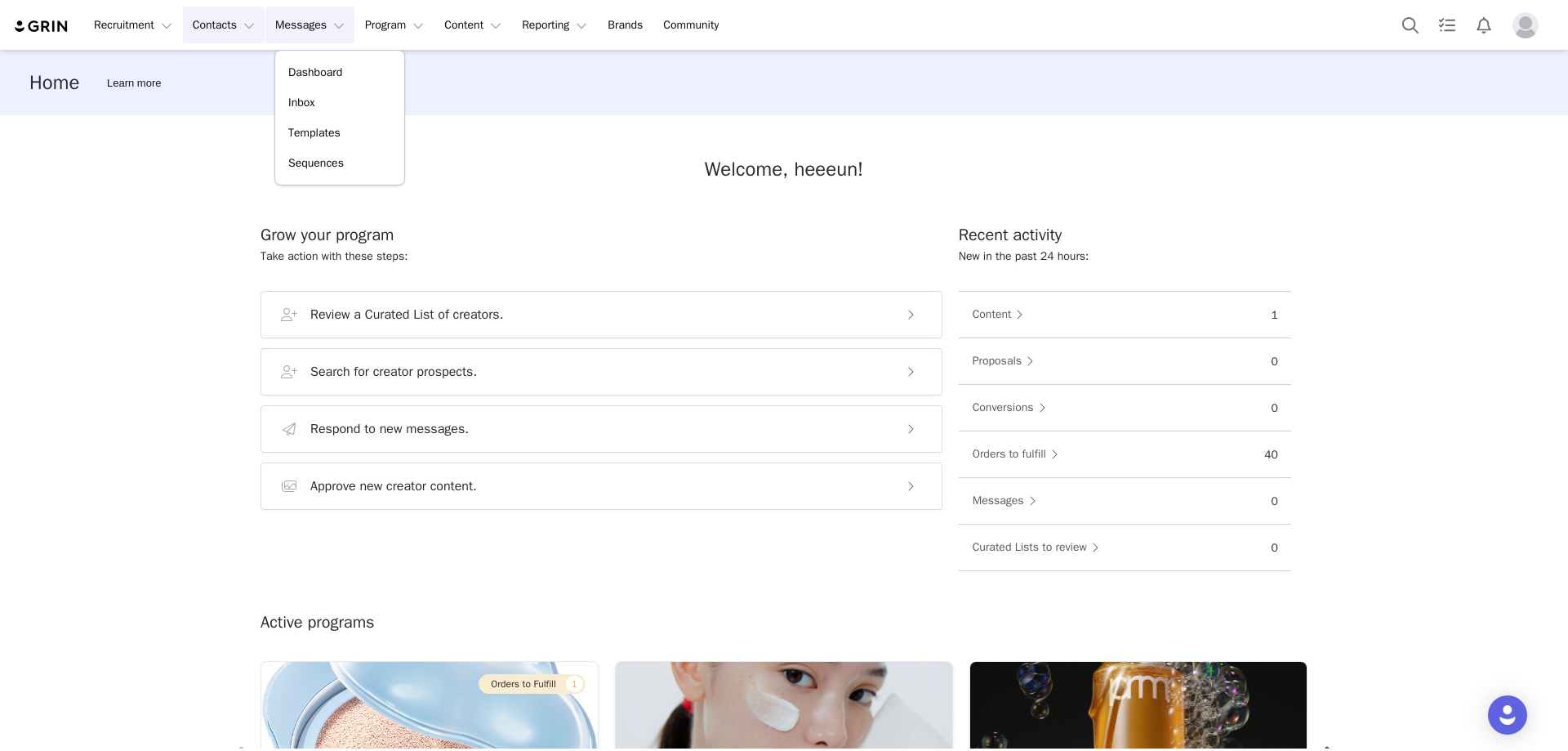 click on "Contacts Contacts" at bounding box center (224, 25) 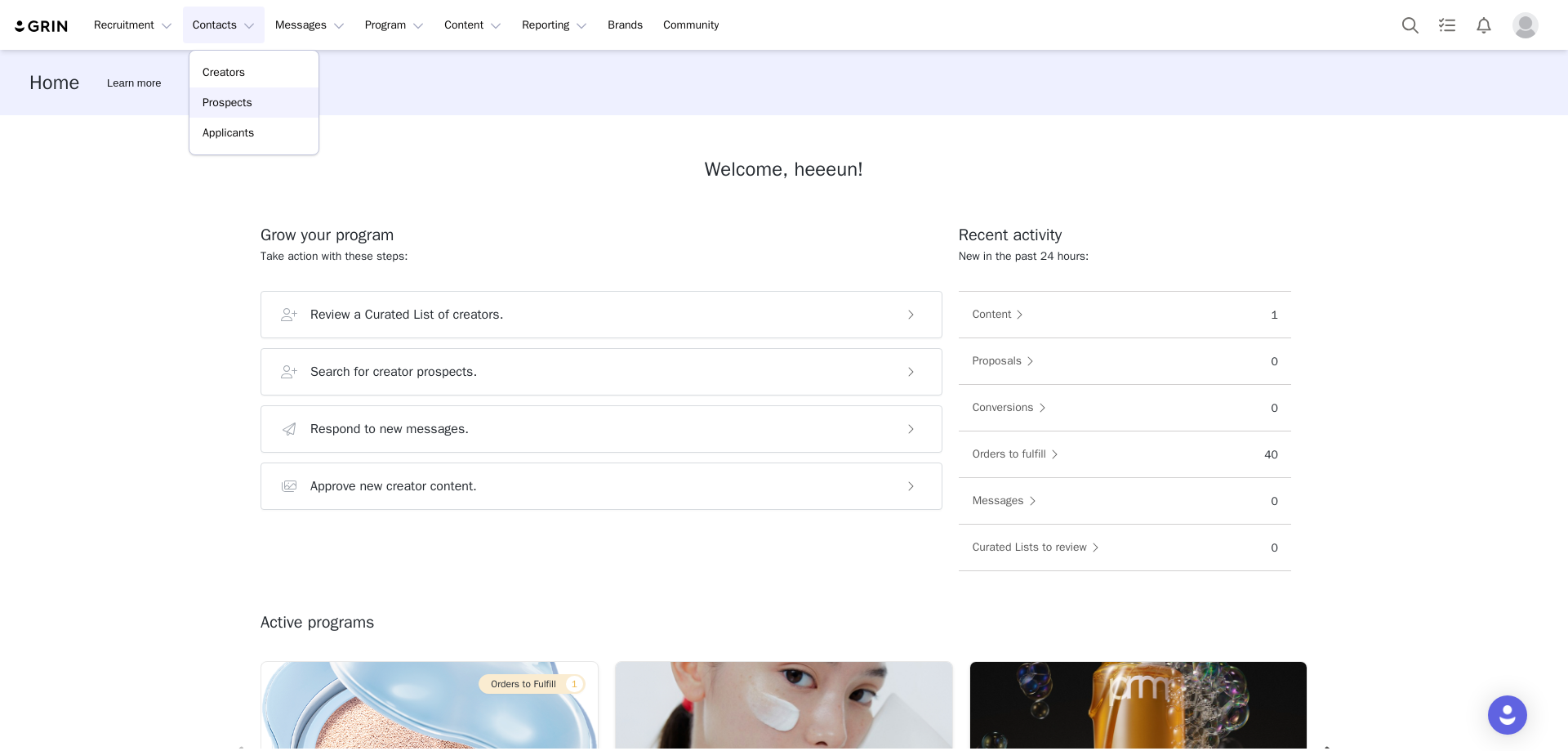 click on "Prospects" at bounding box center (254, 102) 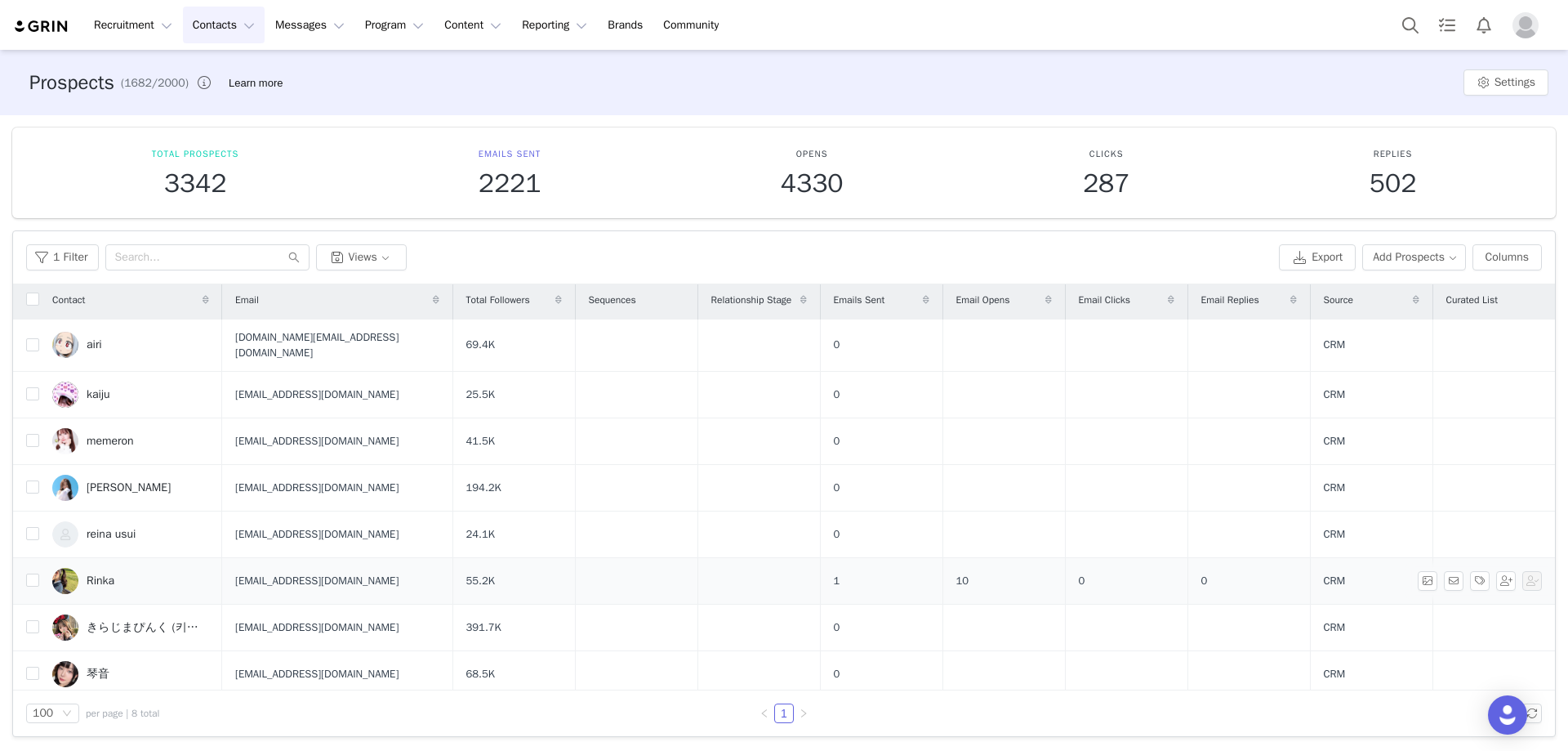 scroll, scrollTop: 6, scrollLeft: 0, axis: vertical 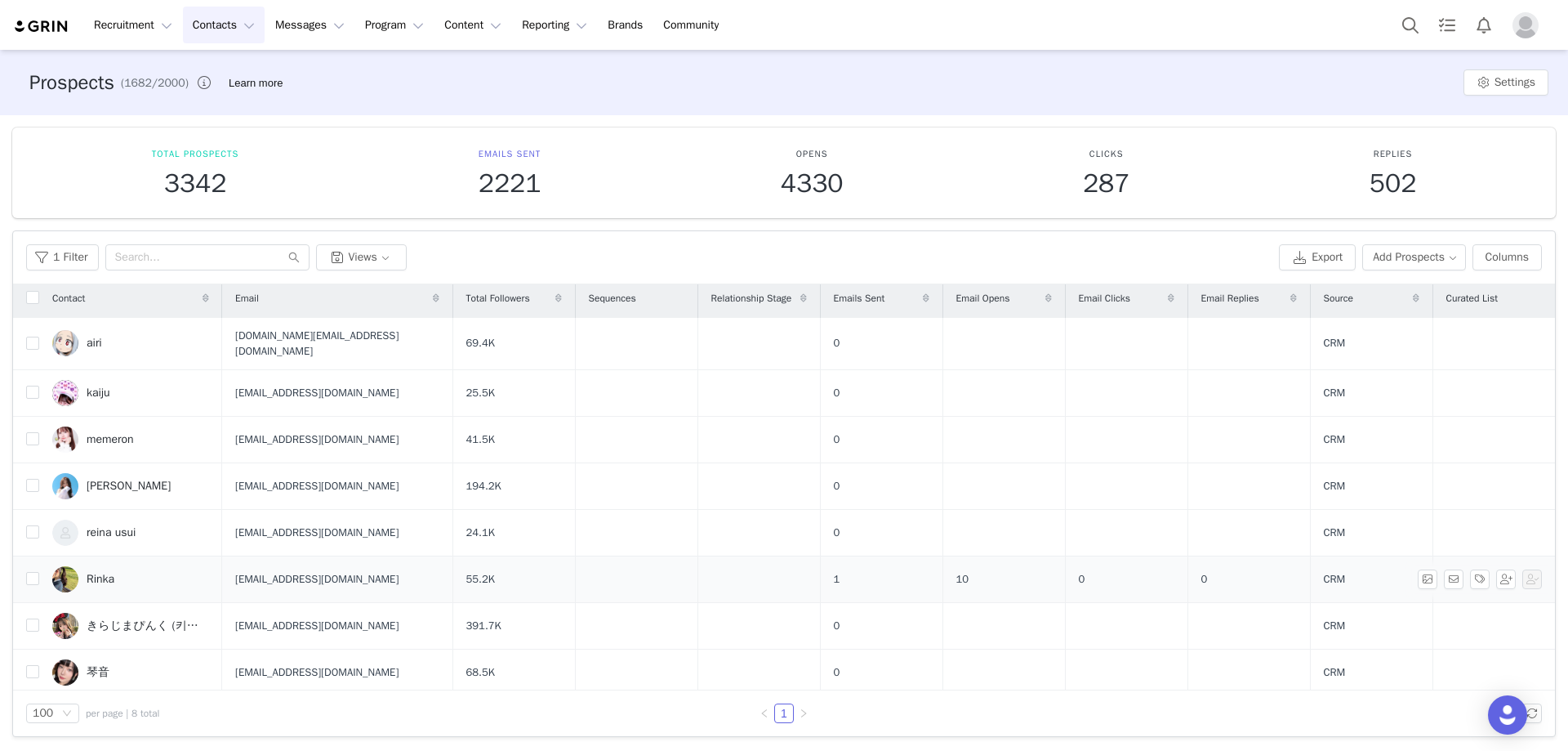 click on "Rinka" at bounding box center [131, 579] 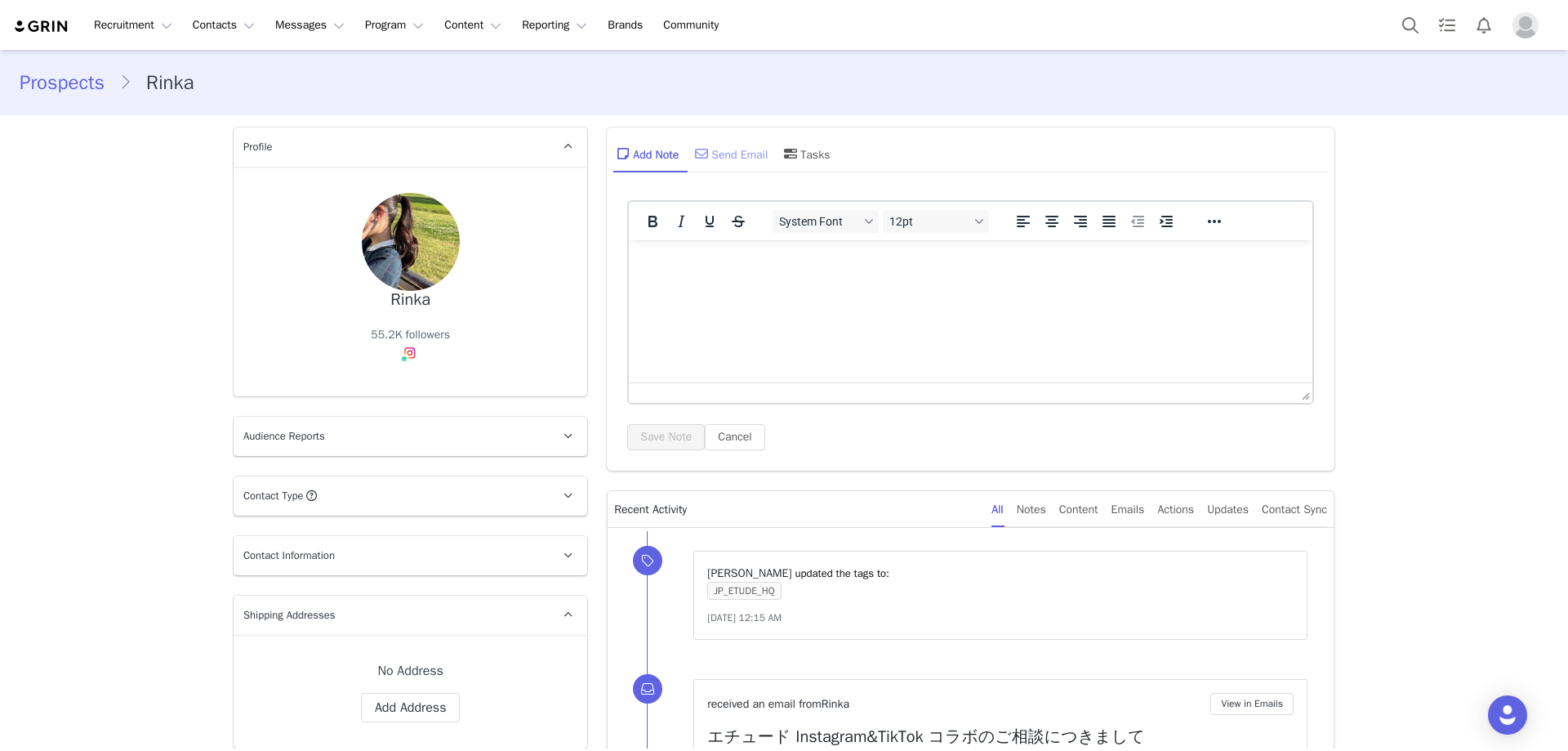 scroll, scrollTop: 0, scrollLeft: 0, axis: both 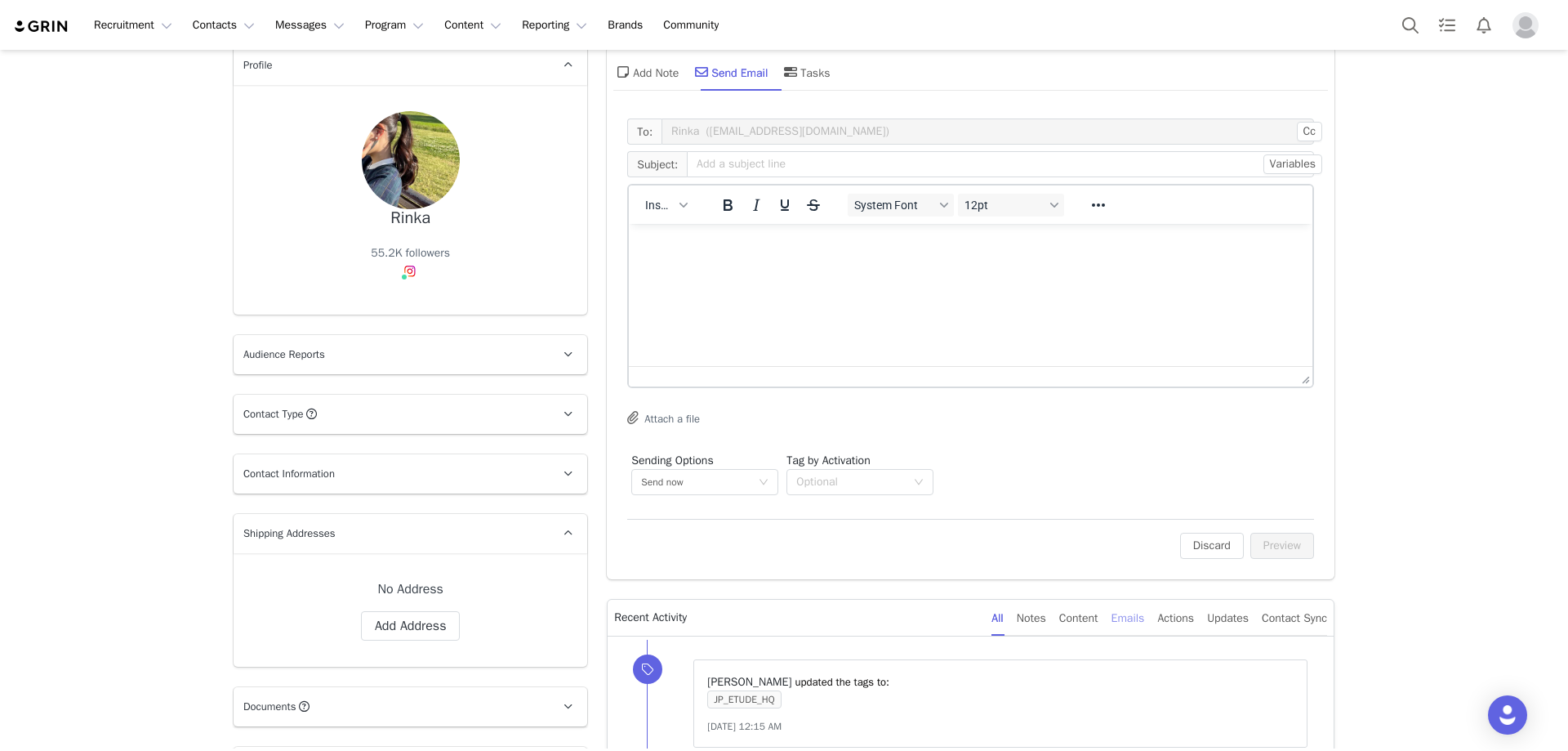 click on "Emails" at bounding box center [1128, 618] 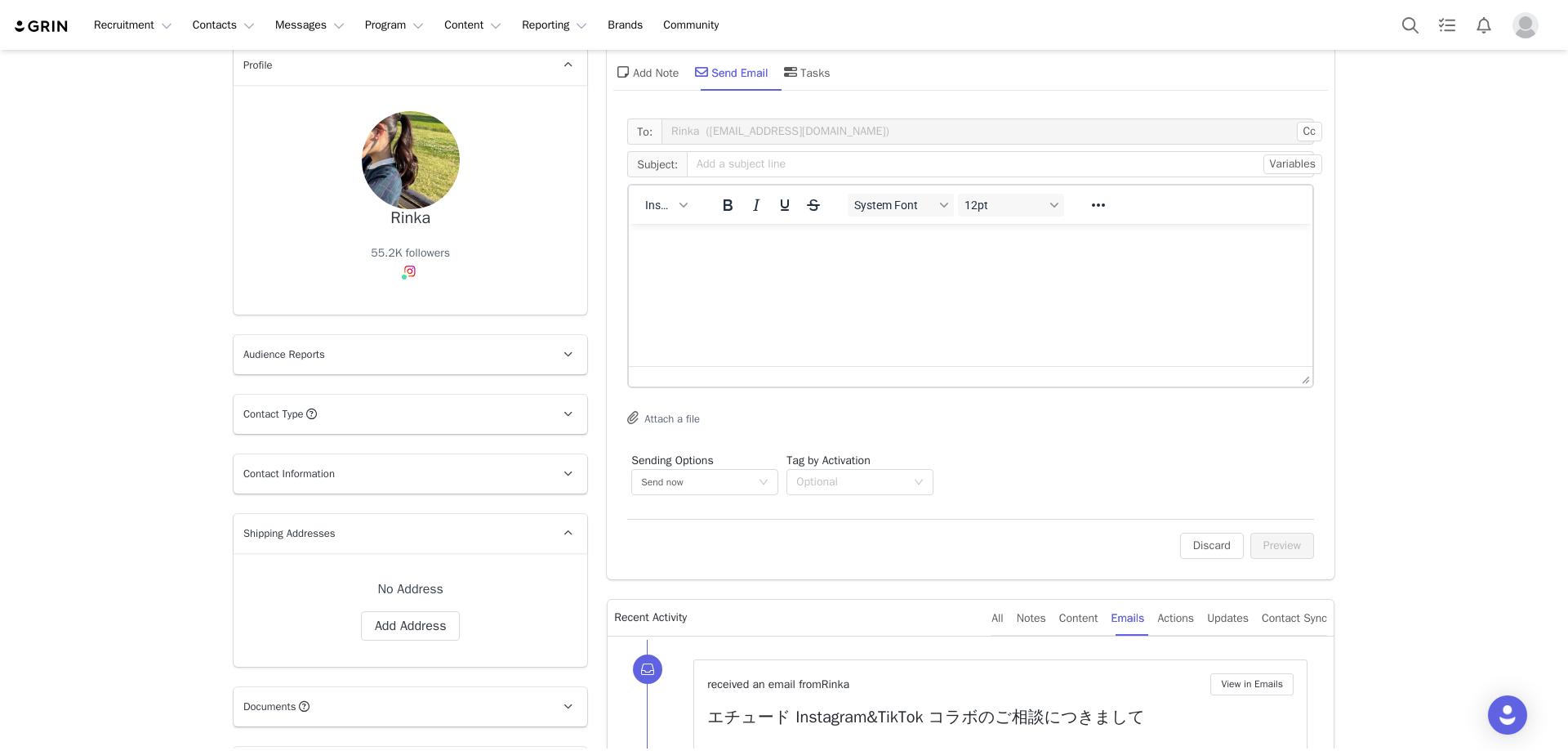 scroll, scrollTop: 409, scrollLeft: 0, axis: vertical 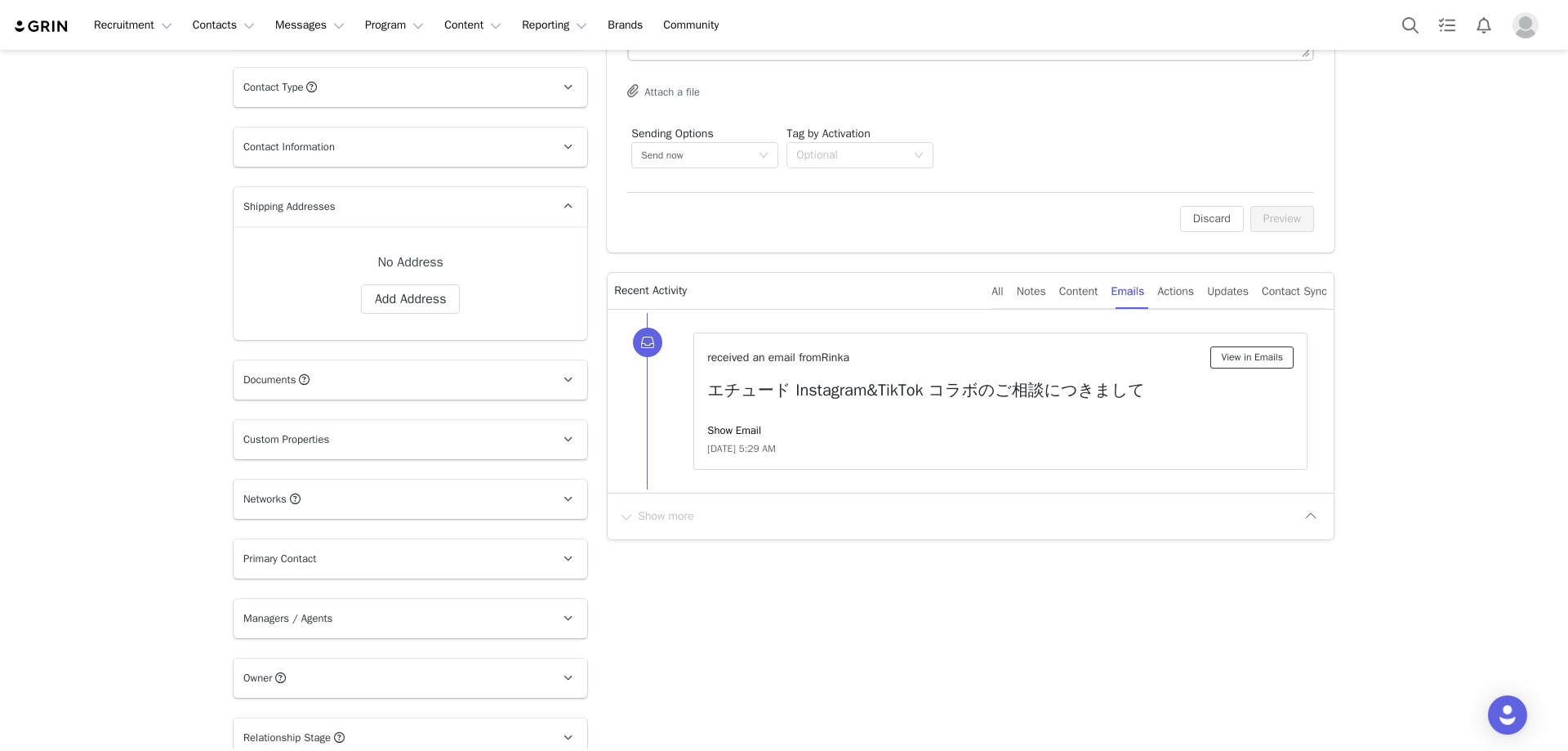 click on "View in Emails" at bounding box center (1252, 357) 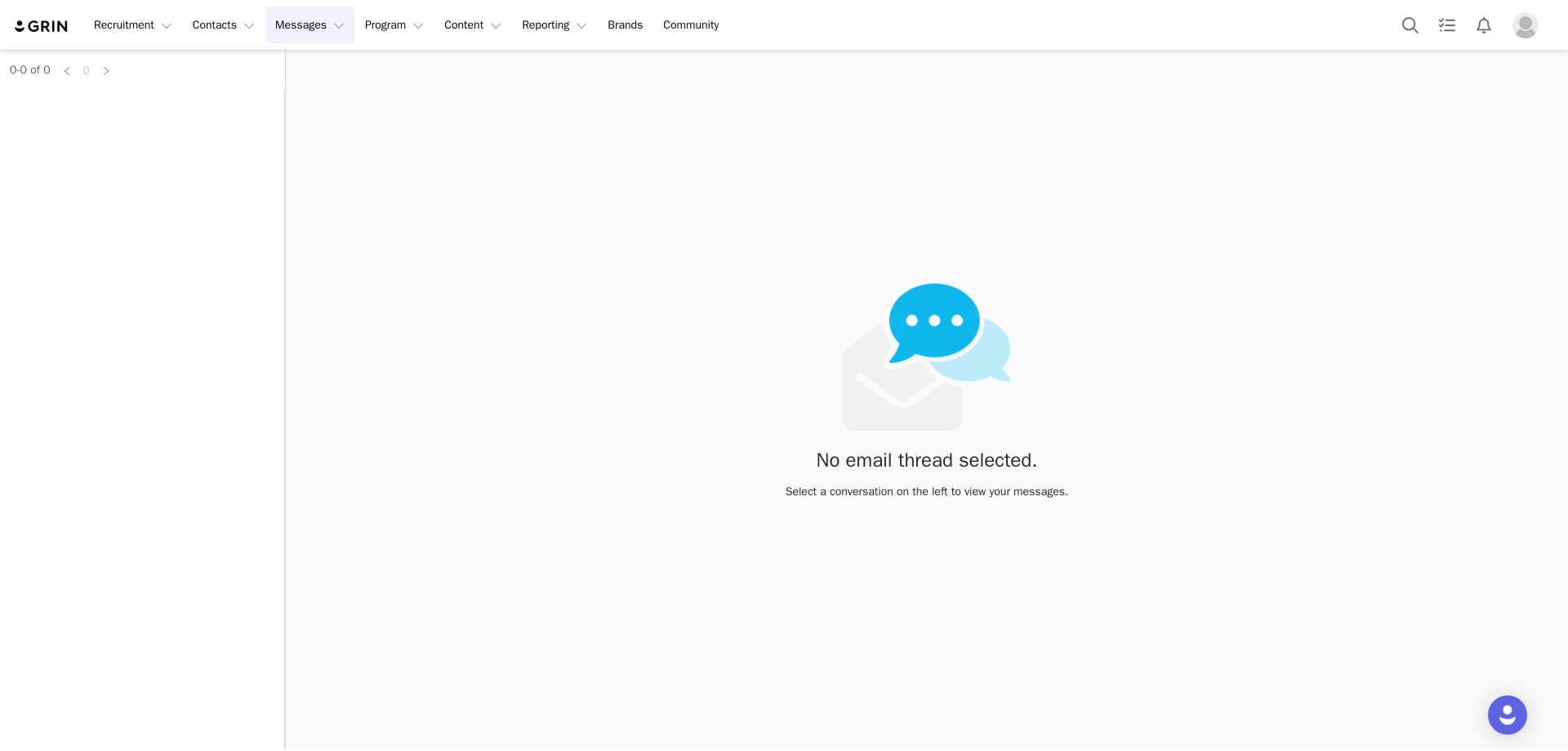 scroll, scrollTop: 0, scrollLeft: 0, axis: both 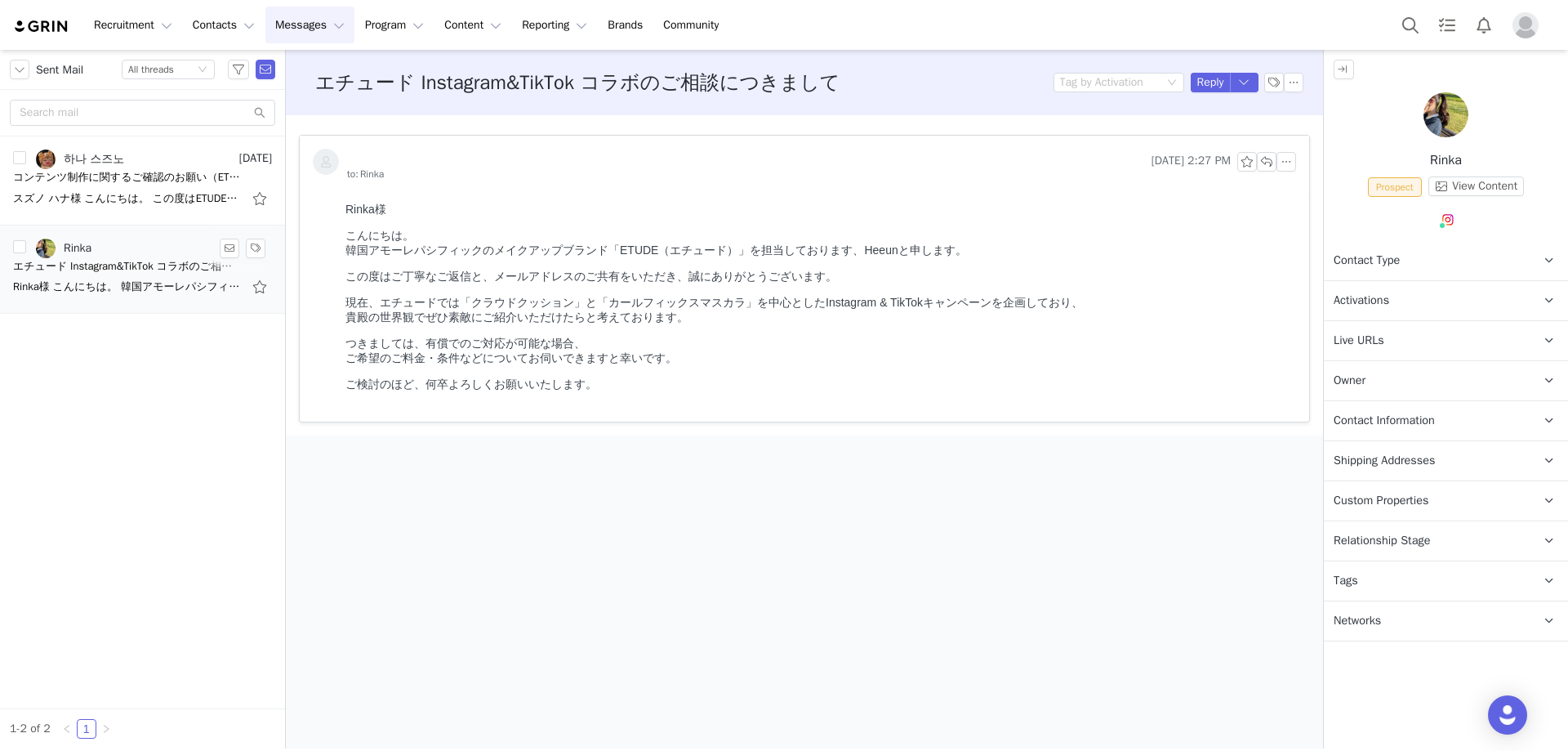 click on "Rinka様 こんにちは。 韓国アモーレパシフィックのメイクアップブランド「ETUDE（エチュード）」を担当しております、Heeunと申します。 この度はご丁寧なご返信と、メールアドレスのご共有をいただき、誠にありがとうございます。 現在、エチュードでは「クラウドクッション」と「カールフィックスマスカラ」を中心としたInstagram & TikTokキャンペーンを企画しており、 貴殿の世界" at bounding box center (127, 287) 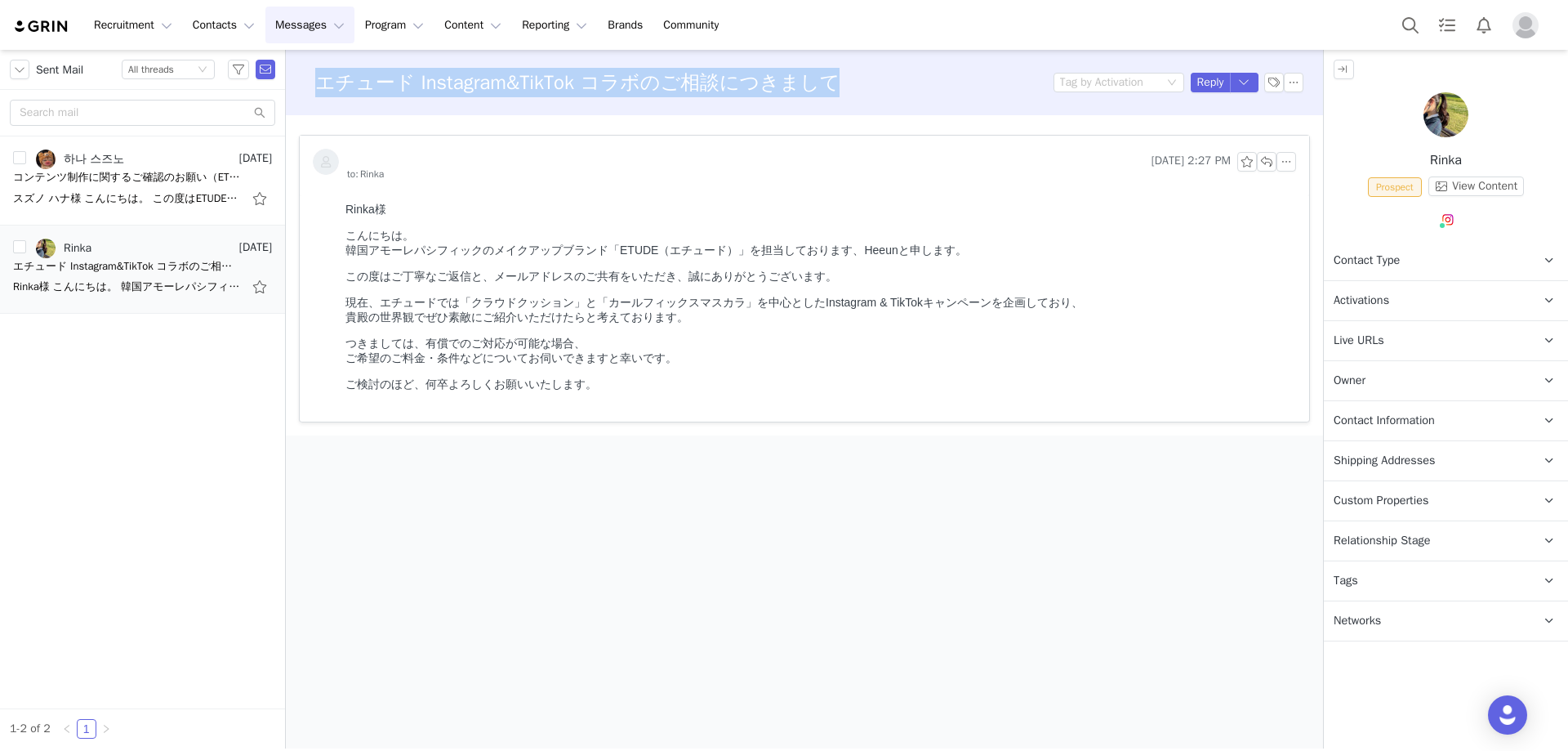 drag, startPoint x: 906, startPoint y: 83, endPoint x: 310, endPoint y: 91, distance: 596.0537 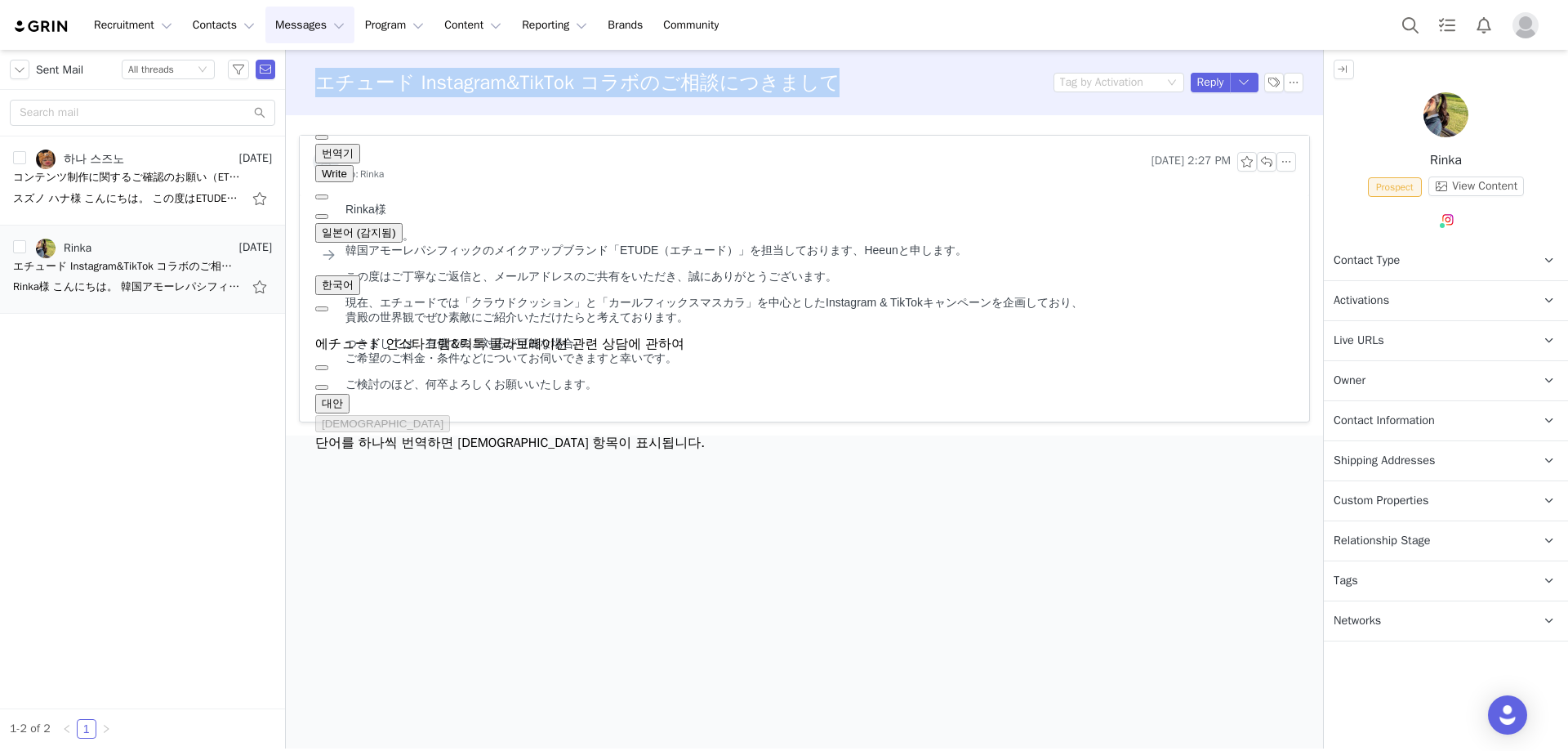 copy on "エチュード Instagram&TikTok コラボのご相談につきまして" 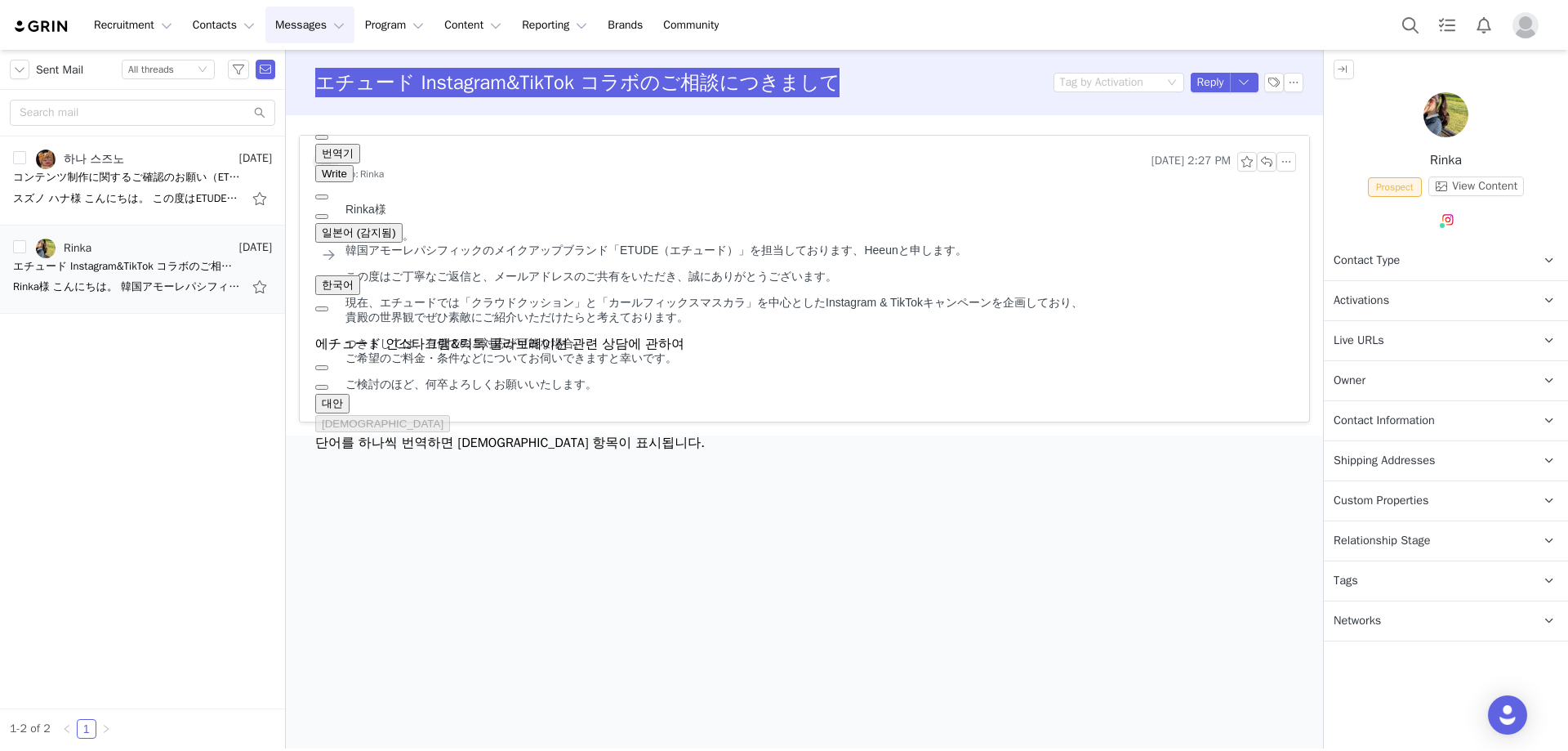 click at bounding box center [322, 217] 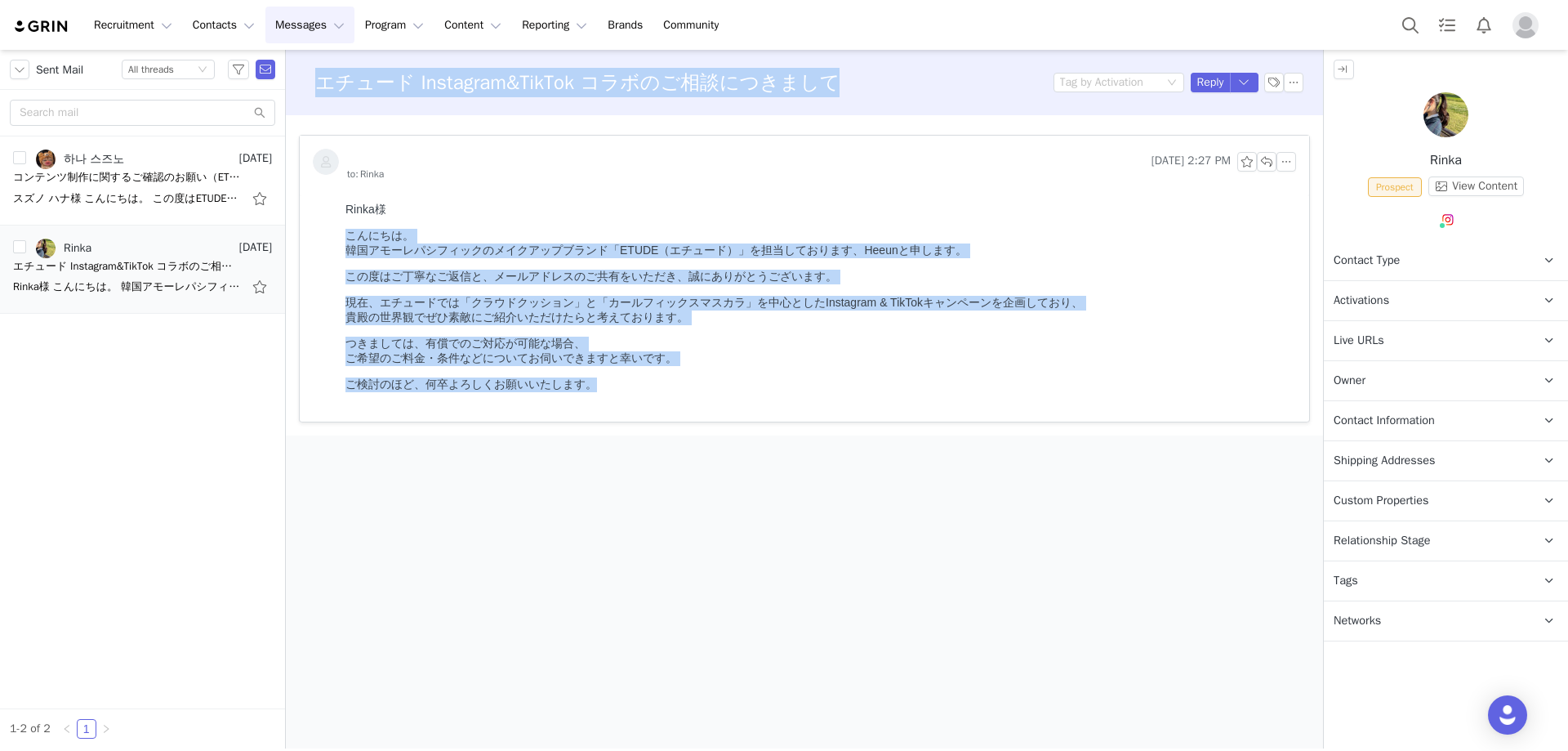 drag, startPoint x: 986, startPoint y: 391, endPoint x: 768, endPoint y: 379, distance: 218.33003 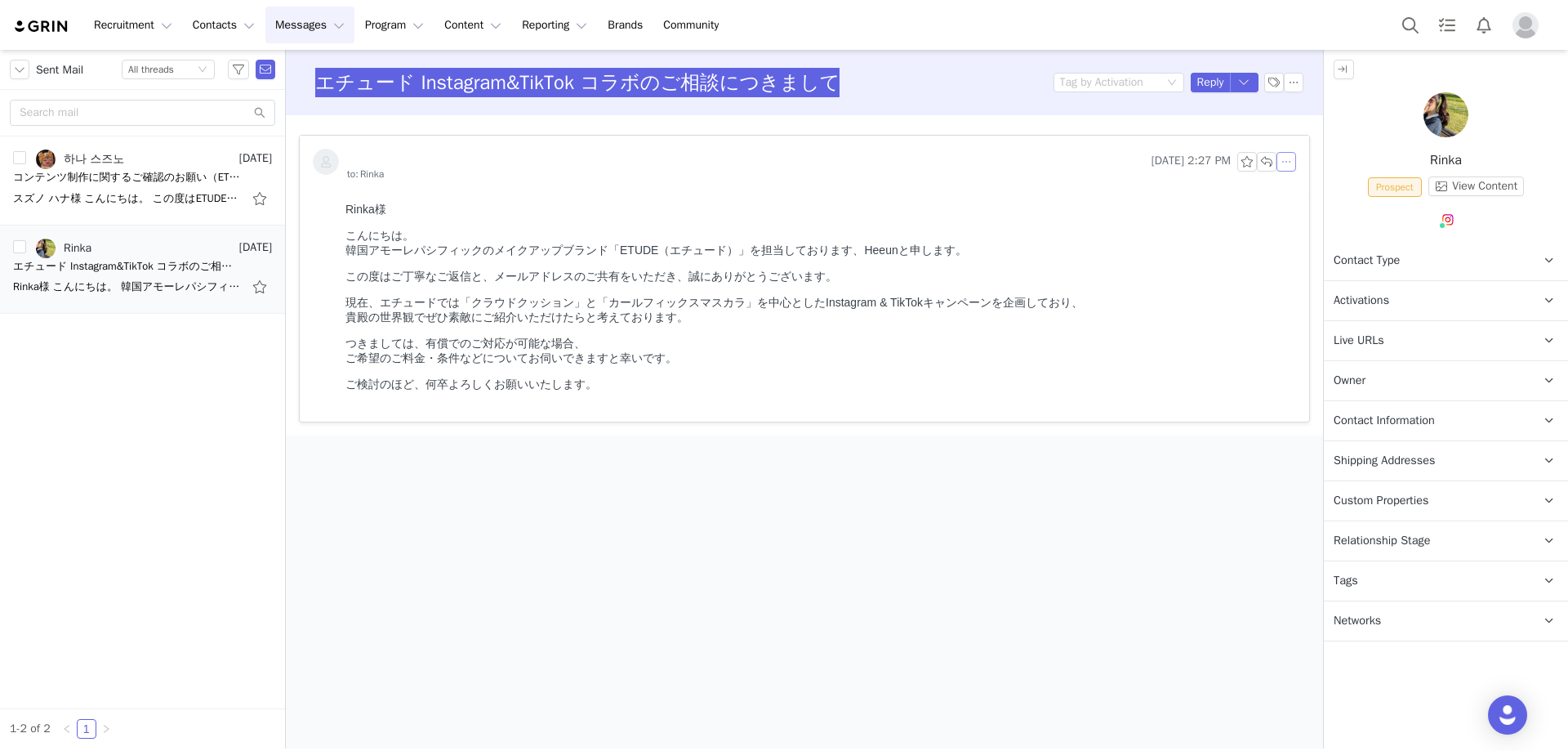 click at bounding box center [1286, 162] 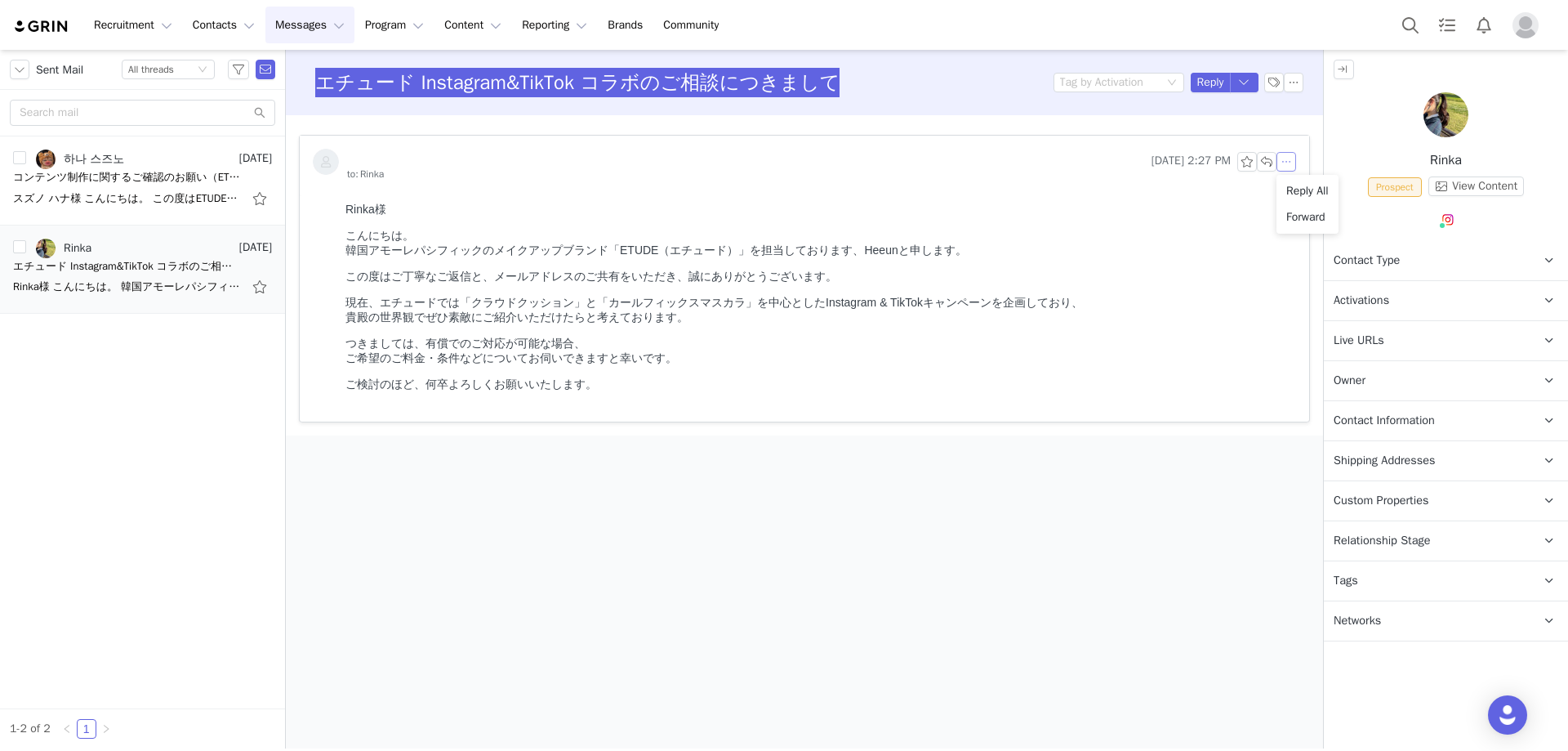 click at bounding box center (1286, 162) 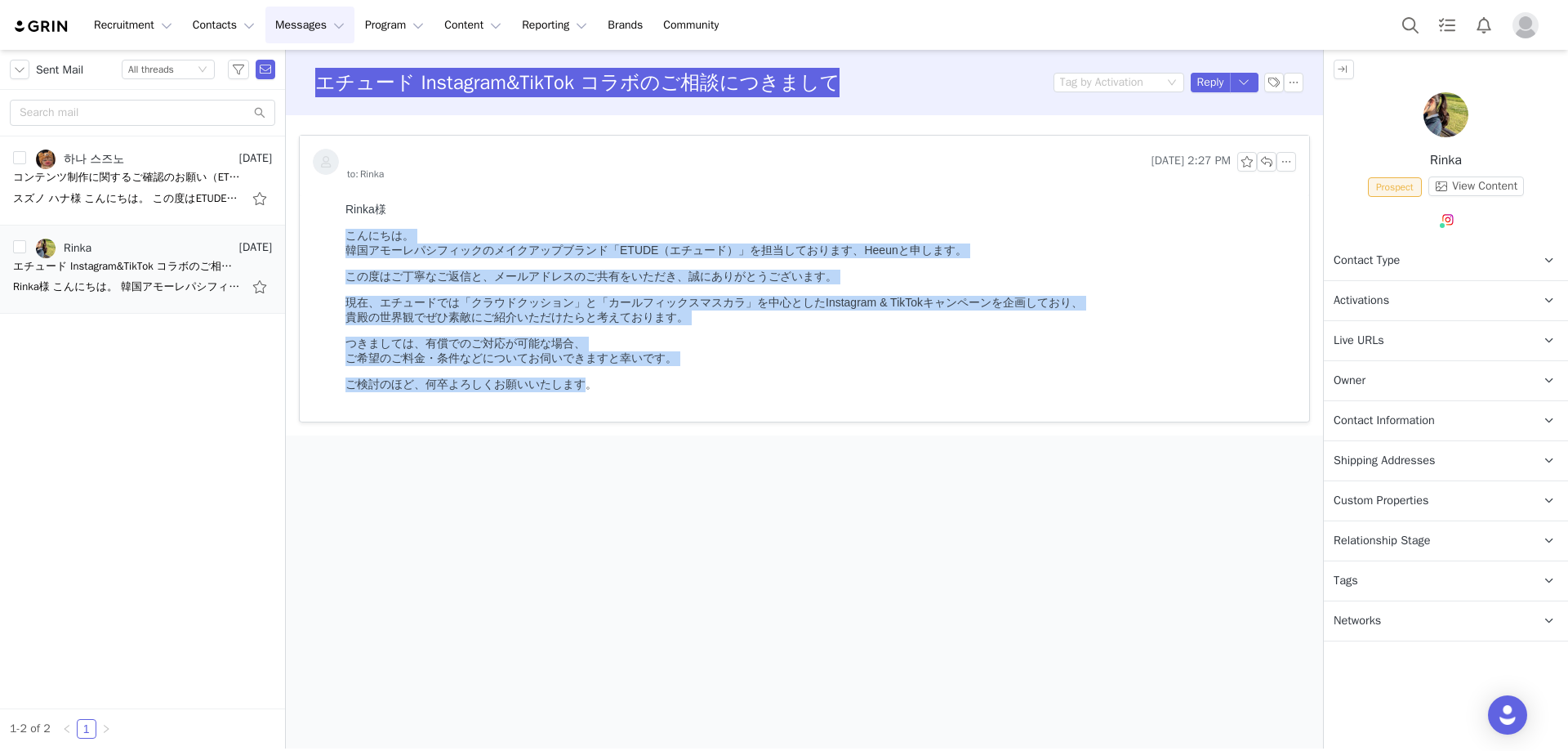 drag, startPoint x: 565, startPoint y: 312, endPoint x: 589, endPoint y: 417, distance: 107.70794 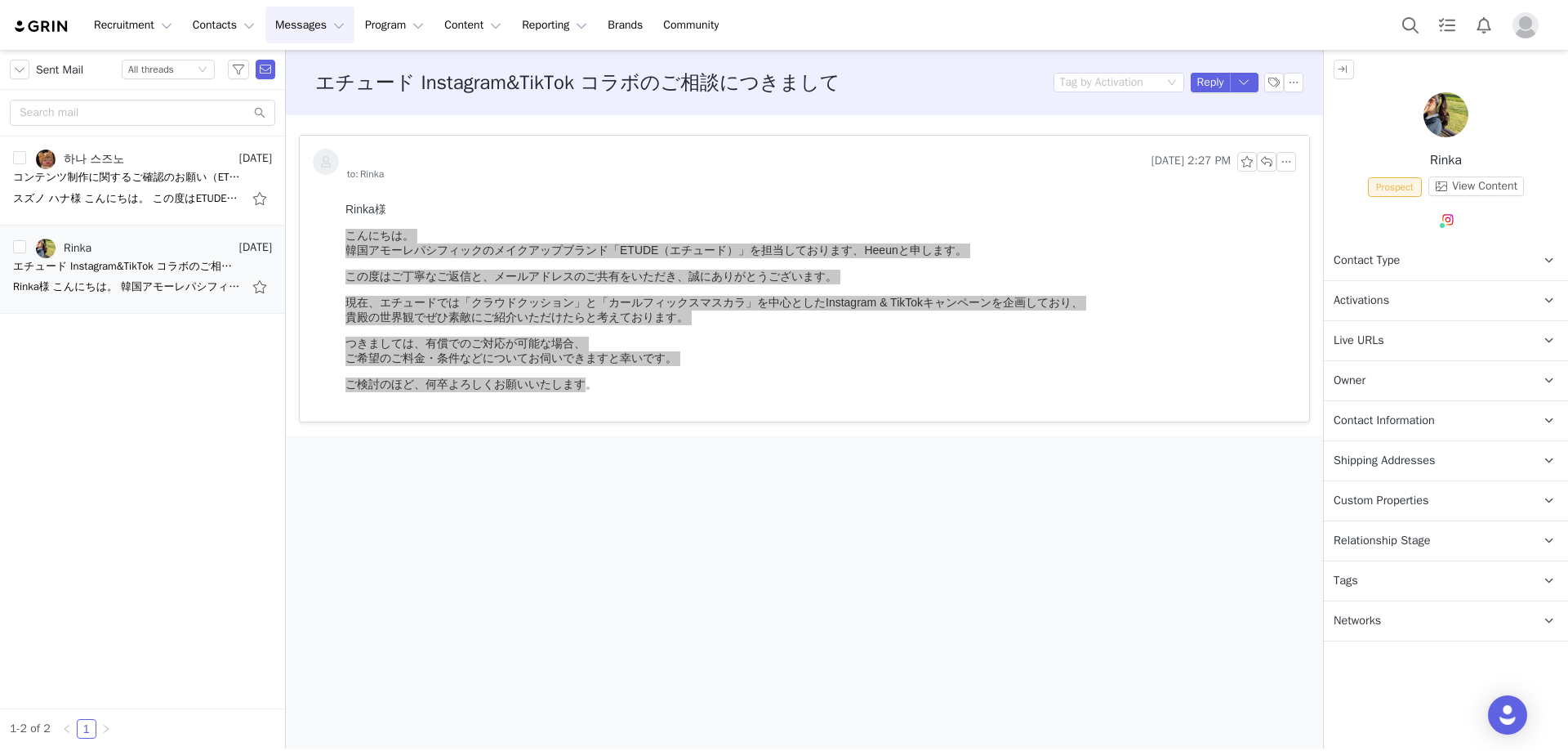 drag, startPoint x: 591, startPoint y: 430, endPoint x: 227, endPoint y: 203, distance: 428.98135 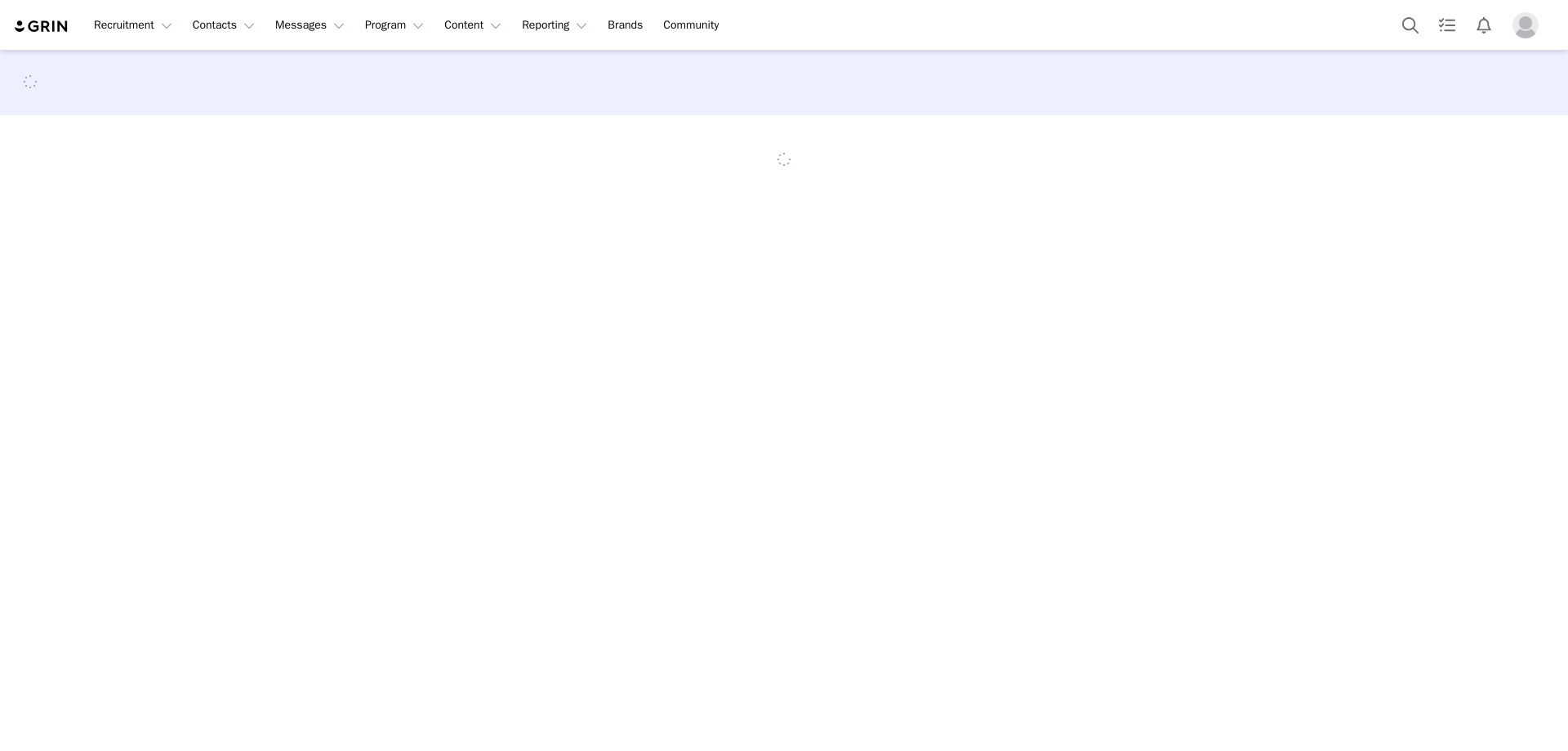 scroll, scrollTop: 0, scrollLeft: 0, axis: both 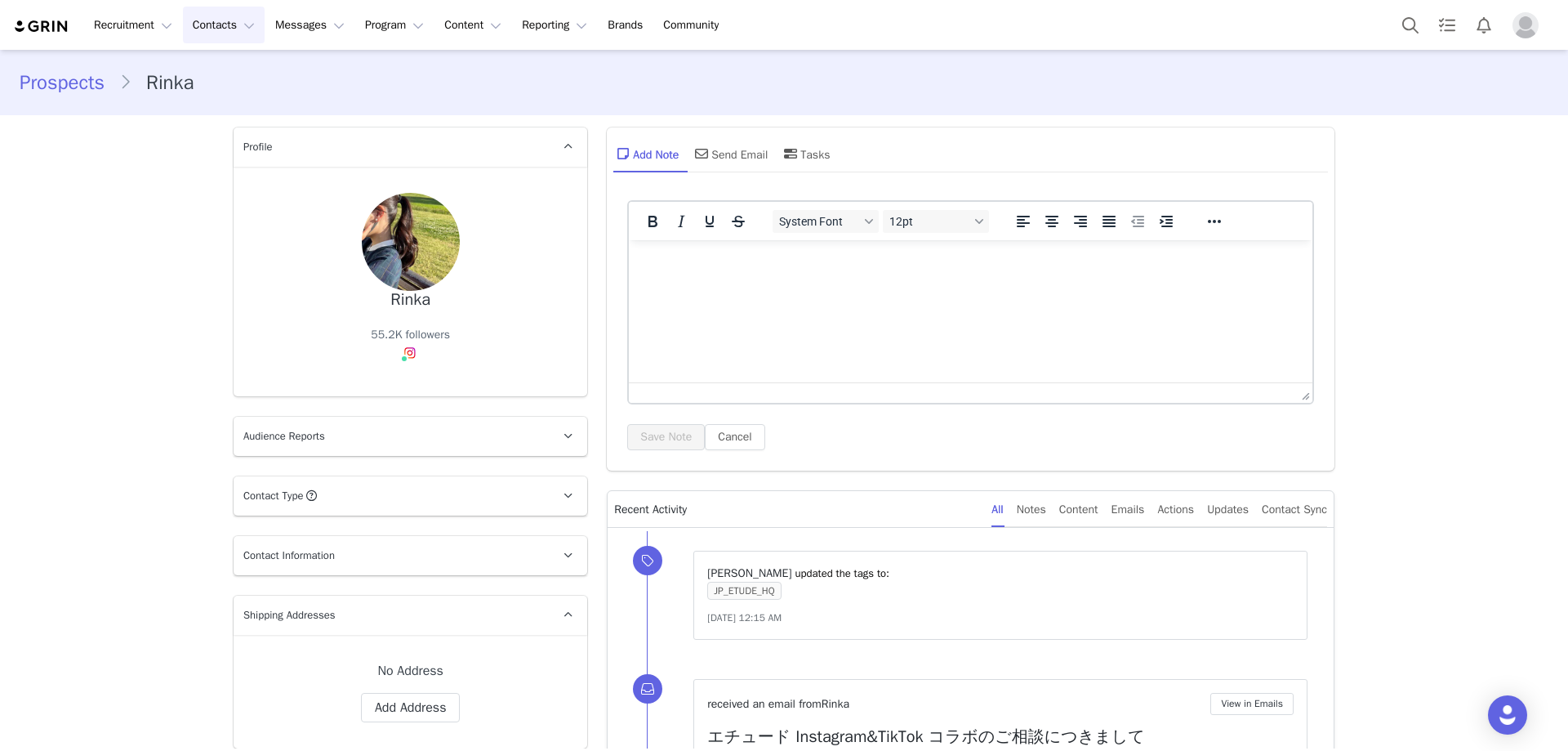 drag, startPoint x: 229, startPoint y: 25, endPoint x: 259, endPoint y: 71, distance: 54.918121 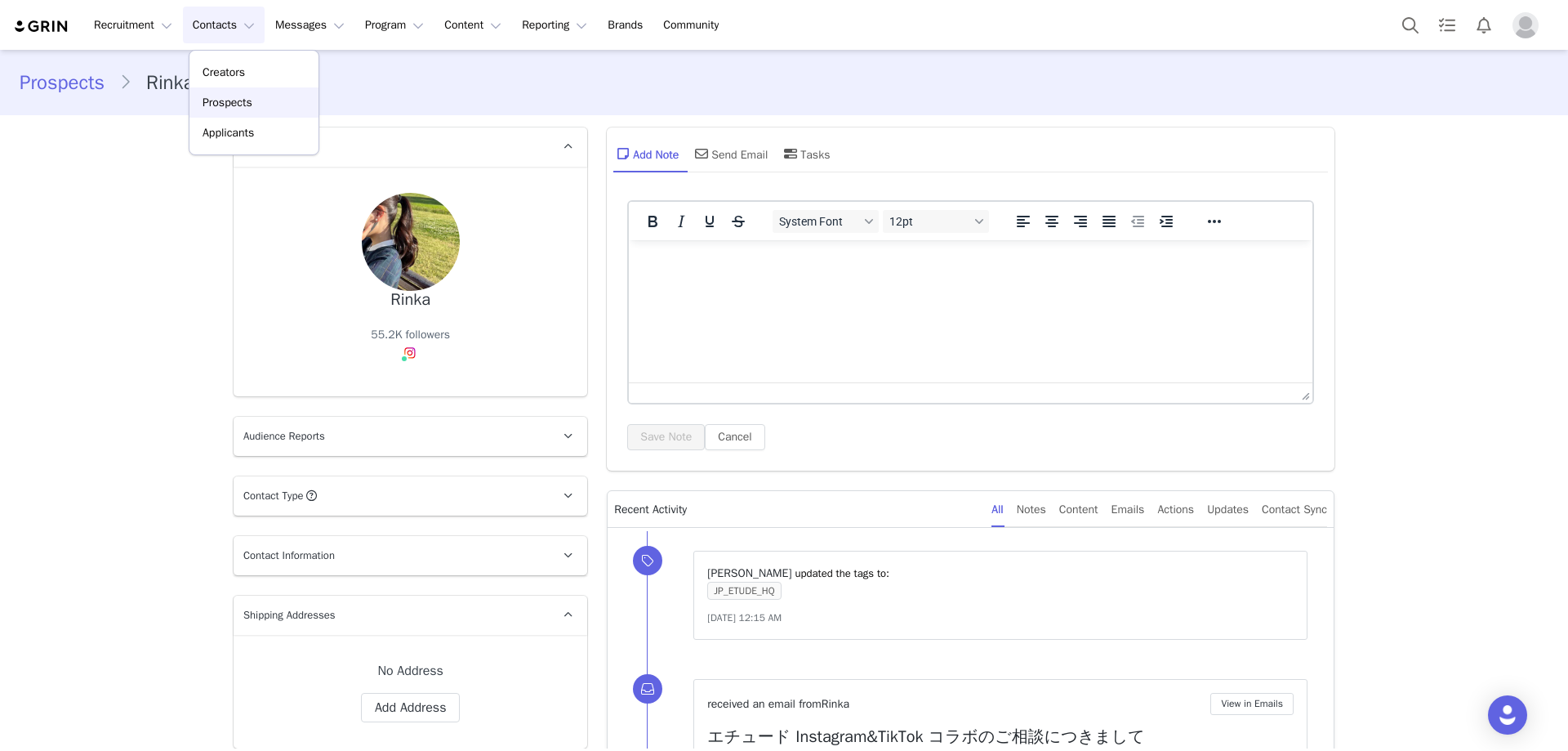 click on "Prospects" at bounding box center [254, 102] 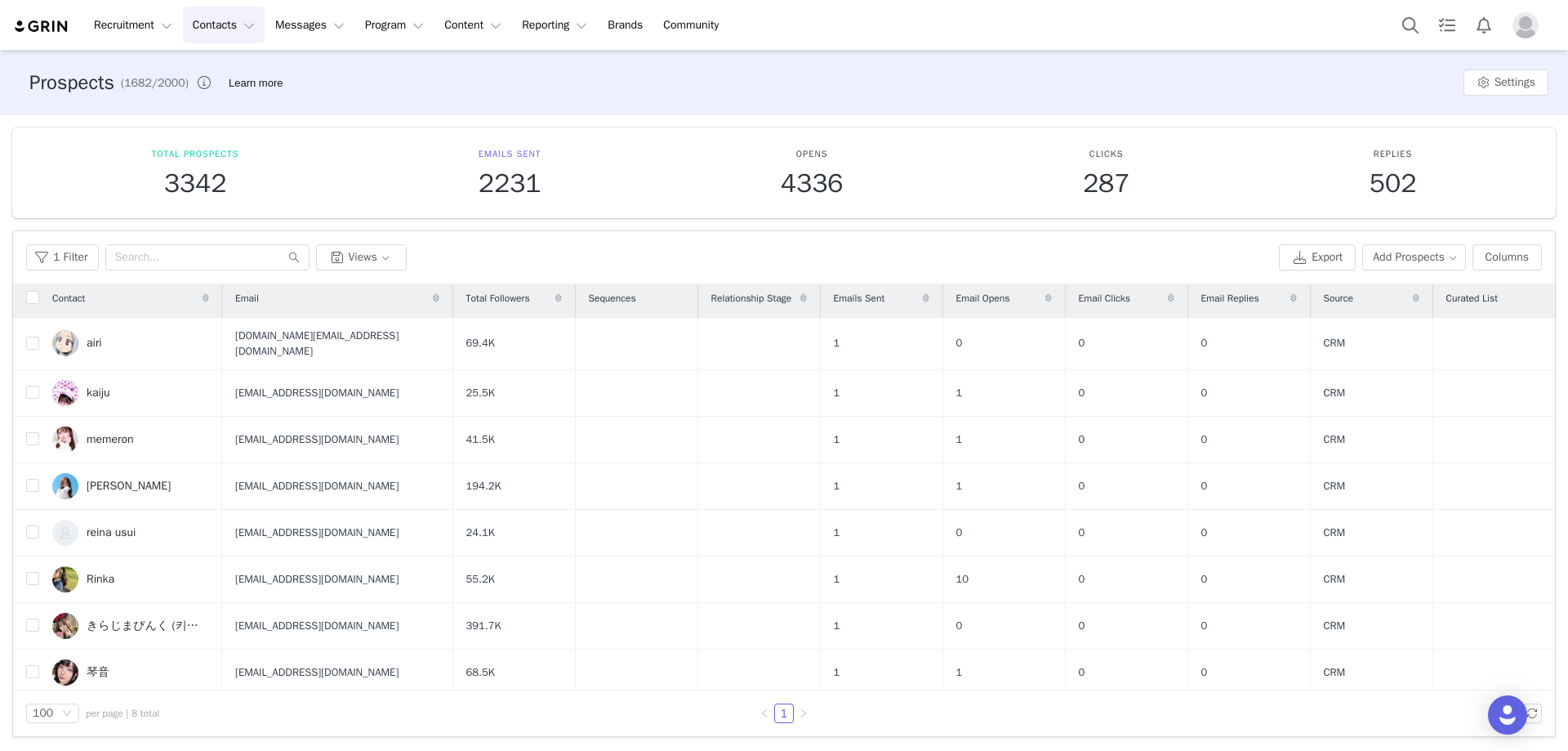 scroll, scrollTop: 0, scrollLeft: 0, axis: both 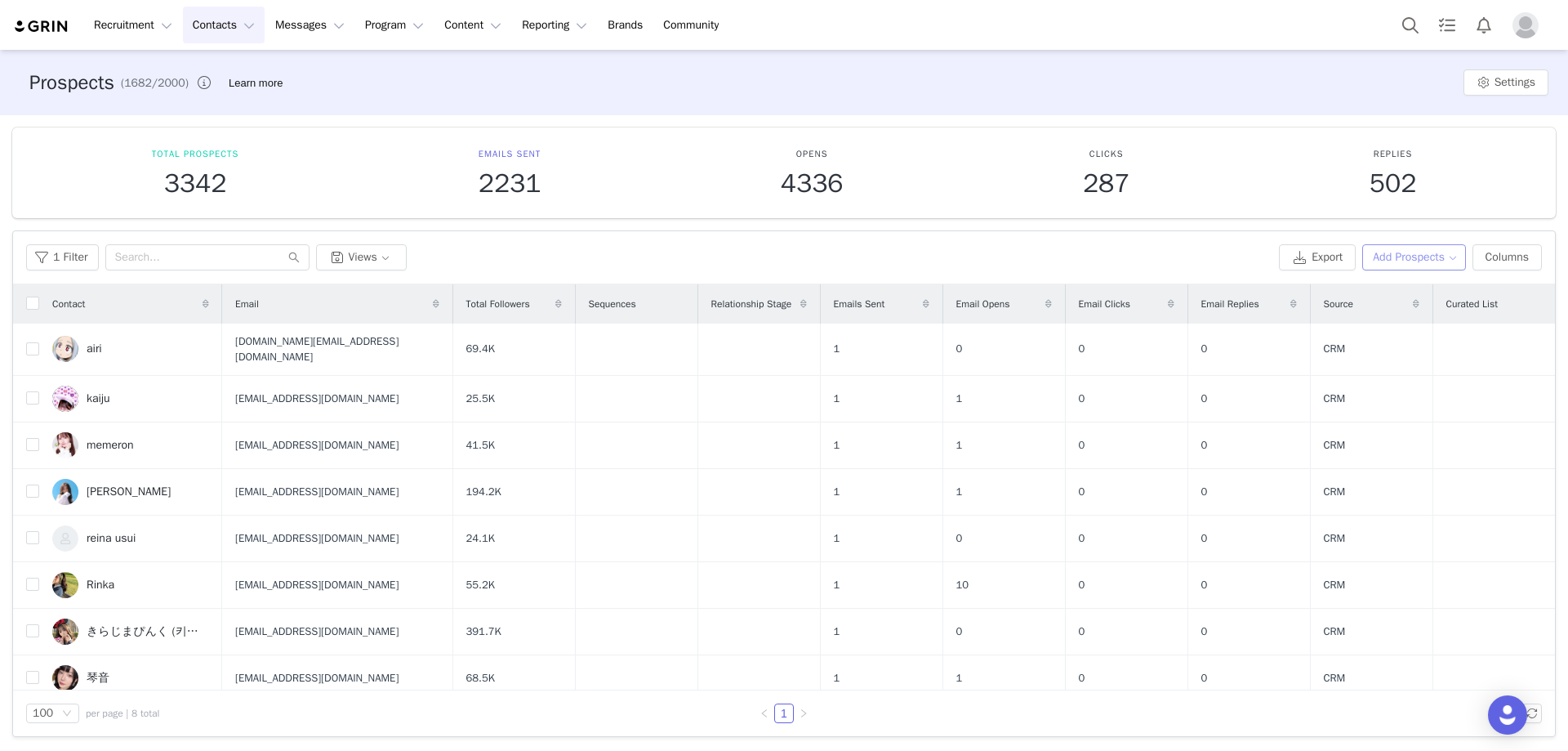 click on "Add Prospects" at bounding box center (1414, 257) 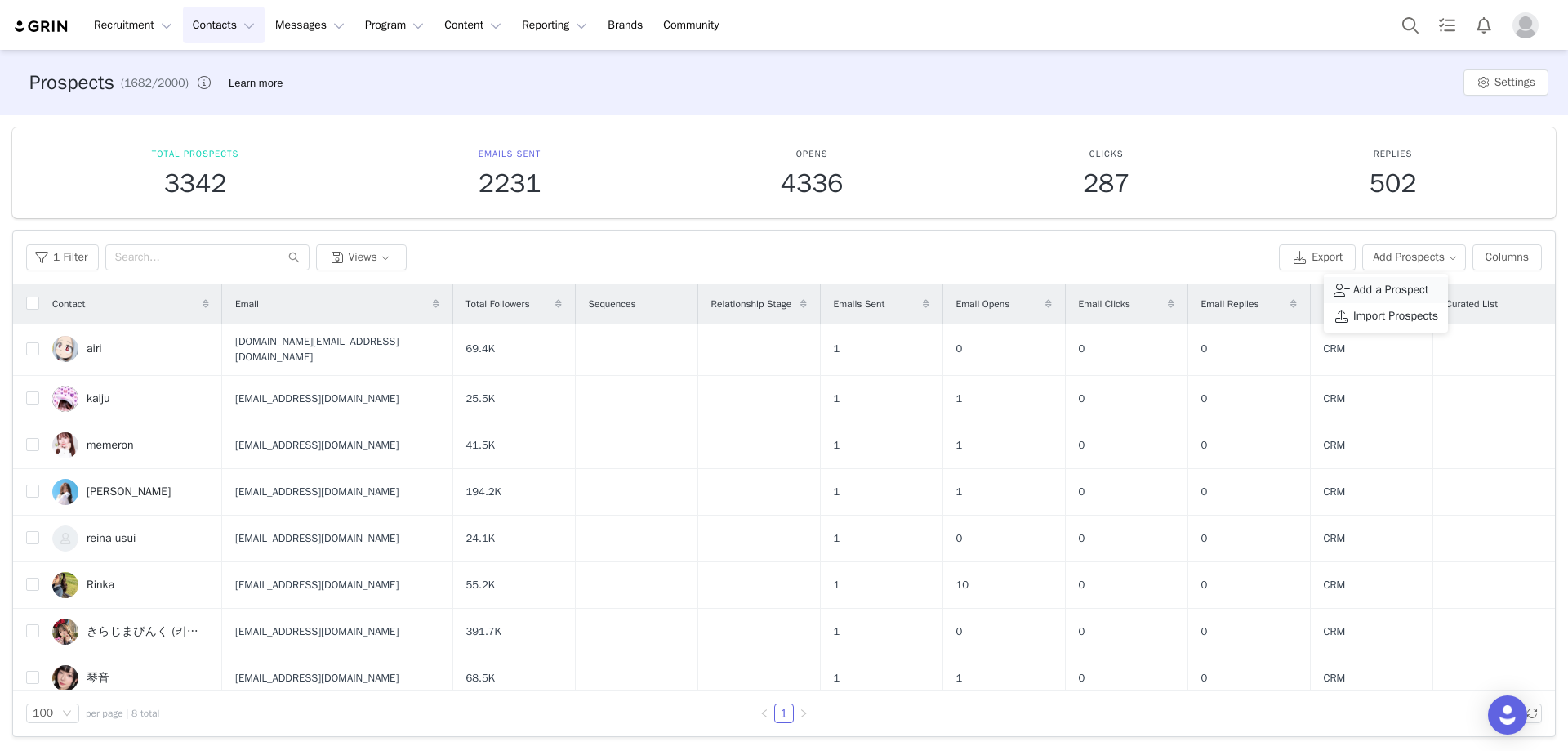 click on "Add a Prospect" at bounding box center [1391, 290] 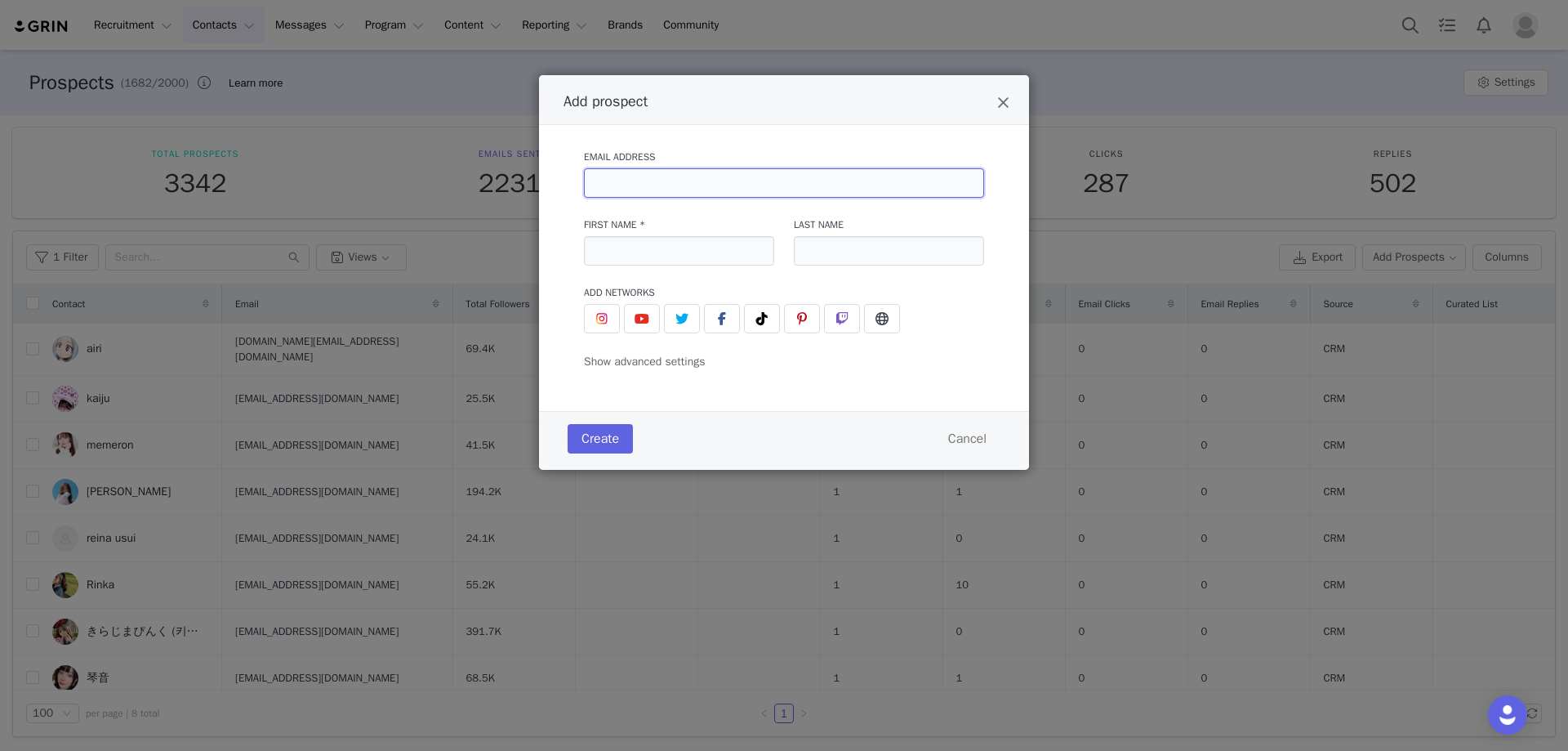 click at bounding box center [784, 183] 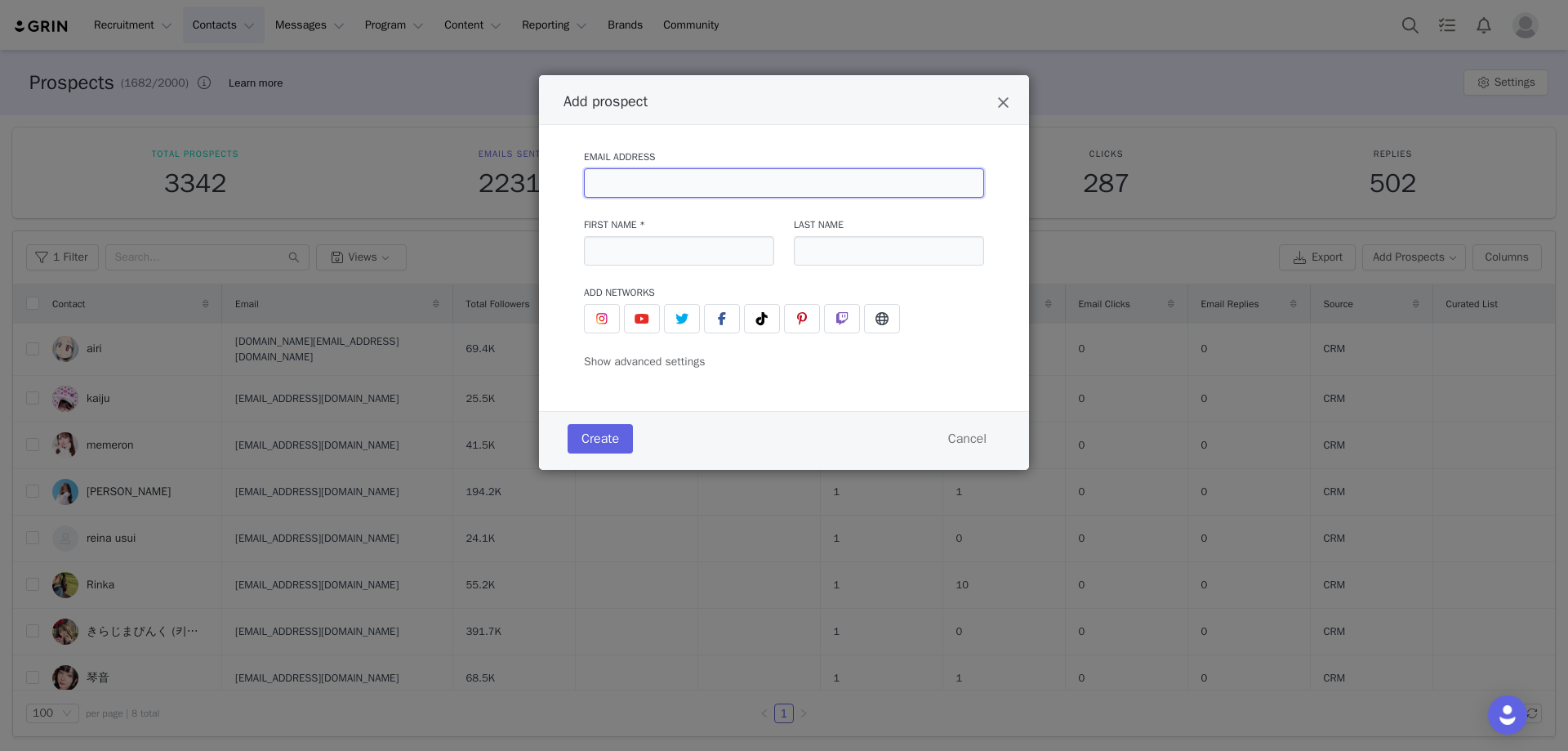 click at bounding box center (784, 183) 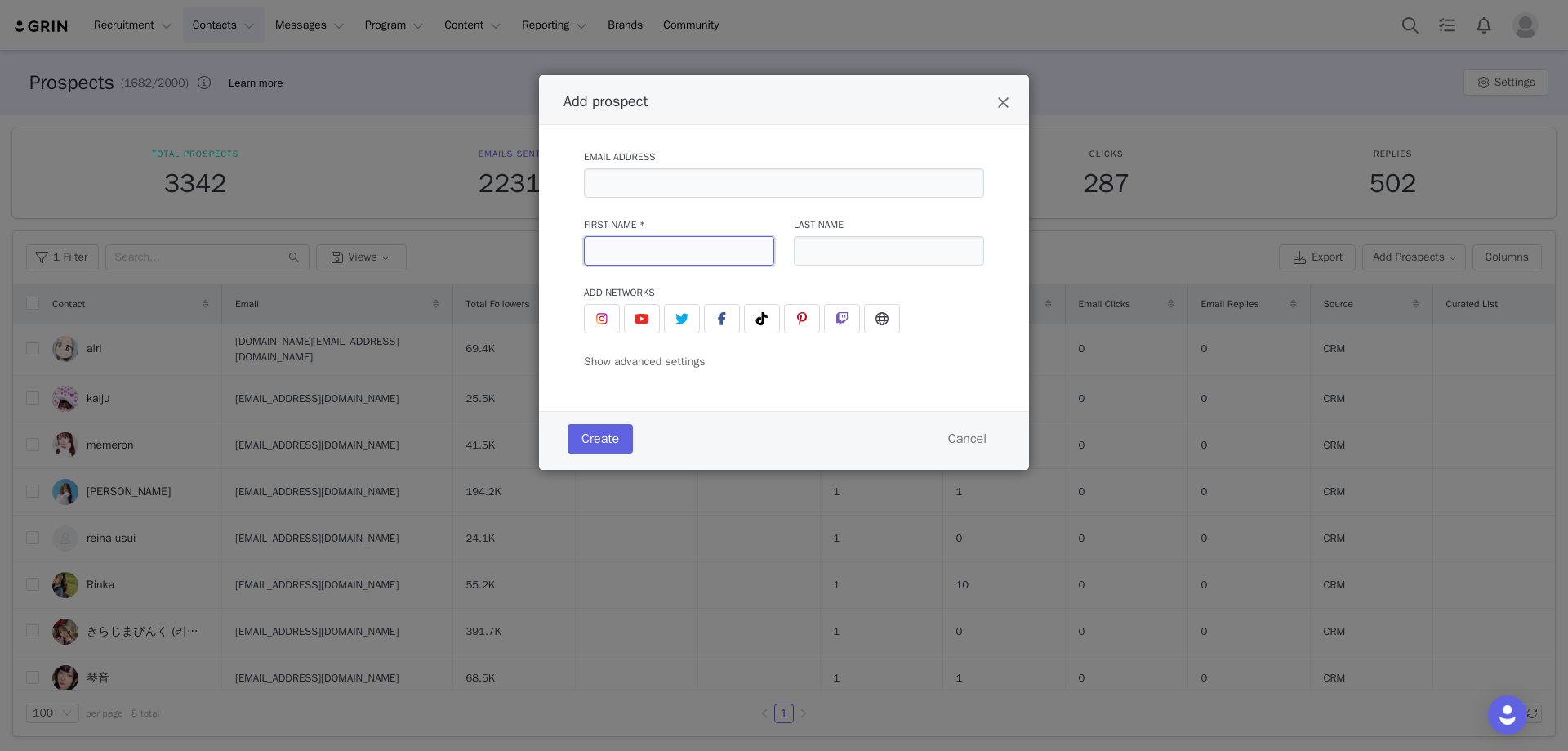 click at bounding box center [679, 251] 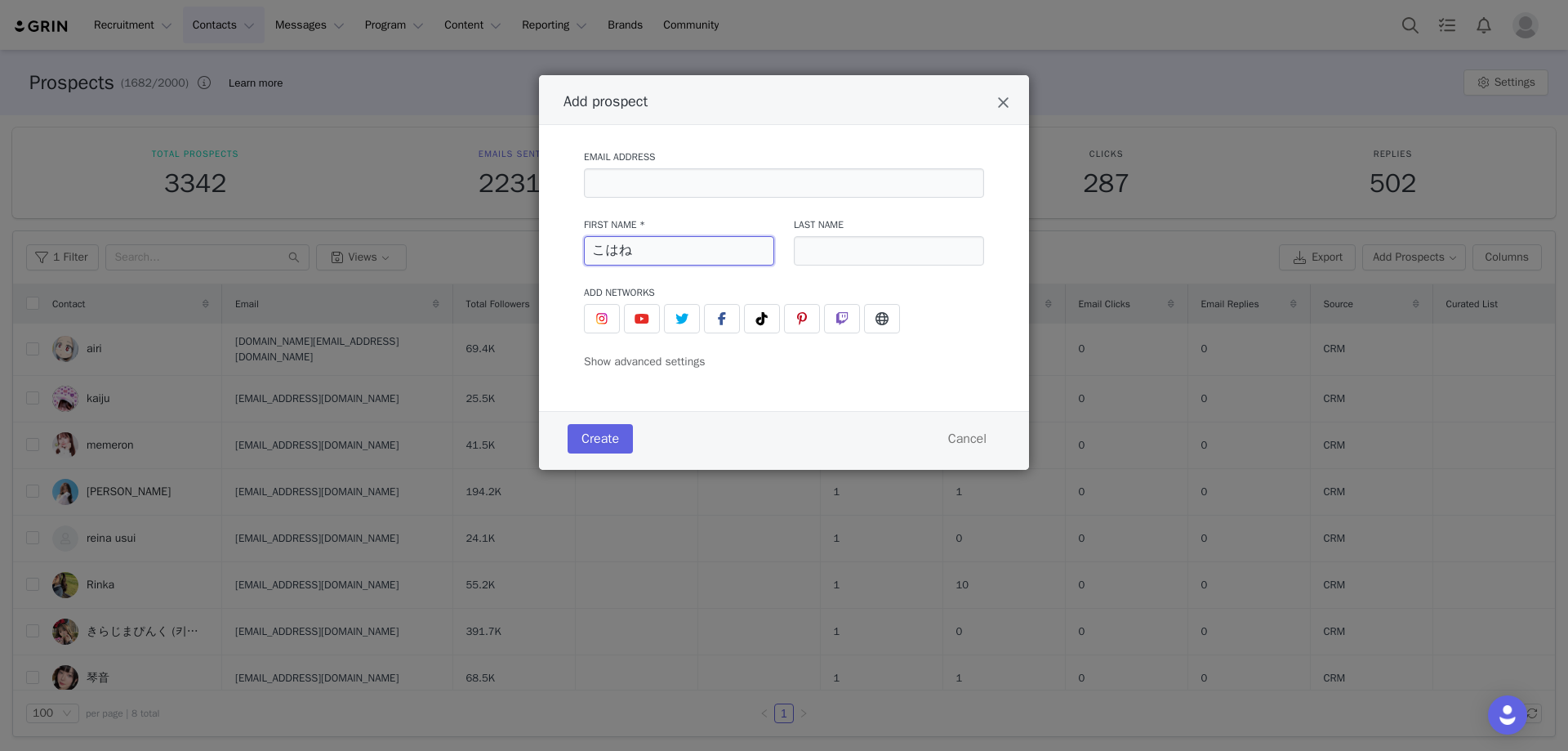 type on "こはね" 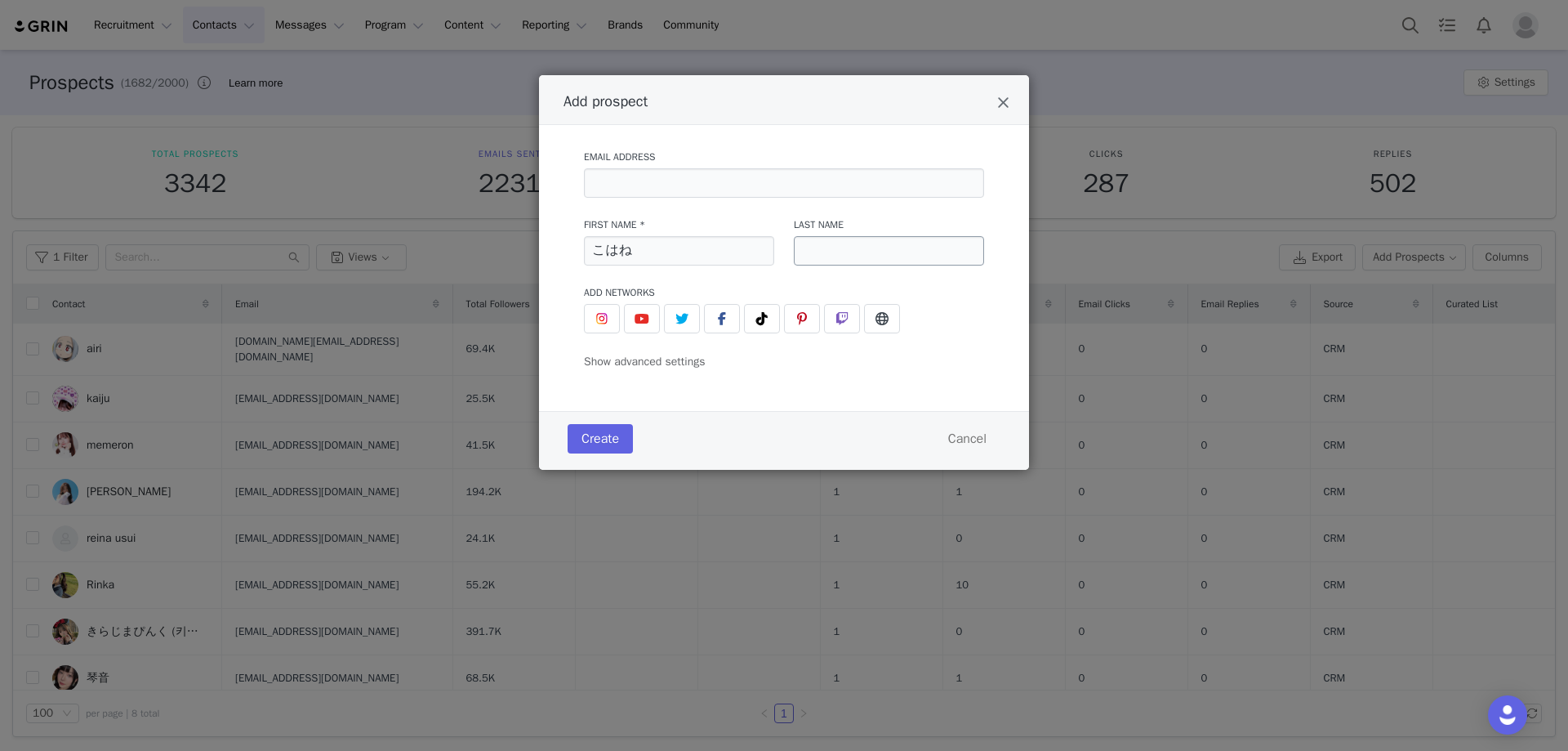 drag, startPoint x: 964, startPoint y: 232, endPoint x: 960, endPoint y: 248, distance: 16.492423 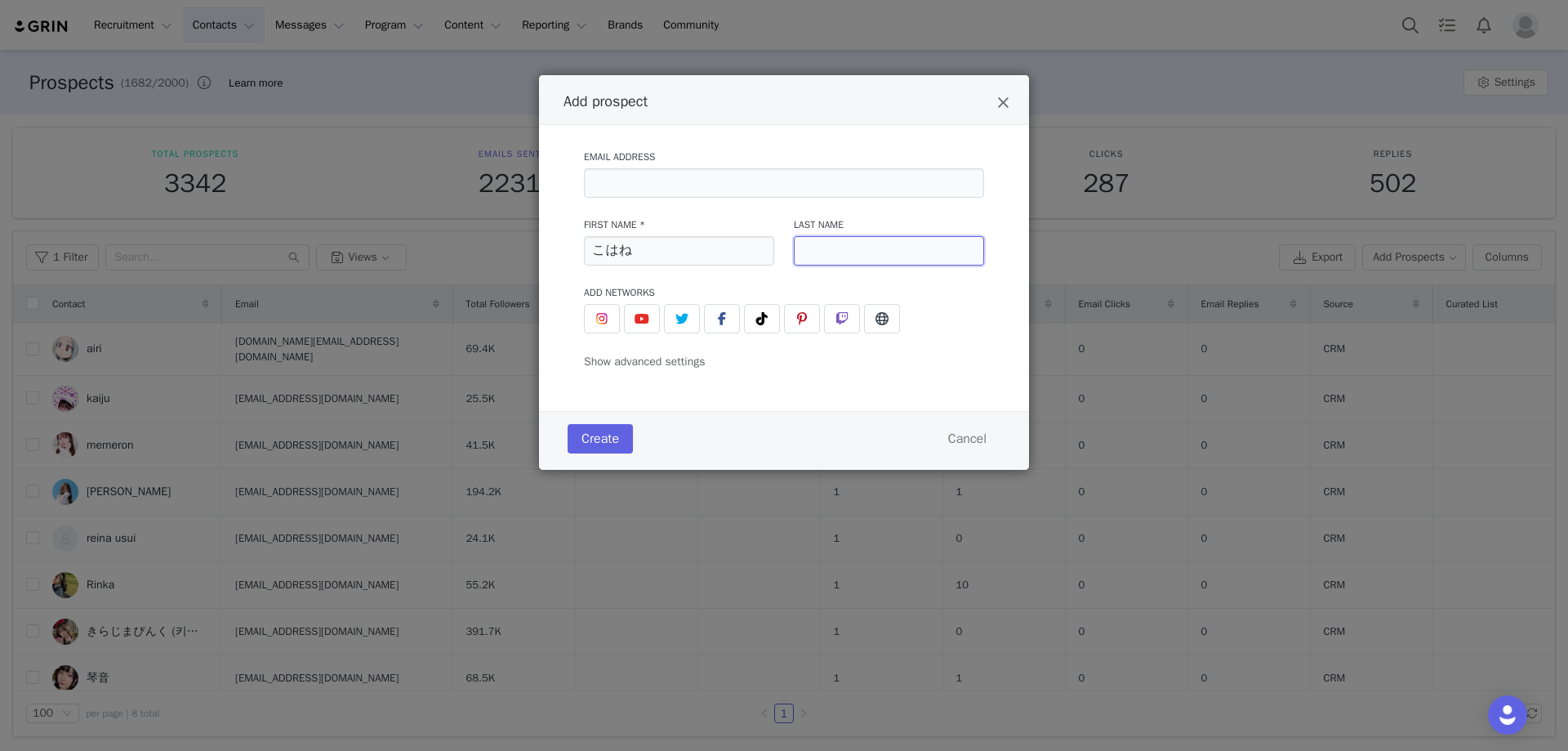 click at bounding box center [889, 251] 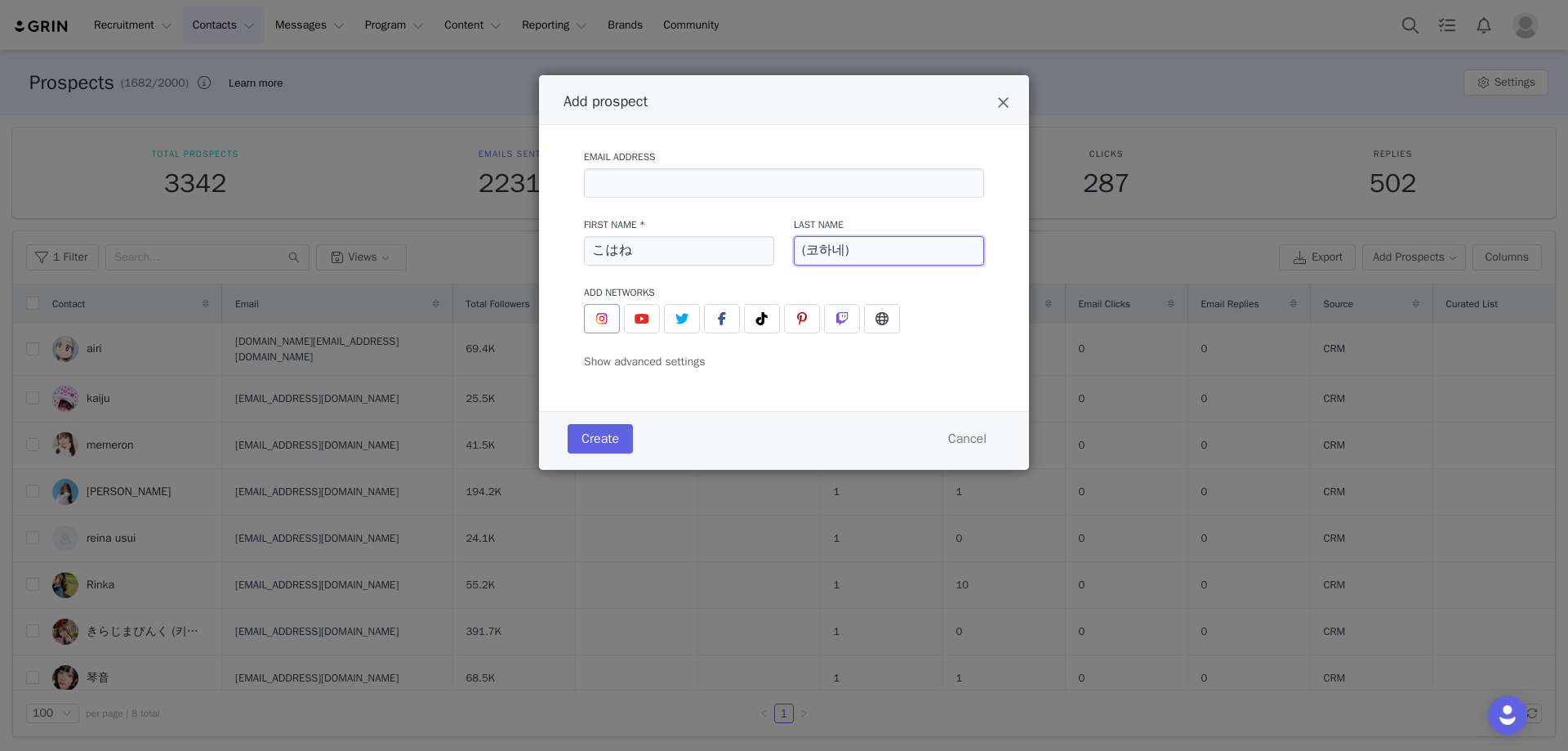 type on "(코하네)" 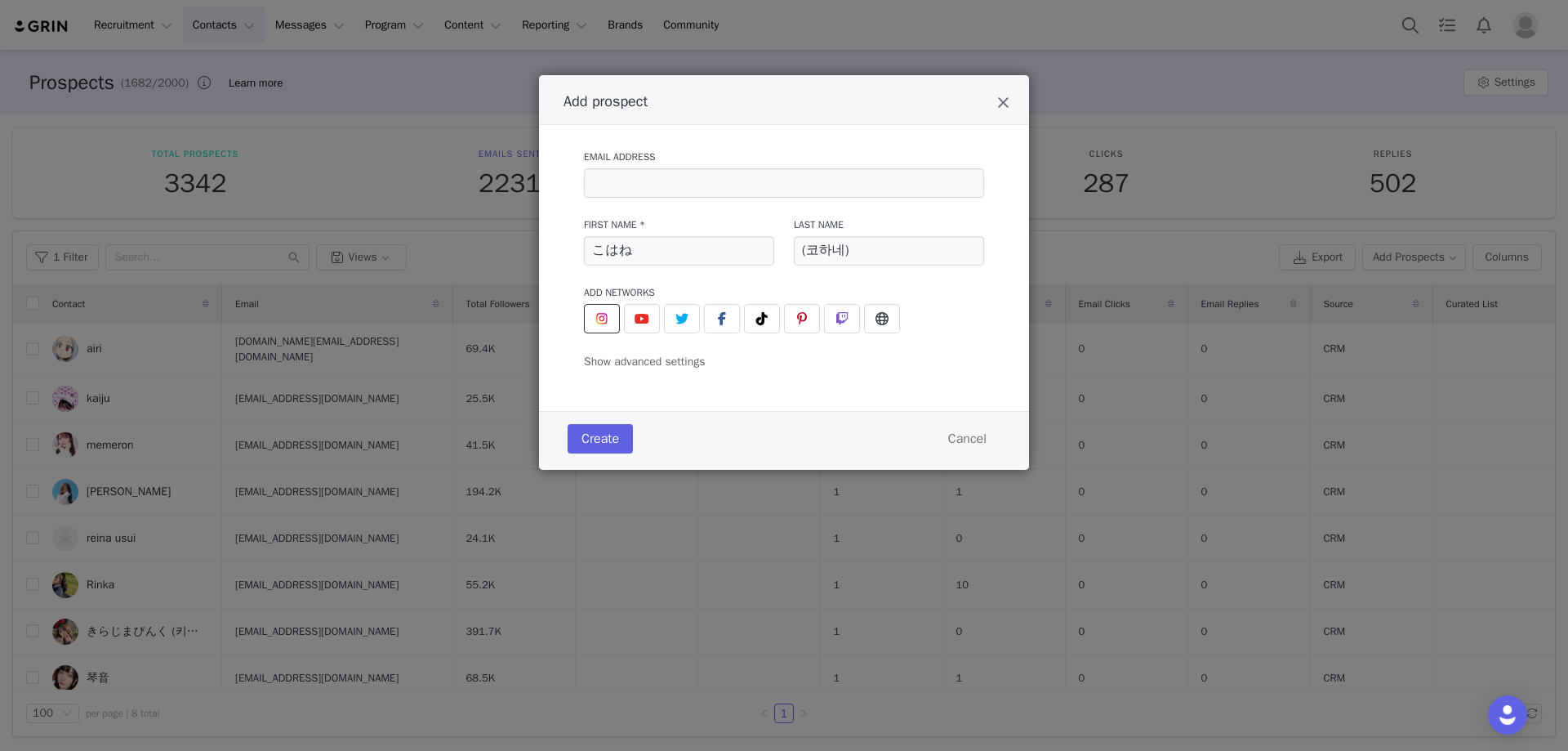drag, startPoint x: 617, startPoint y: 314, endPoint x: 336, endPoint y: 312, distance: 281.00712 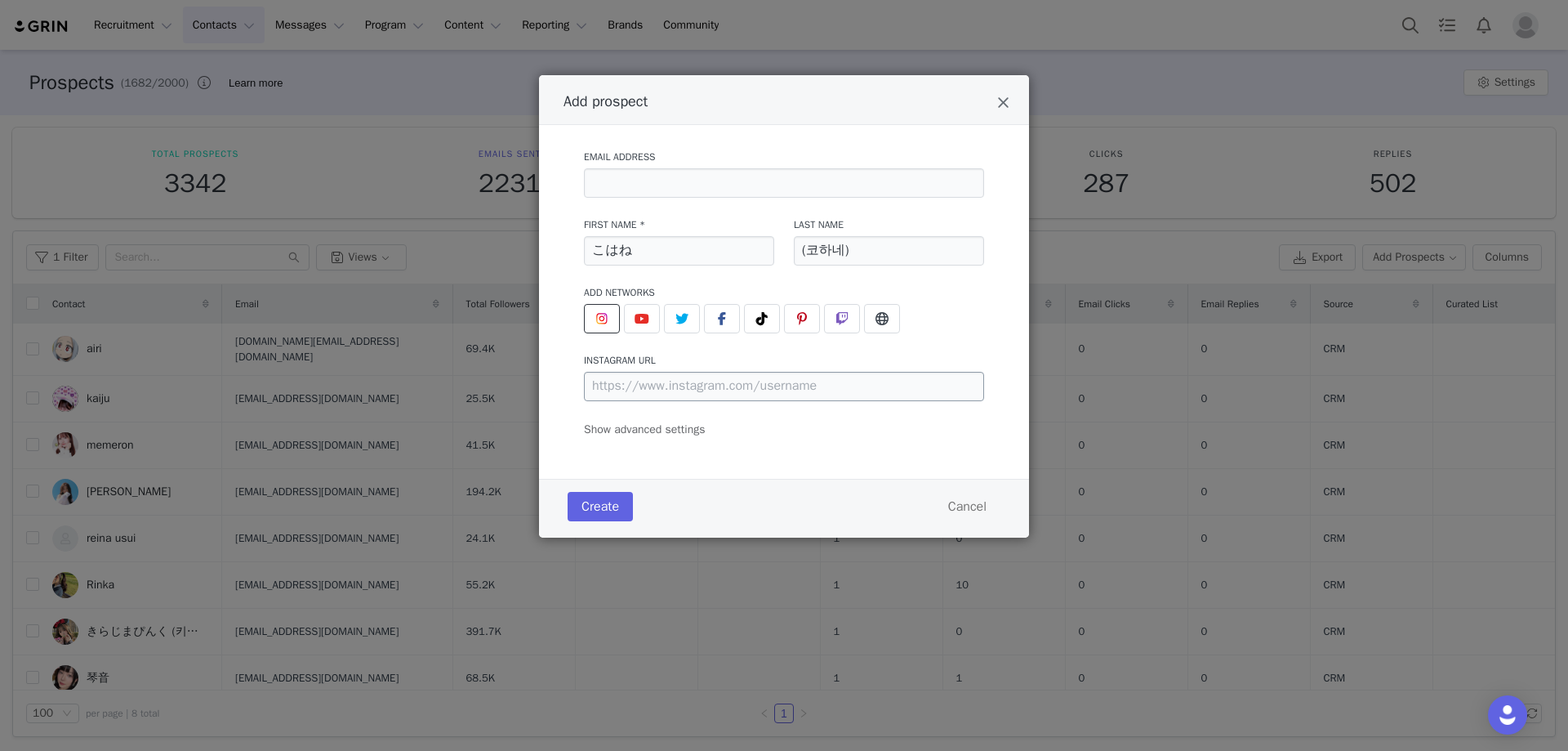 drag, startPoint x: 704, startPoint y: 371, endPoint x: 707, endPoint y: 382, distance: 11.401754 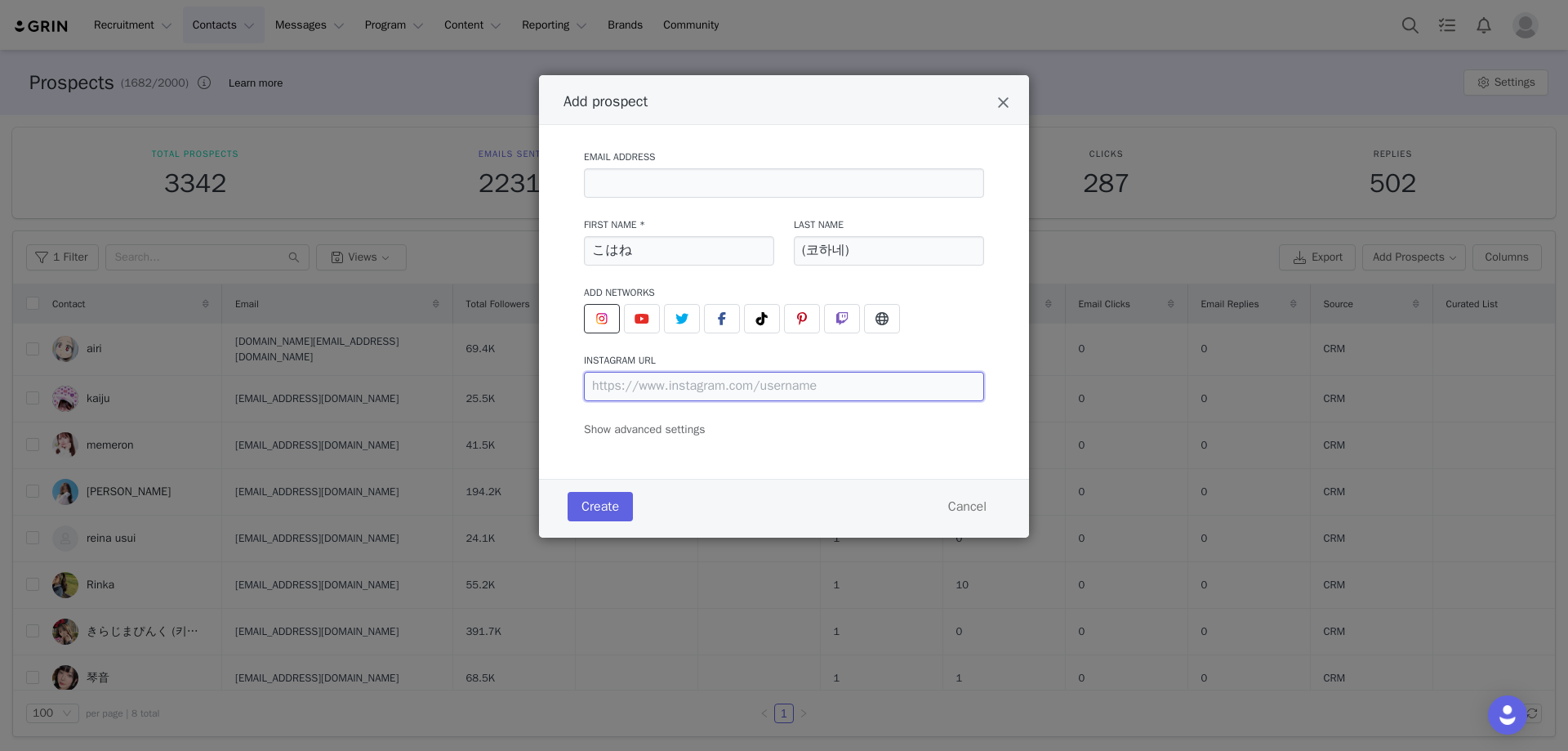 drag, startPoint x: 710, startPoint y: 389, endPoint x: 675, endPoint y: 323, distance: 74.70609 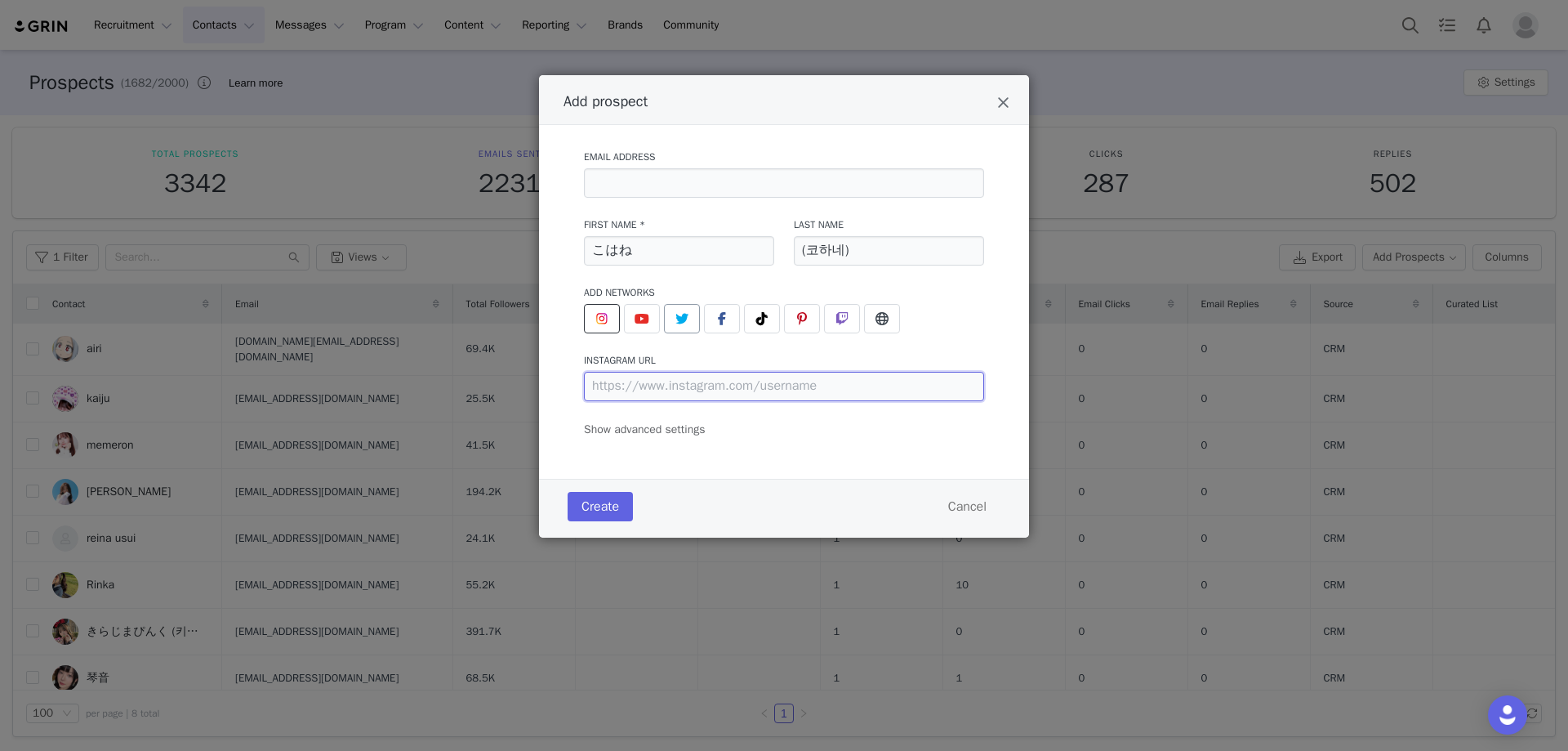 click at bounding box center [784, 387] 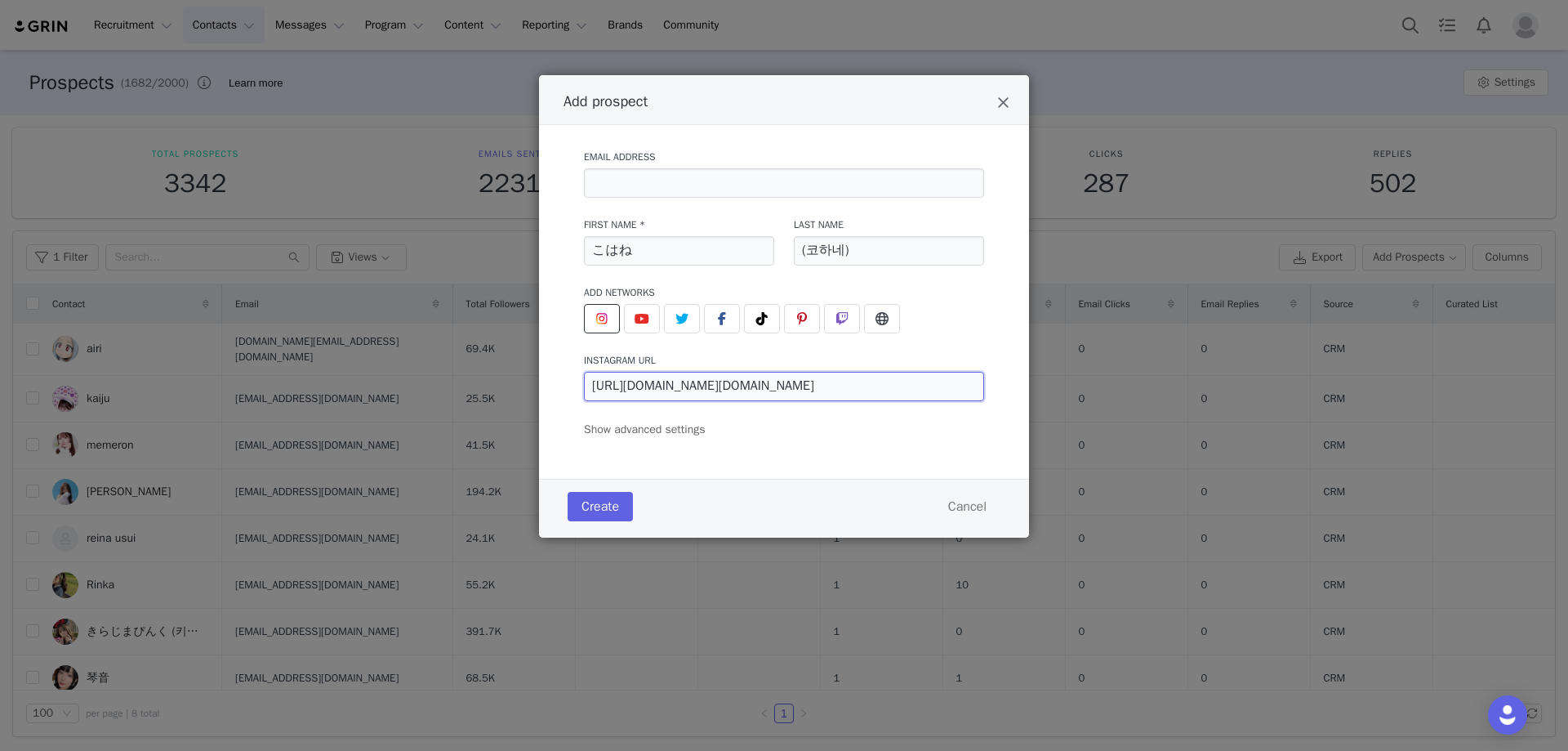 type on "https://www.instagram.com/kohane.hamachikochannel" 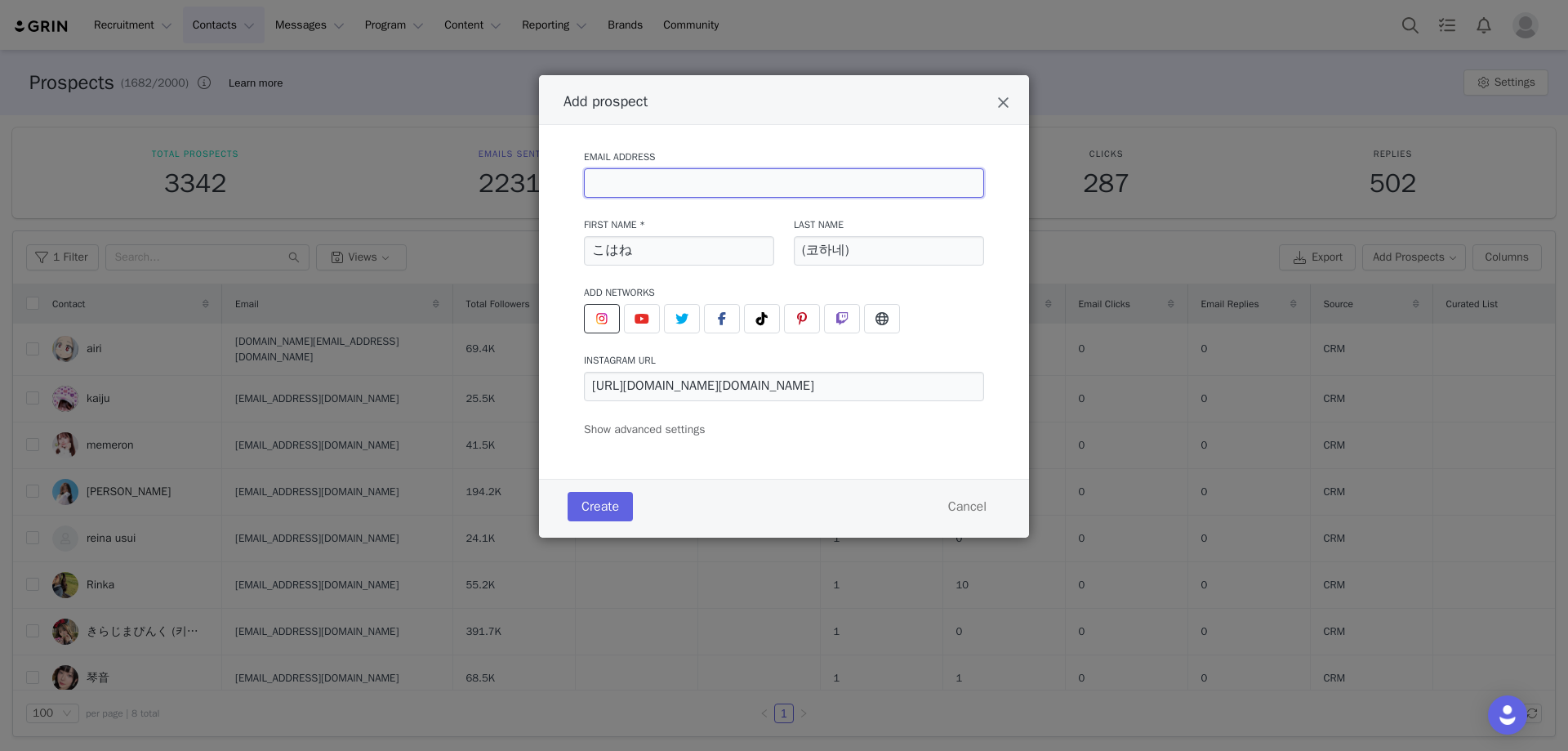 drag, startPoint x: 768, startPoint y: 197, endPoint x: 765, endPoint y: 187, distance: 10.440307 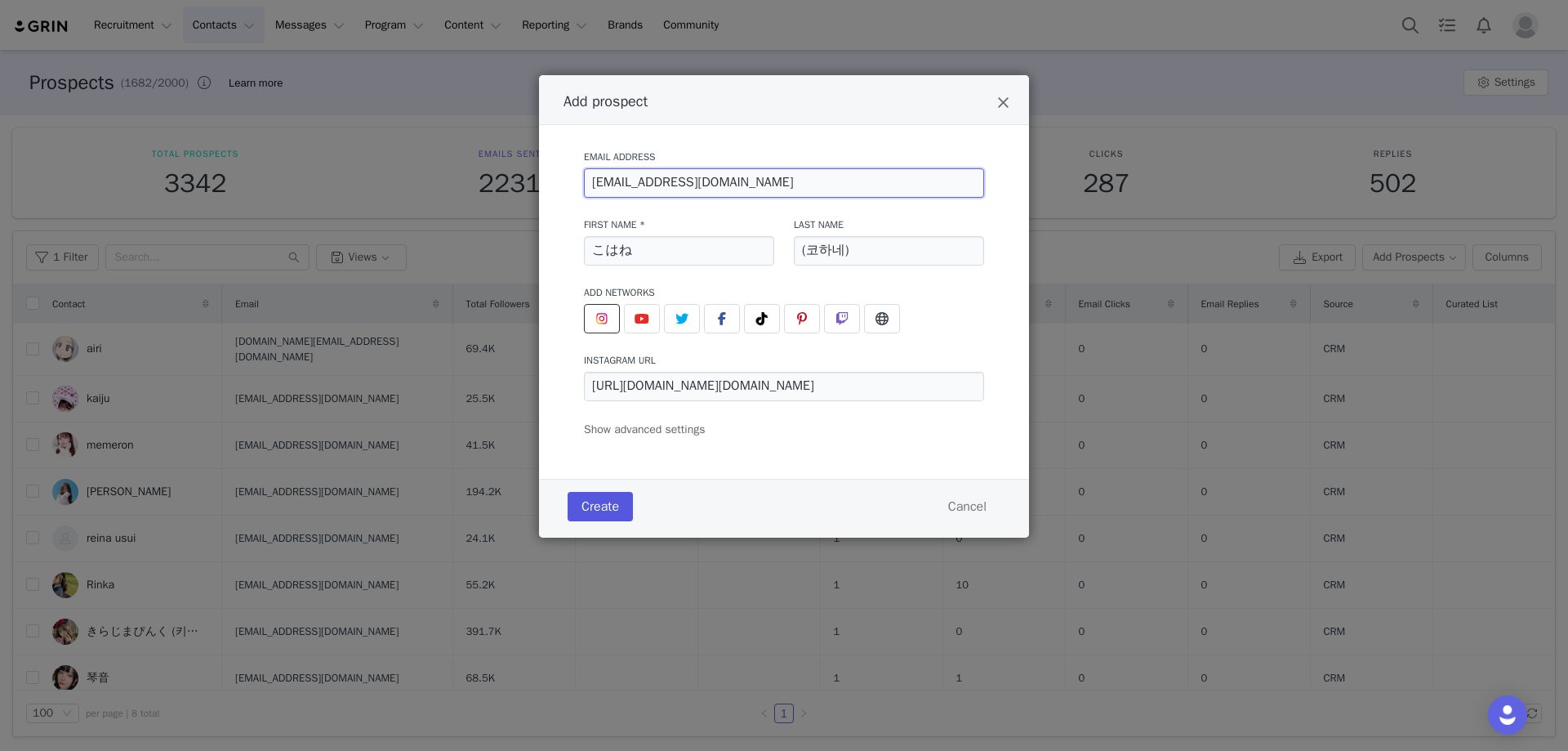 type on "tanaka_h@uuum.jp" 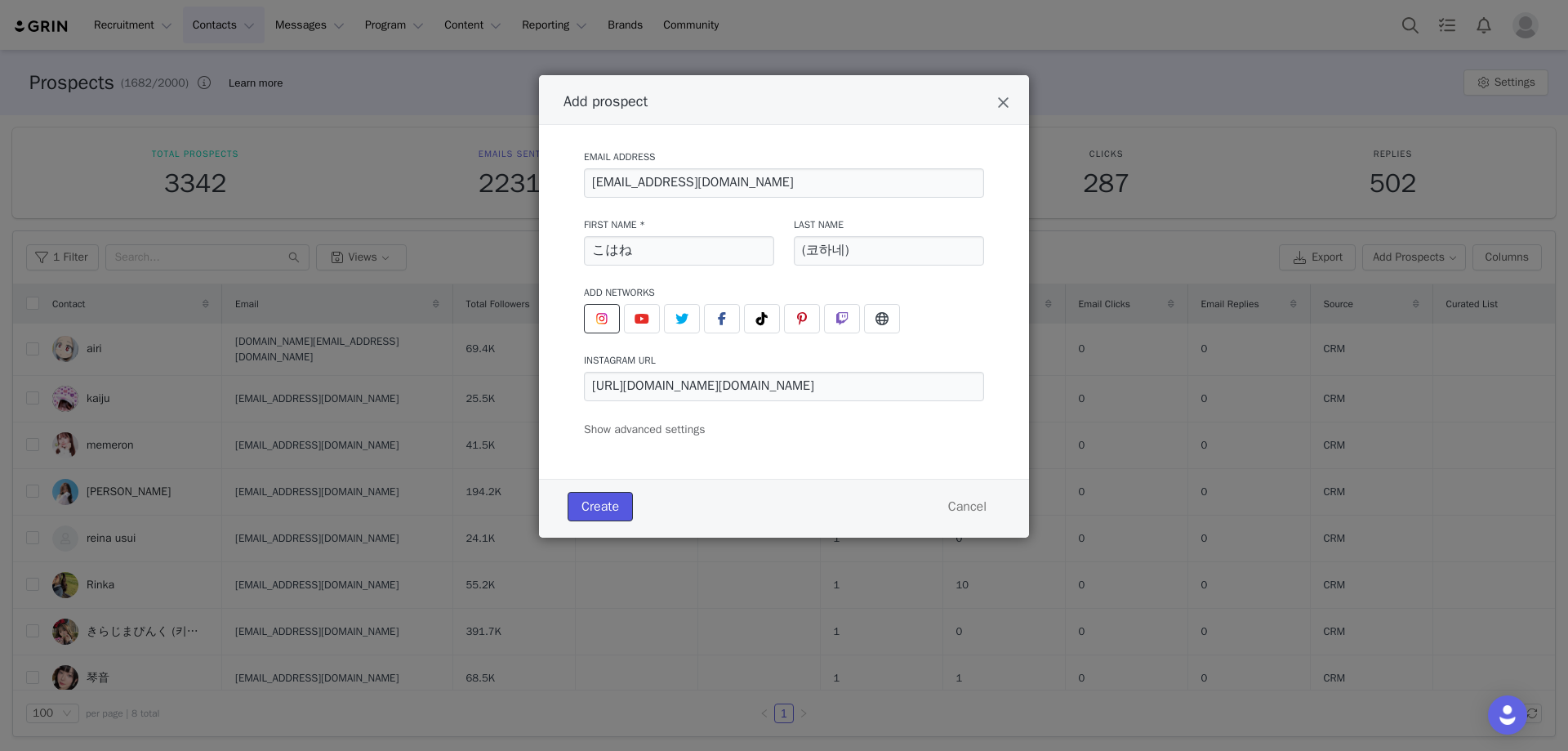 click on "Create" at bounding box center [600, 507] 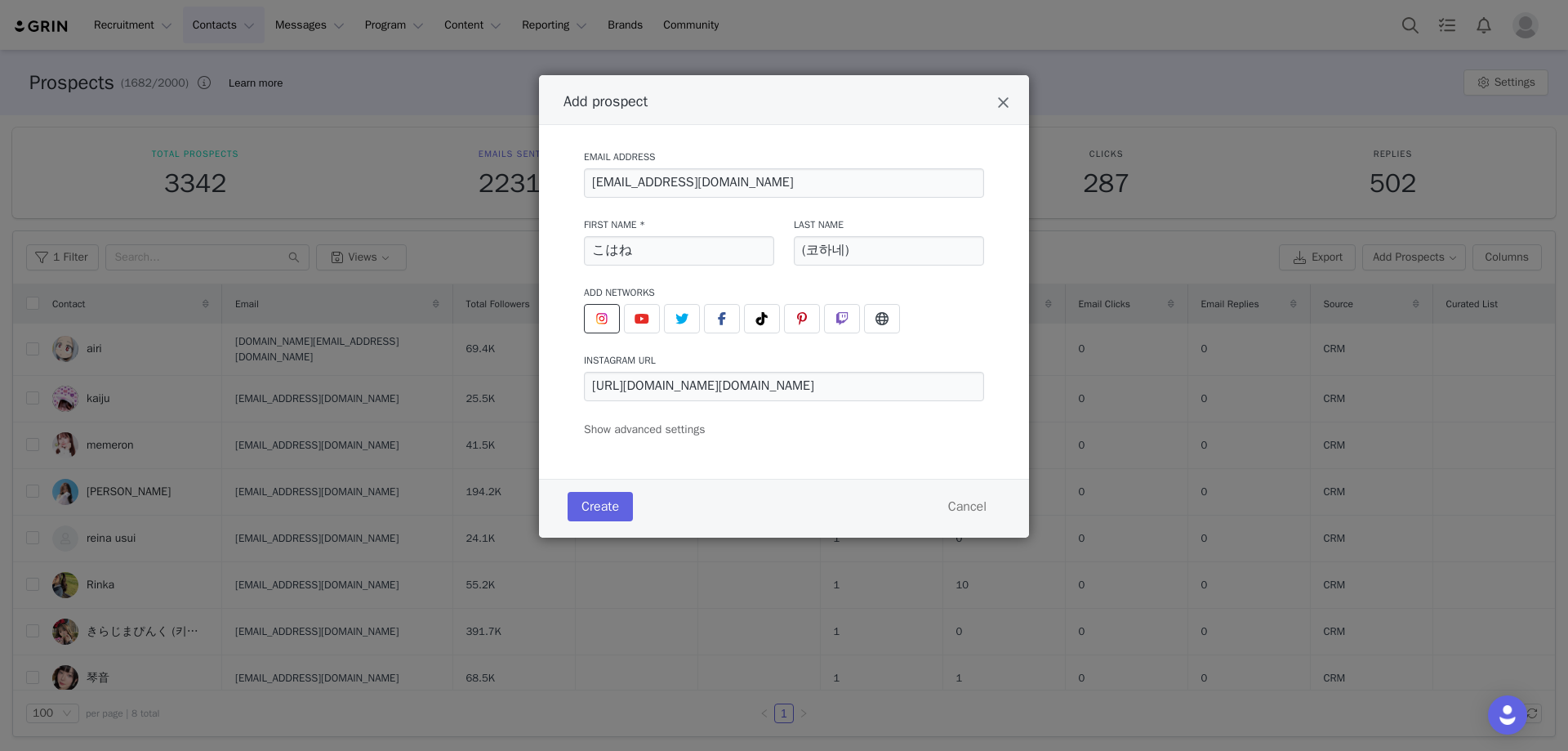 click on "Add prospect  Email Address  tanaka_h@uuum.jp  First Name *  こはね  Last Name  (코하네)  Add Networks   instagram URL  https://www.instagram.com/kohane.hamachikochannel  youtube URL   twitter URL   facebook URL   tiktok URL   pinterest URL   twitch URL   website URL  Show advanced settings  Add to Activation  Select activation  Relationship Stage  Select stage  Initial Tag(s)  Select tag(s)   Create Cancel" at bounding box center [784, 375] 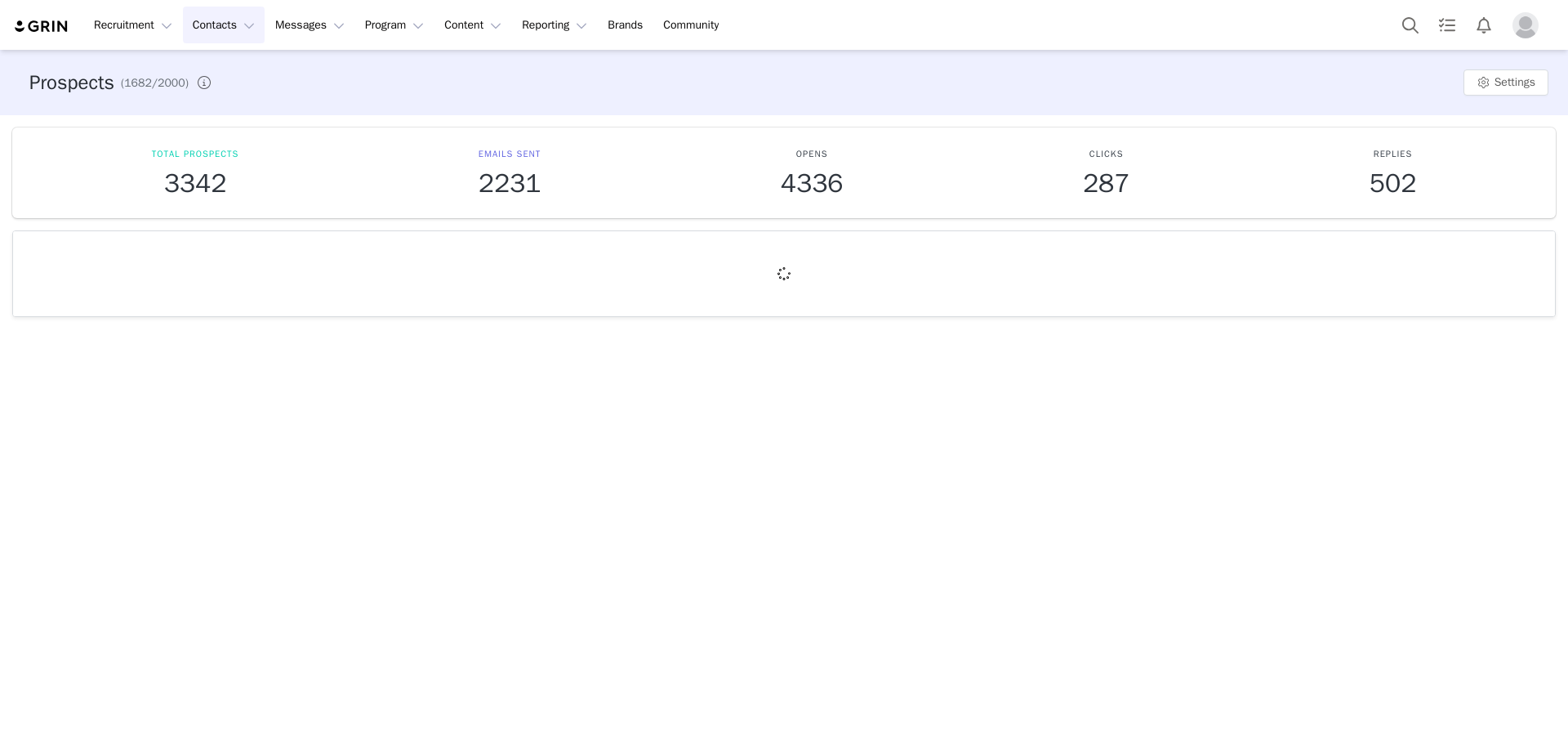scroll, scrollTop: 0, scrollLeft: 0, axis: both 